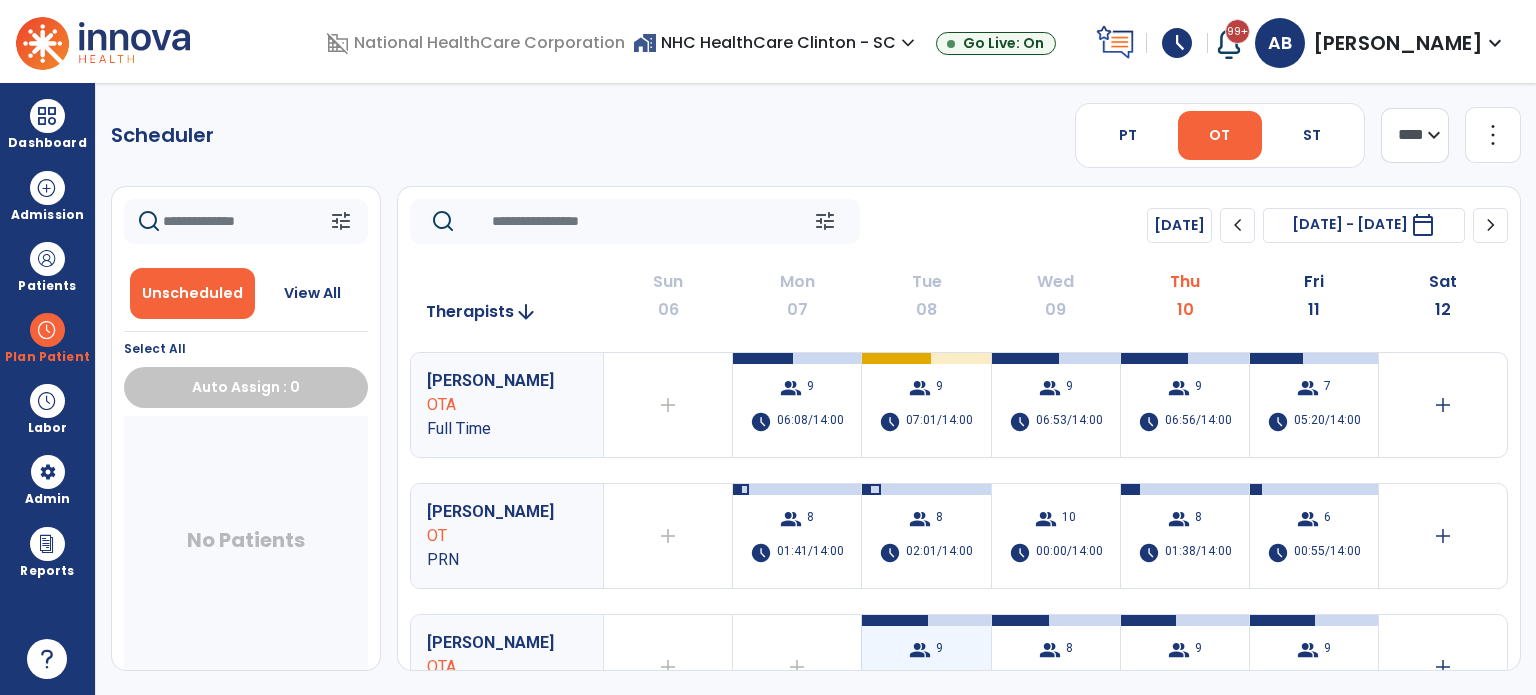 scroll, scrollTop: 0, scrollLeft: 0, axis: both 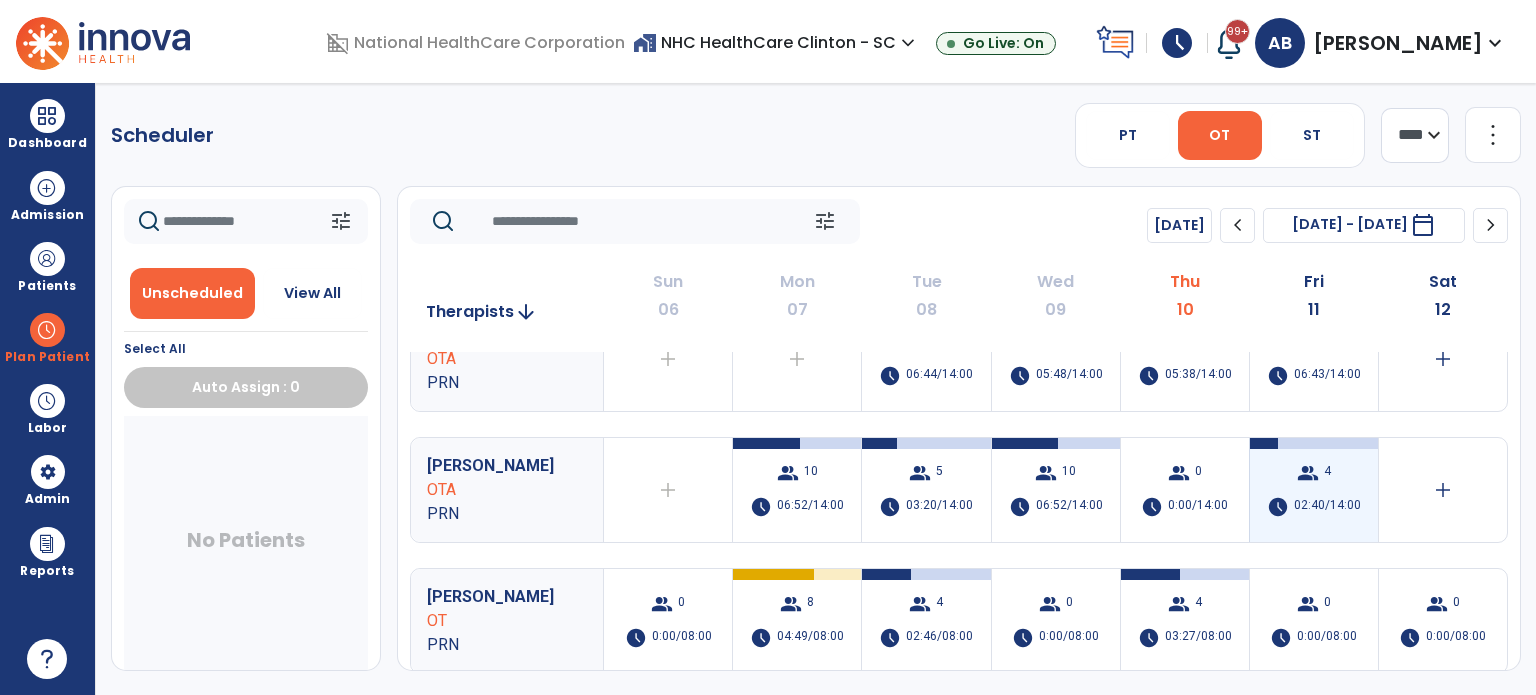 click on "group  4  schedule  02:40/14:00" at bounding box center (1314, 490) 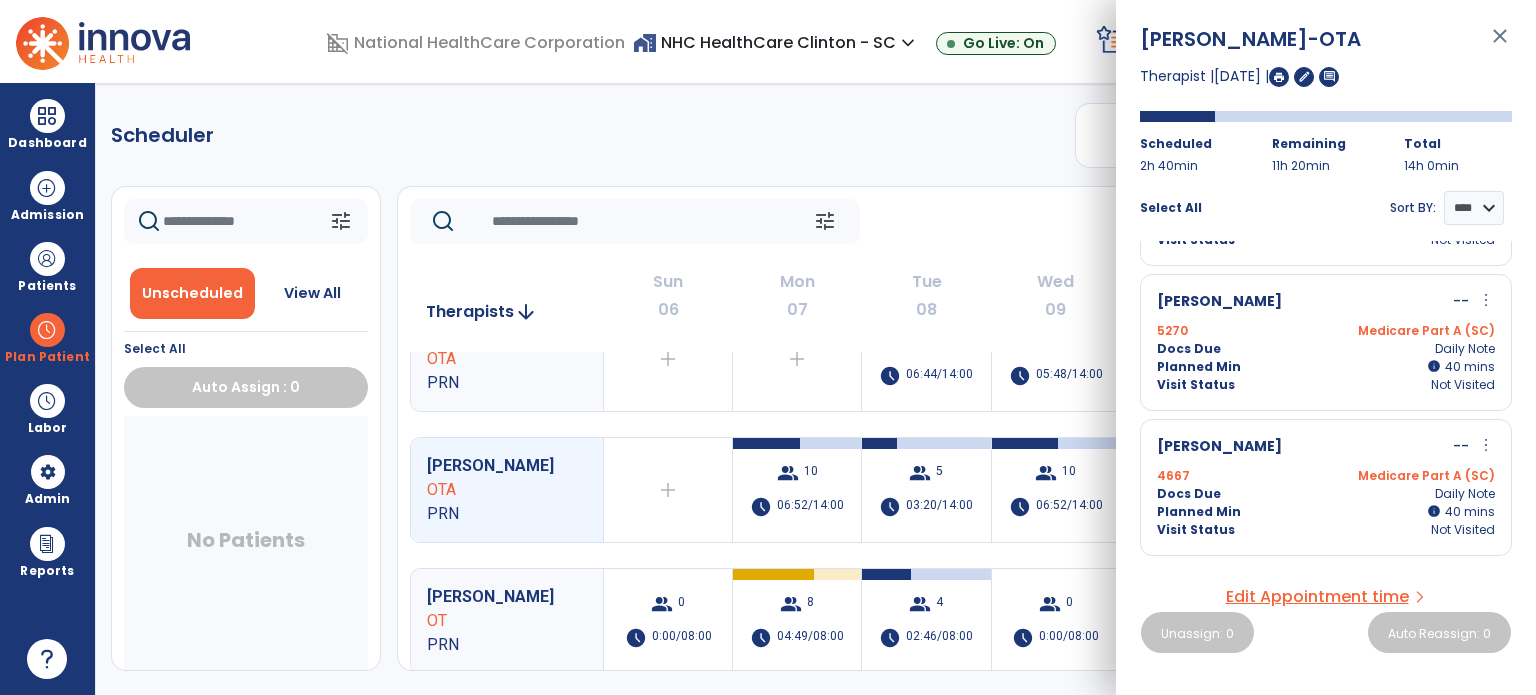 scroll, scrollTop: 257, scrollLeft: 0, axis: vertical 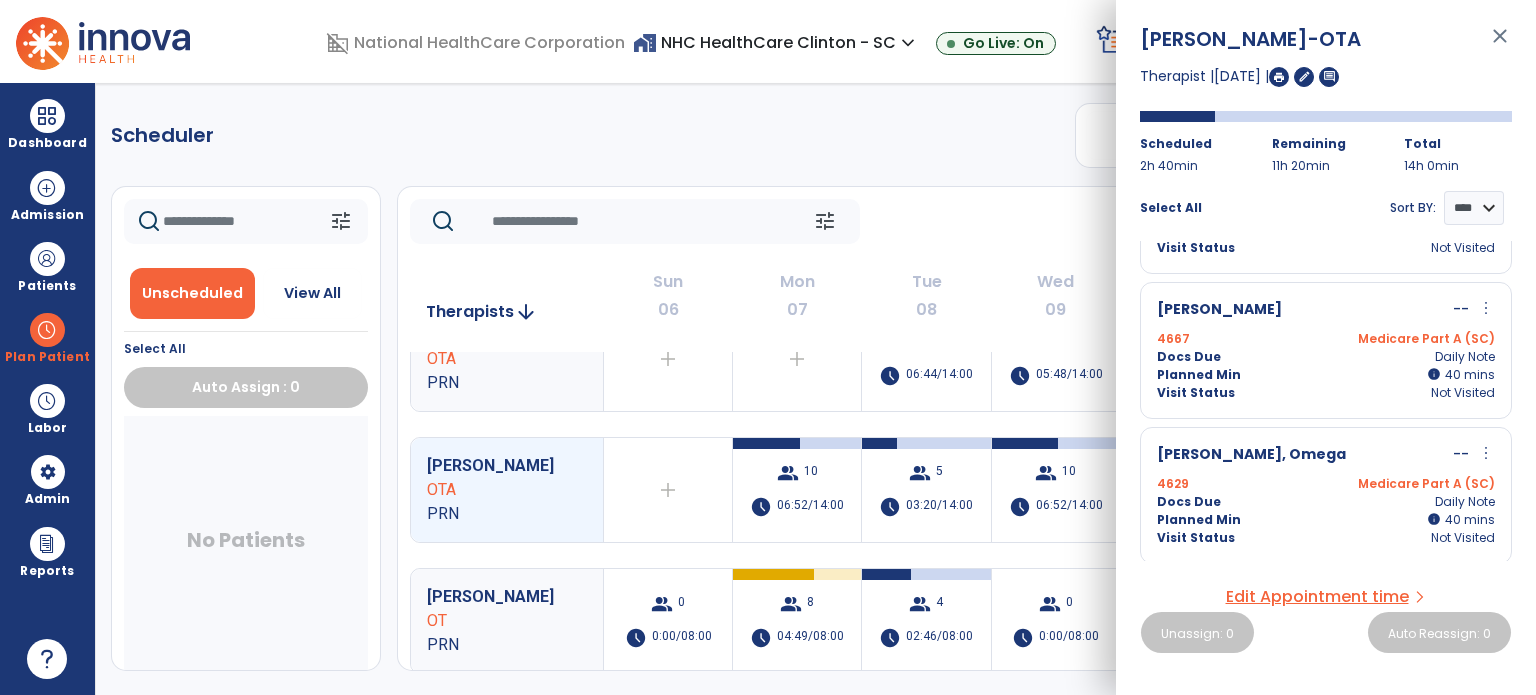 click on "Scheduler   PT   OT   ST  **** *** more_vert  Manage Labor   View All Therapists   Print" 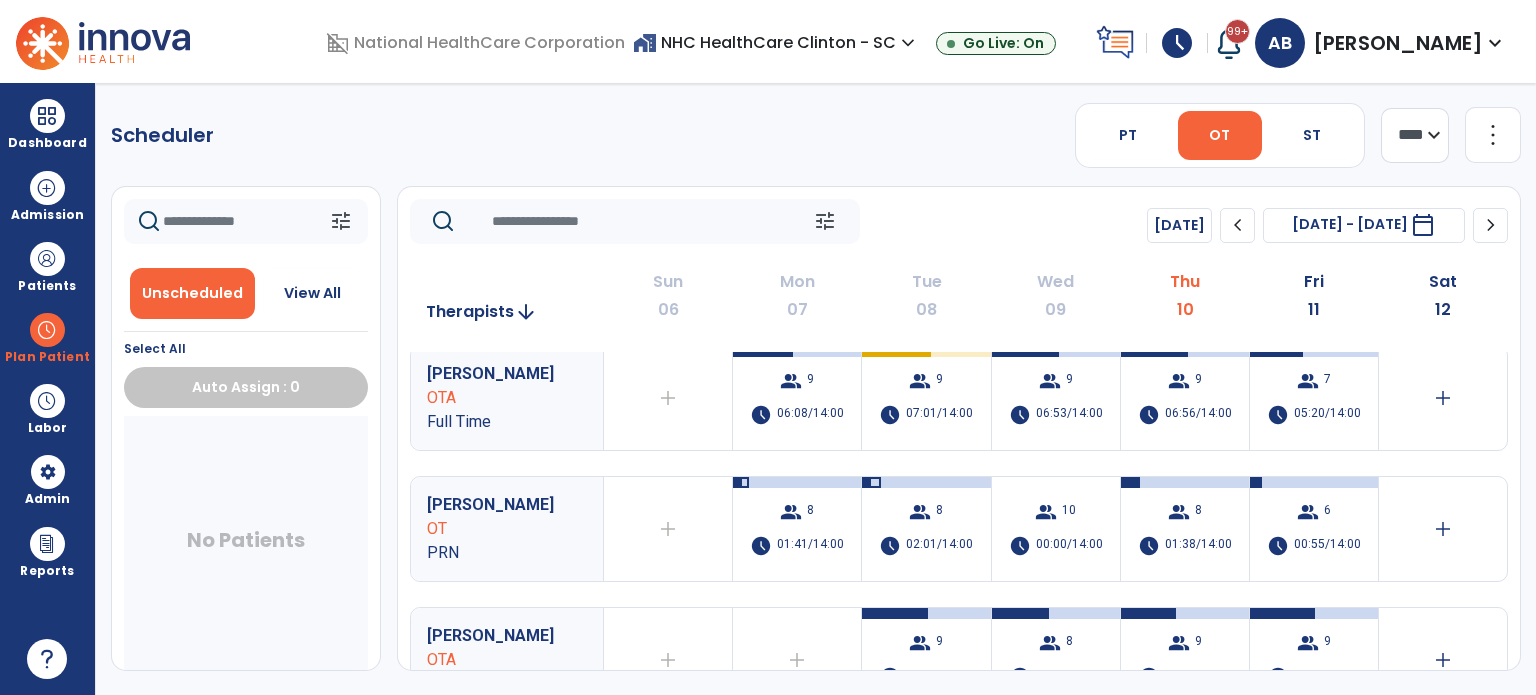 scroll, scrollTop: 75, scrollLeft: 0, axis: vertical 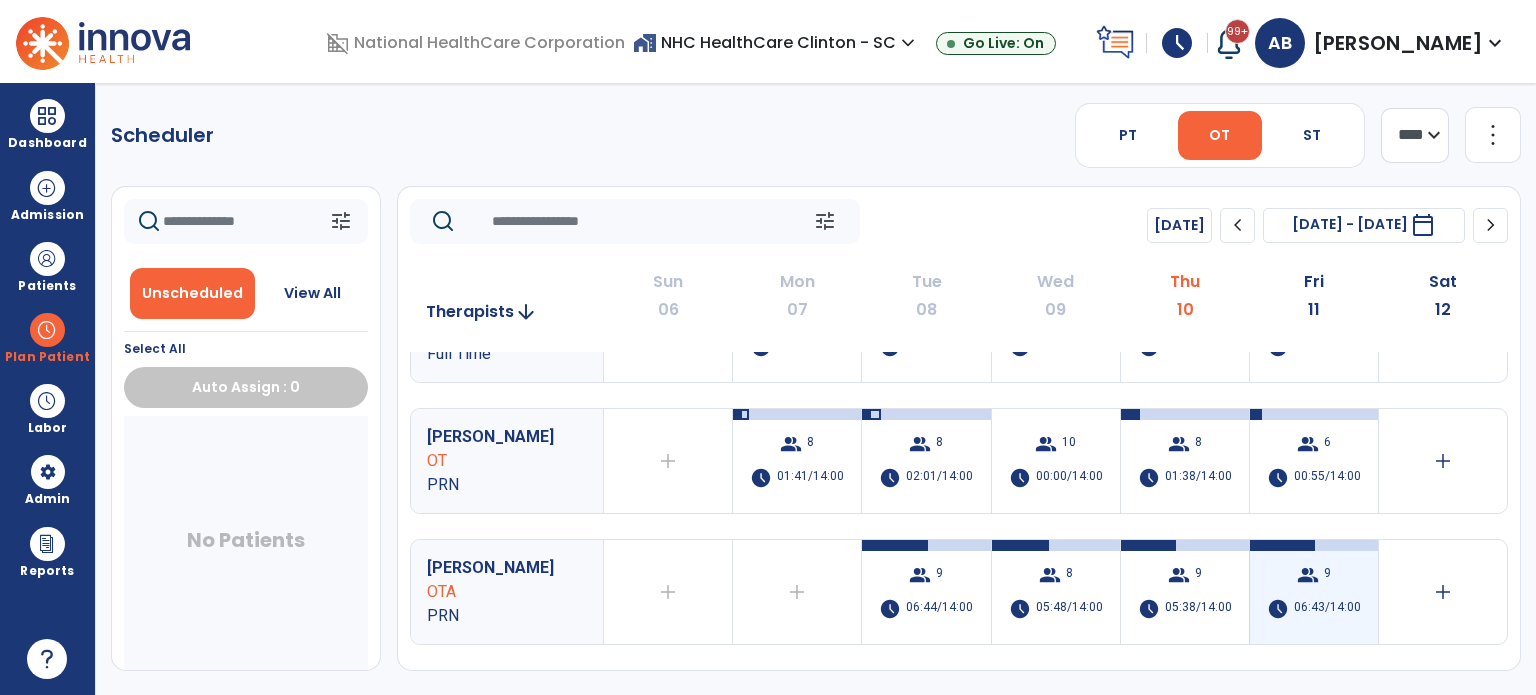 click on "group  9  schedule  06:43/14:00" at bounding box center [1314, 592] 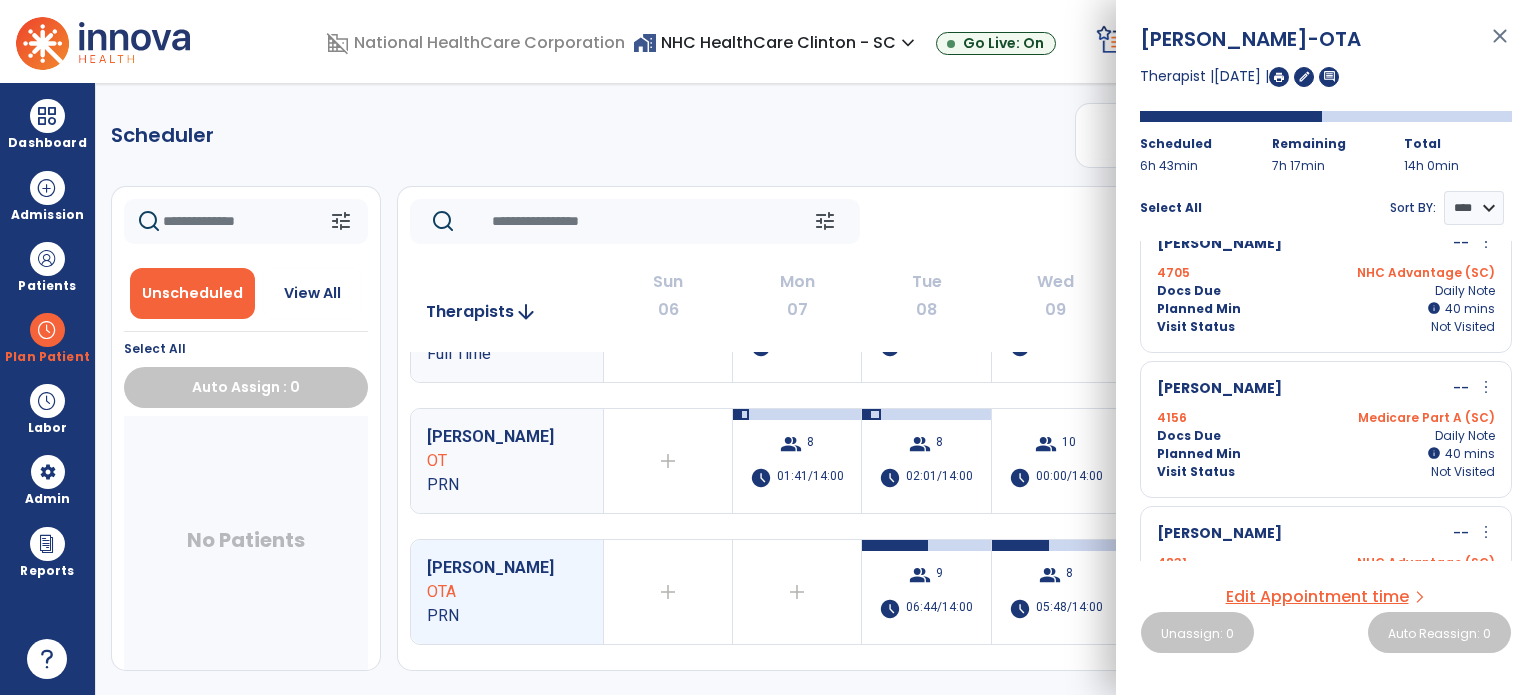 scroll, scrollTop: 979, scrollLeft: 0, axis: vertical 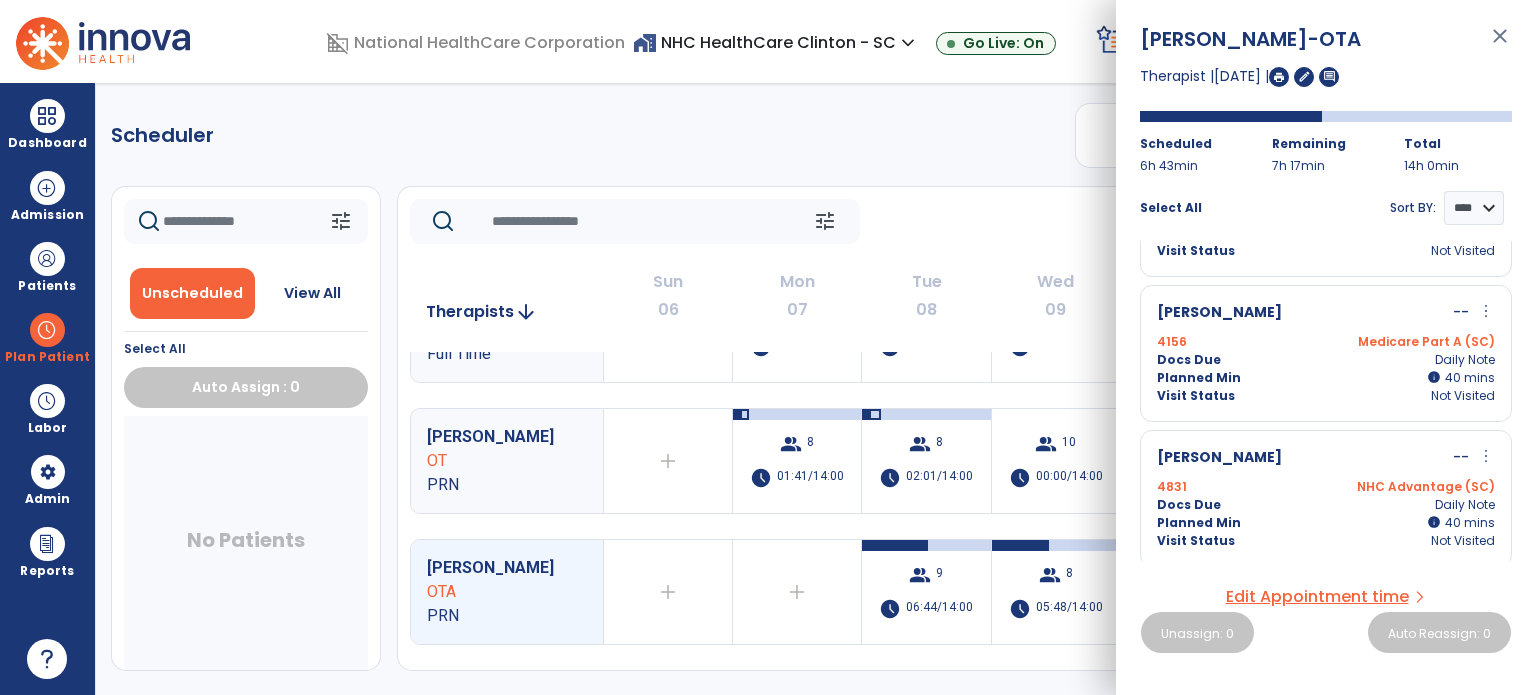 click on "Scheduler   PT   OT   ST  **** *** more_vert  Manage Labor   View All Therapists   Print" 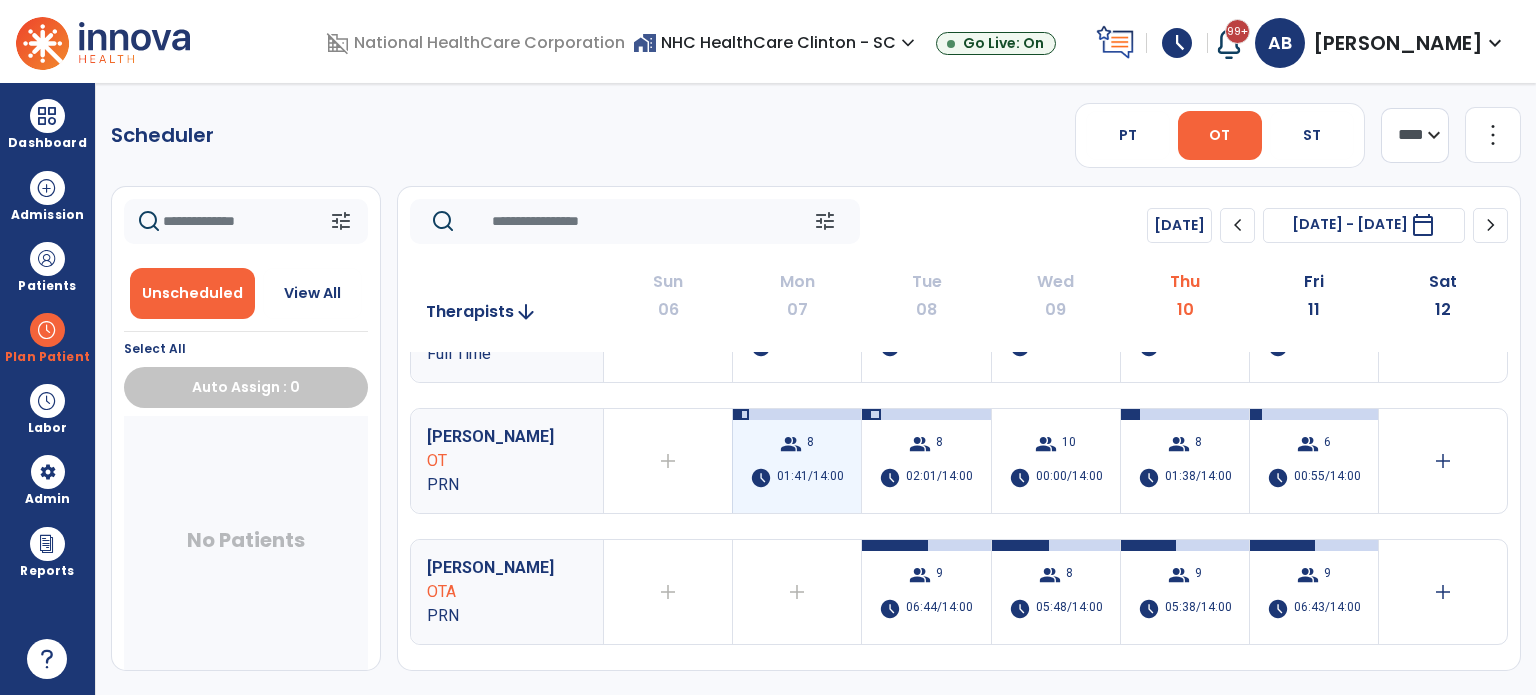scroll, scrollTop: 0, scrollLeft: 0, axis: both 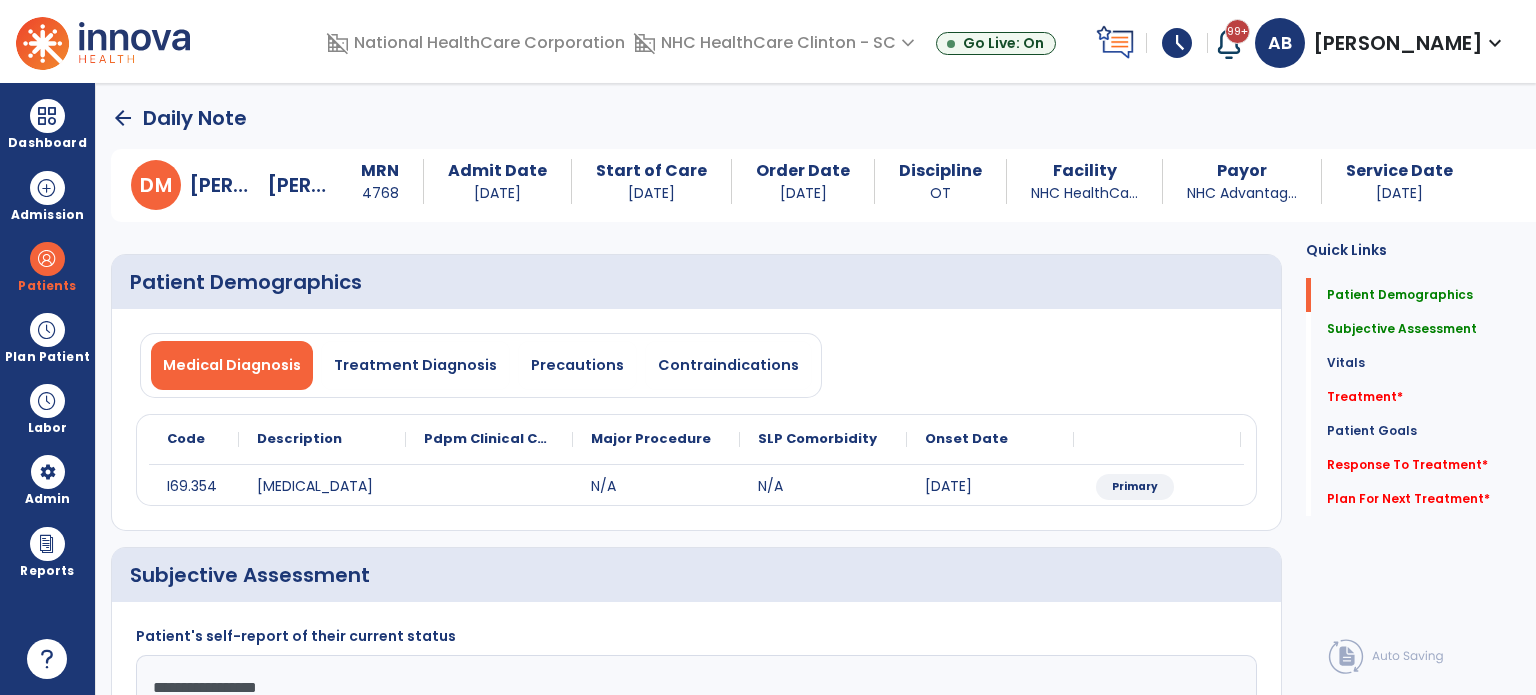 select on "*" 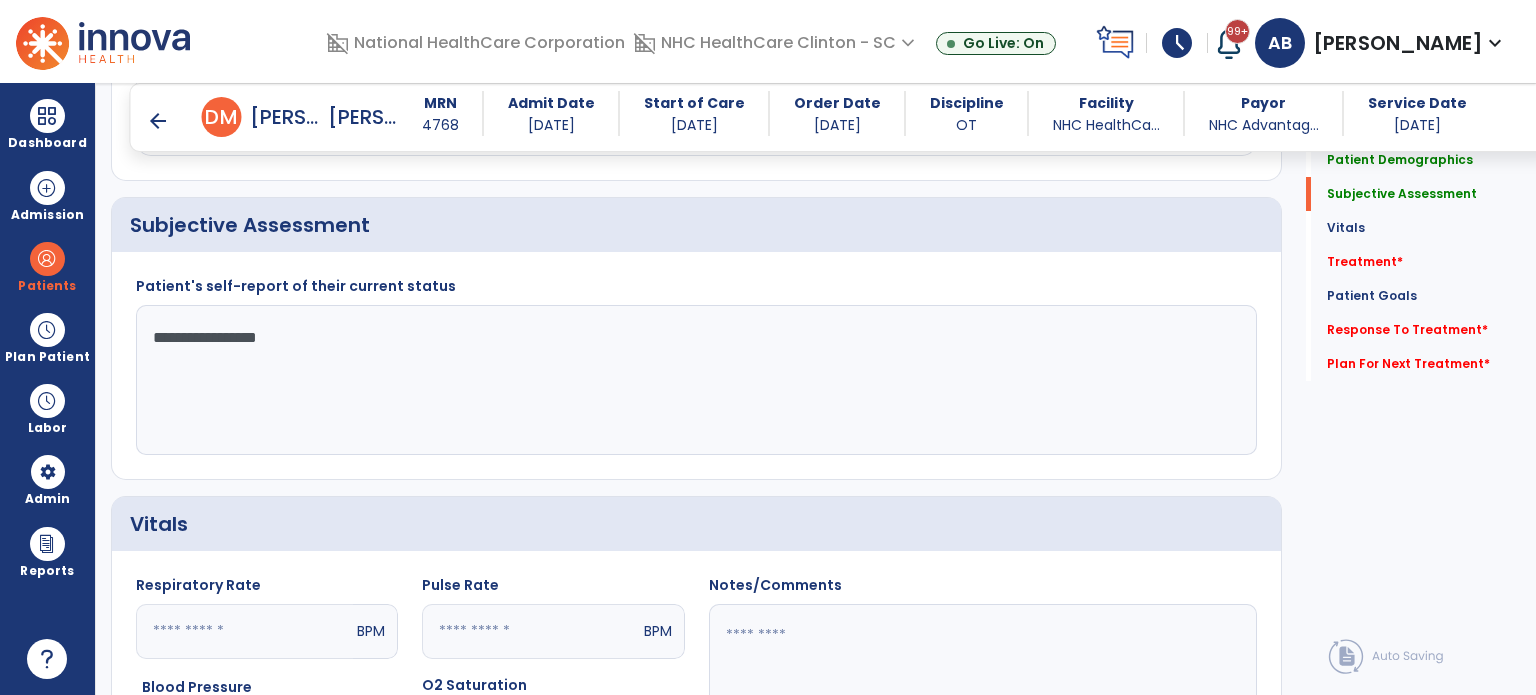 scroll, scrollTop: 351, scrollLeft: 0, axis: vertical 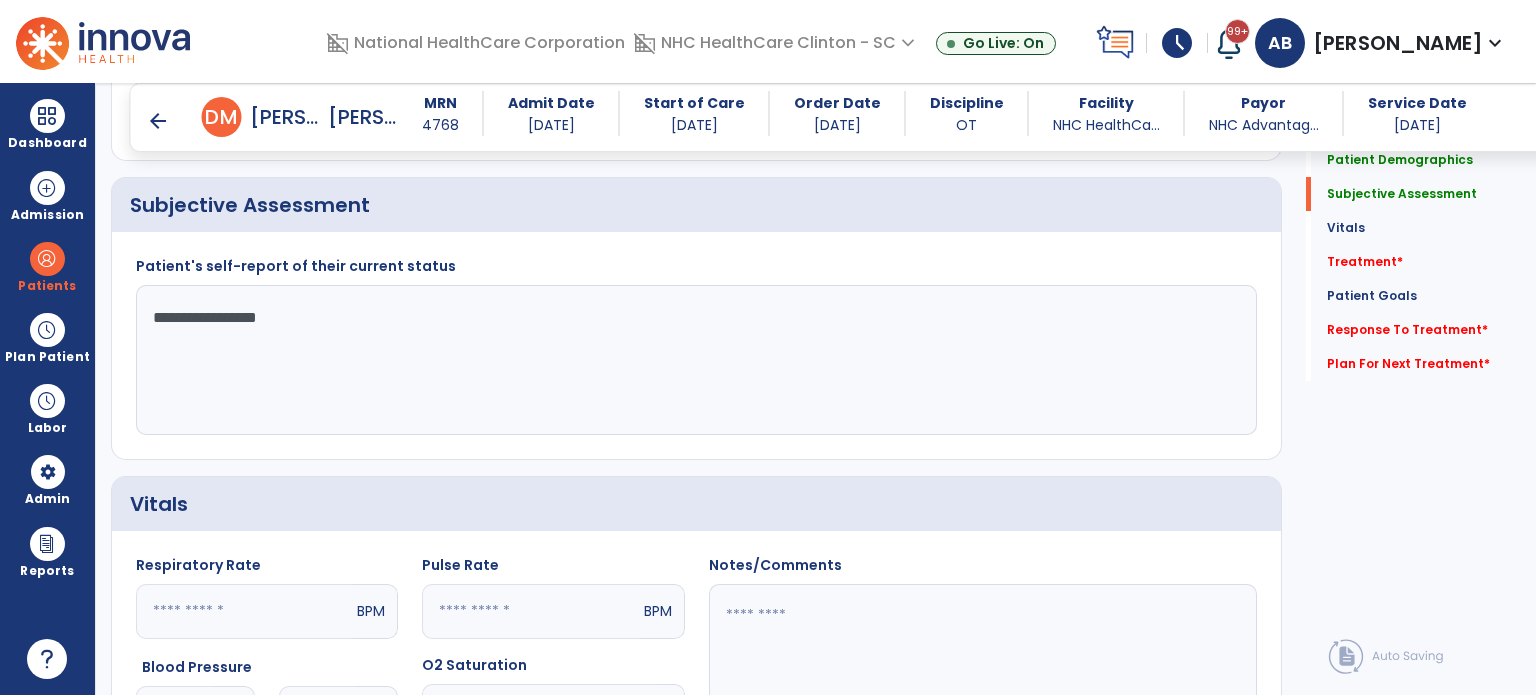 click on "arrow_back" at bounding box center [158, 121] 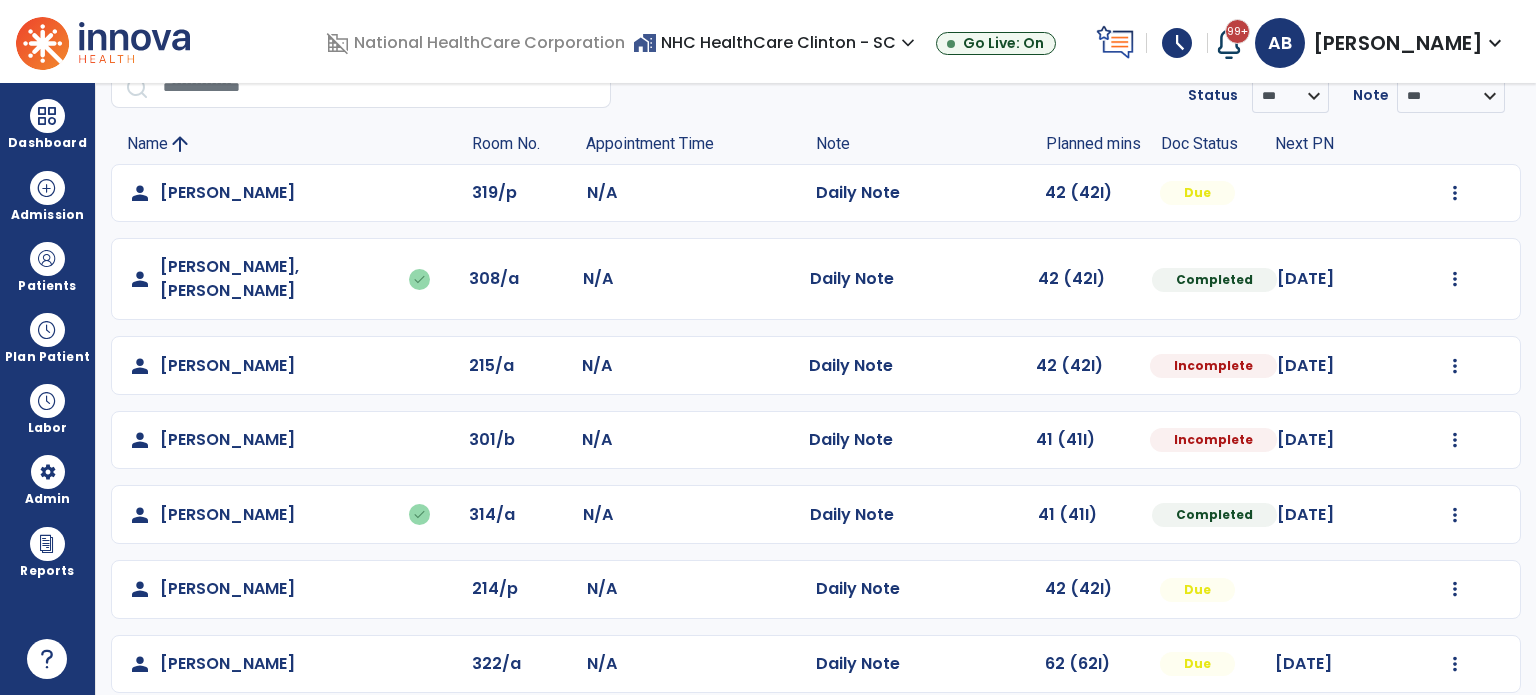 scroll, scrollTop: 96, scrollLeft: 0, axis: vertical 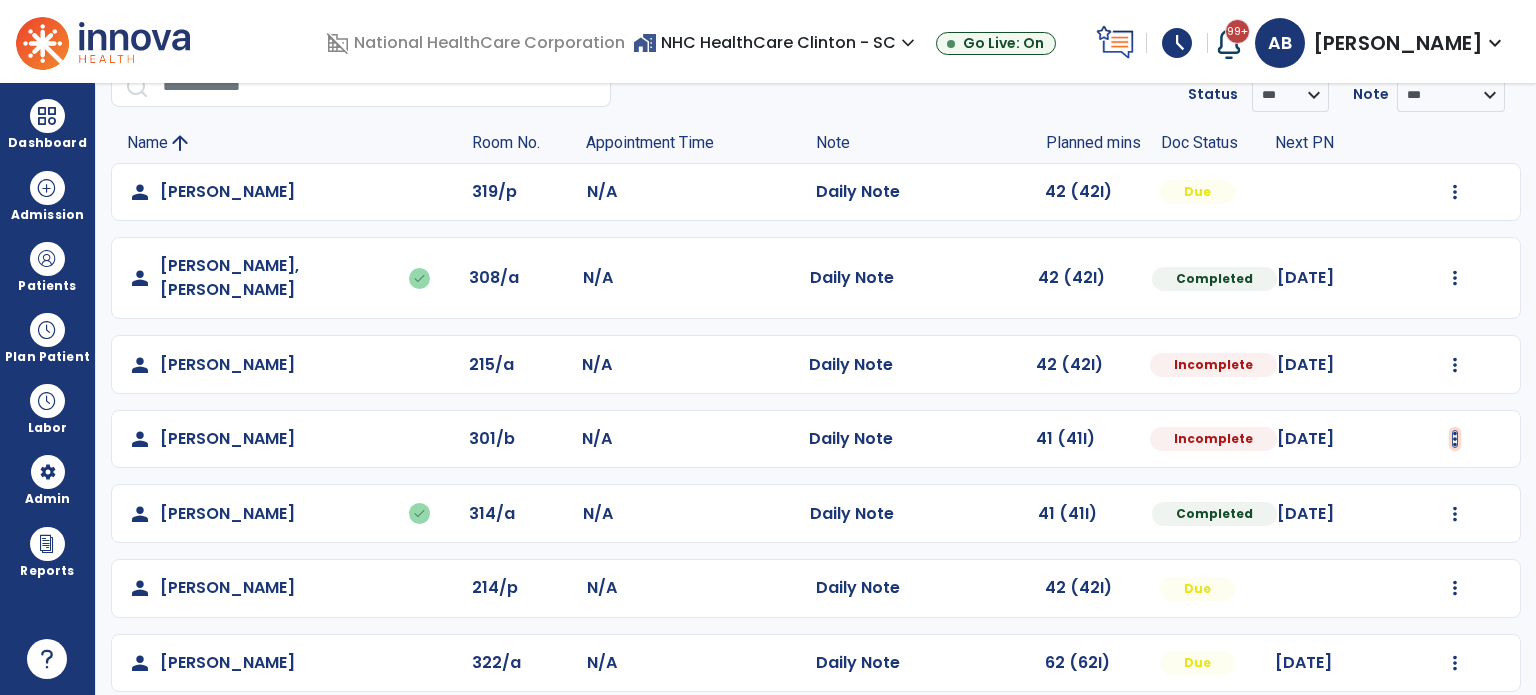 click at bounding box center (1455, 192) 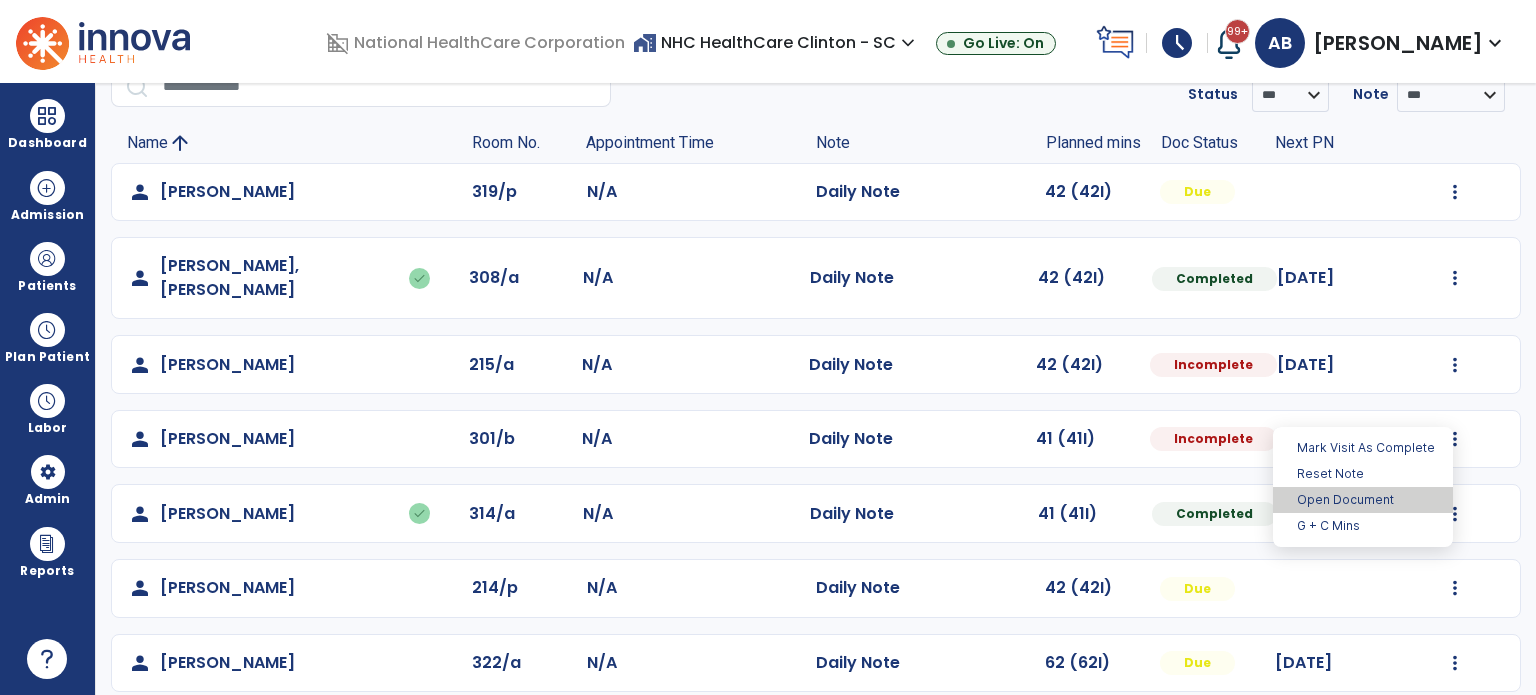 click on "Open Document" at bounding box center (1363, 500) 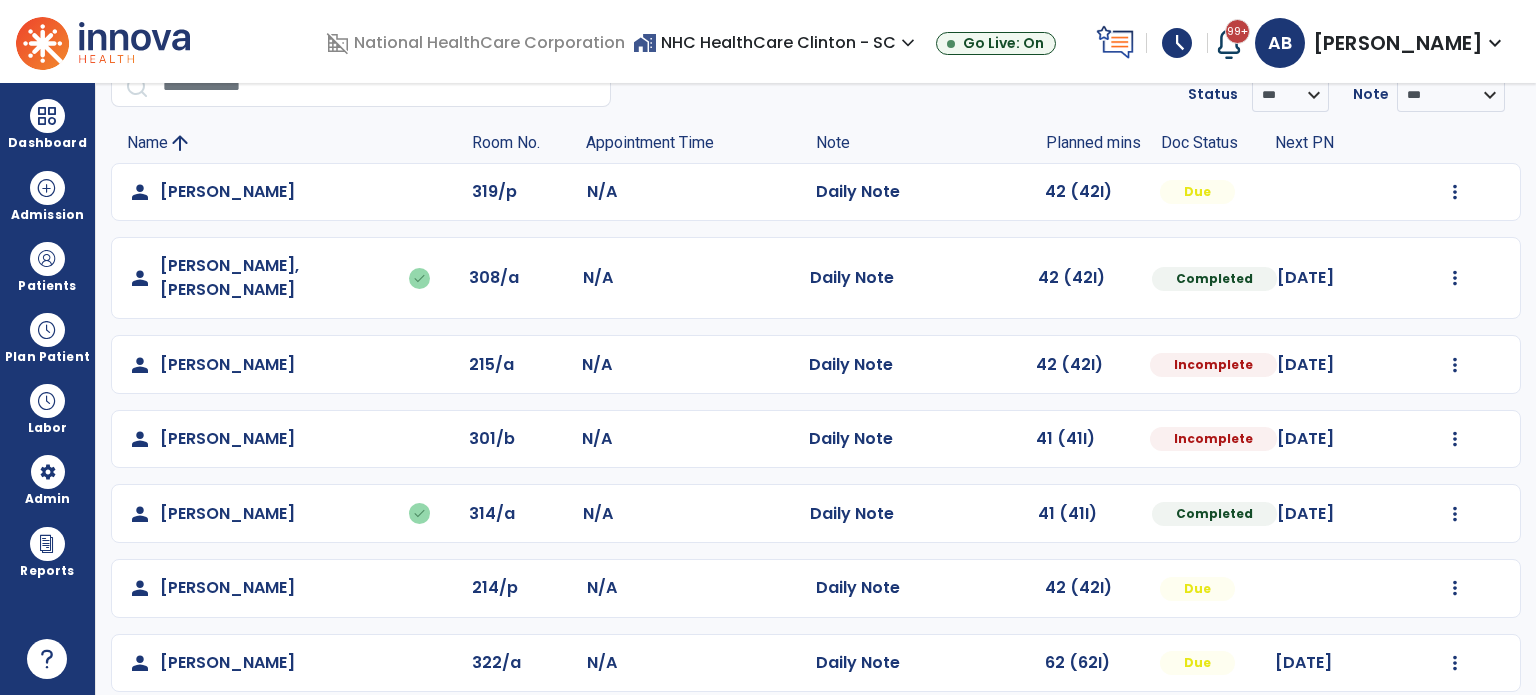 select on "*" 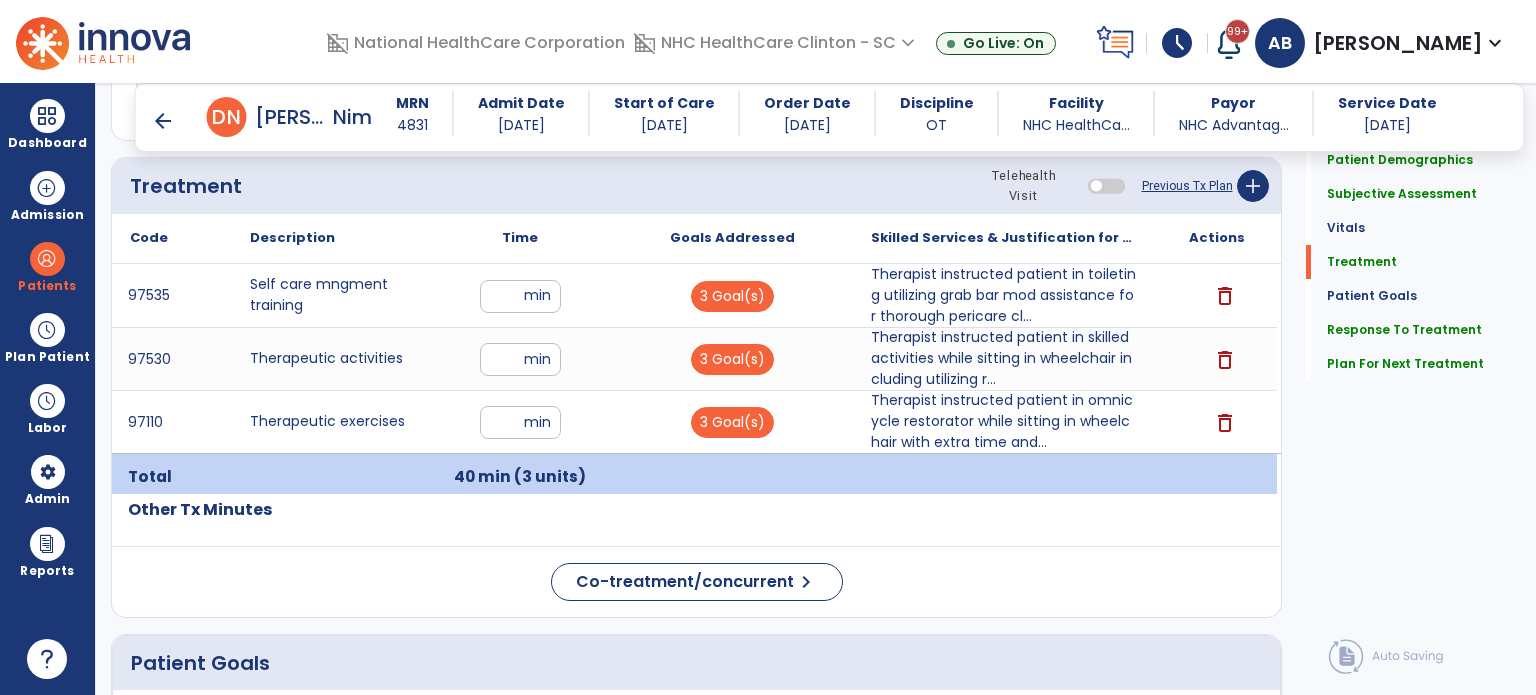 scroll, scrollTop: 1092, scrollLeft: 0, axis: vertical 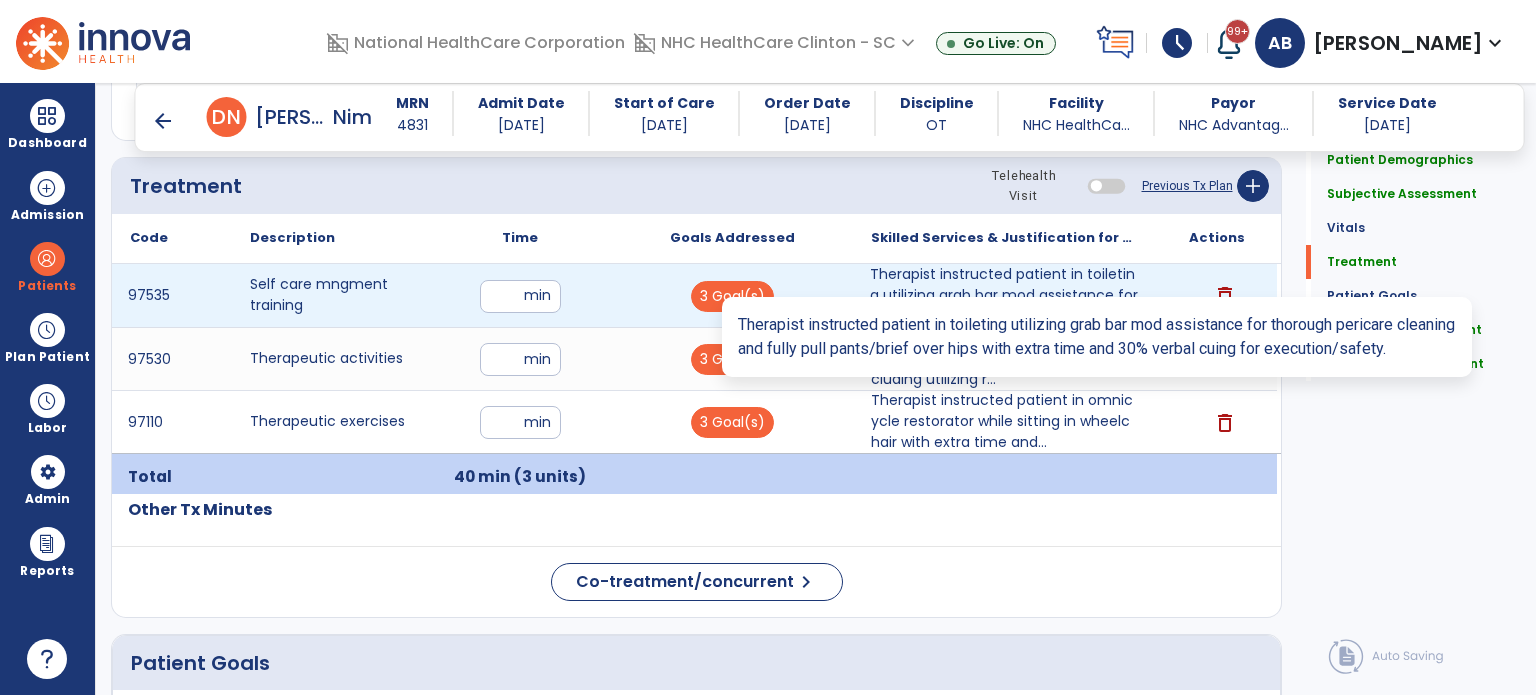 click on "Therapist instructed patient in toileting utilizing grab bar mod assistance for thorough pericare cl..." at bounding box center [1004, 295] 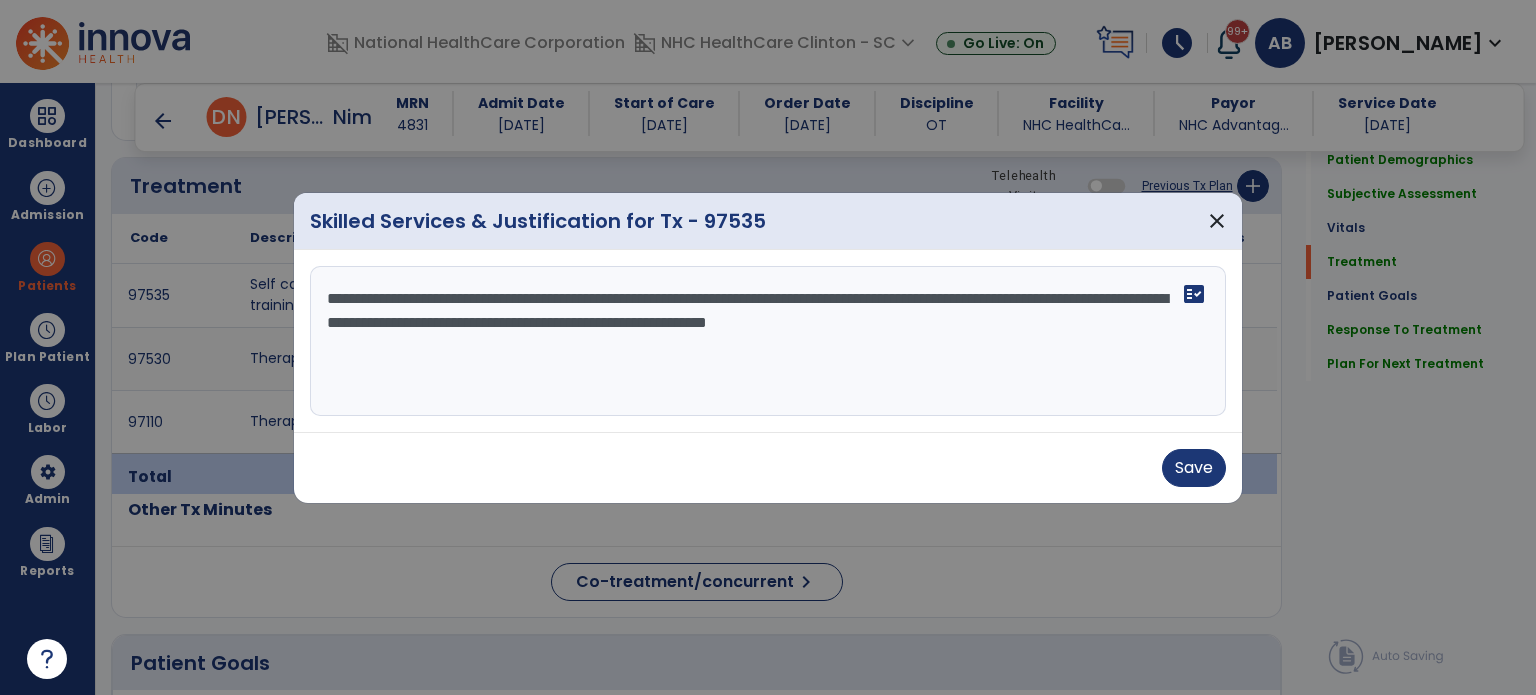click on "**********" at bounding box center (768, 341) 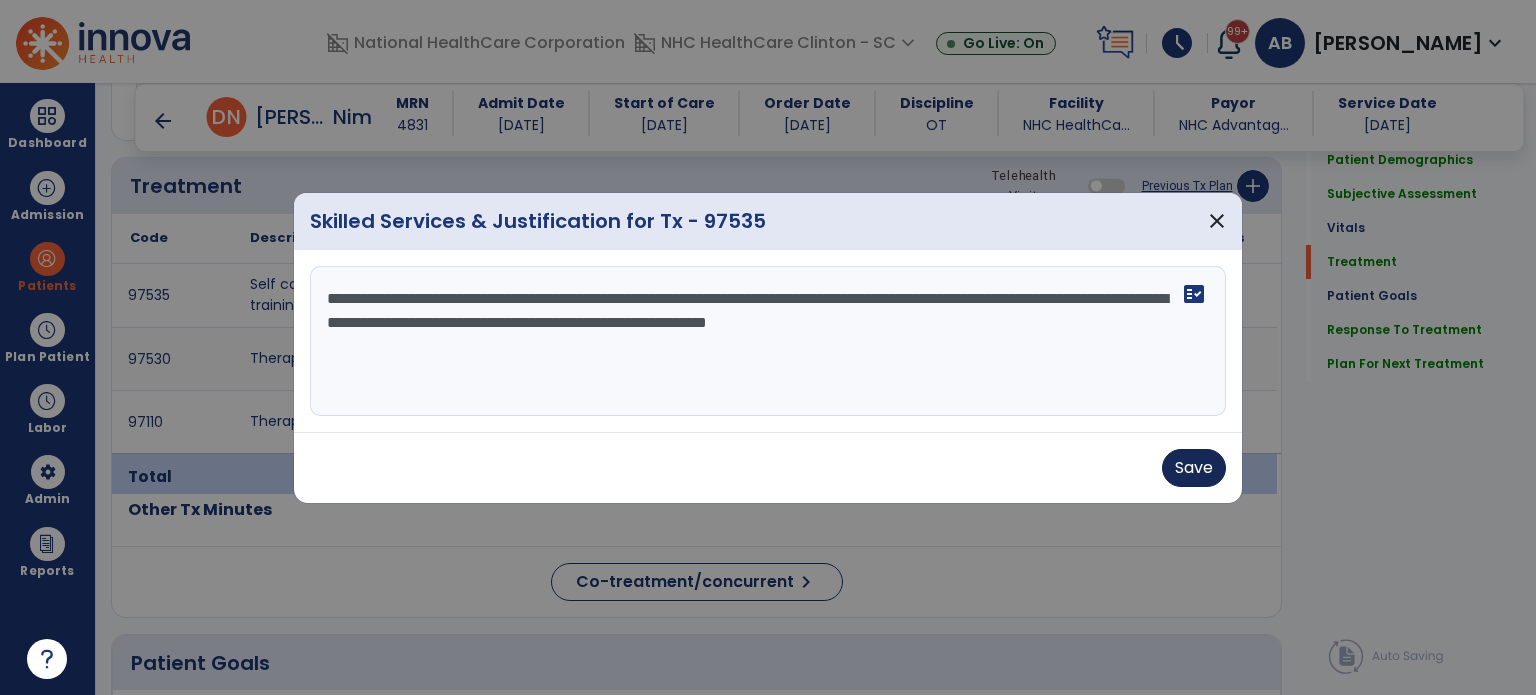 type on "**********" 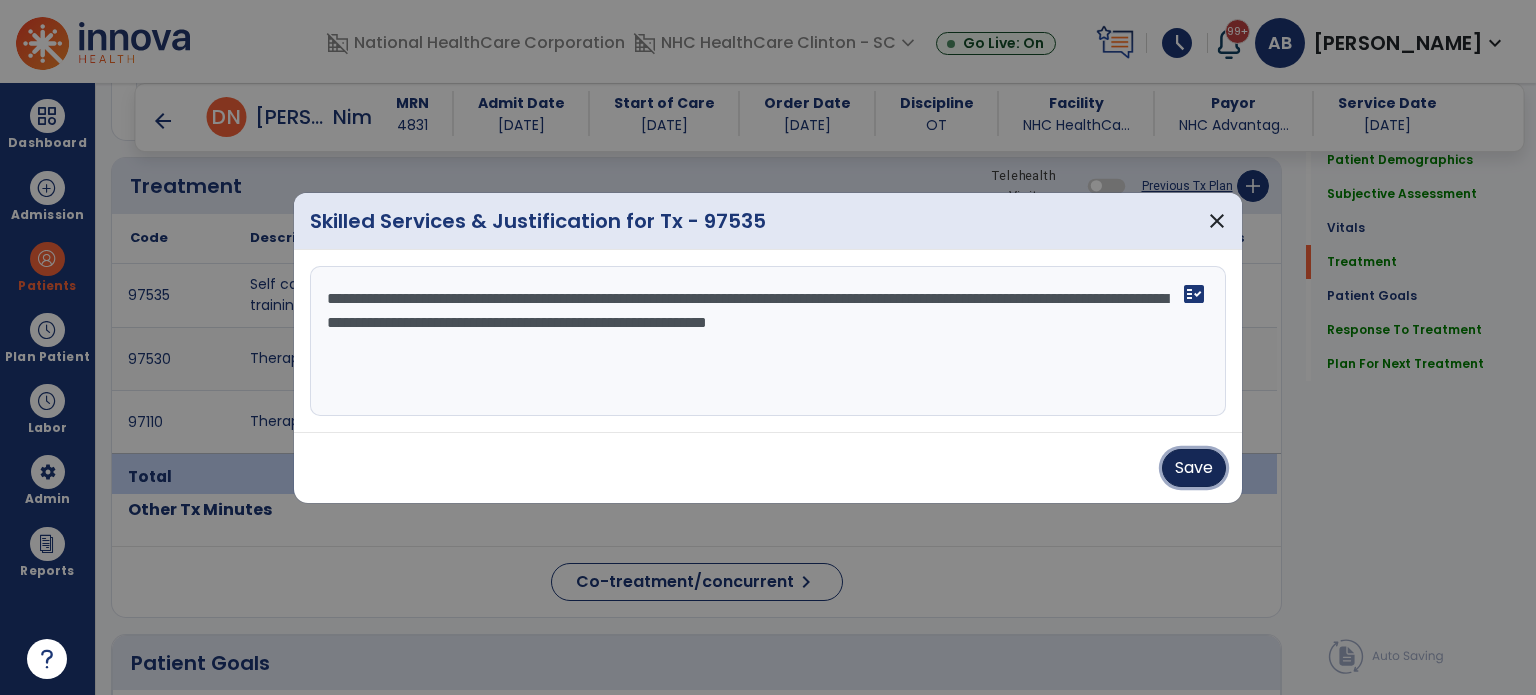 click on "Save" at bounding box center (1194, 468) 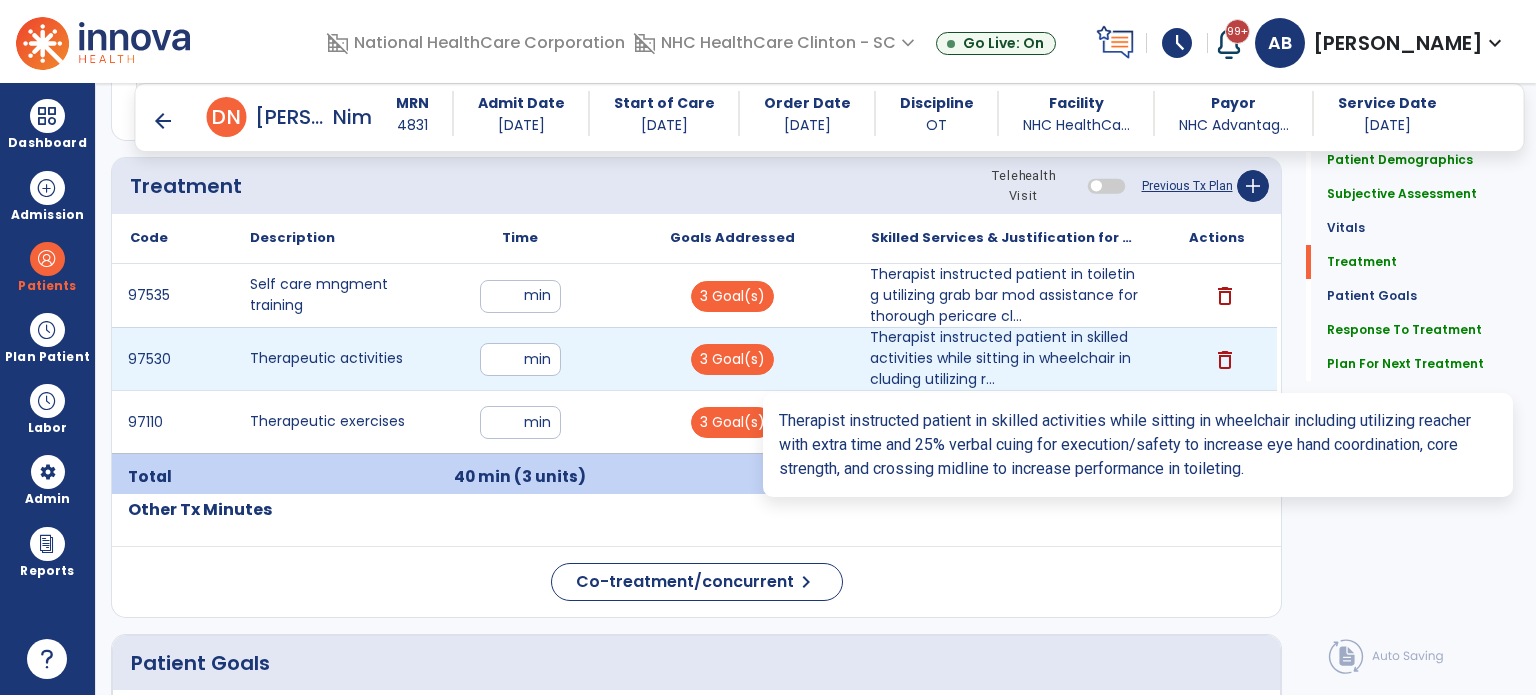 click on "Therapist instructed patient in skilled activities while sitting in wheelchair including utilizing r..." at bounding box center (1004, 358) 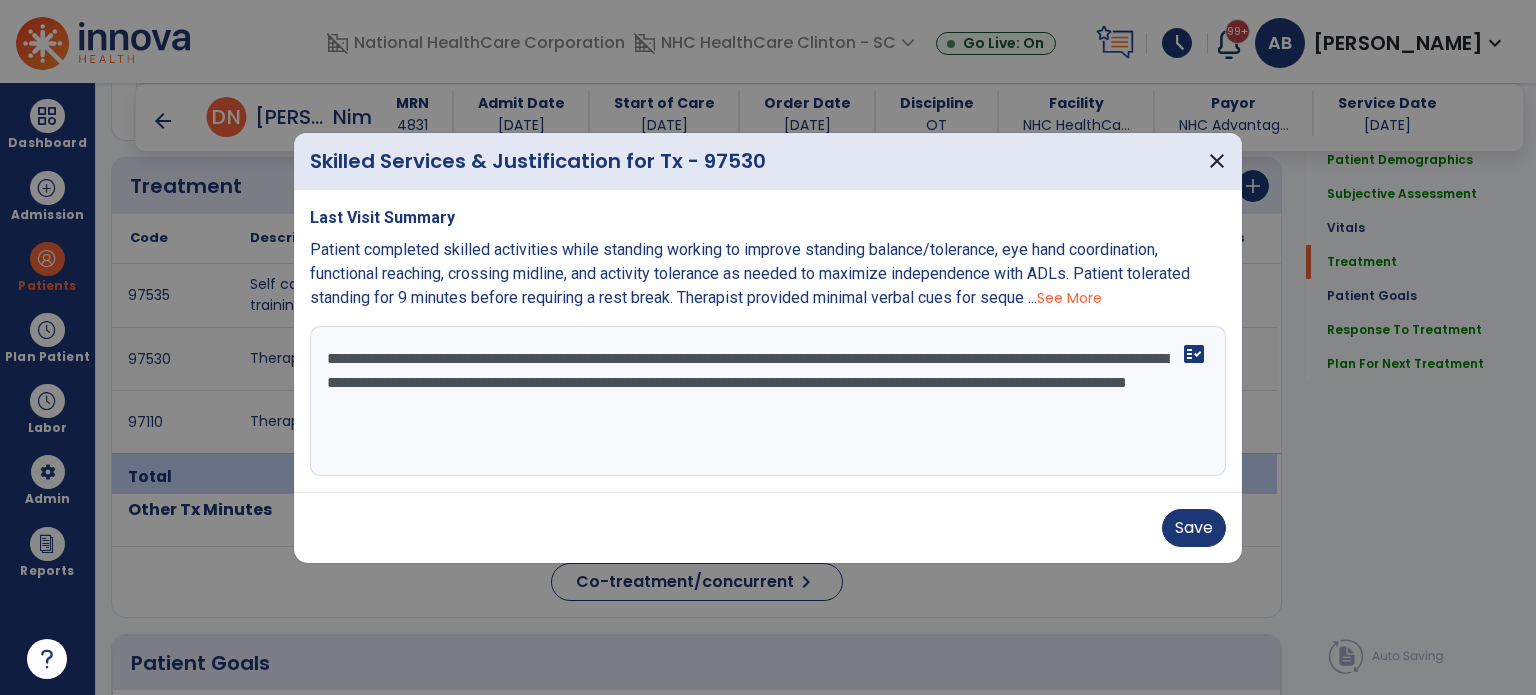drag, startPoint x: 715, startPoint y: 414, endPoint x: 902, endPoint y: 466, distance: 194.09534 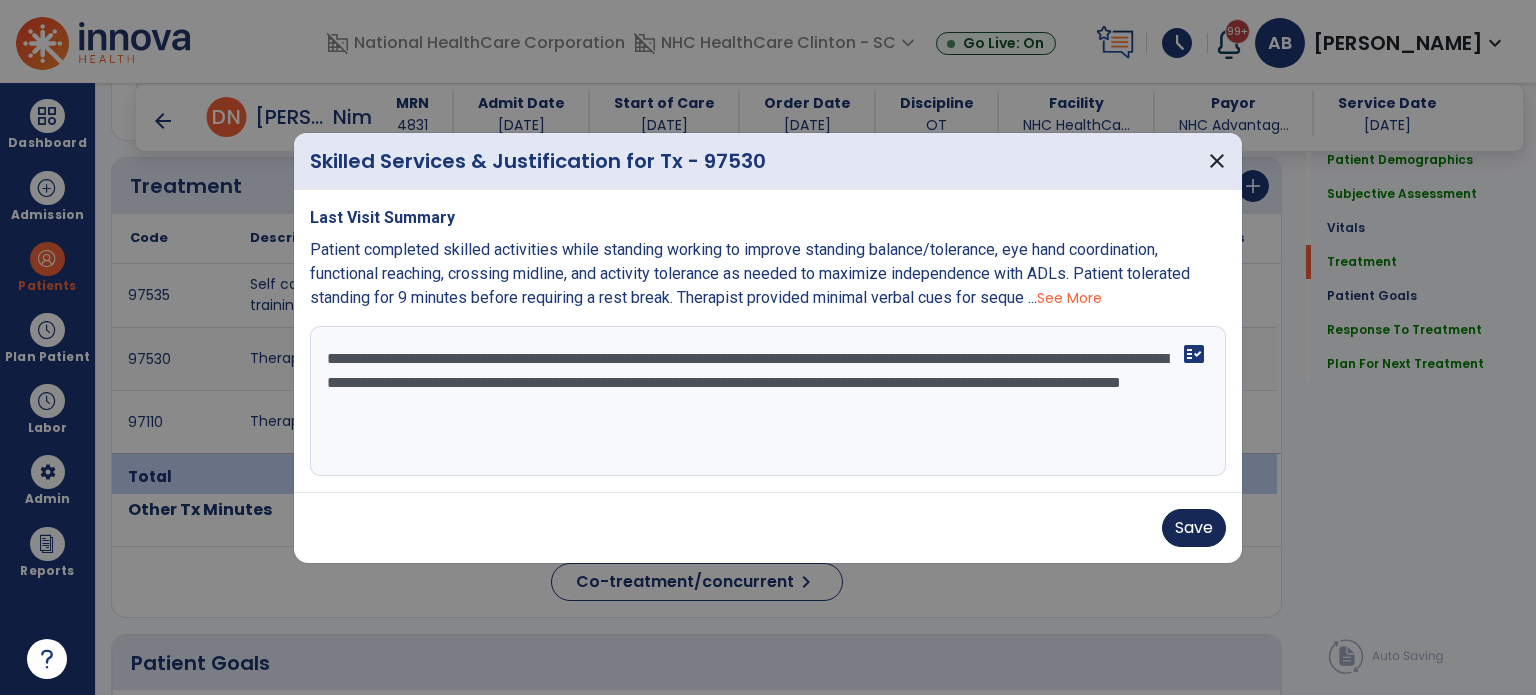 type on "**********" 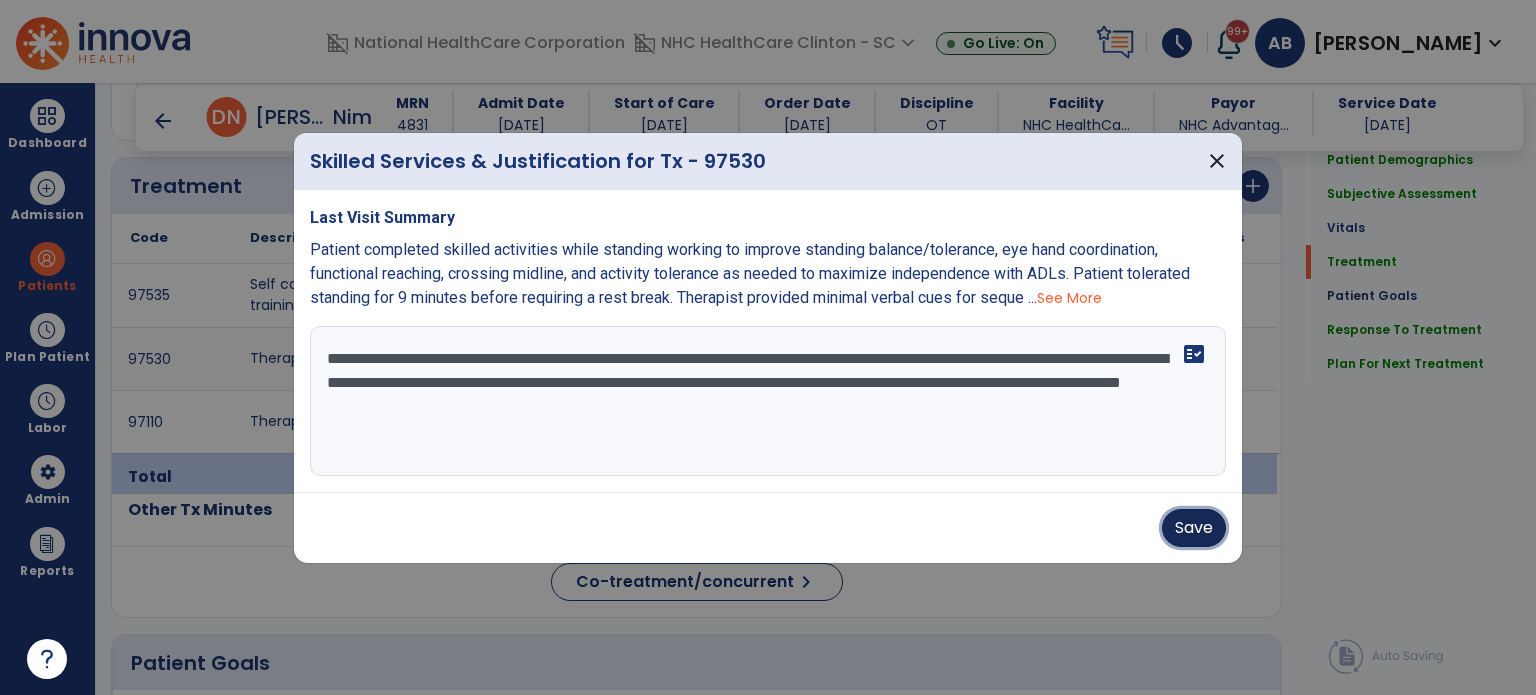 click on "Save" at bounding box center (1194, 528) 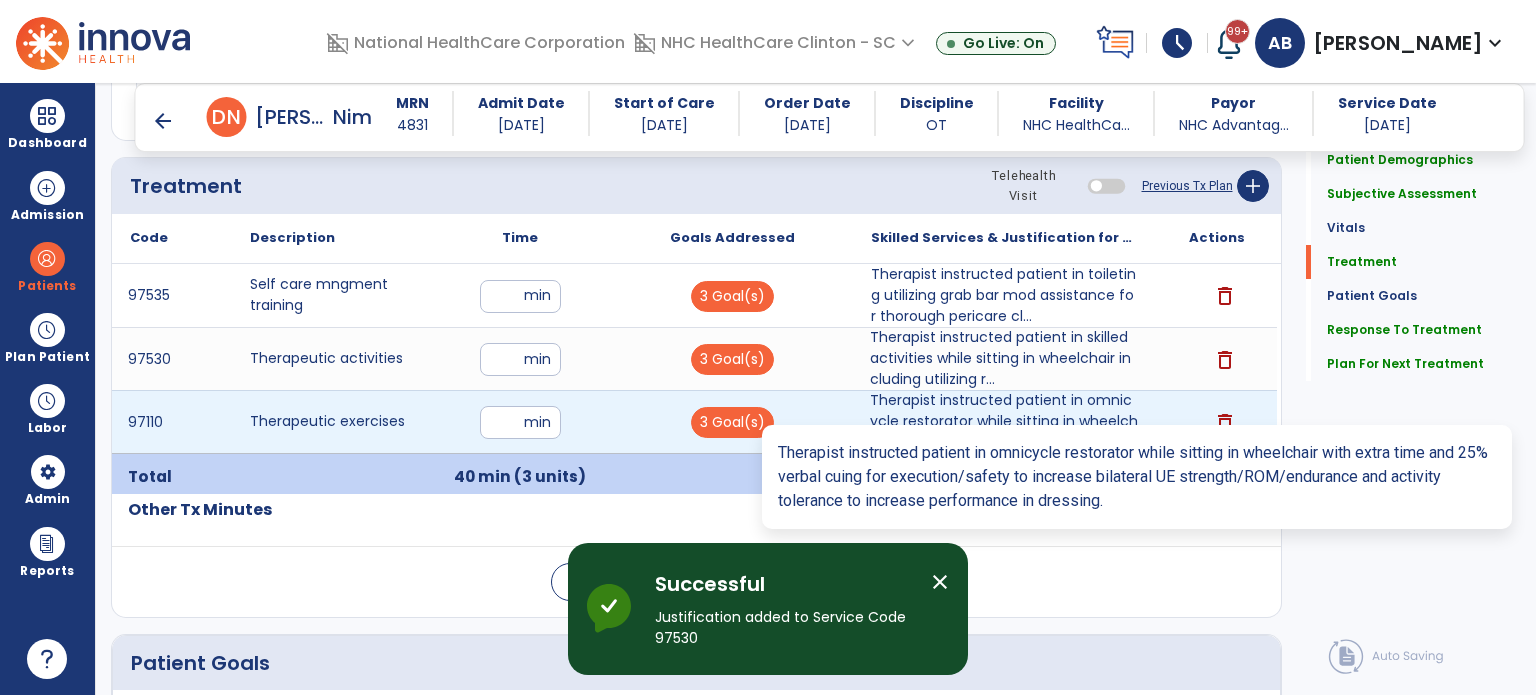 click on "Therapist instructed patient in omnicycle restorator while sitting in wheelchair with extra time and..." at bounding box center (1004, 421) 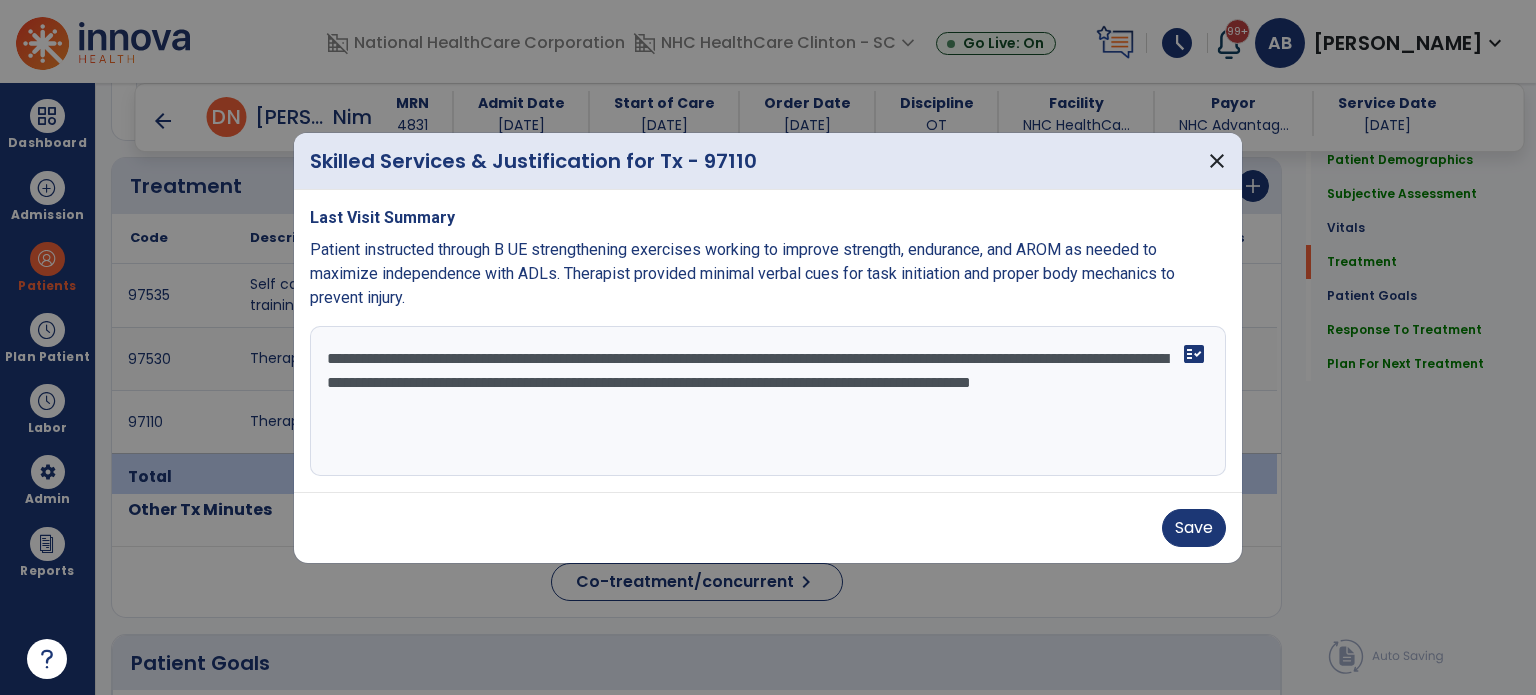 drag, startPoint x: 553, startPoint y: 399, endPoint x: 705, endPoint y: 444, distance: 158.52129 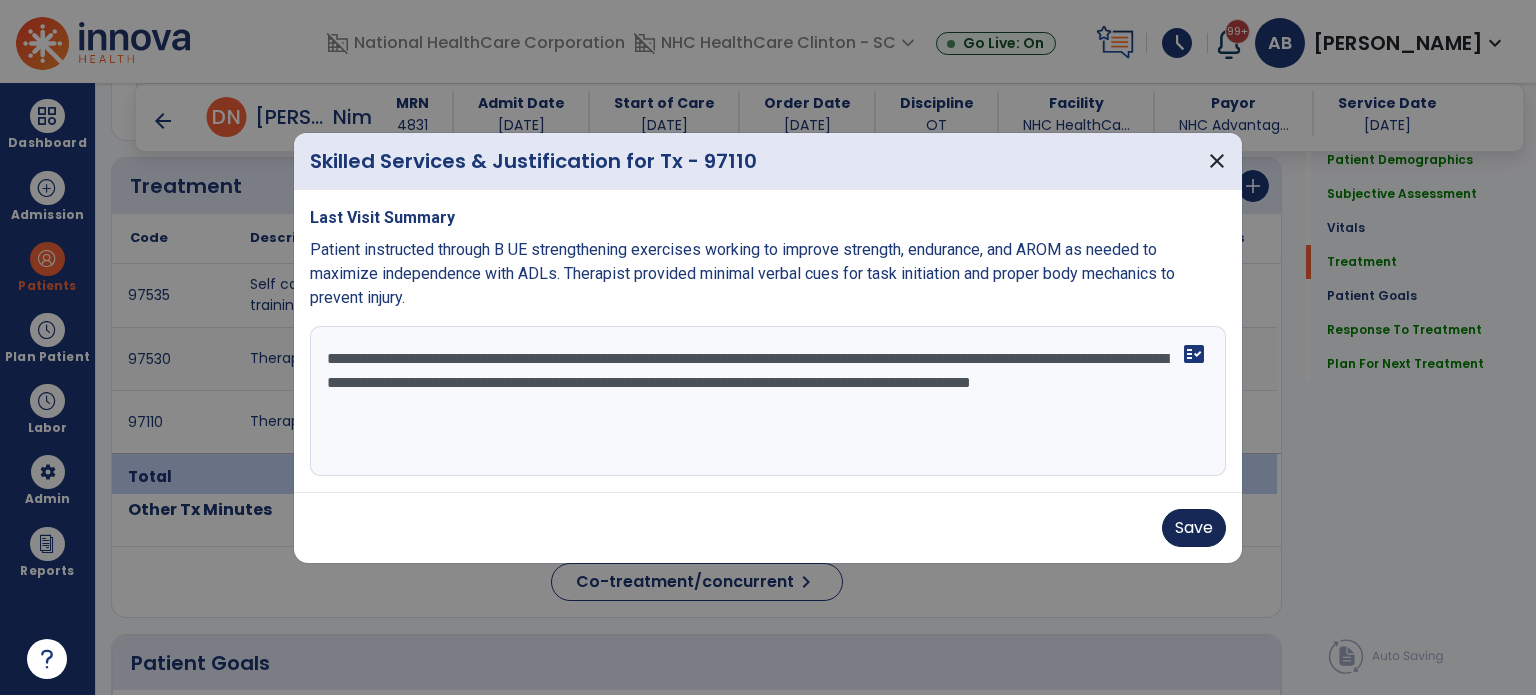 type on "**********" 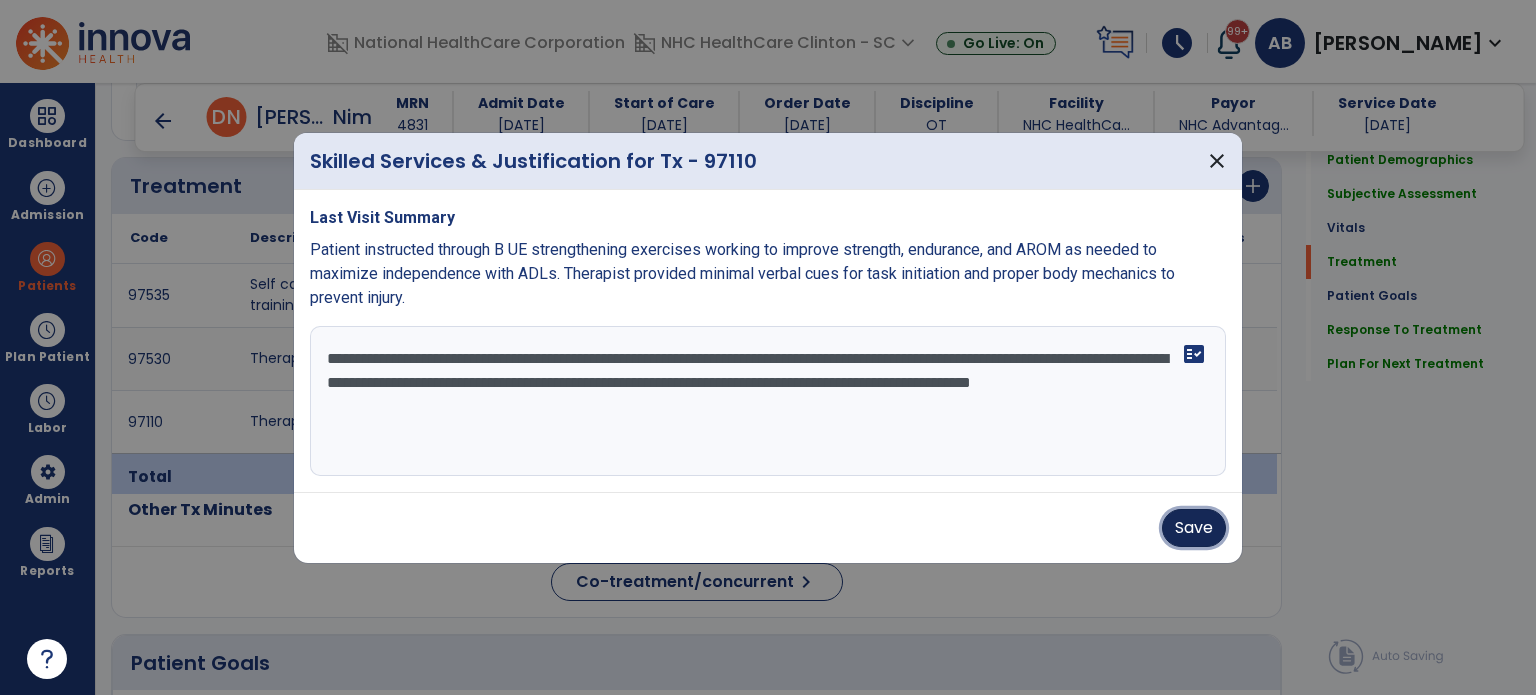 click on "Save" at bounding box center (1194, 528) 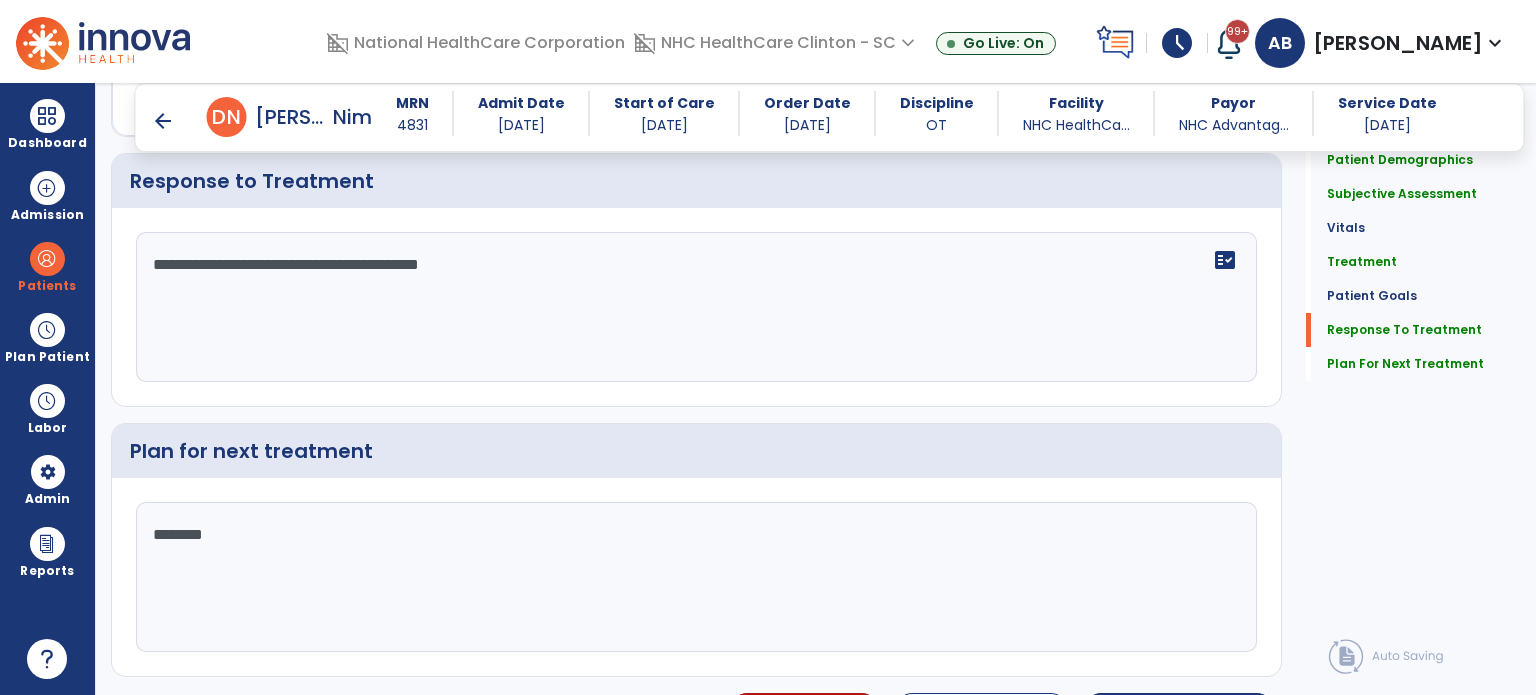 scroll, scrollTop: 2580, scrollLeft: 0, axis: vertical 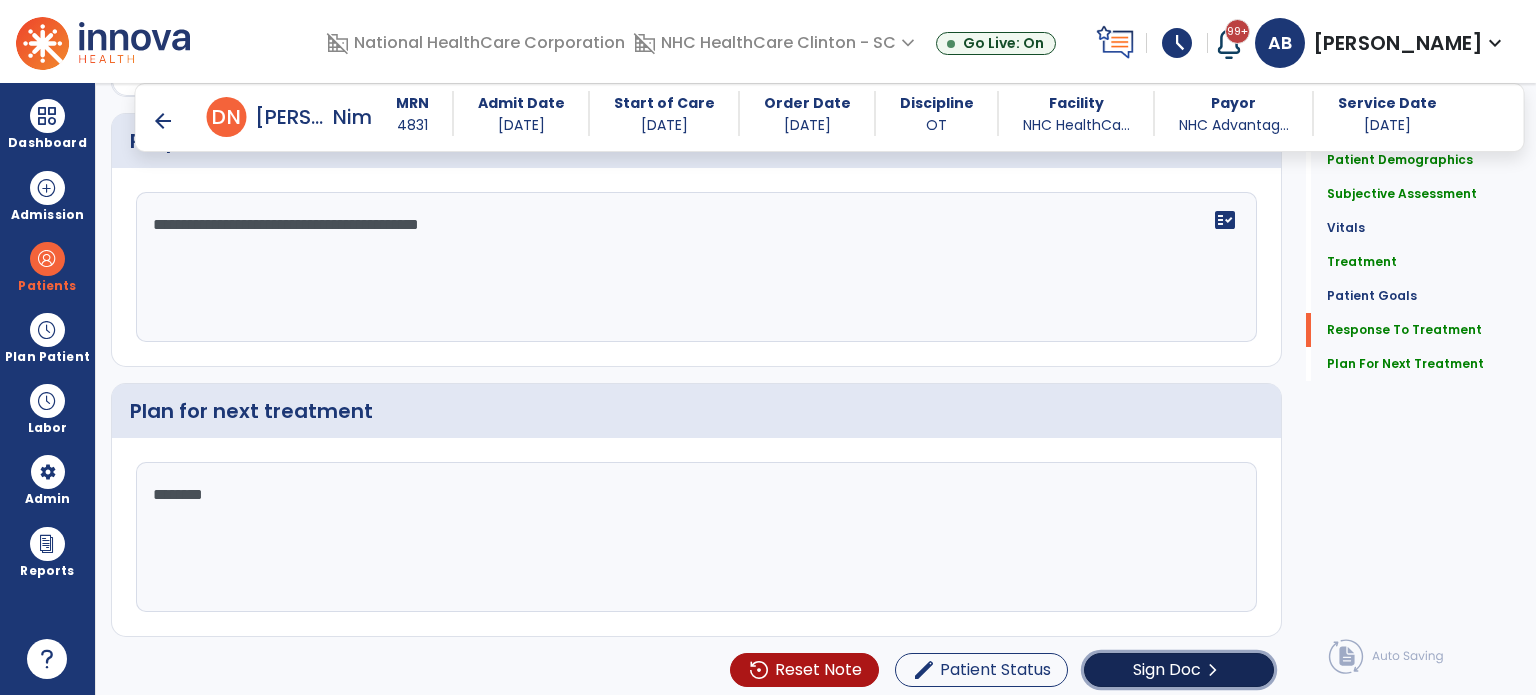 click on "Sign Doc  chevron_right" 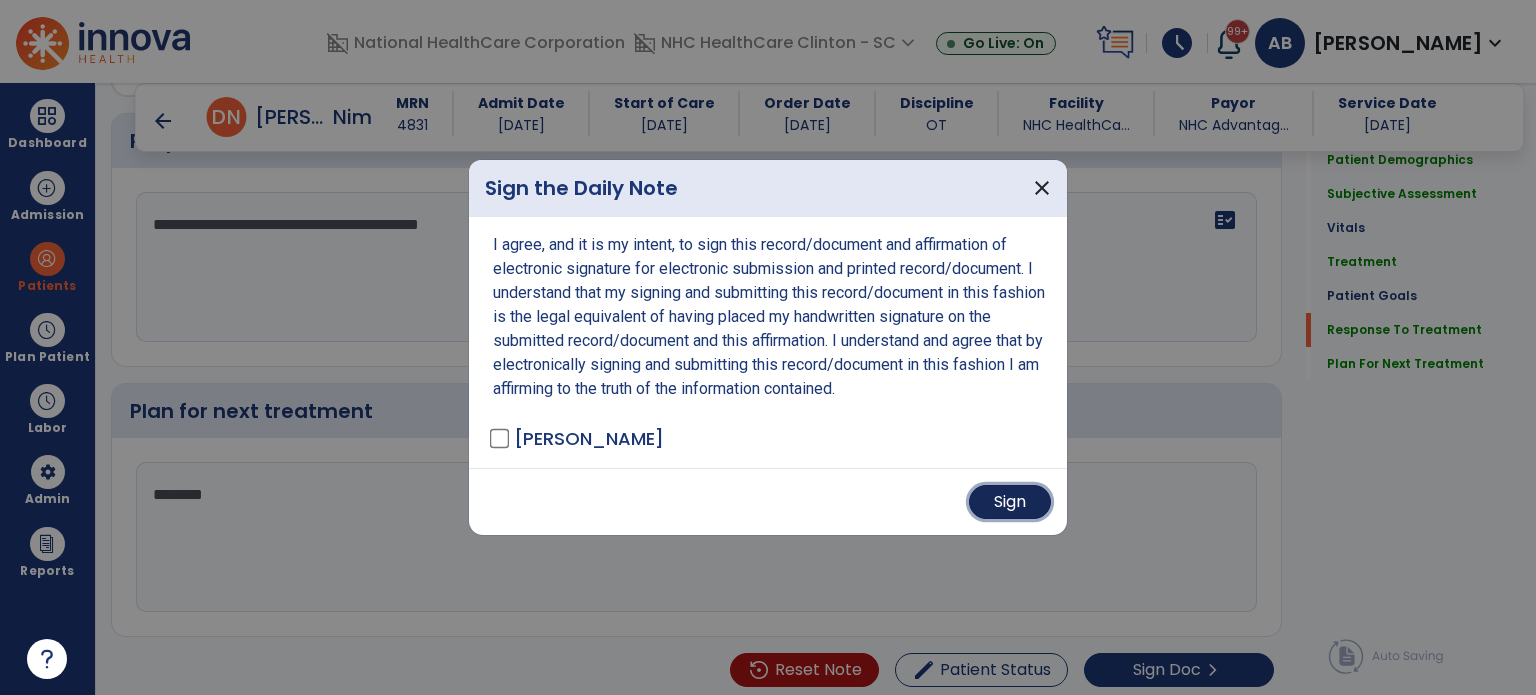 click on "Sign" at bounding box center (1010, 502) 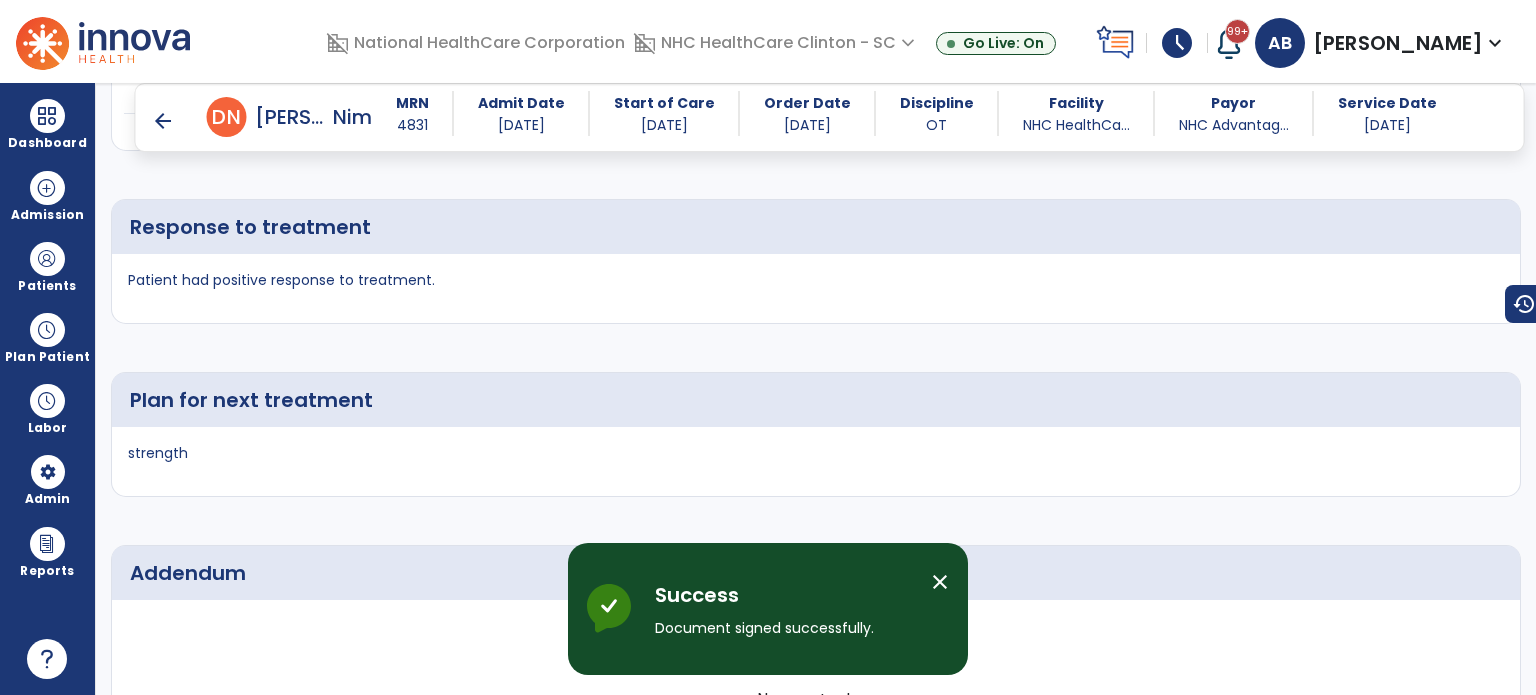 scroll, scrollTop: 3119, scrollLeft: 0, axis: vertical 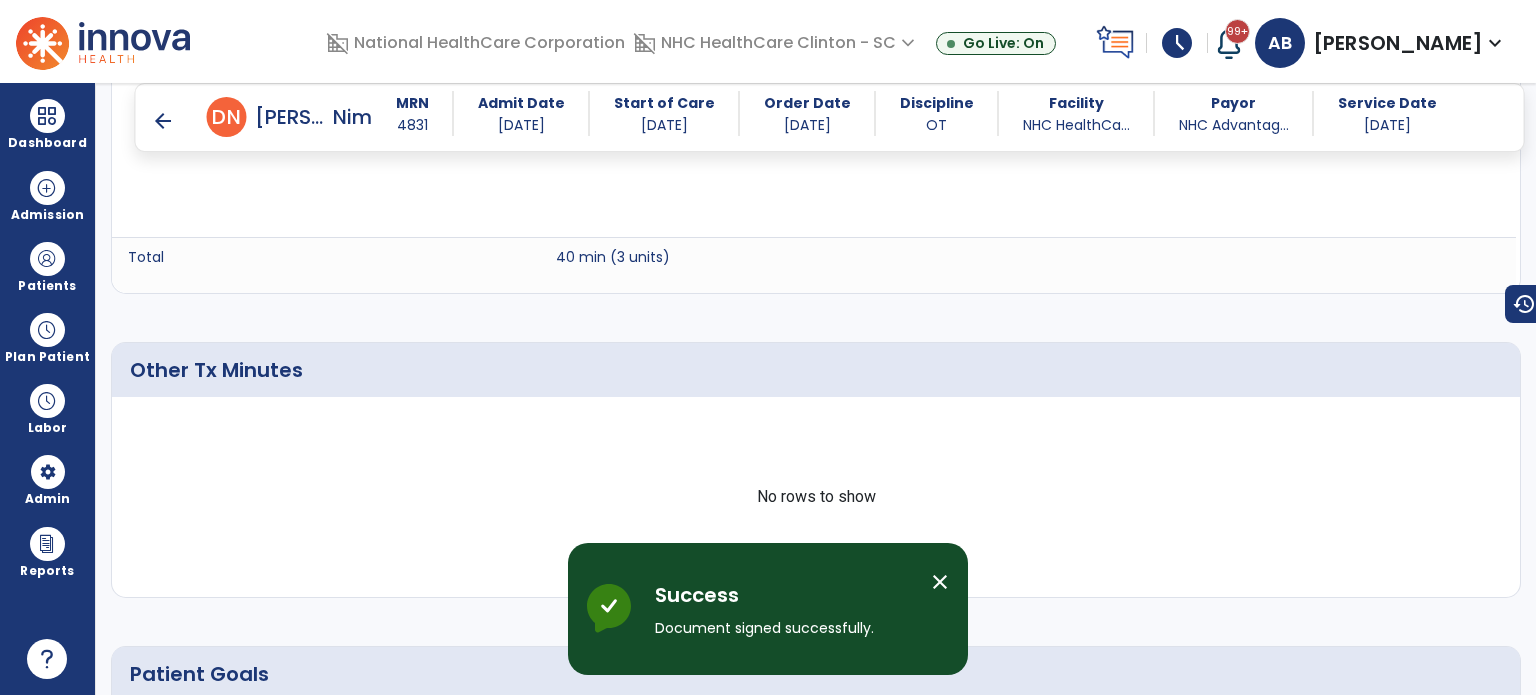 click on "arrow_back" at bounding box center [163, 121] 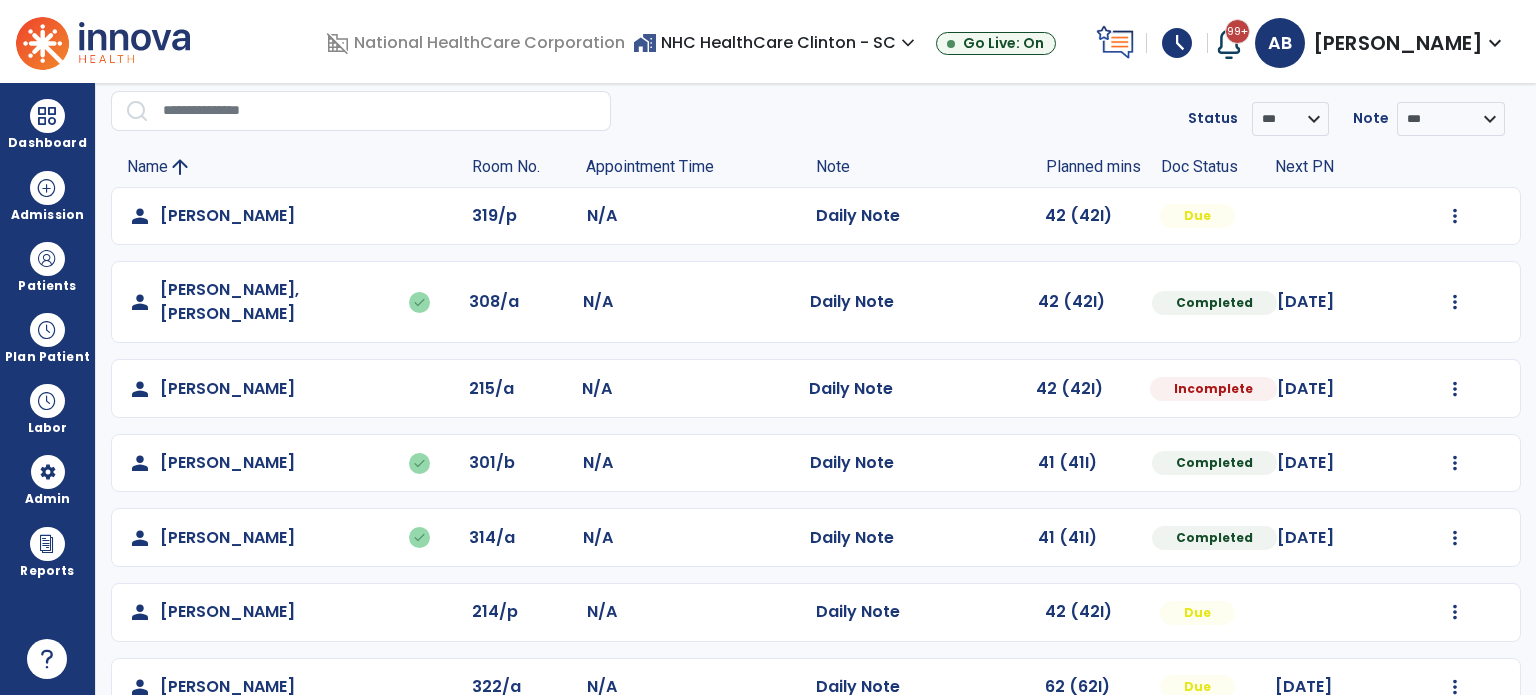 scroll, scrollTop: 72, scrollLeft: 0, axis: vertical 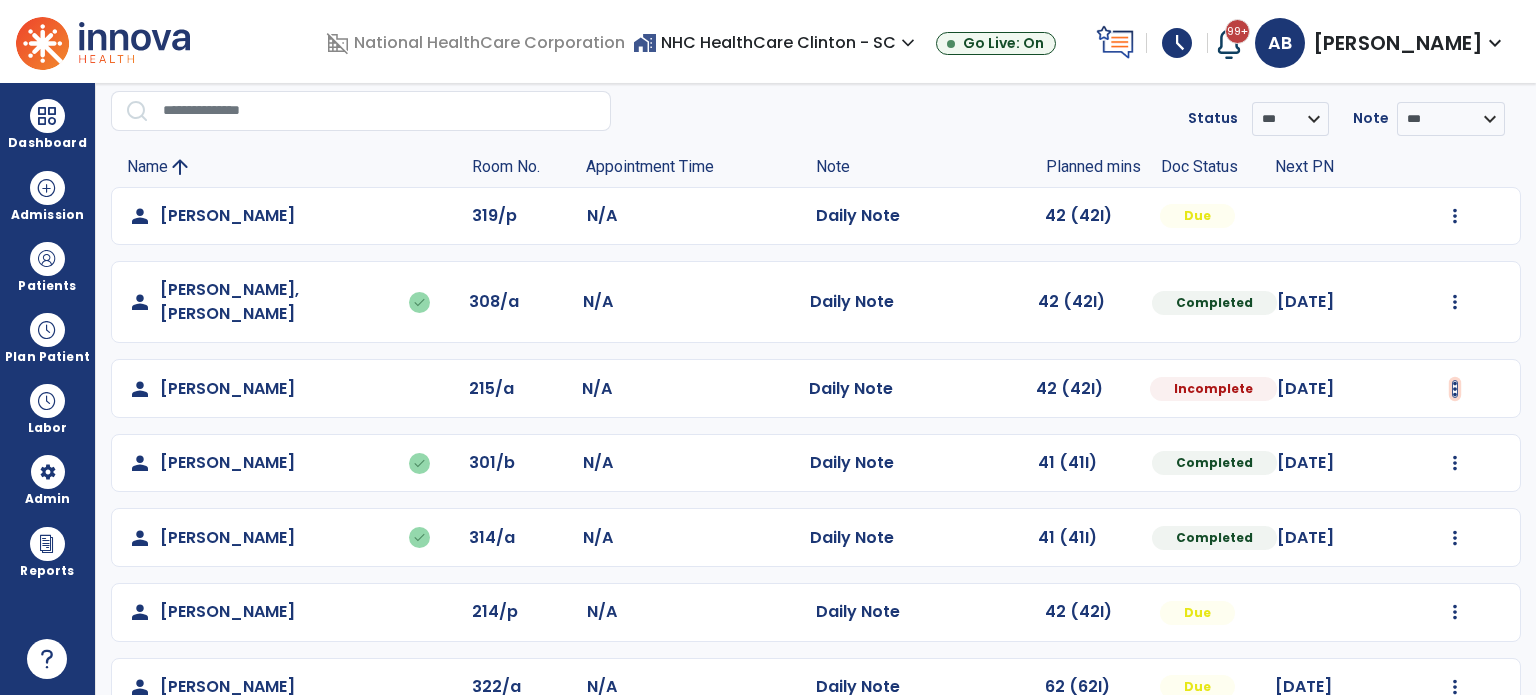 click at bounding box center (1455, 216) 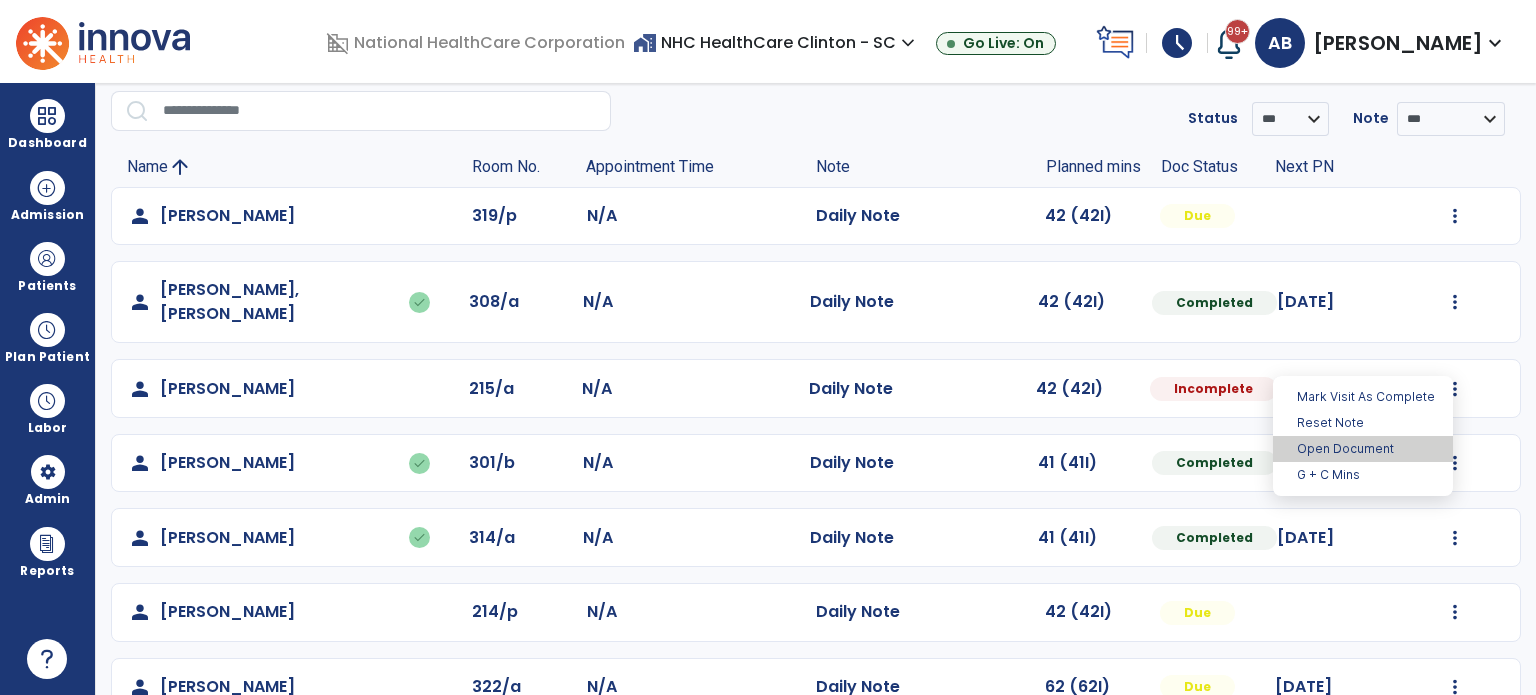 click on "Open Document" at bounding box center (1363, 449) 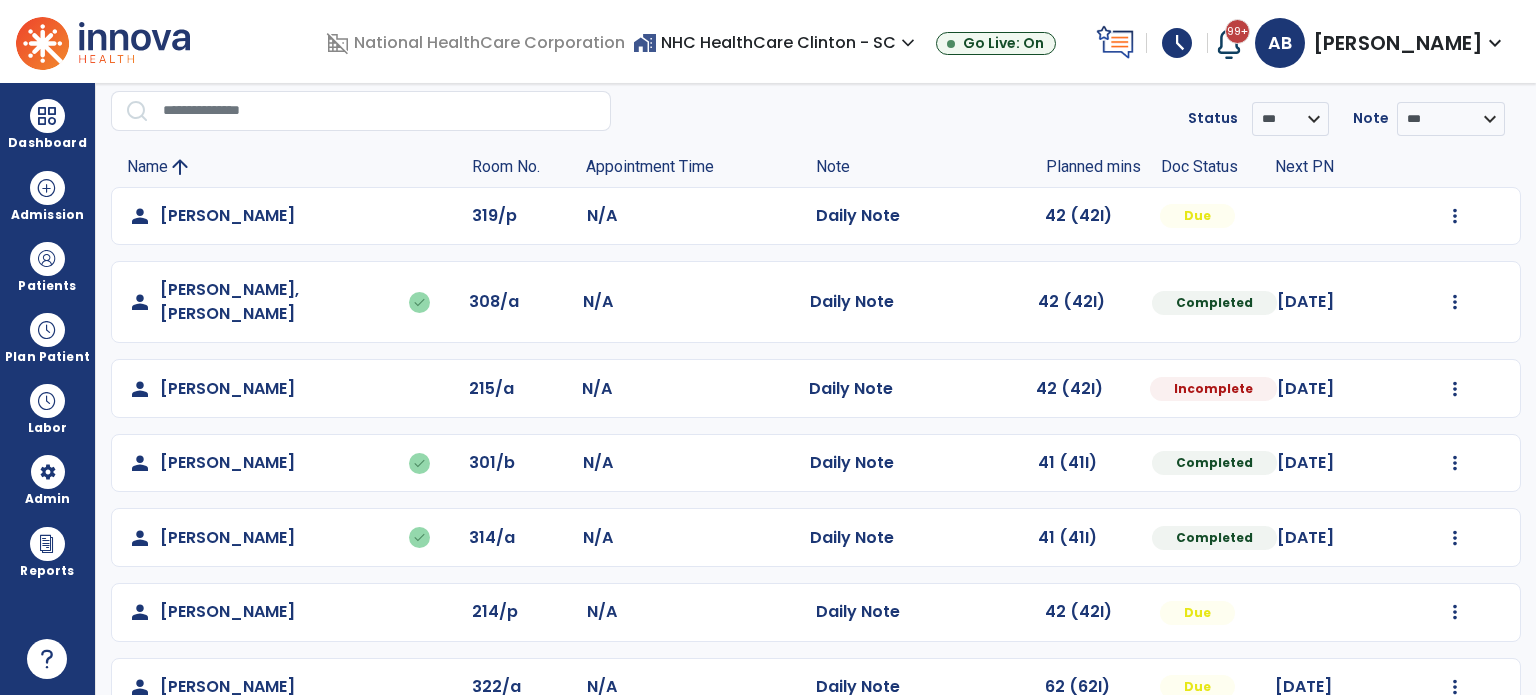 select on "*" 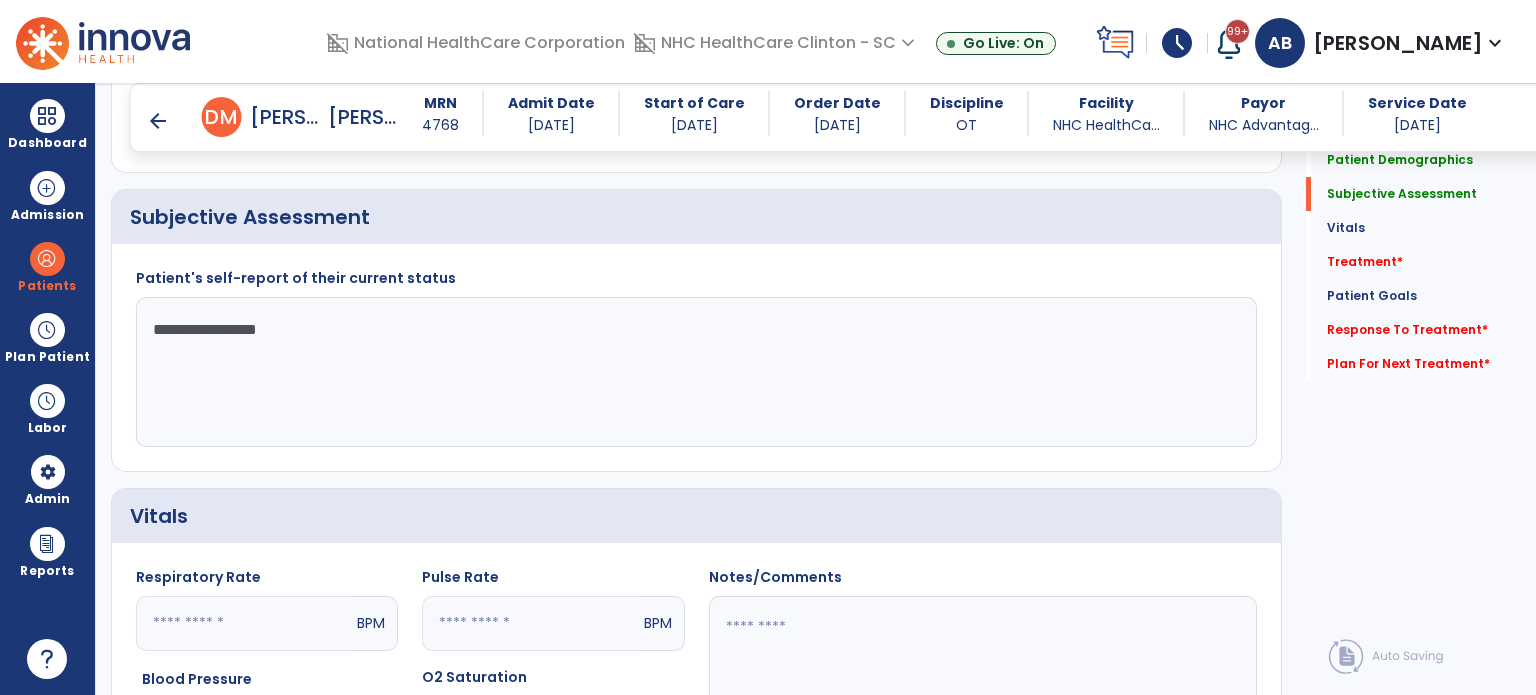 scroll, scrollTop: 343, scrollLeft: 0, axis: vertical 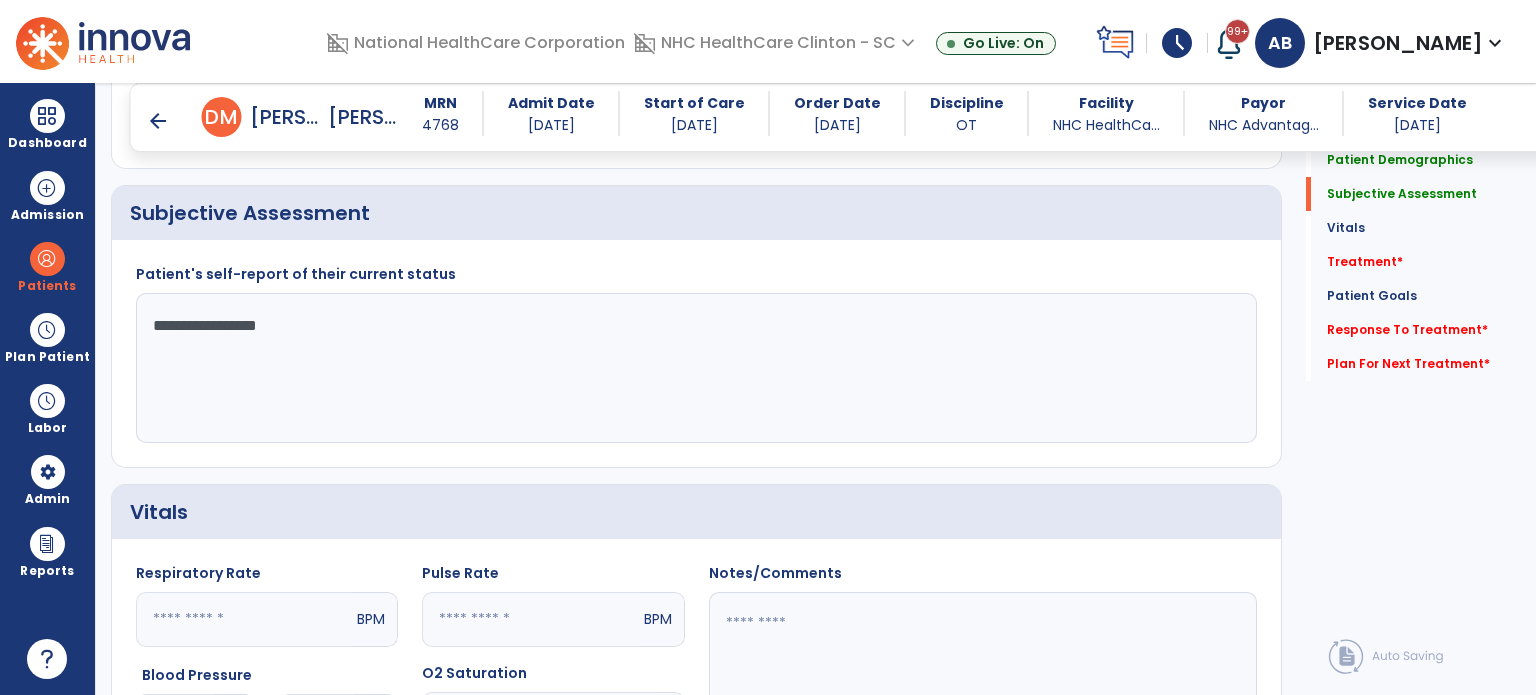 click on "**********" 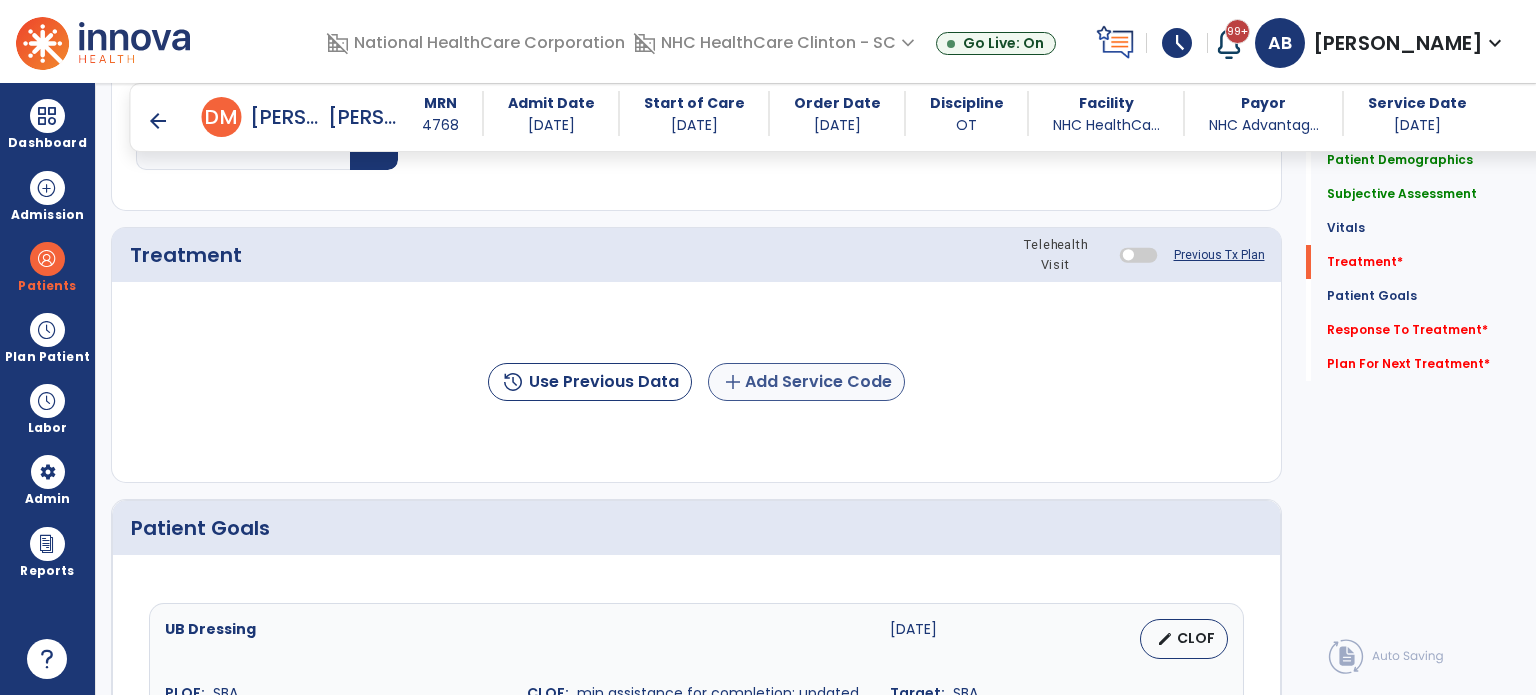 scroll, scrollTop: 1023, scrollLeft: 0, axis: vertical 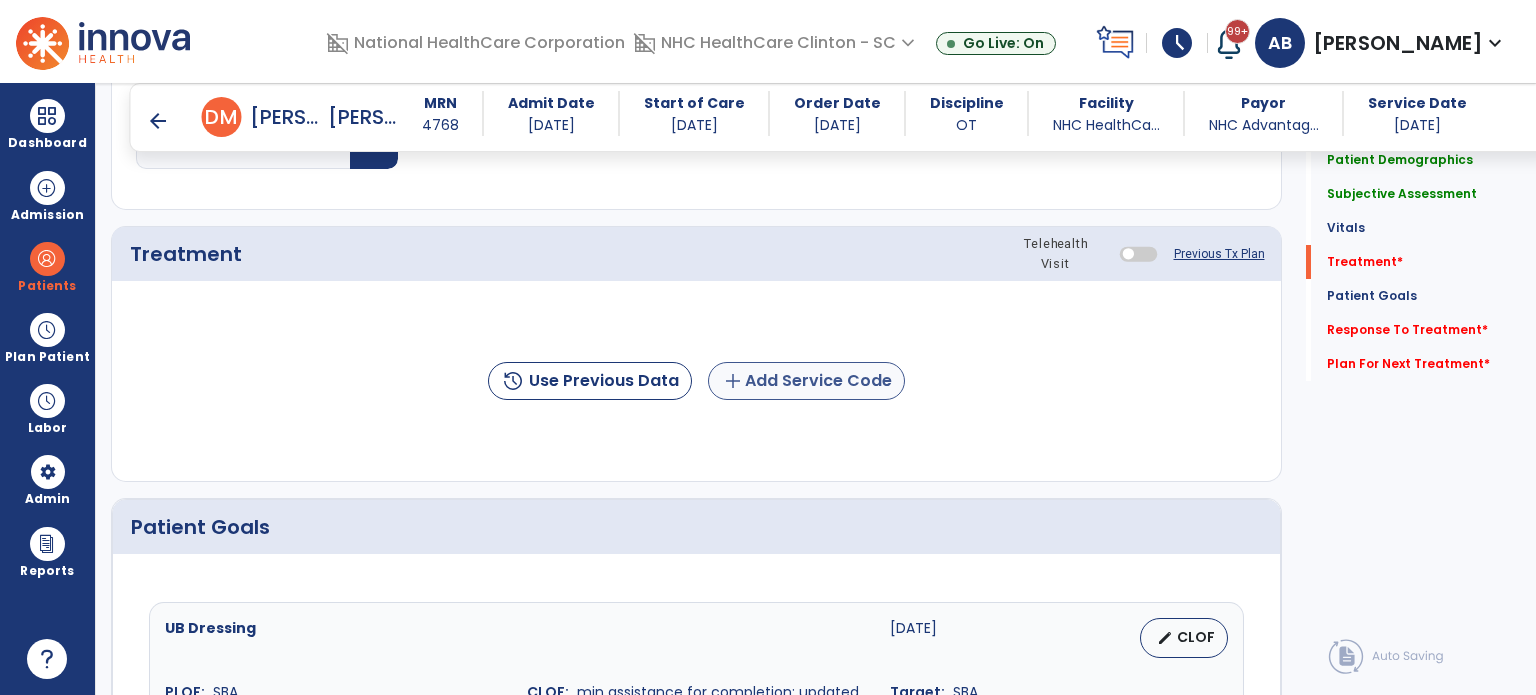 type on "**********" 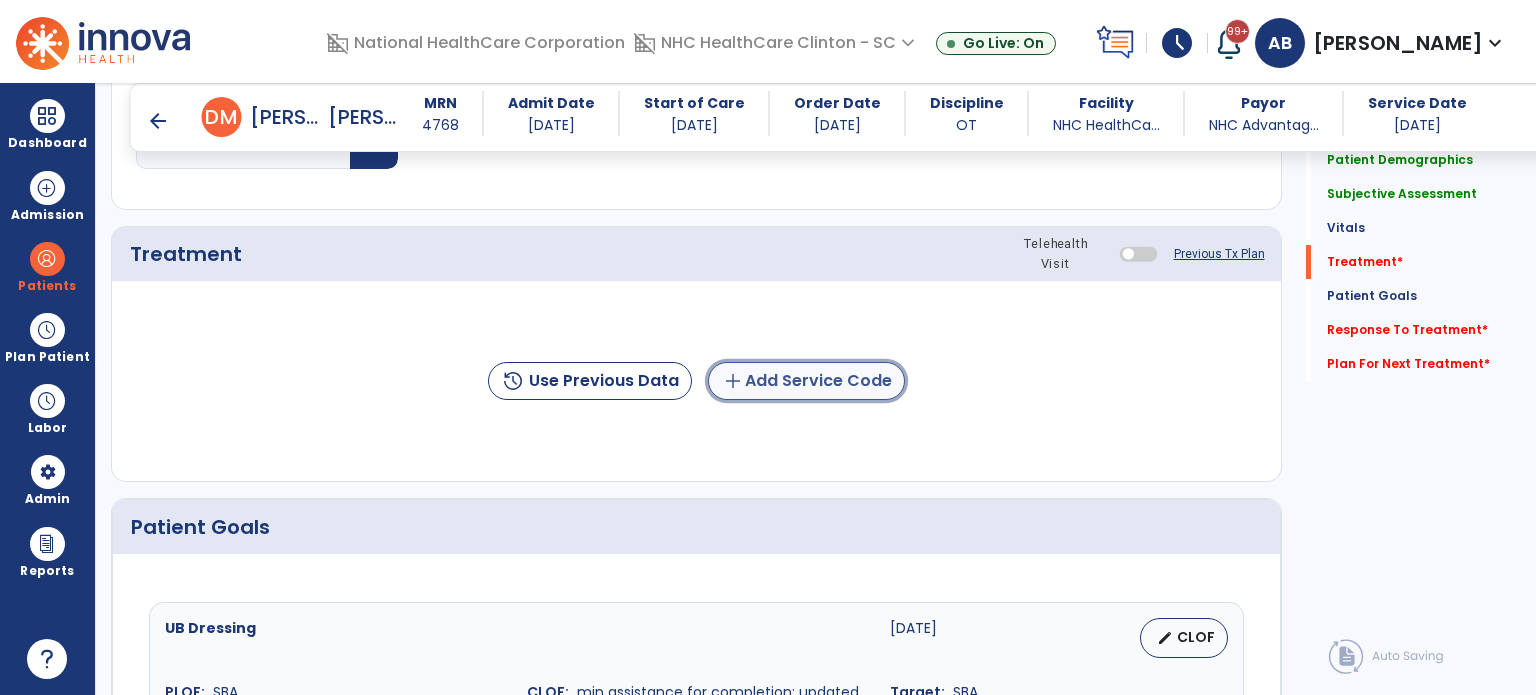 click on "add  Add Service Code" 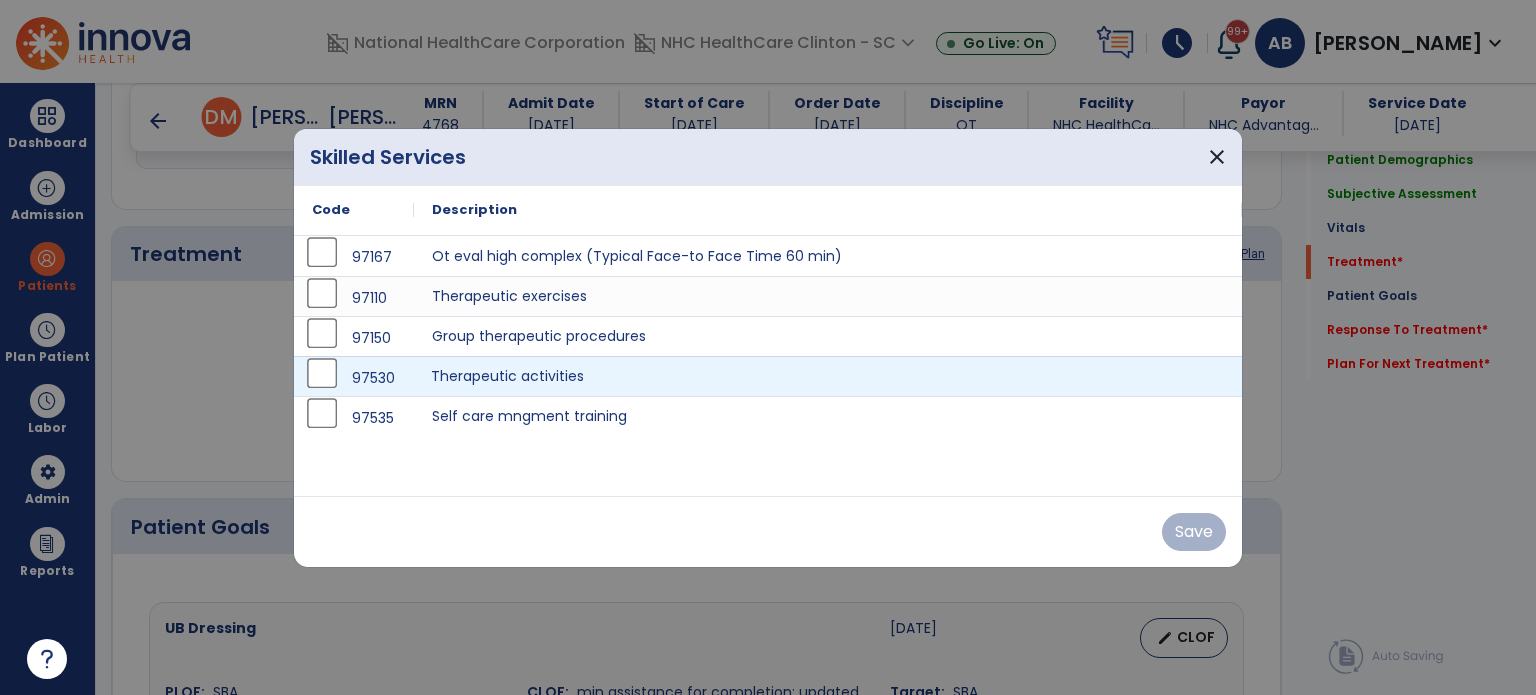 click on "Therapeutic activities" at bounding box center (828, 376) 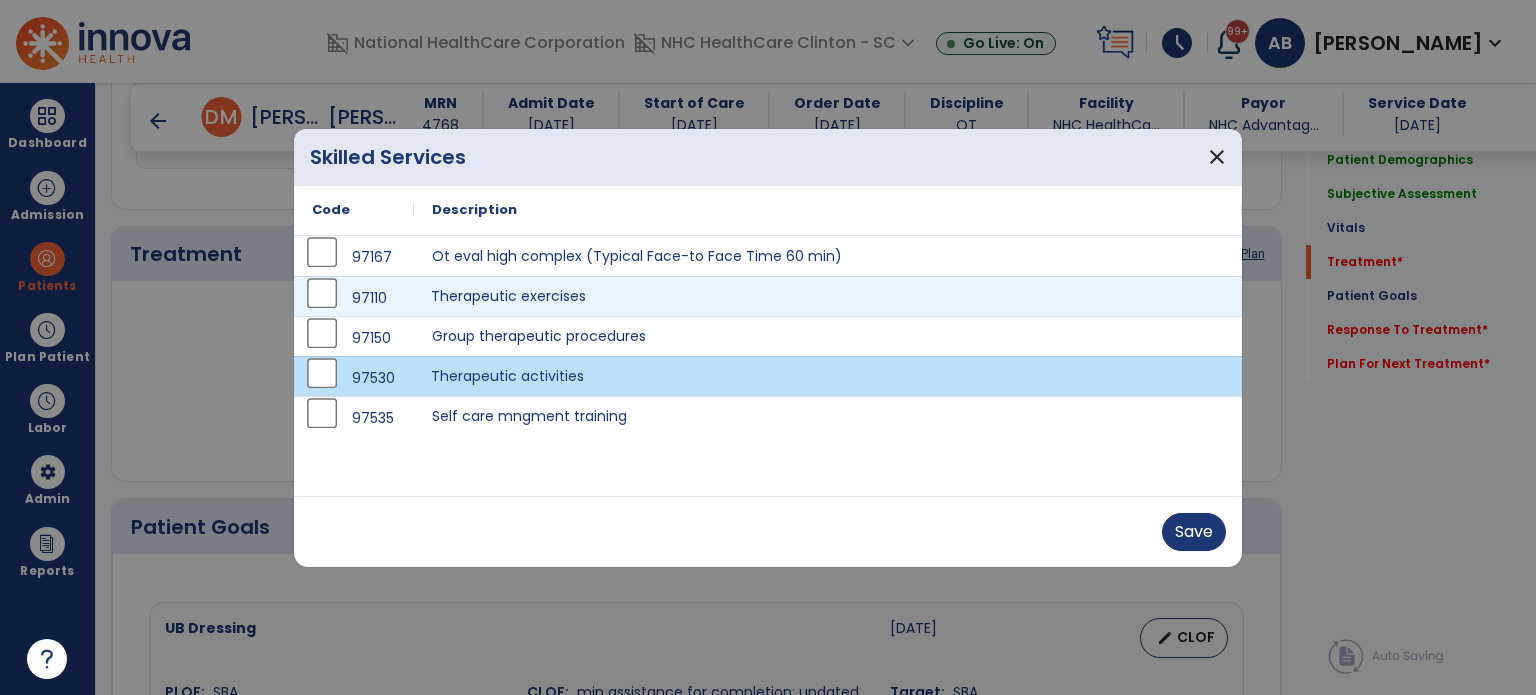 click on "Therapeutic exercises" at bounding box center (828, 296) 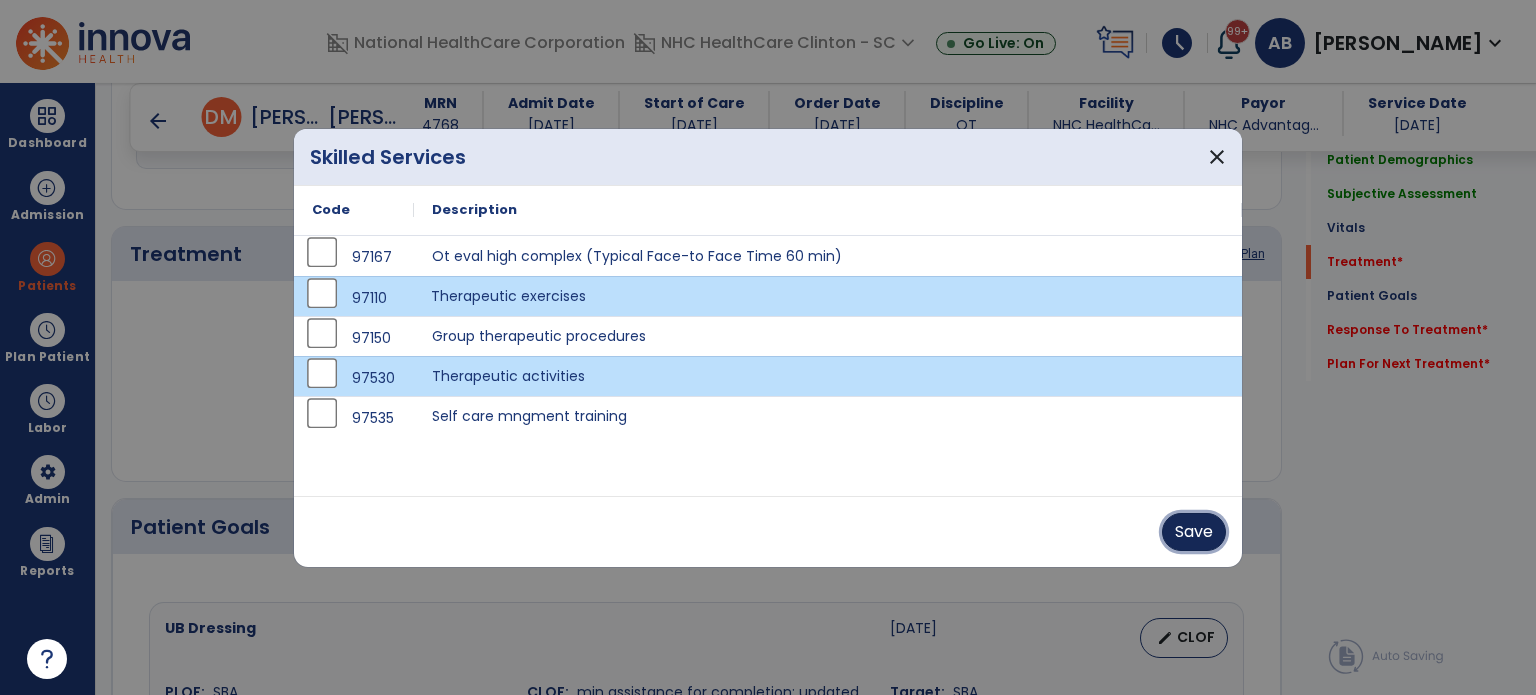 click on "Save" at bounding box center [1194, 532] 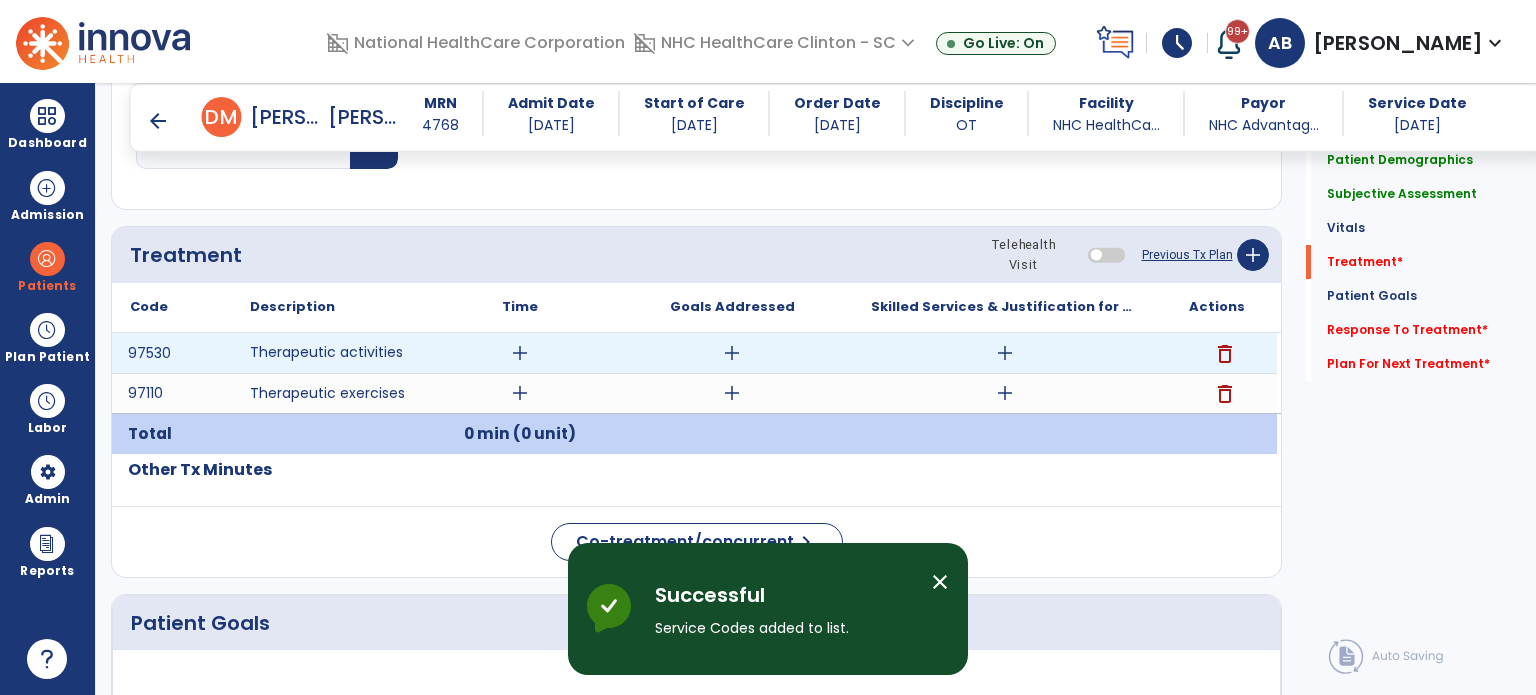 click on "add" at bounding box center [520, 353] 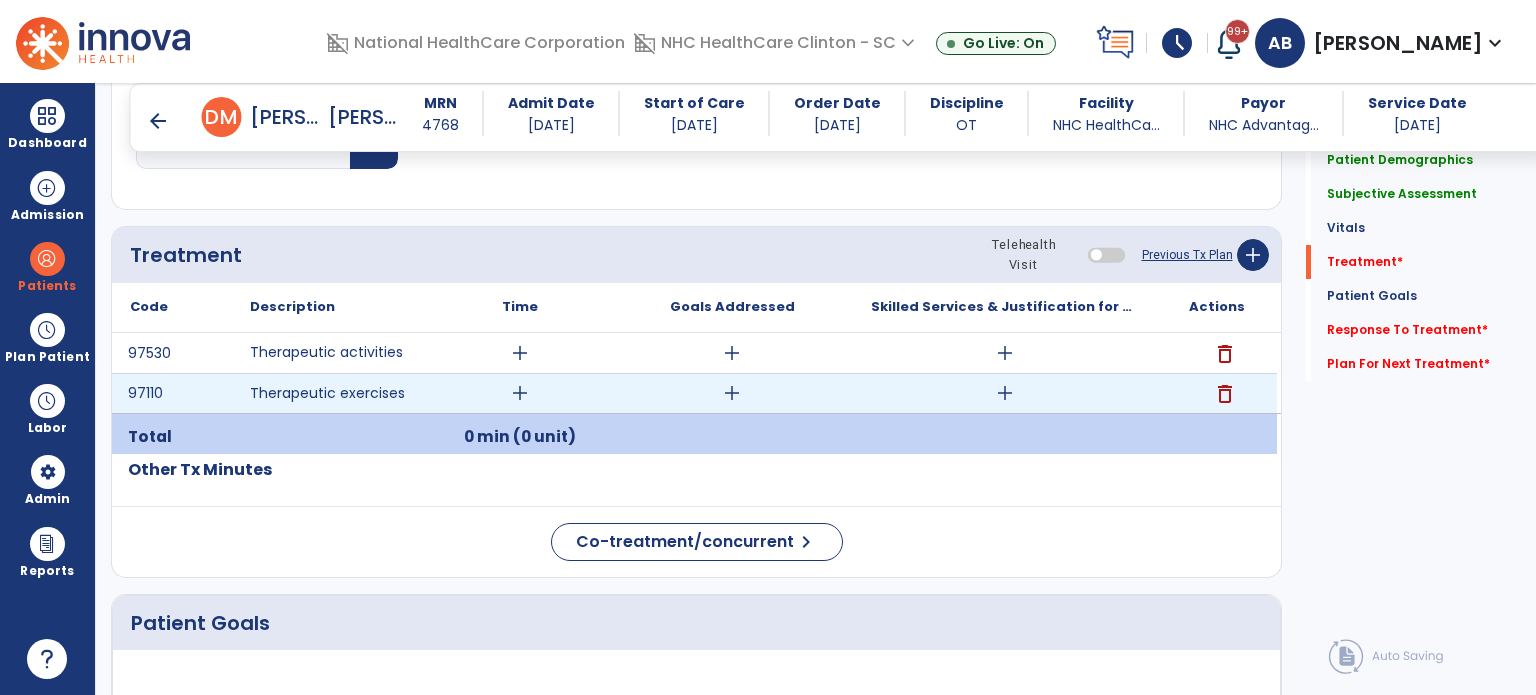 click on "add" at bounding box center [520, 393] 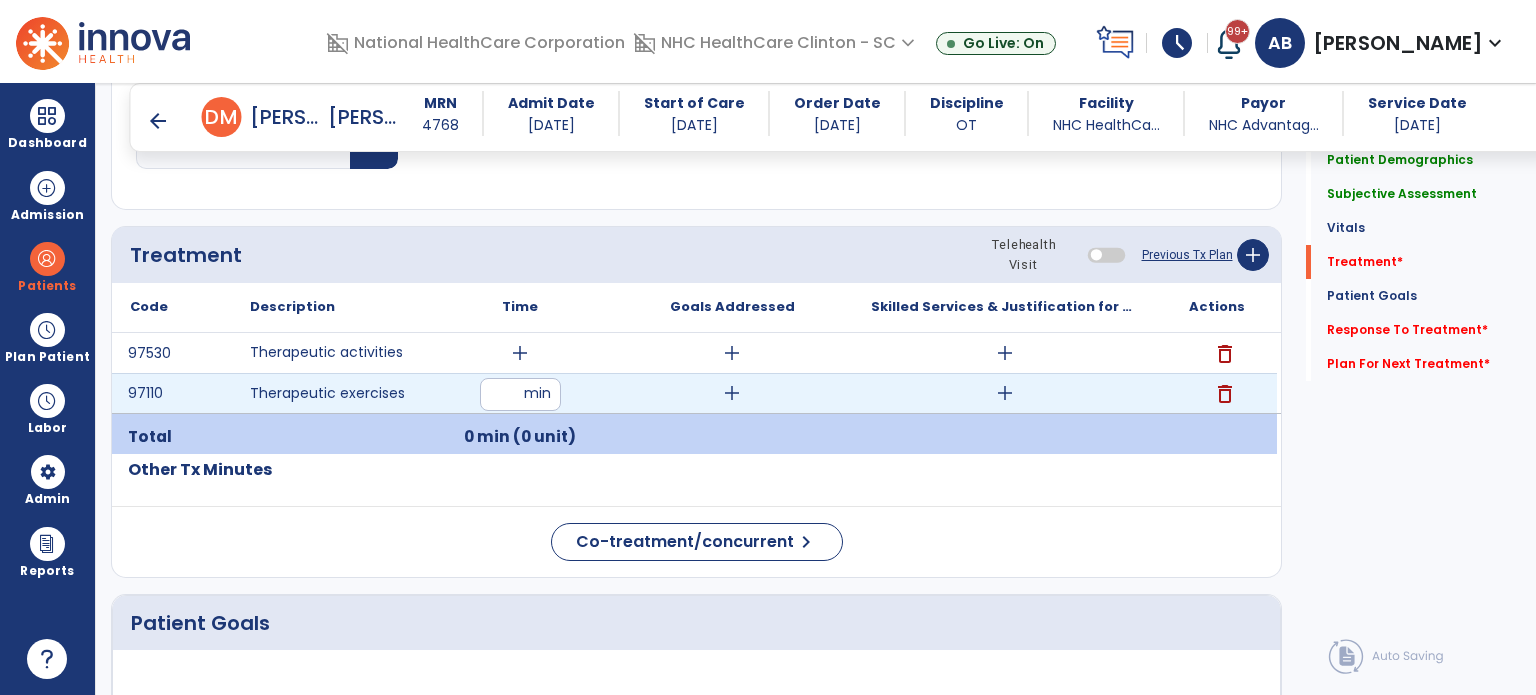 type on "**" 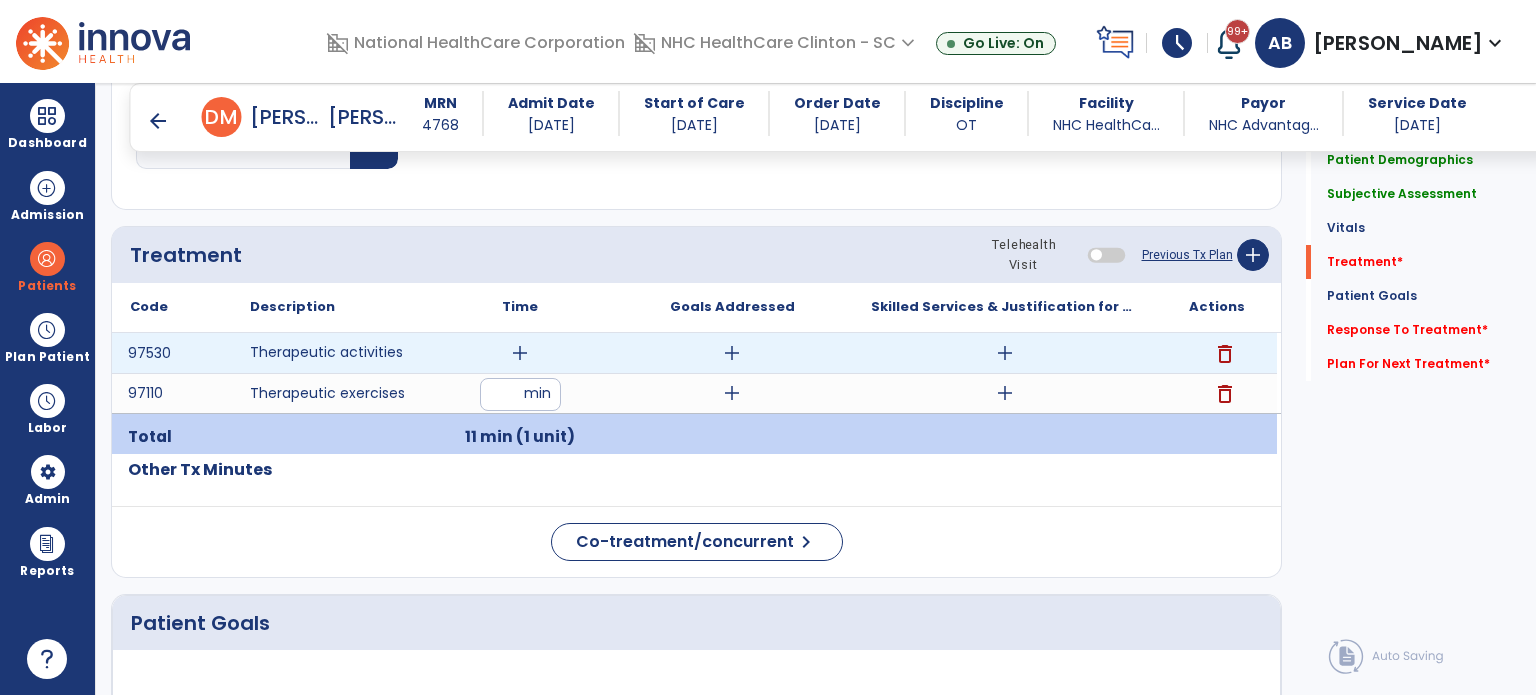 click on "add" at bounding box center (520, 353) 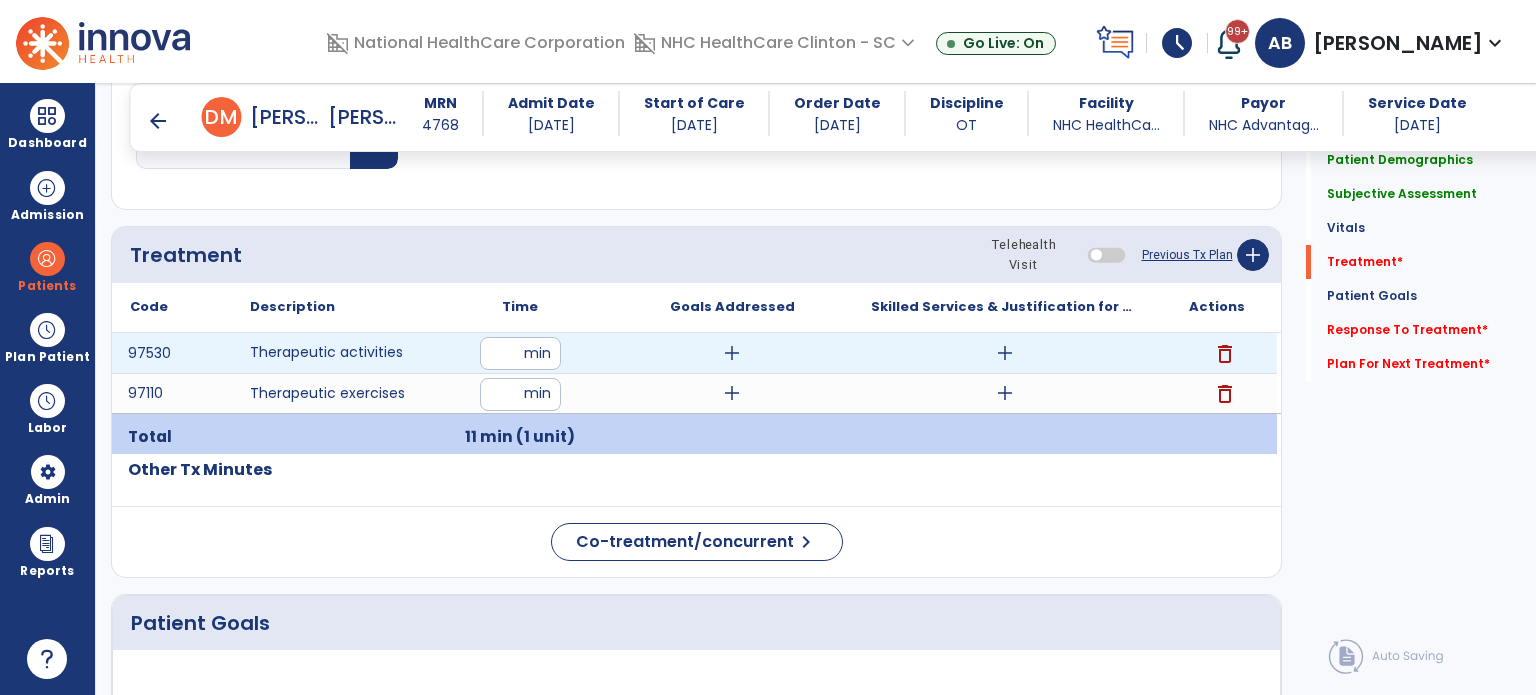 type on "**" 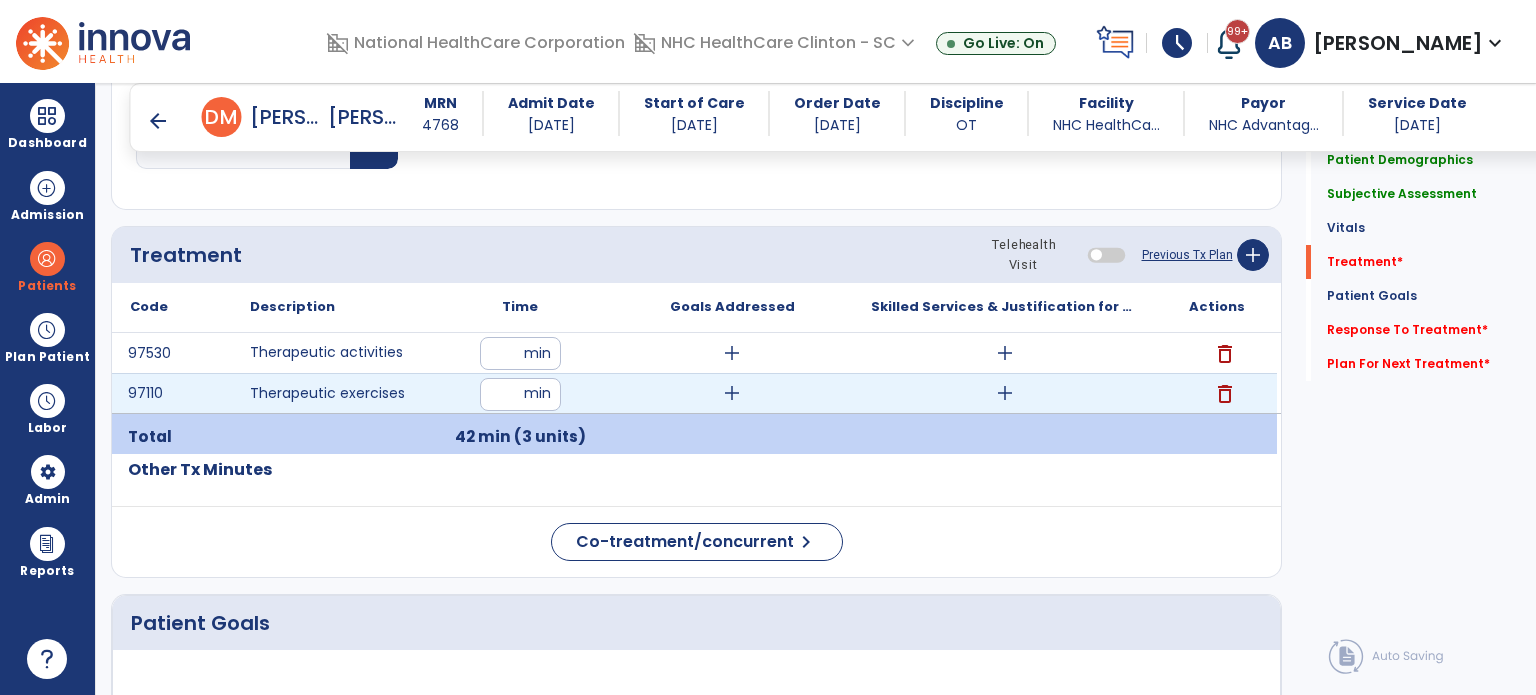 click on "add" at bounding box center [732, 393] 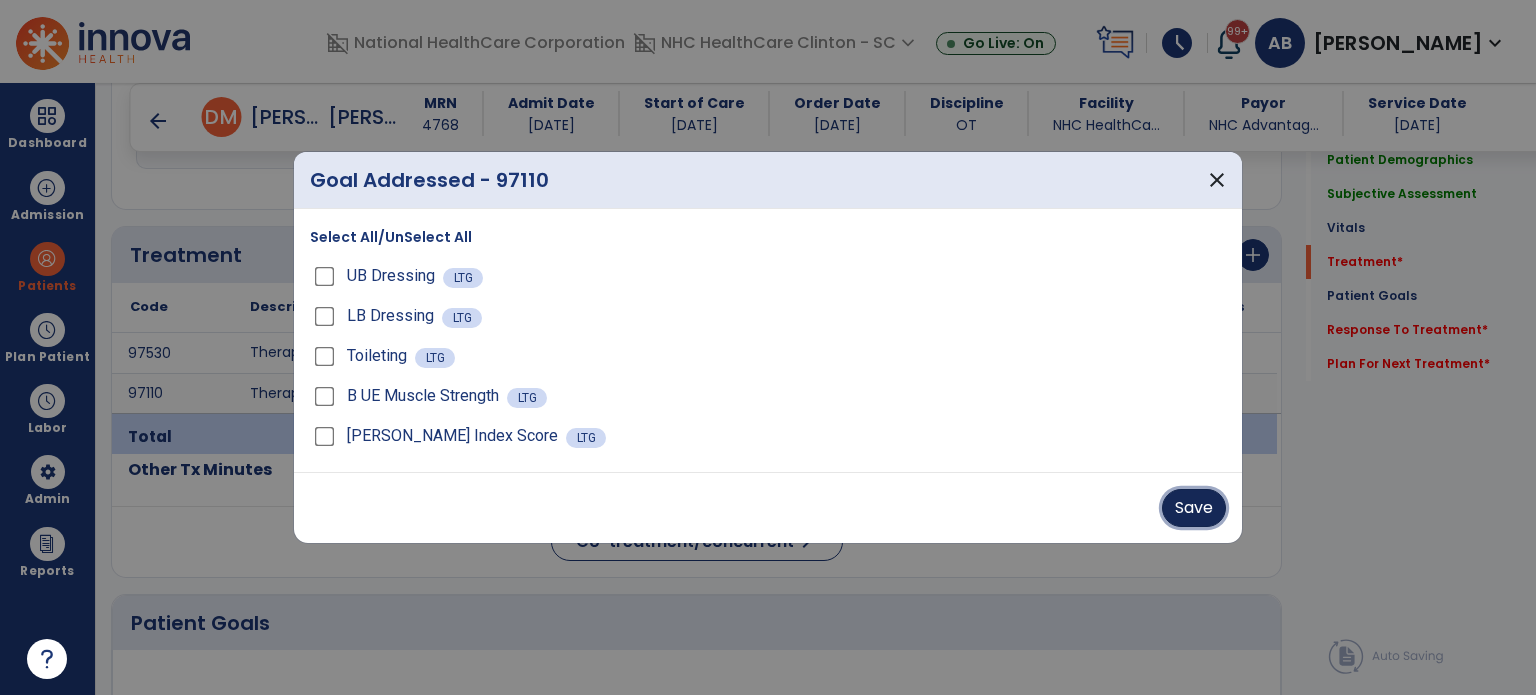 click on "Save" at bounding box center [1194, 508] 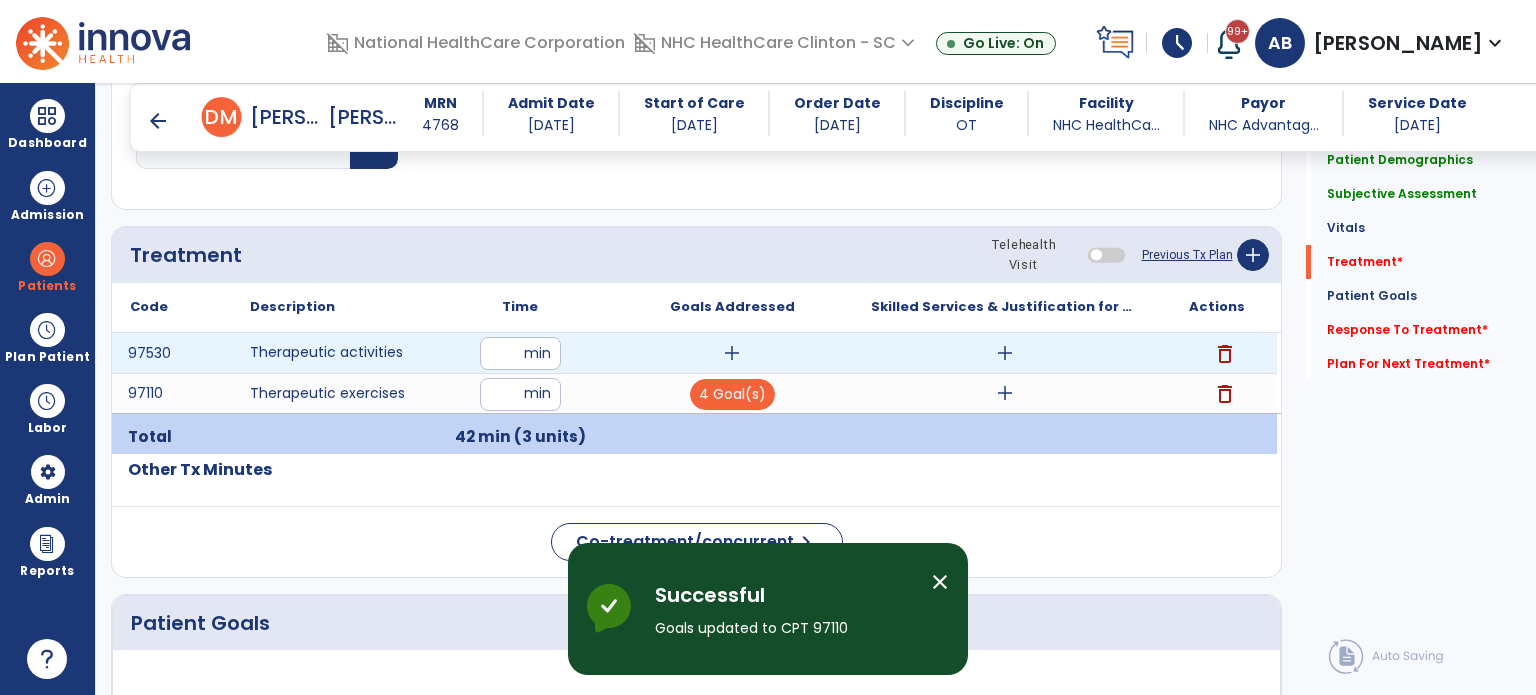 click on "add" at bounding box center (732, 353) 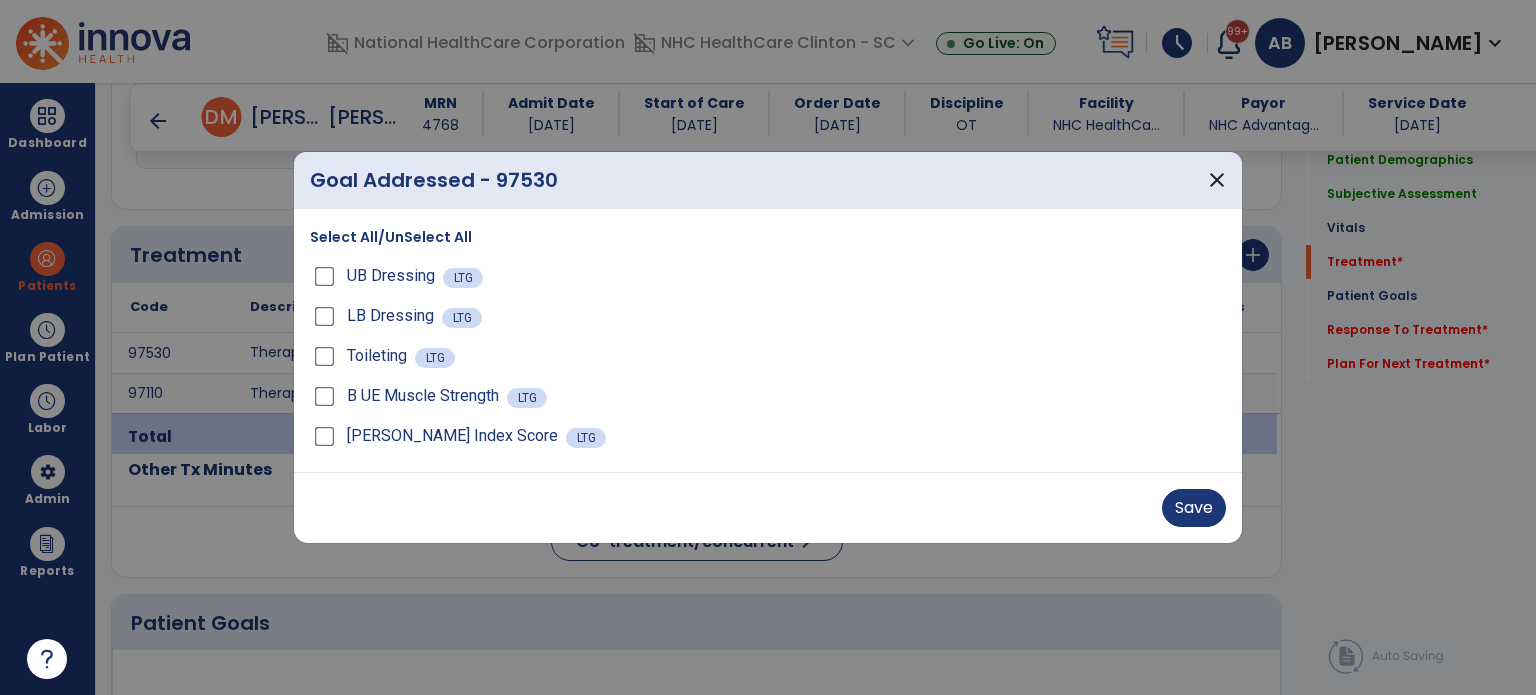 click on "B UE Muscle Strength" at bounding box center [408, 396] 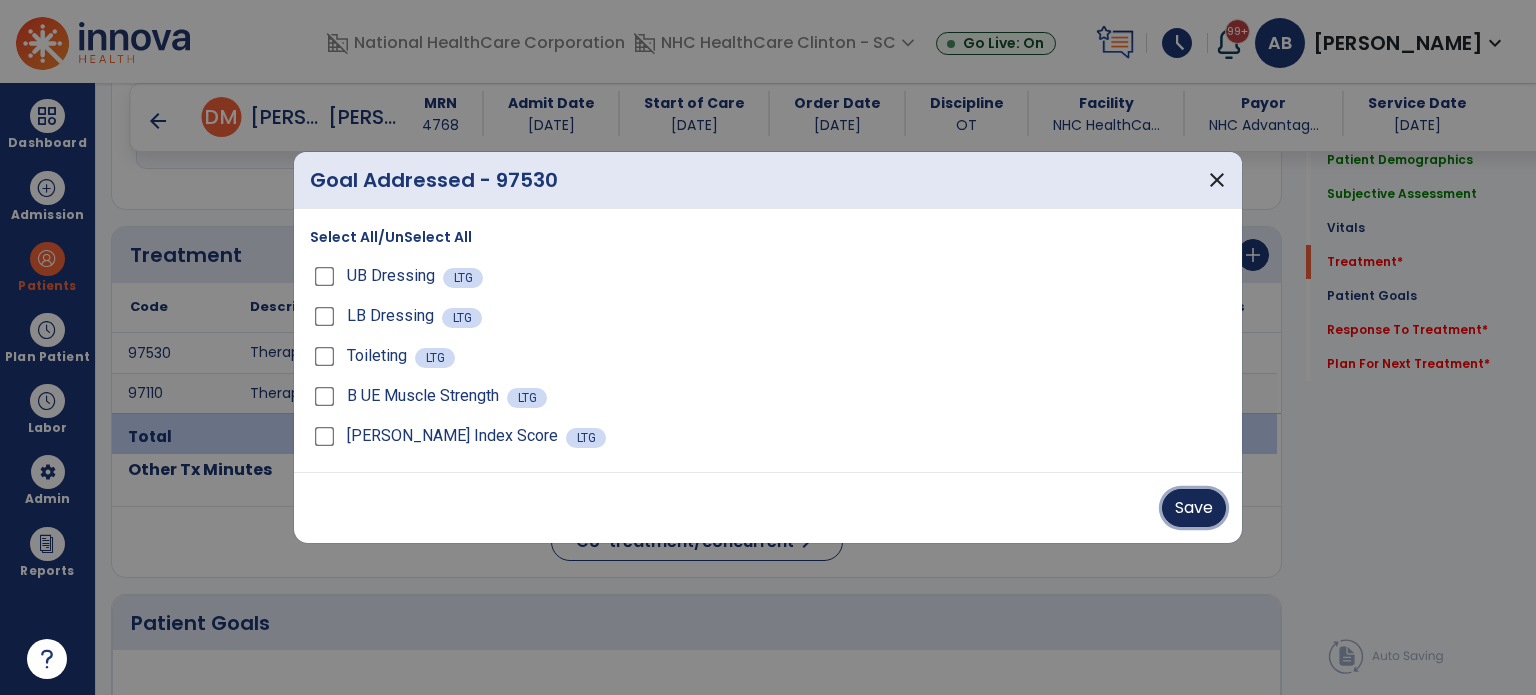 click on "Save" at bounding box center [1194, 508] 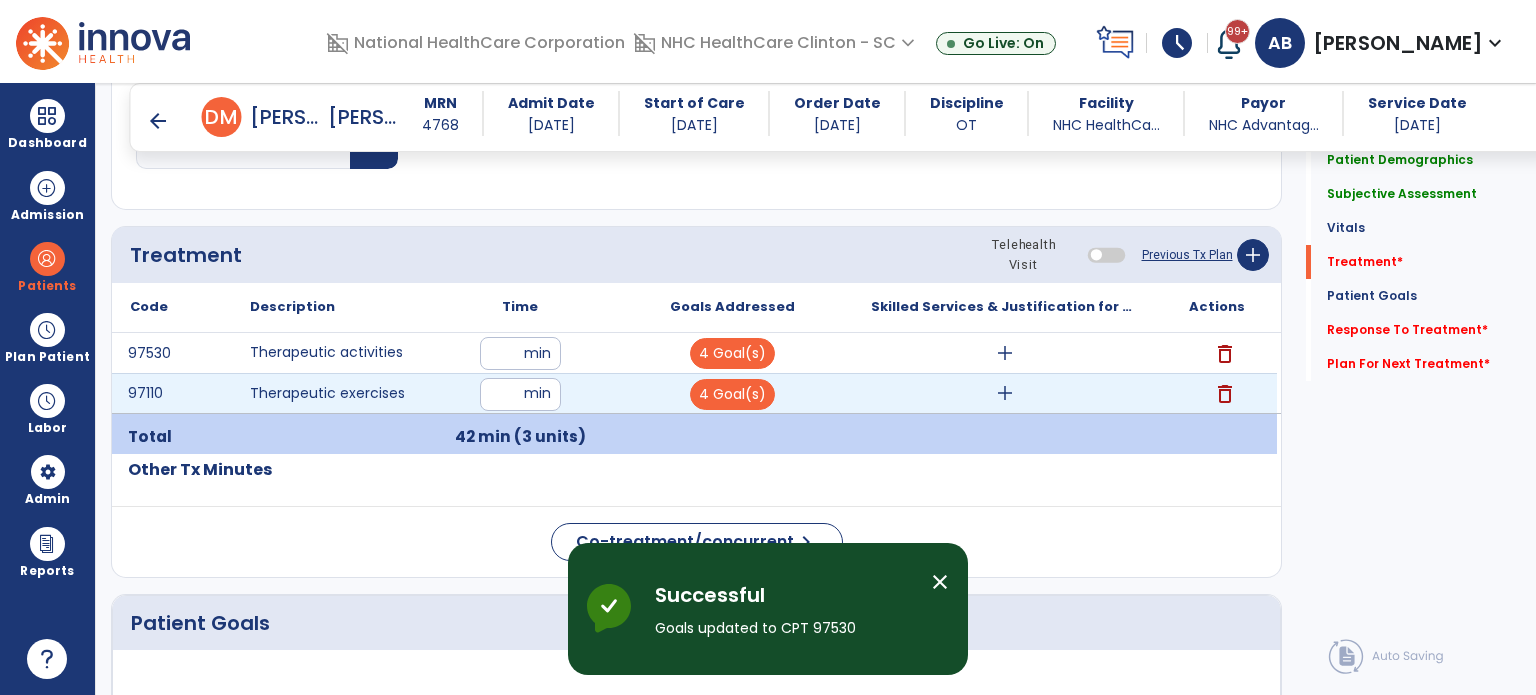 click on "add" at bounding box center [1005, 393] 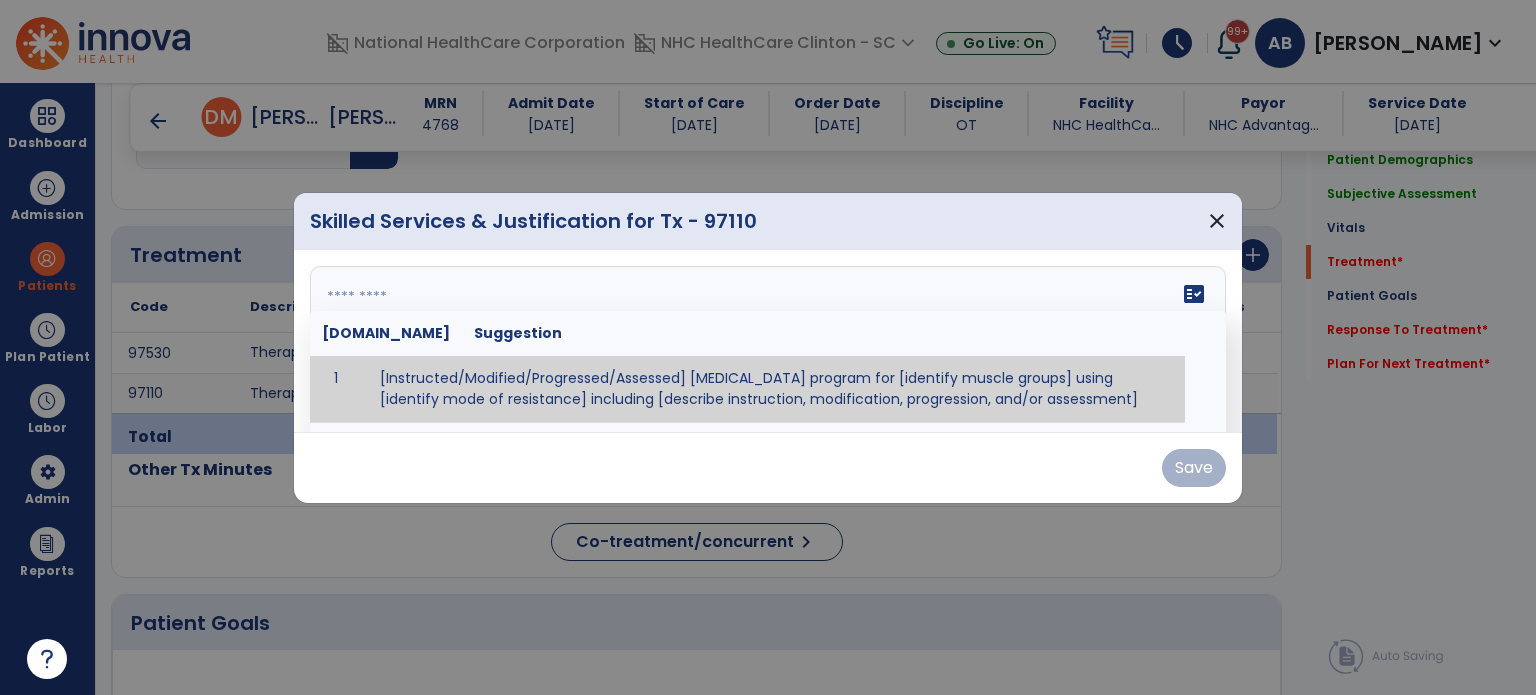 click at bounding box center [768, 341] 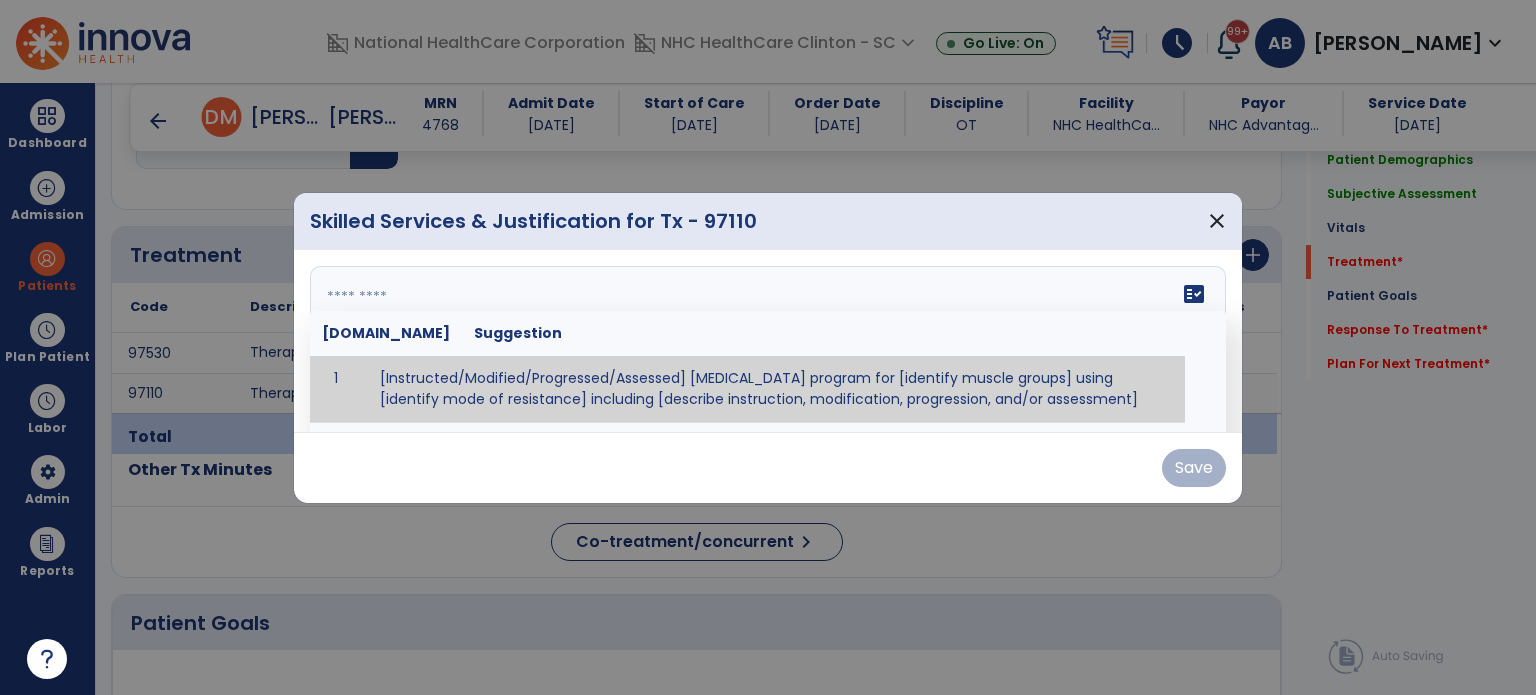 paste on "**********" 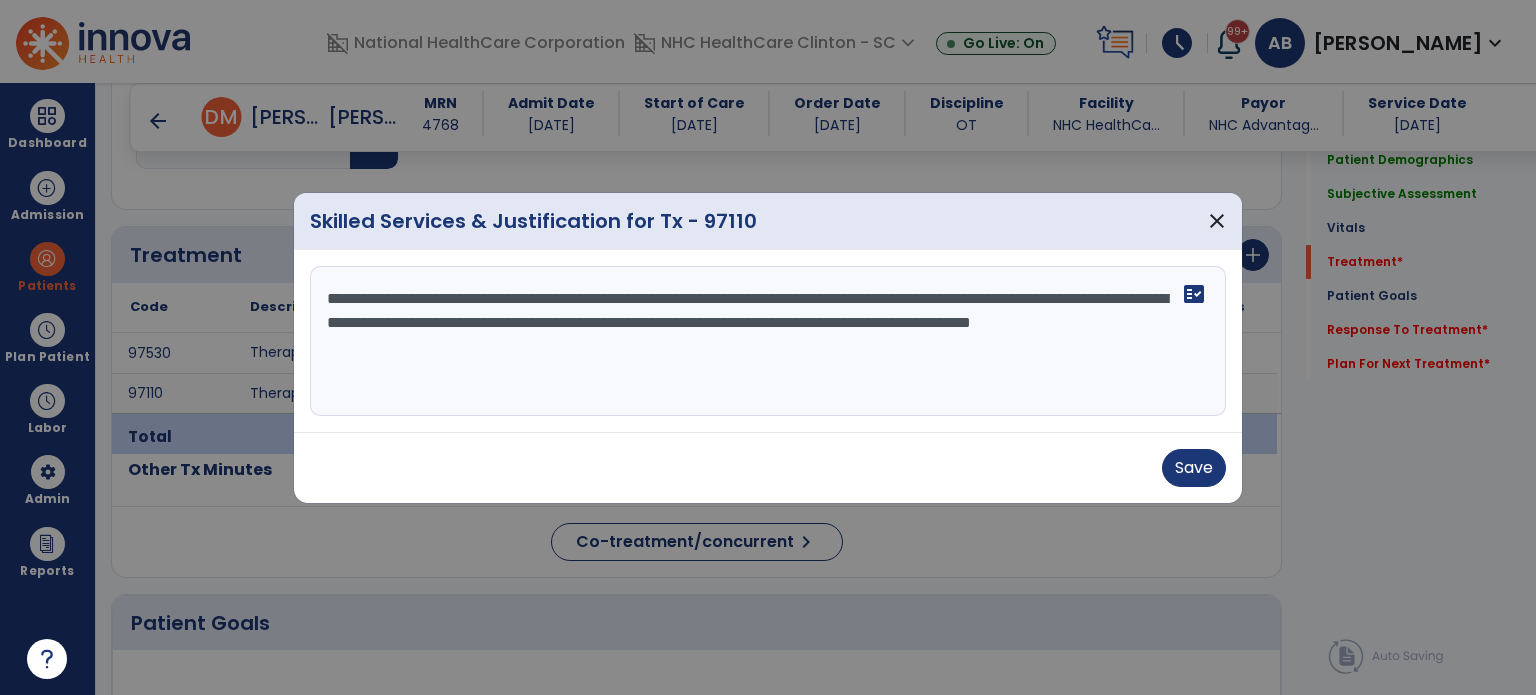click on "**********" at bounding box center [768, 341] 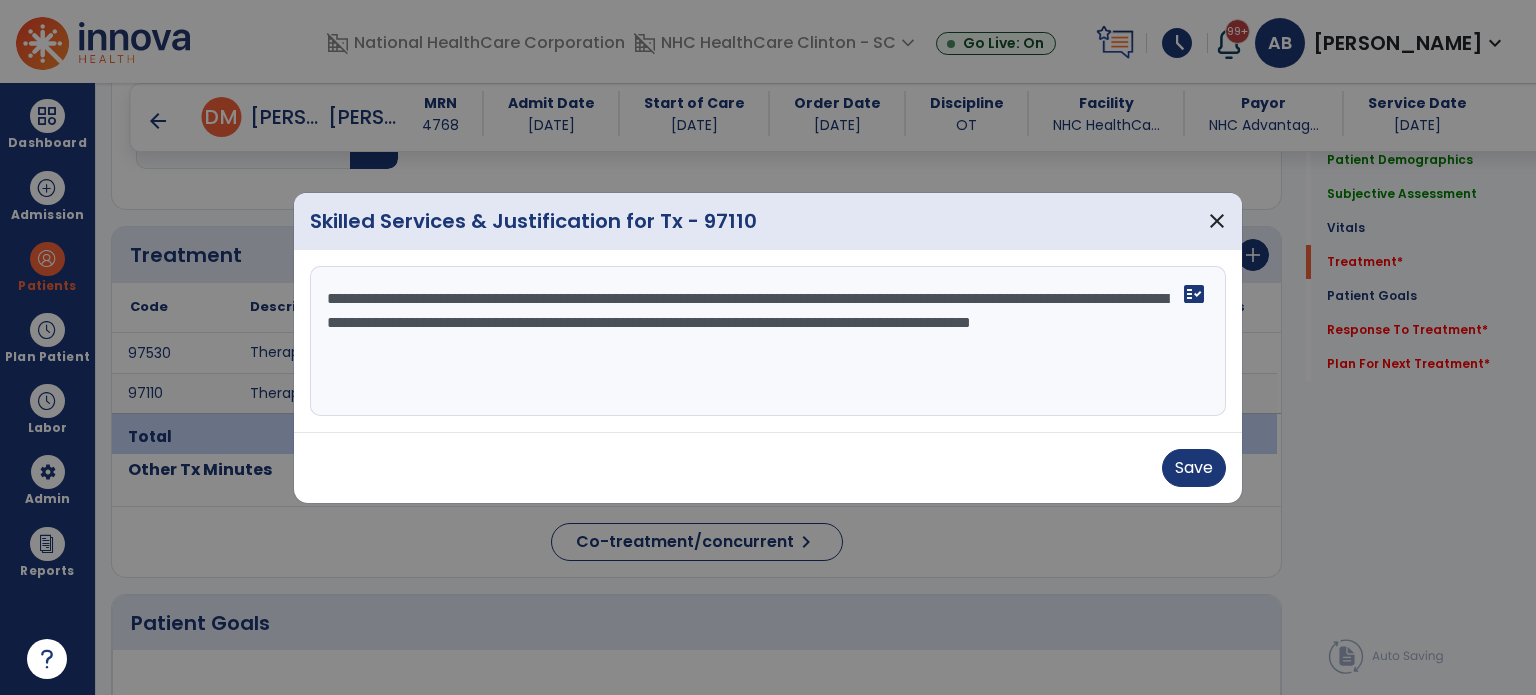 click on "**********" at bounding box center (768, 341) 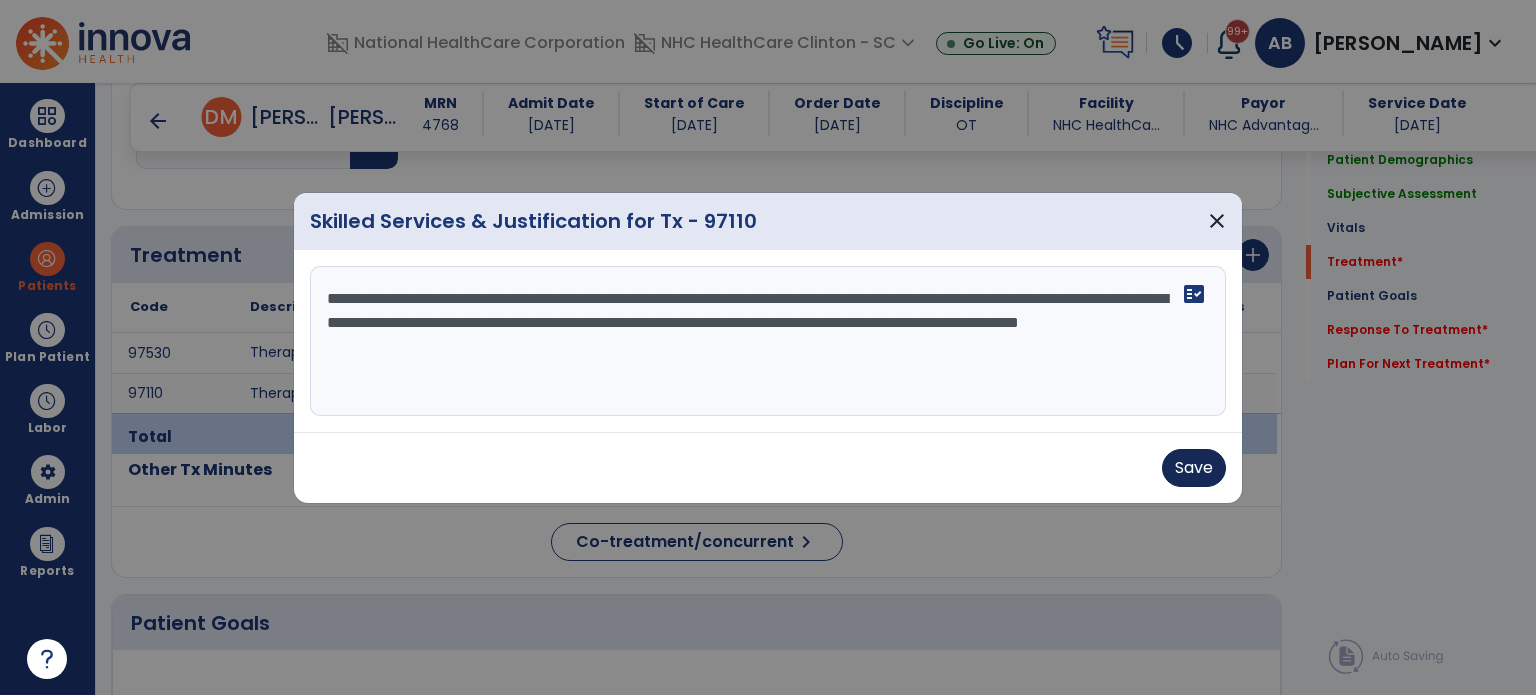 type on "**********" 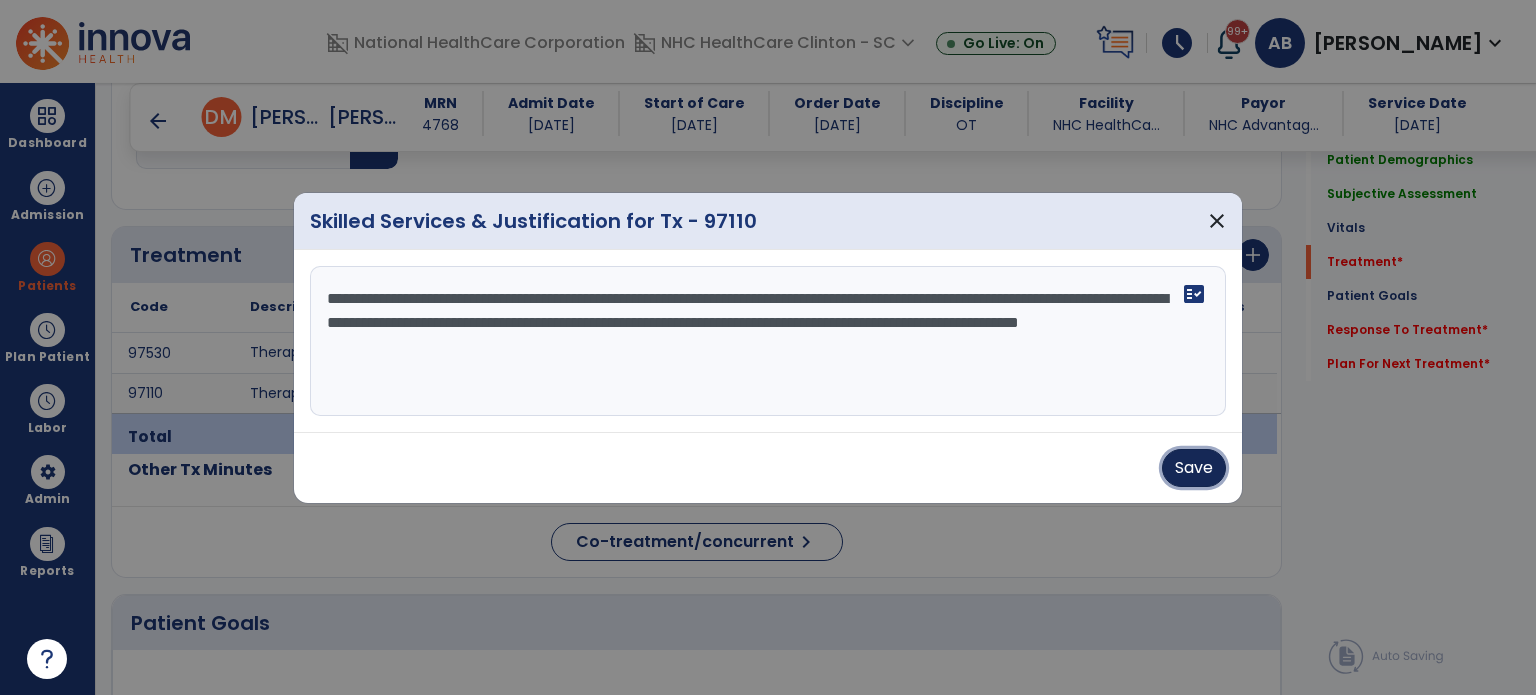 click on "Save" at bounding box center [1194, 468] 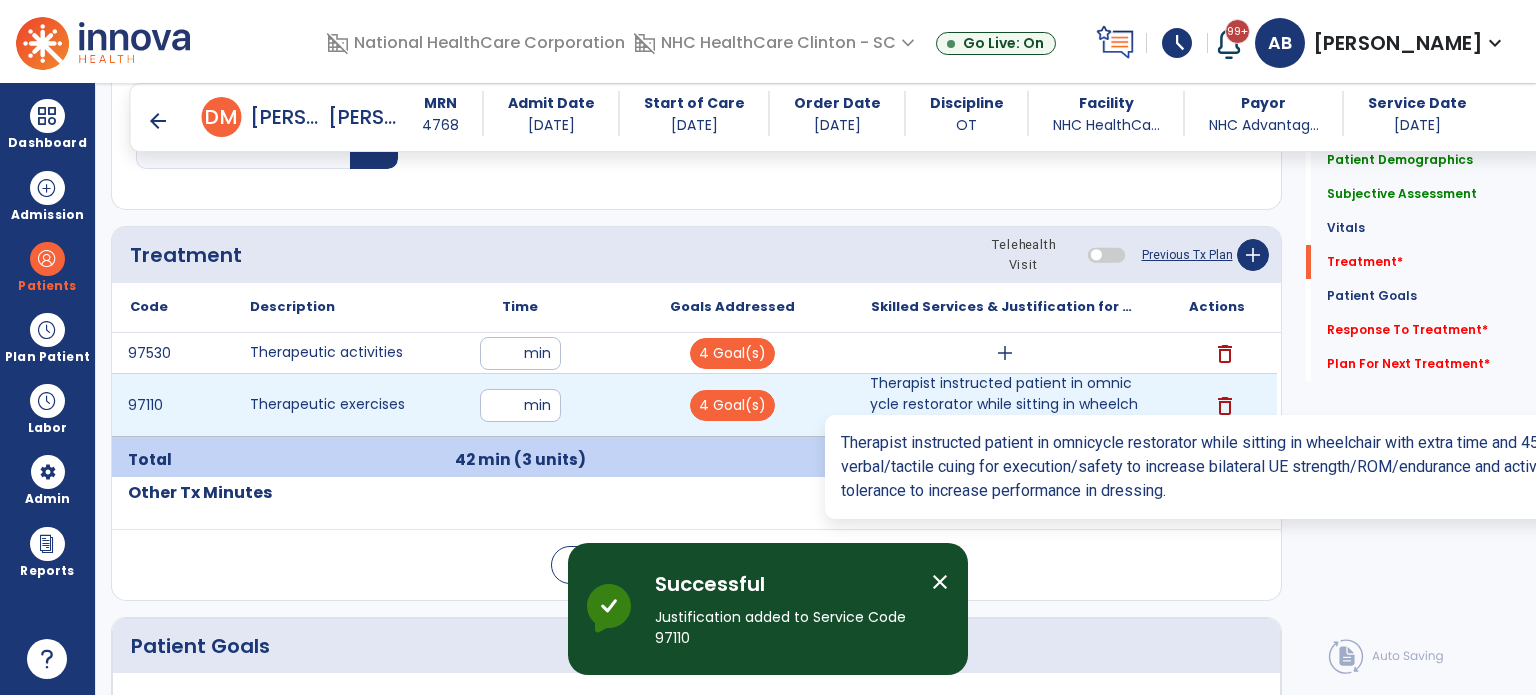 click on "Therapist instructed patient in omnicycle restorator while sitting in wheelchair with extra time and..." at bounding box center (1004, 404) 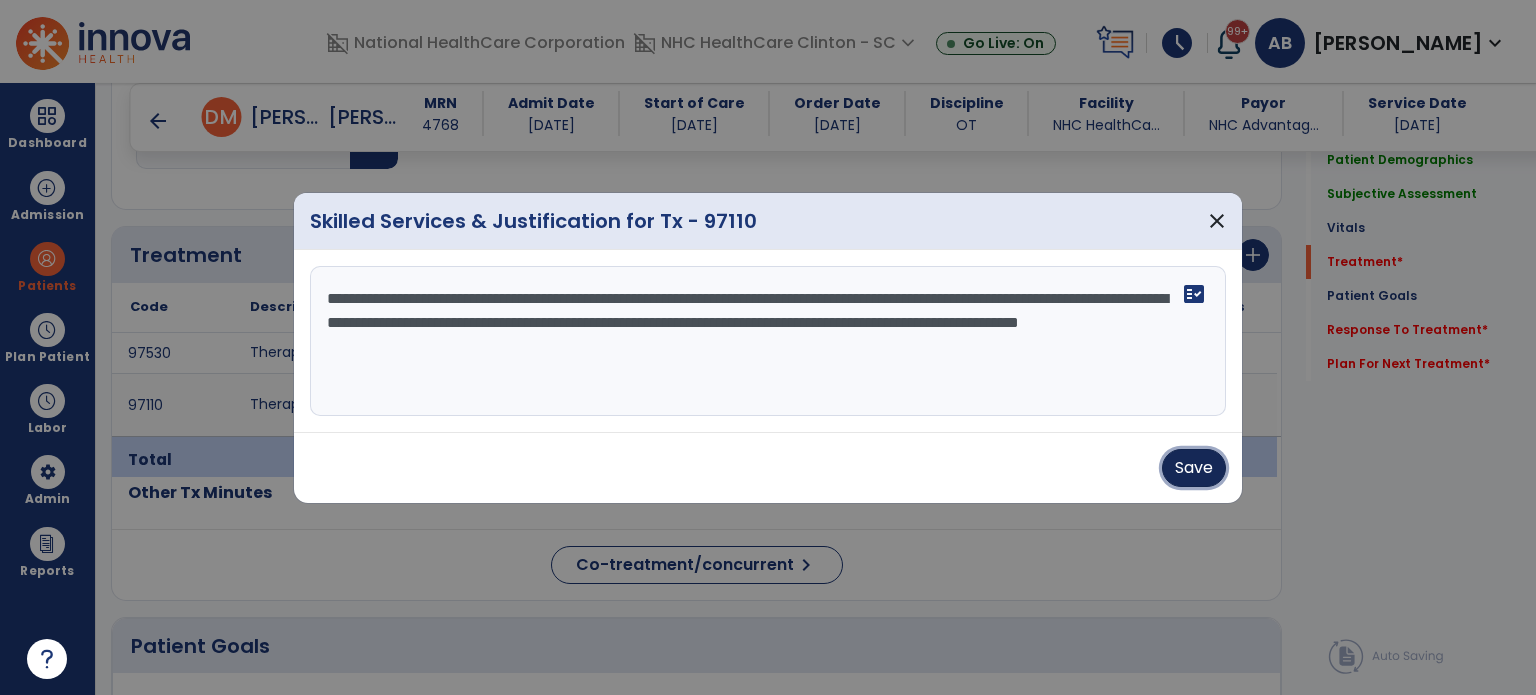 click on "Save" at bounding box center [1194, 468] 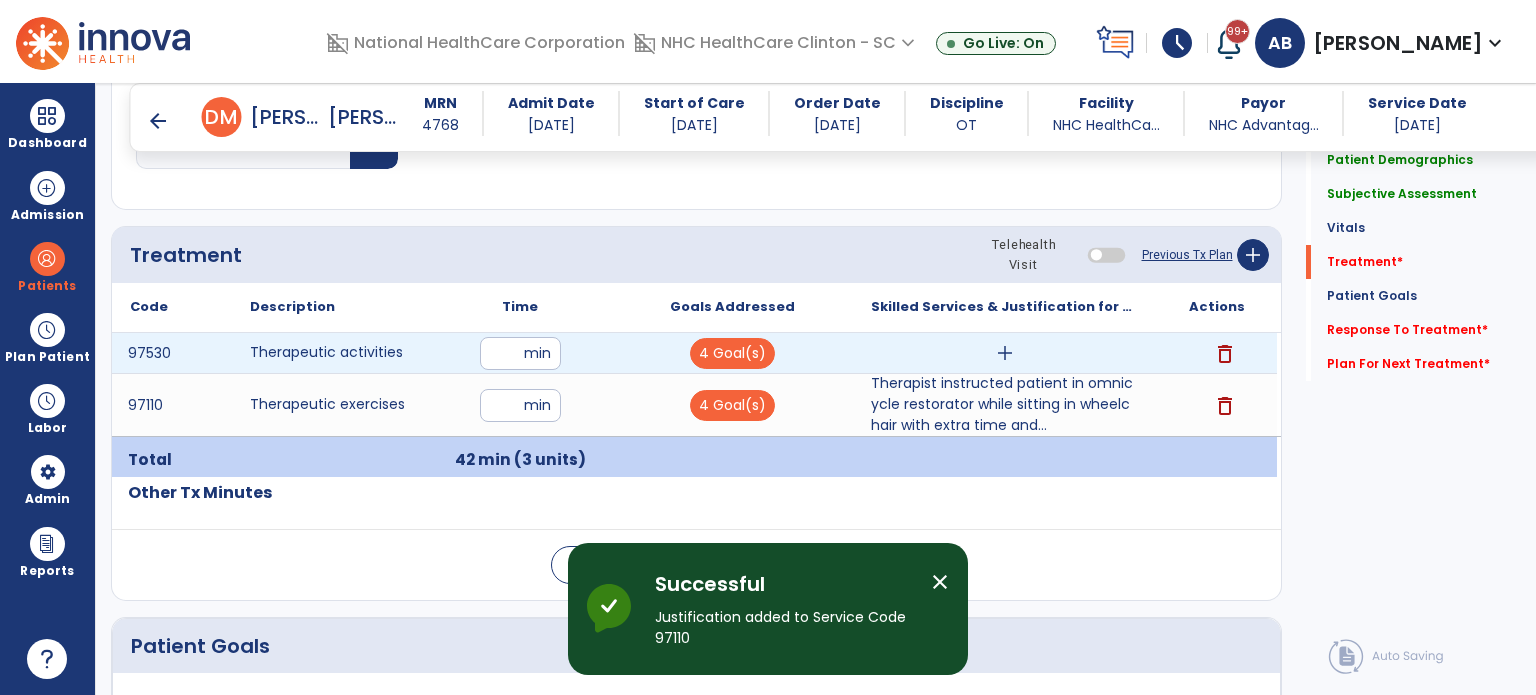 click on "add" at bounding box center (1004, 353) 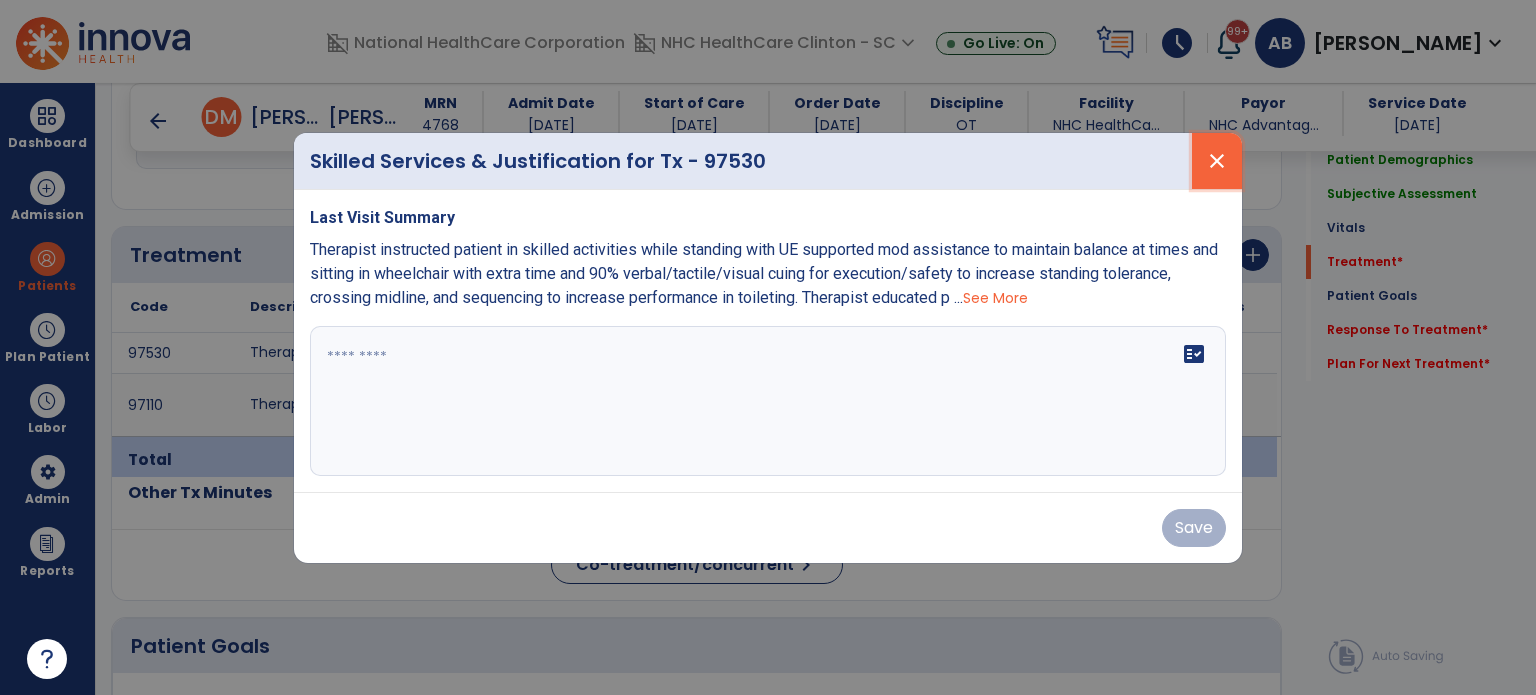 click on "close" at bounding box center [1217, 161] 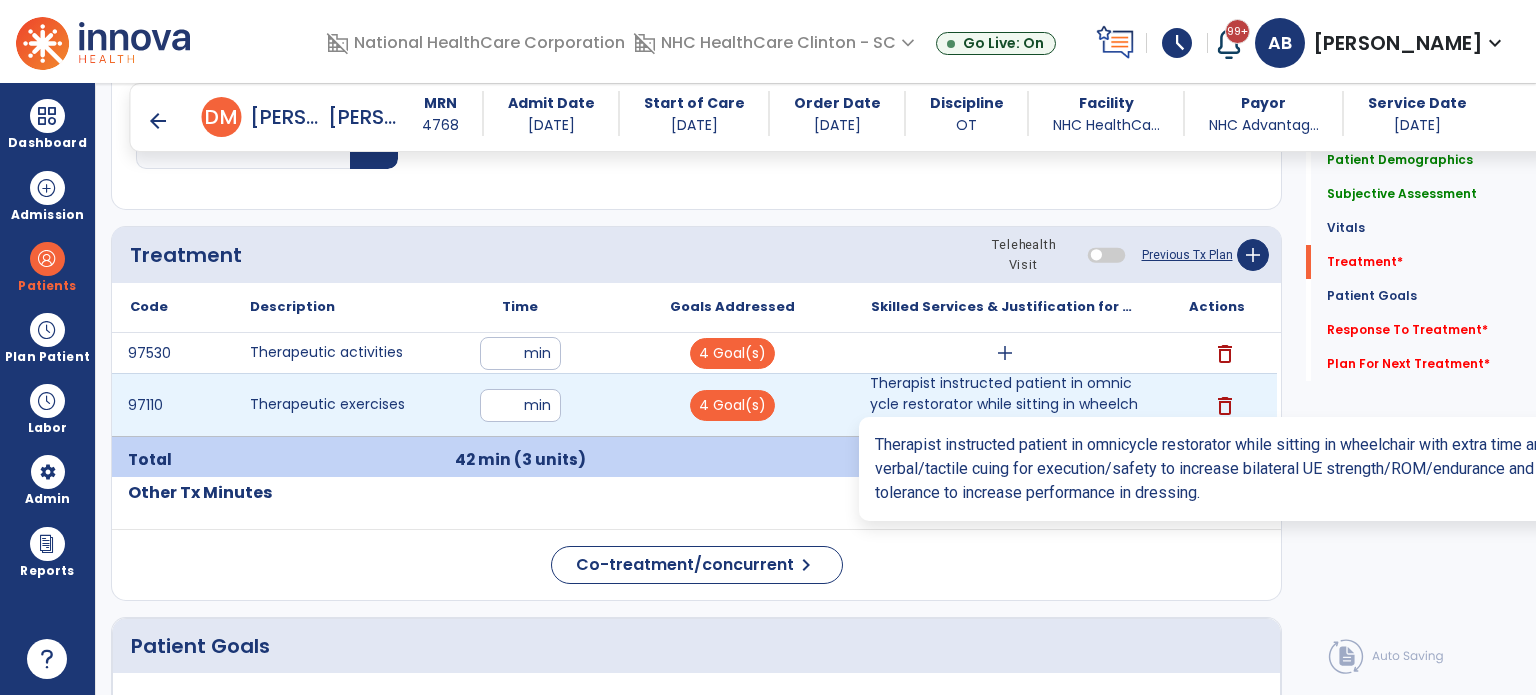 click on "Therapist instructed patient in omnicycle restorator while sitting in wheelchair with extra time and..." at bounding box center [1004, 404] 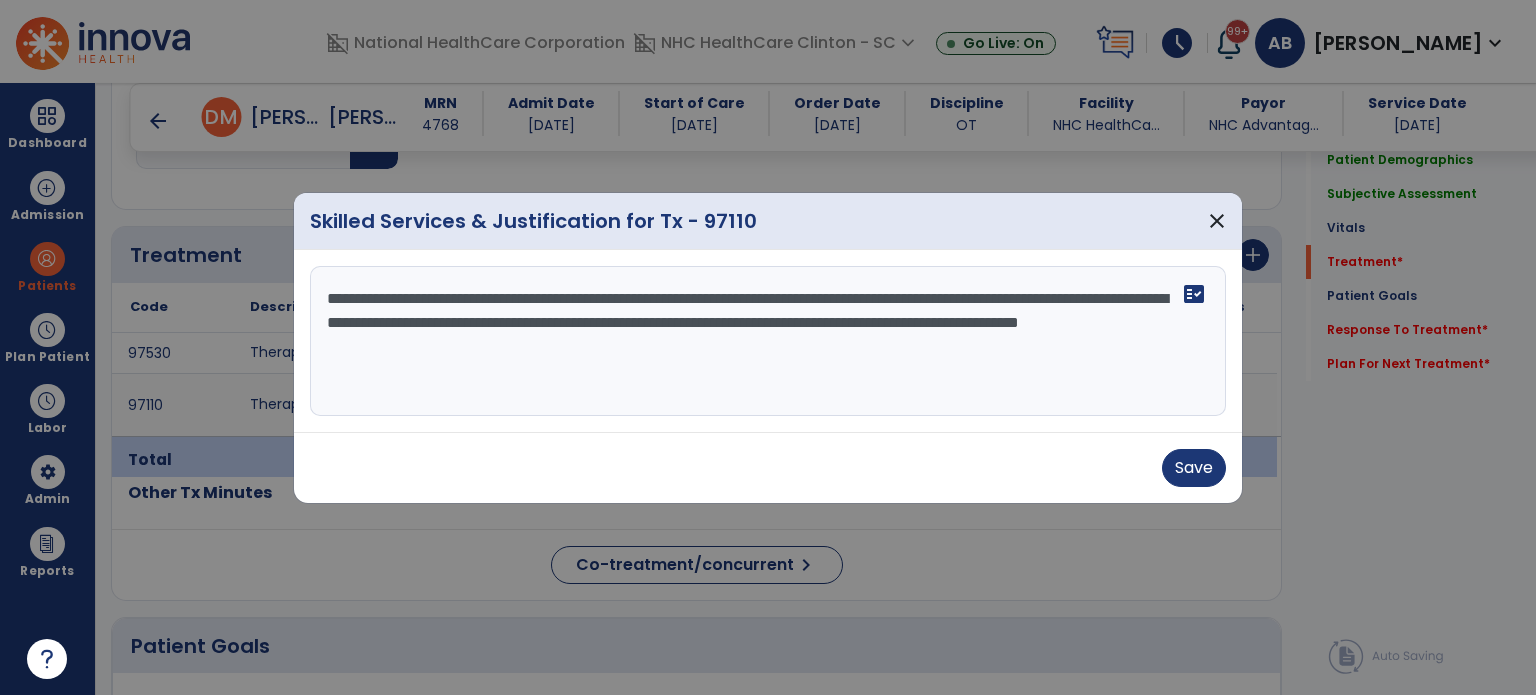 drag, startPoint x: 630, startPoint y: 338, endPoint x: 684, endPoint y: 366, distance: 60.827625 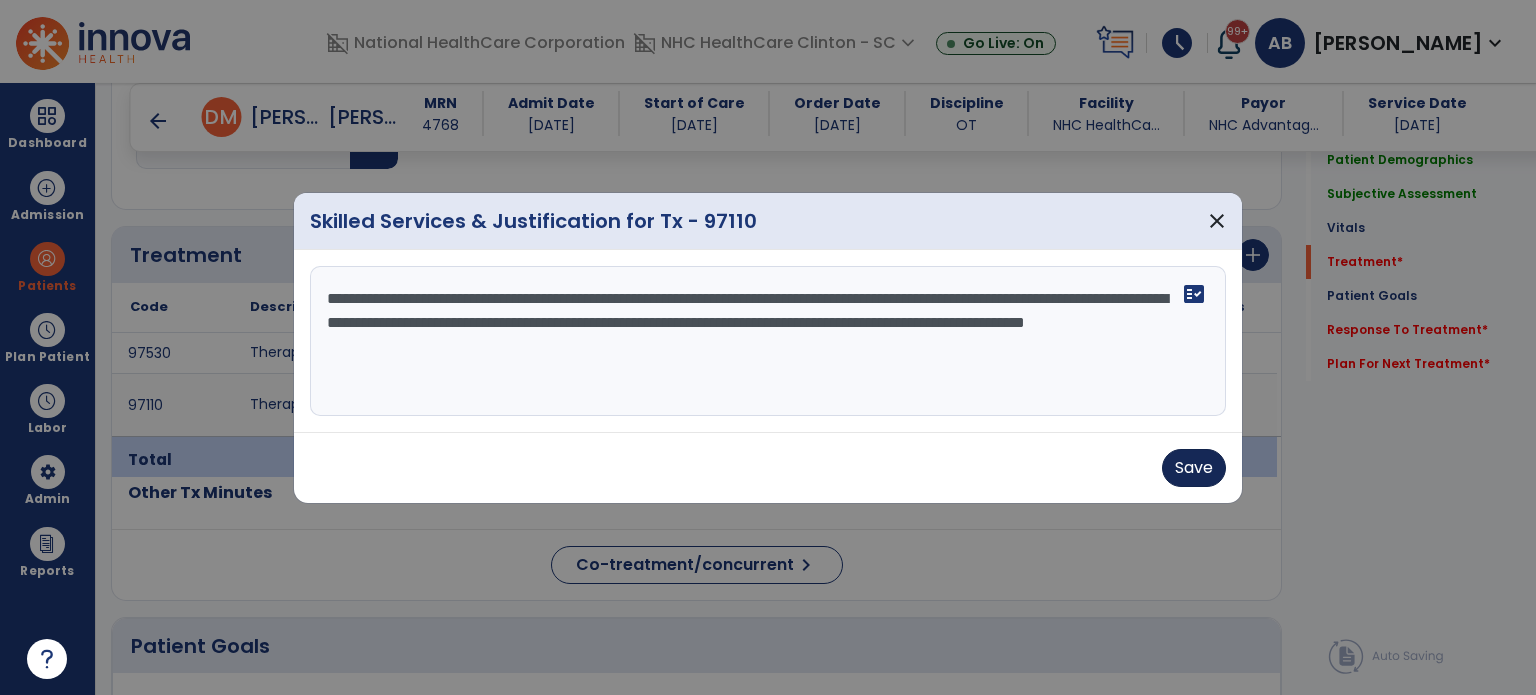 type on "**********" 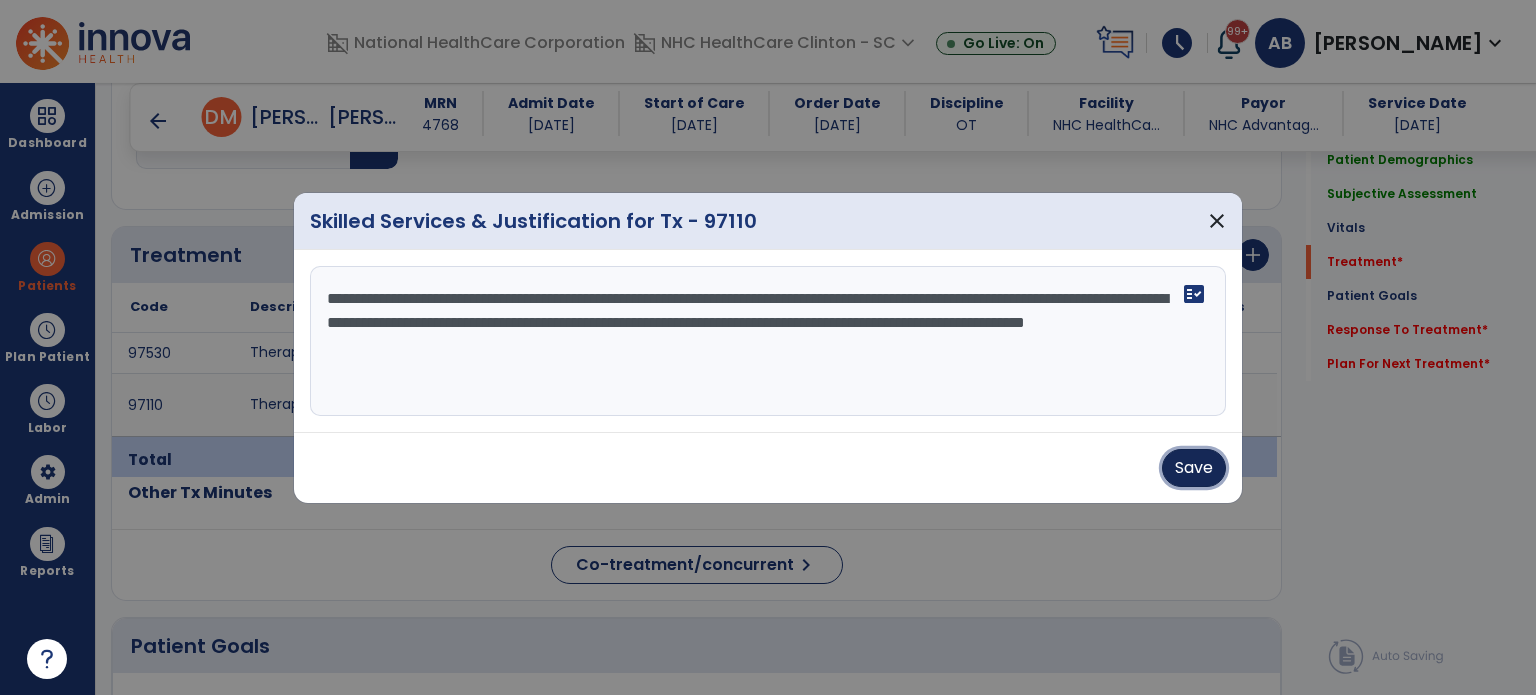 click on "Save" at bounding box center [1194, 468] 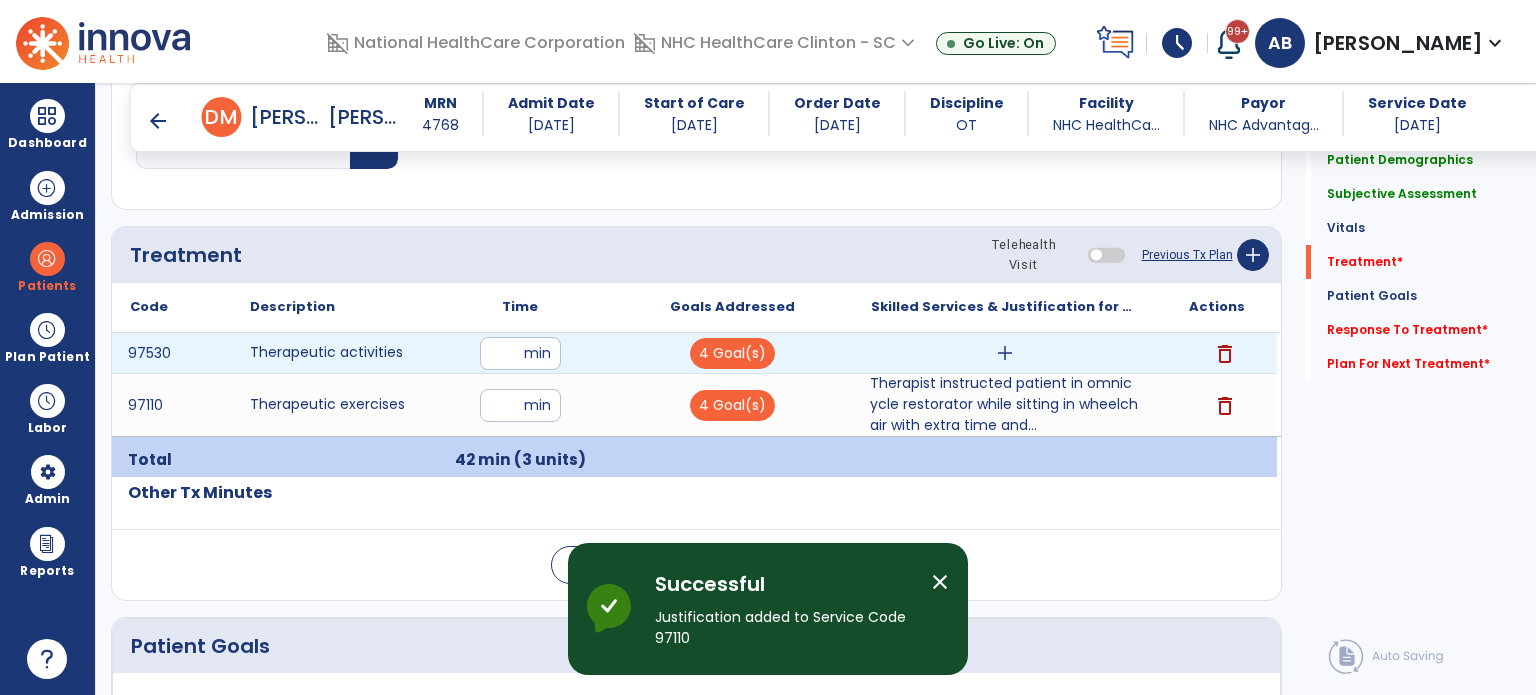 click on "add" at bounding box center [1004, 353] 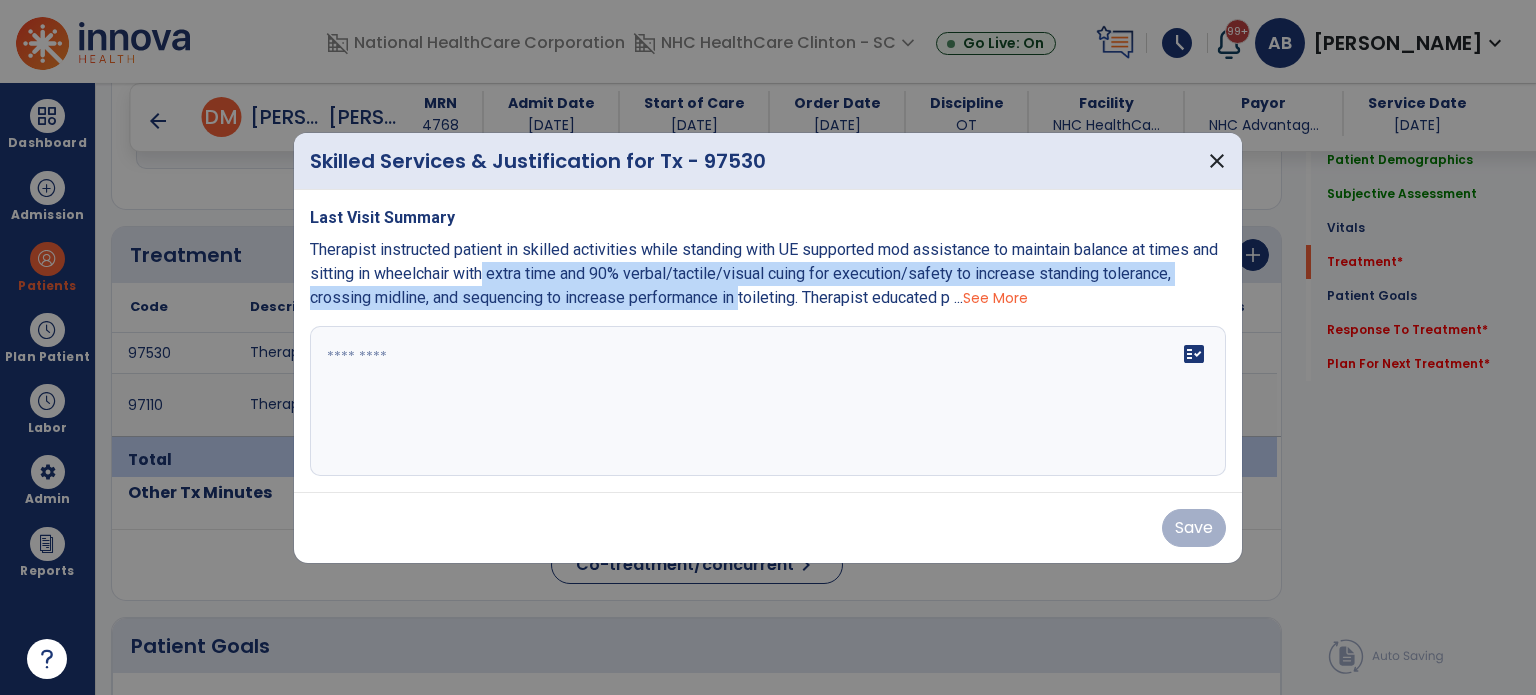 drag, startPoint x: 744, startPoint y: 304, endPoint x: 484, endPoint y: 274, distance: 261.72504 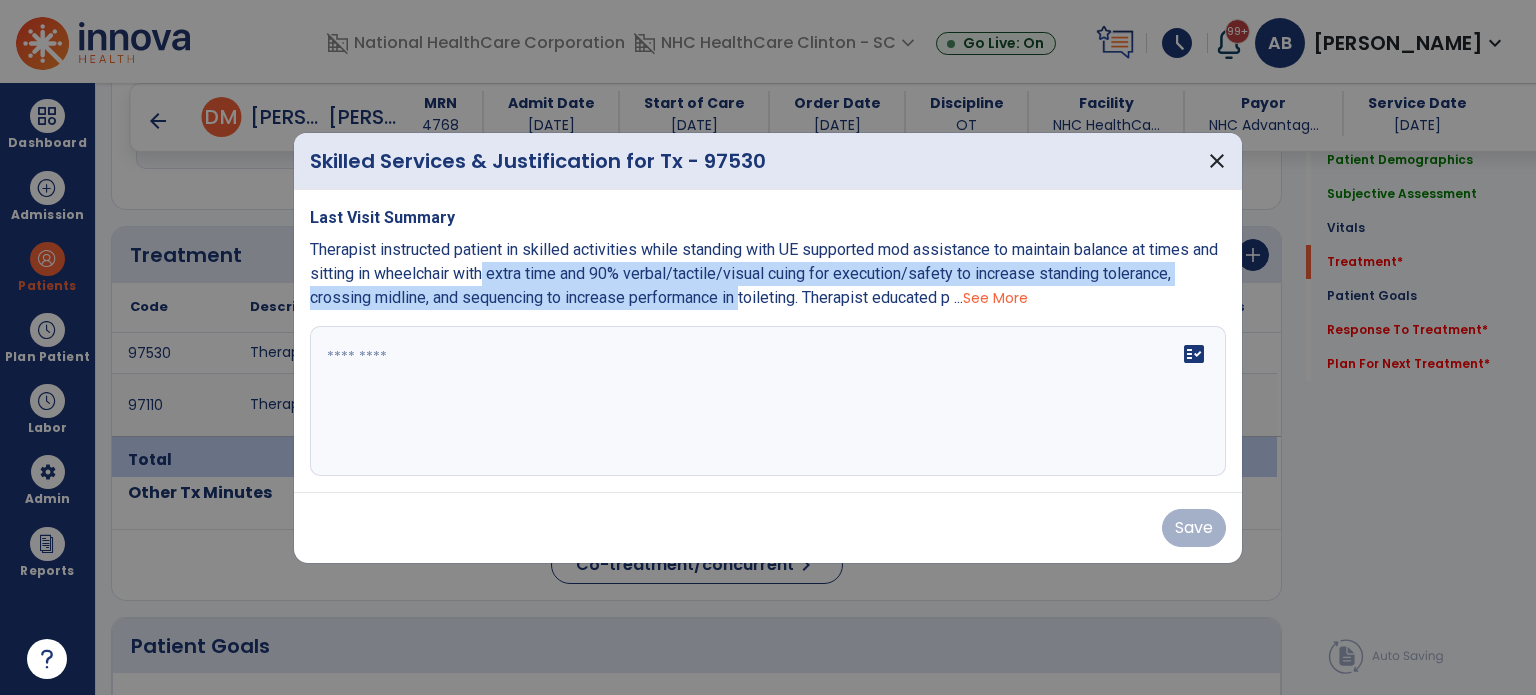 click on "Therapist instructed patient in skilled activities while standing with UE supported mod assistance to maintain balance at times and sitting in wheelchair with extra time and 90% verbal/tactile/visual cuing for execution/safety to increase standing tolerance, crossing midline, and sequencing to increase performance in toileting. Therapist educated p ..." at bounding box center (764, 273) 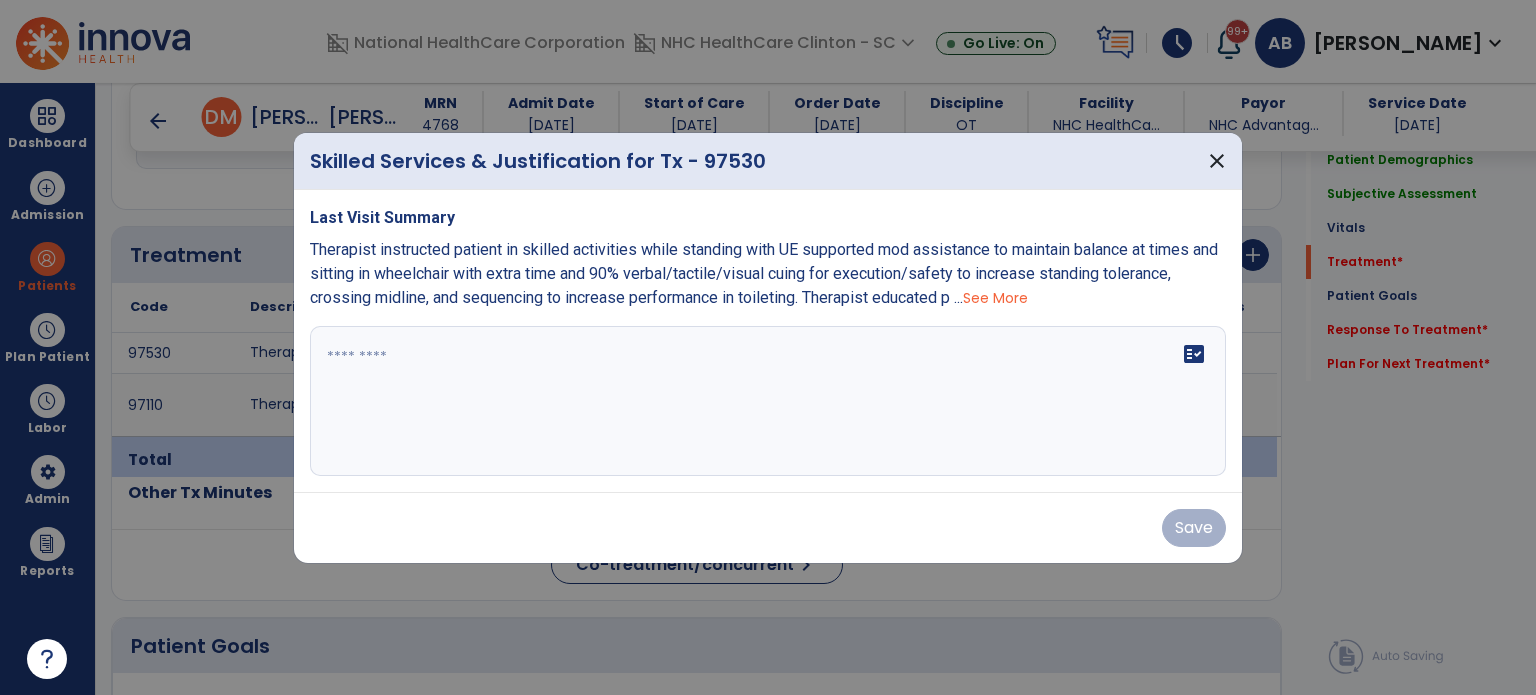 click on "Last Visit Summary Therapist instructed patient in skilled activities while standing with UE supported mod assistance to maintain balance at times and sitting in wheelchair with extra time and 90% verbal/tactile/visual cuing for execution/safety to increase standing tolerance, crossing midline, and sequencing to increase performance in toileting. Therapist educated p ...  See More   fact_check" at bounding box center (768, 341) 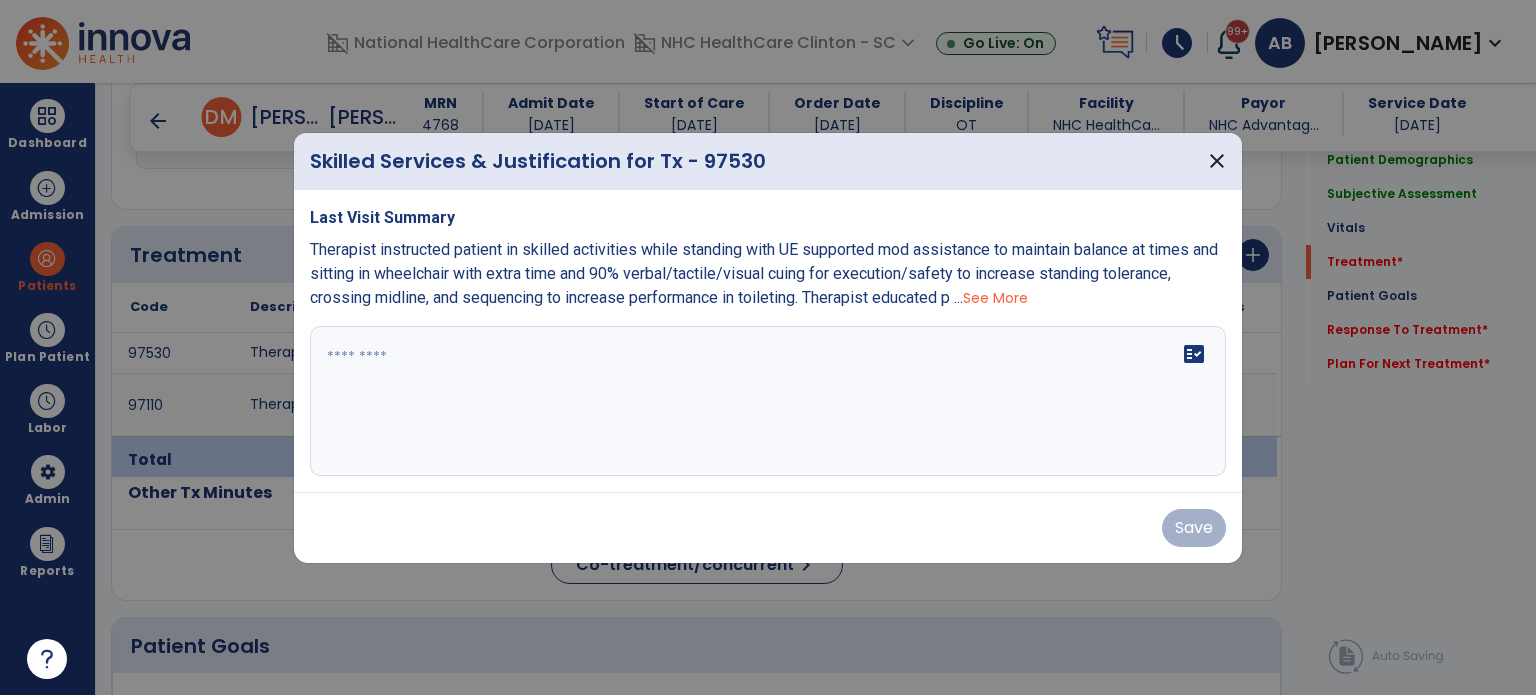 click on "See More" at bounding box center [995, 298] 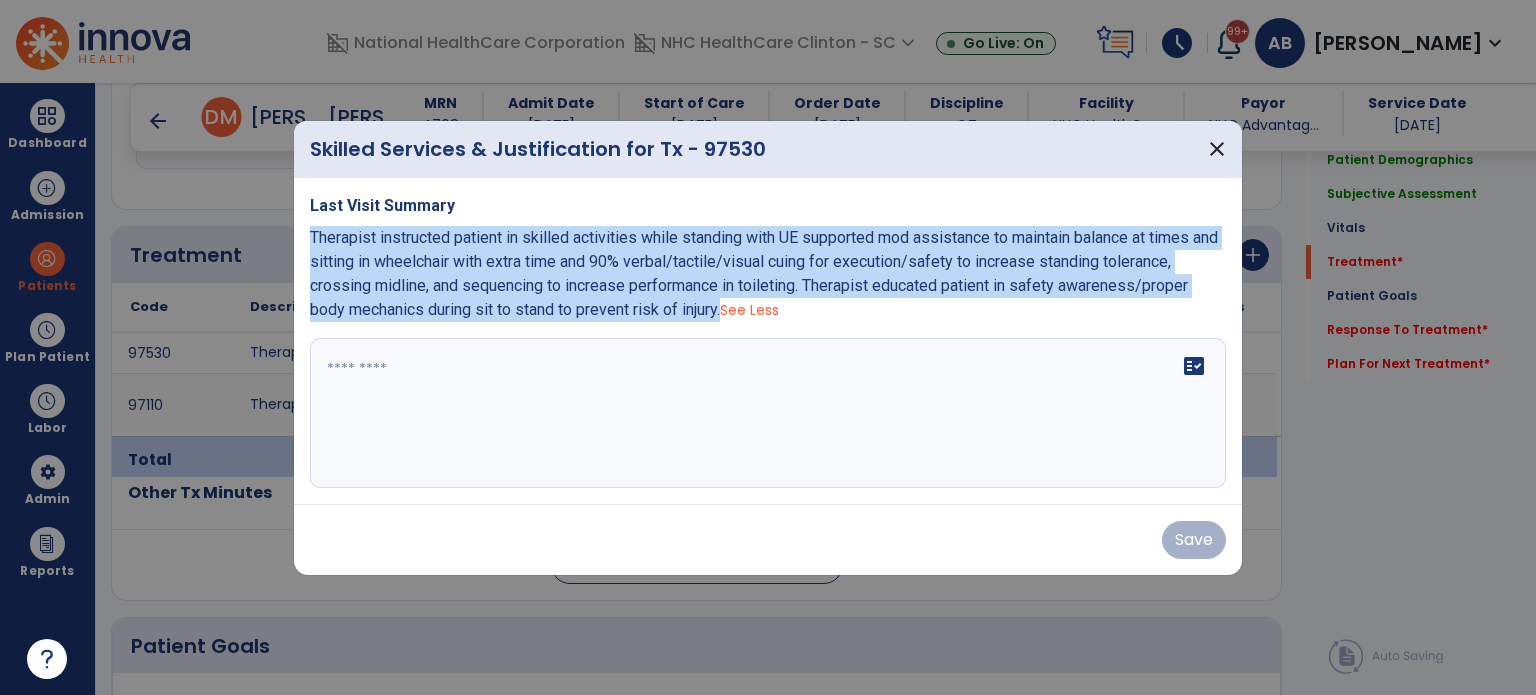 drag, startPoint x: 731, startPoint y: 310, endPoint x: 310, endPoint y: 241, distance: 426.6169 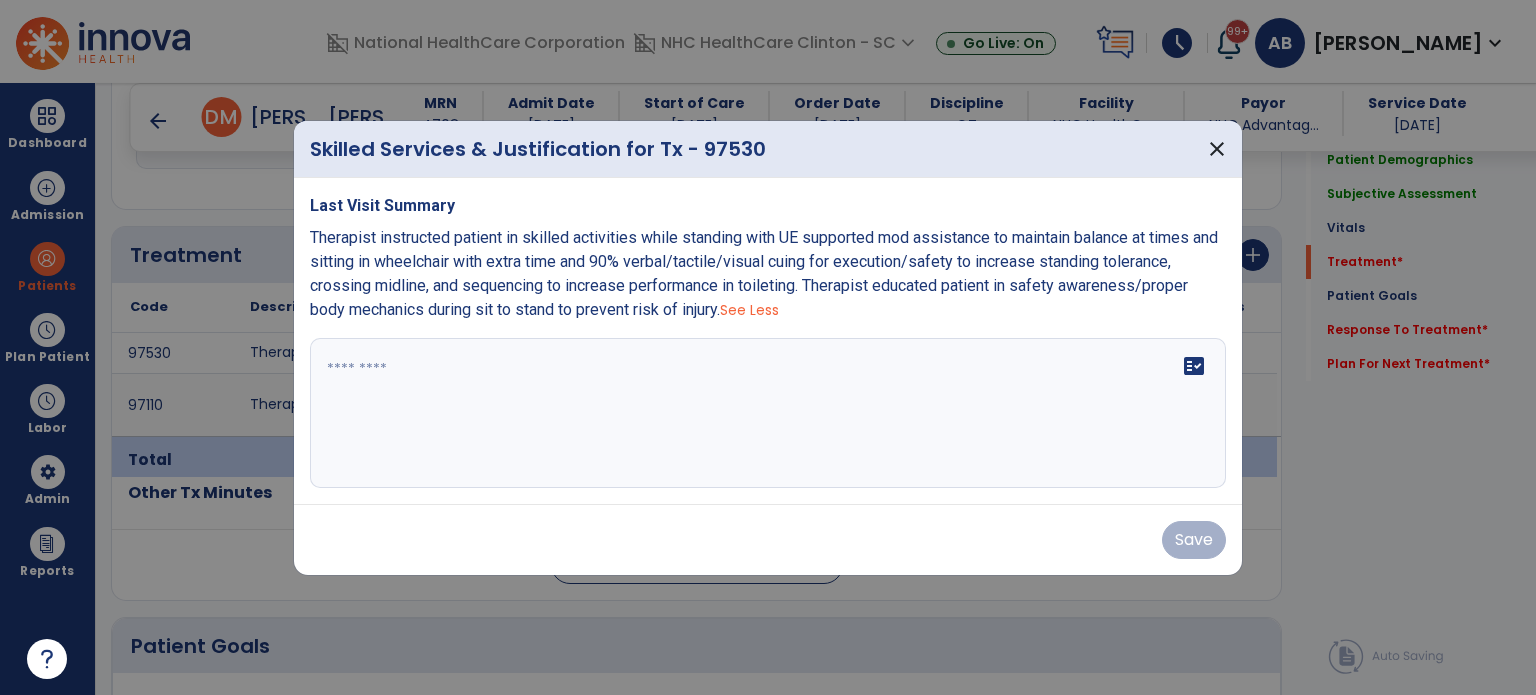 paste on "**********" 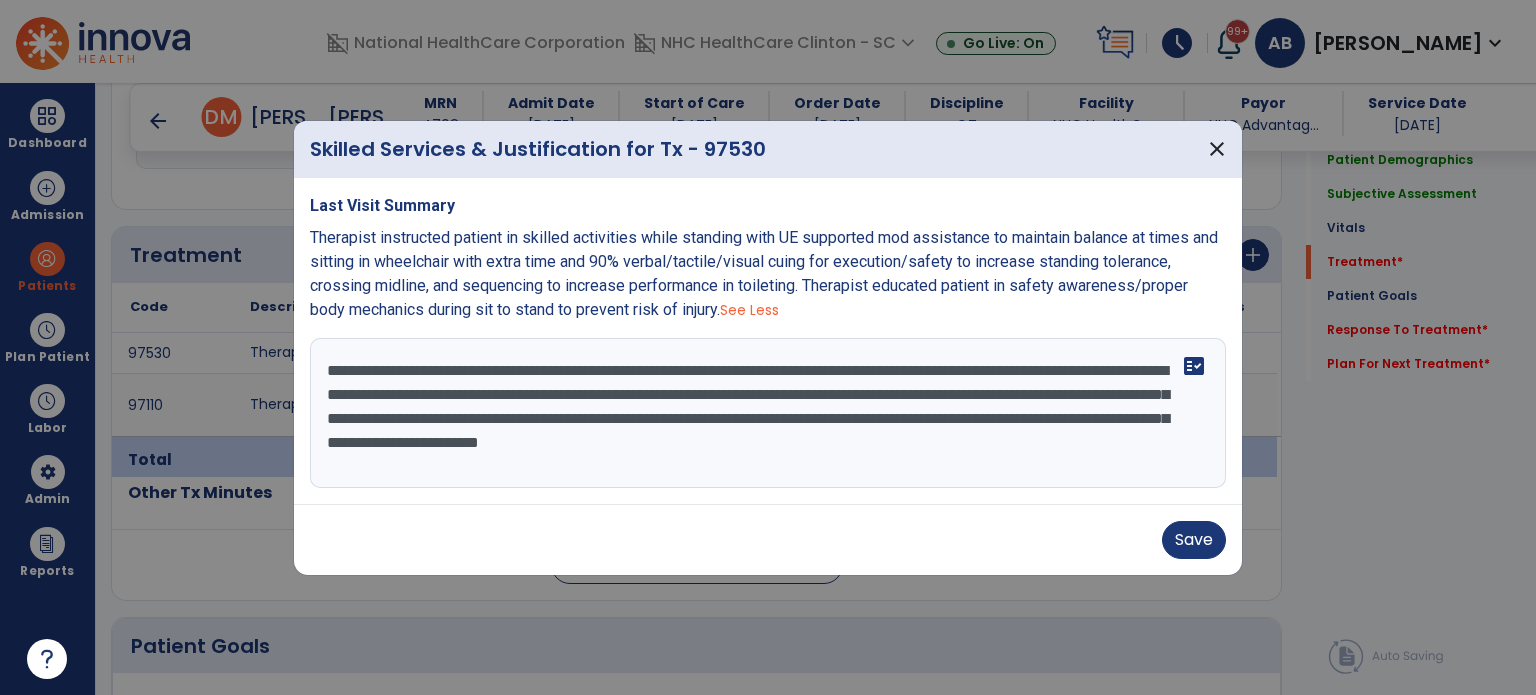 click on "Last Visit Summary Therapist instructed patient in skilled activities while standing with UE supported mod assistance to maintain balance at times and sitting in wheelchair with extra time and 90% verbal/tactile/visual cuing for execution/safety to increase standing tolerance, crossing midline, and sequencing to increase performance in toileting. Therapist educated patient in safety awareness/proper body mechanics during sit to stand to prevent risk of injury.   See Less  Therapist instructed patient in skilled activities while standing with UE supported mod assistance to maintain balance at times and sitting in wheelchair with extra time and 90% verbal/tactile/visual cuing for execution/safety to increase standing tolerance, crossing midline, and sequencing to increase performance in toileting. Therapist educated patient in safety awareness/proper body mechanics during sit to stand to prevent risk of injury.  fact_check" at bounding box center [768, 341] 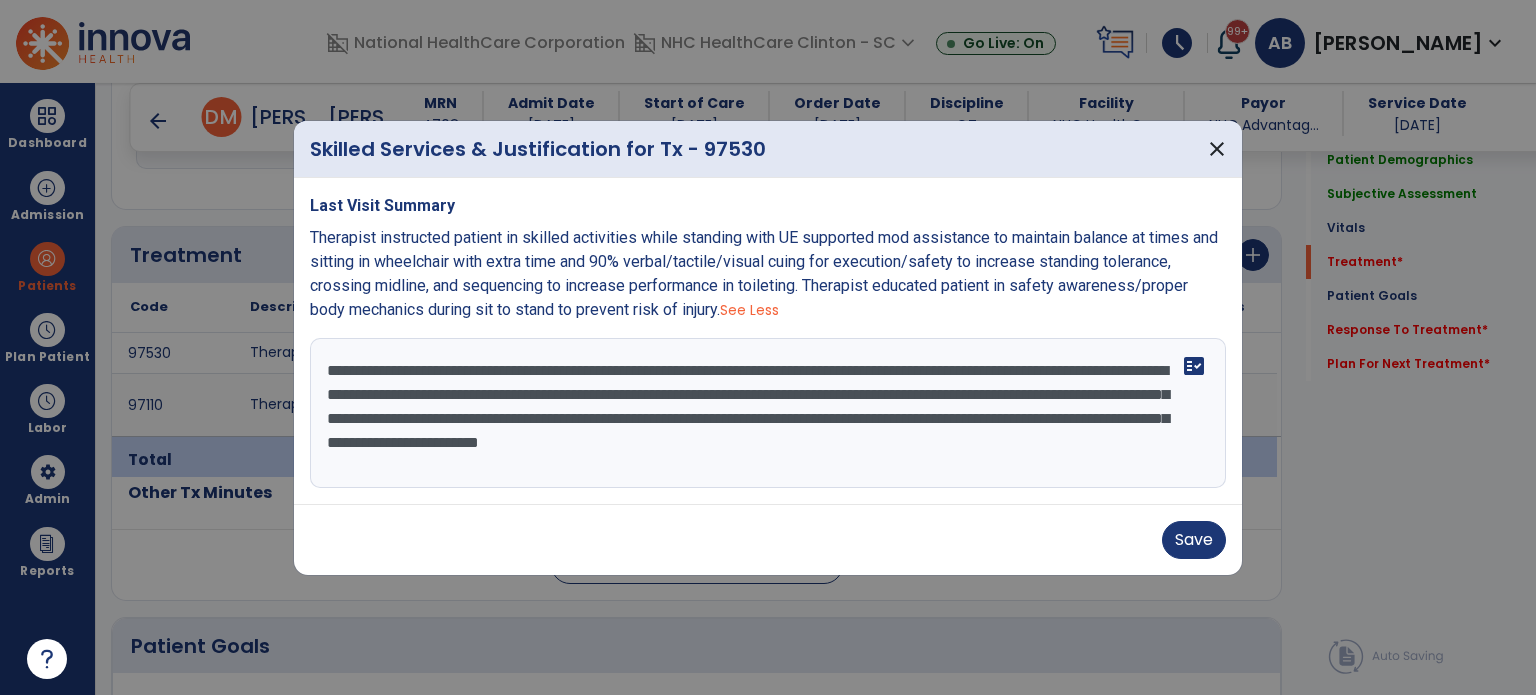 click on "**********" at bounding box center [768, 413] 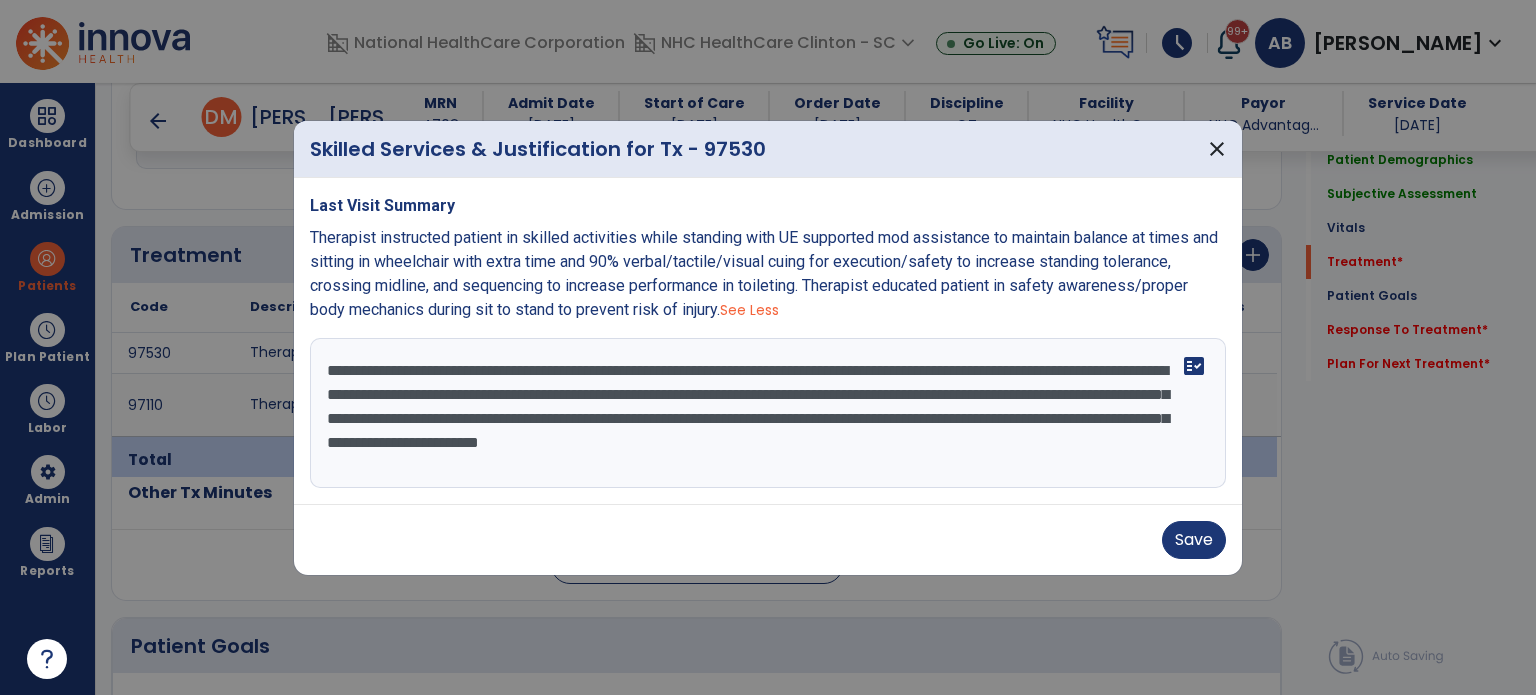 drag, startPoint x: 716, startPoint y: 419, endPoint x: 986, endPoint y: 419, distance: 270 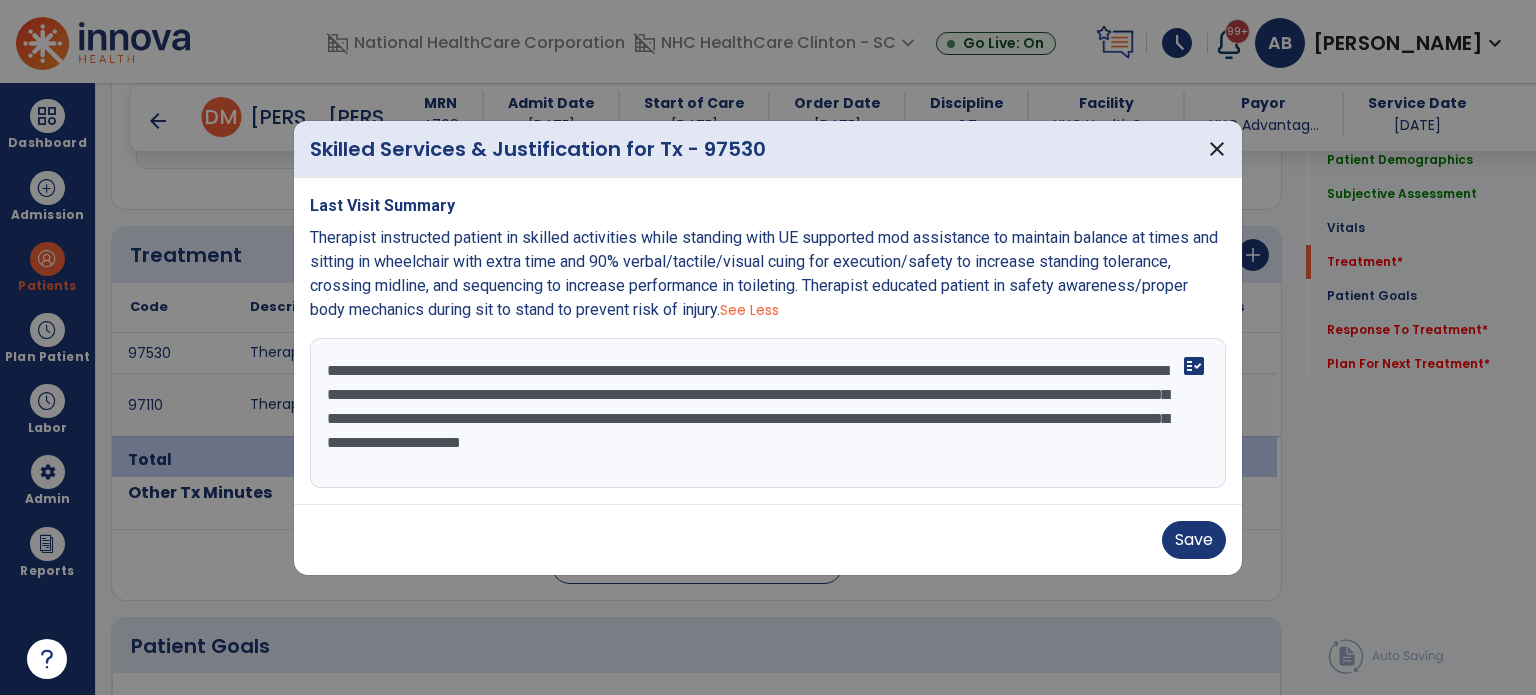 click on "**********" at bounding box center (768, 413) 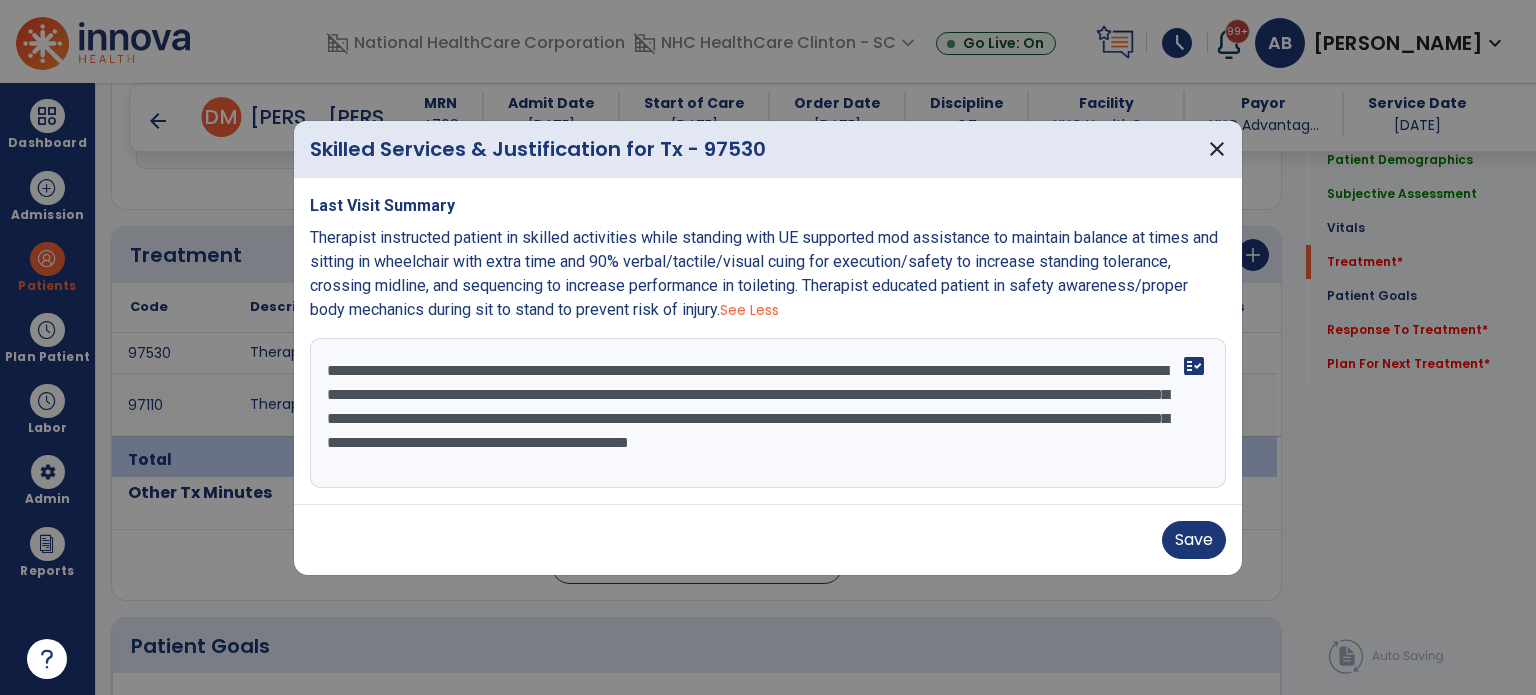 drag, startPoint x: 956, startPoint y: 420, endPoint x: 1140, endPoint y: 407, distance: 184.45866 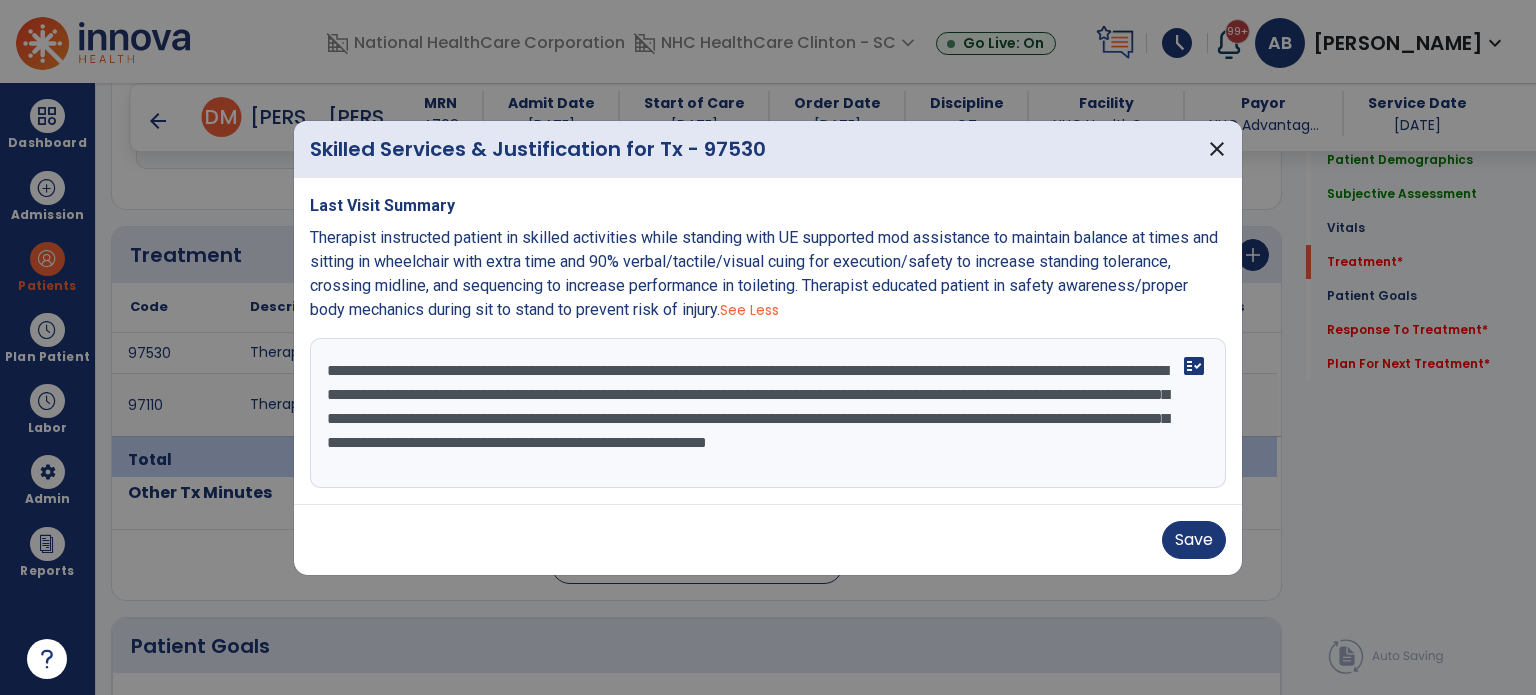 drag, startPoint x: 698, startPoint y: 441, endPoint x: 748, endPoint y: 442, distance: 50.01 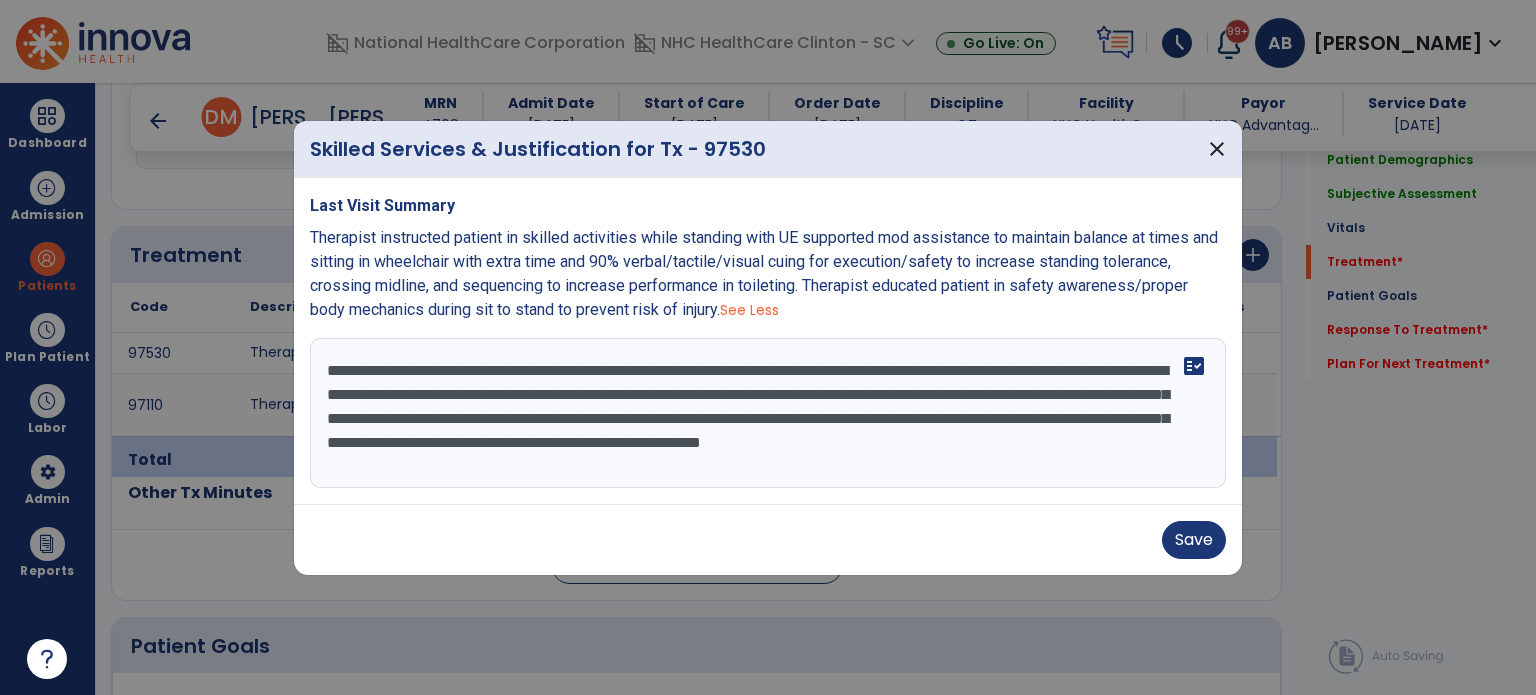 click on "**********" at bounding box center [768, 413] 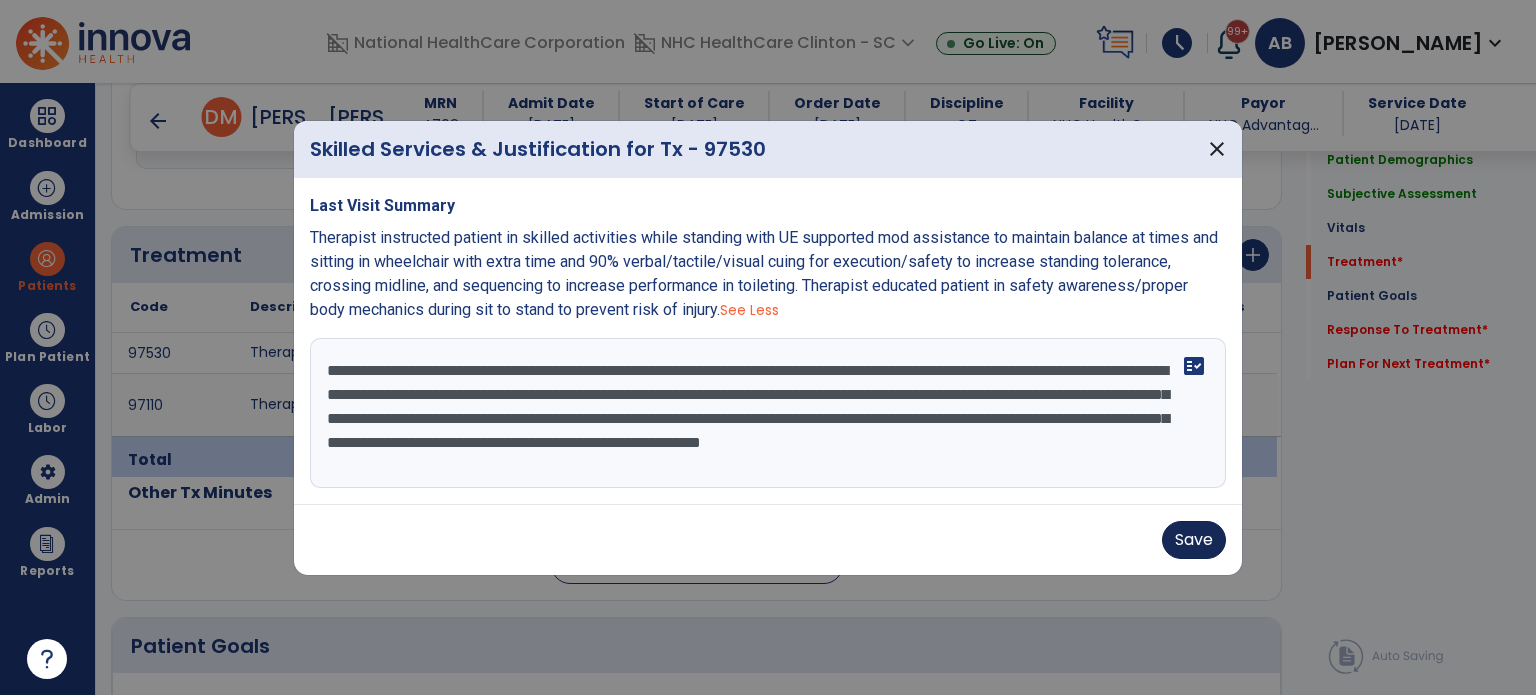 type on "**********" 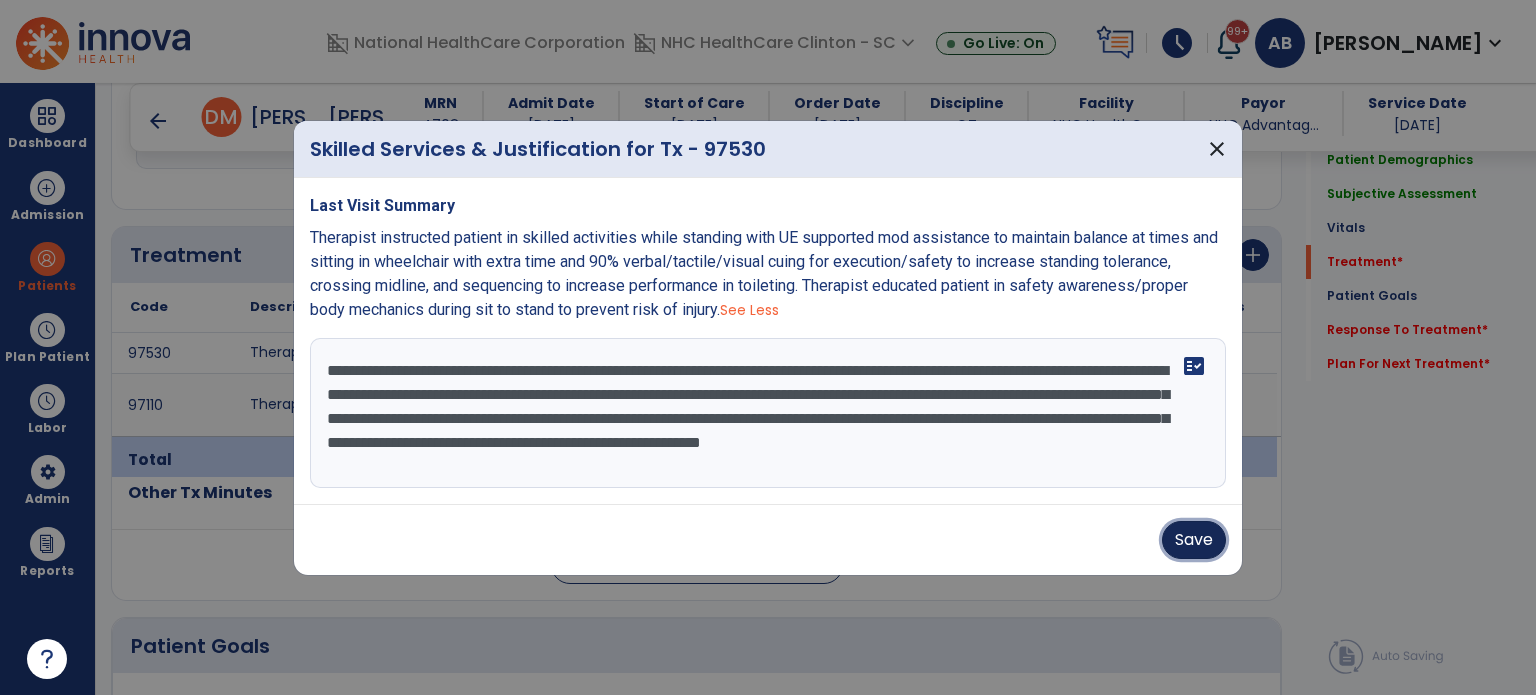 click on "Save" at bounding box center [1194, 540] 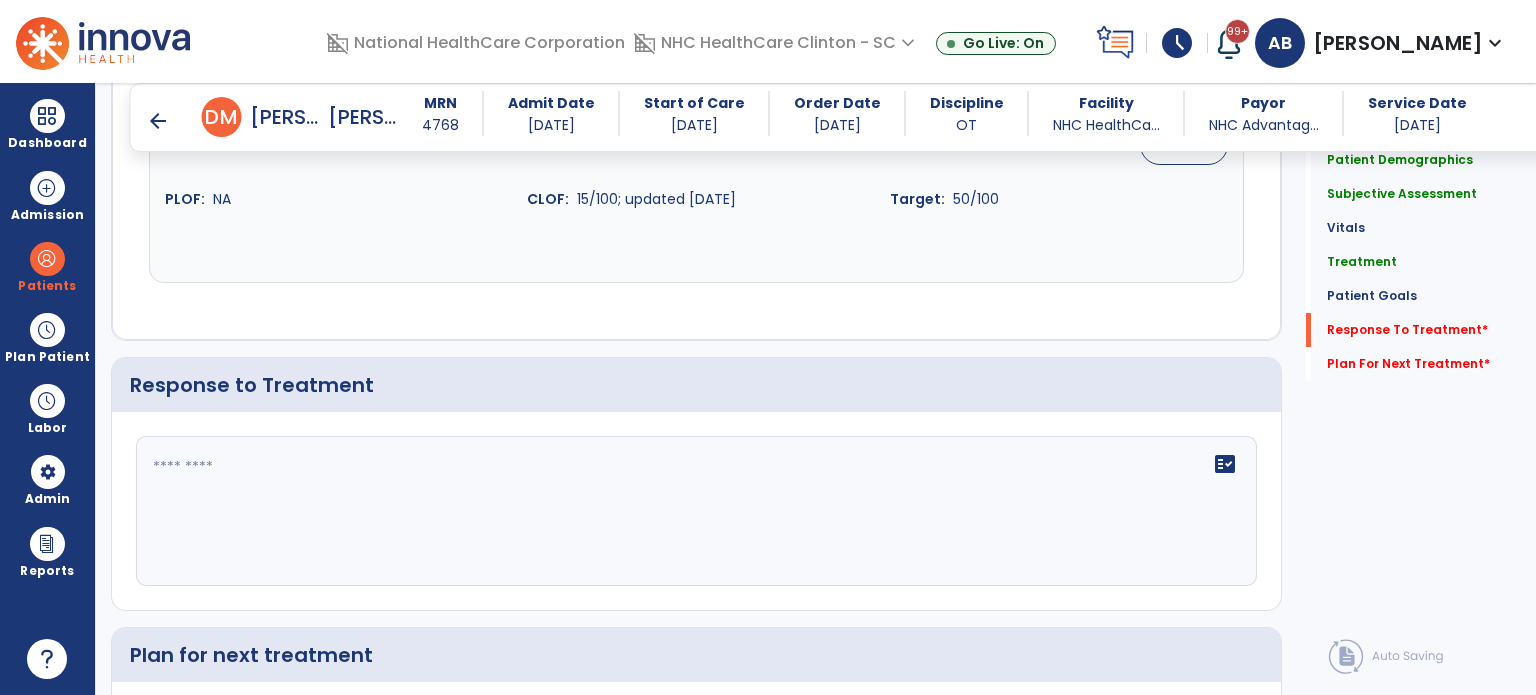 scroll, scrollTop: 2714, scrollLeft: 0, axis: vertical 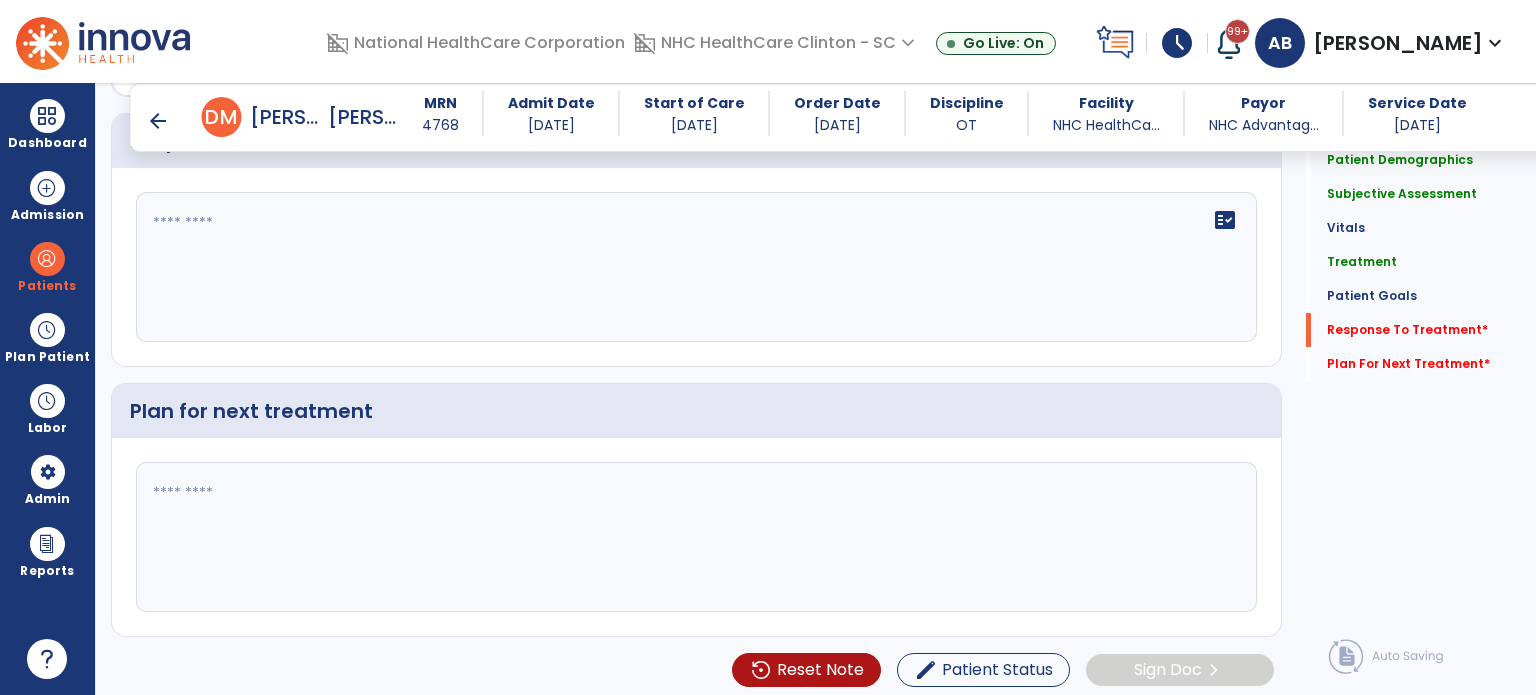 click 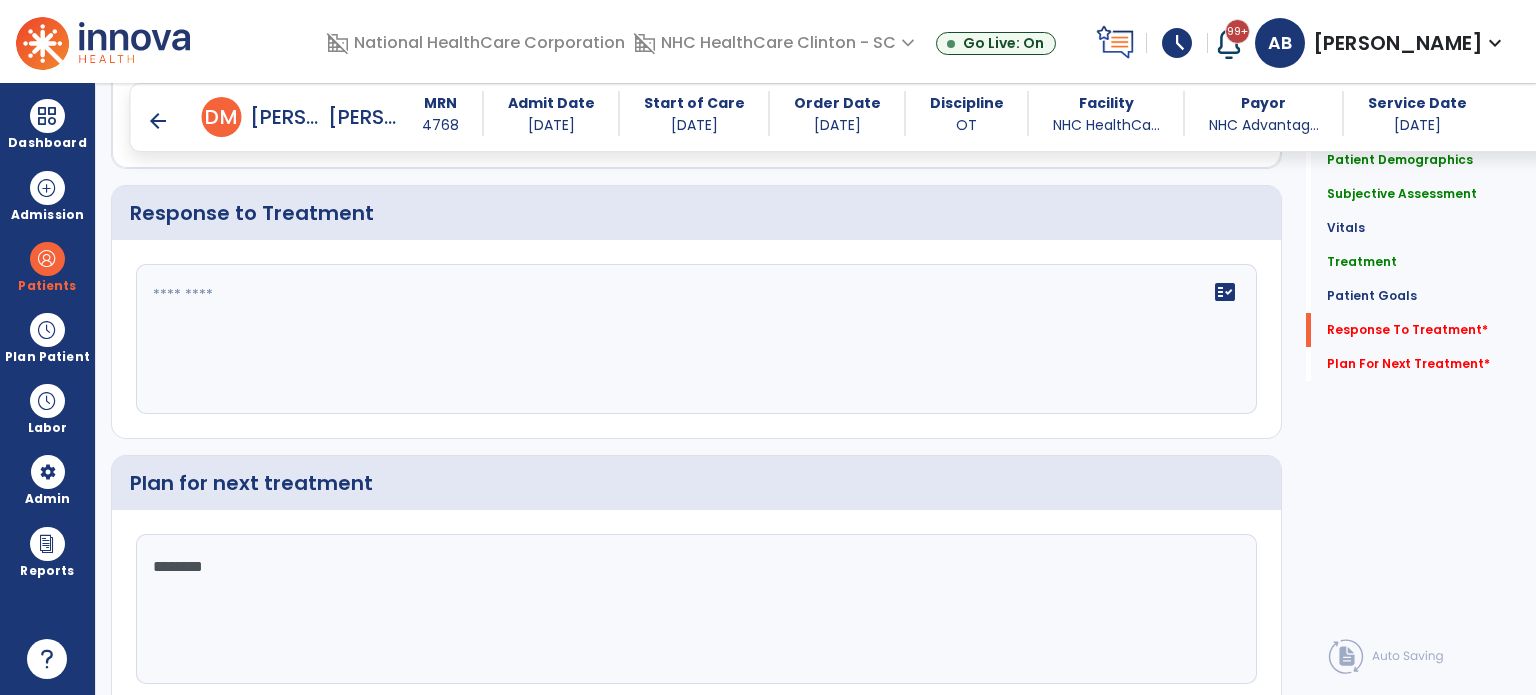 scroll, scrollTop: 2640, scrollLeft: 0, axis: vertical 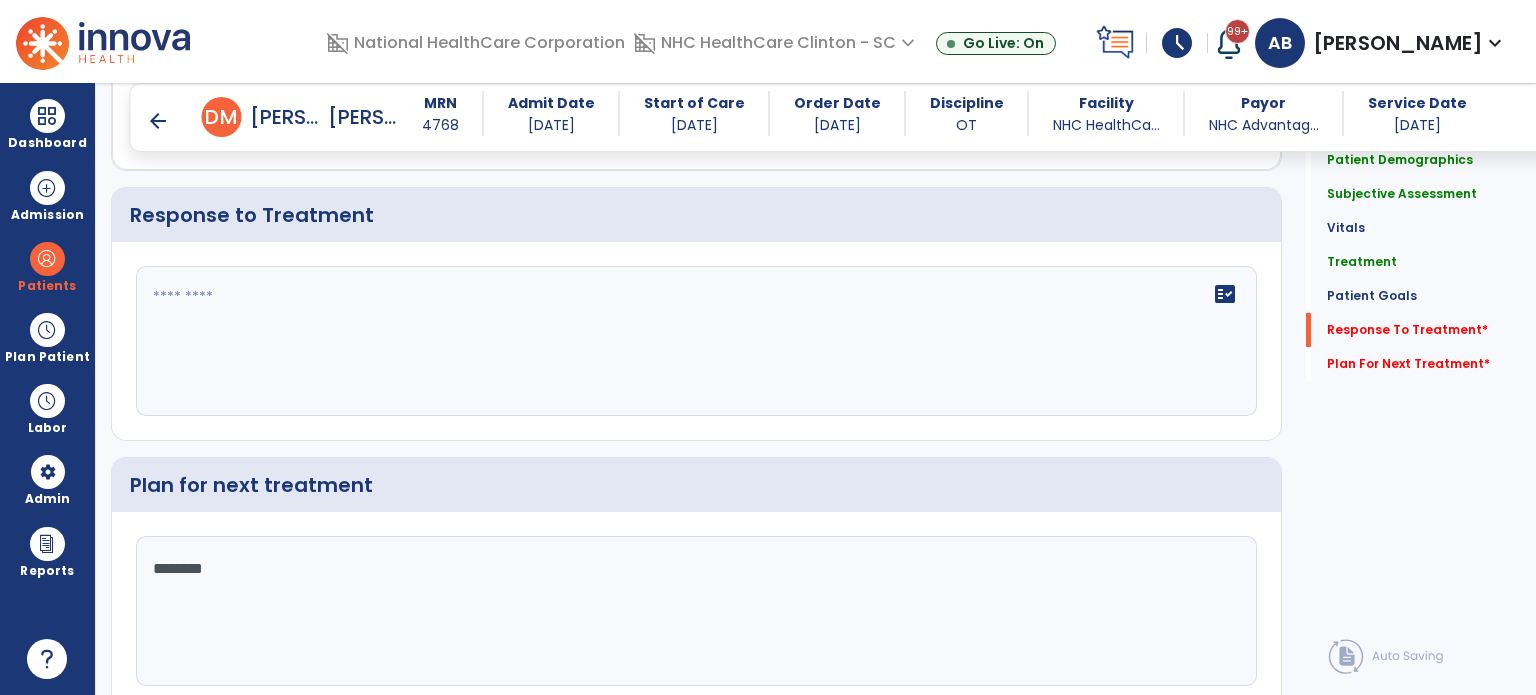 type on "********" 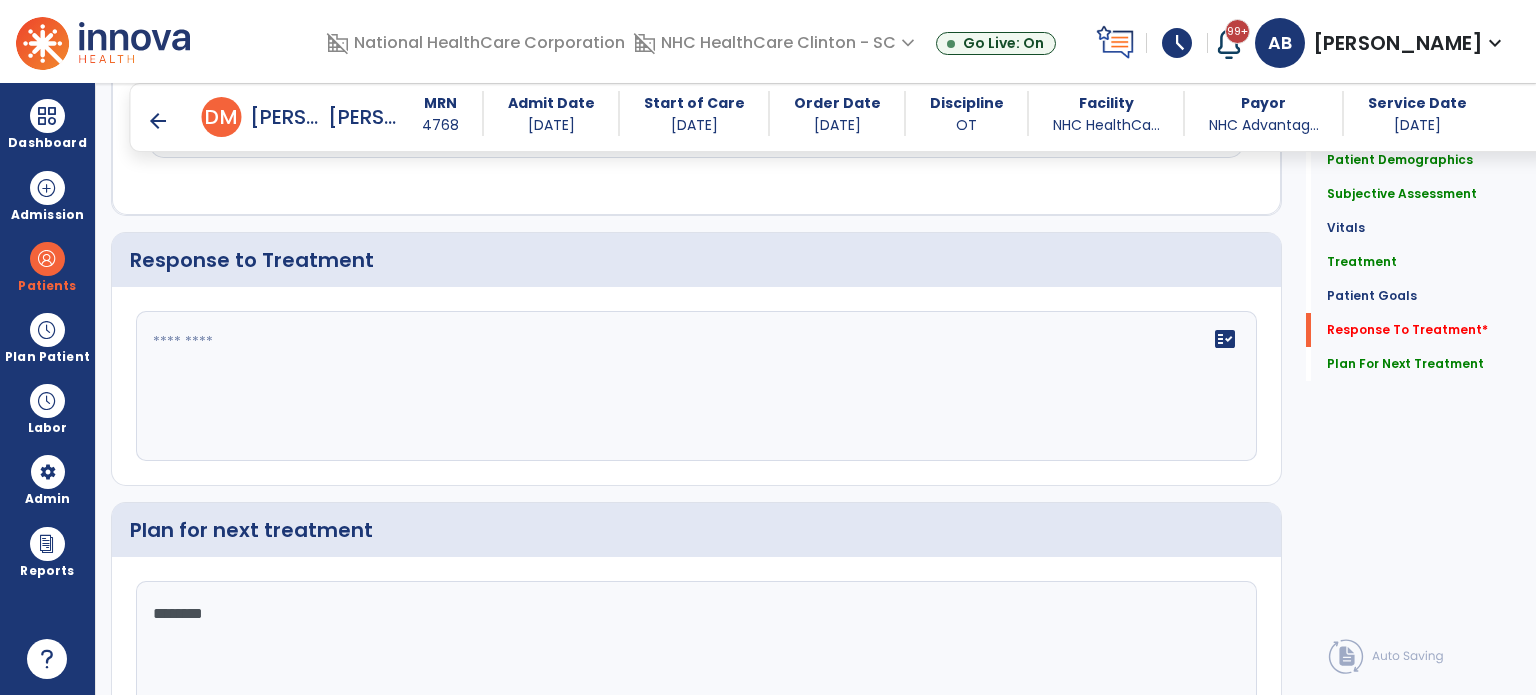 scroll, scrollTop: 2640, scrollLeft: 0, axis: vertical 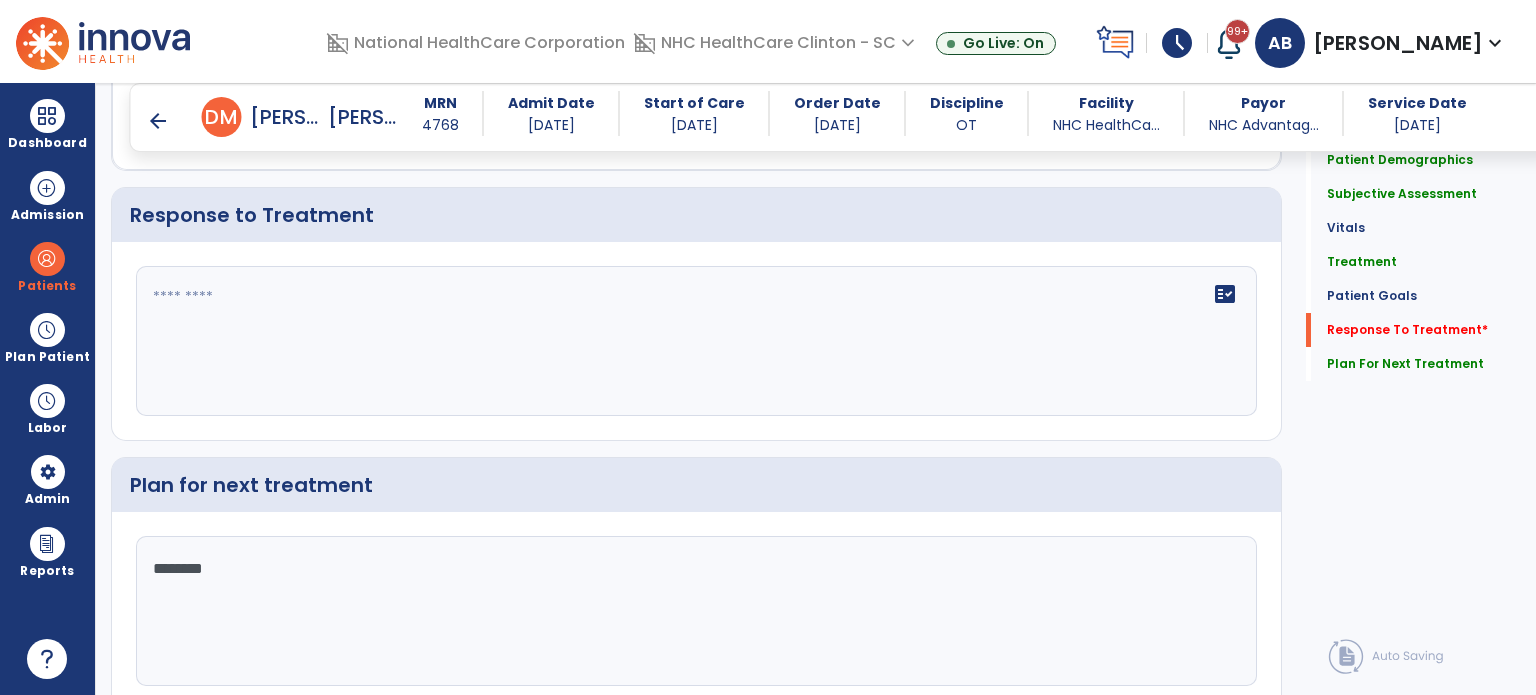 paste on "**********" 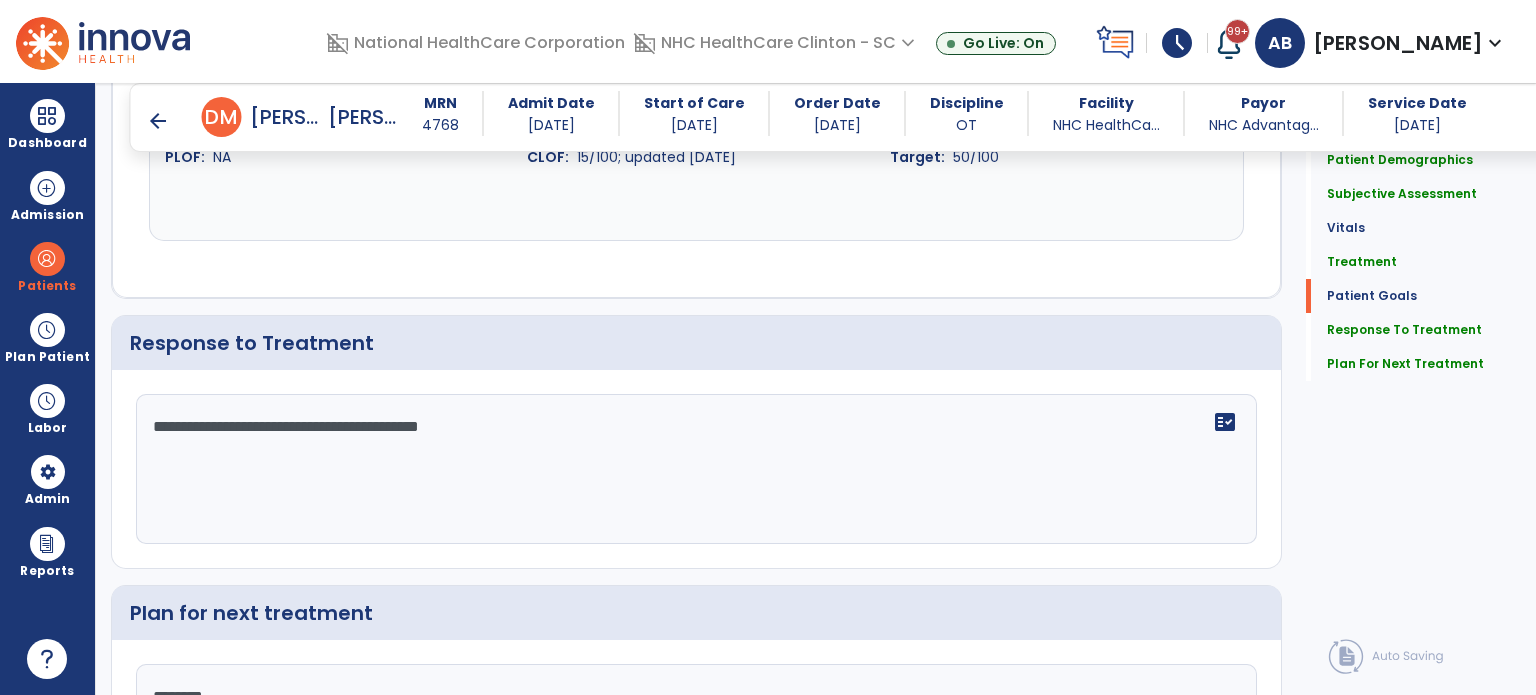 scroll, scrollTop: 2714, scrollLeft: 0, axis: vertical 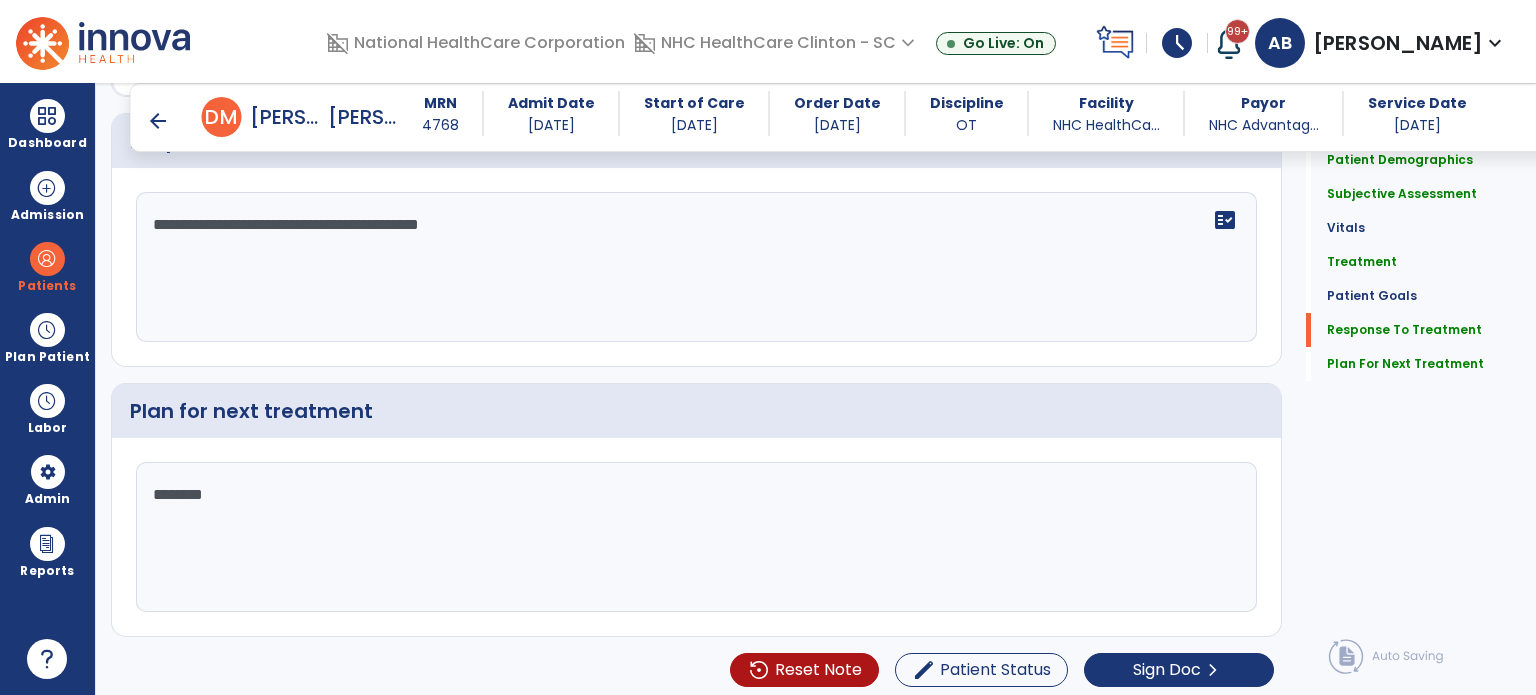 click on "**********" 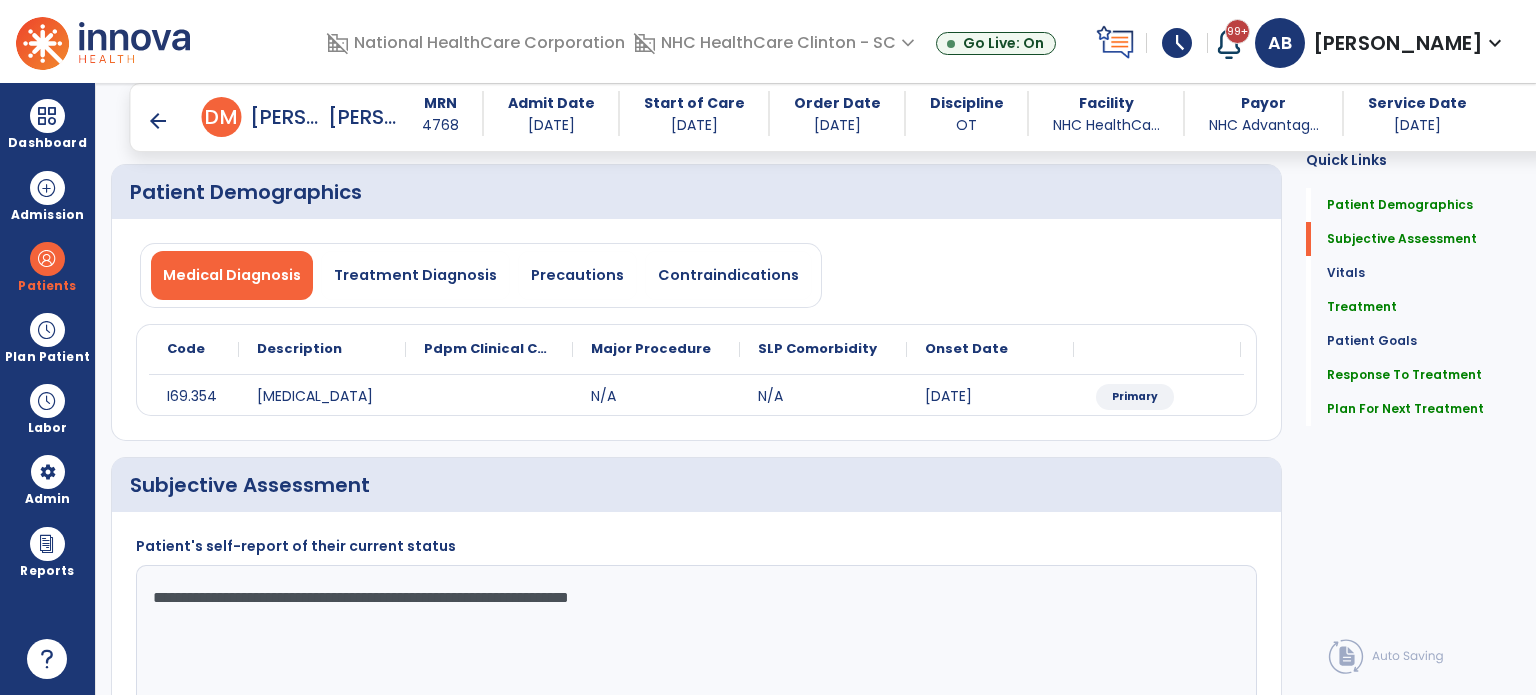 scroll, scrollTop: 0, scrollLeft: 0, axis: both 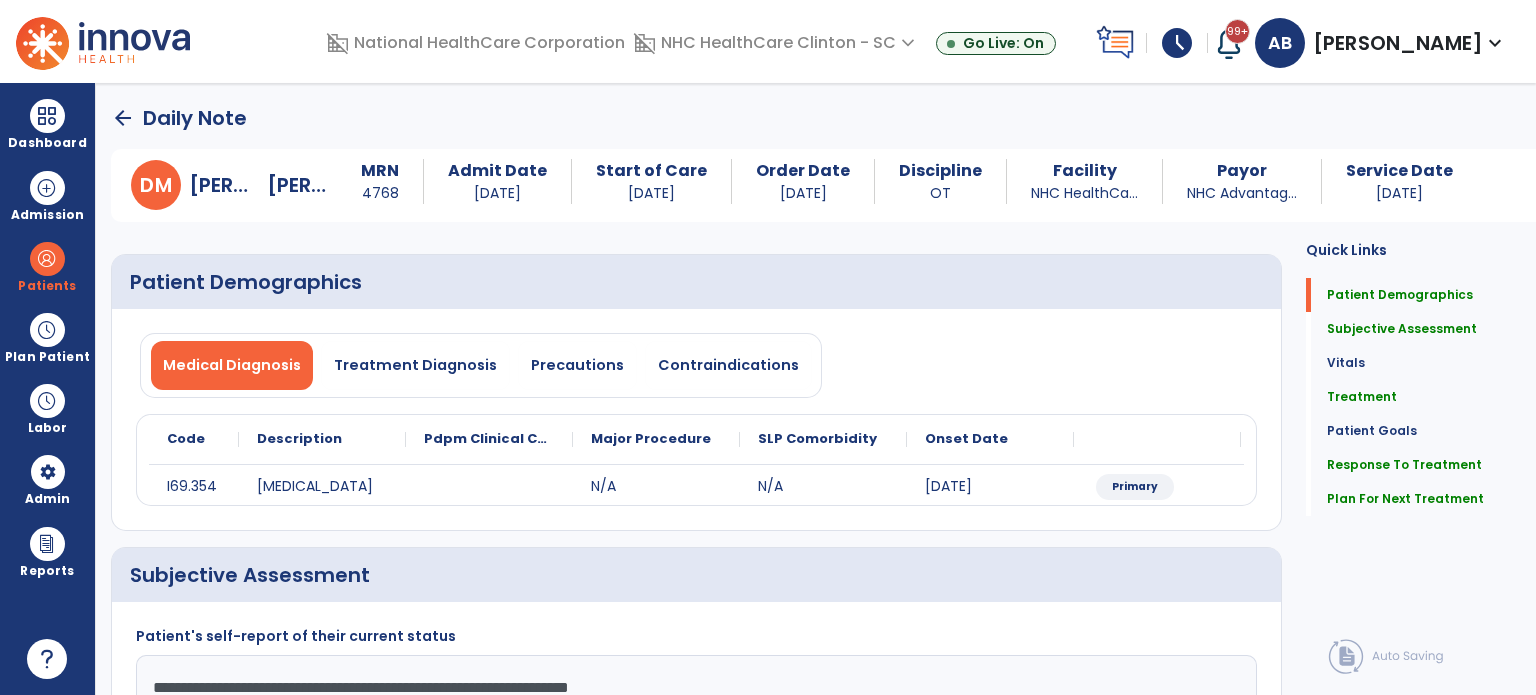 type on "**********" 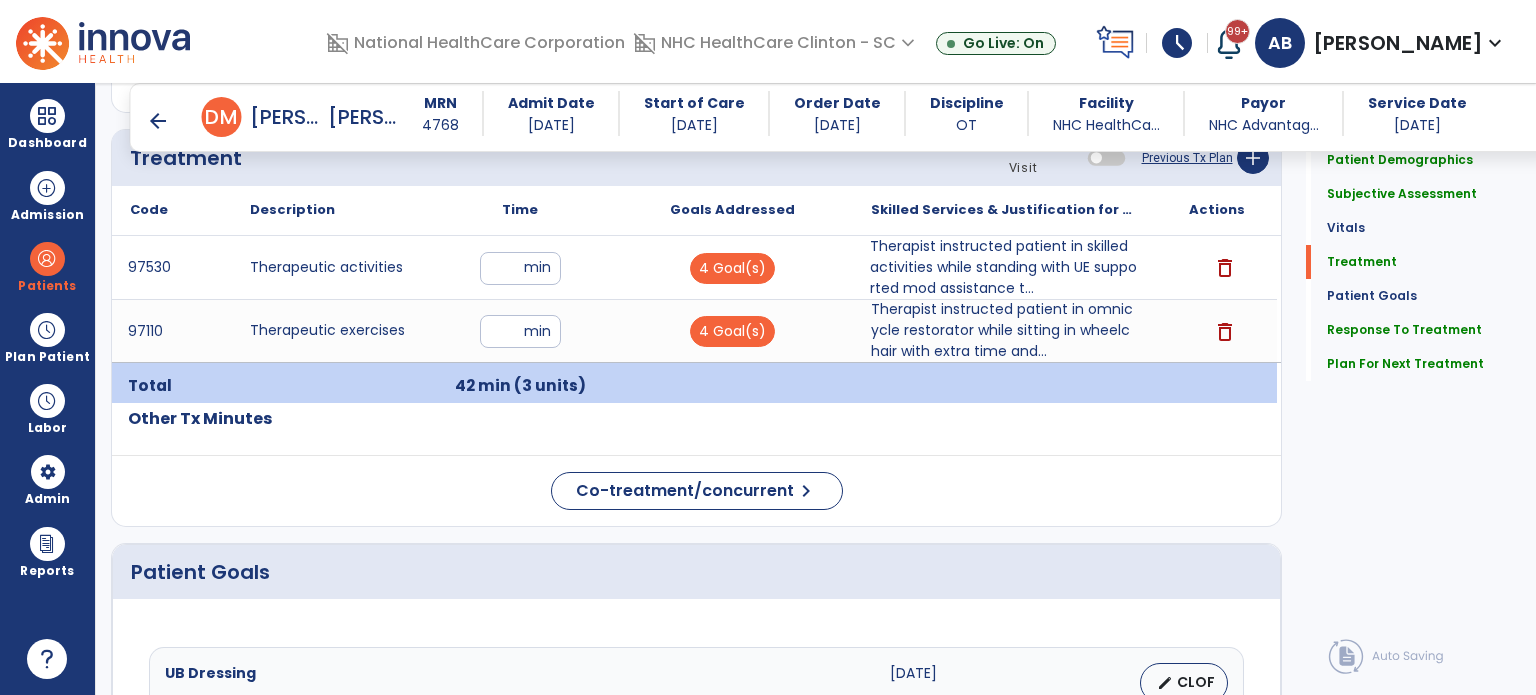 scroll, scrollTop: 1148, scrollLeft: 0, axis: vertical 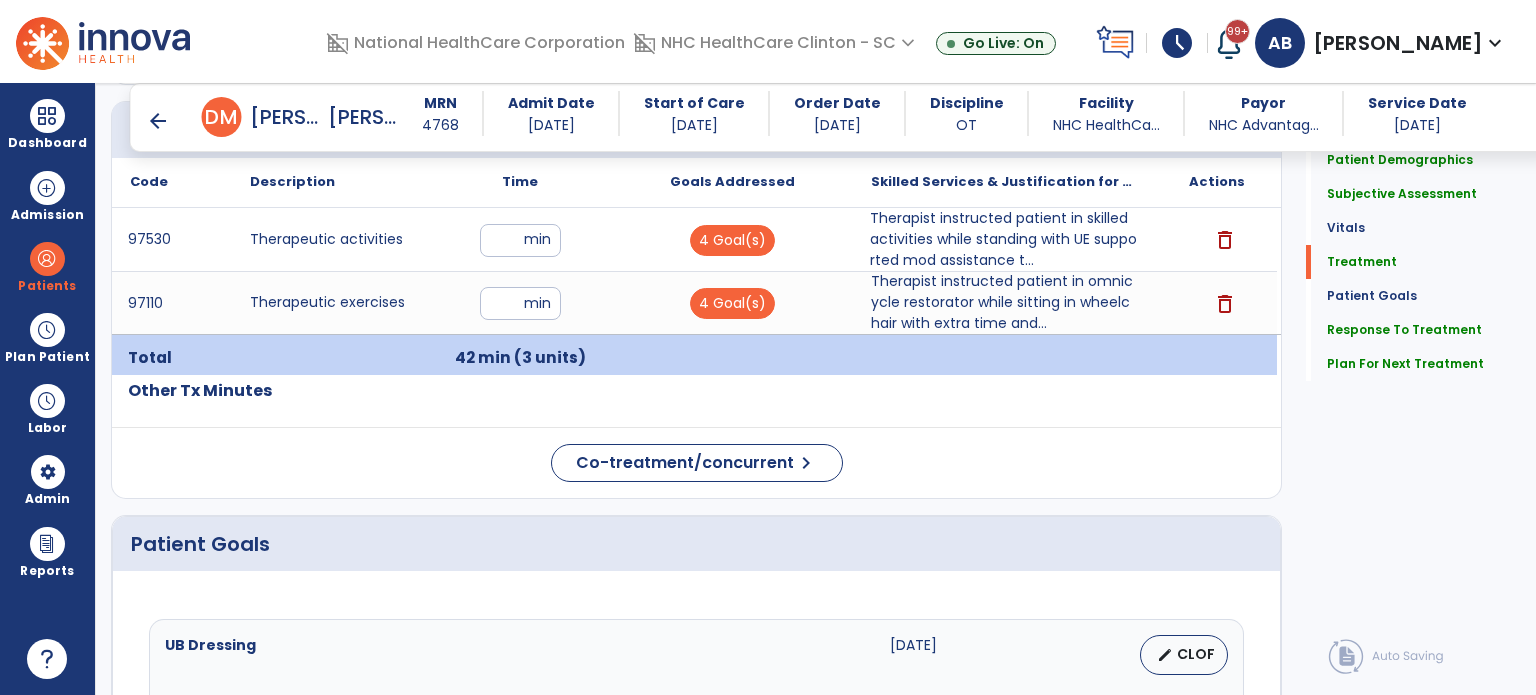 click on "Other Tx Minutes" 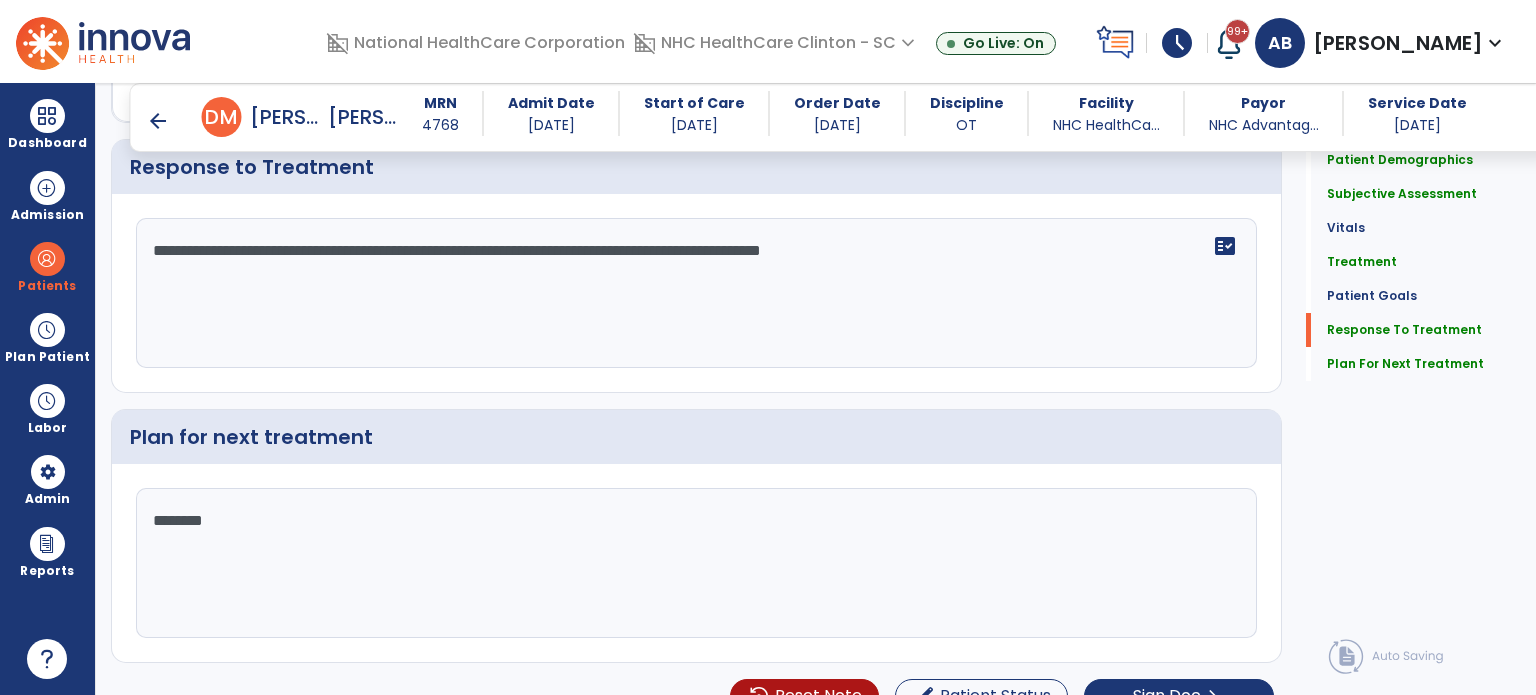 scroll, scrollTop: 2714, scrollLeft: 0, axis: vertical 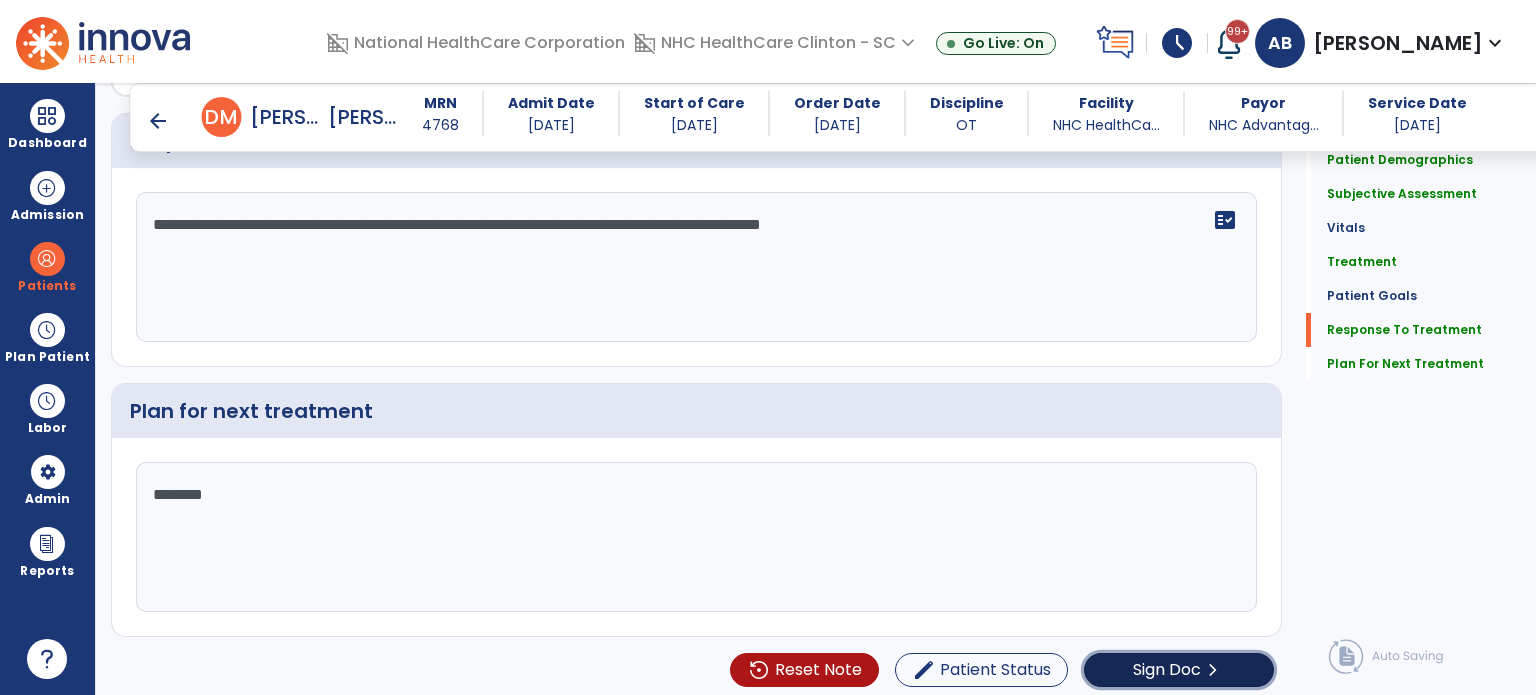 click on "Sign Doc" 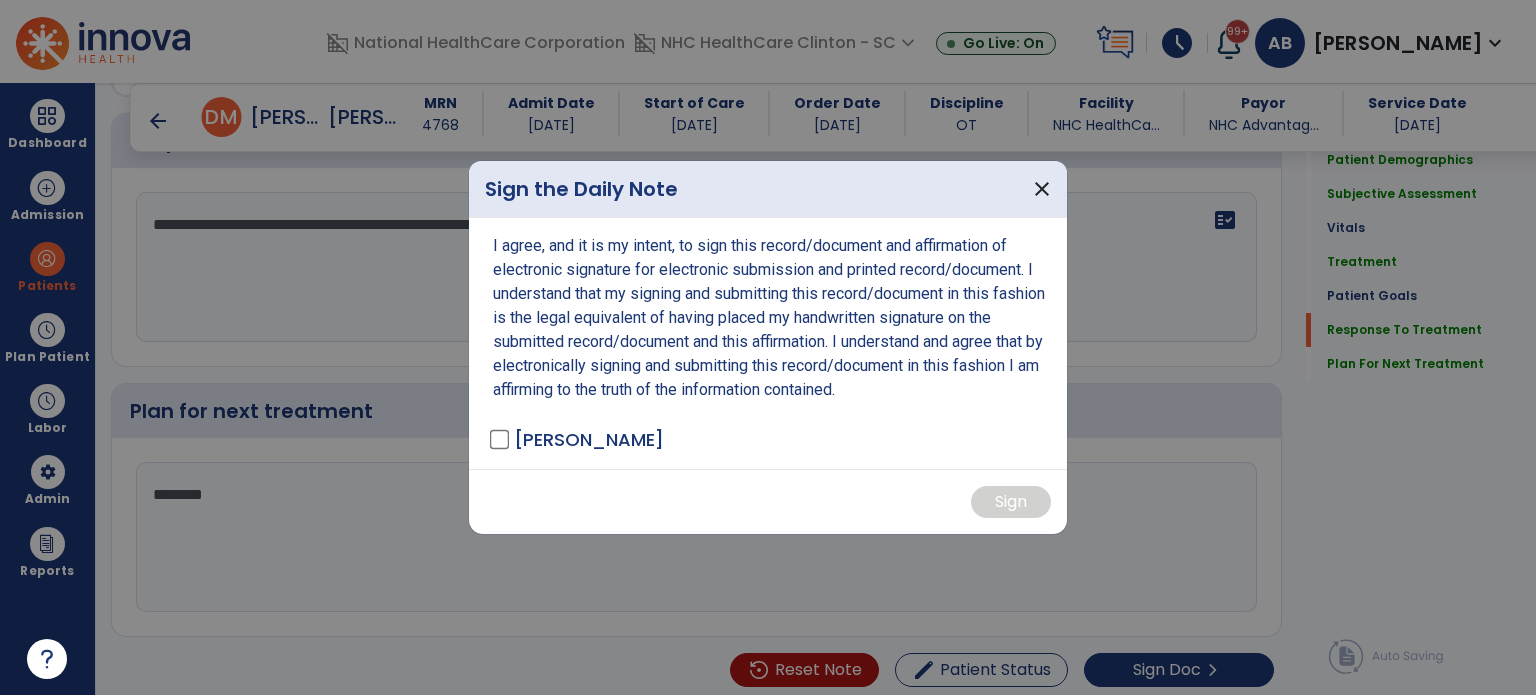 click on "[PERSON_NAME]" at bounding box center (589, 439) 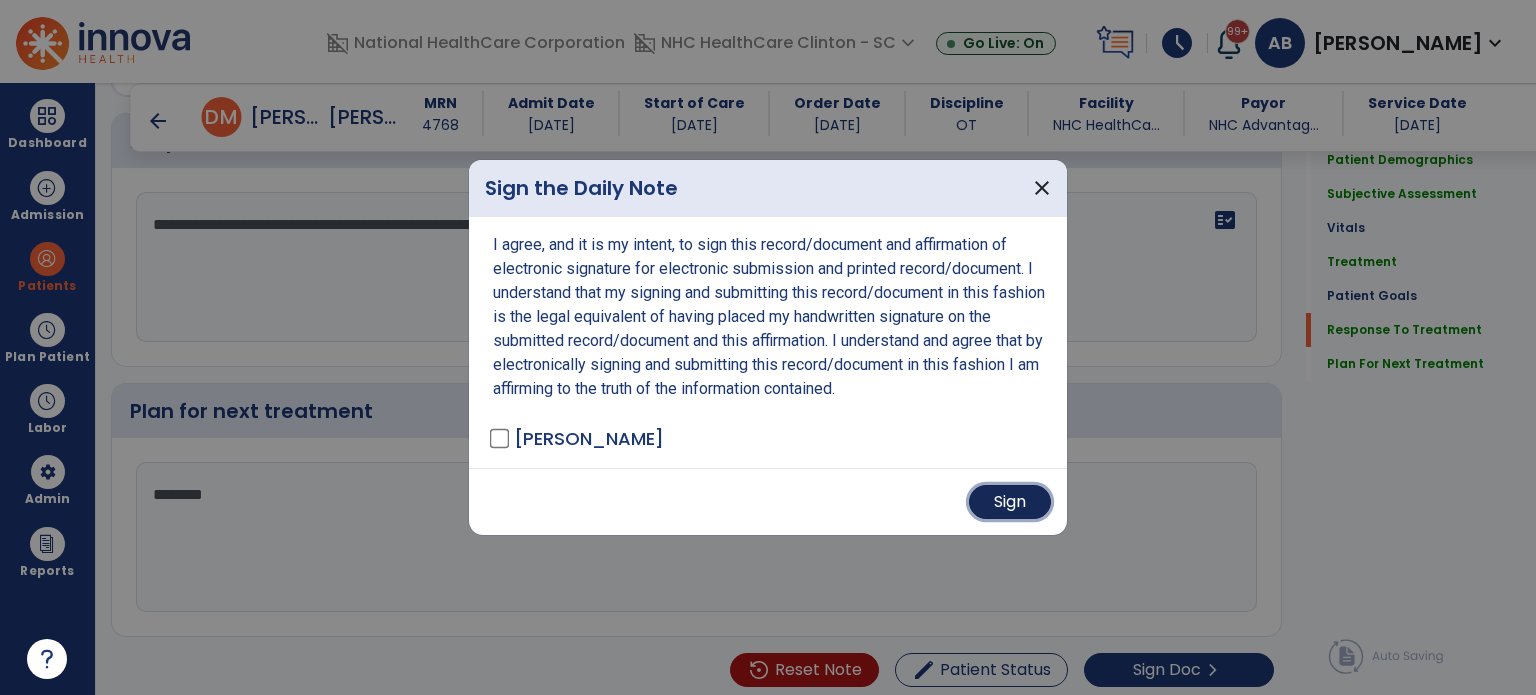 click on "Sign" at bounding box center [1010, 502] 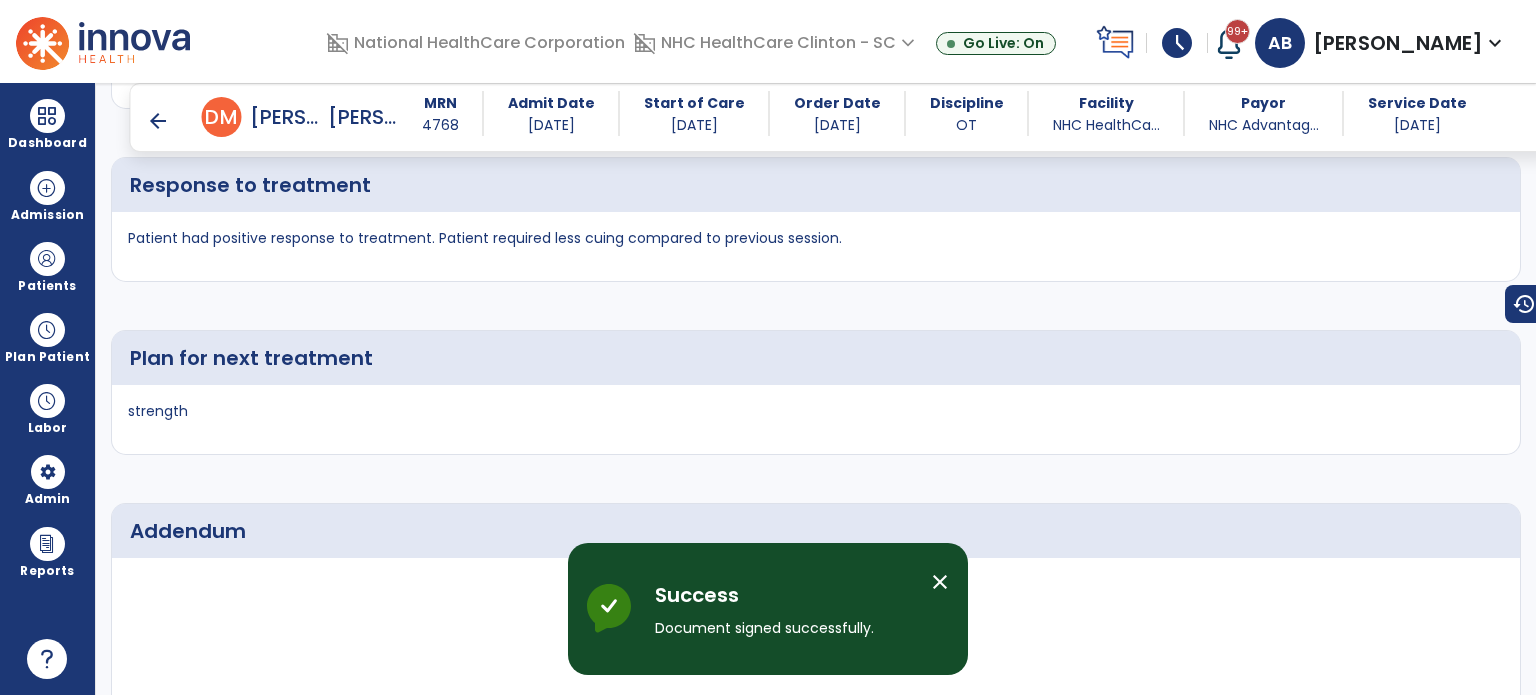 scroll, scrollTop: 3711, scrollLeft: 0, axis: vertical 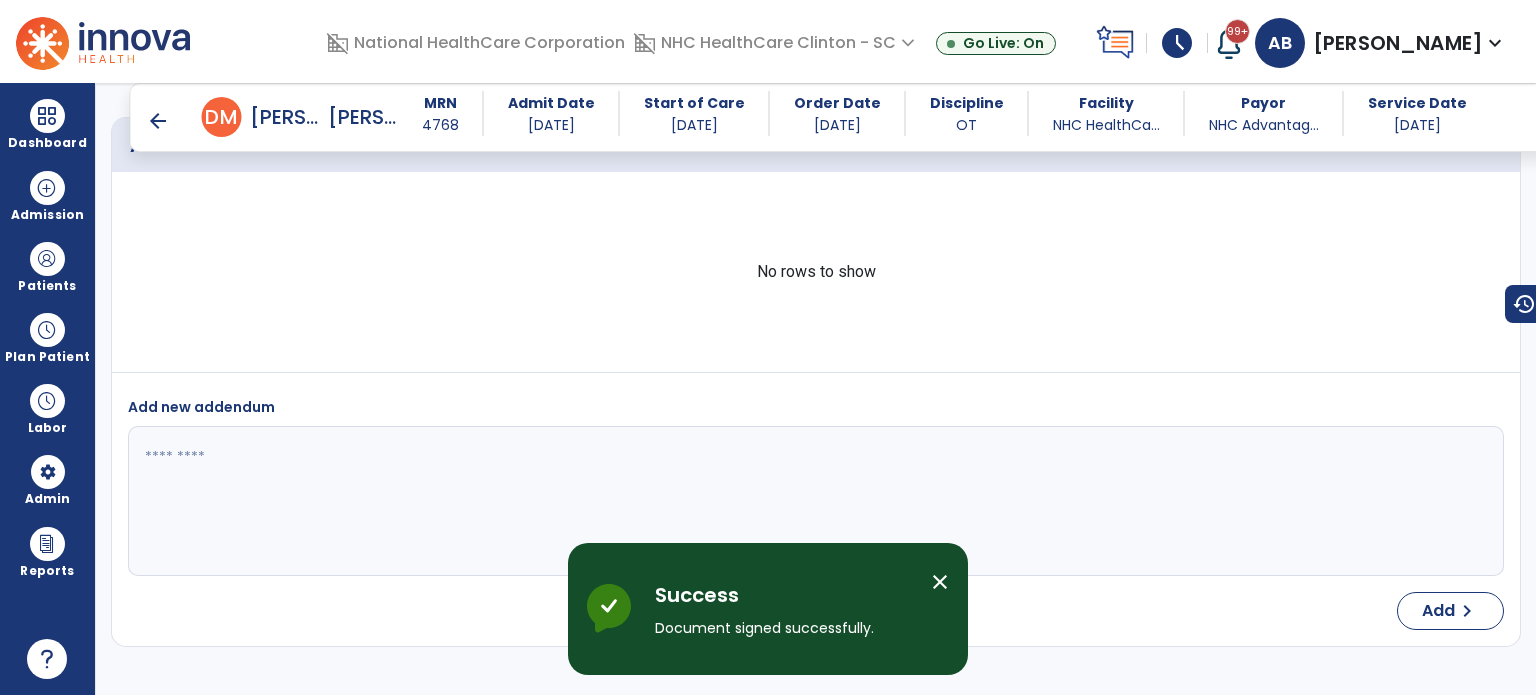 click on "arrow_back" at bounding box center [158, 121] 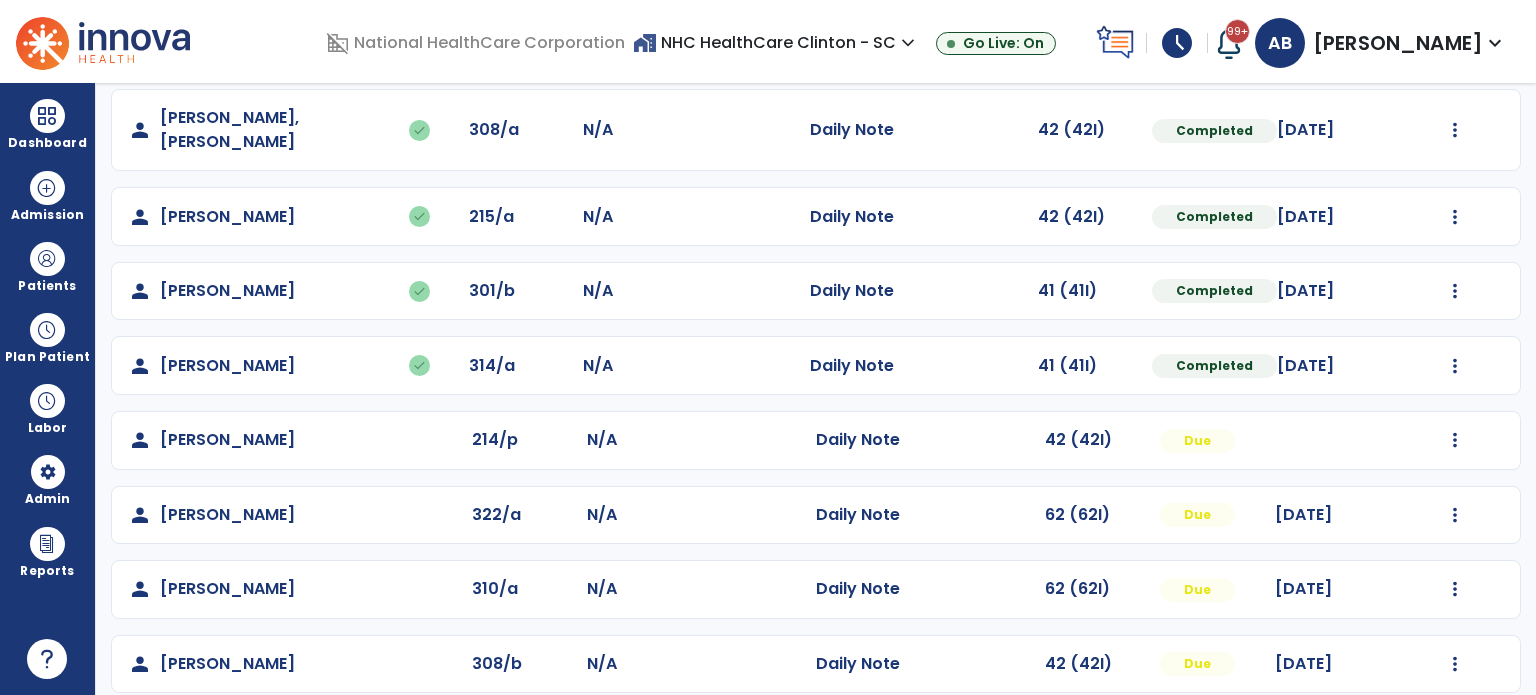 scroll, scrollTop: 0, scrollLeft: 0, axis: both 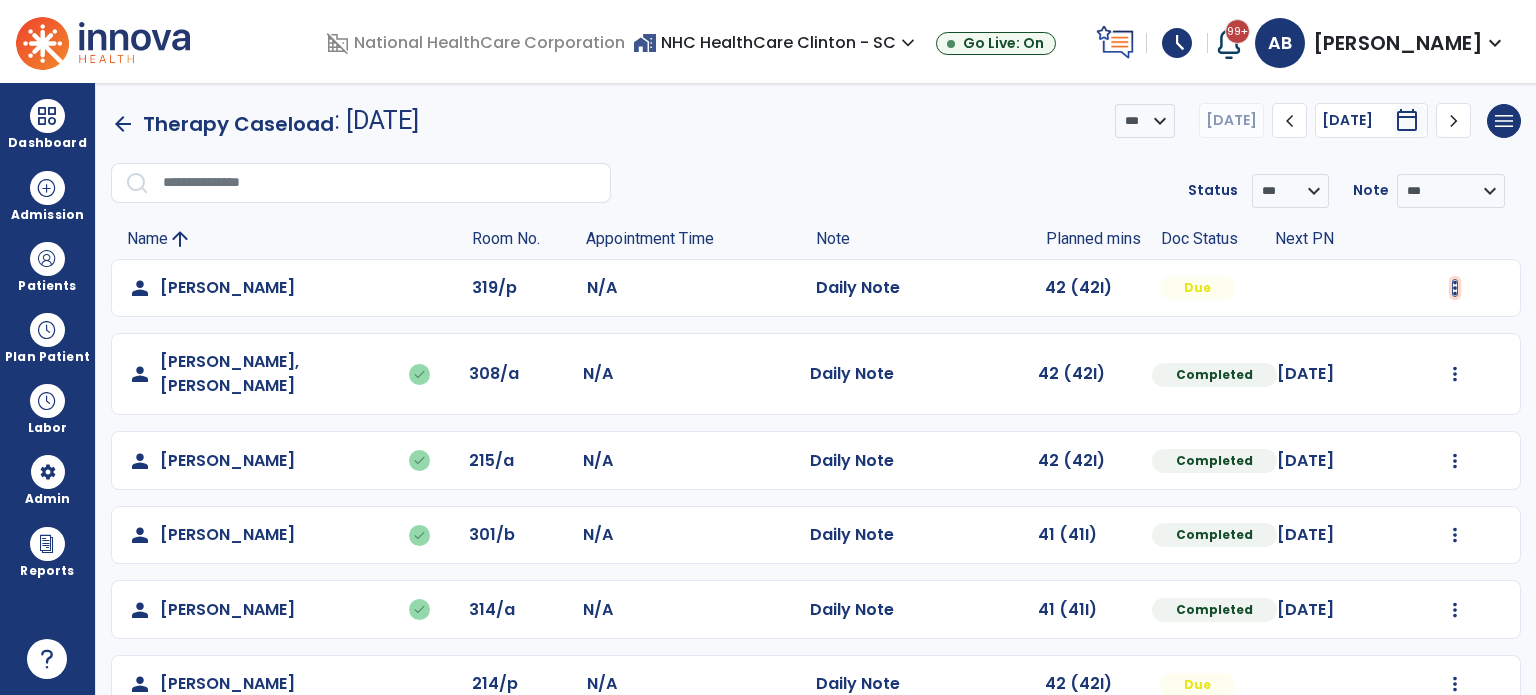 click at bounding box center (1455, 288) 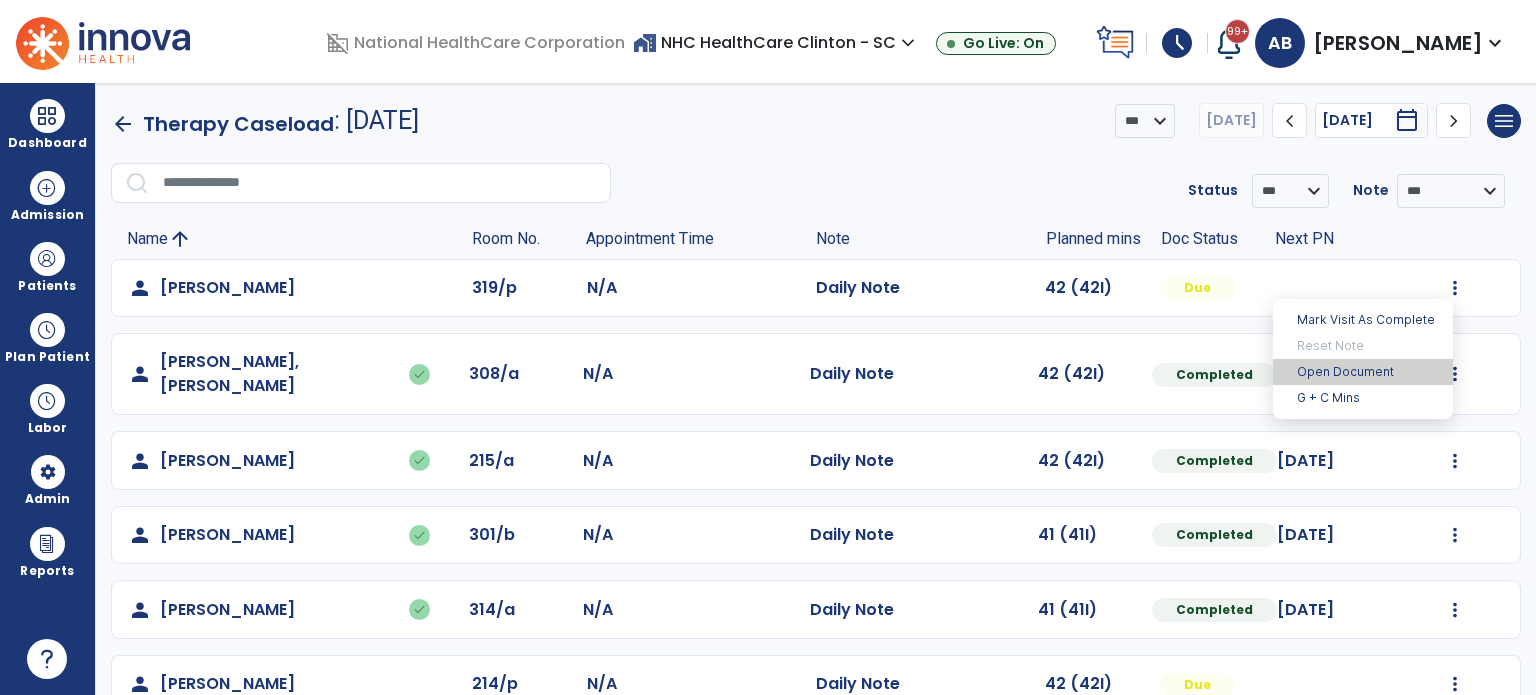 click on "Open Document" at bounding box center (1363, 372) 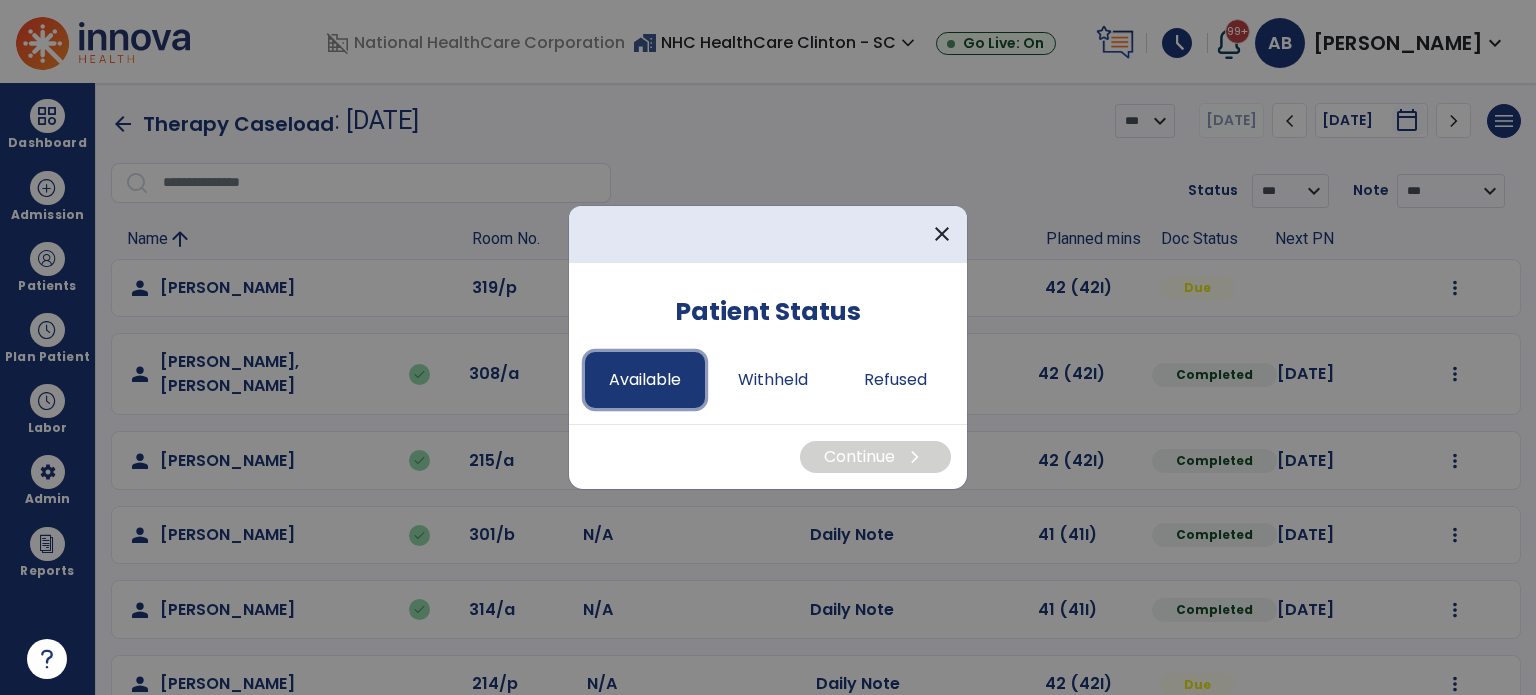 click on "Available" at bounding box center (645, 380) 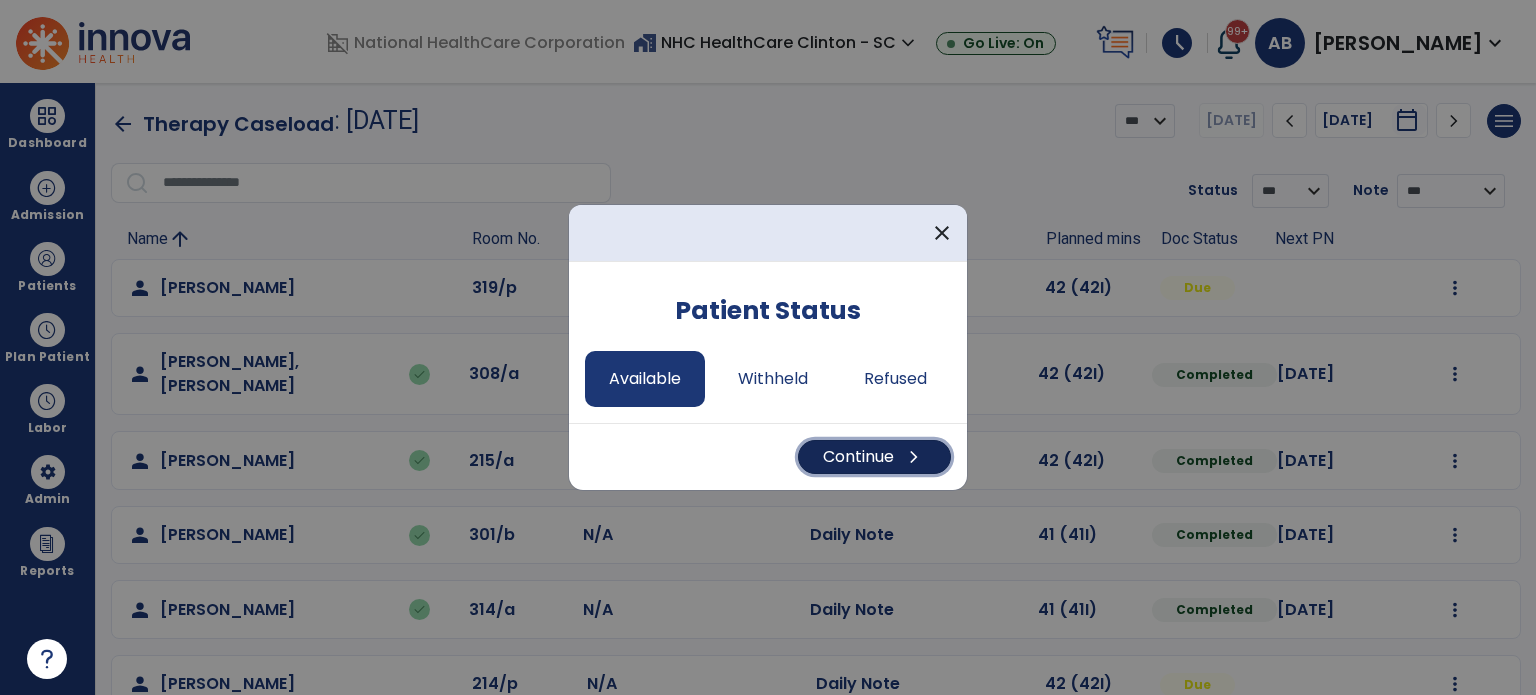 click on "Continue   chevron_right" at bounding box center (874, 457) 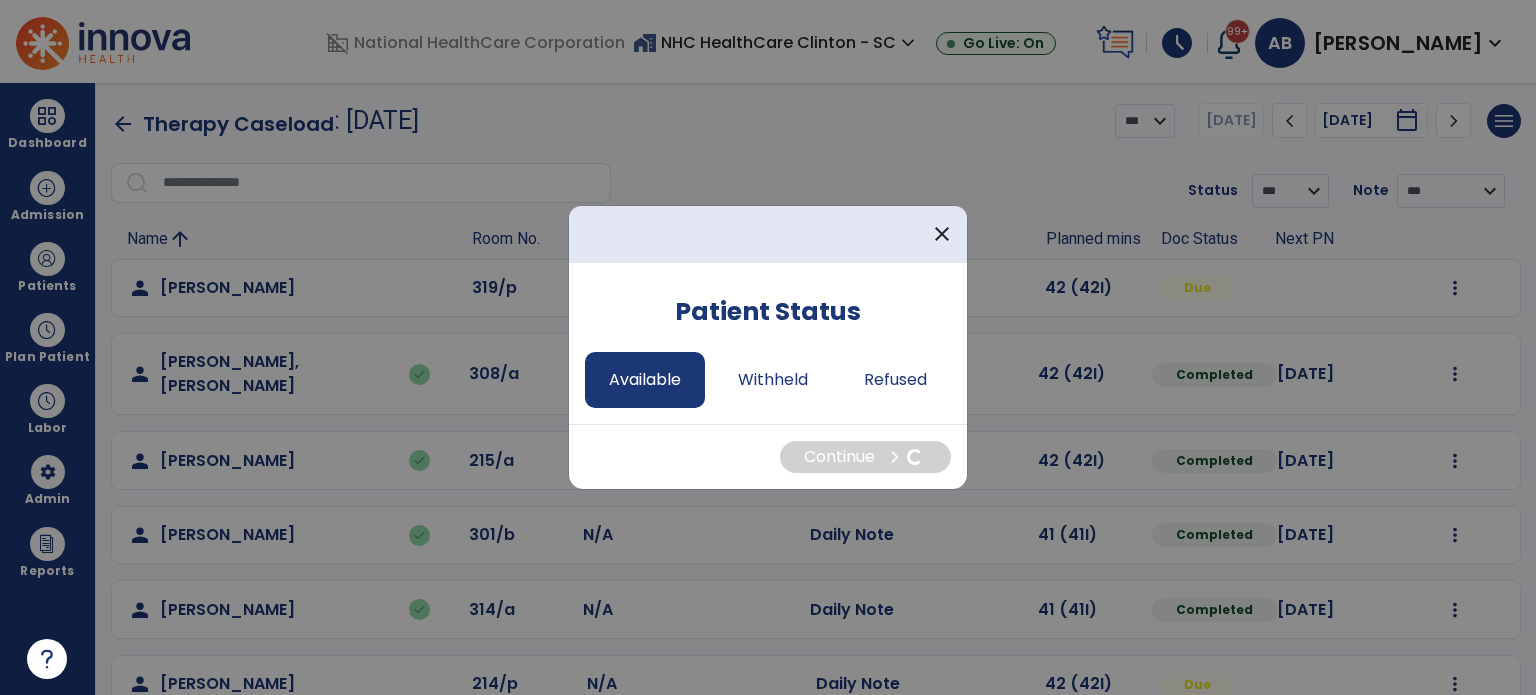 select on "*" 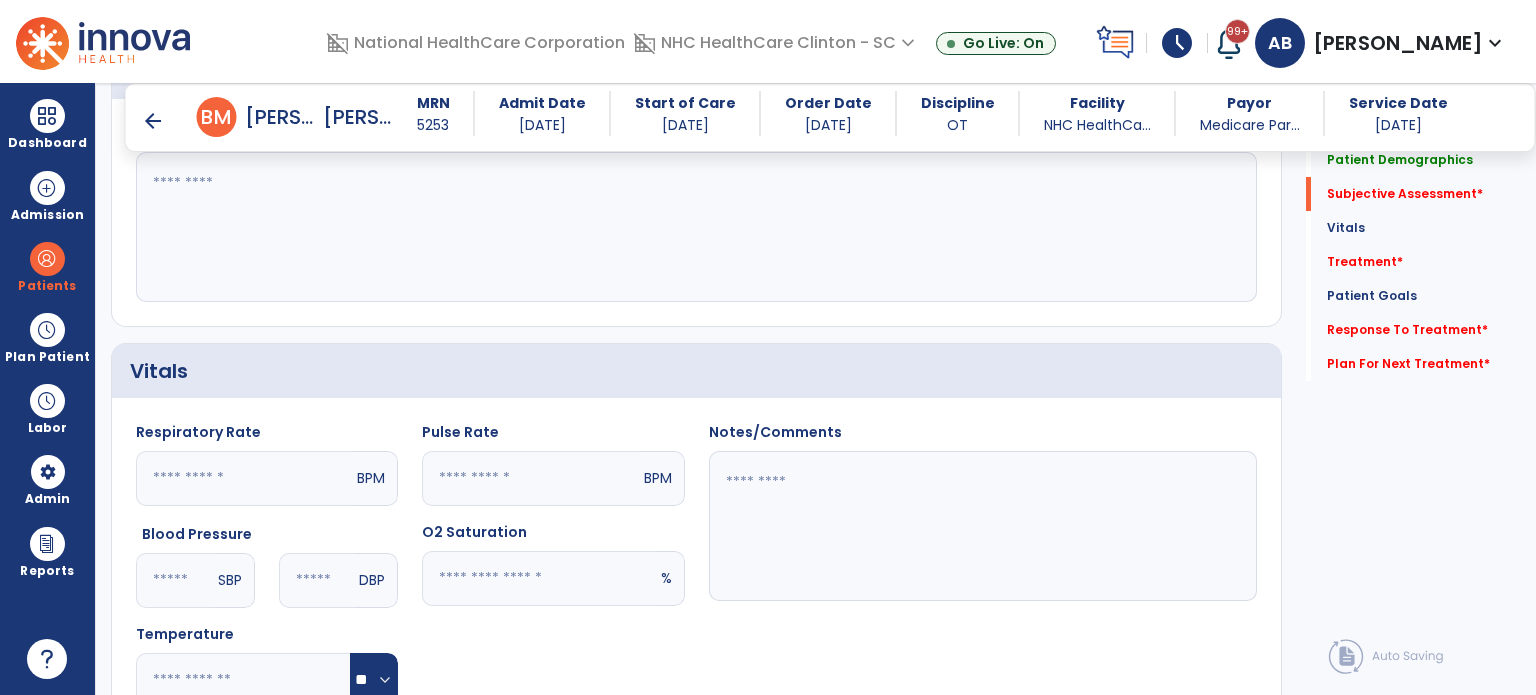 scroll, scrollTop: 1031, scrollLeft: 0, axis: vertical 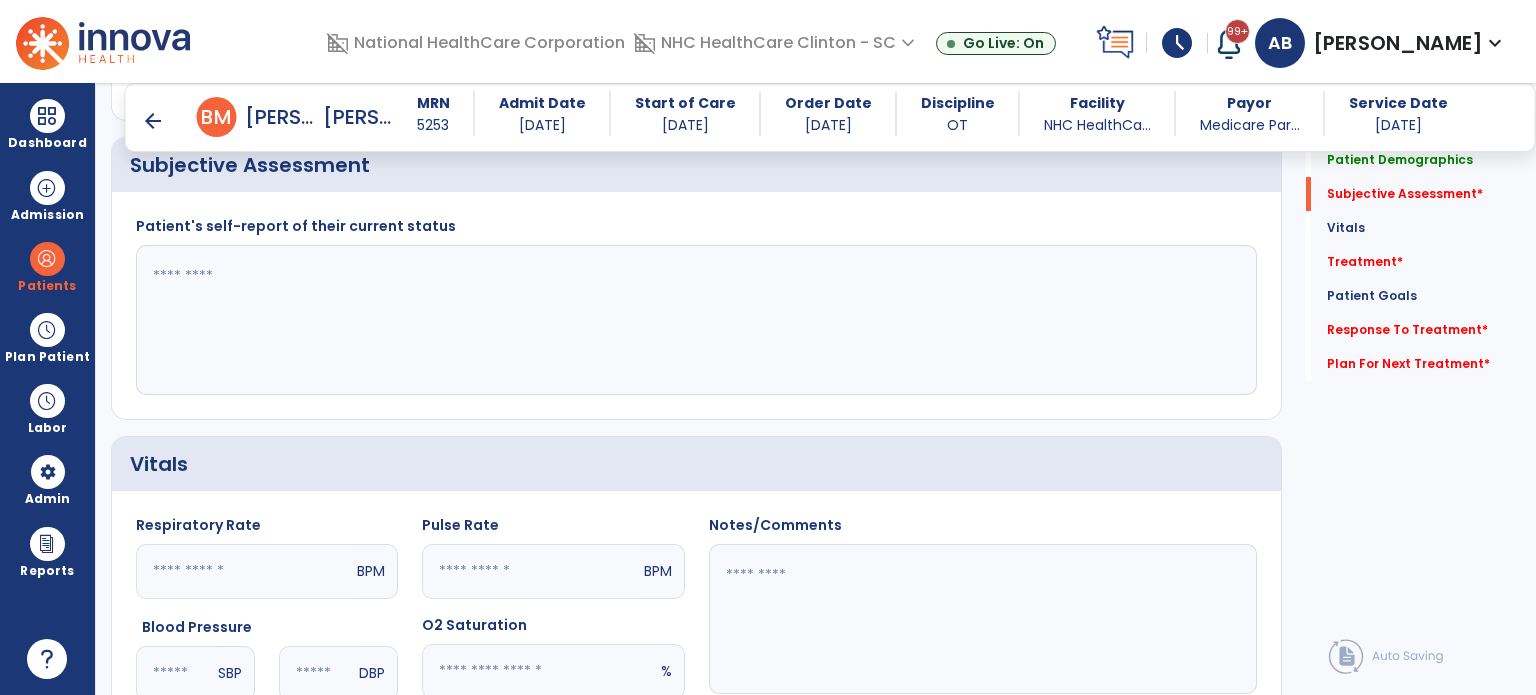 click 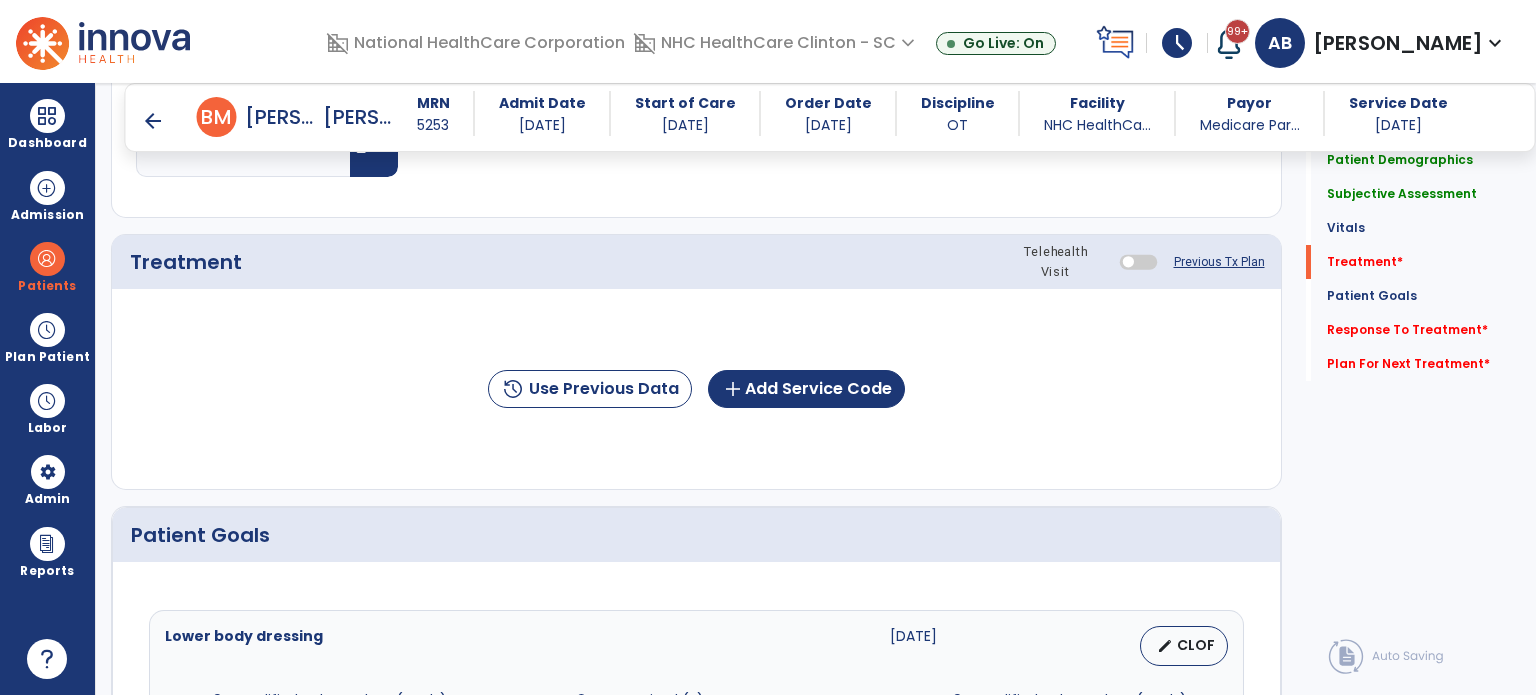scroll, scrollTop: 1675, scrollLeft: 0, axis: vertical 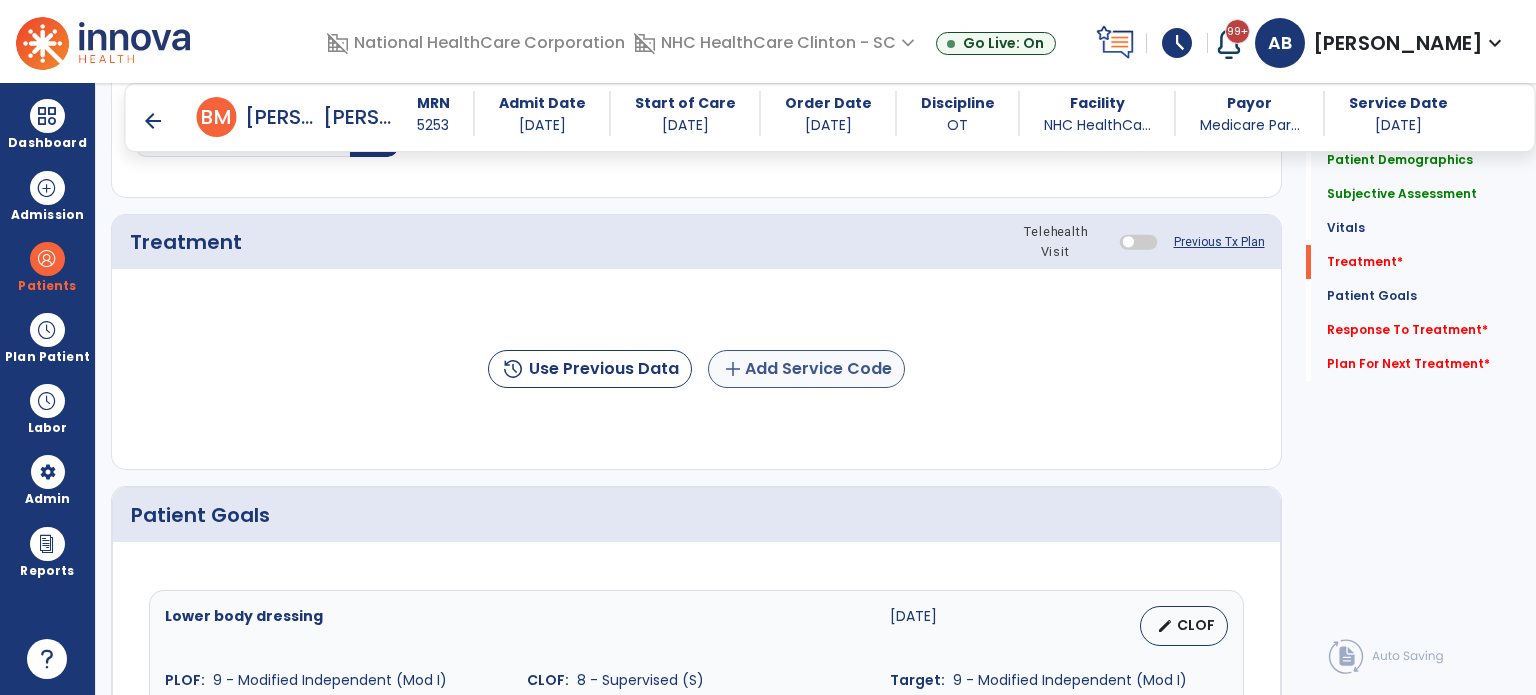 type on "**********" 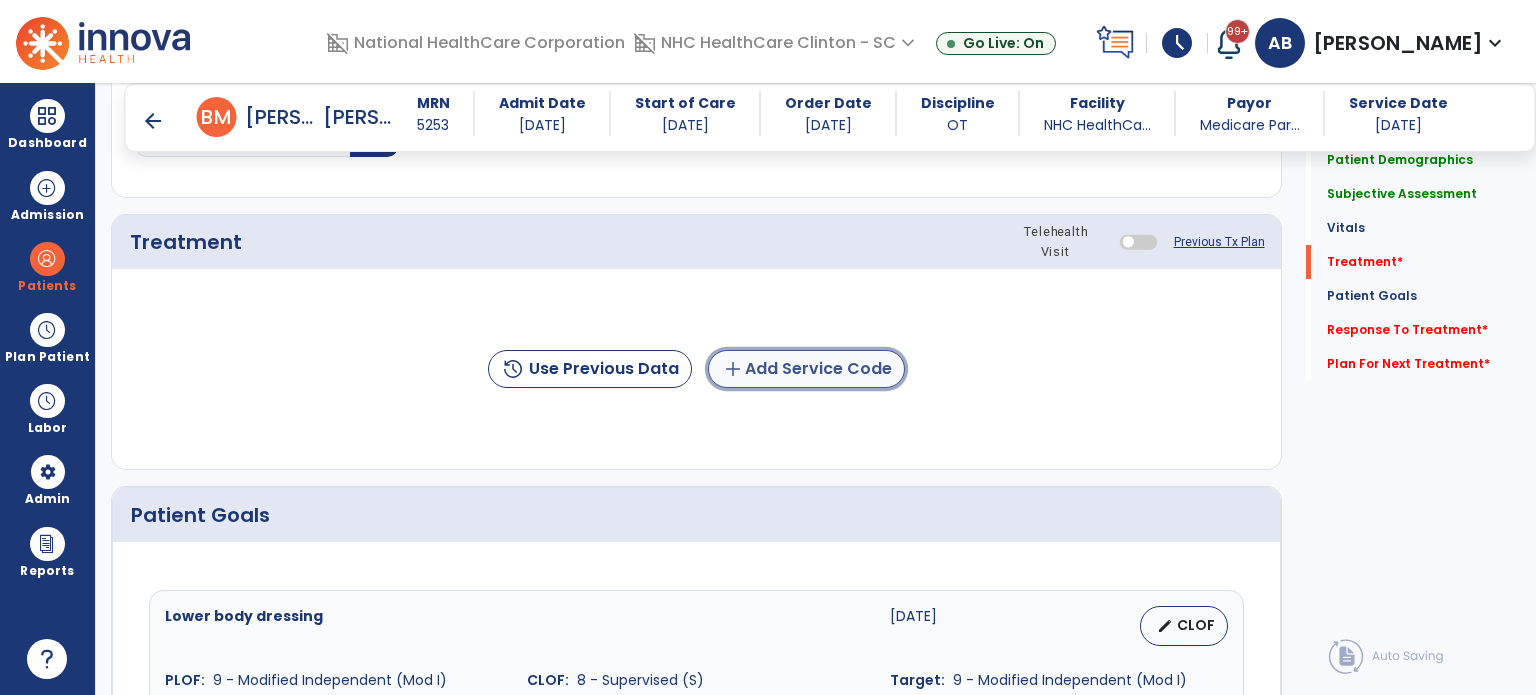 click on "add  Add Service Code" 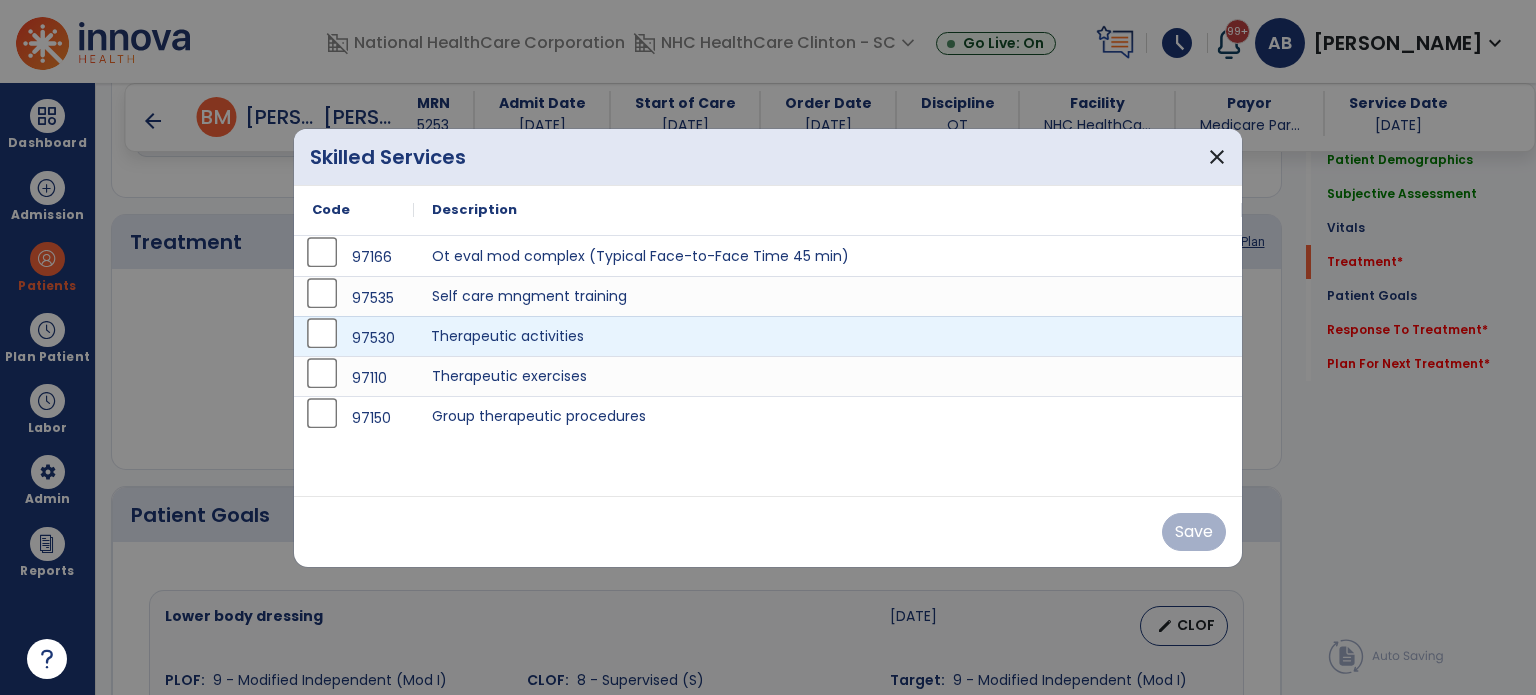 click on "Therapeutic activities" at bounding box center (828, 336) 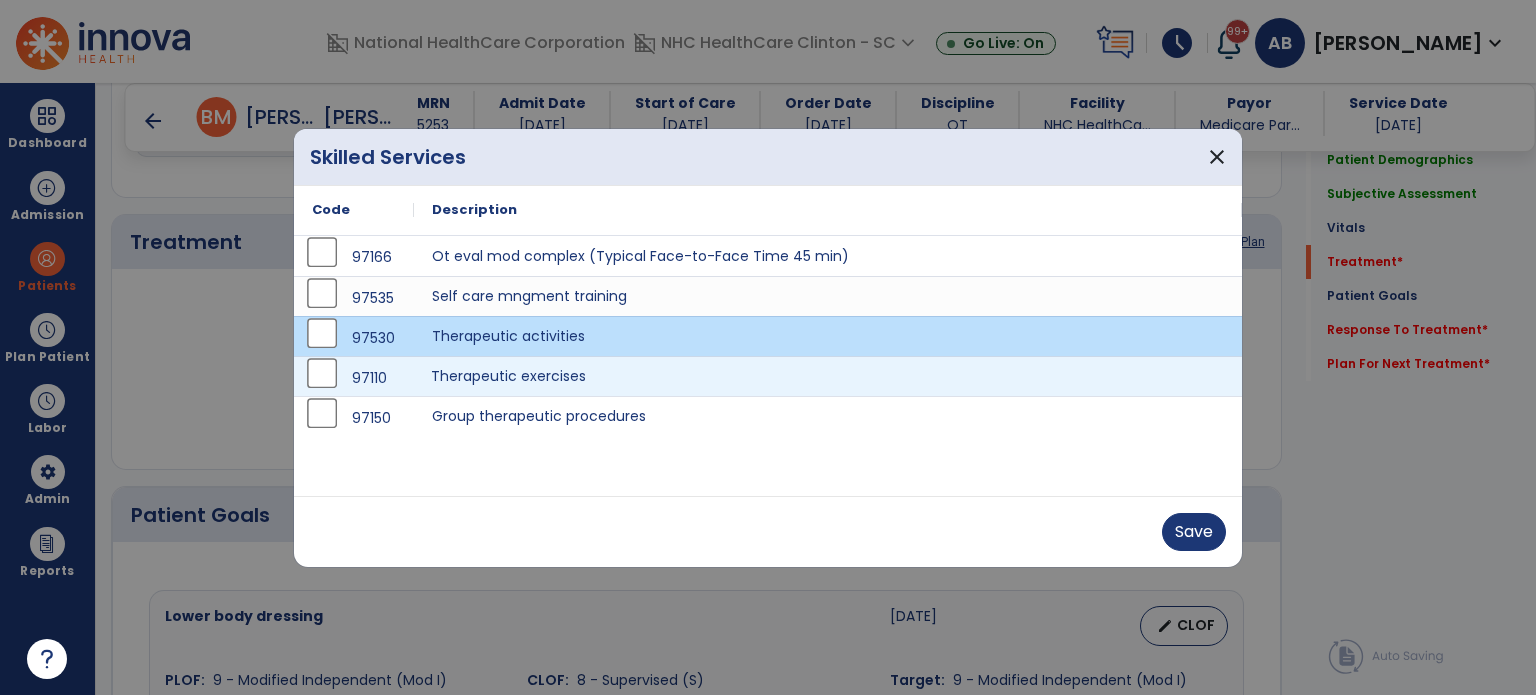 click on "Therapeutic exercises" at bounding box center [828, 376] 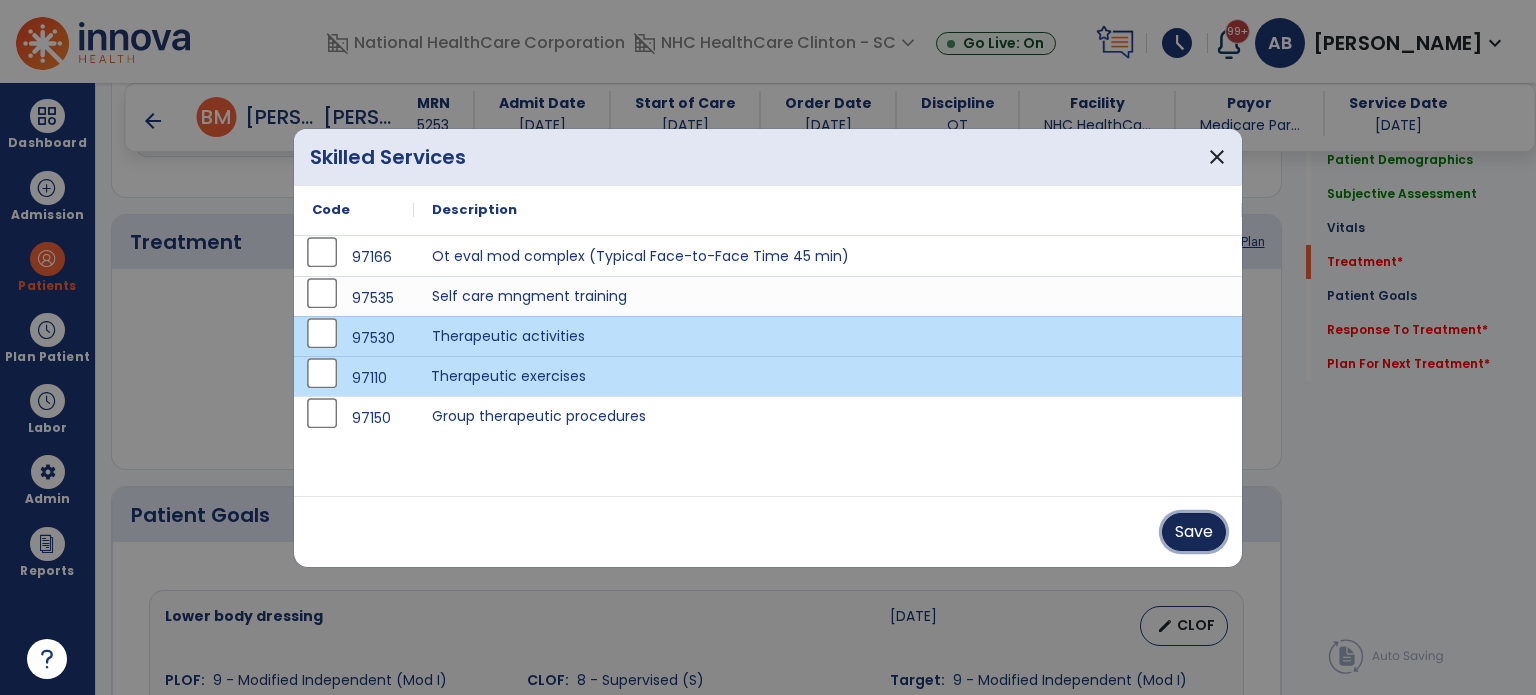 click on "Save" at bounding box center (1194, 532) 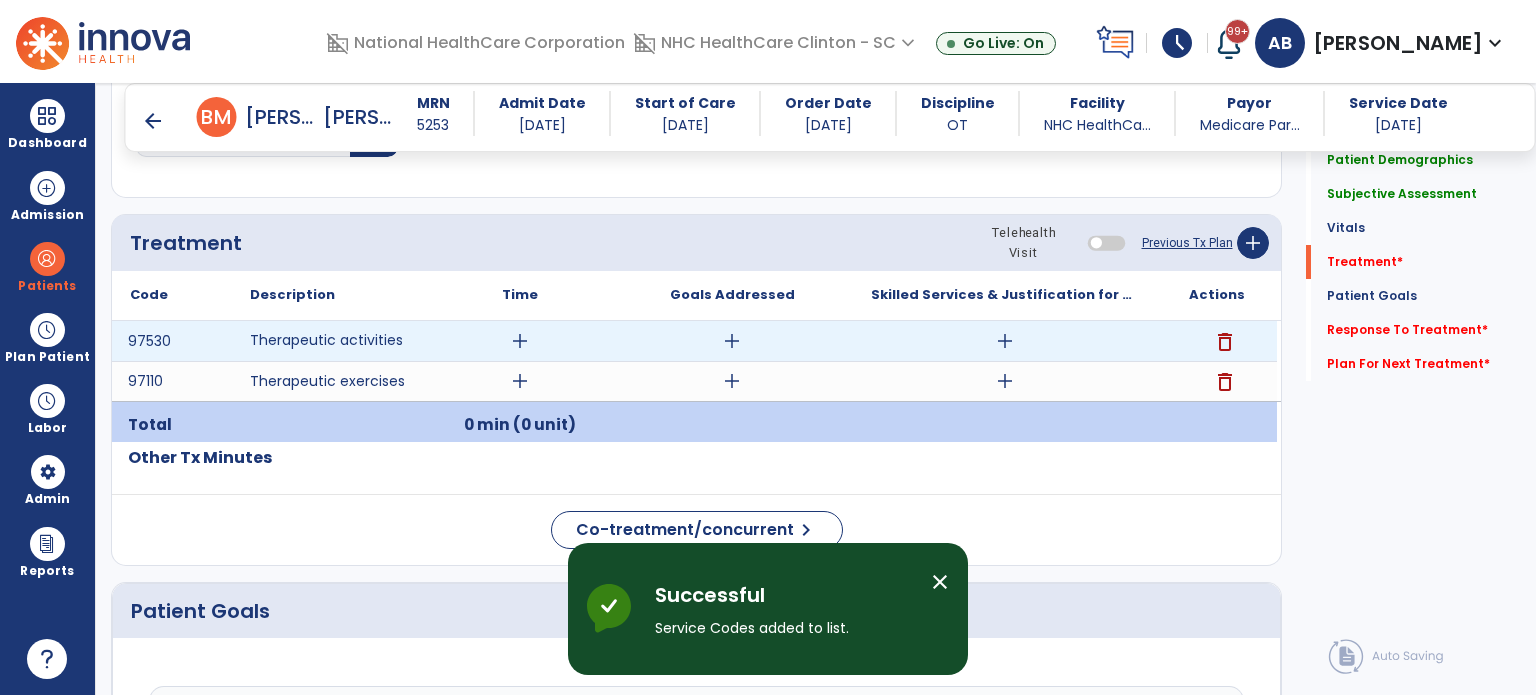click on "add" at bounding box center [520, 341] 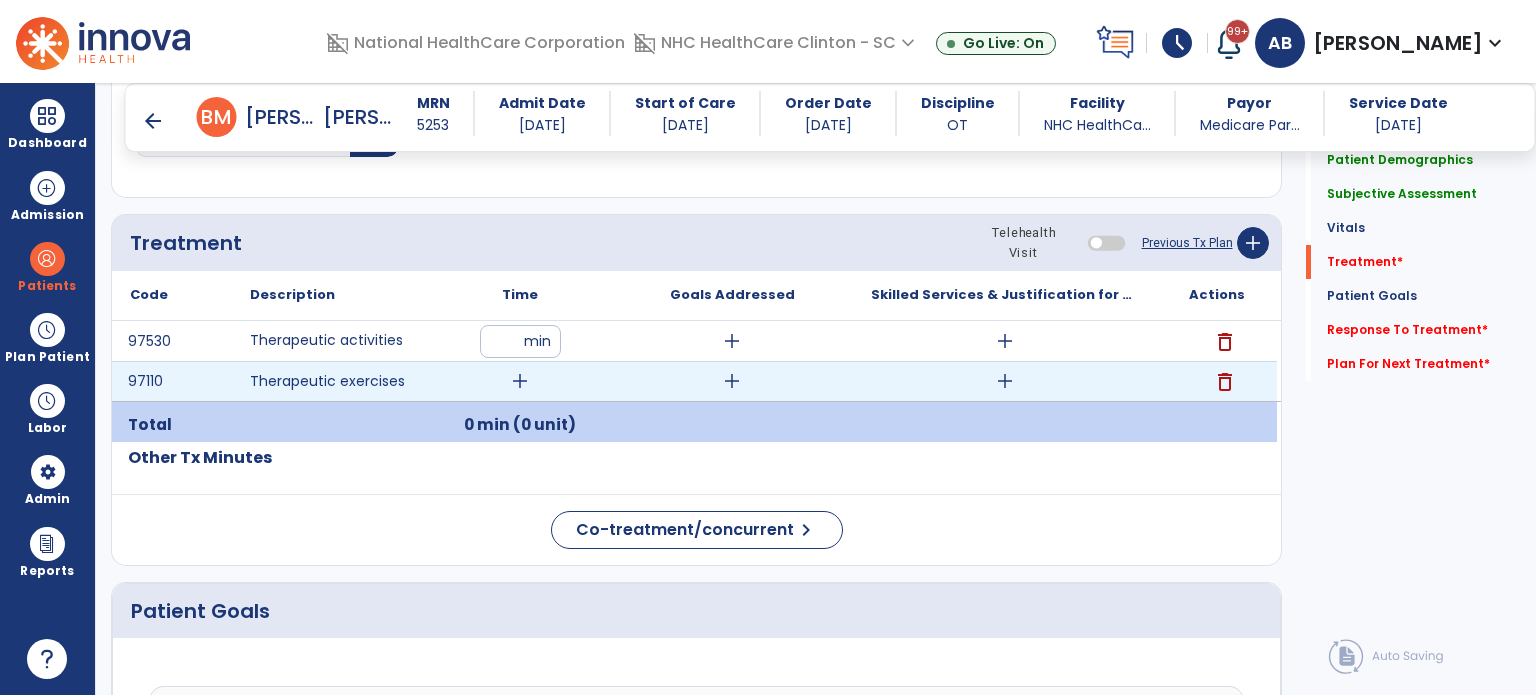 click on "Lower body dressing  [DATE]   edit   CLOF PLOF:    9 - Modified Independent (Mod I) CLOF:    8 - Supervised (S) Target:    9 - Modified Independent (Mod I) Shower/Bathe self  [DATE]   edit   CLOF PLOF:    9 - Modified Independent (Mod I) CLOF:    8 - Supervised (S) Target:    9 - Modified Independent (Mod I) Upper body dressing  [DATE]  Achieved  edit   CLOF PLOF:    9 - Modified Independent (Mod I) CLOF:    9 - Modified Independent (Mod I) Target:    9 - Modified Independent (Mod I) Patient will complete all toileting skills including functional mobility with rollator to/from bathroom, transfer, clothing management, and toileting hygiene with modified independence.  [DATE]   edit   CLOF PLOF:    Modified independent CLOF:    supervision at wheelchair level; updated 7/3 Target:    Modified independent Patient will increase standing tolerance/balance to Fair+/Good- dynamic standing balance for up to 10 minutes to safely complete functional tasks.  [DATE]  Achieved" 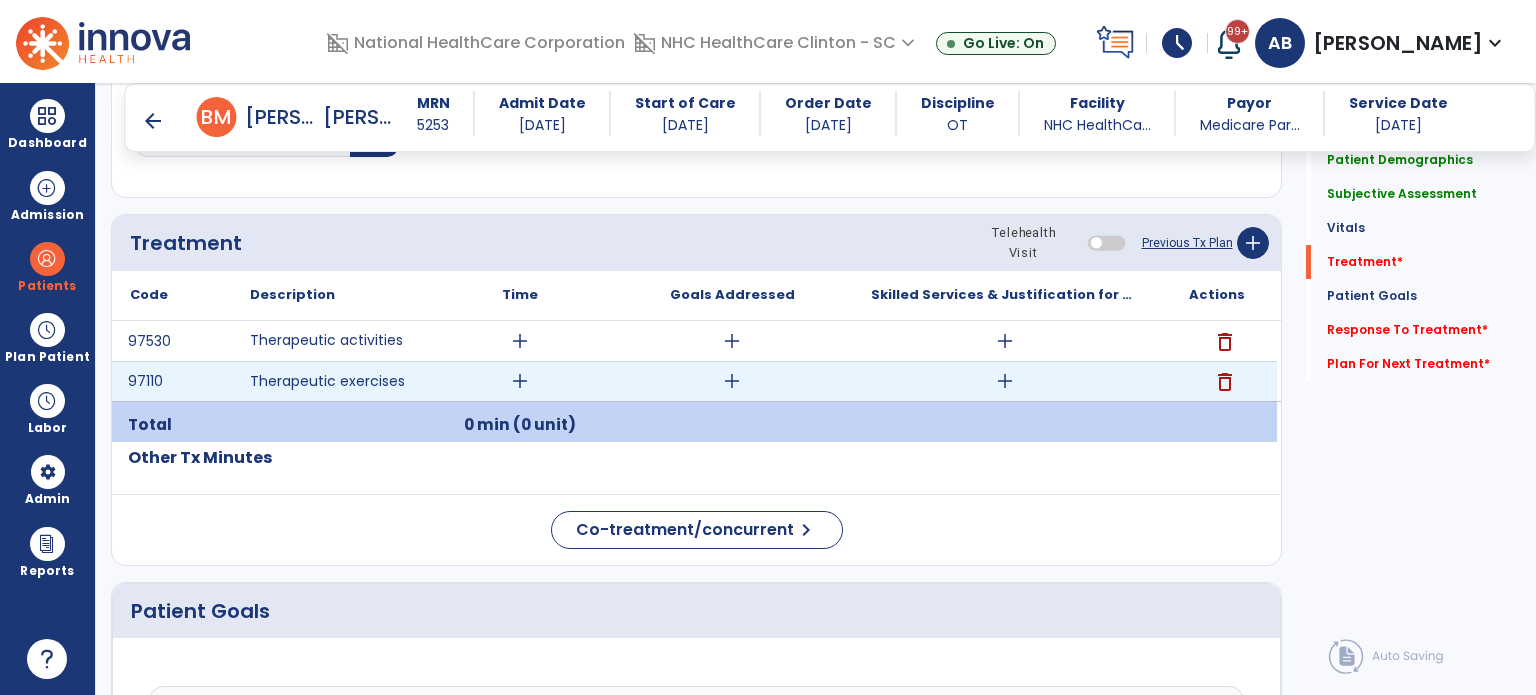 click on "add" at bounding box center [520, 381] 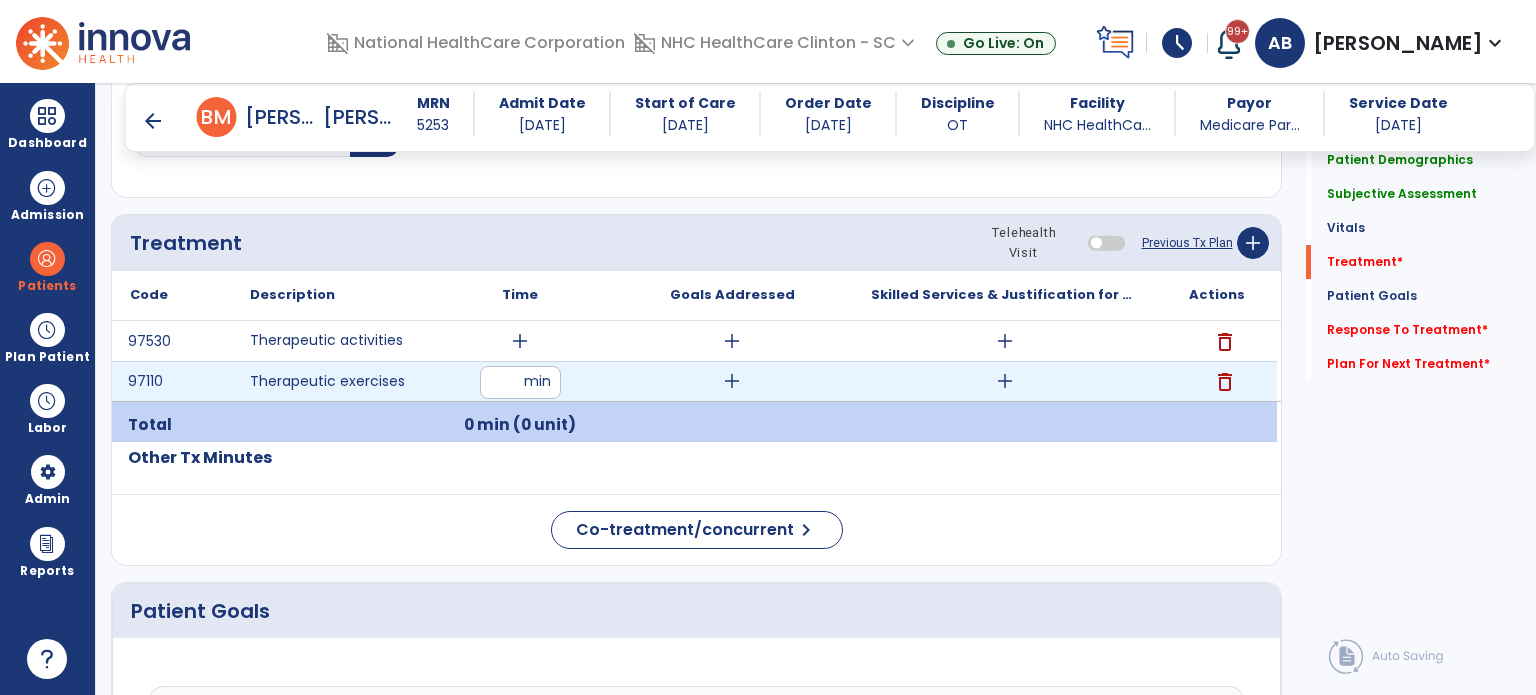 type on "**" 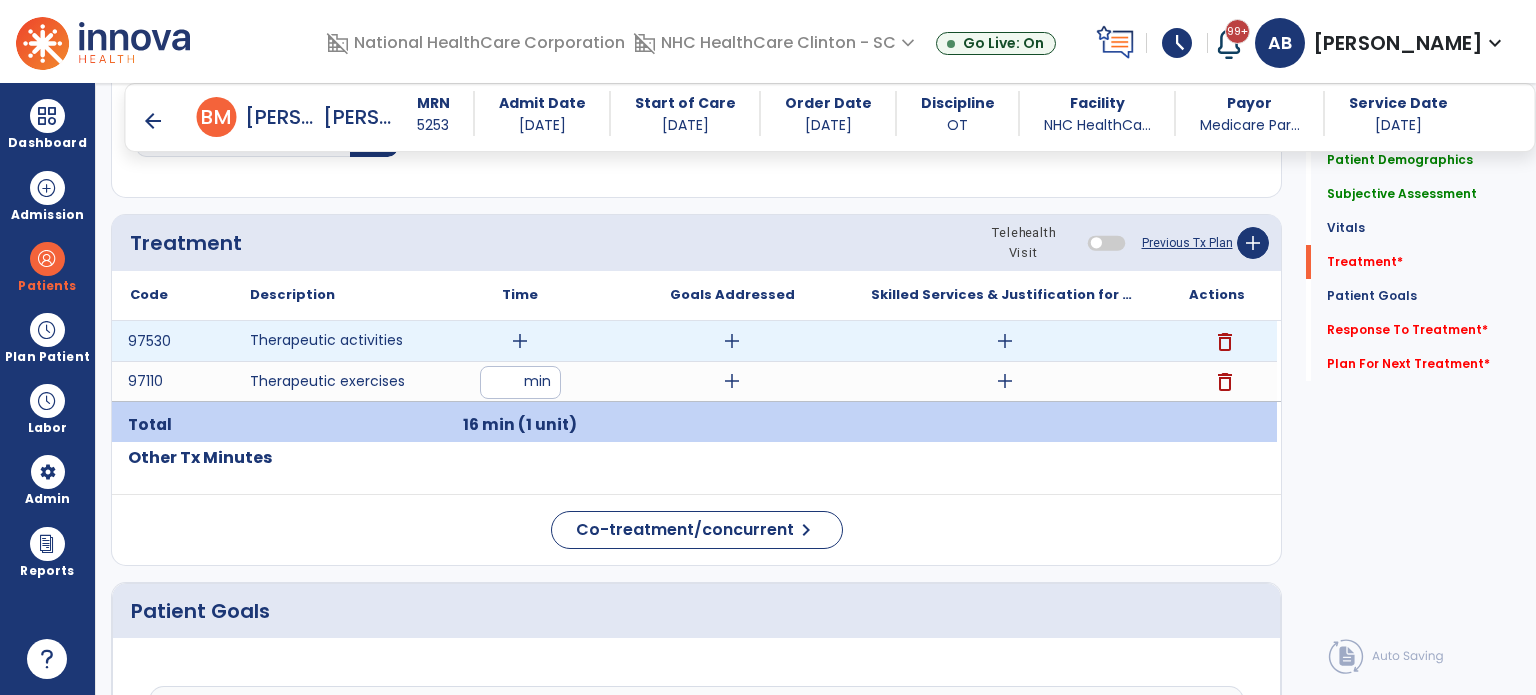 click on "add" at bounding box center (520, 341) 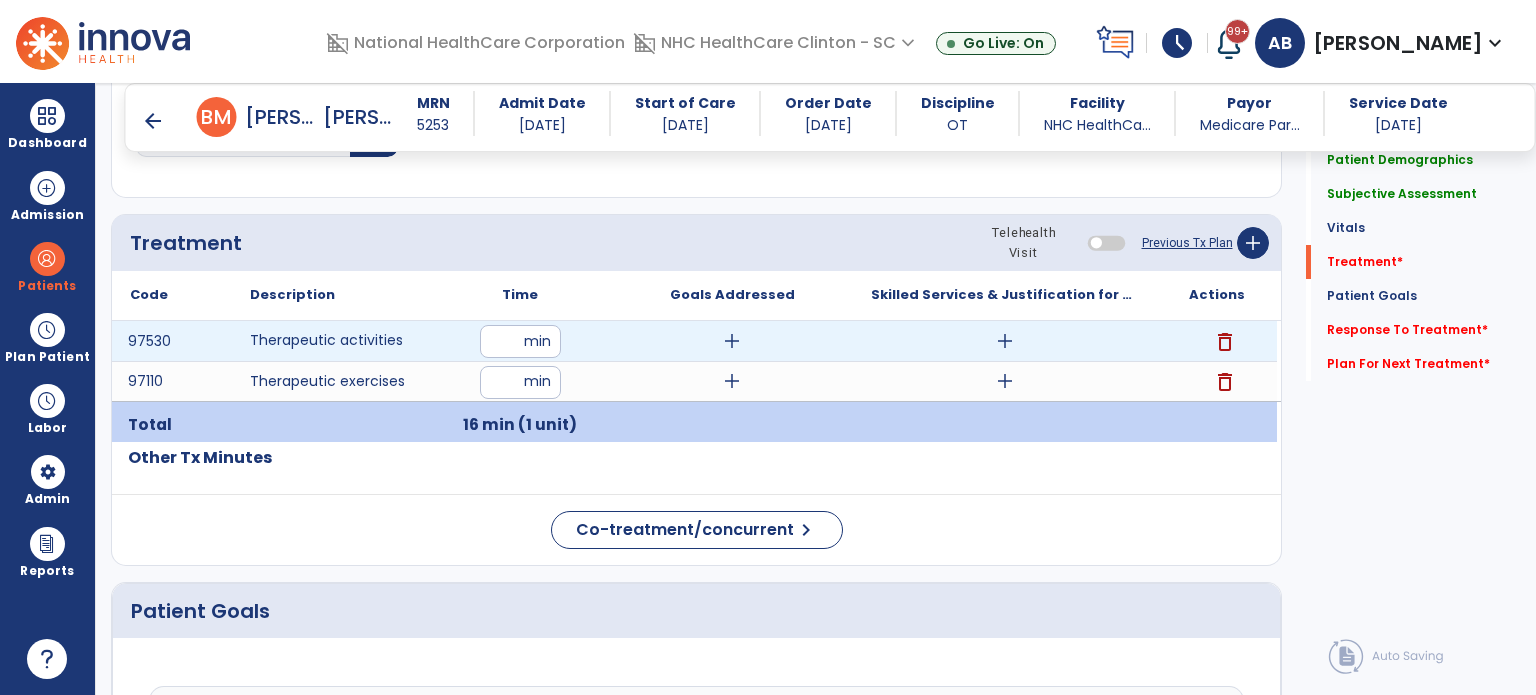 type on "**" 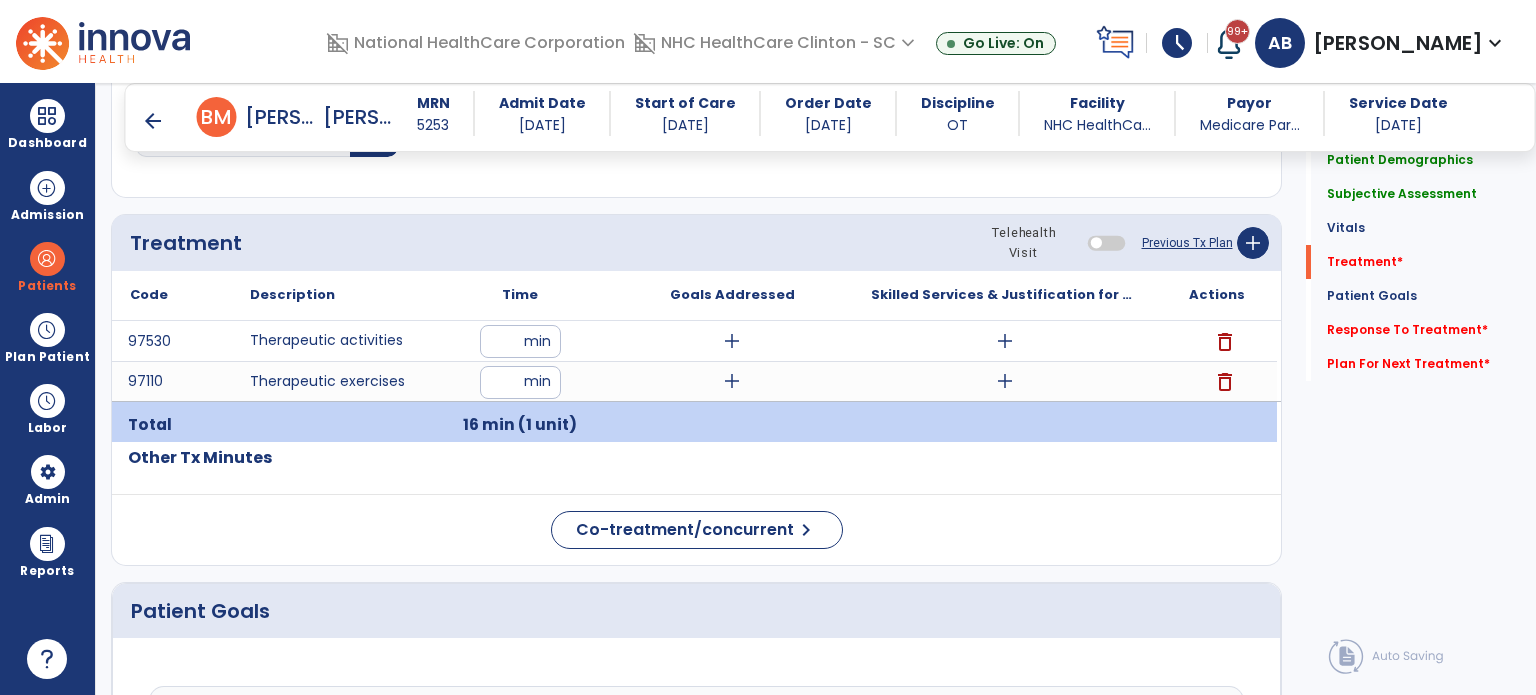 click 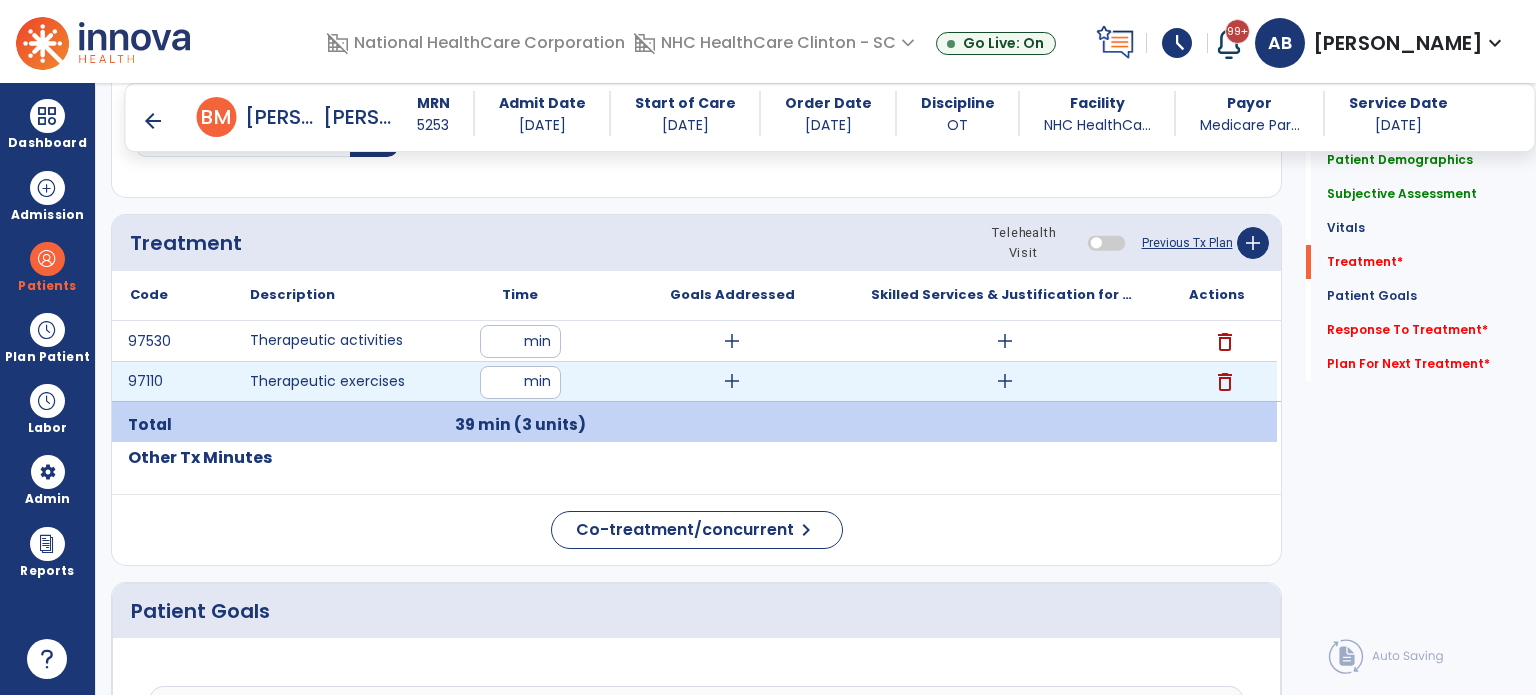 click on "add" at bounding box center (732, 381) 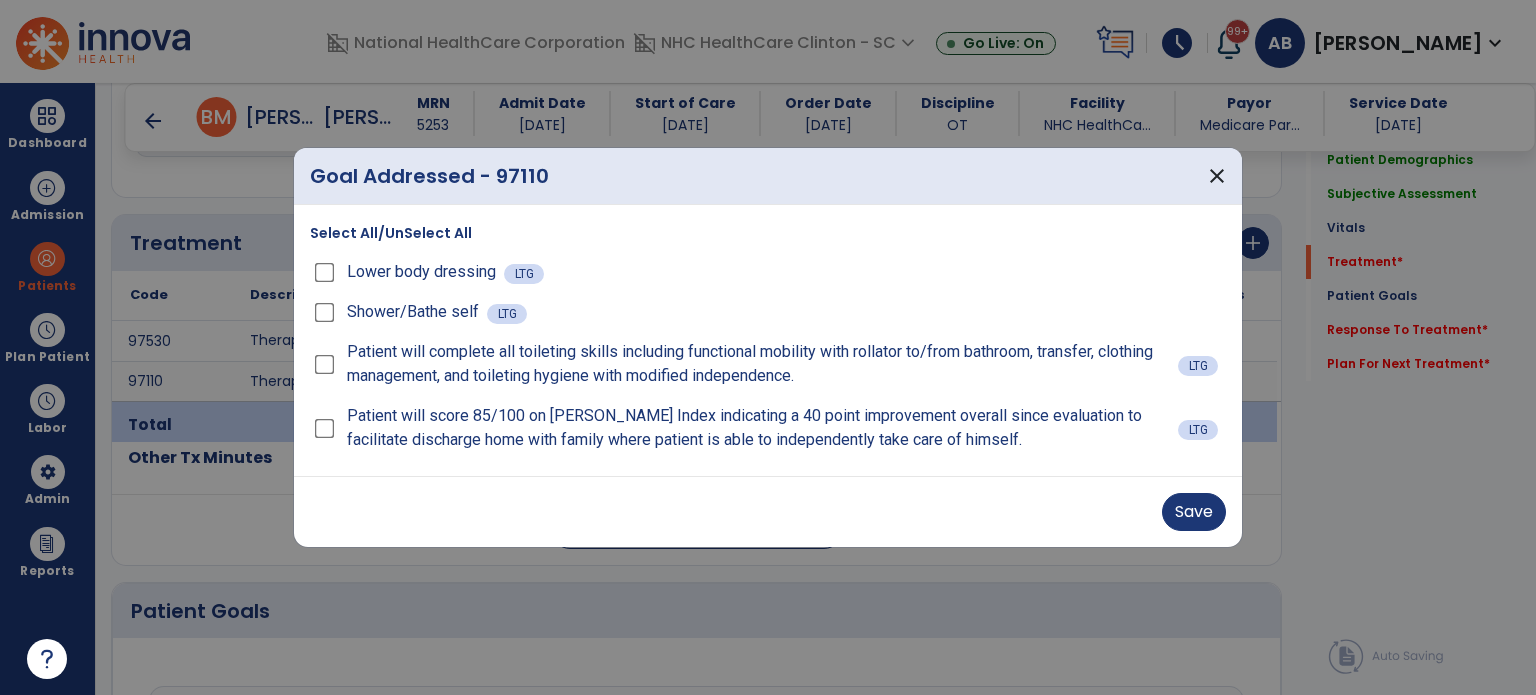 click on "Shower/Bathe self" at bounding box center (398, 312) 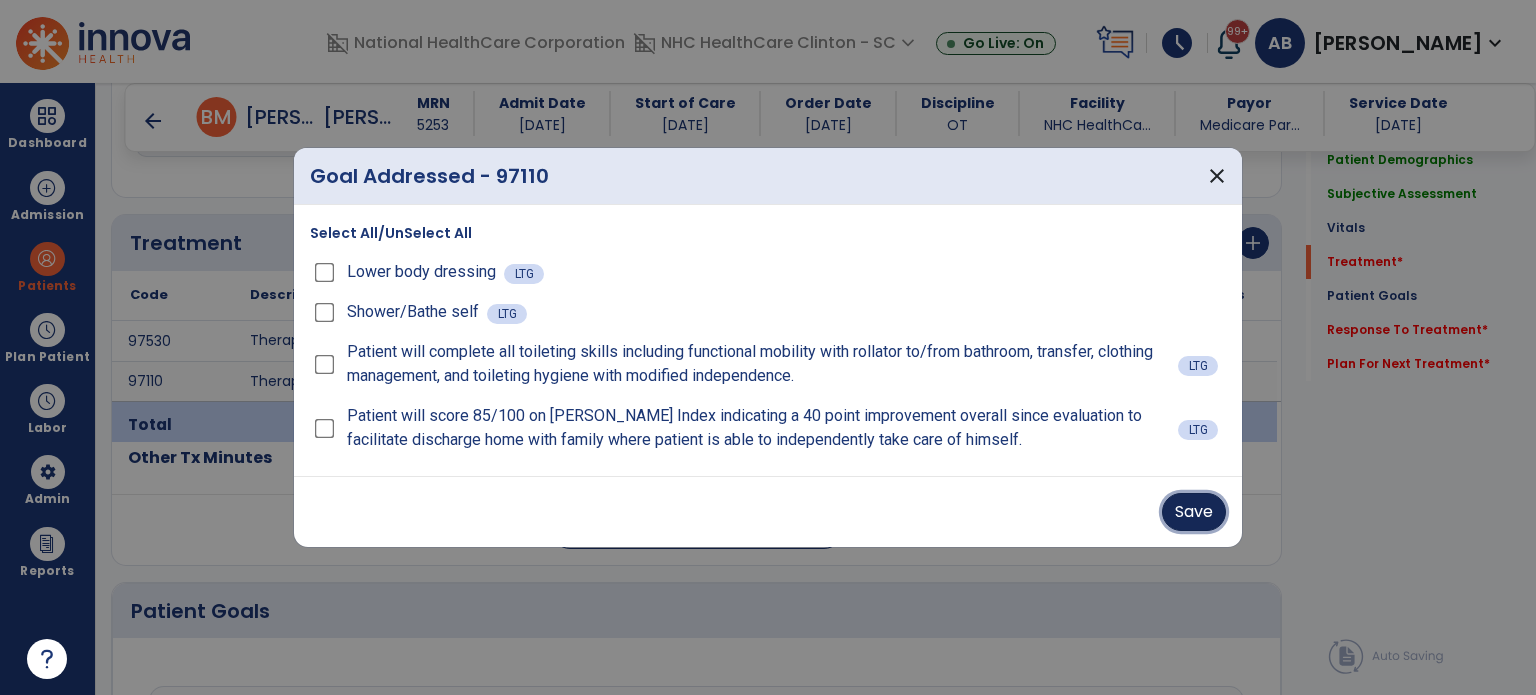 click on "Save" at bounding box center [1194, 512] 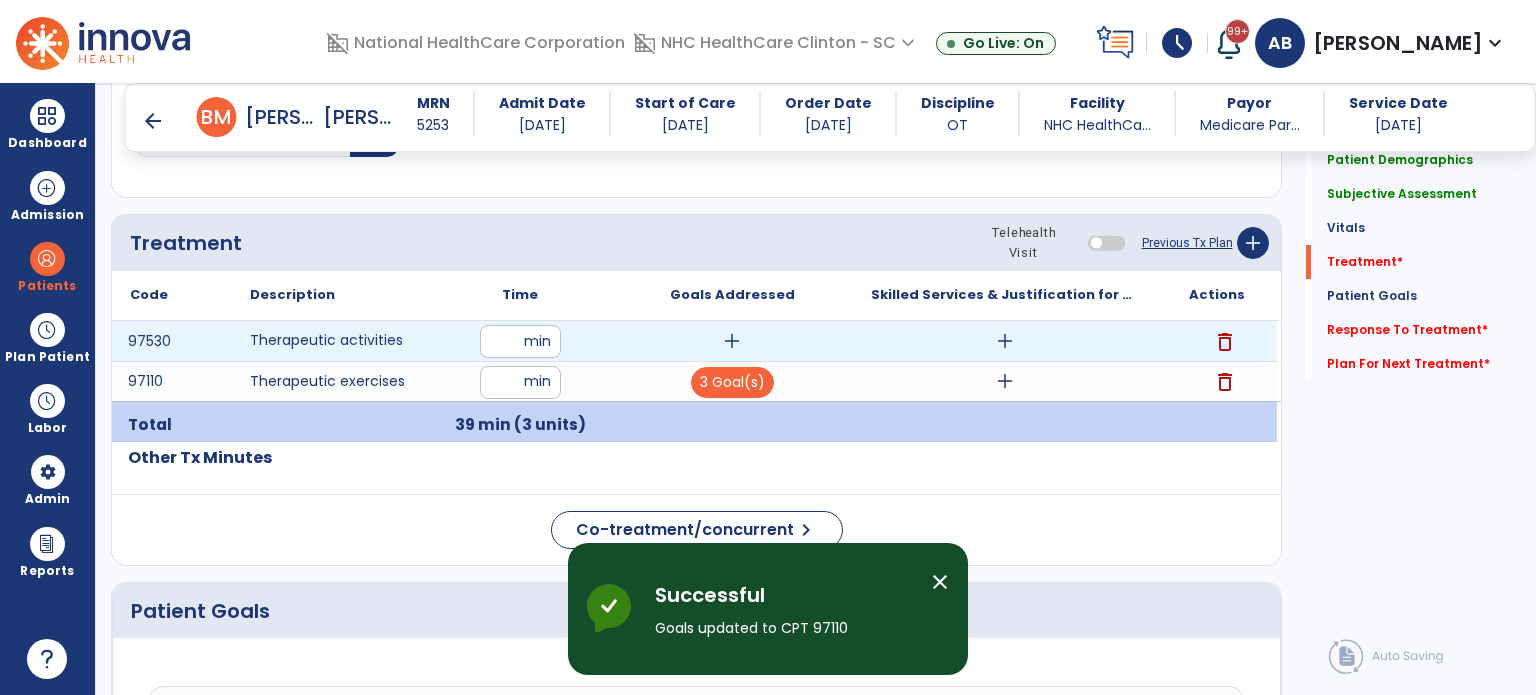 click on "add" at bounding box center [732, 341] 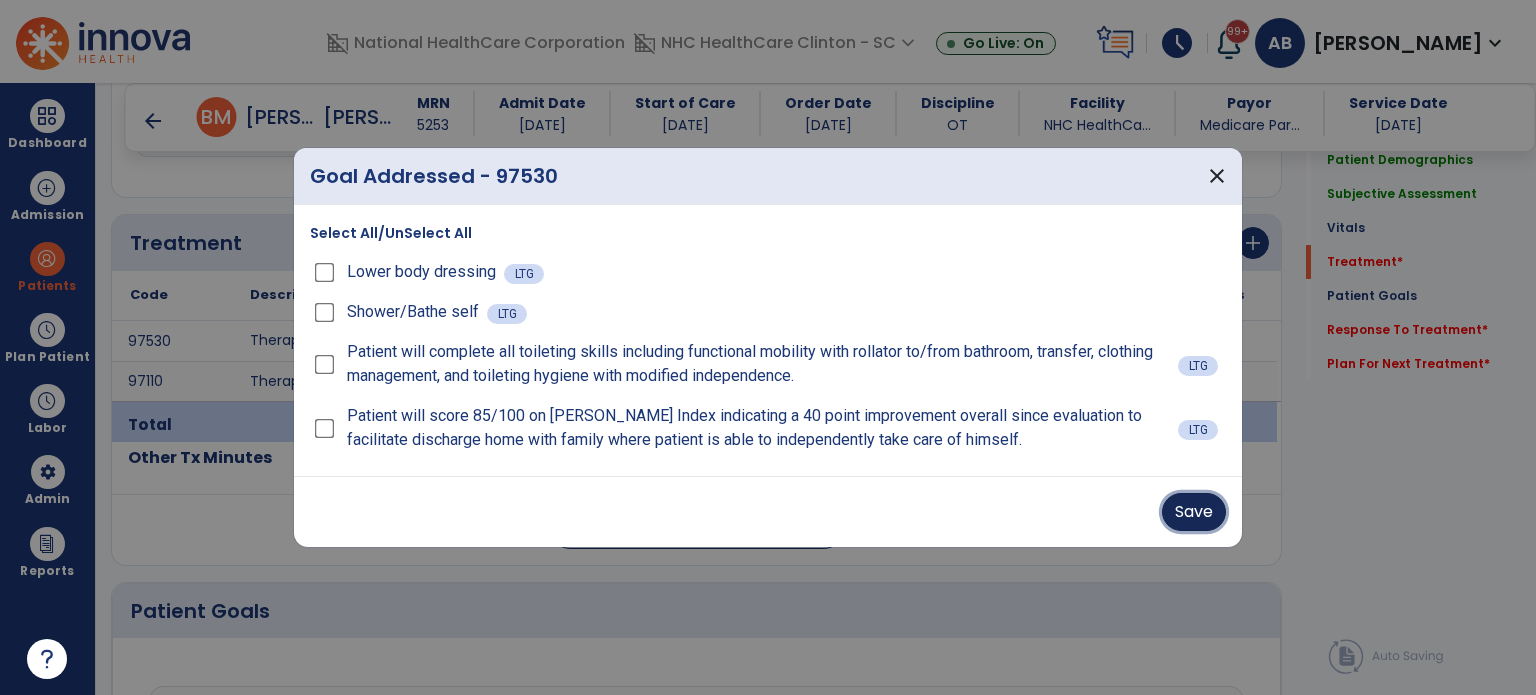 click on "Save" at bounding box center (1194, 512) 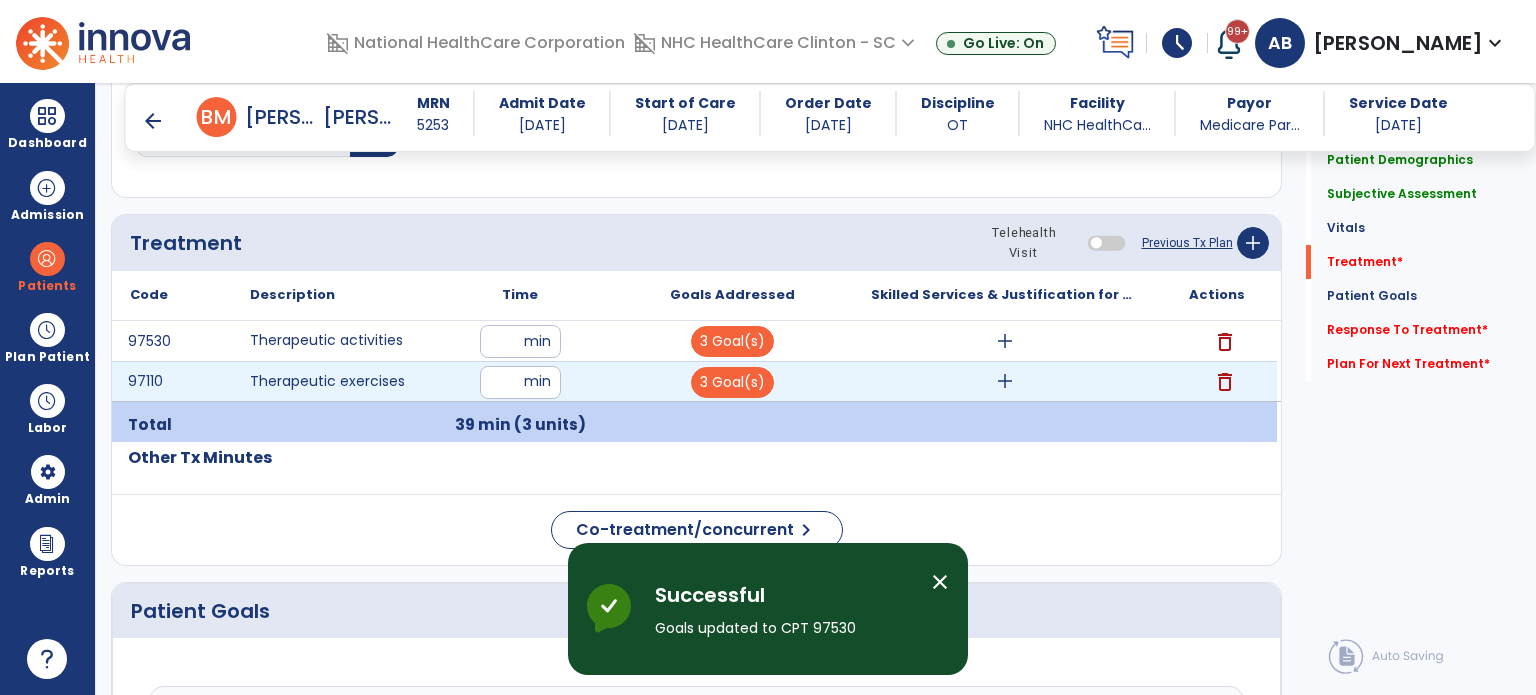 click on "add" at bounding box center (1005, 381) 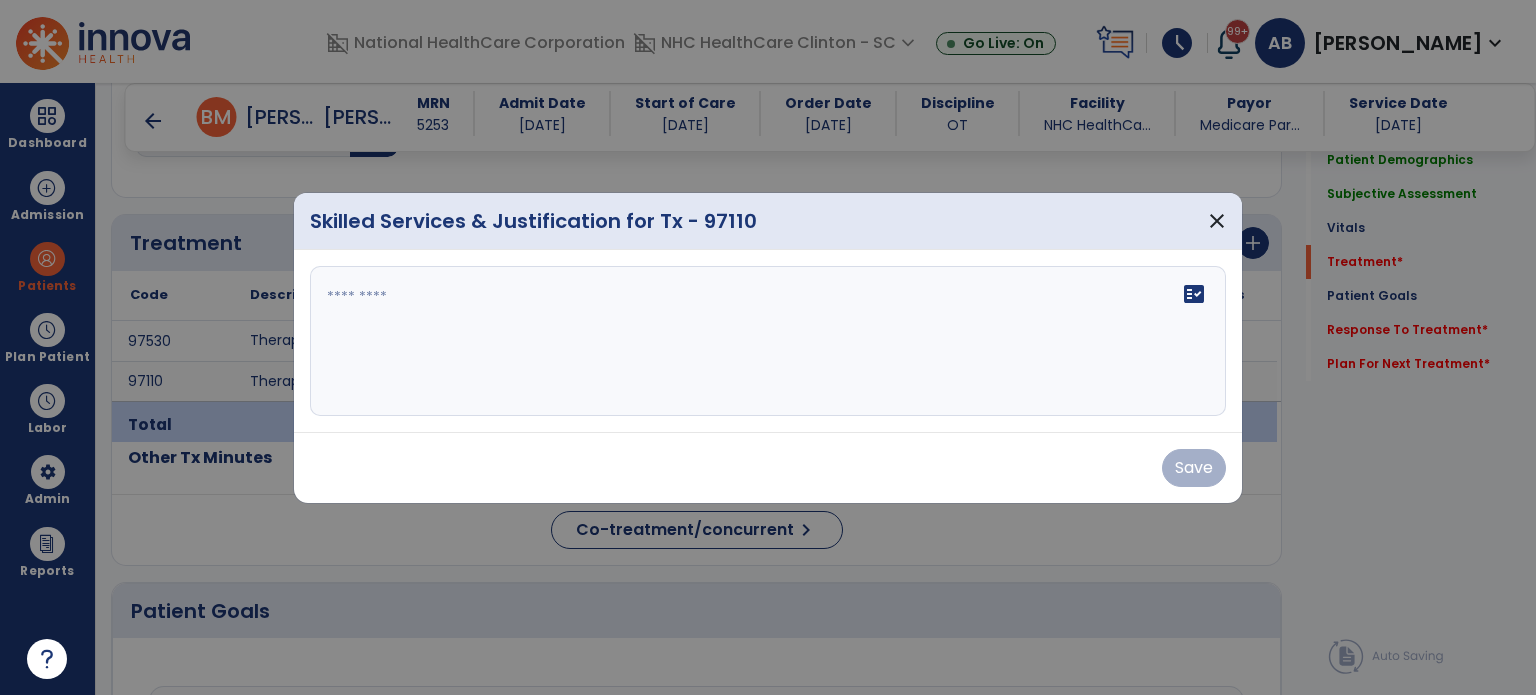 click on "fact_check" at bounding box center (768, 341) 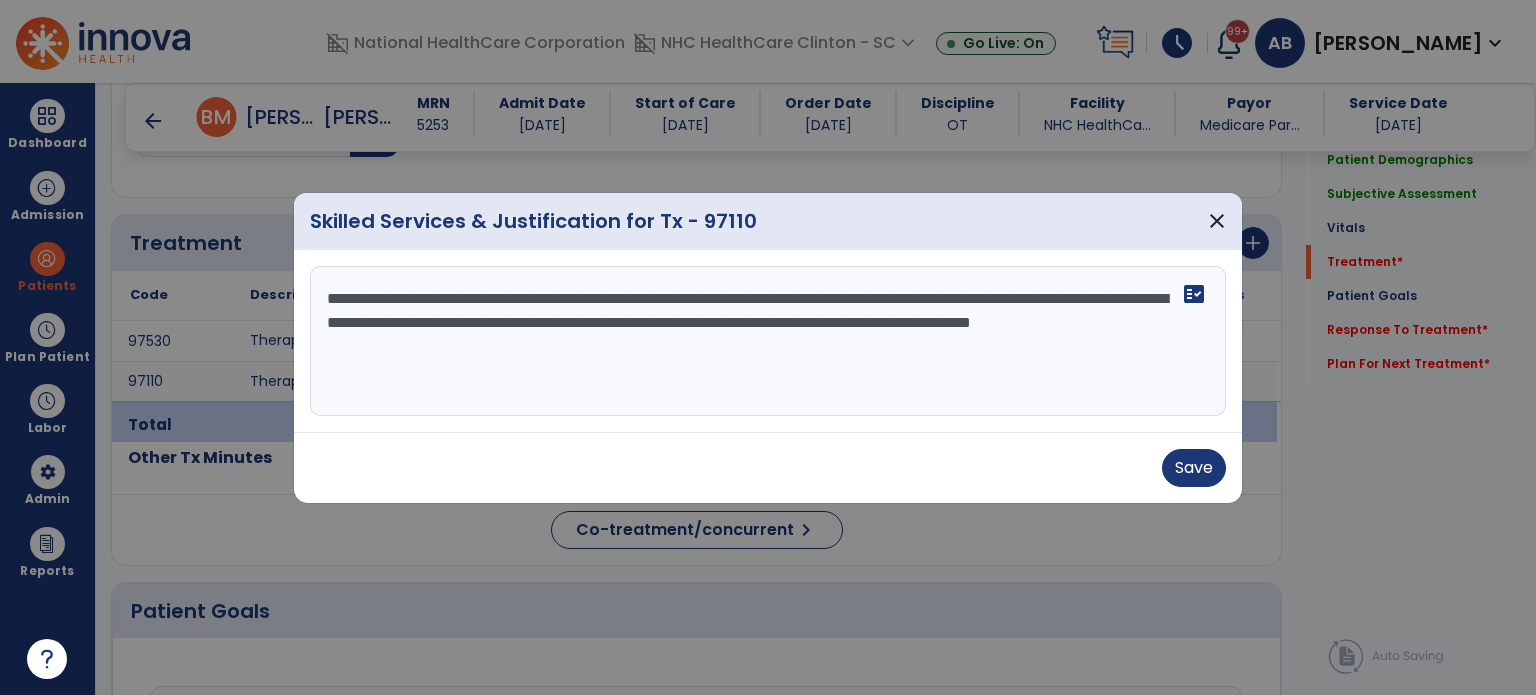 drag, startPoint x: 547, startPoint y: 352, endPoint x: 672, endPoint y: 390, distance: 130.64838 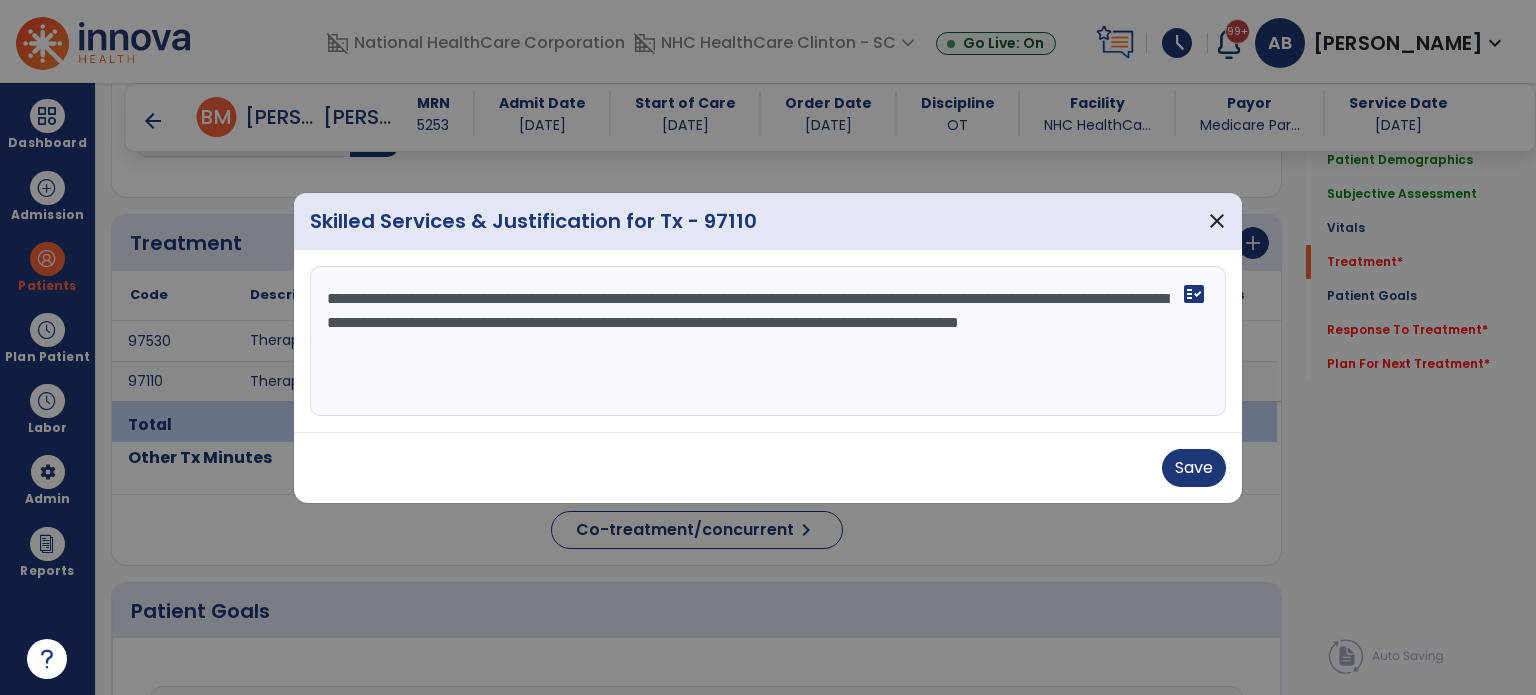 click on "**********" at bounding box center [768, 341] 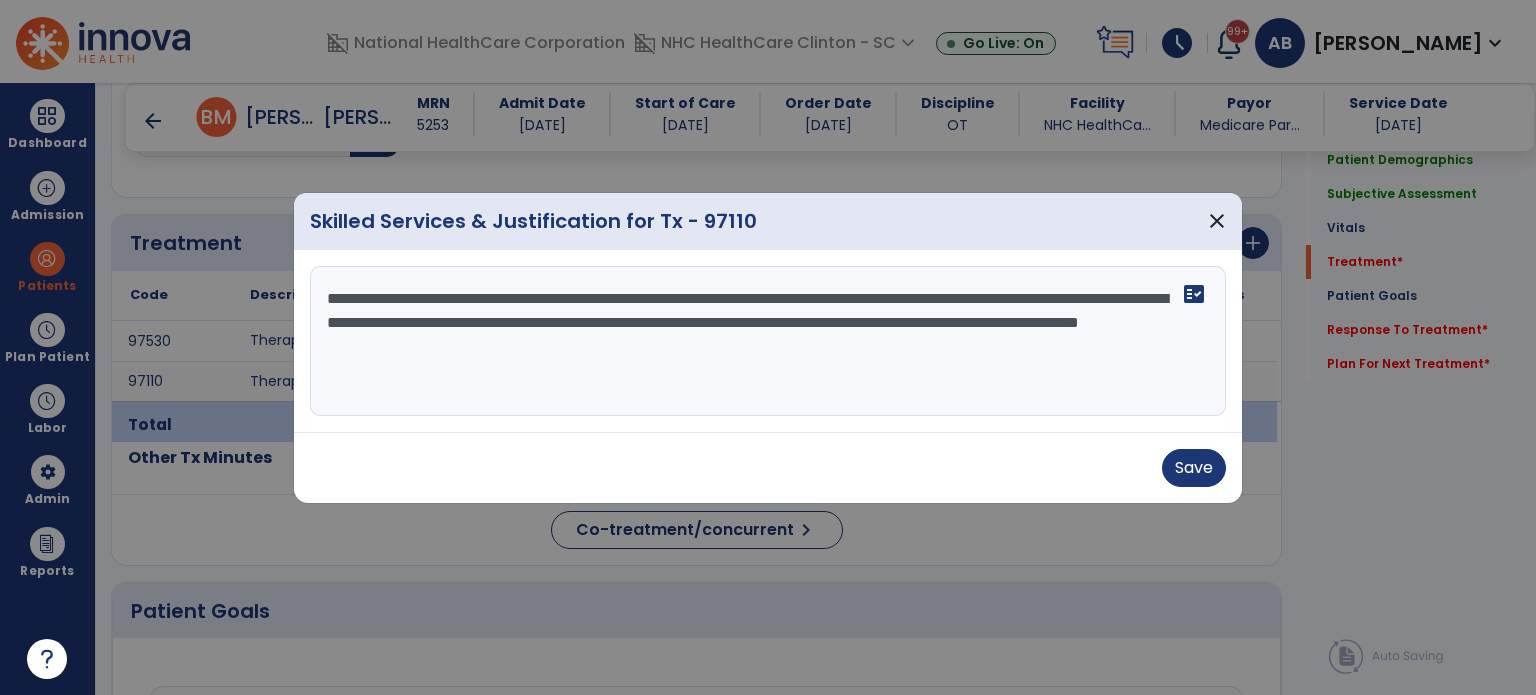 click on "**********" at bounding box center (768, 341) 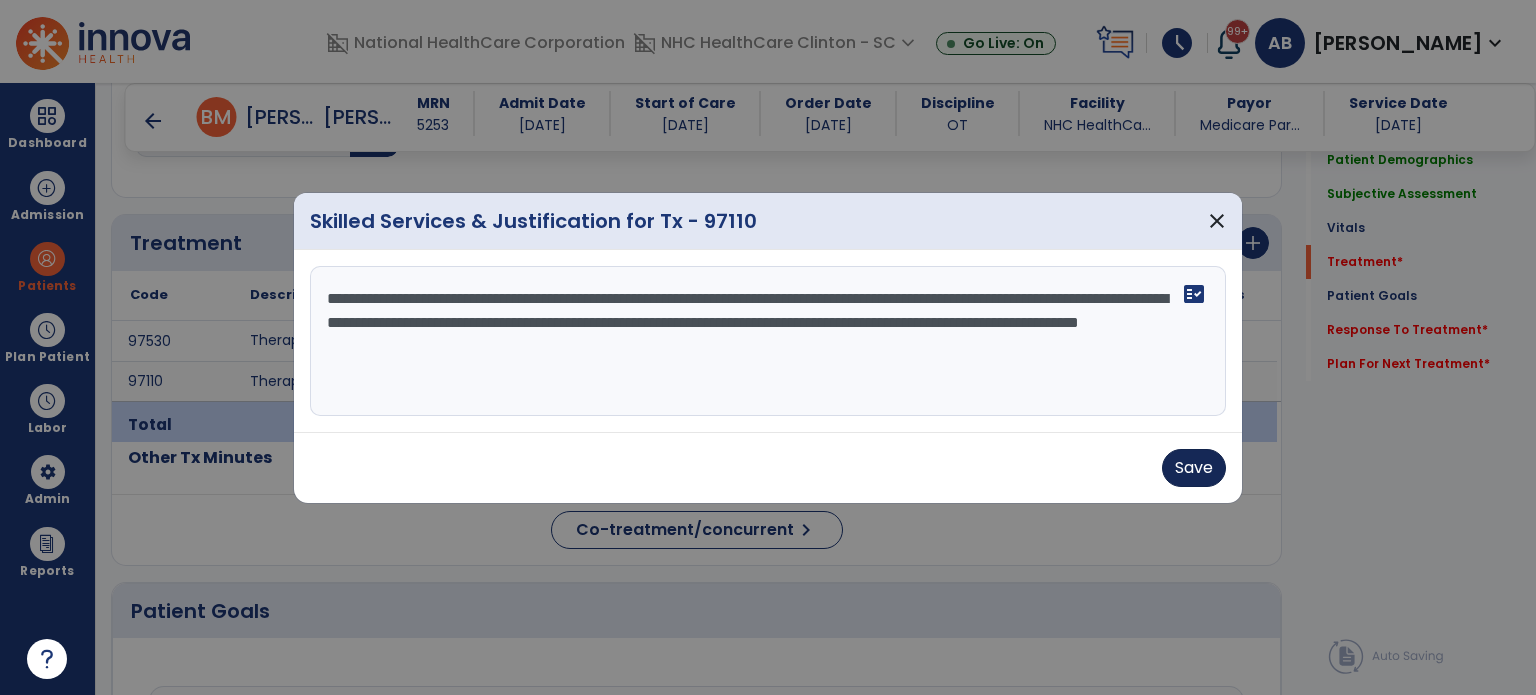 type on "**********" 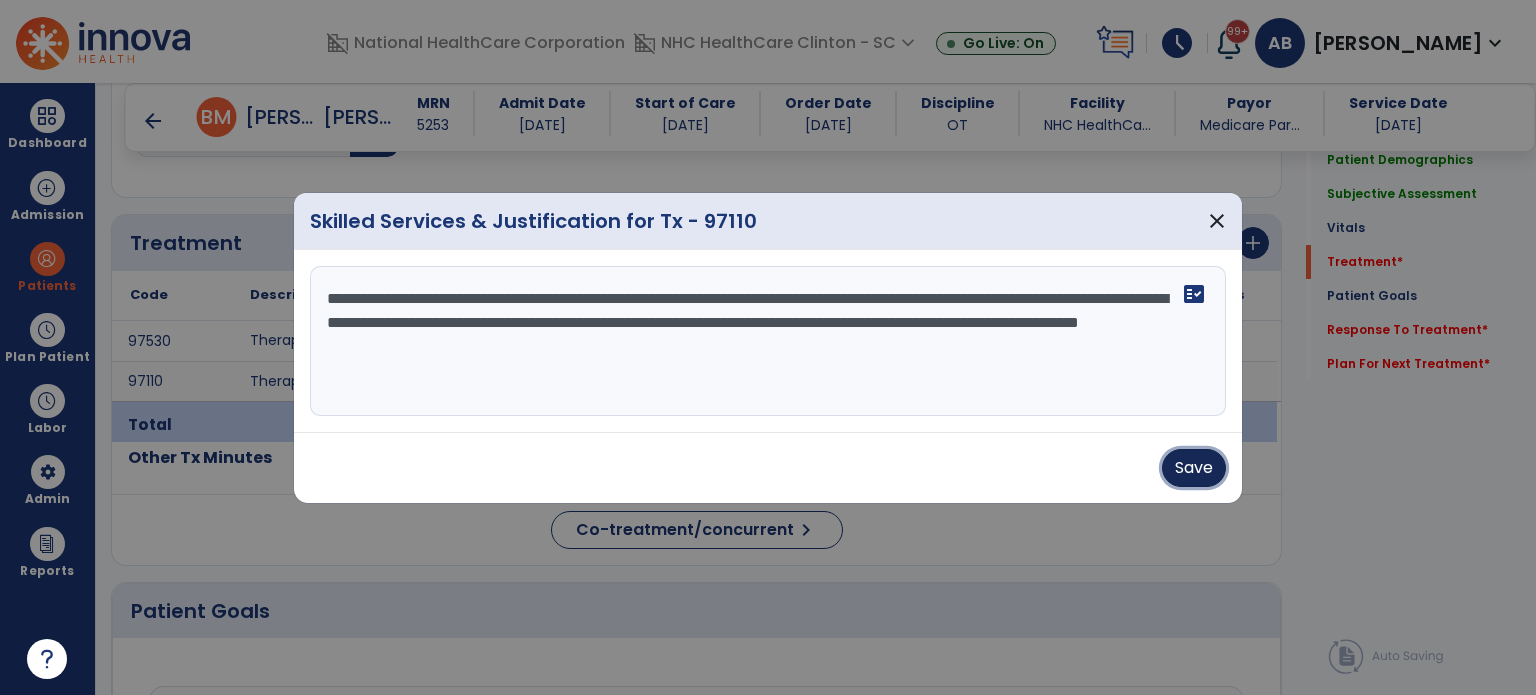 click on "Save" at bounding box center [1194, 468] 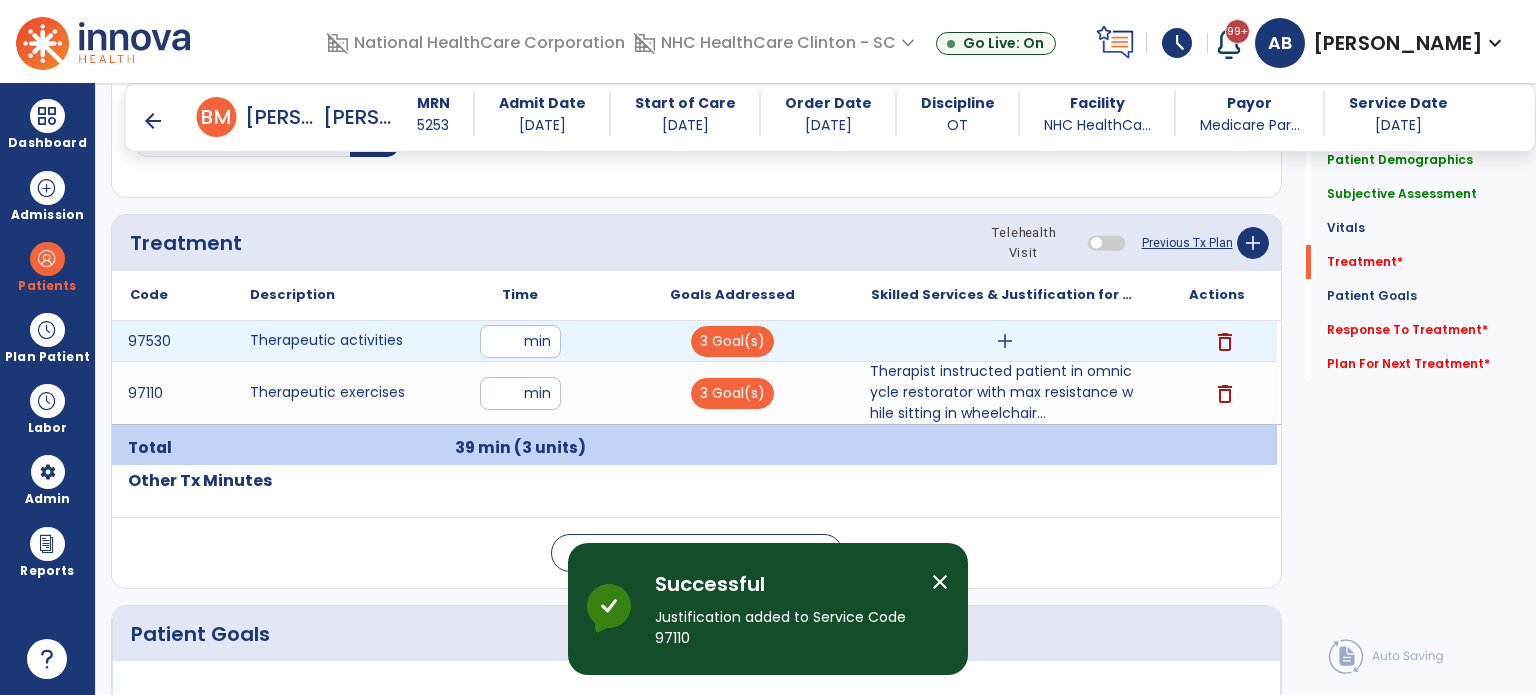 click on "add" at bounding box center [1004, 341] 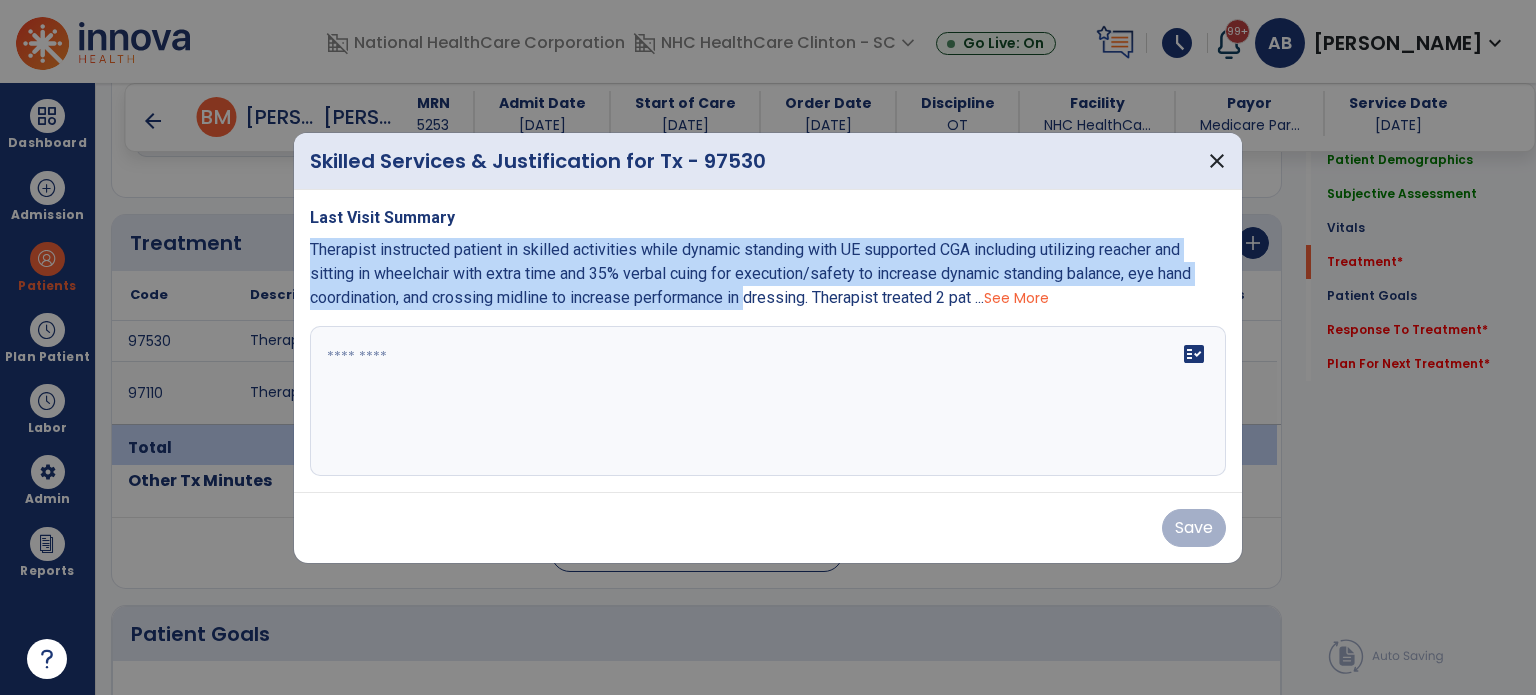 copy on "Therapist instructed patient in skilled activities while dynamic standing with UE supported CGA including utilizing reacher and sitting in wheelchair with extra time and 35% verbal cuing for execution/safety to increase dynamic standing balance, eye hand coordination, and crossing midline to increase performance in" 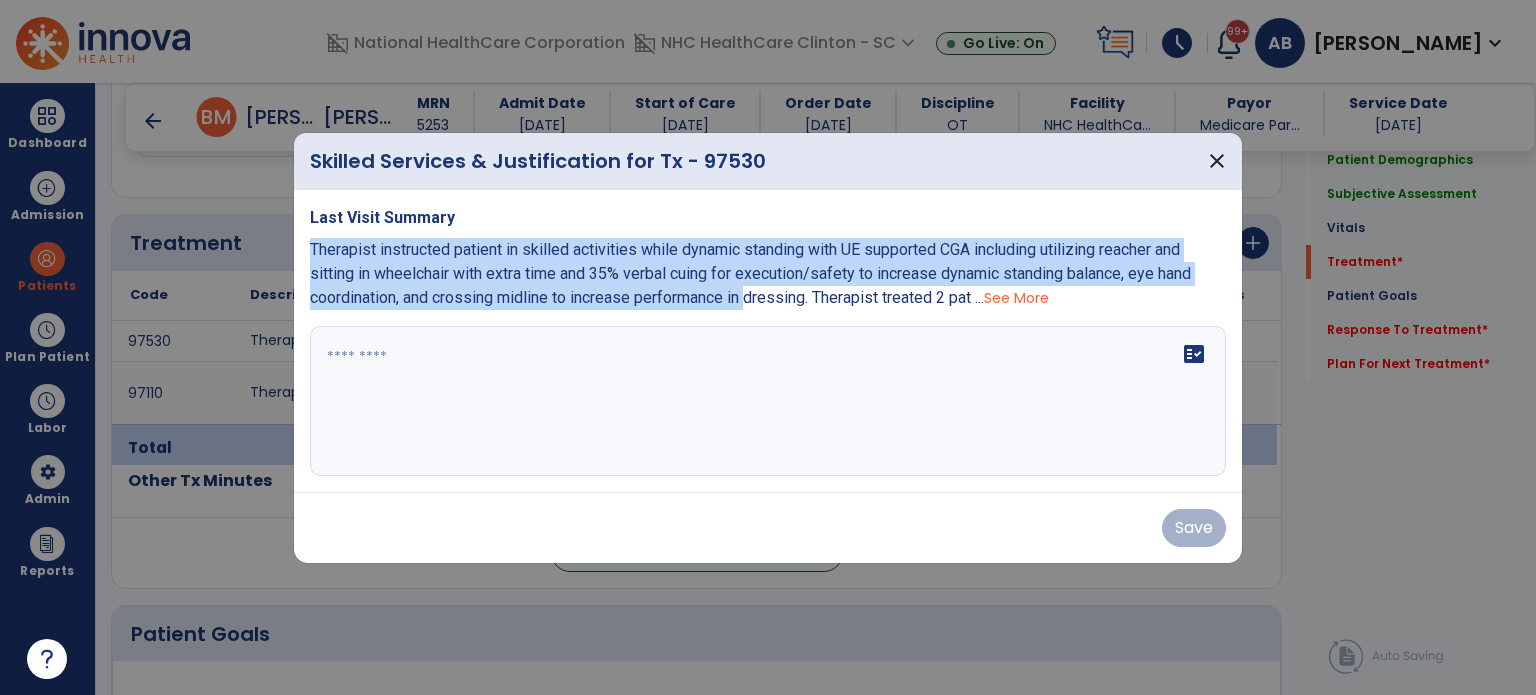drag, startPoint x: 748, startPoint y: 303, endPoint x: 308, endPoint y: 247, distance: 443.54932 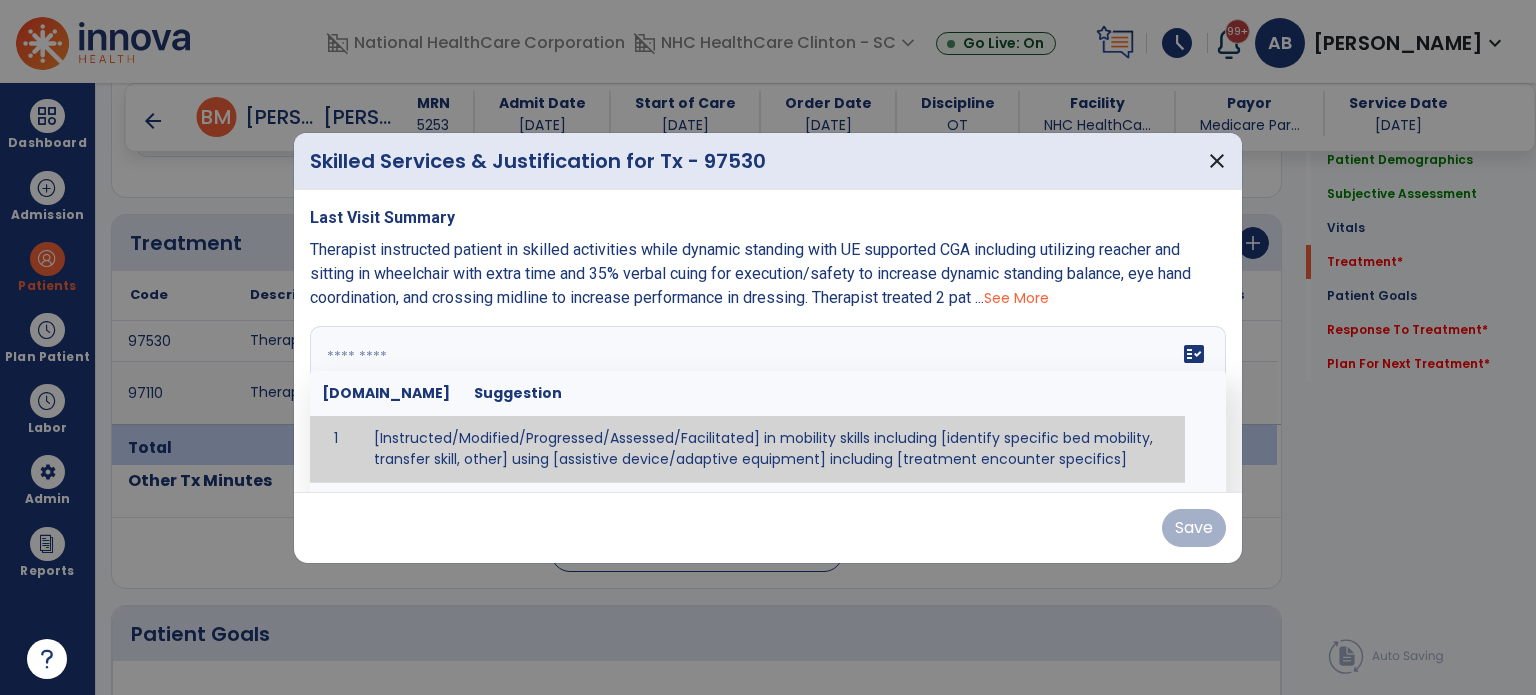 paste on "**********" 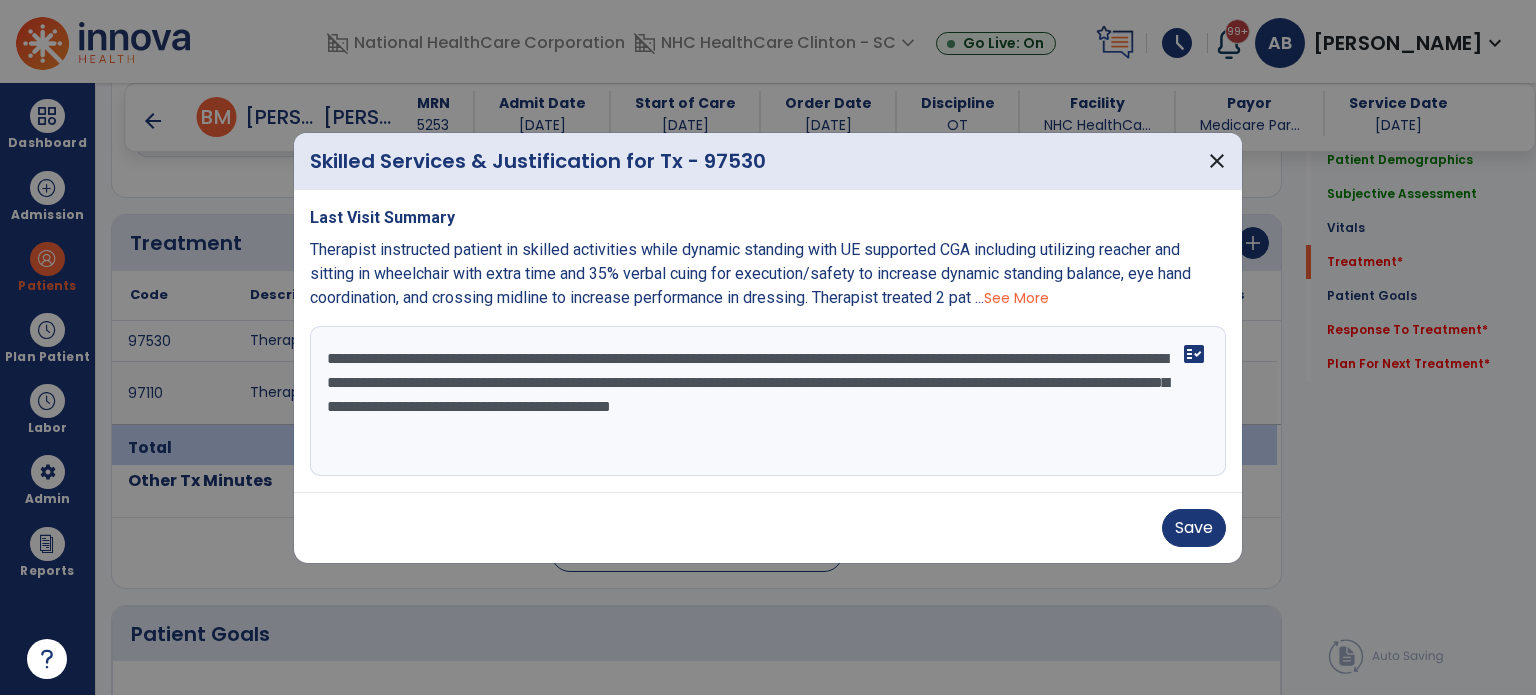 drag, startPoint x: 457, startPoint y: 383, endPoint x: 1079, endPoint y: 355, distance: 622.6299 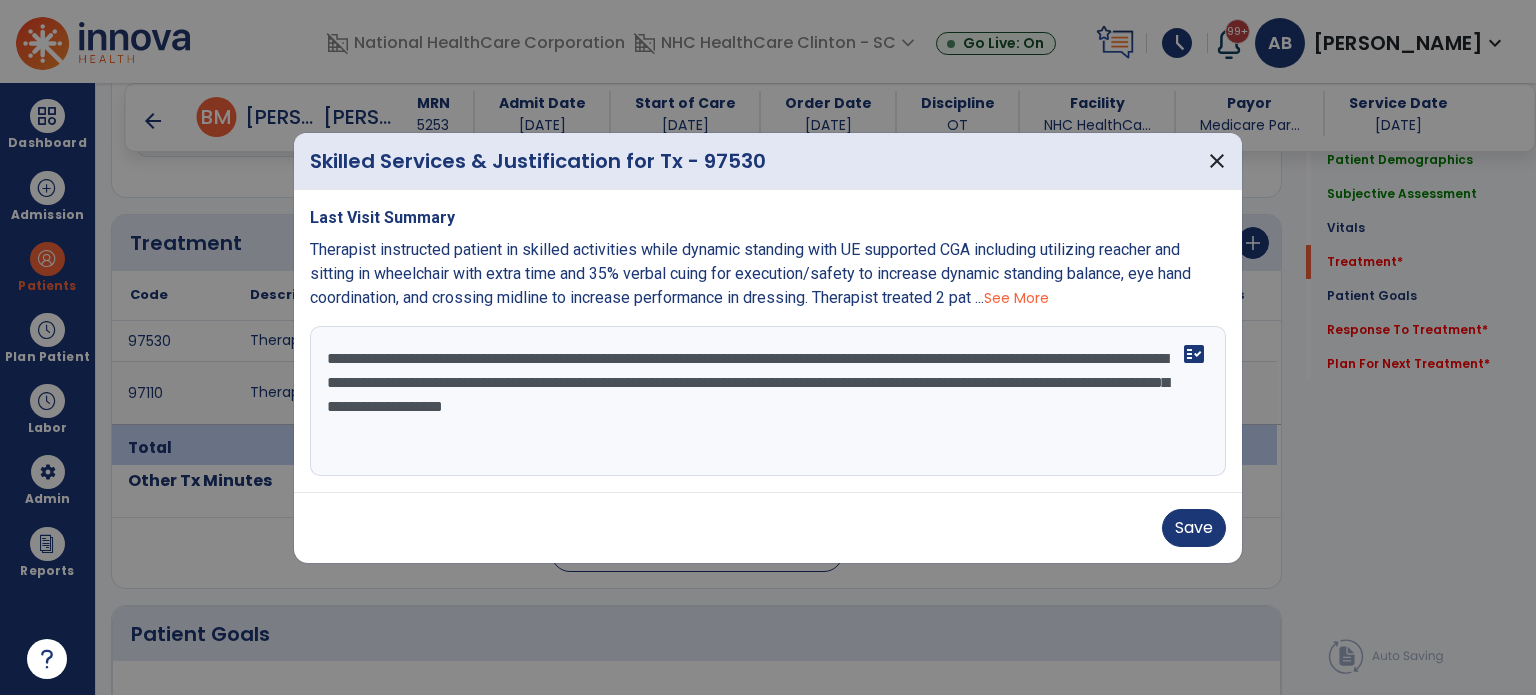 click on "**********" at bounding box center [768, 401] 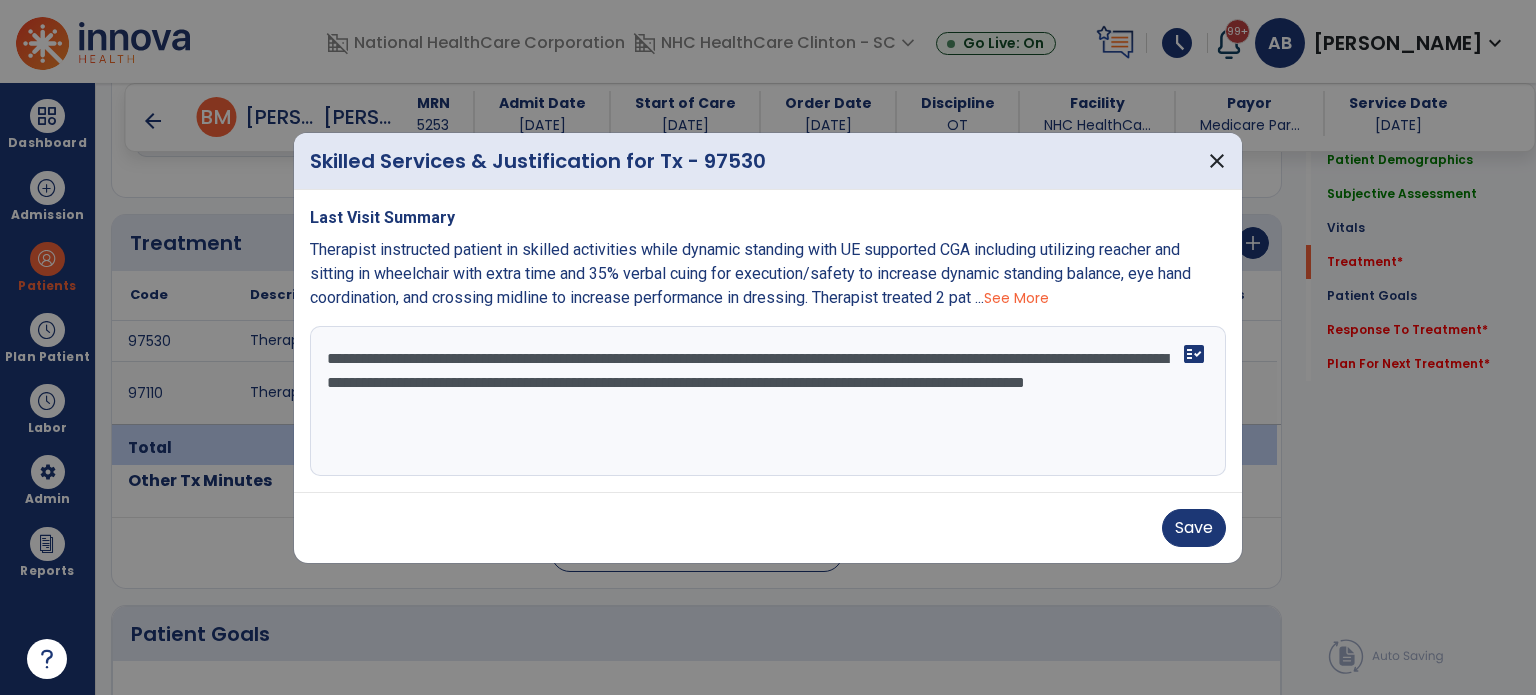 click on "**********" at bounding box center (768, 401) 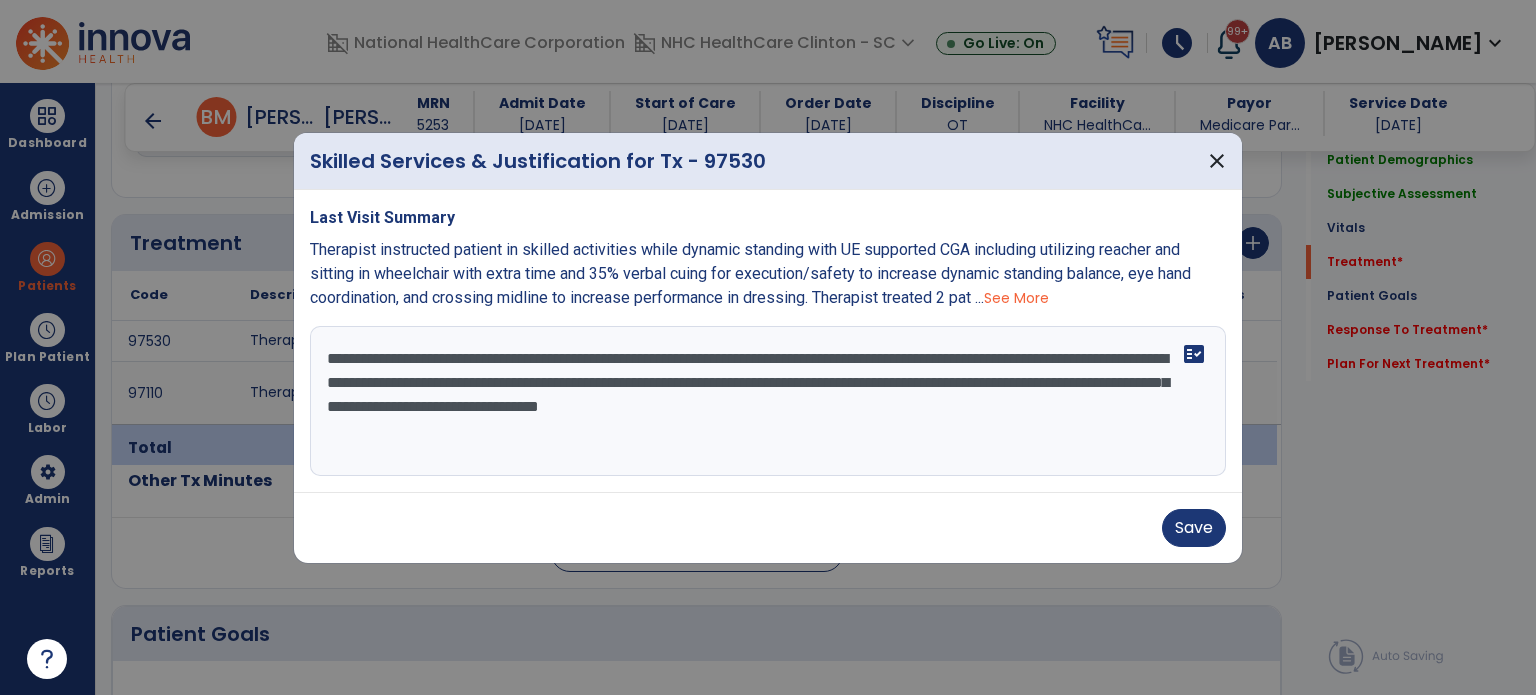 click on "**********" at bounding box center (768, 401) 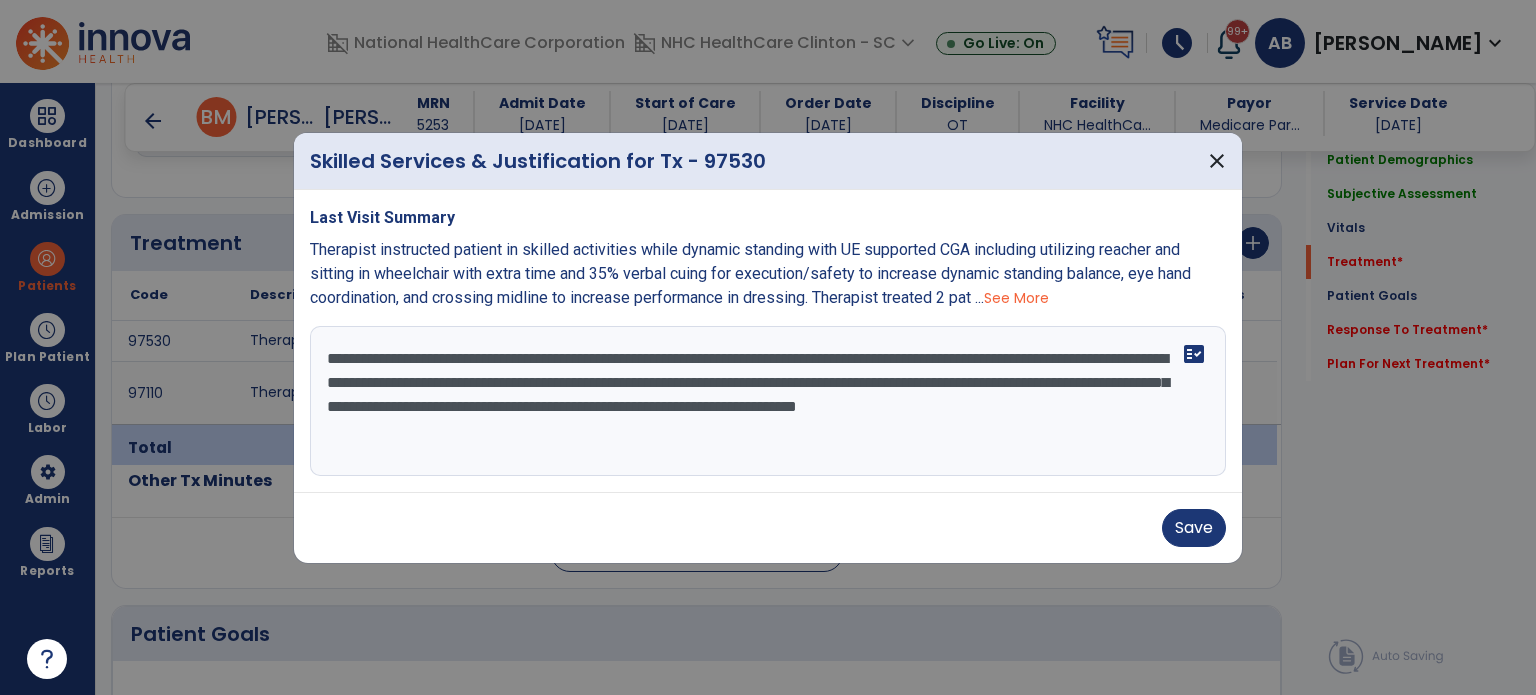click on "**********" at bounding box center [768, 401] 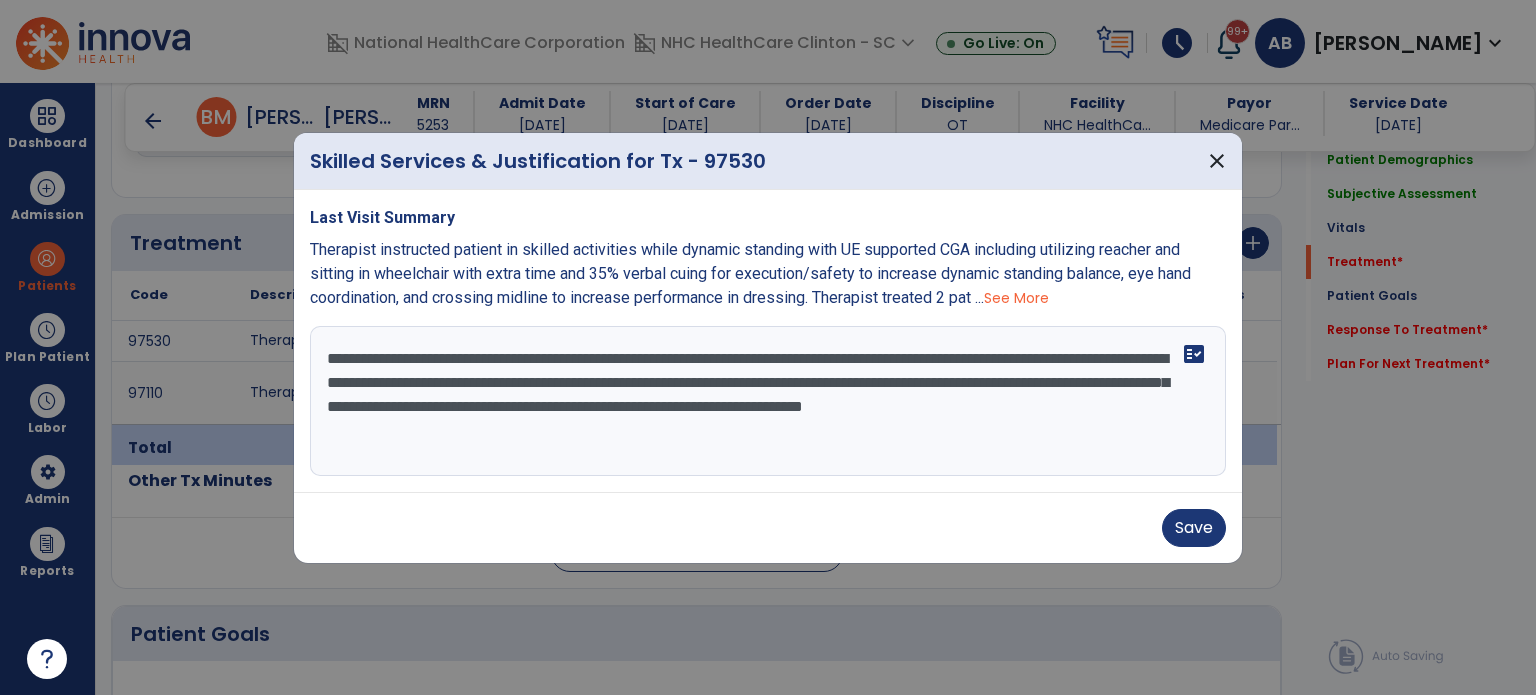 click on "See More" at bounding box center (1016, 298) 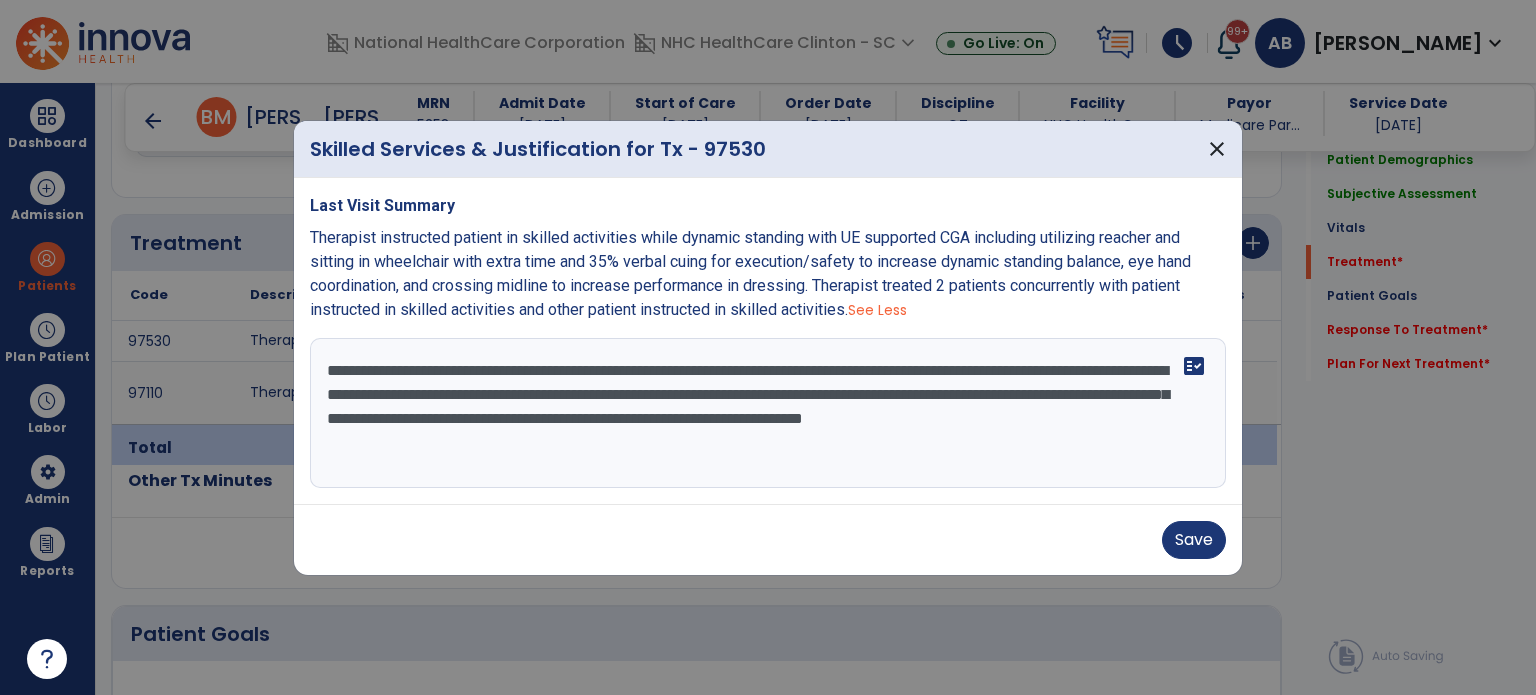 click on "**********" at bounding box center (768, 413) 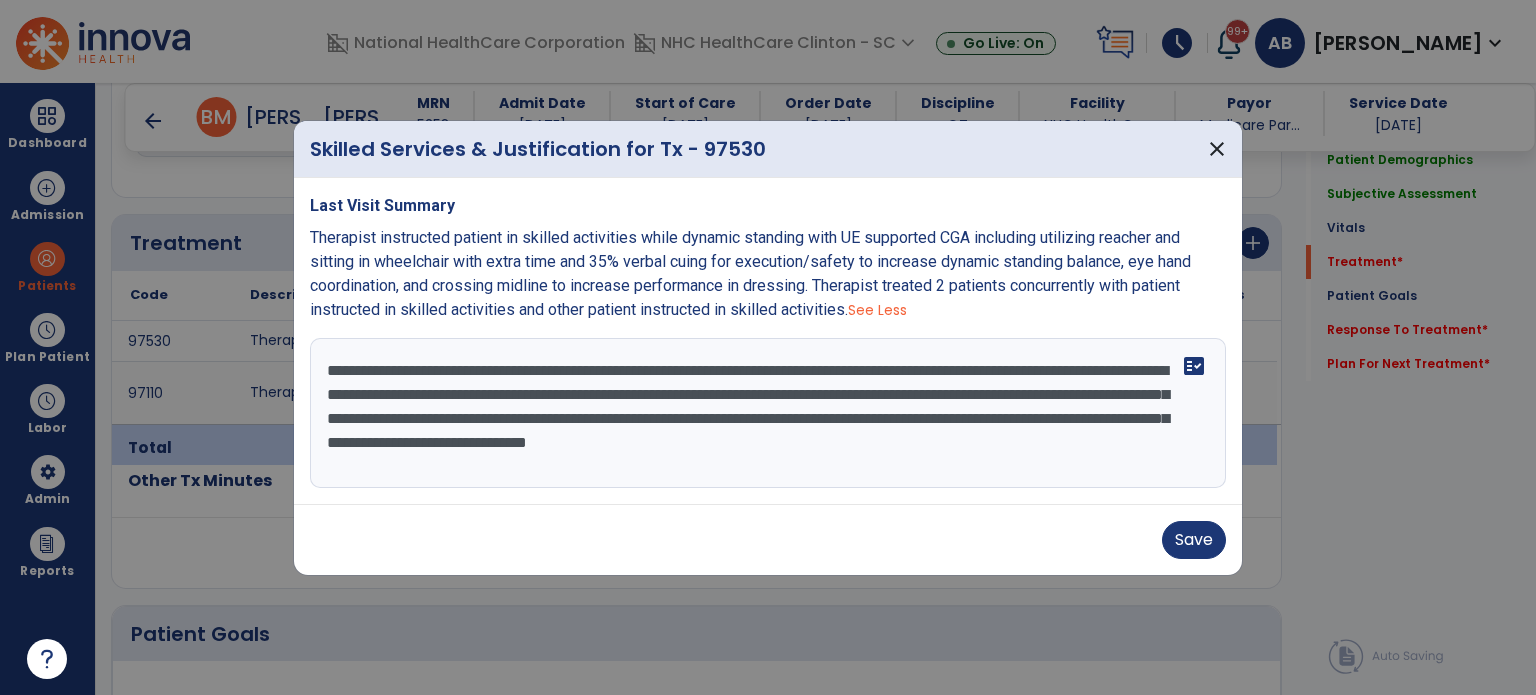 drag, startPoint x: 415, startPoint y: 463, endPoint x: 311, endPoint y: 471, distance: 104.307236 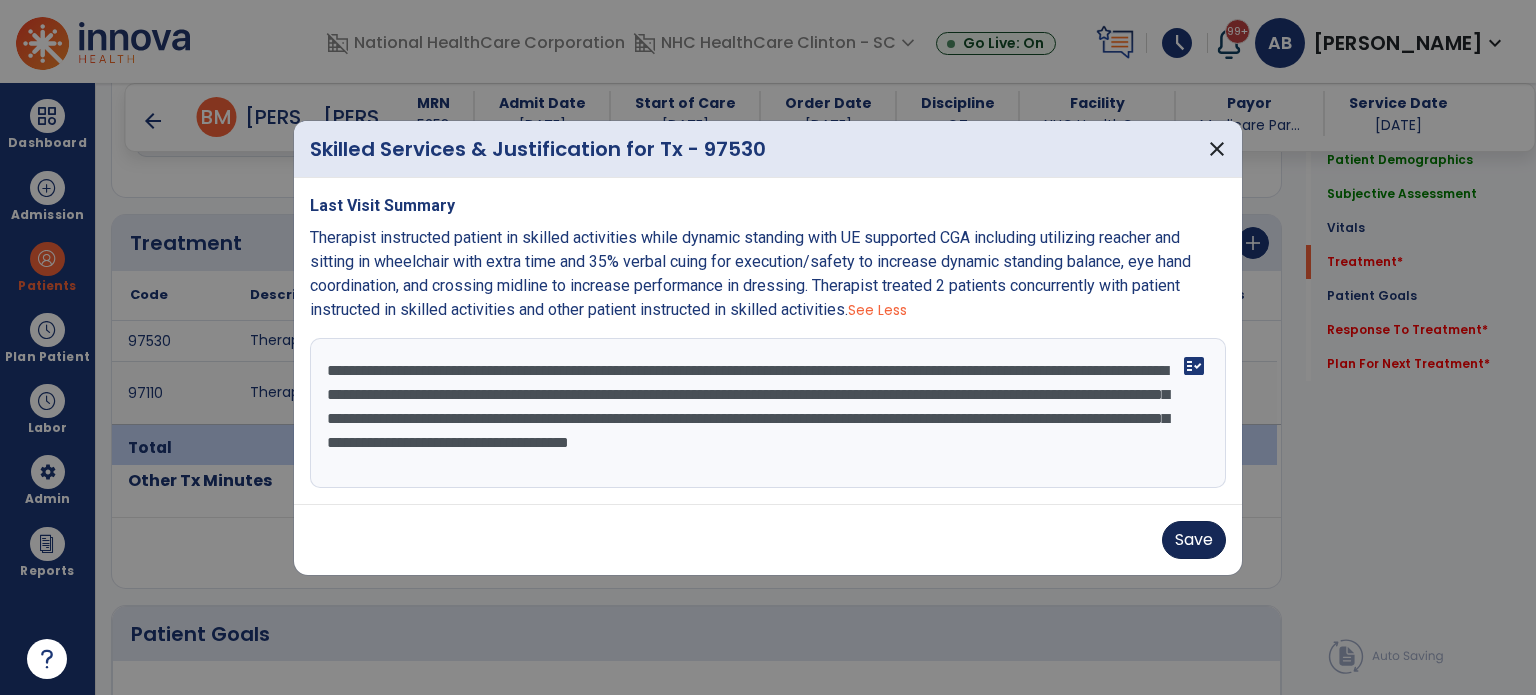 type on "**********" 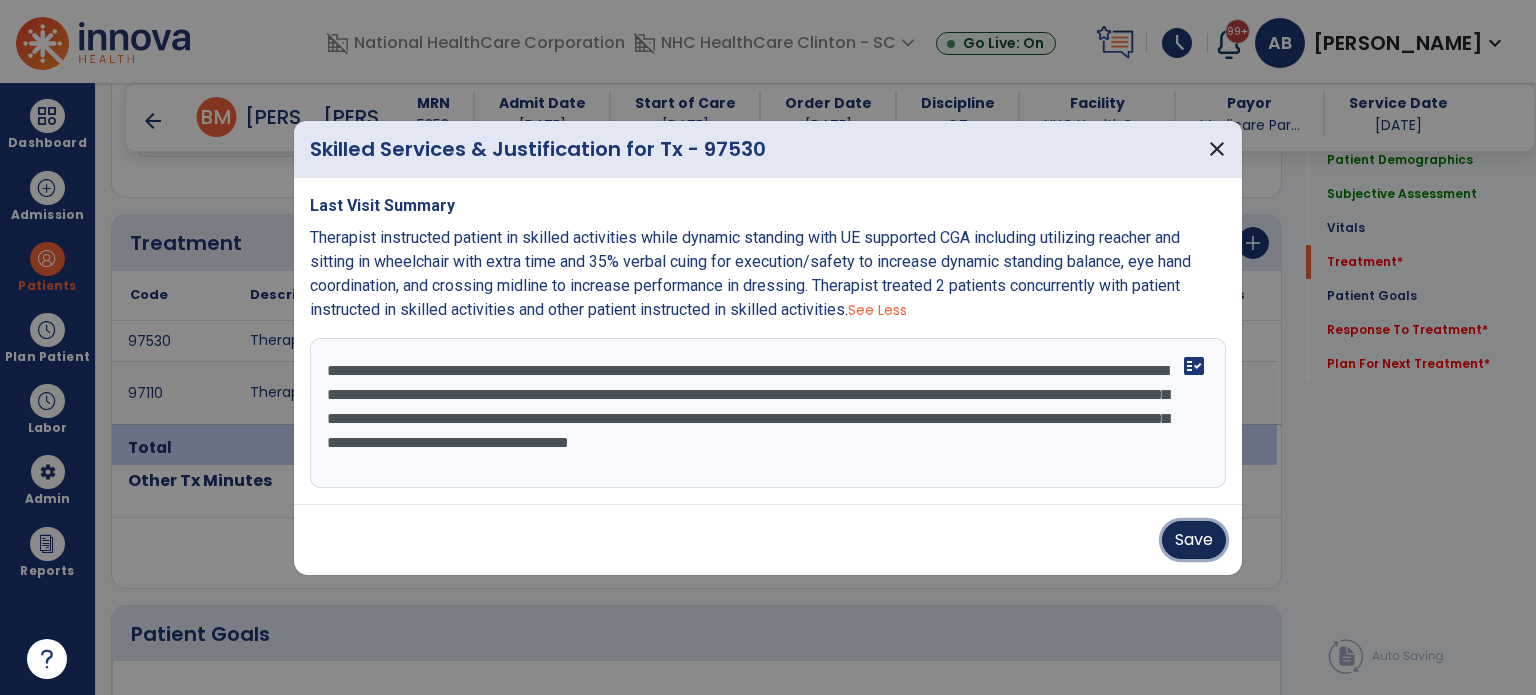 click on "Save" at bounding box center (1194, 540) 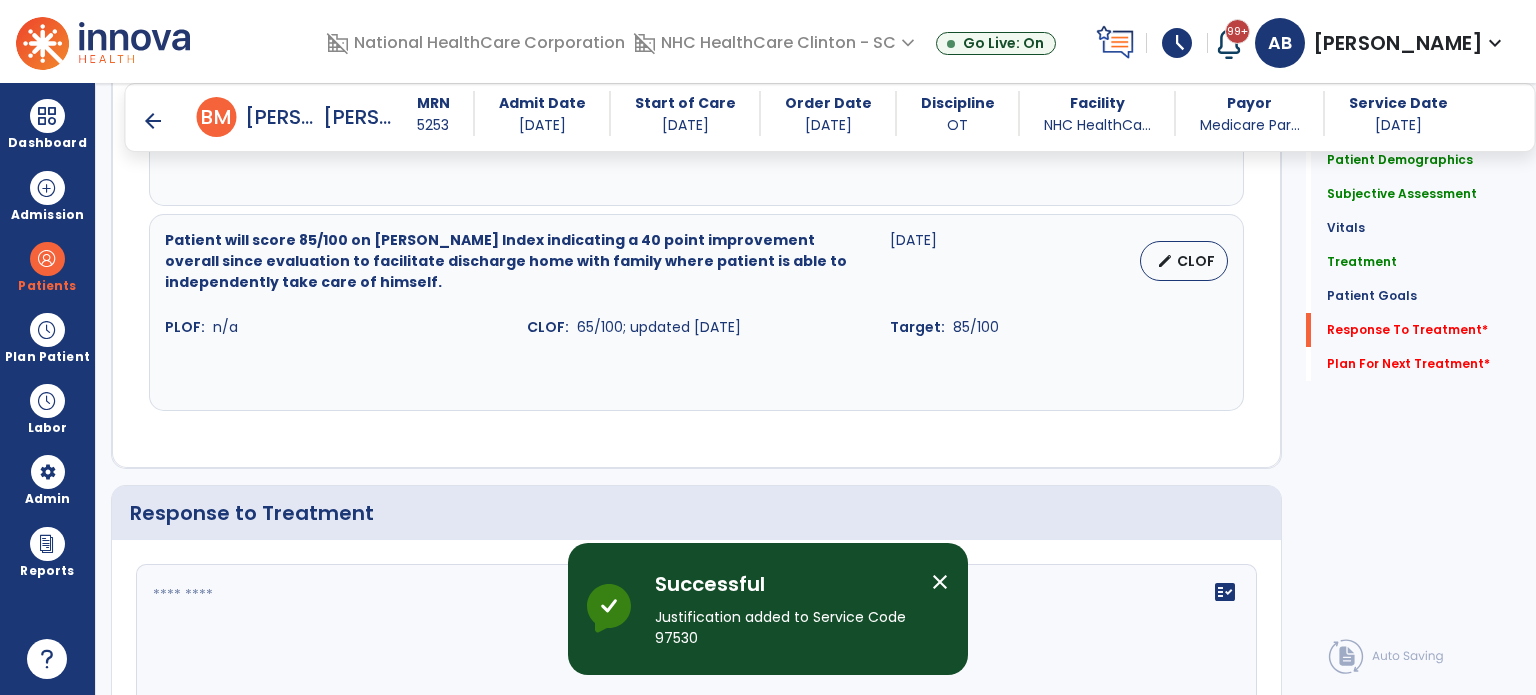 scroll, scrollTop: 3521, scrollLeft: 0, axis: vertical 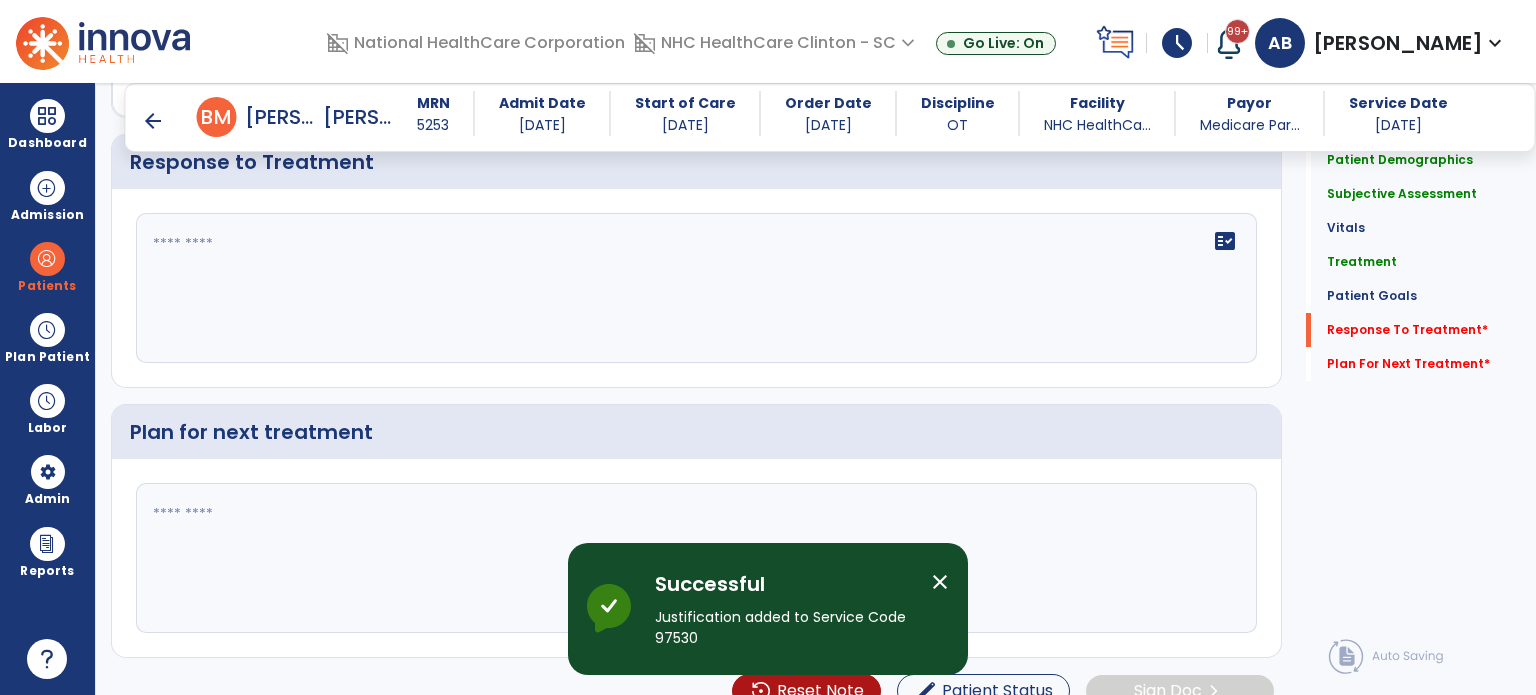 click 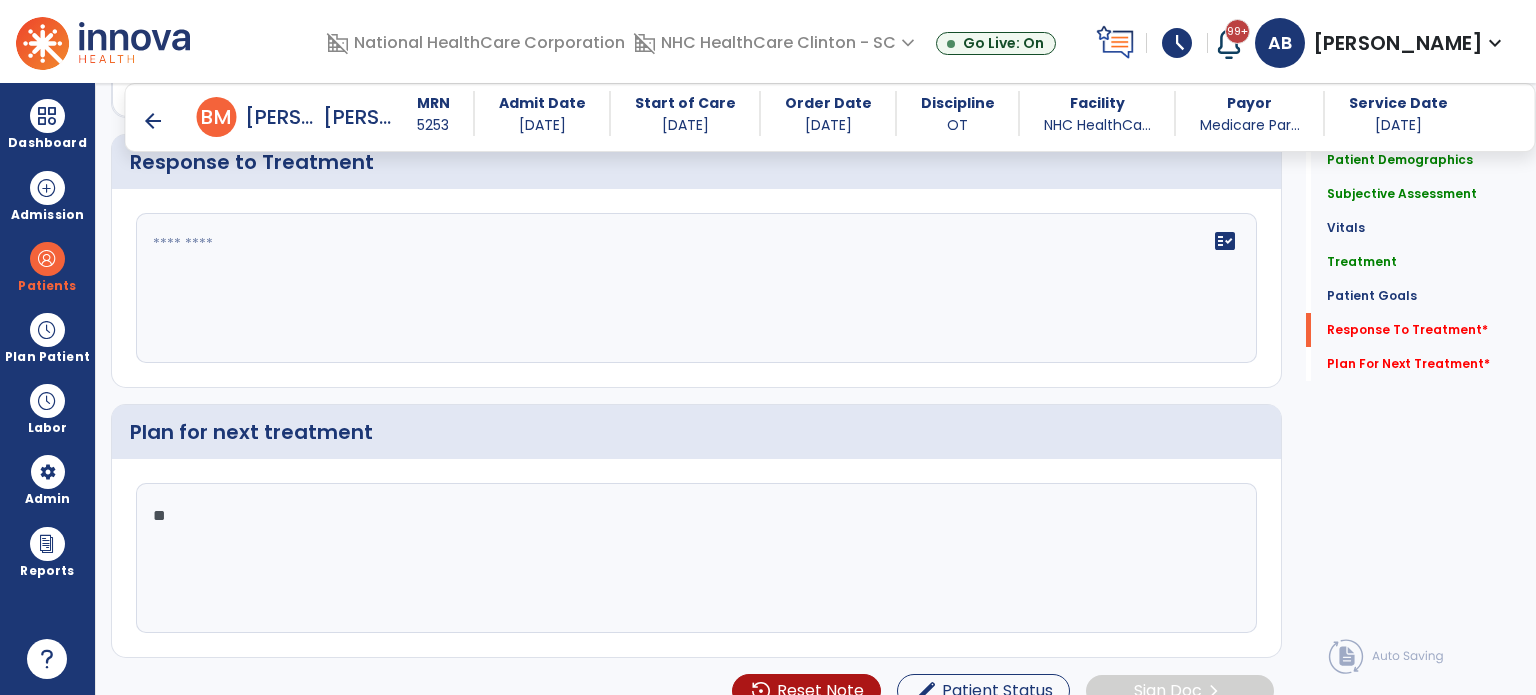 type on "*" 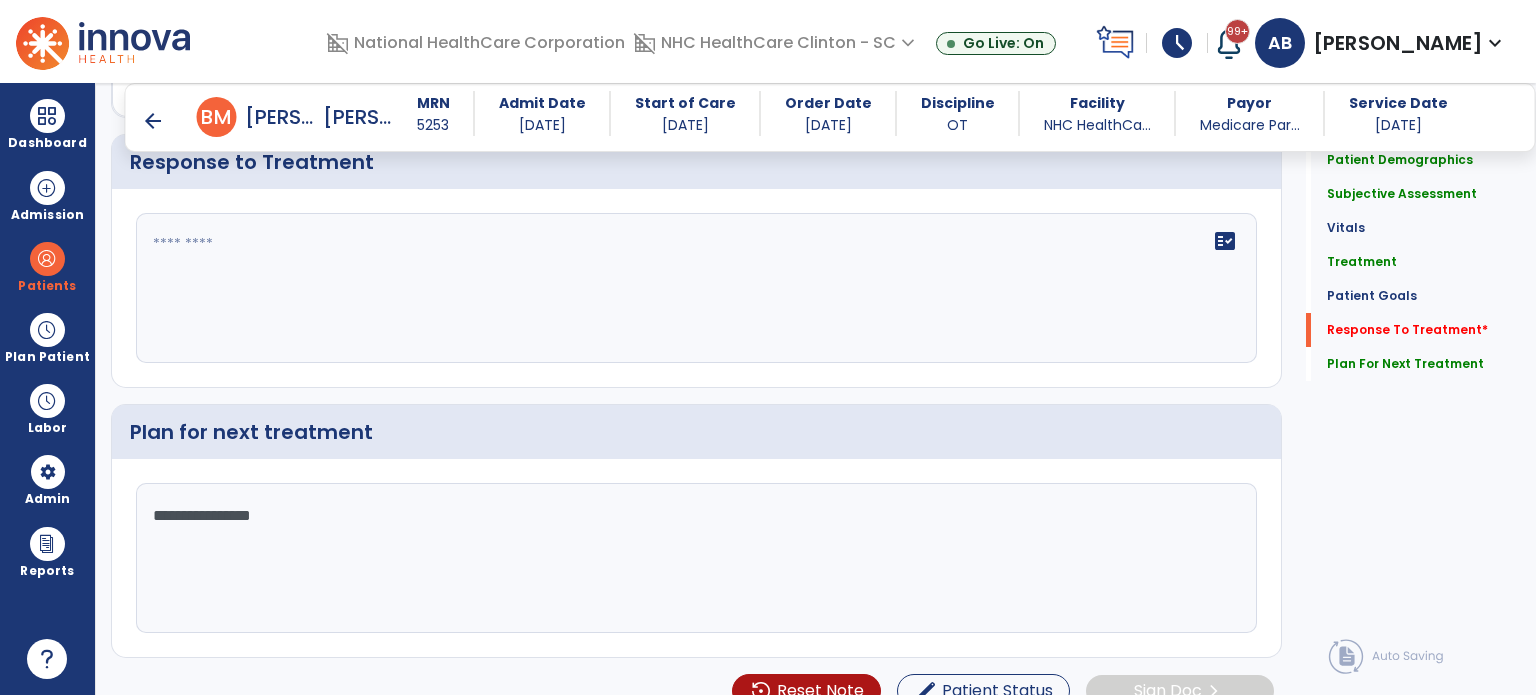 scroll, scrollTop: 3466, scrollLeft: 0, axis: vertical 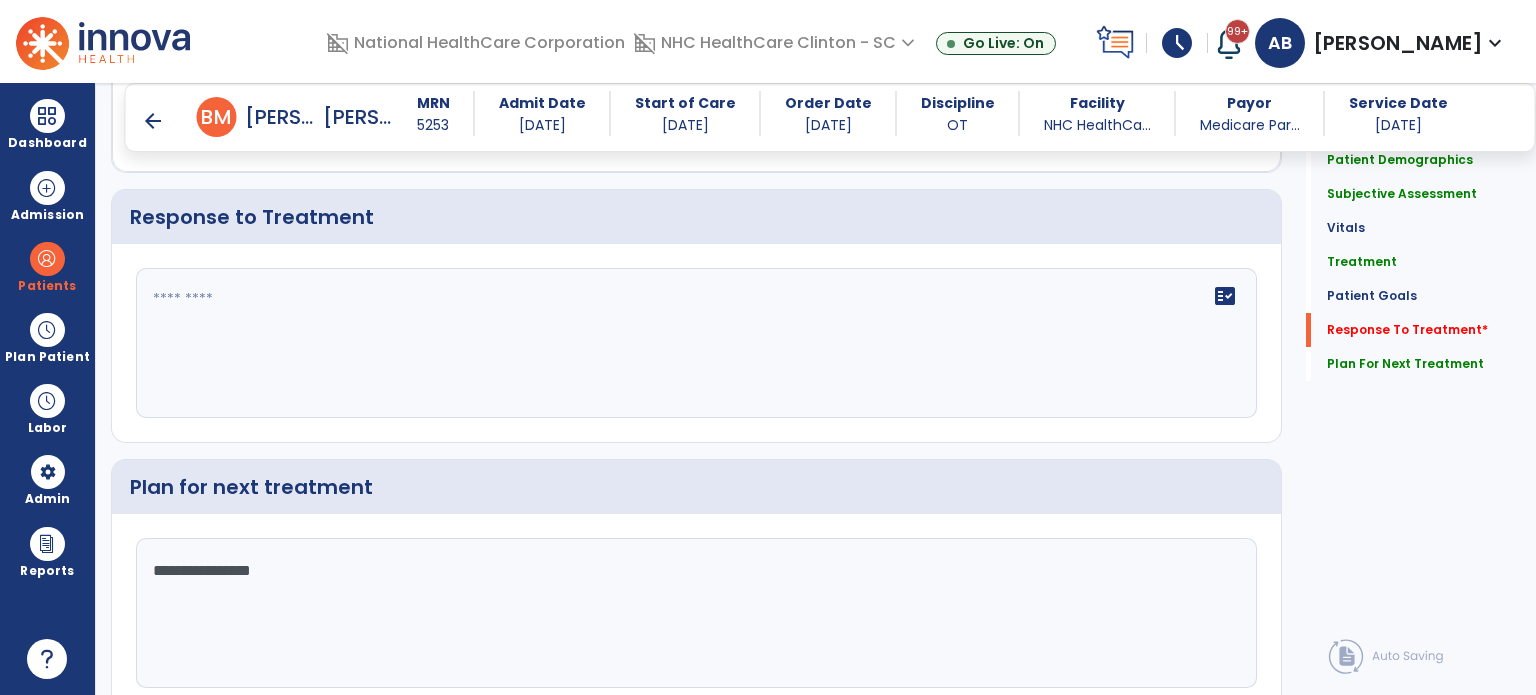type on "**********" 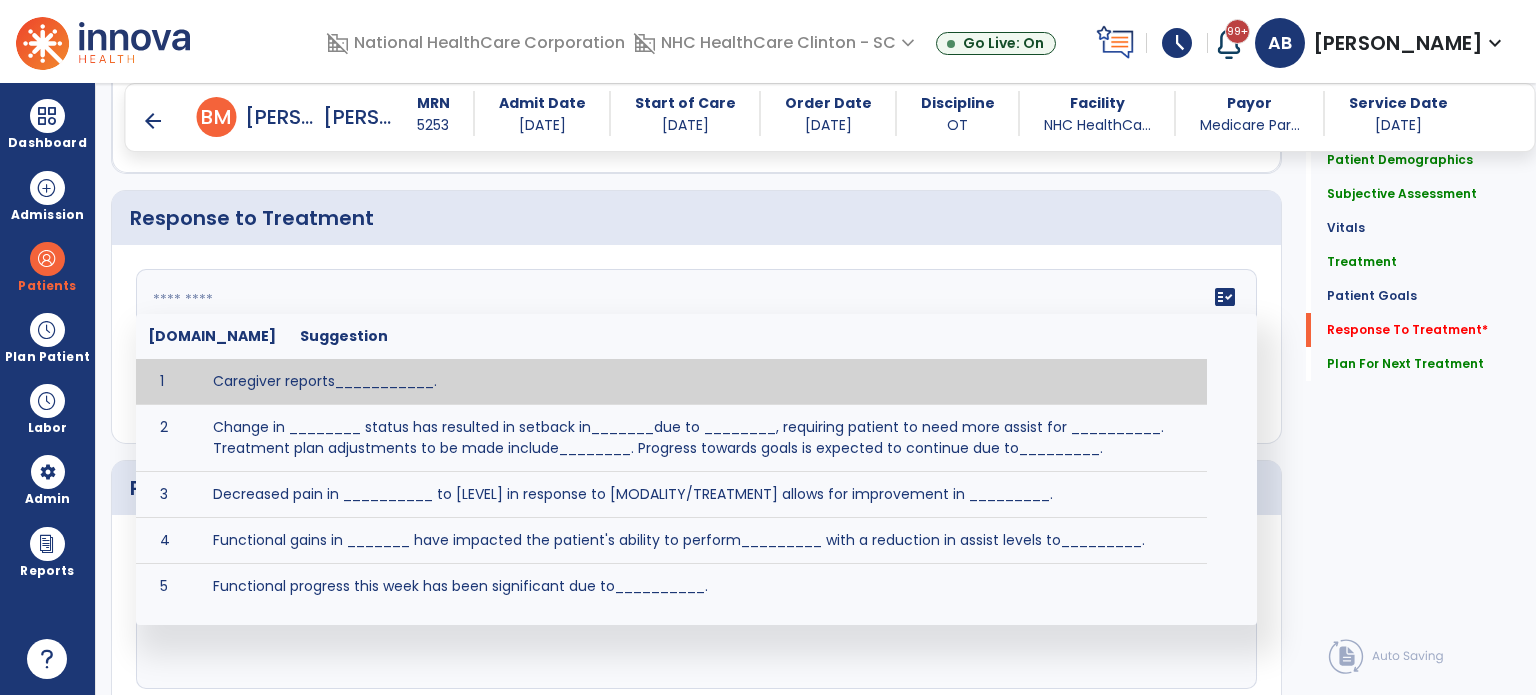 click on "fact_check  [DOMAIN_NAME] Suggestion 1 Caregiver reports___________. 2 Change in ________ status has resulted in setback in_______due to ________, requiring patient to need more assist for __________.   Treatment plan adjustments to be made include________.  Progress towards goals is expected to continue due to_________. 3 Decreased pain in __________ to [LEVEL] in response to [MODALITY/TREATMENT] allows for improvement in _________. 4 Functional gains in _______ have impacted the patient's ability to perform_________ with a reduction in assist levels to_________. 5 Functional progress this week has been significant due to__________. 6 Gains in ________ have improved the patient's ability to perform ______with decreased levels of assist to___________. 7 Improvement in ________allows patient to tolerate higher levels of challenges in_________. 8 Pain in [AREA] has decreased to [LEVEL] in response to [TREATMENT/MODALITY], allowing fore ease in completing__________. 9 10 11 12 13 14 15 16 17 18 19 20 21" 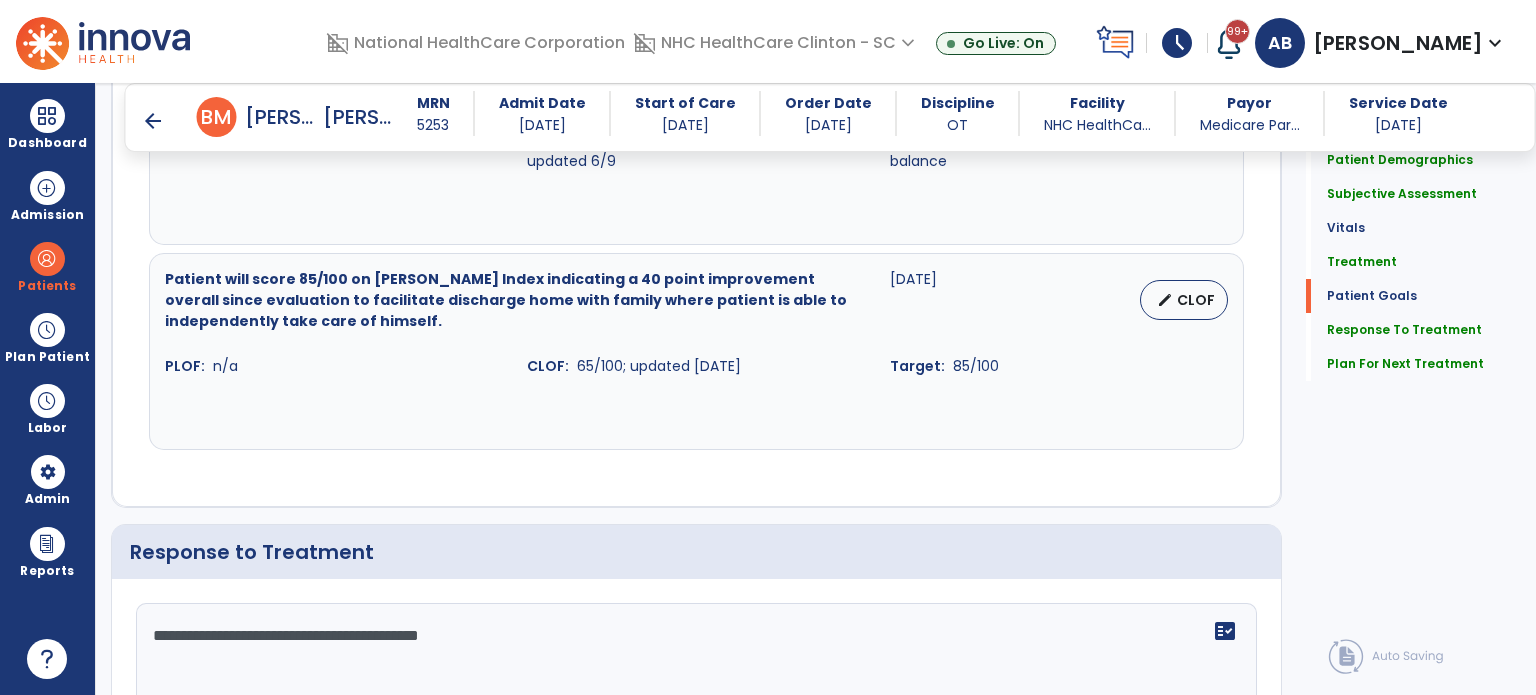 scroll, scrollTop: 3521, scrollLeft: 0, axis: vertical 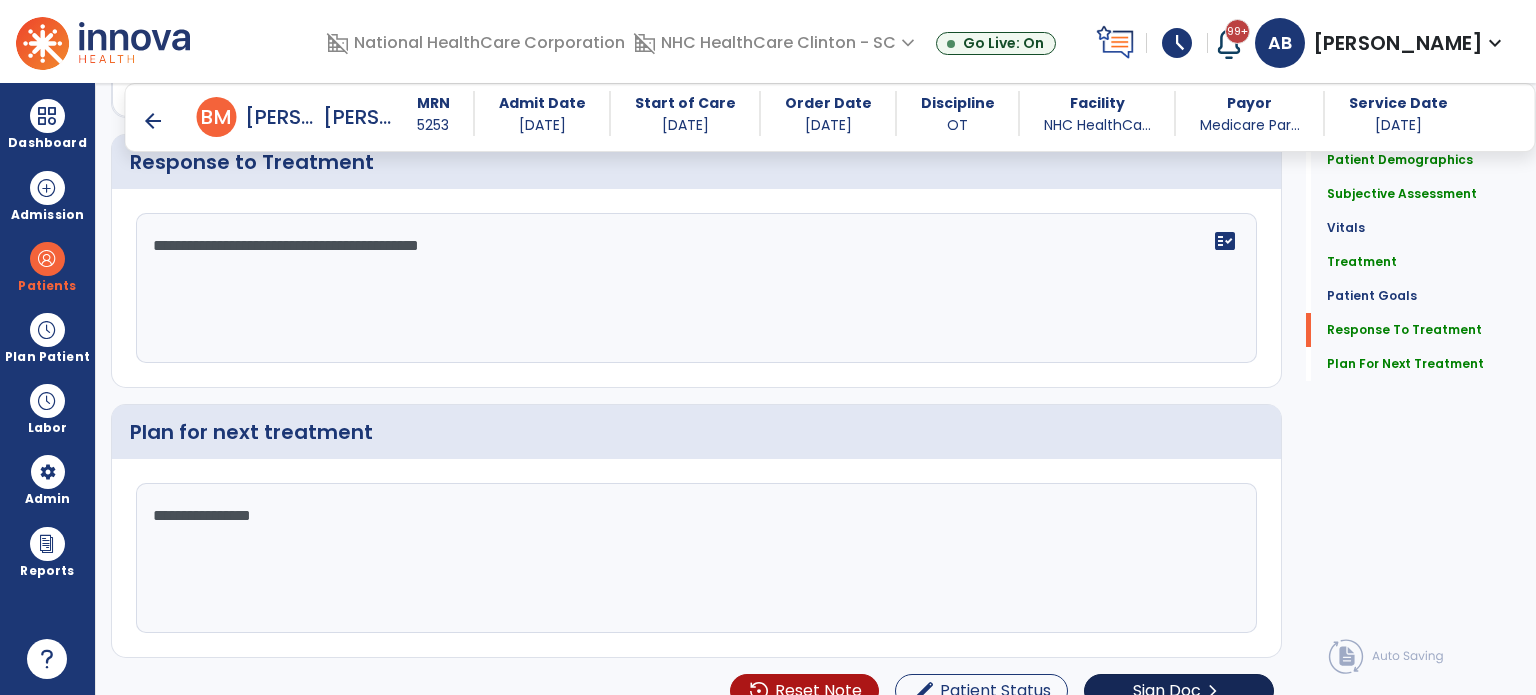 type on "**********" 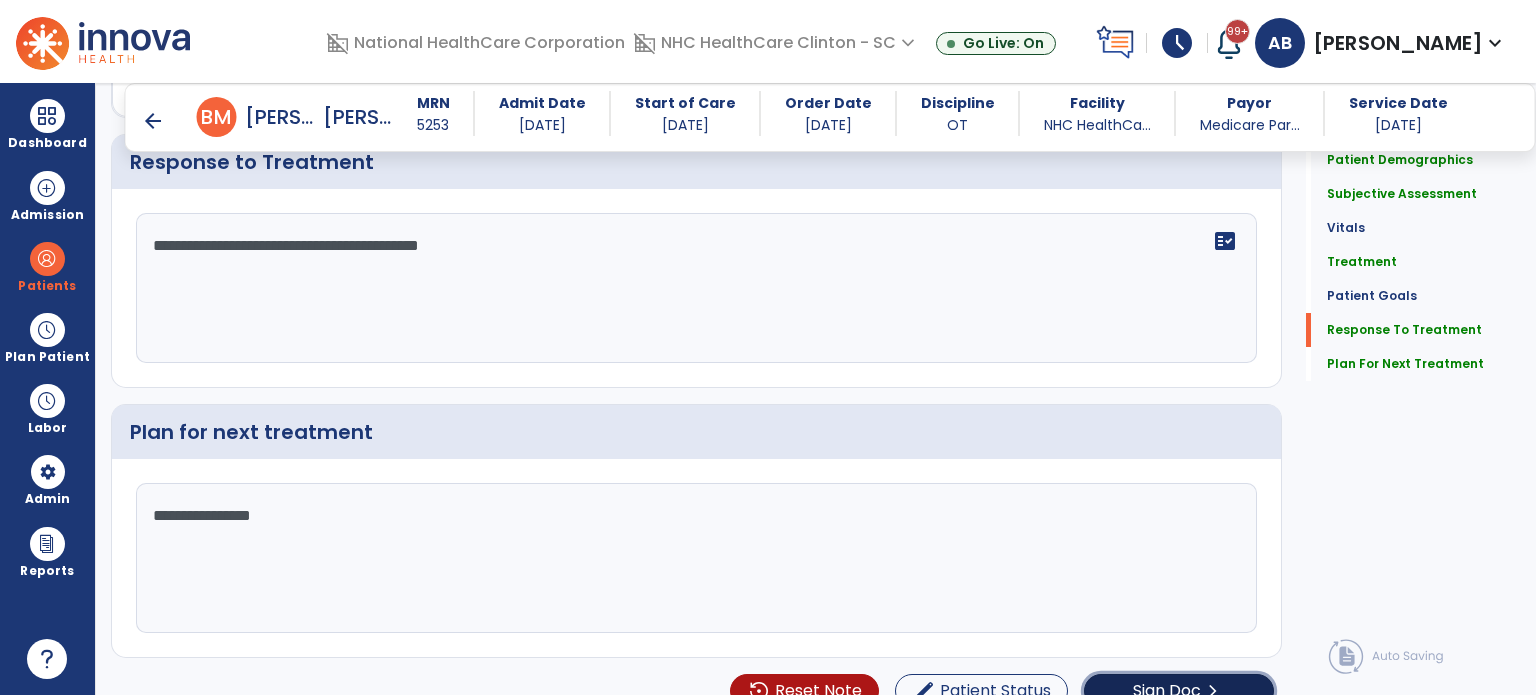 click on "Sign Doc" 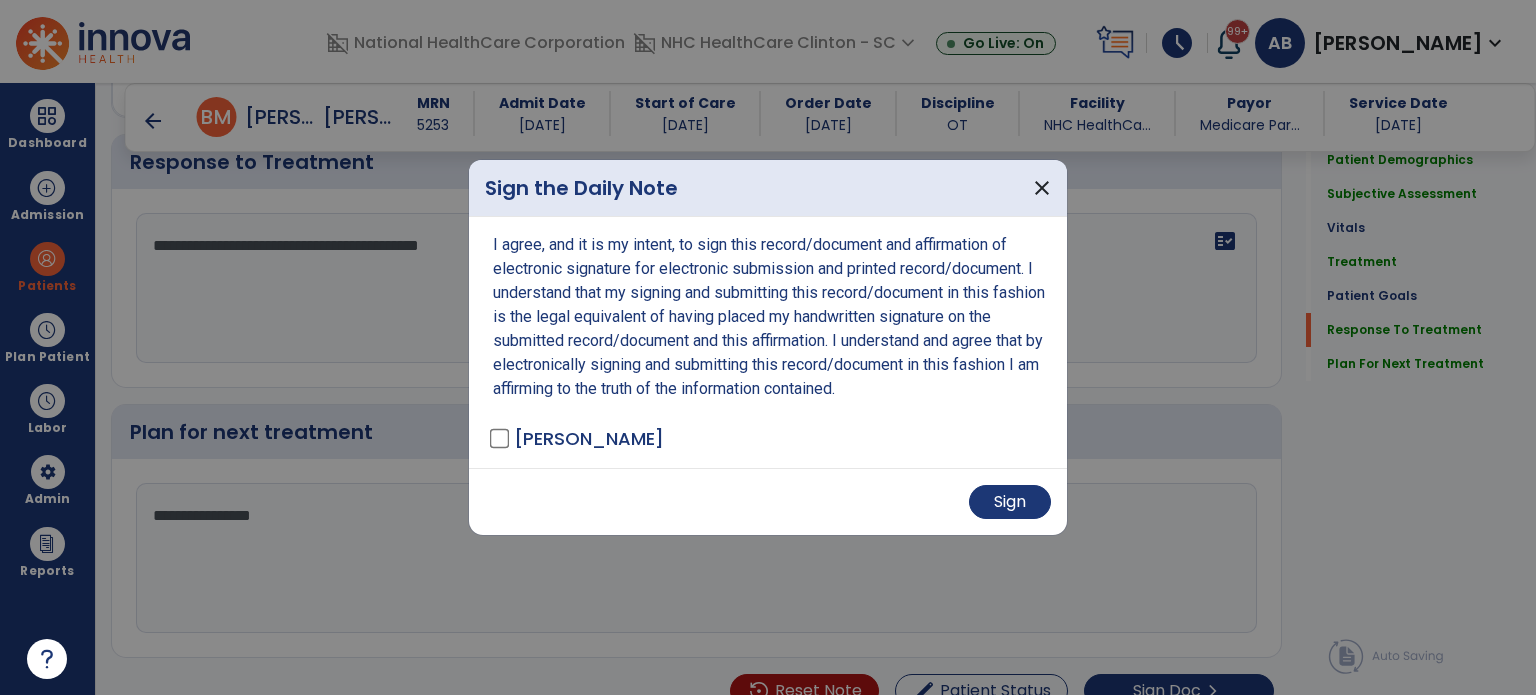 click on "Sign" at bounding box center (768, 501) 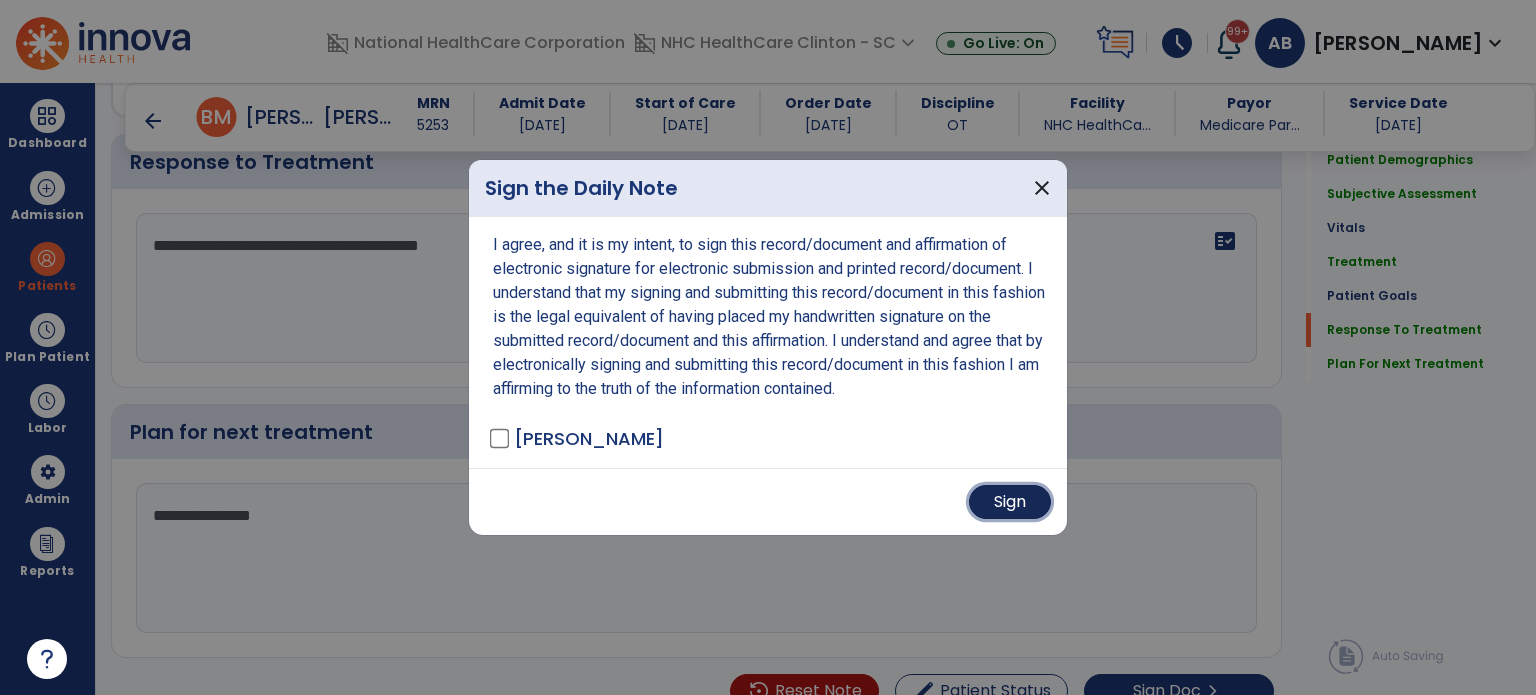 click on "Sign" at bounding box center [1010, 502] 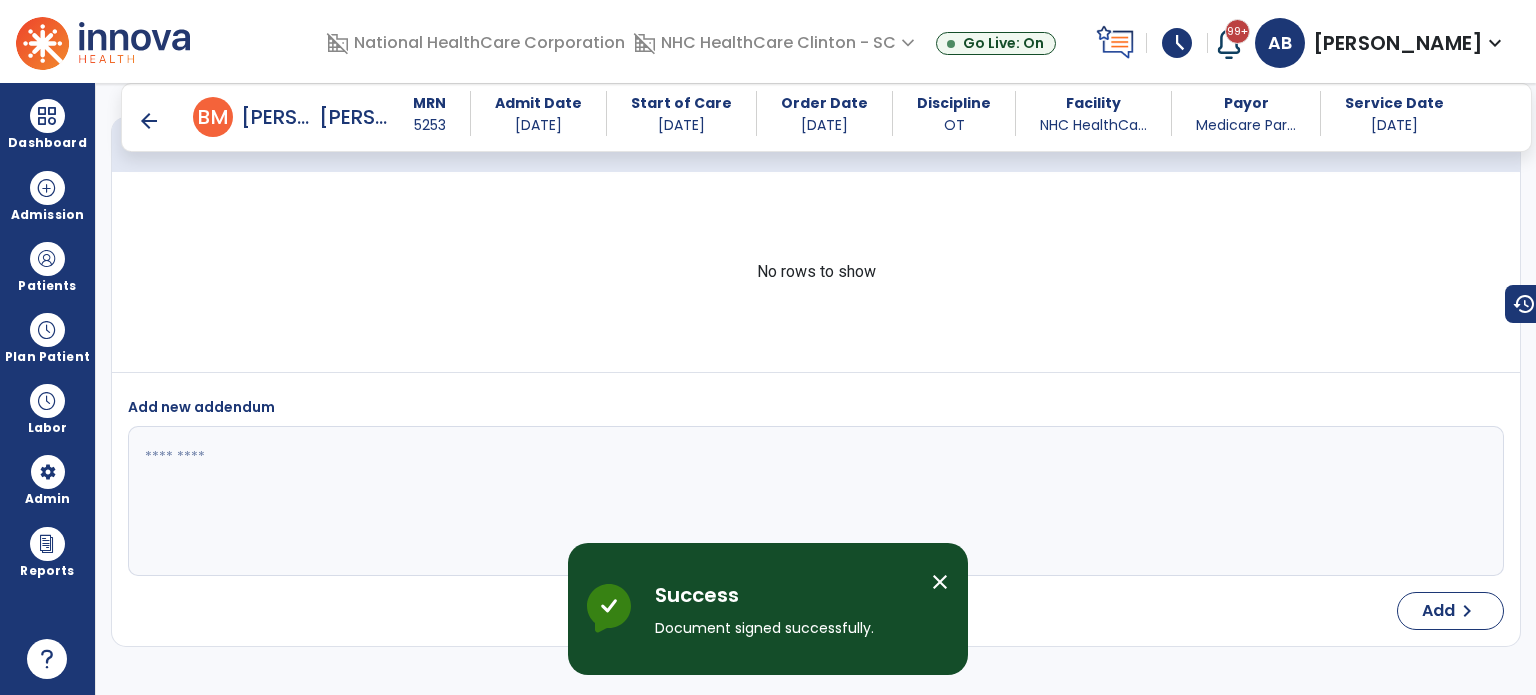 scroll, scrollTop: 3987, scrollLeft: 0, axis: vertical 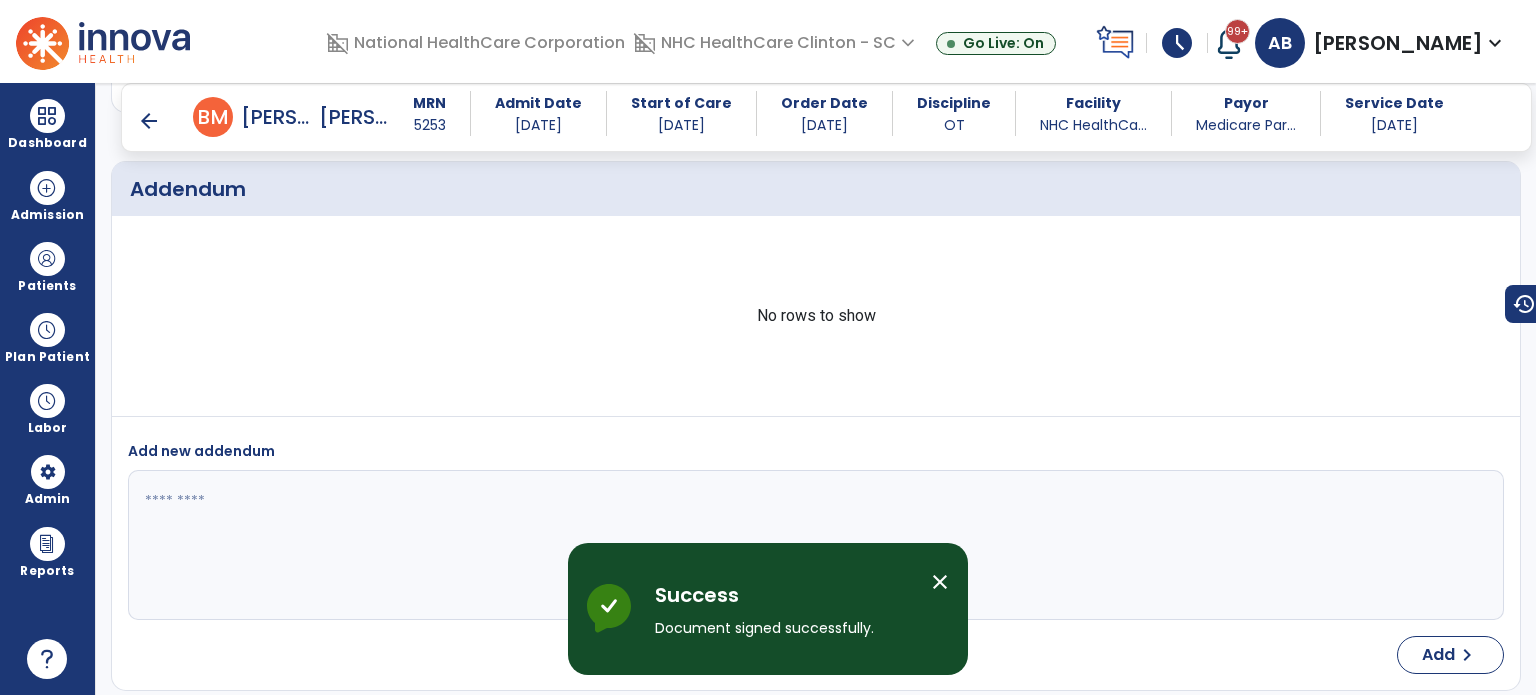 click on "arrow_back" at bounding box center [149, 121] 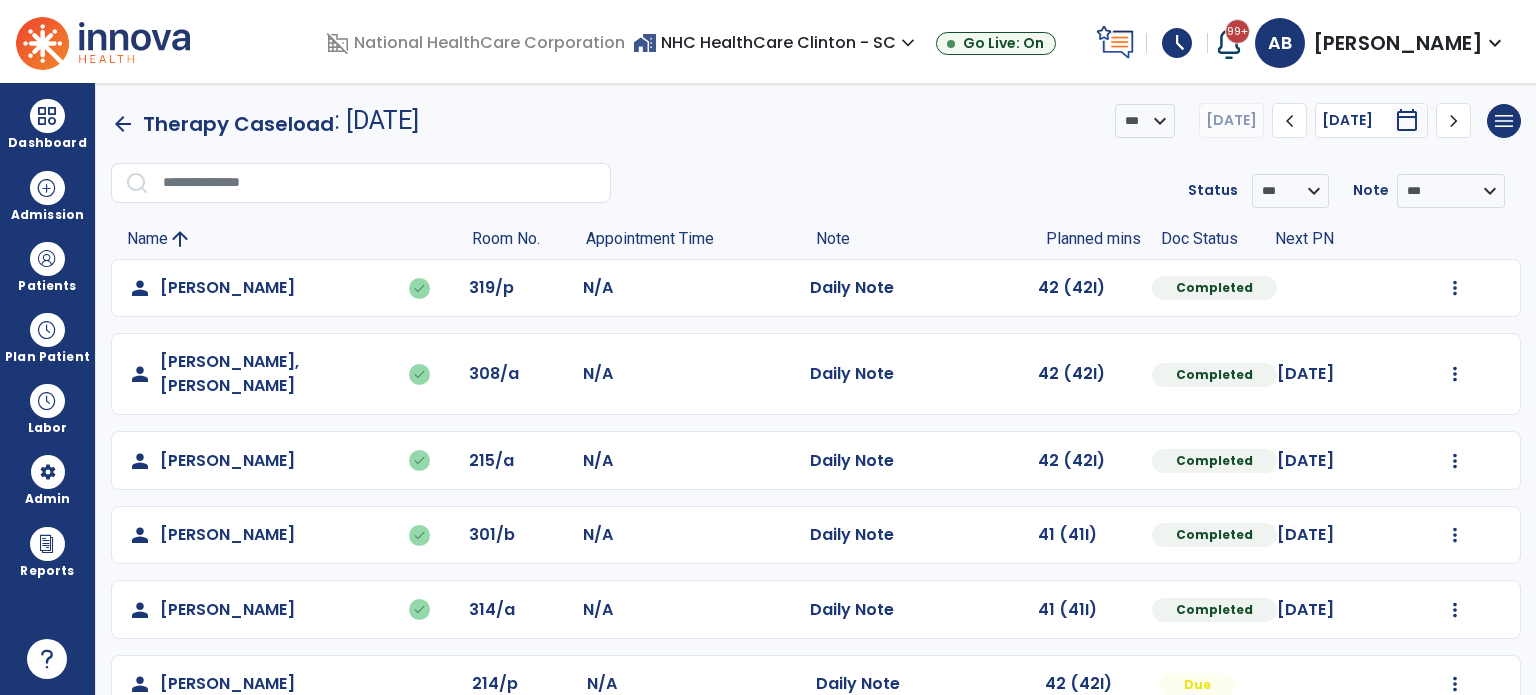 scroll, scrollTop: 244, scrollLeft: 0, axis: vertical 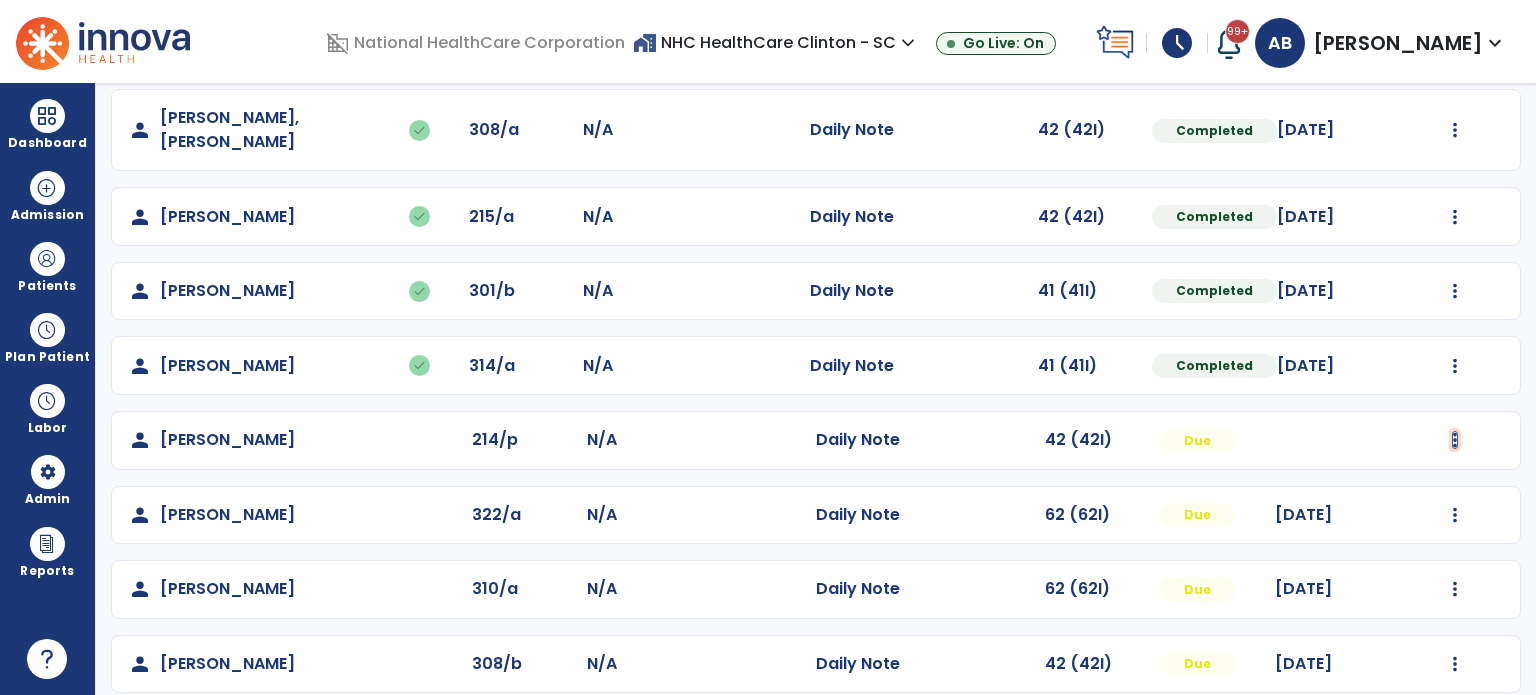 click at bounding box center [1455, 44] 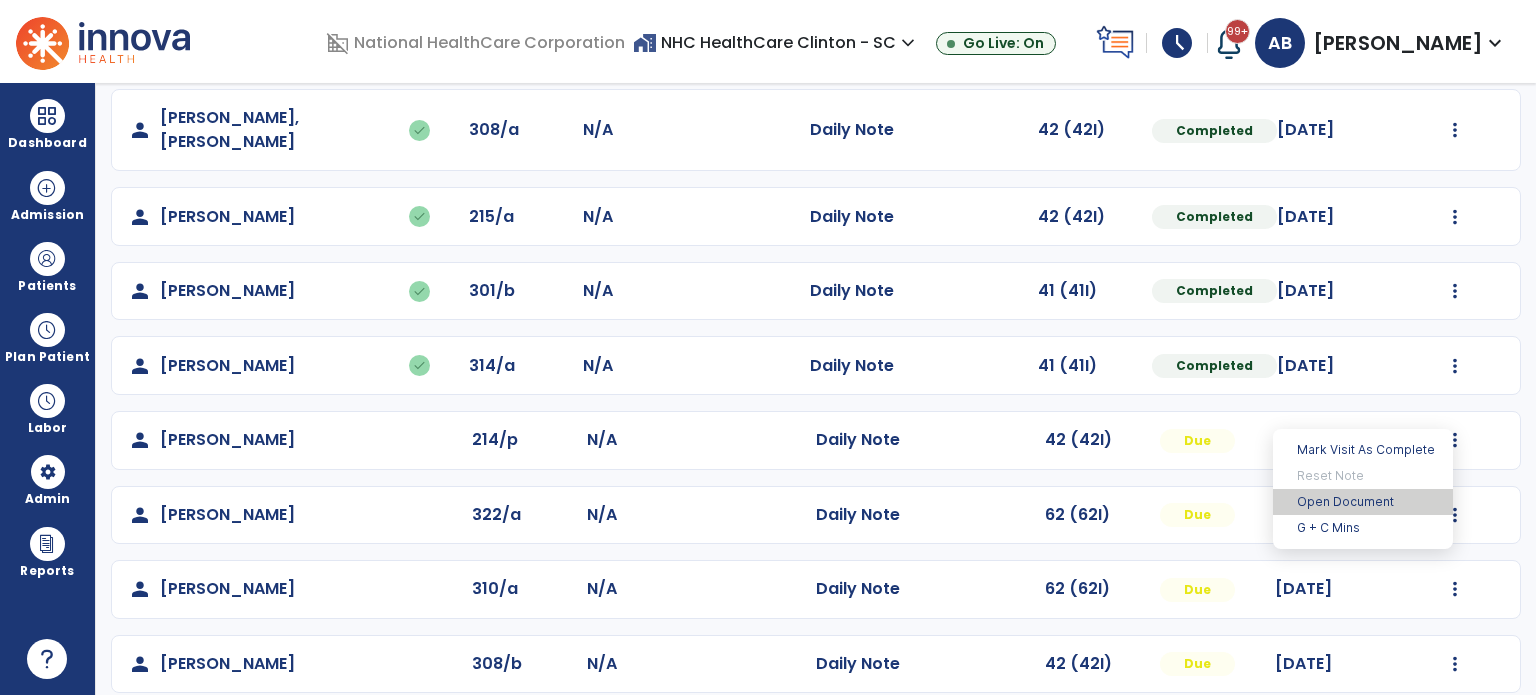 click on "Open Document" at bounding box center [1363, 502] 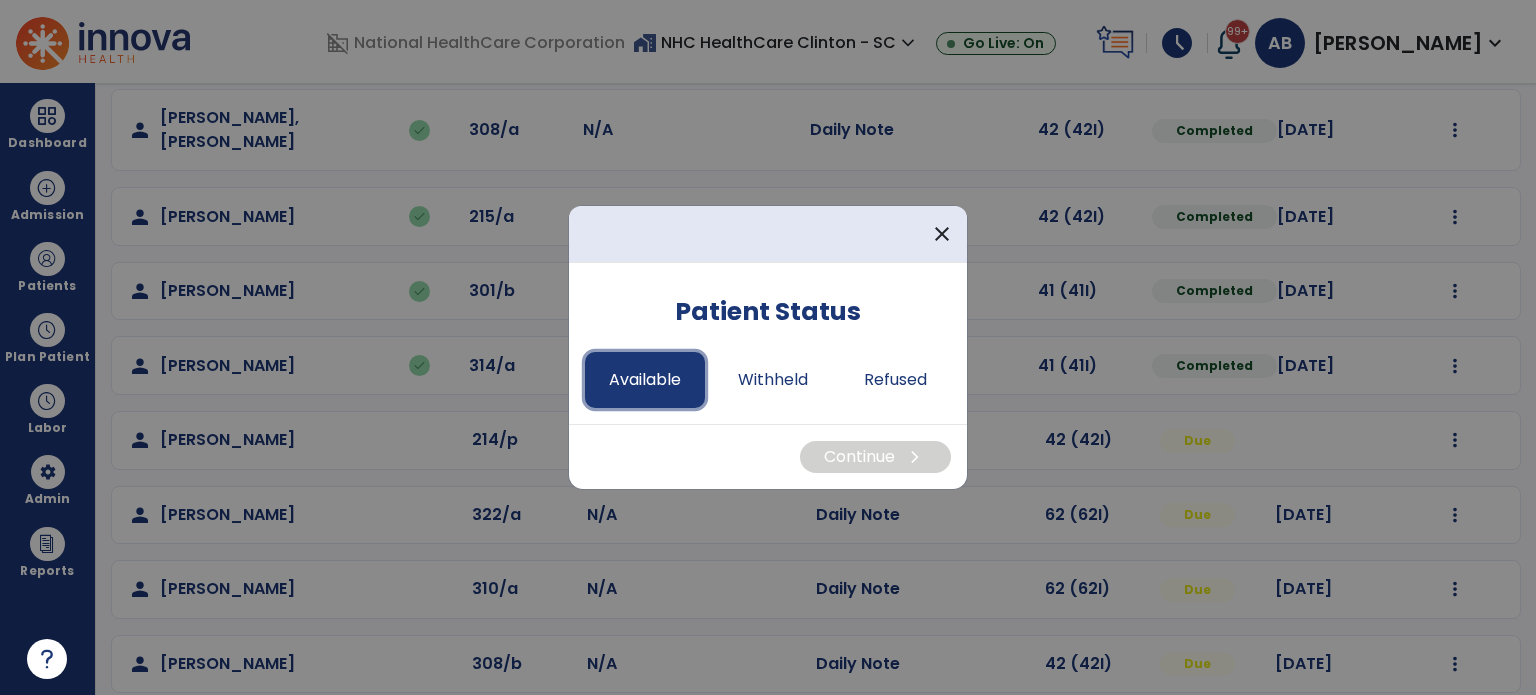 click on "Available" at bounding box center [645, 380] 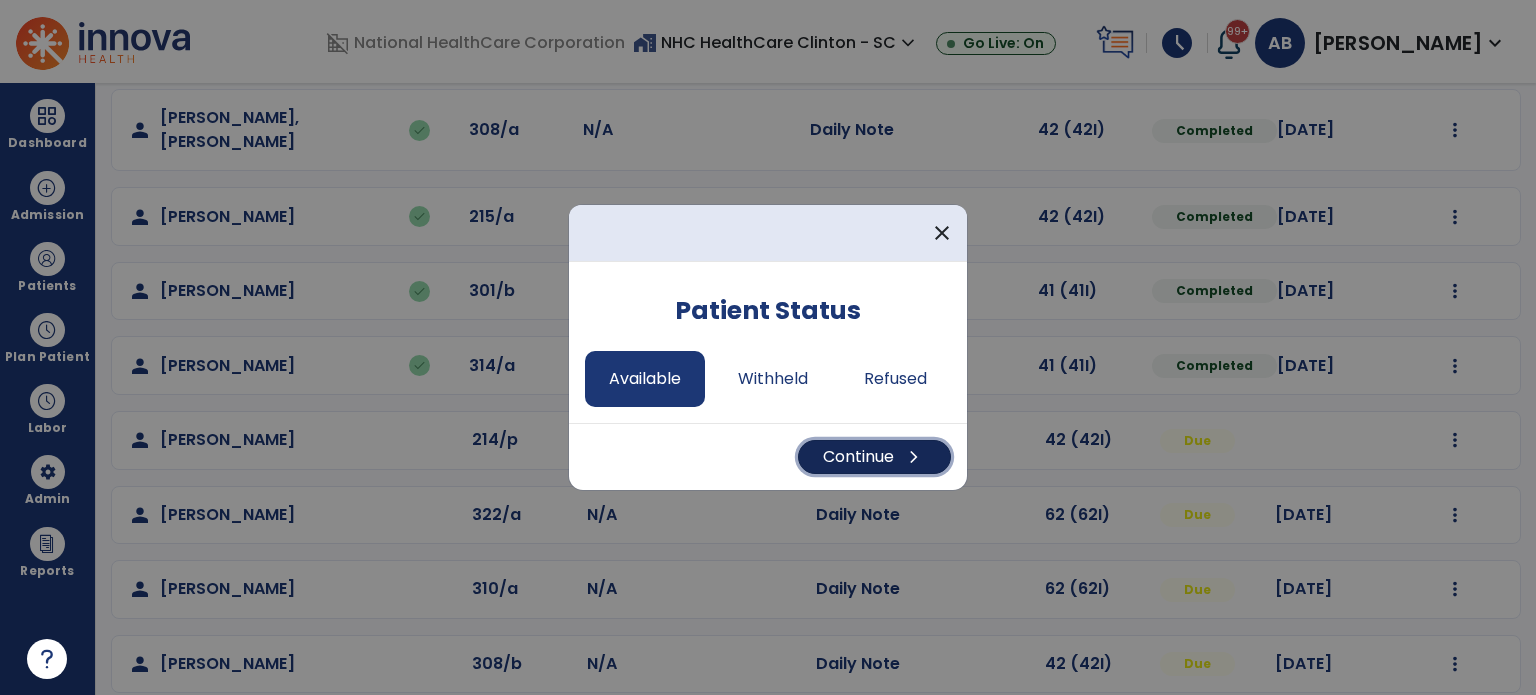 click on "Continue   chevron_right" at bounding box center (874, 457) 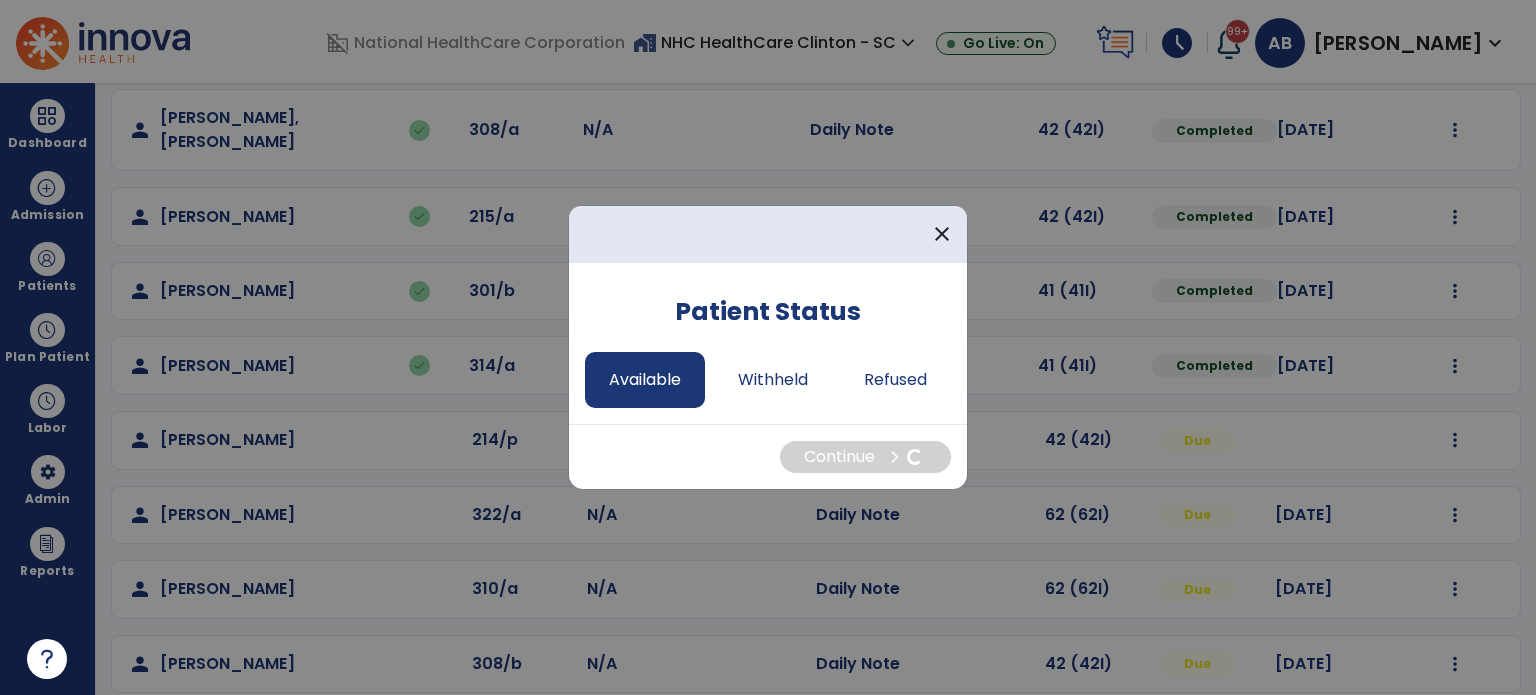 select on "*" 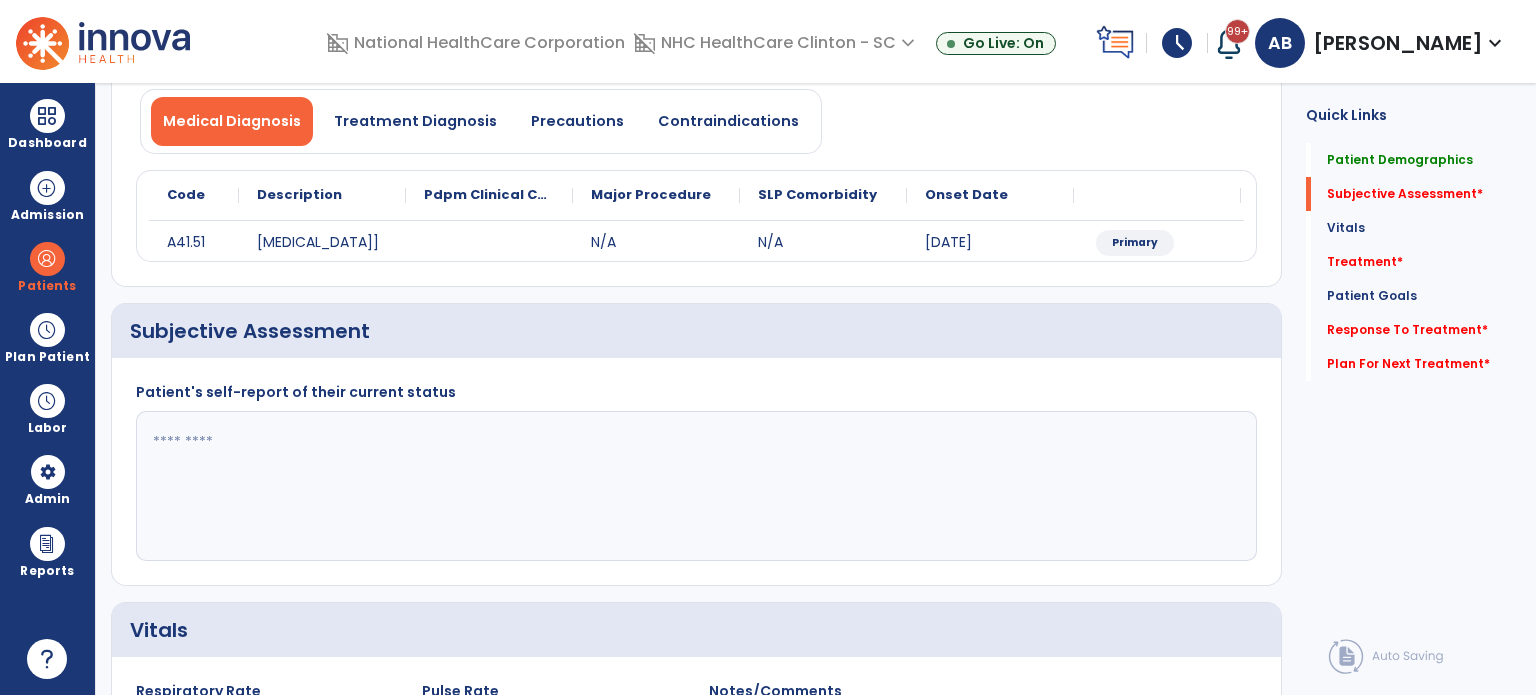 click 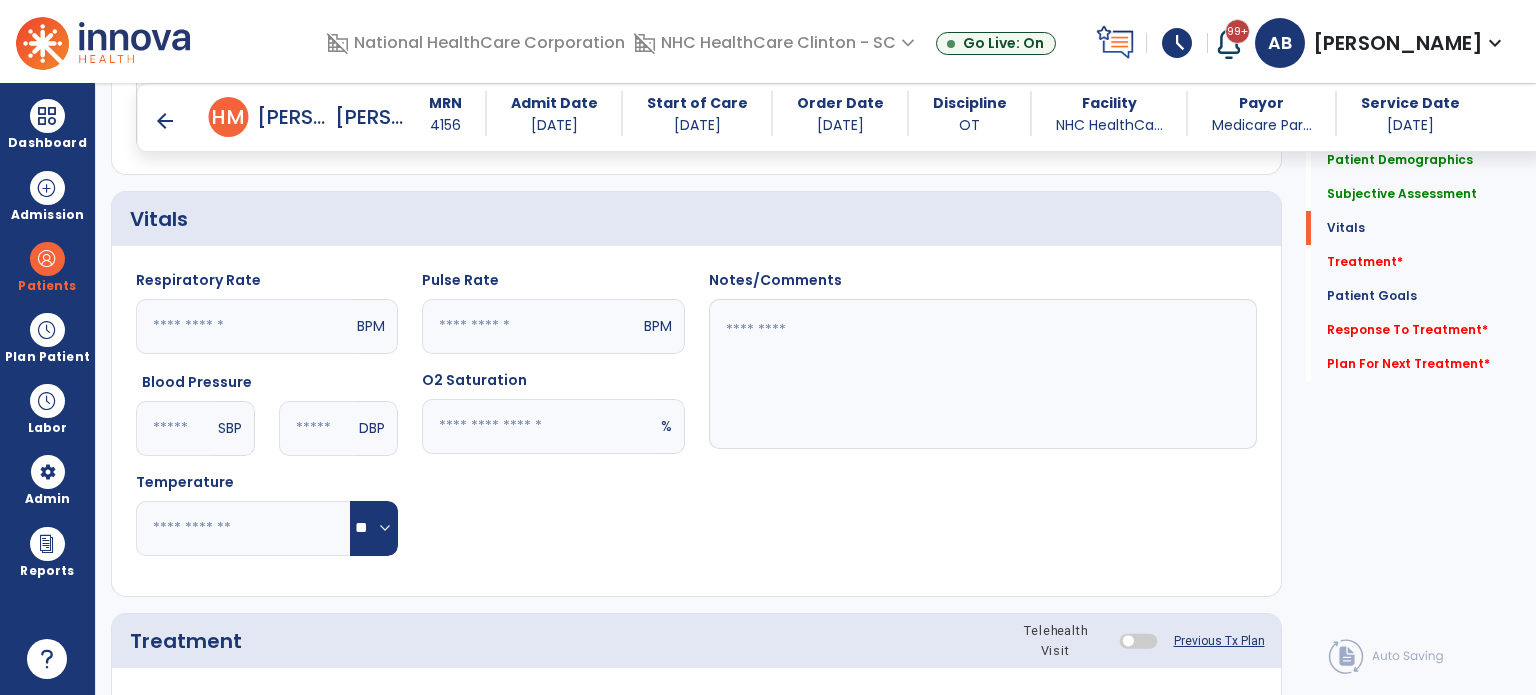 scroll, scrollTop: 686, scrollLeft: 0, axis: vertical 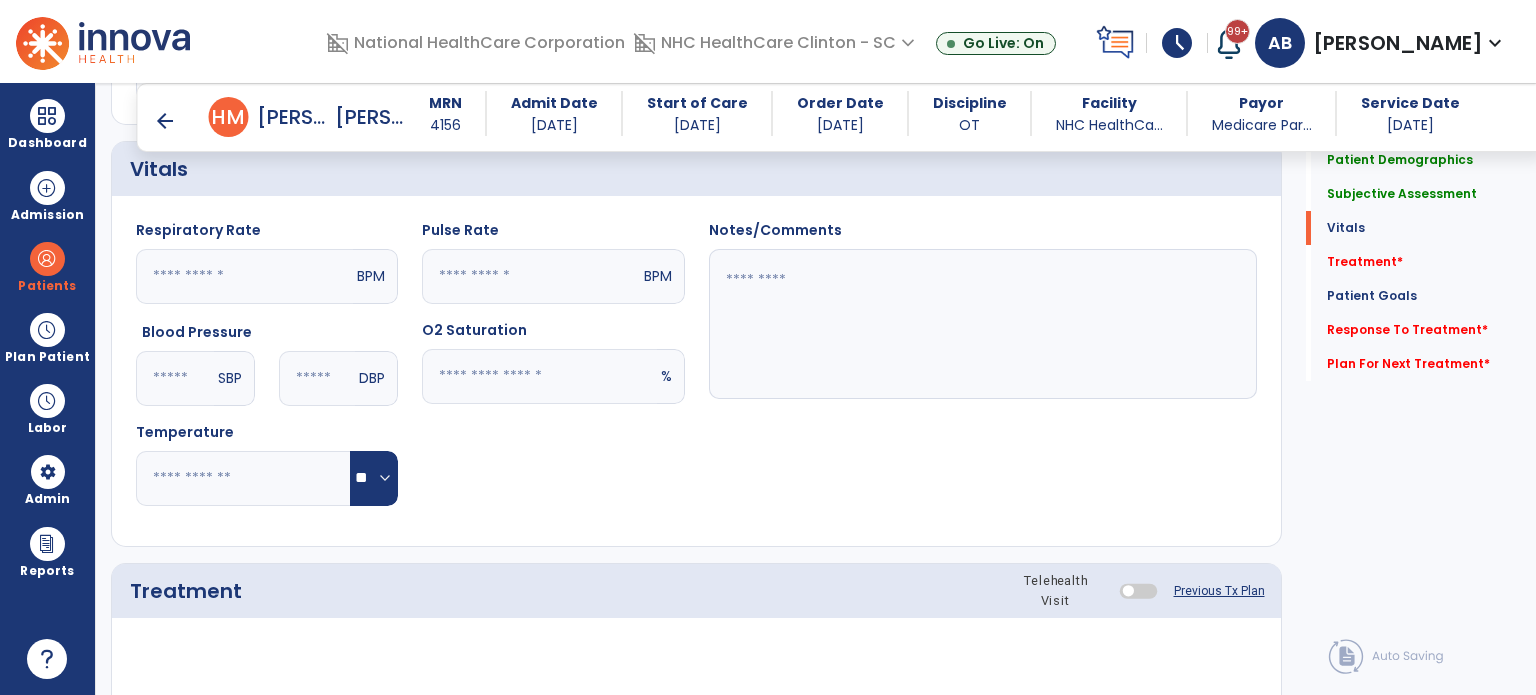 type on "**********" 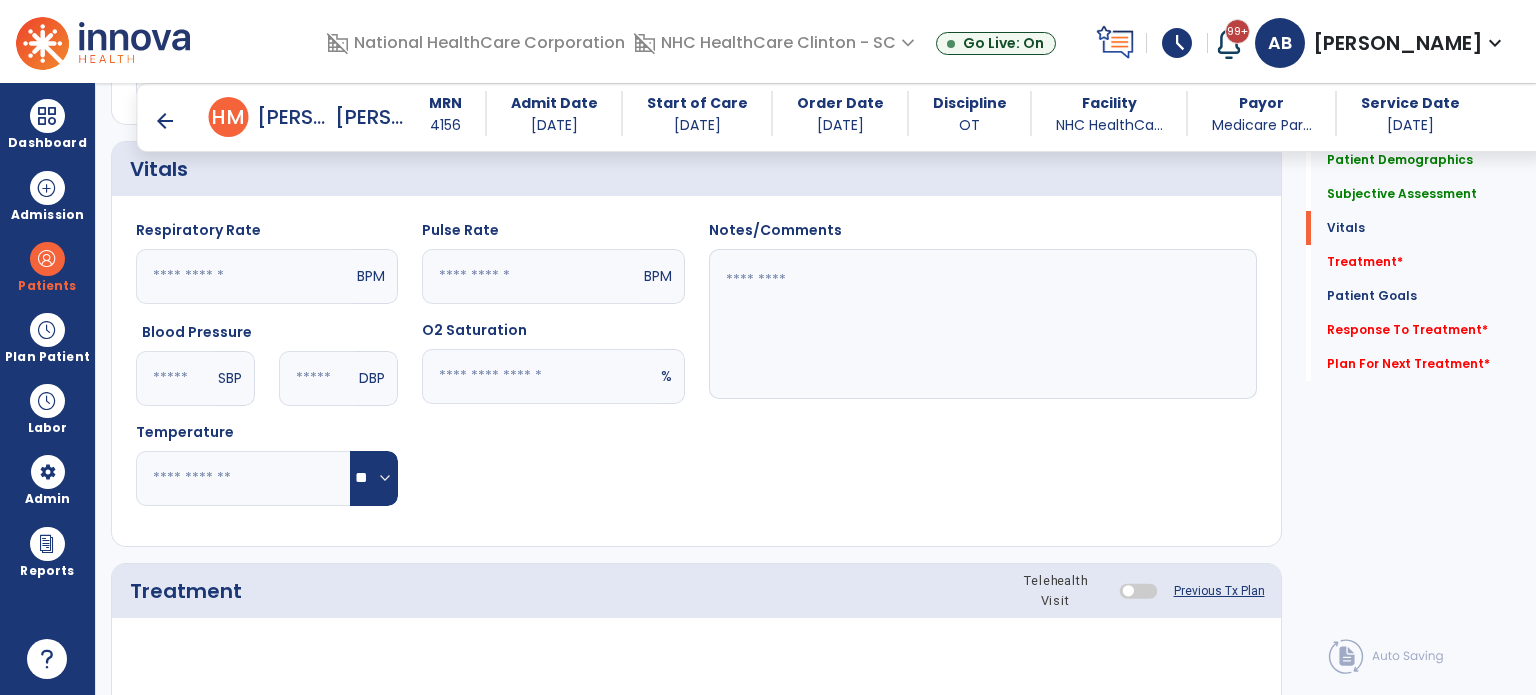 click 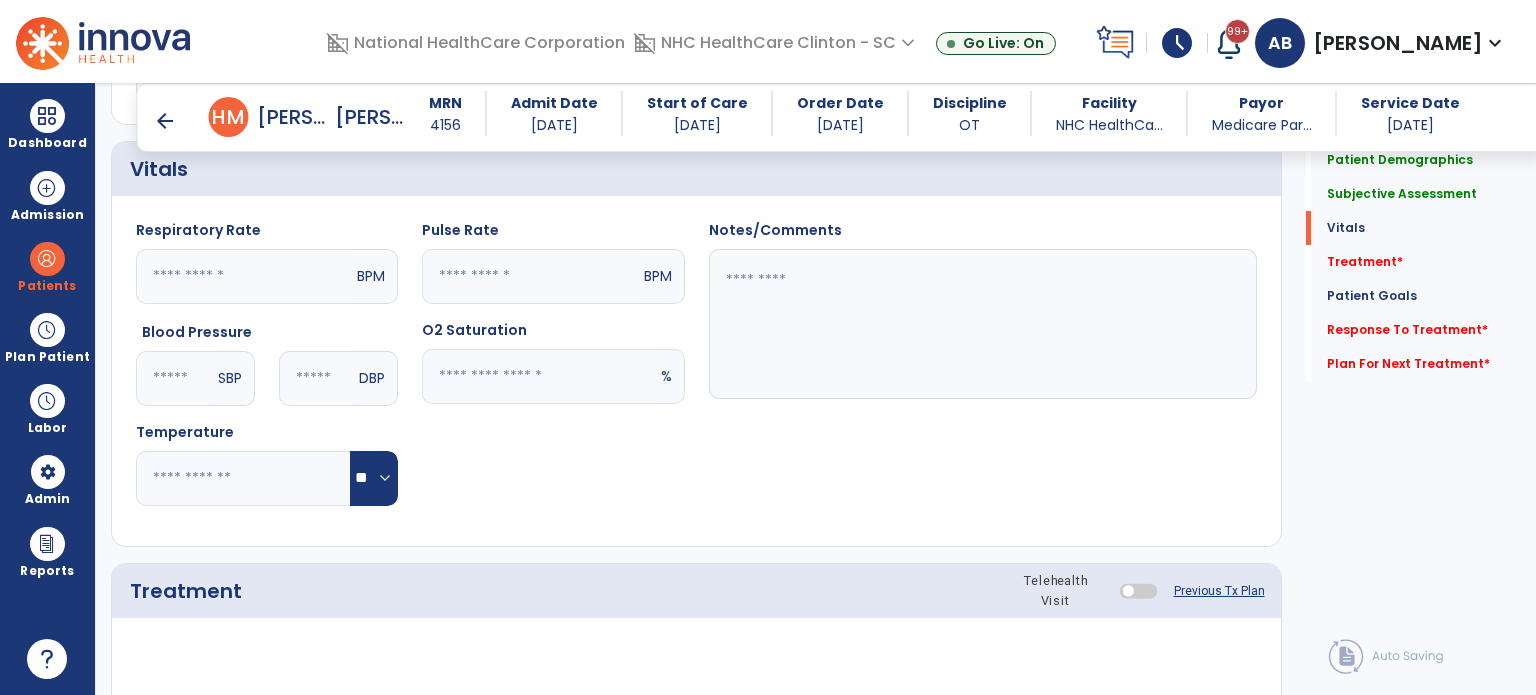 type on "**" 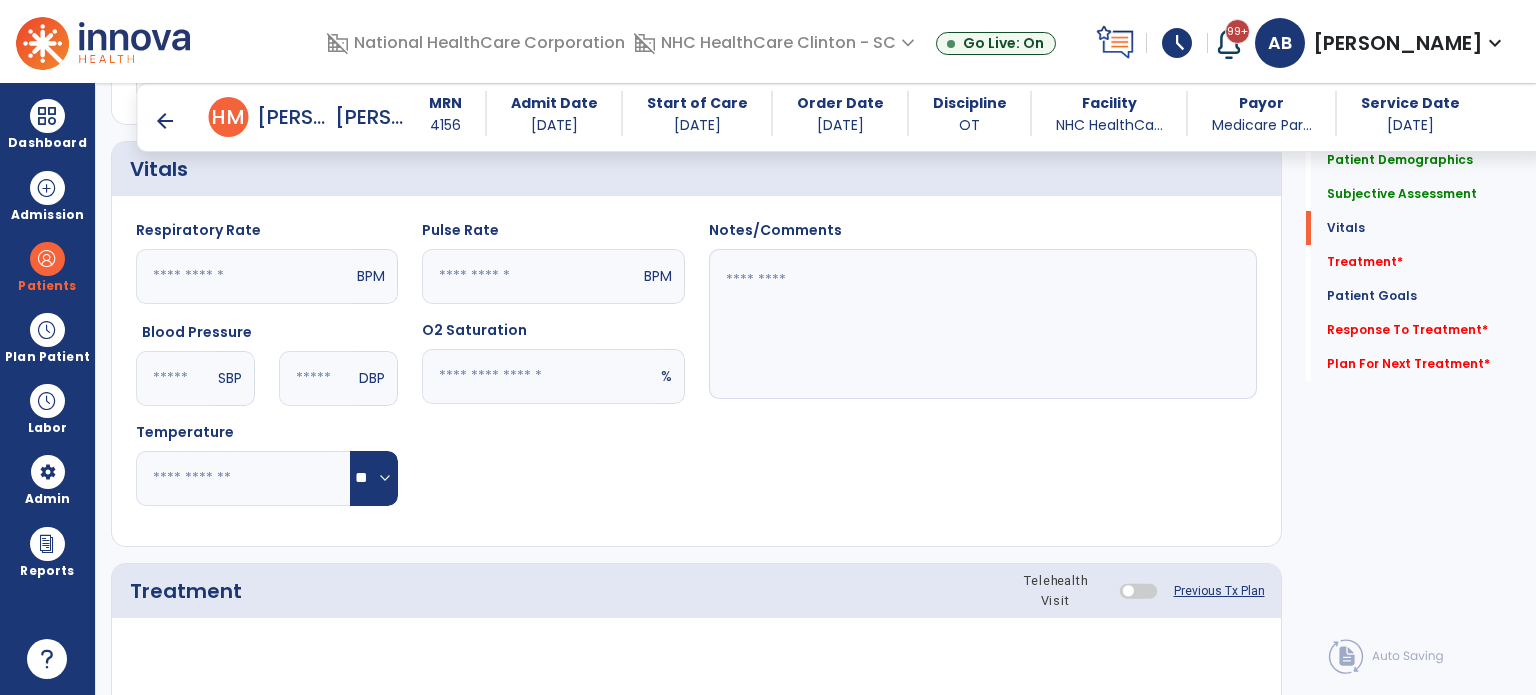 click 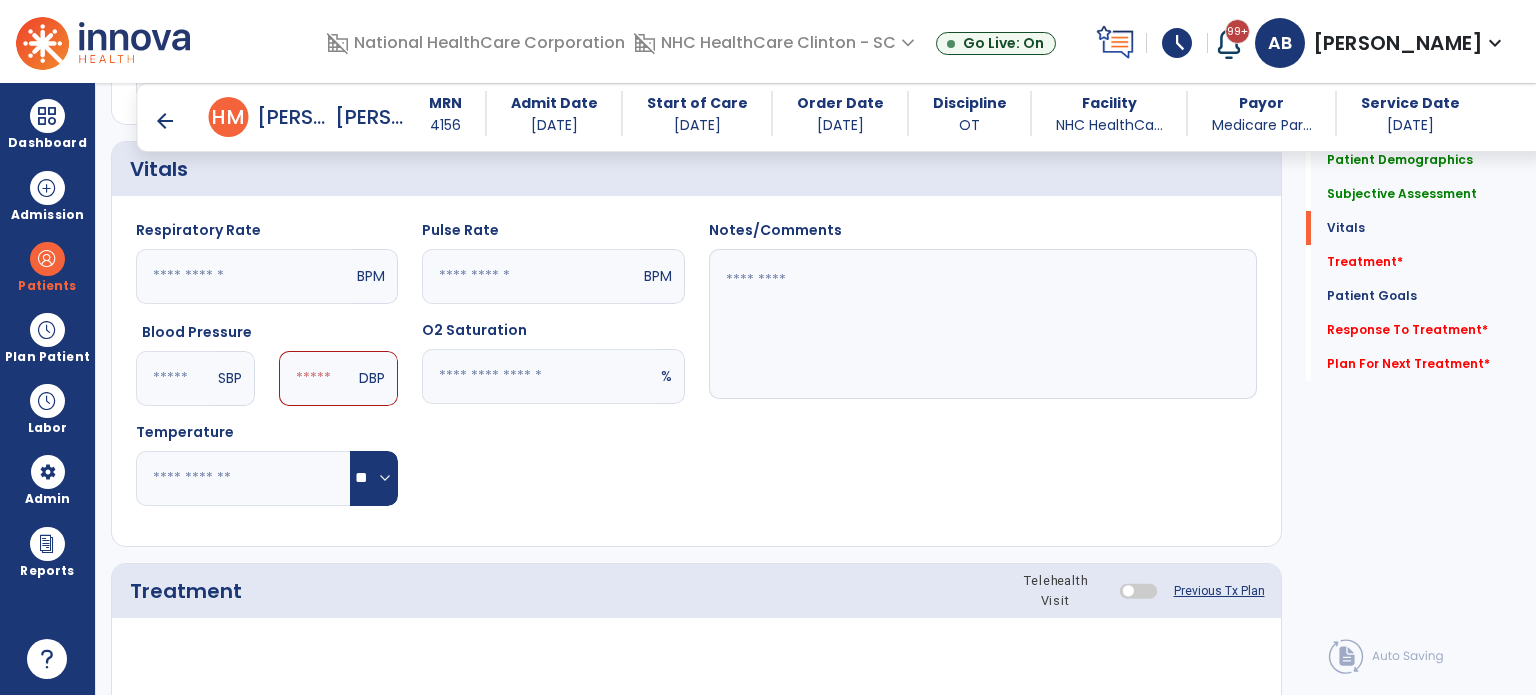 type on "***" 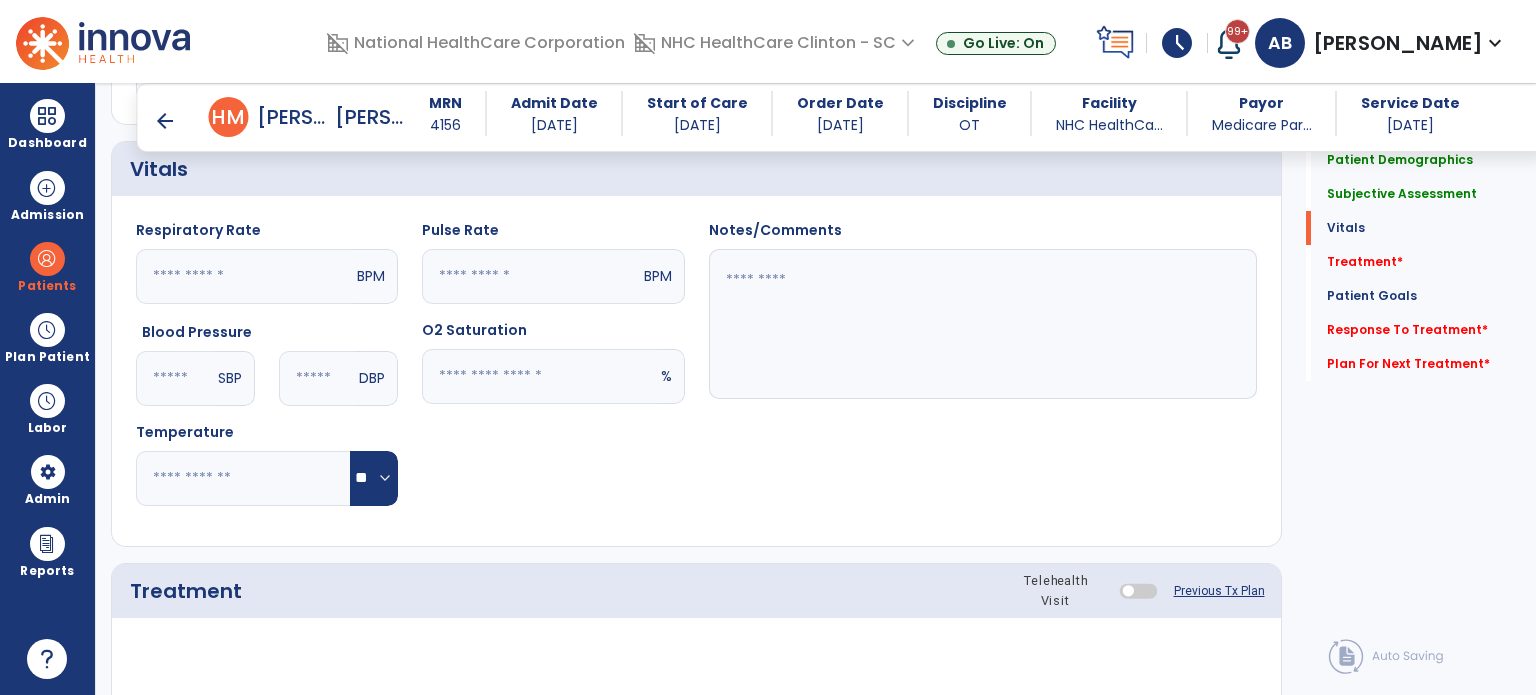 type on "**" 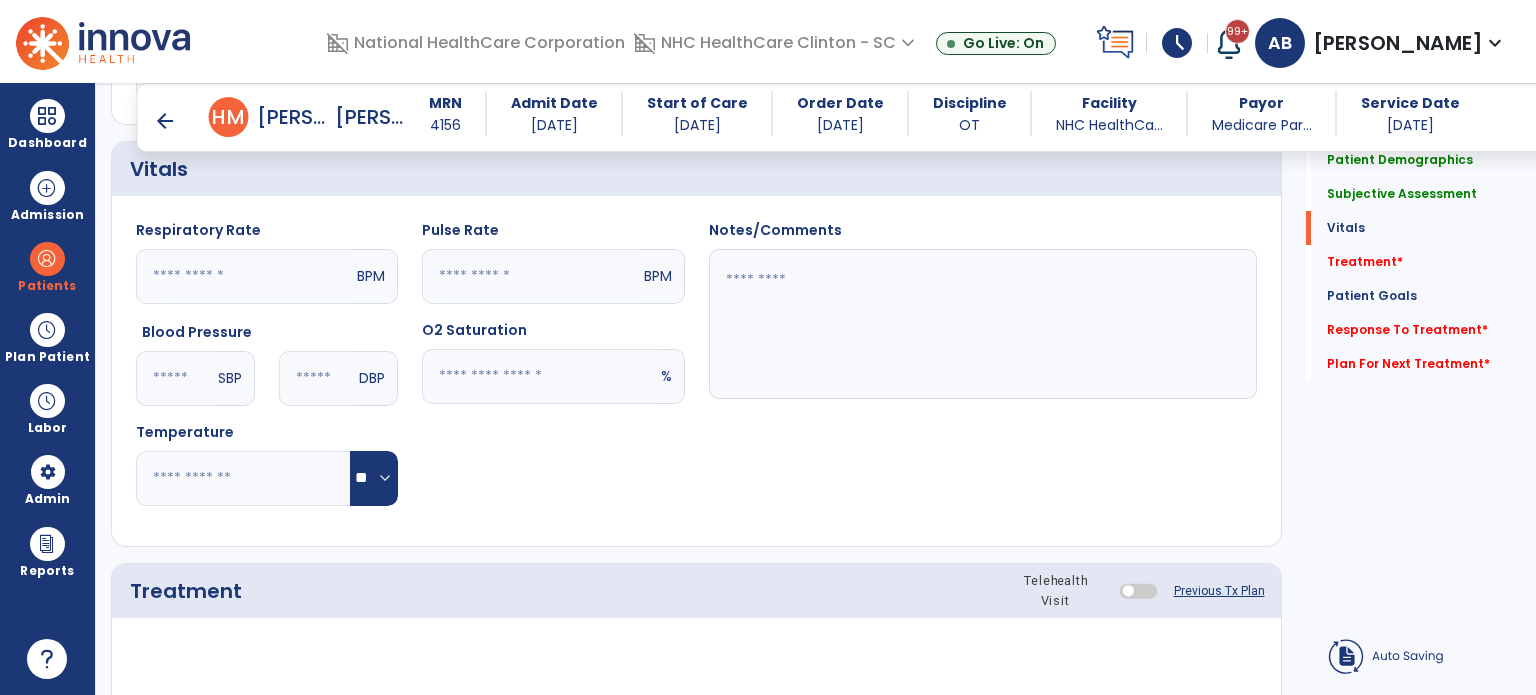click 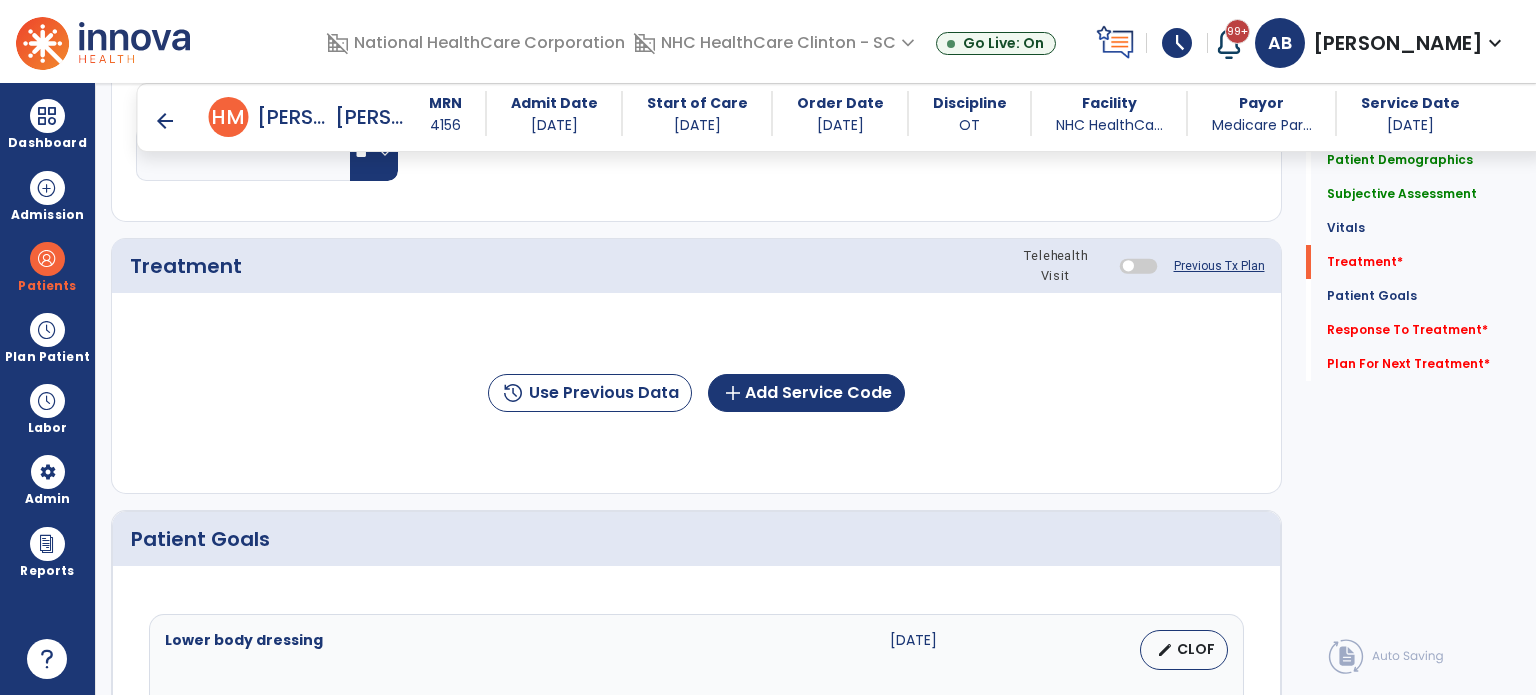 scroll, scrollTop: 1012, scrollLeft: 0, axis: vertical 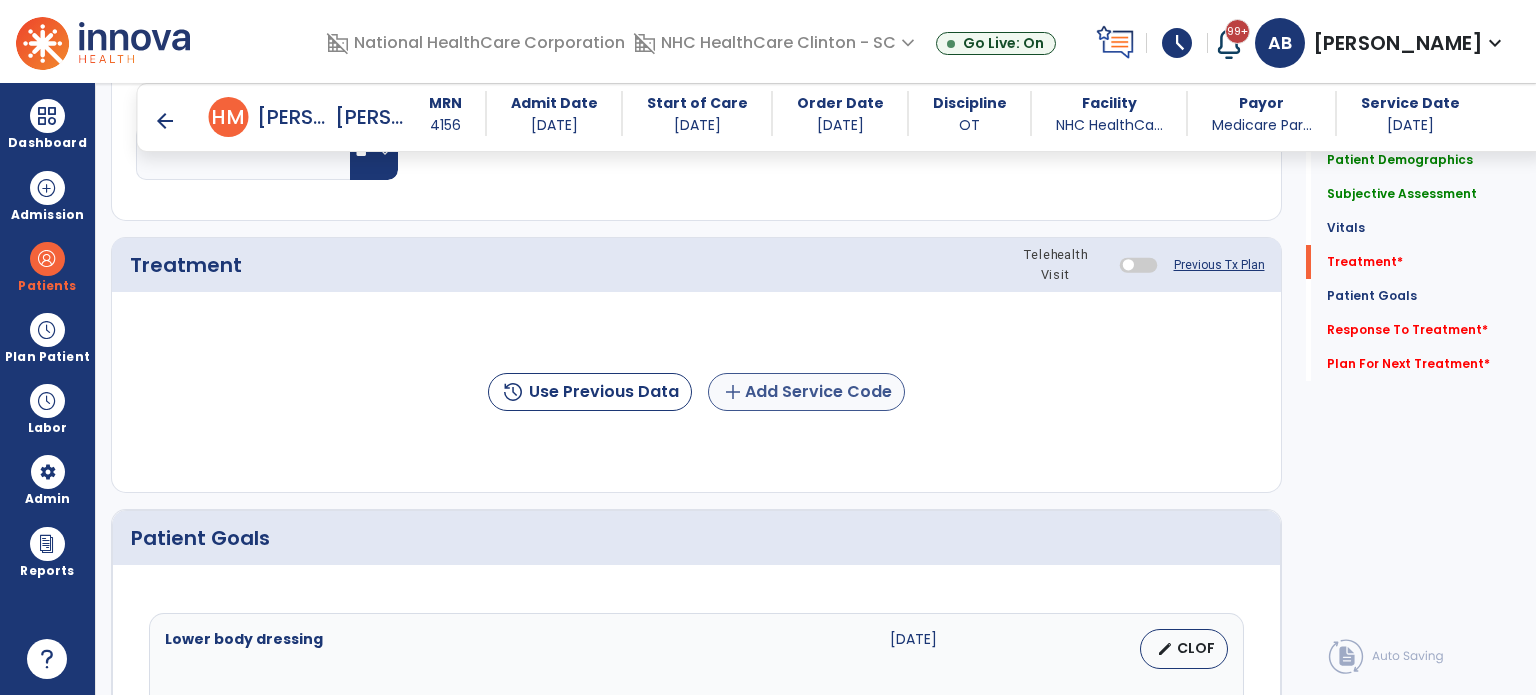 type on "**" 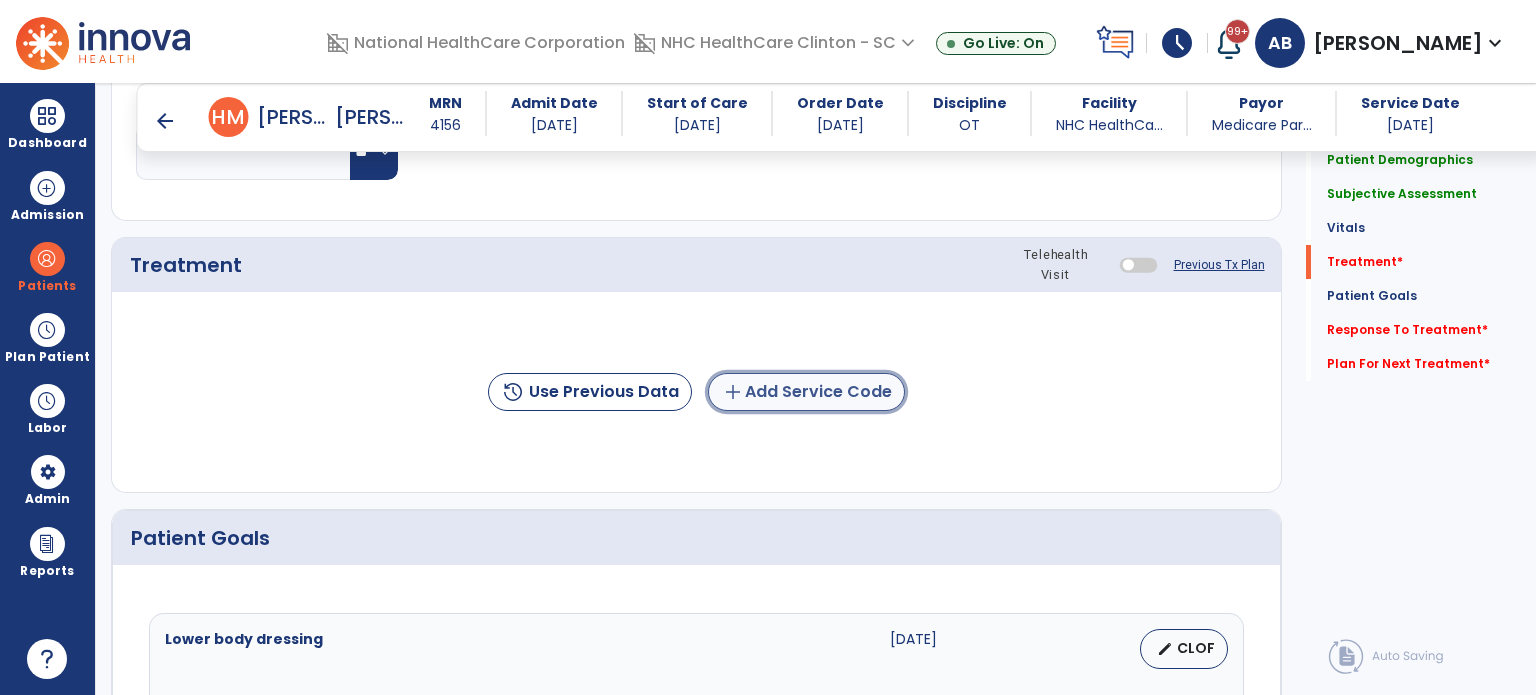 click on "add  Add Service Code" 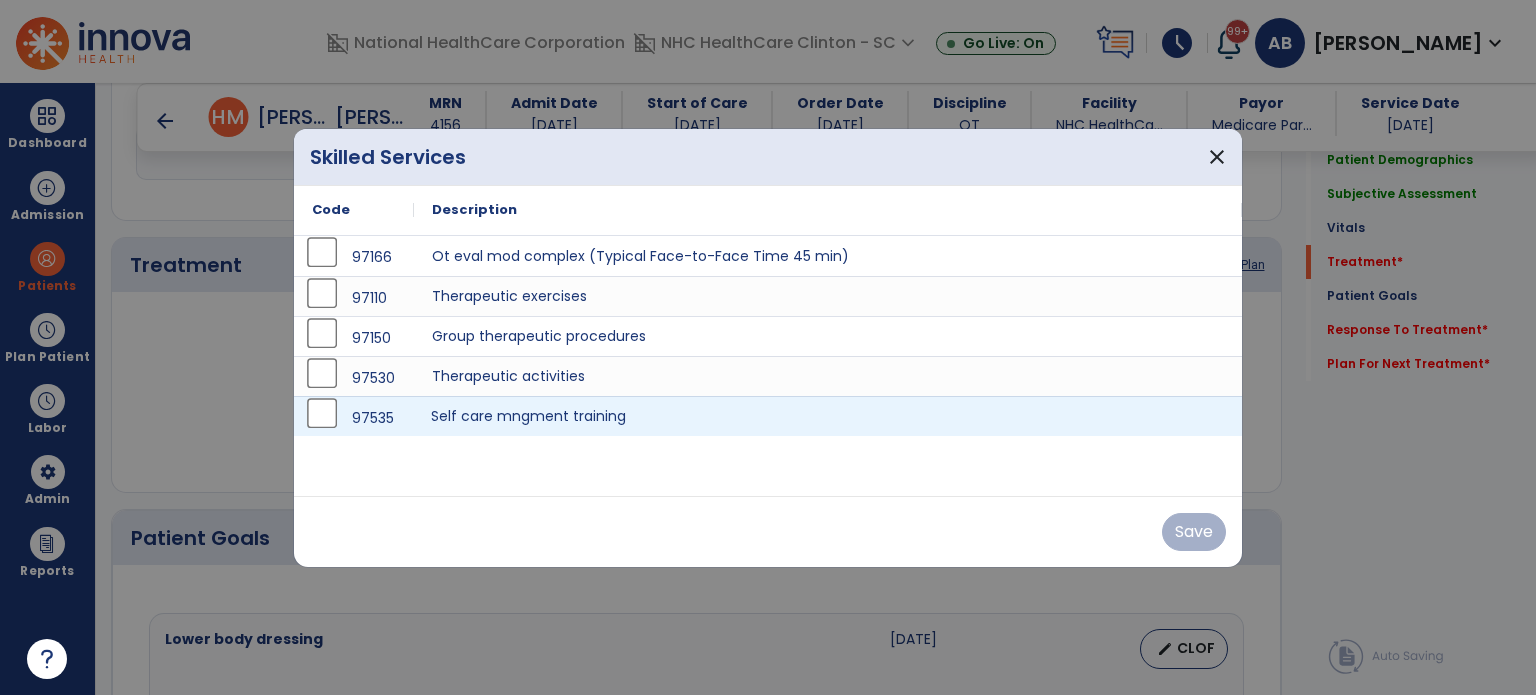 click on "Self care mngment training" at bounding box center [828, 416] 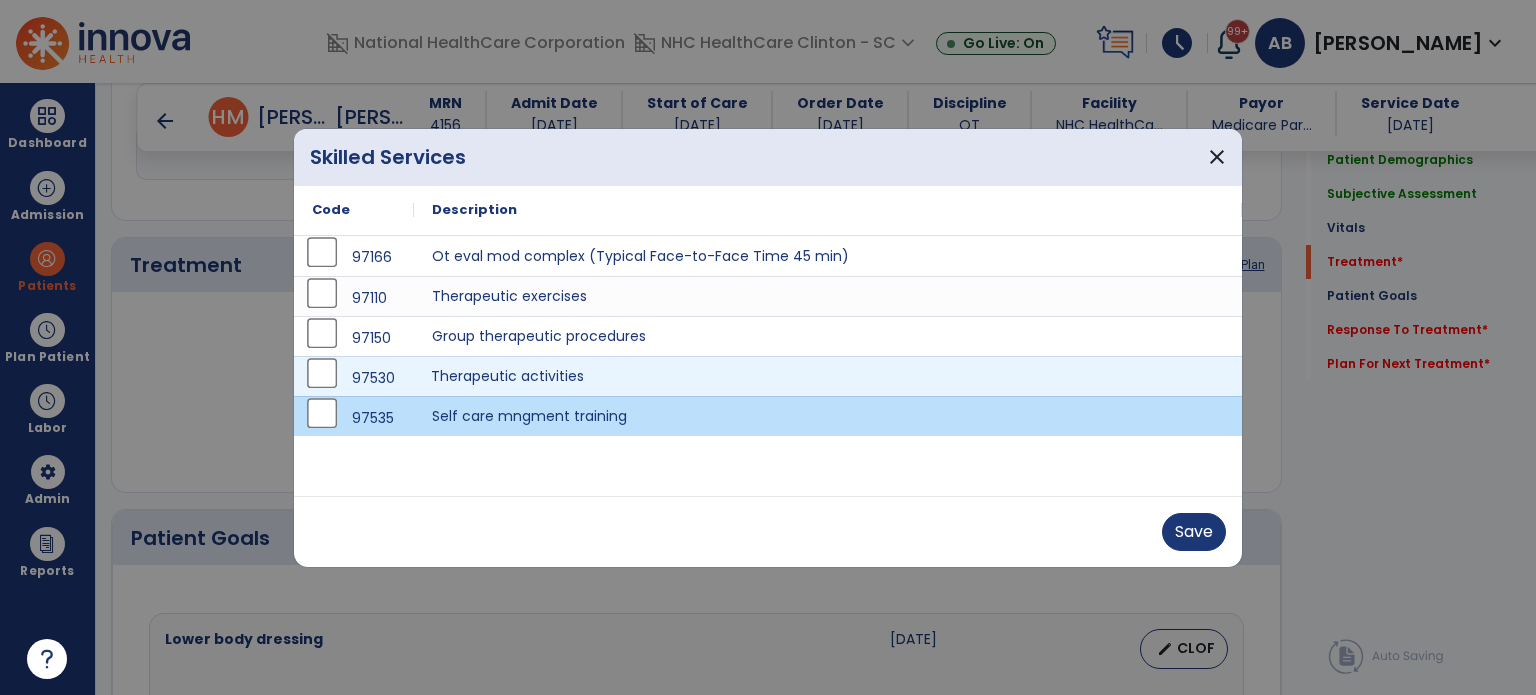 click on "Therapeutic activities" at bounding box center [828, 376] 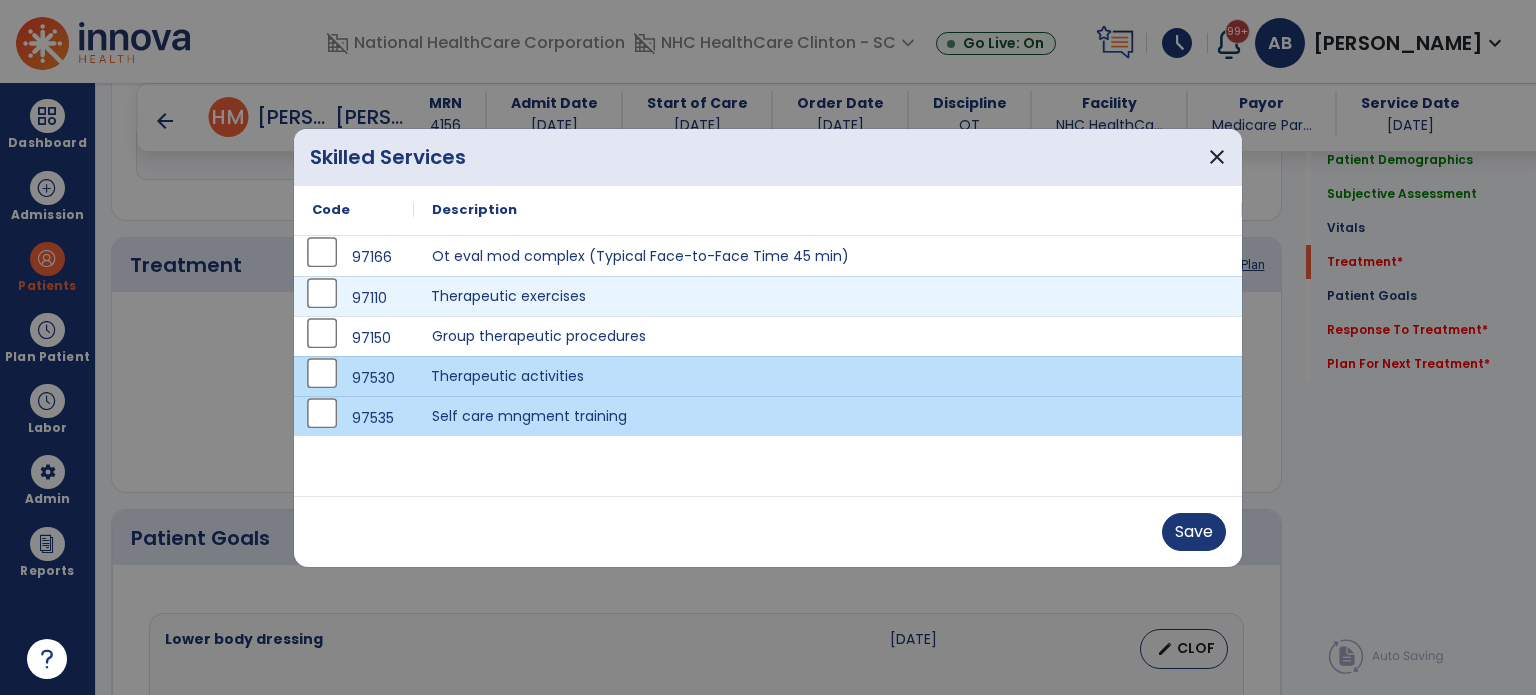 click on "Therapeutic exercises" at bounding box center [828, 296] 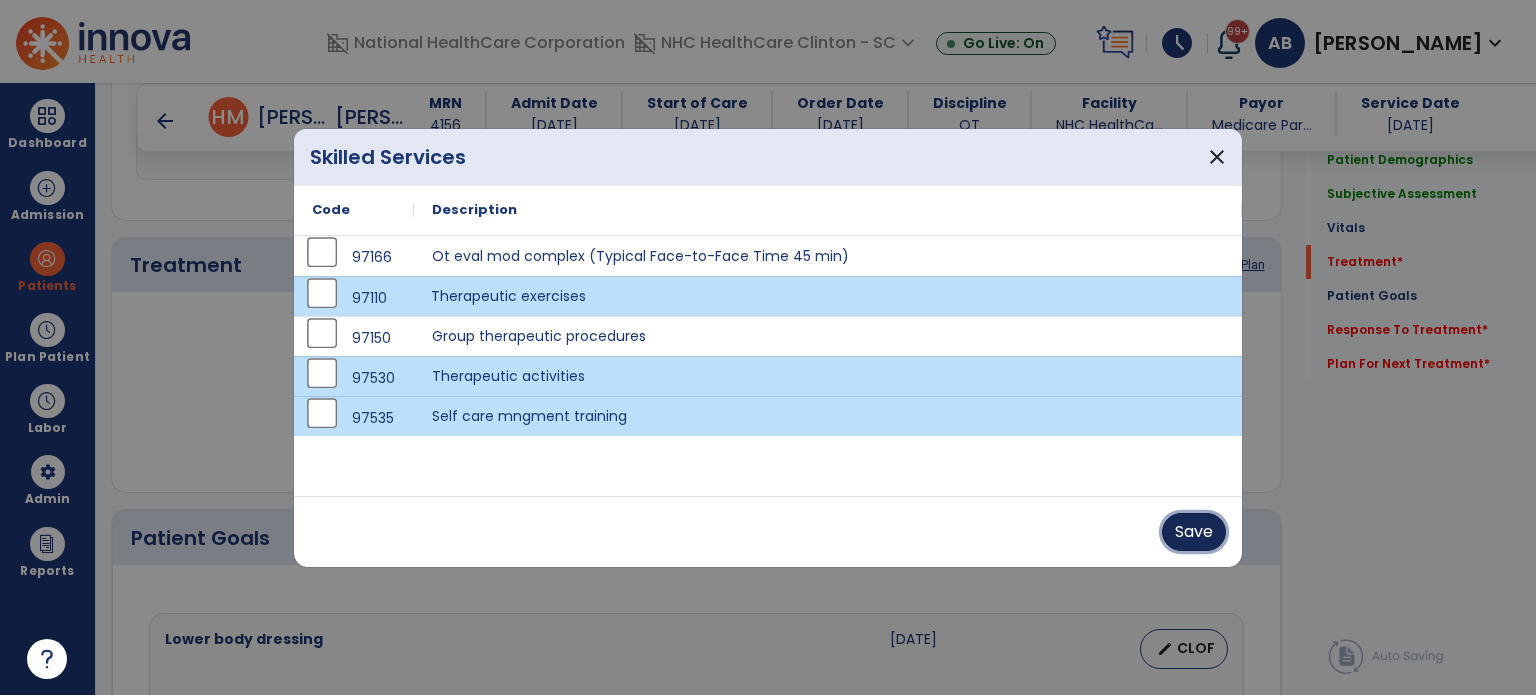 click on "Save" at bounding box center [1194, 532] 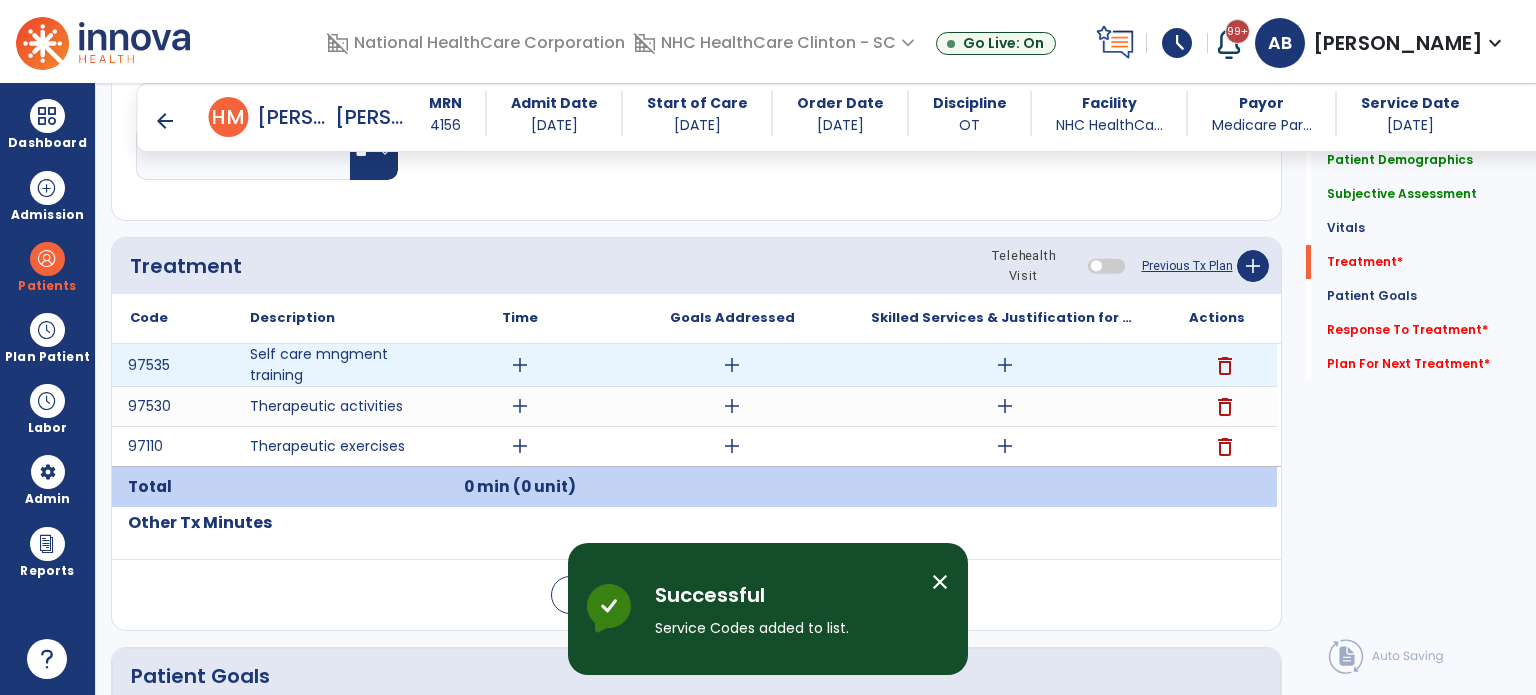click on "add" at bounding box center (520, 365) 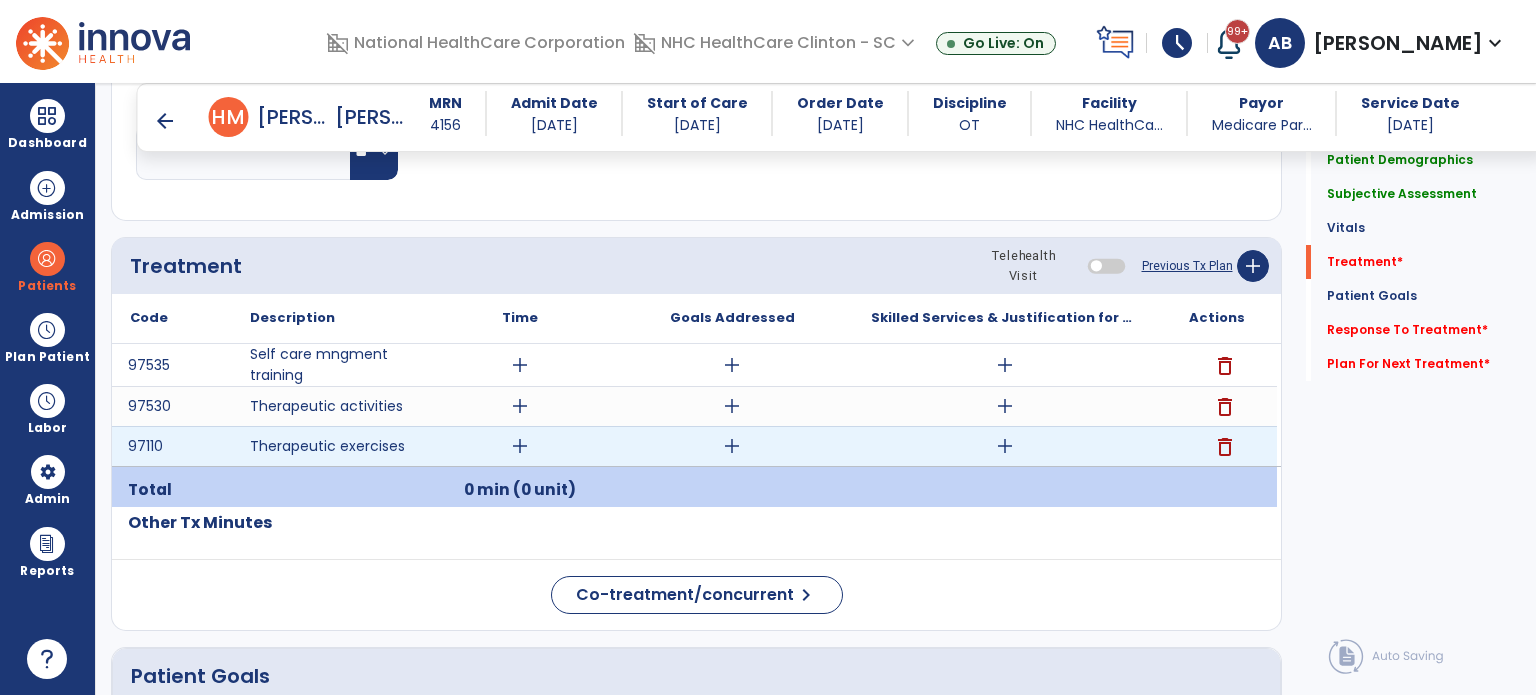 click on "add" at bounding box center [520, 446] 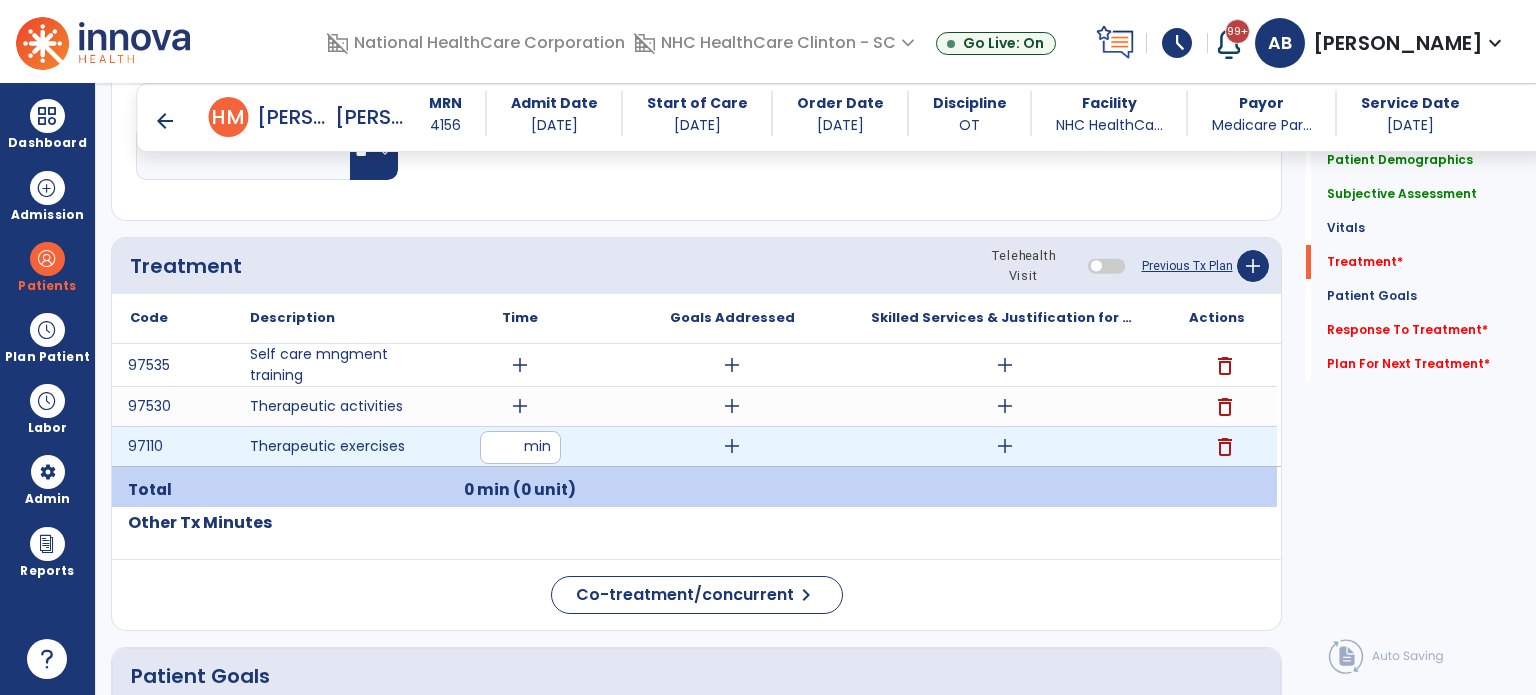 type on "**" 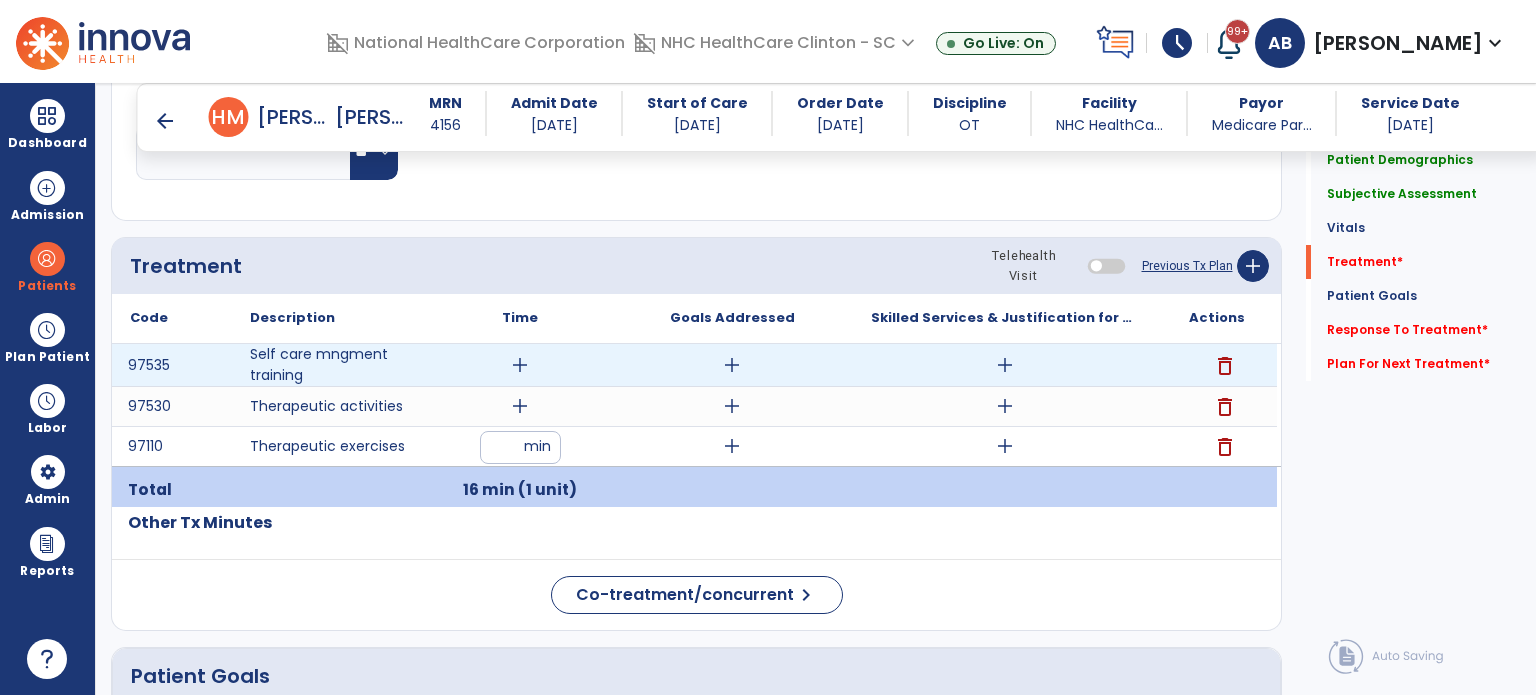click on "add" at bounding box center [520, 365] 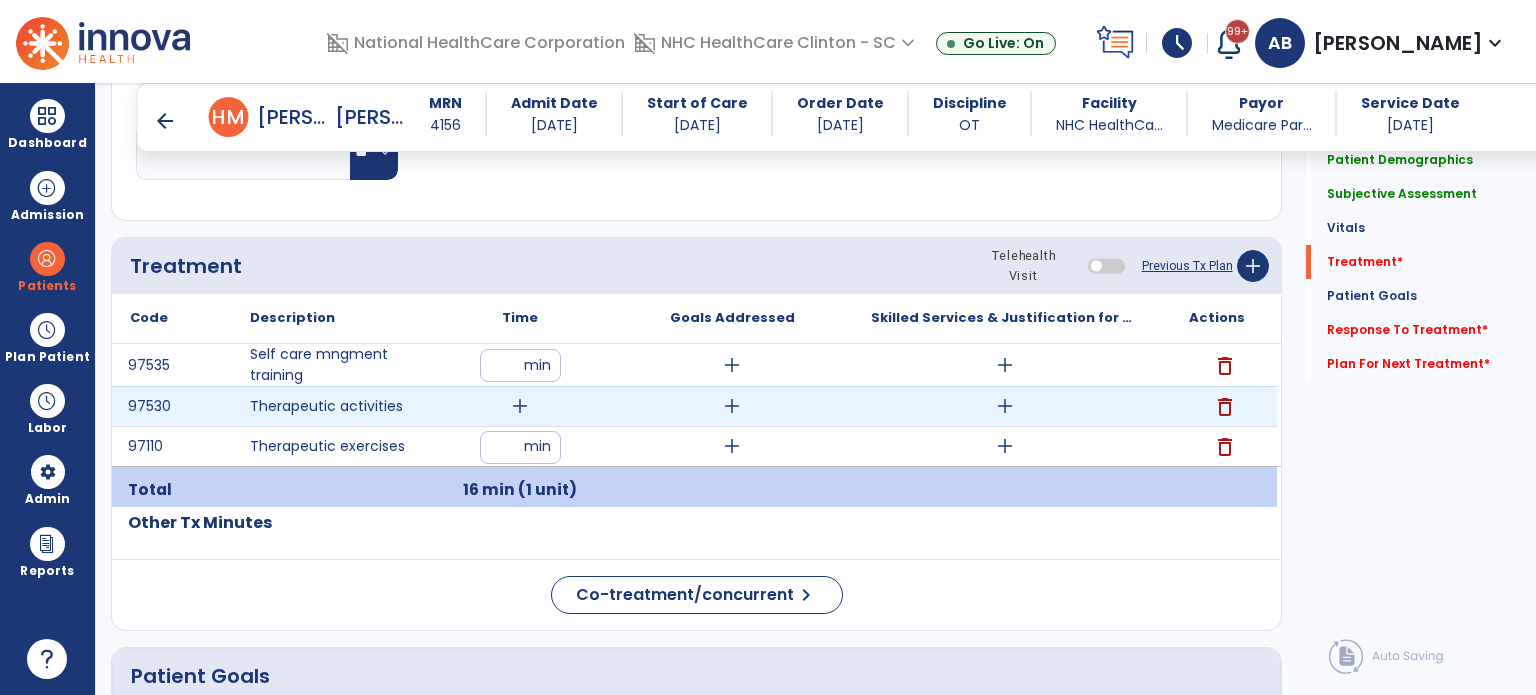 type on "**" 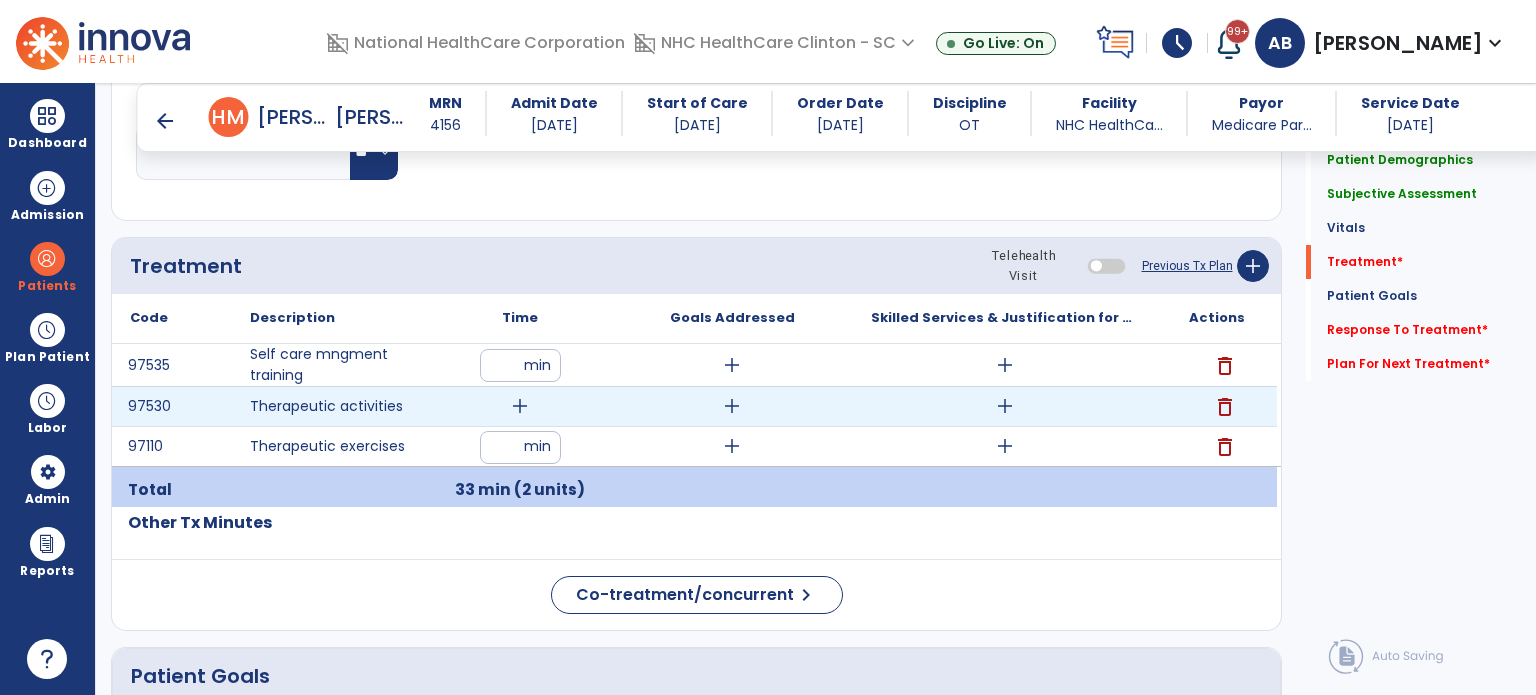 click on "add" at bounding box center (520, 406) 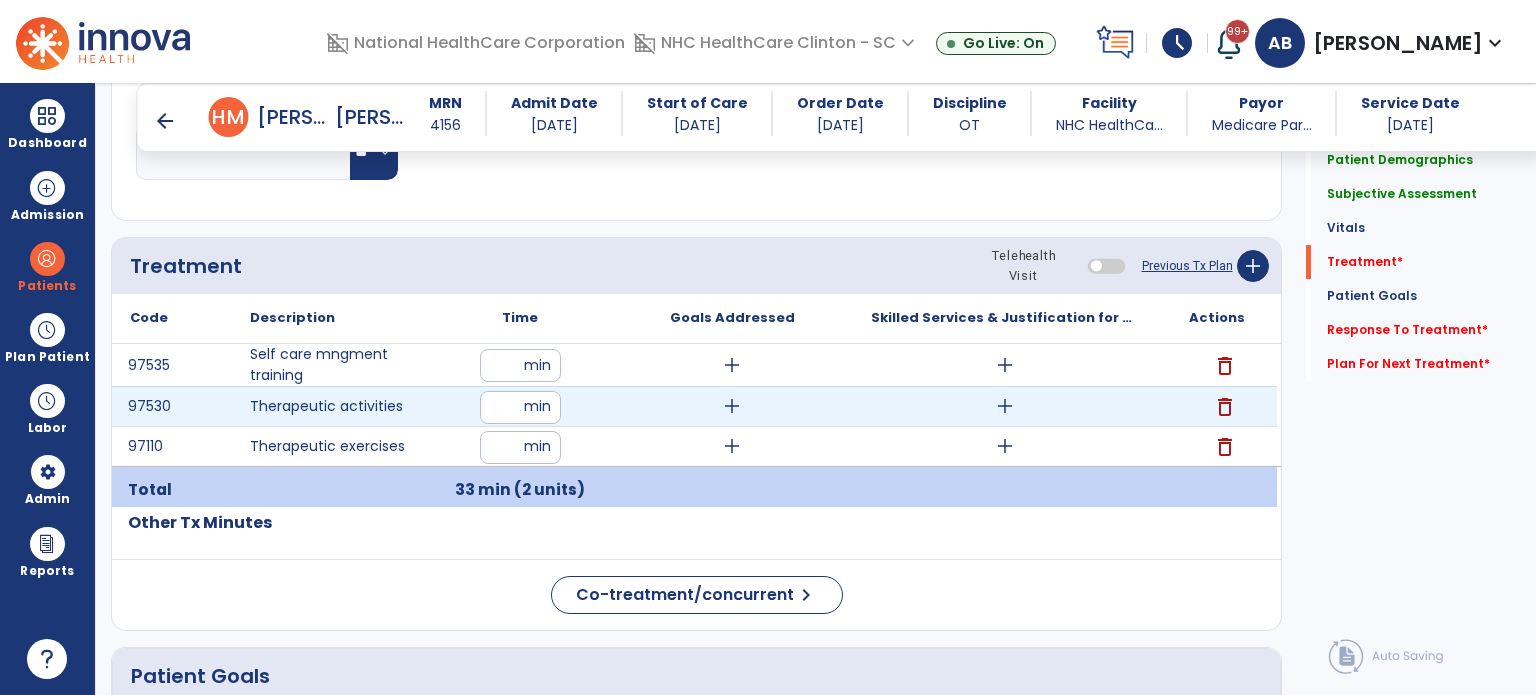 type on "**" 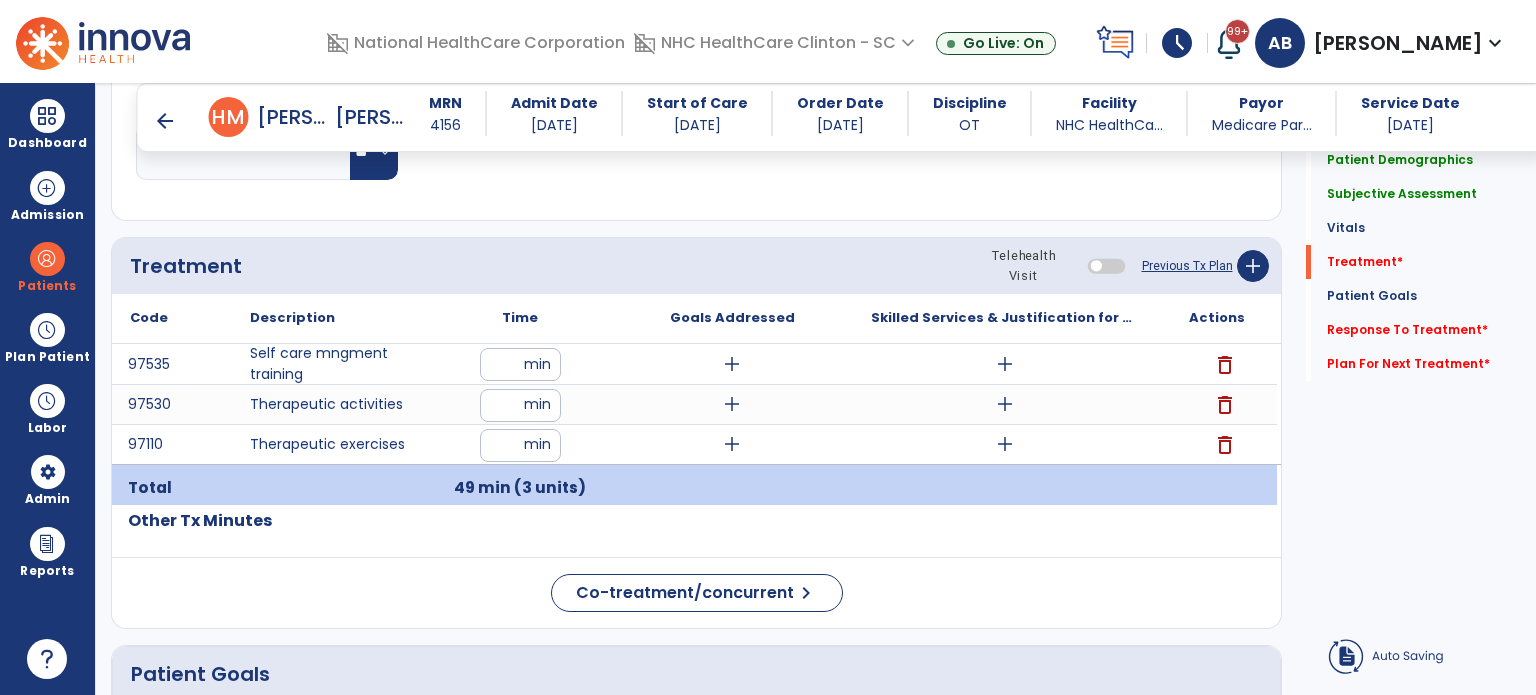 click on "Co-treatment/concurrent  chevron_right" 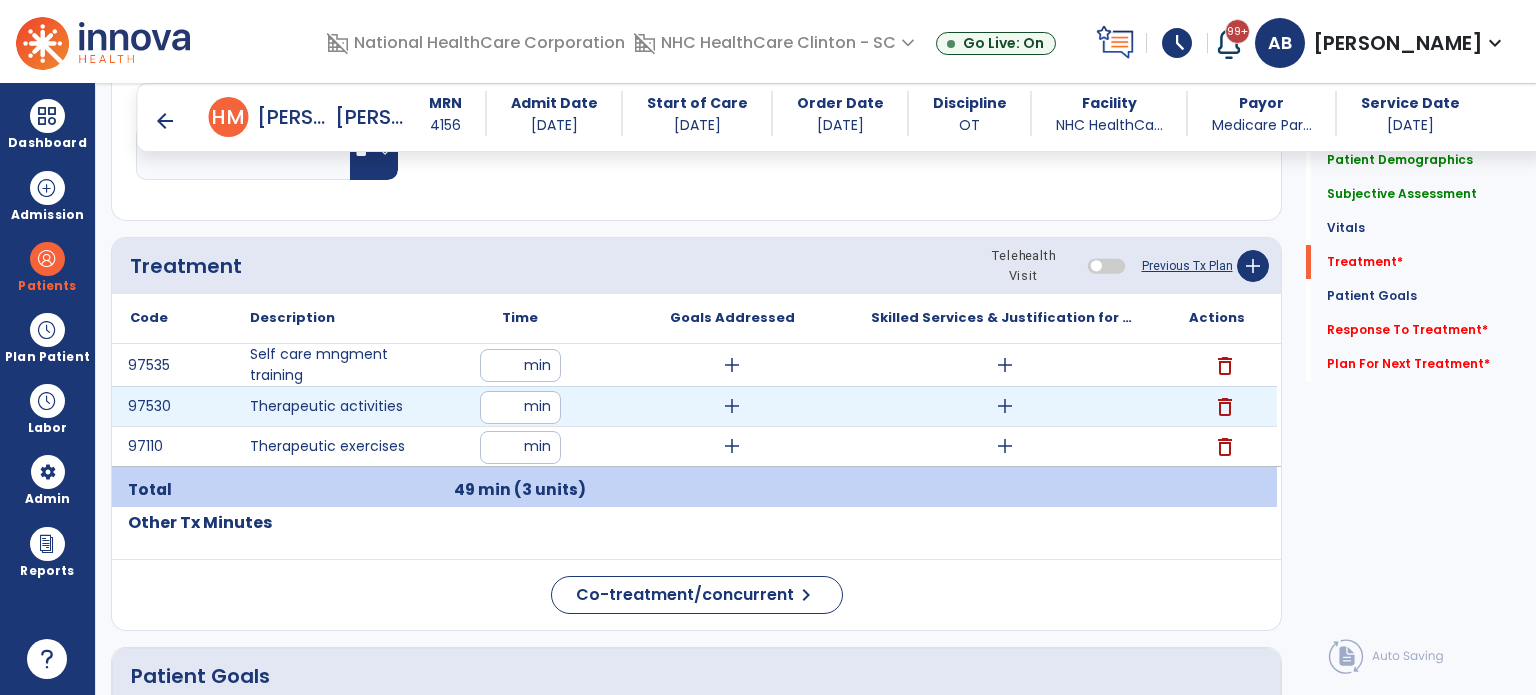click on "**" at bounding box center (520, 407) 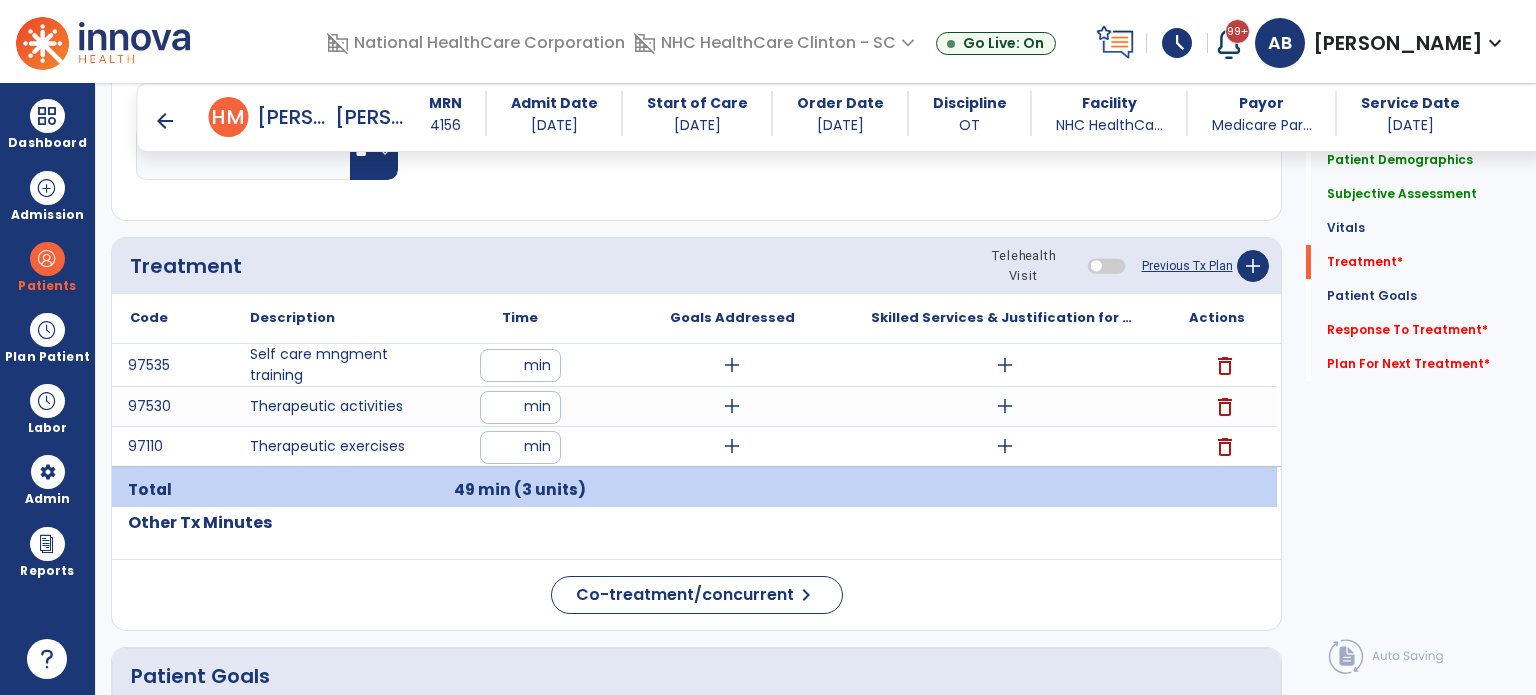 click on "Other Tx Minutes" 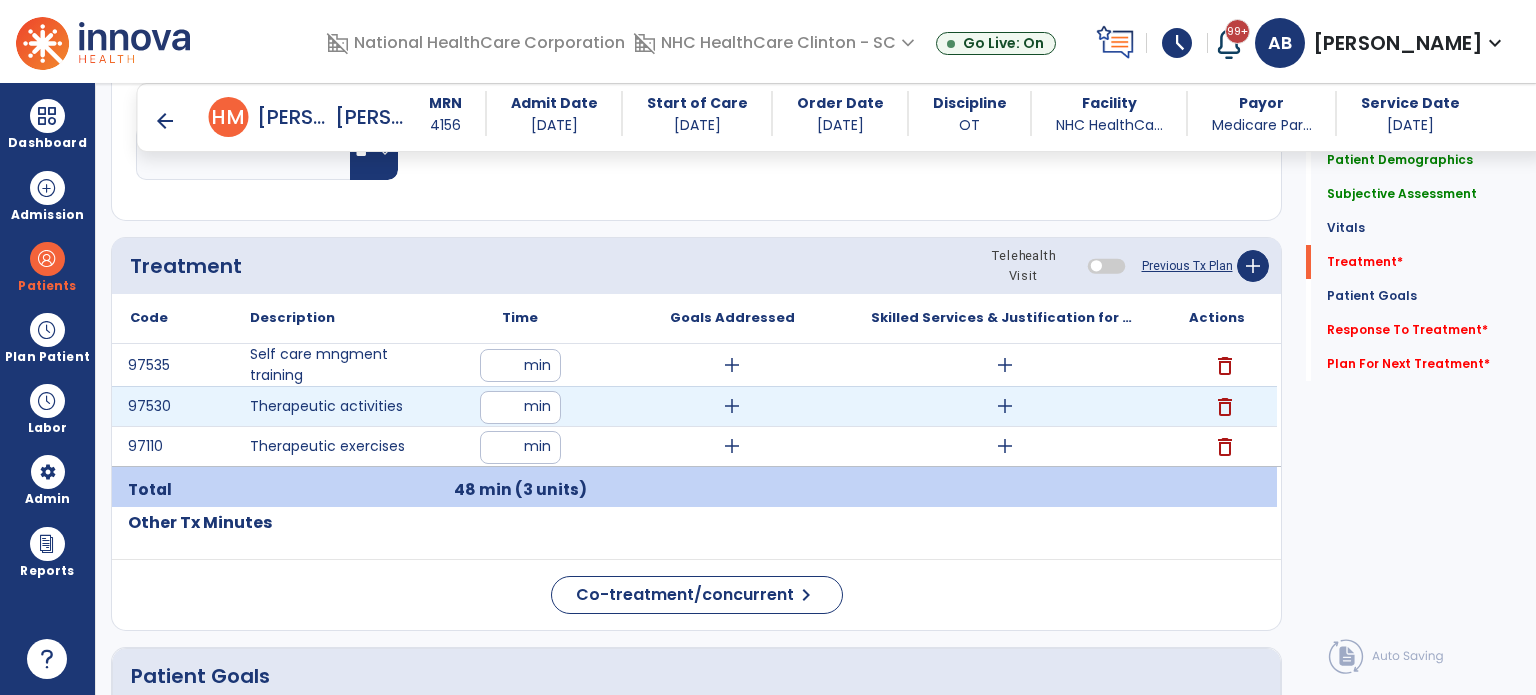 click on "add" at bounding box center (732, 406) 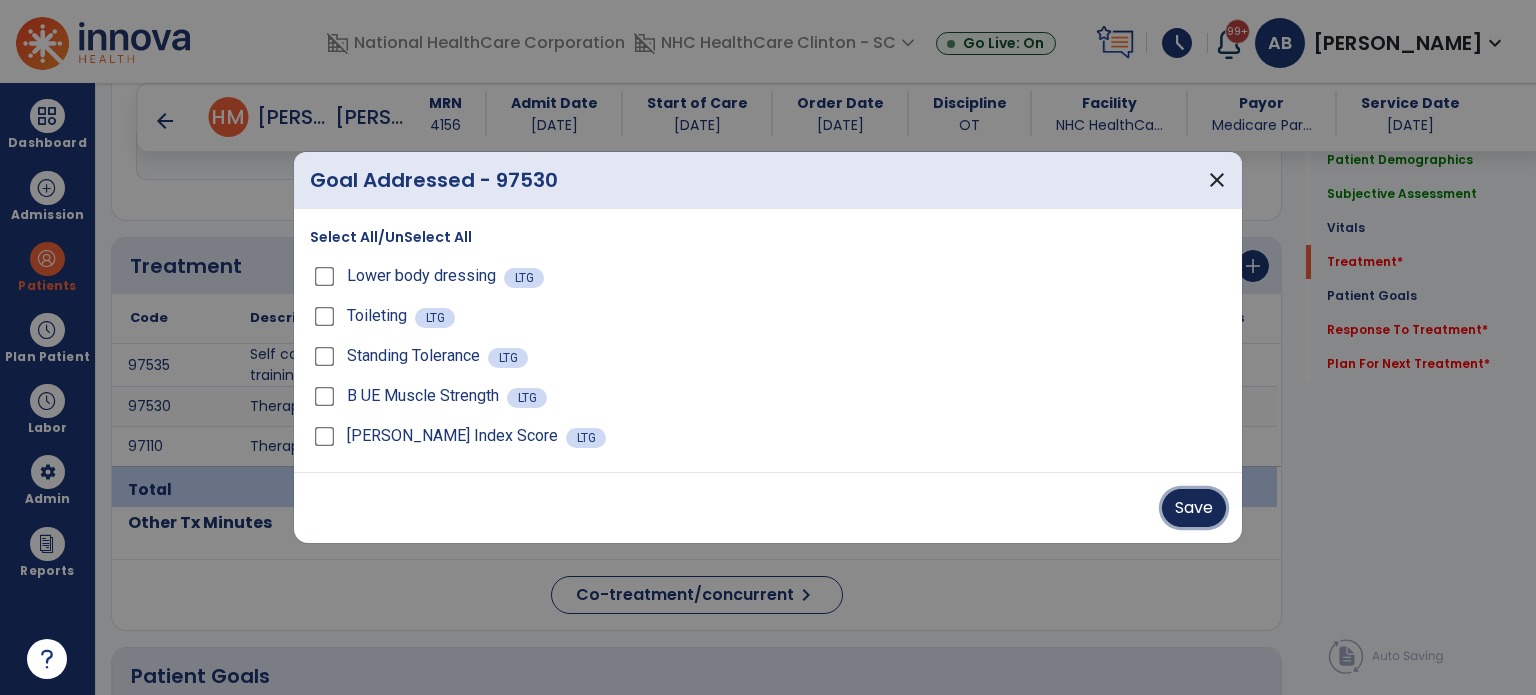 click on "Save" at bounding box center (1194, 508) 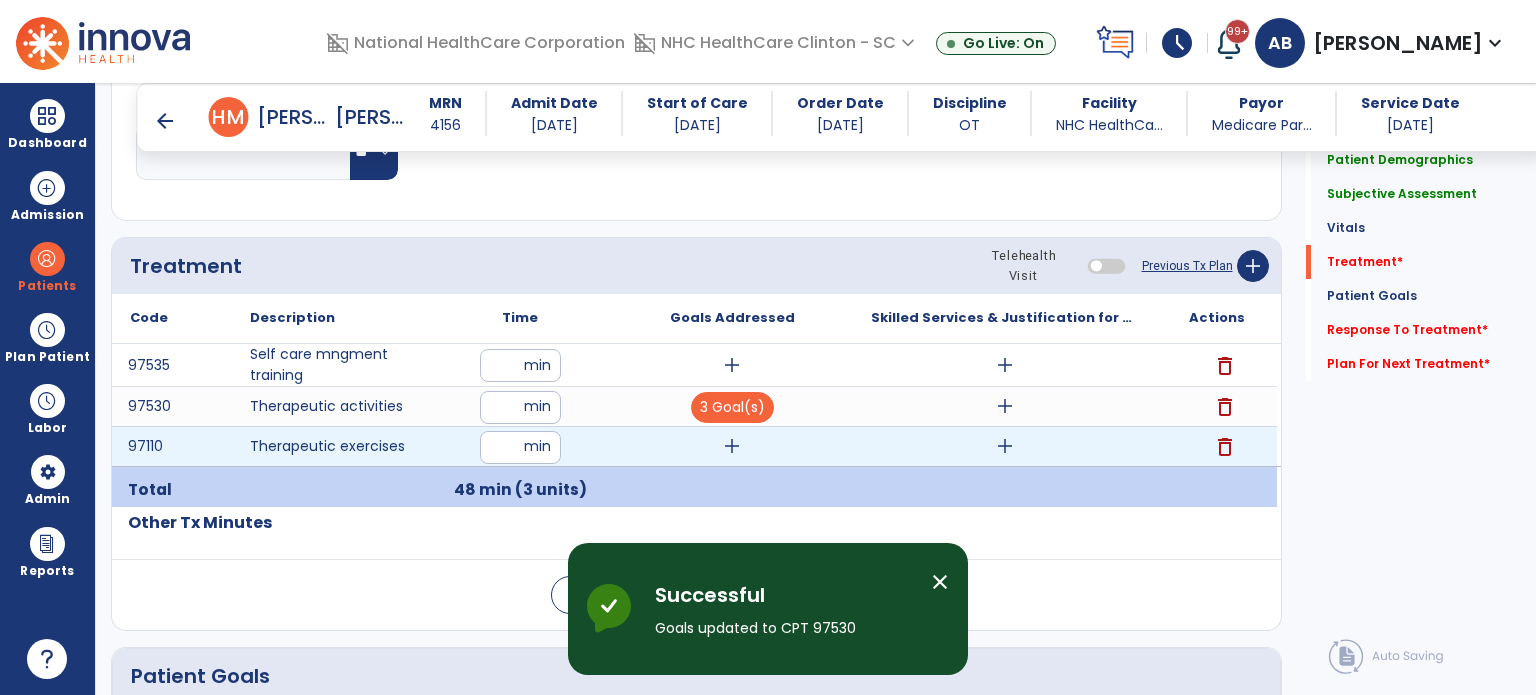 click on "add" at bounding box center [732, 446] 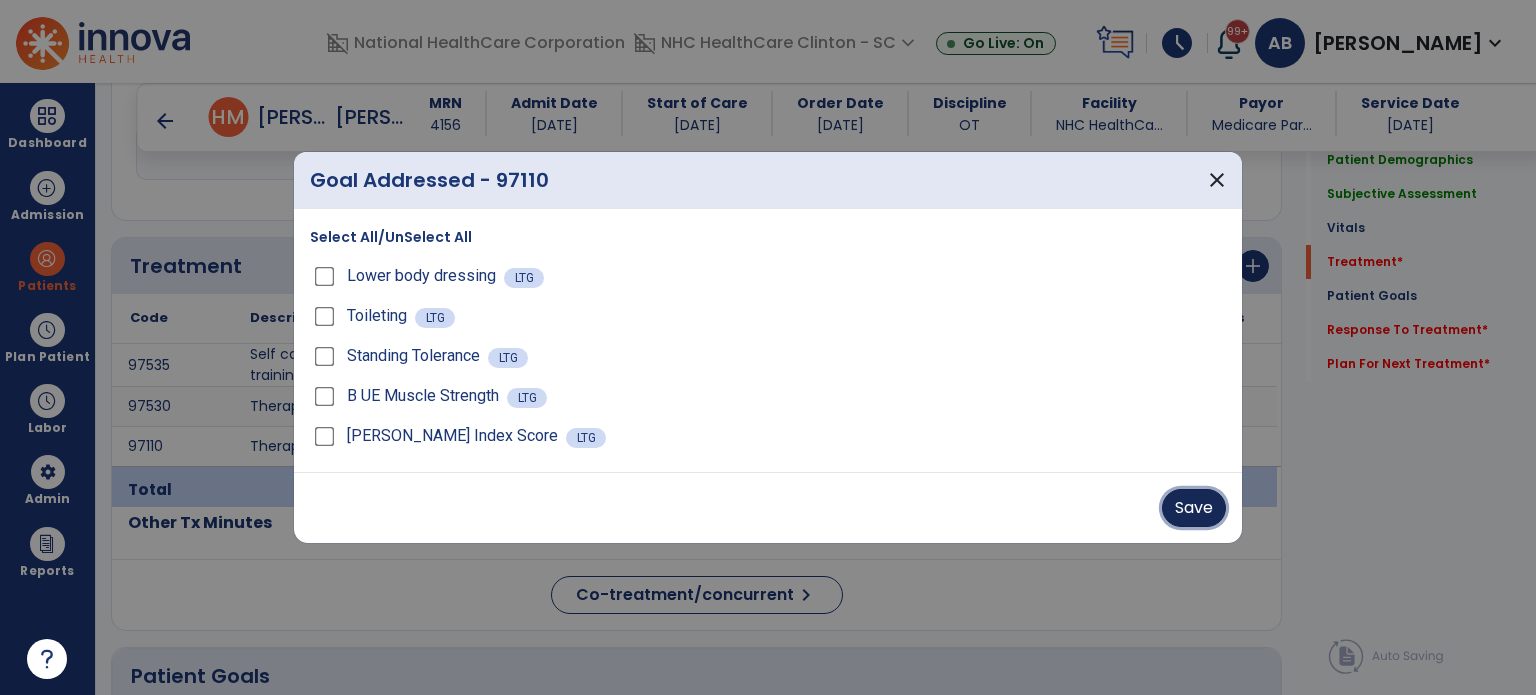 click on "Save" at bounding box center (1194, 508) 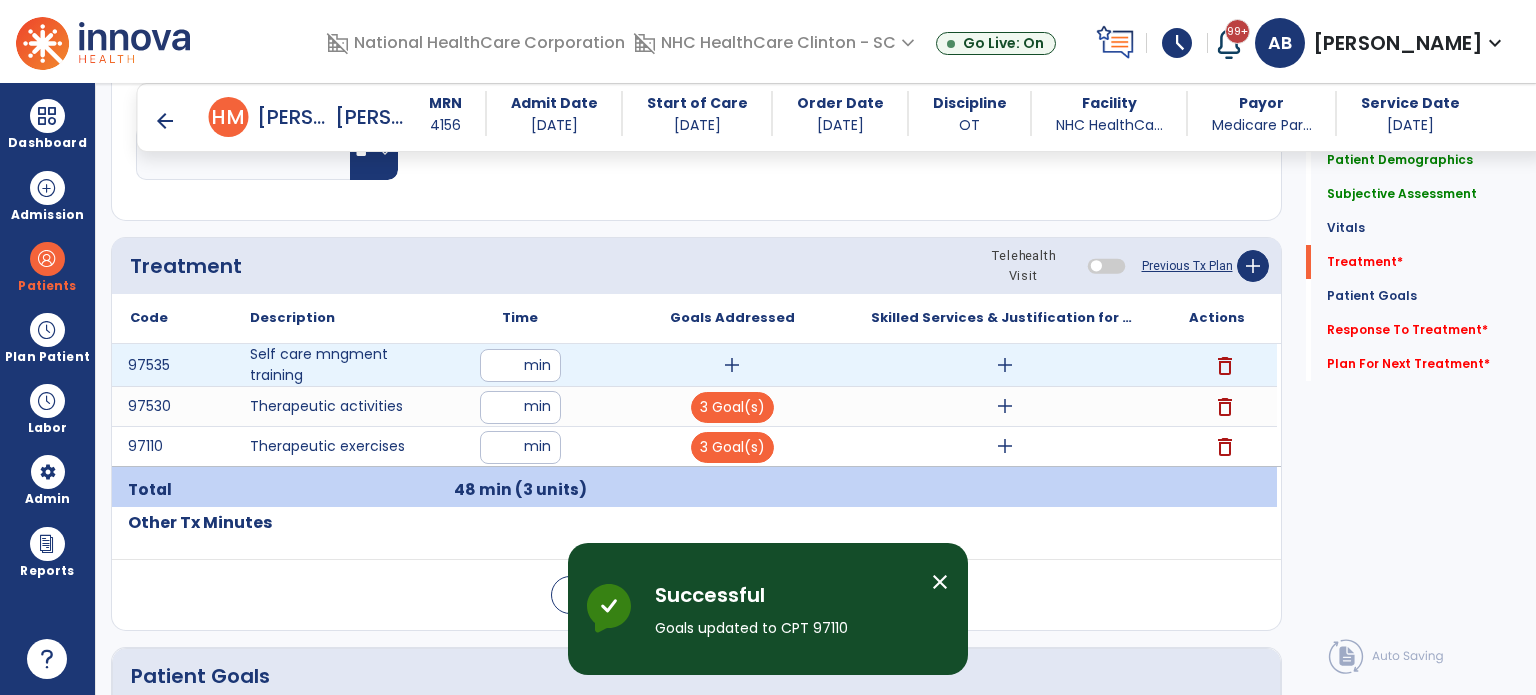 click on "add" at bounding box center [732, 365] 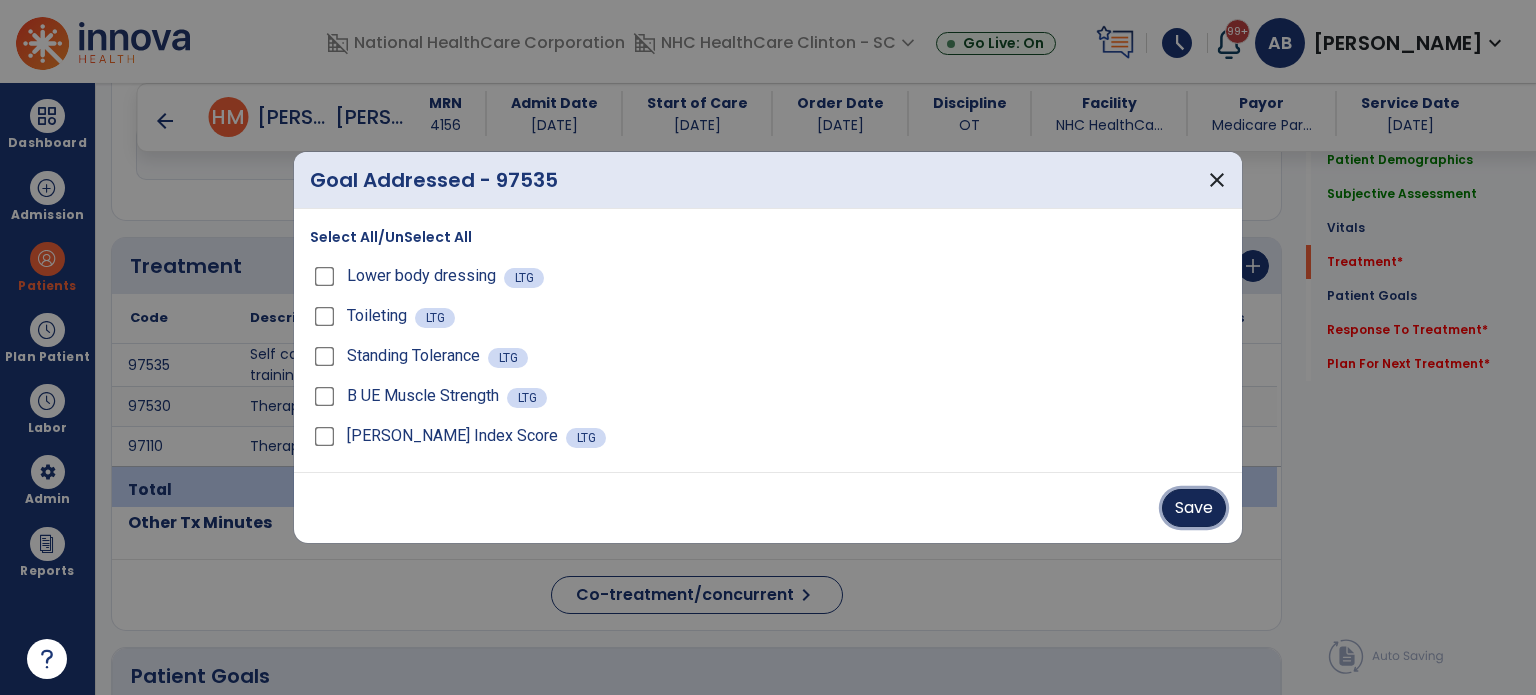 click on "Save" at bounding box center [1194, 508] 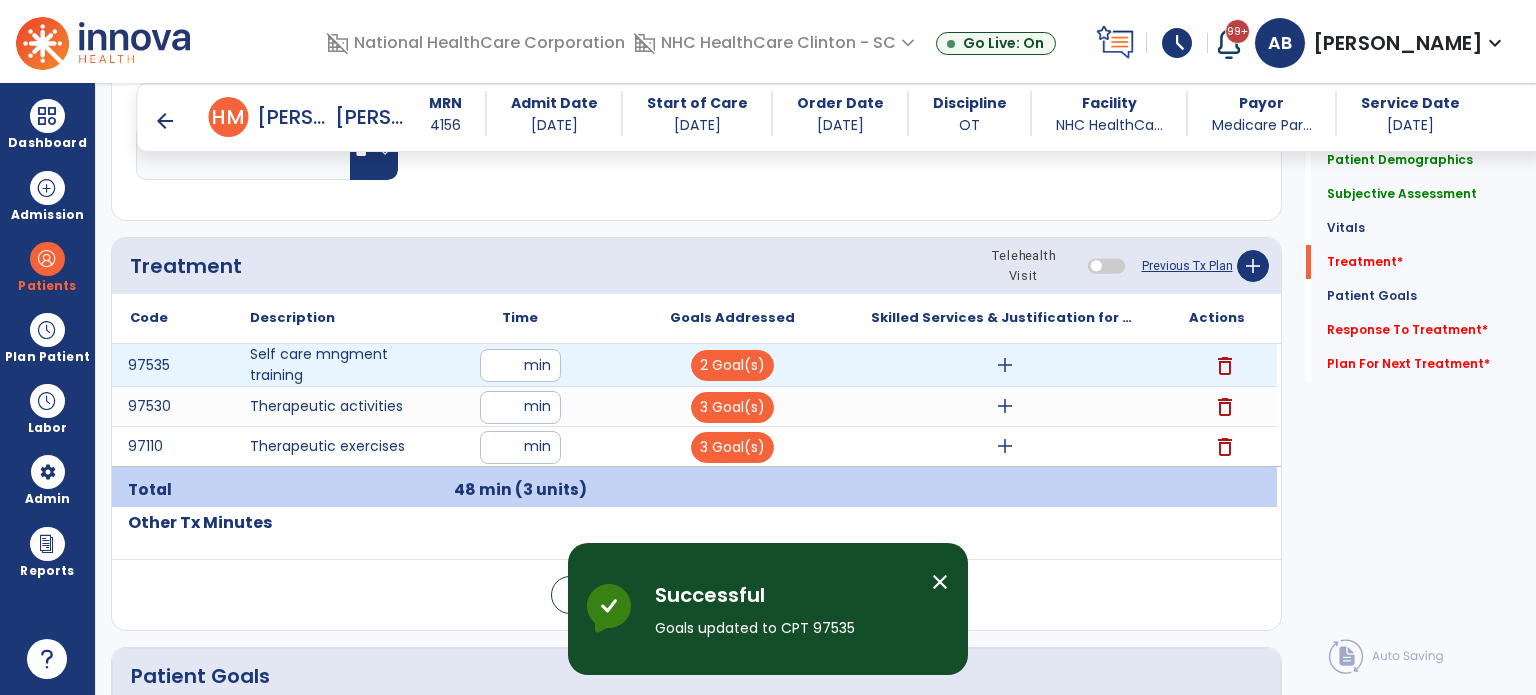 click on "add" at bounding box center (1005, 365) 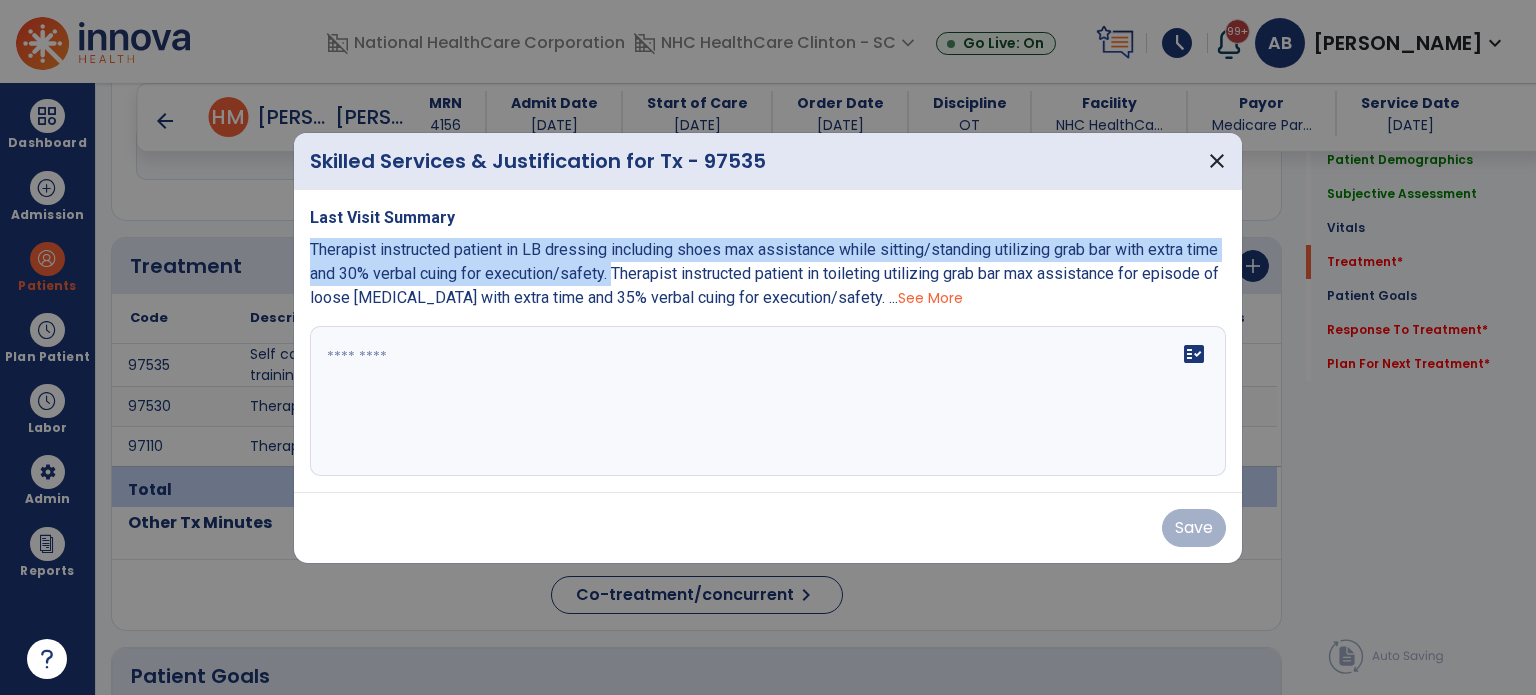 drag, startPoint x: 616, startPoint y: 270, endPoint x: 300, endPoint y: 260, distance: 316.1582 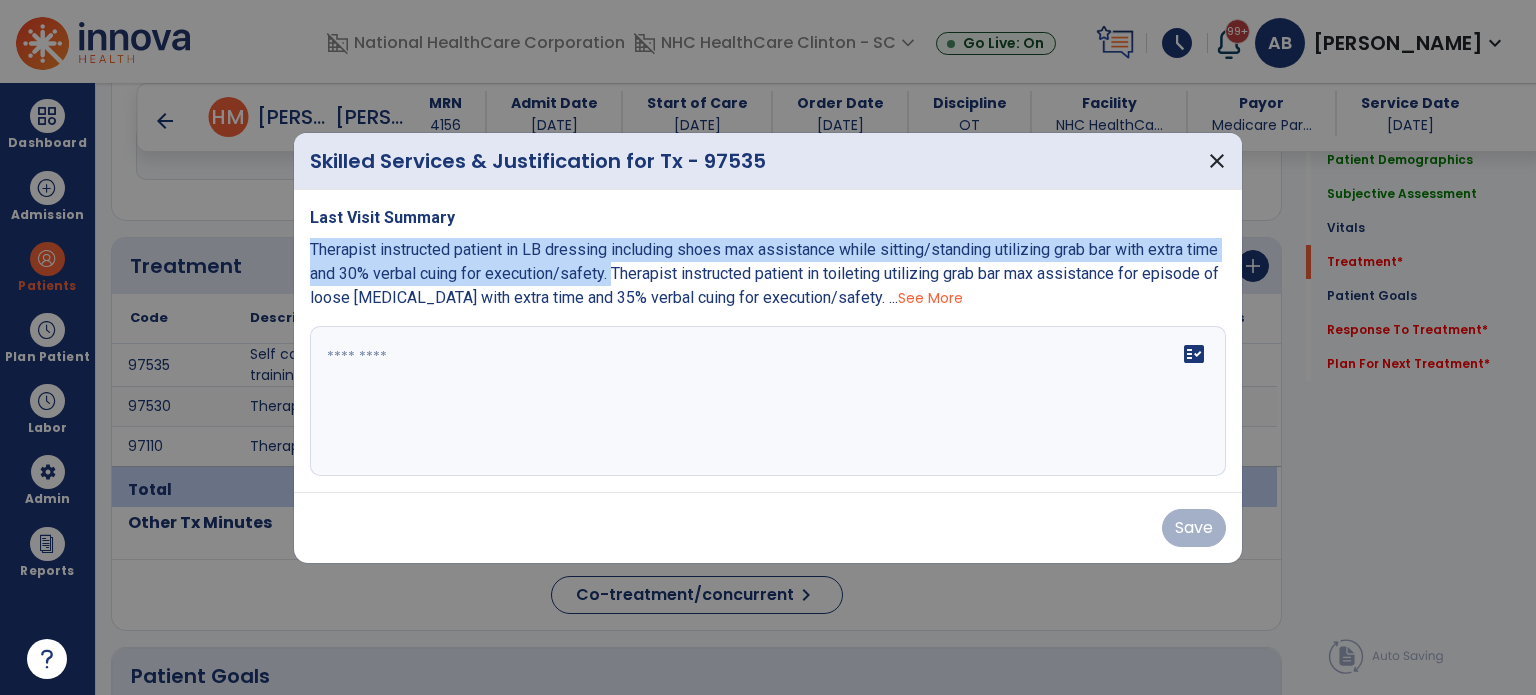 click on "Last Visit Summary Therapist instructed patient in LB dressing including shoes max assistance while sitting/standing utilizing grab bar with extra time and 30% verbal cuing for execution/safety. Therapist instructed patient in toileting utilizing grab bar max assistance for episode of loose [MEDICAL_DATA] with extra time and 35% verbal cuing for execution/safety. ...  See More   fact_check" at bounding box center (768, 341) 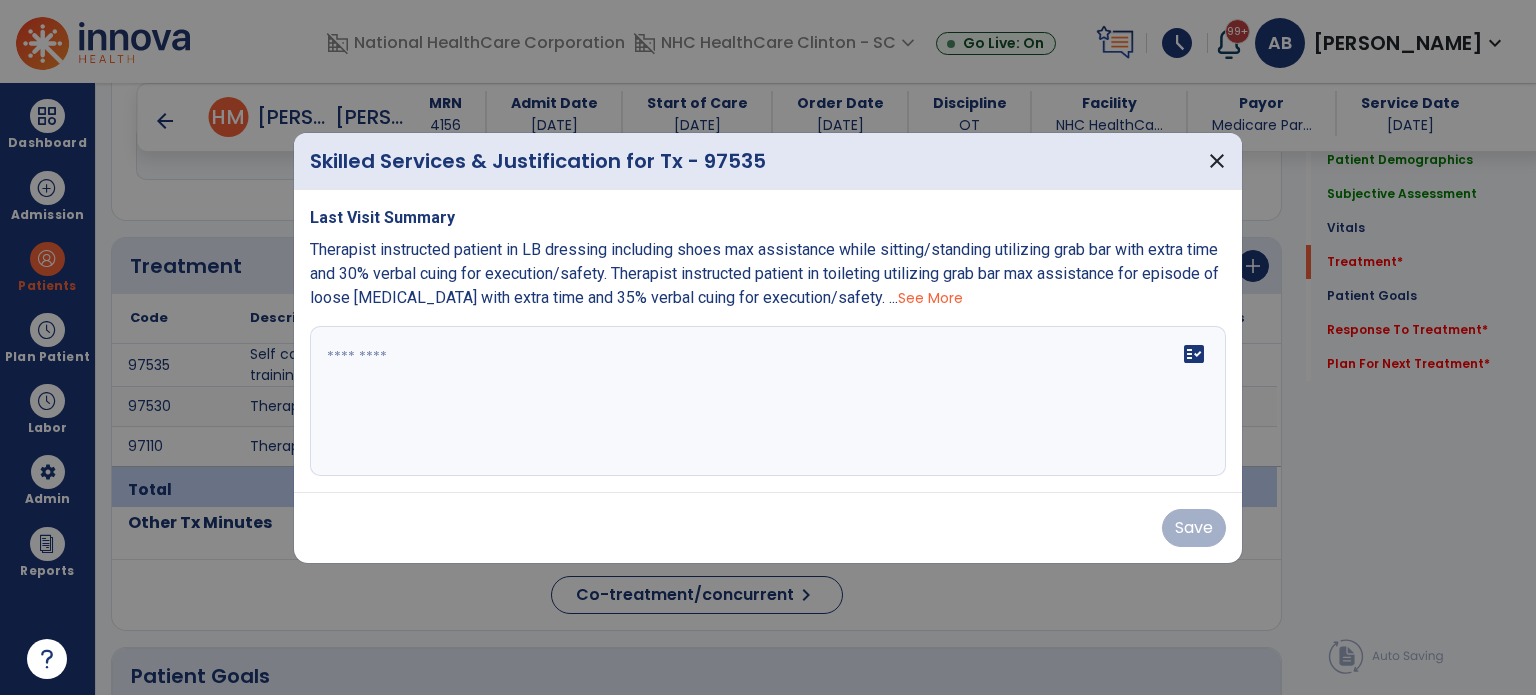 paste on "**********" 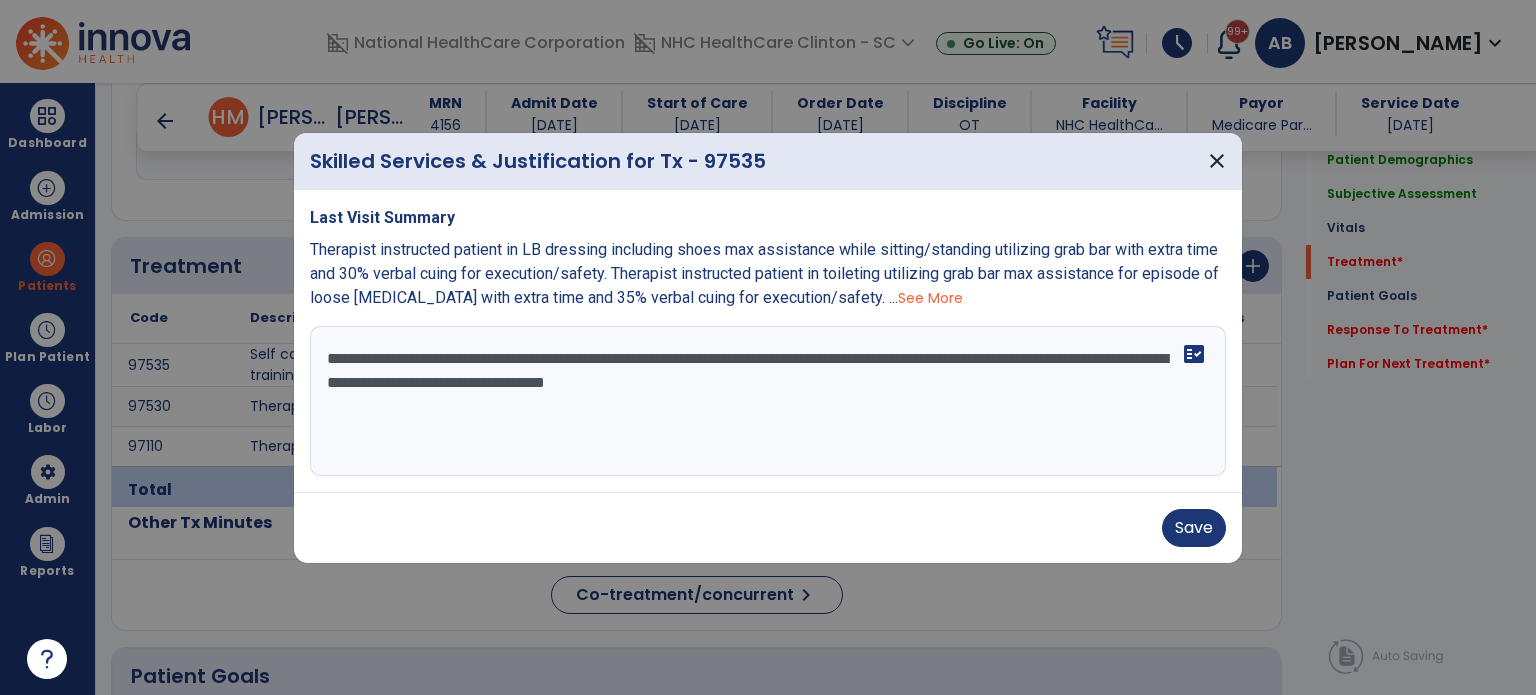 drag, startPoint x: 398, startPoint y: 384, endPoint x: 306, endPoint y: 388, distance: 92.086914 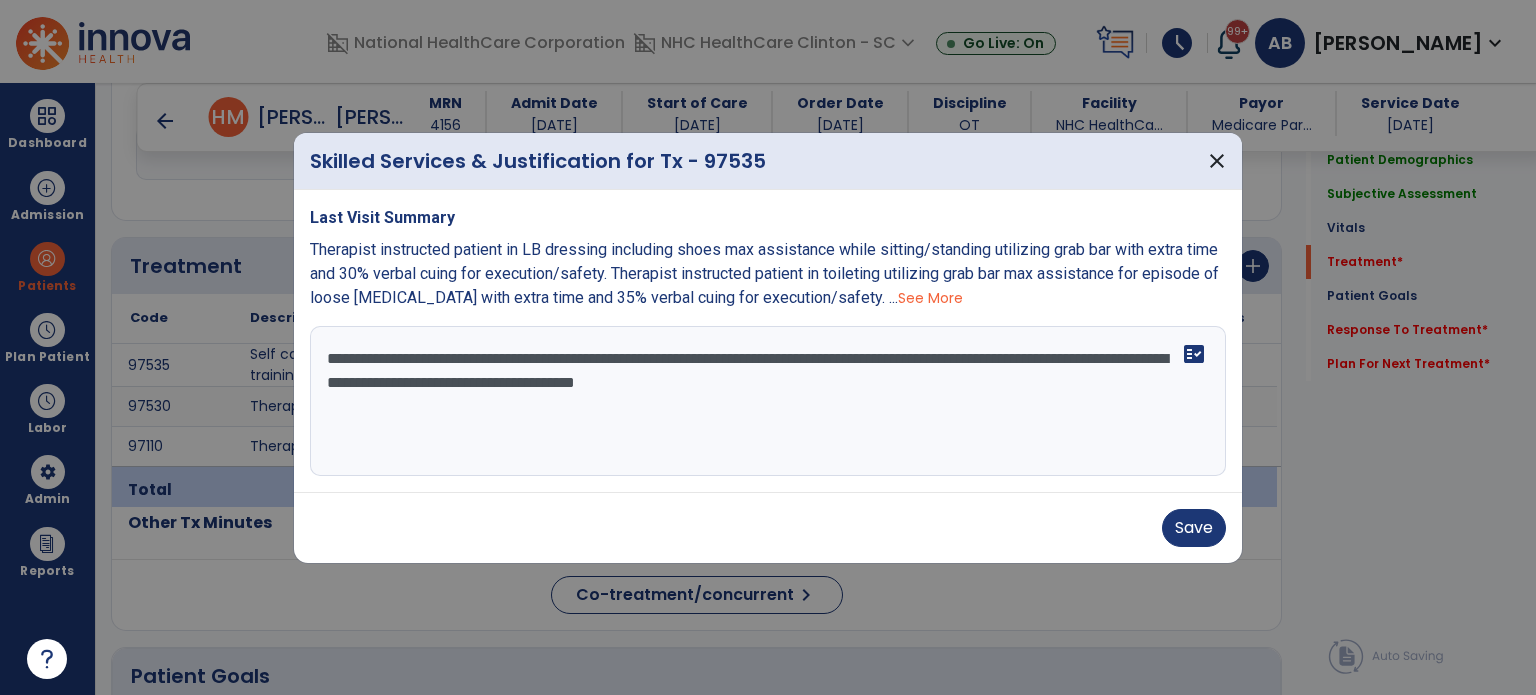 click on "**********" at bounding box center (768, 401) 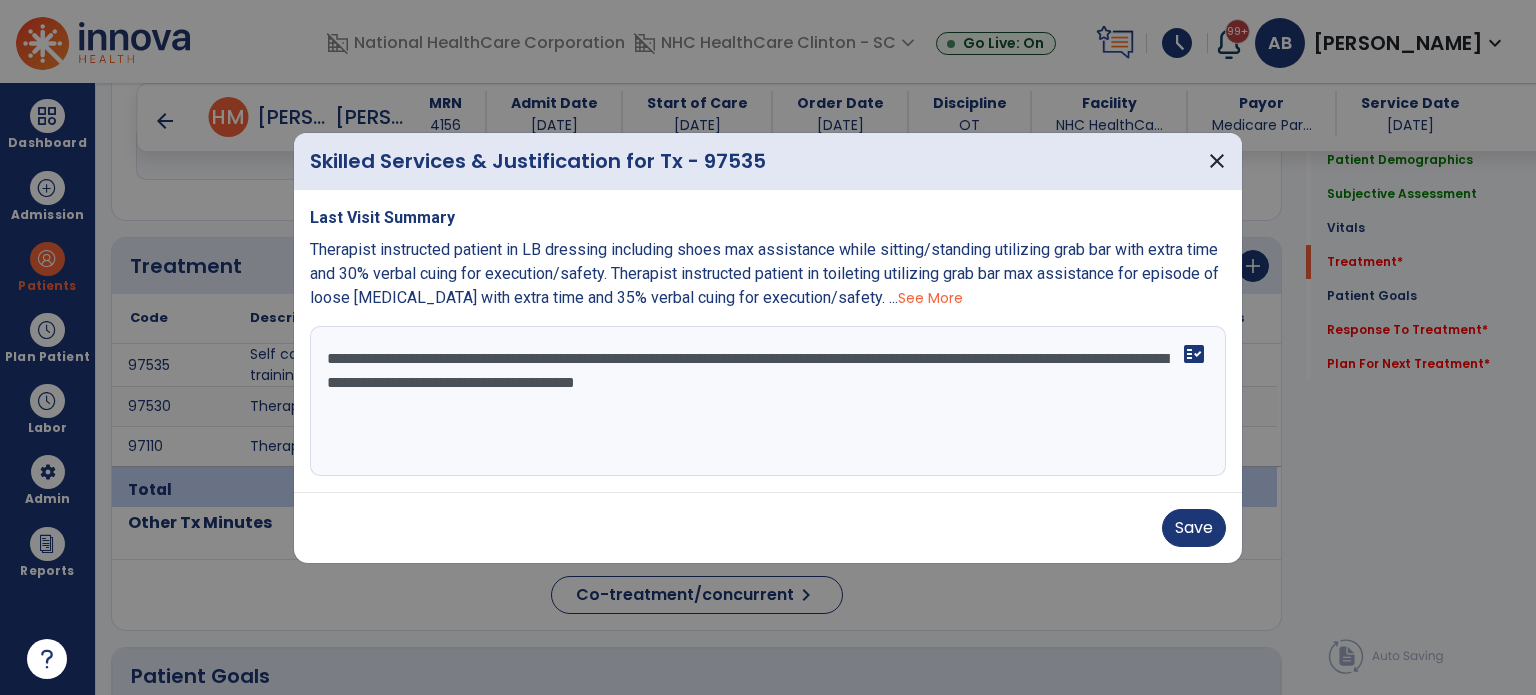 click on "**********" at bounding box center [768, 401] 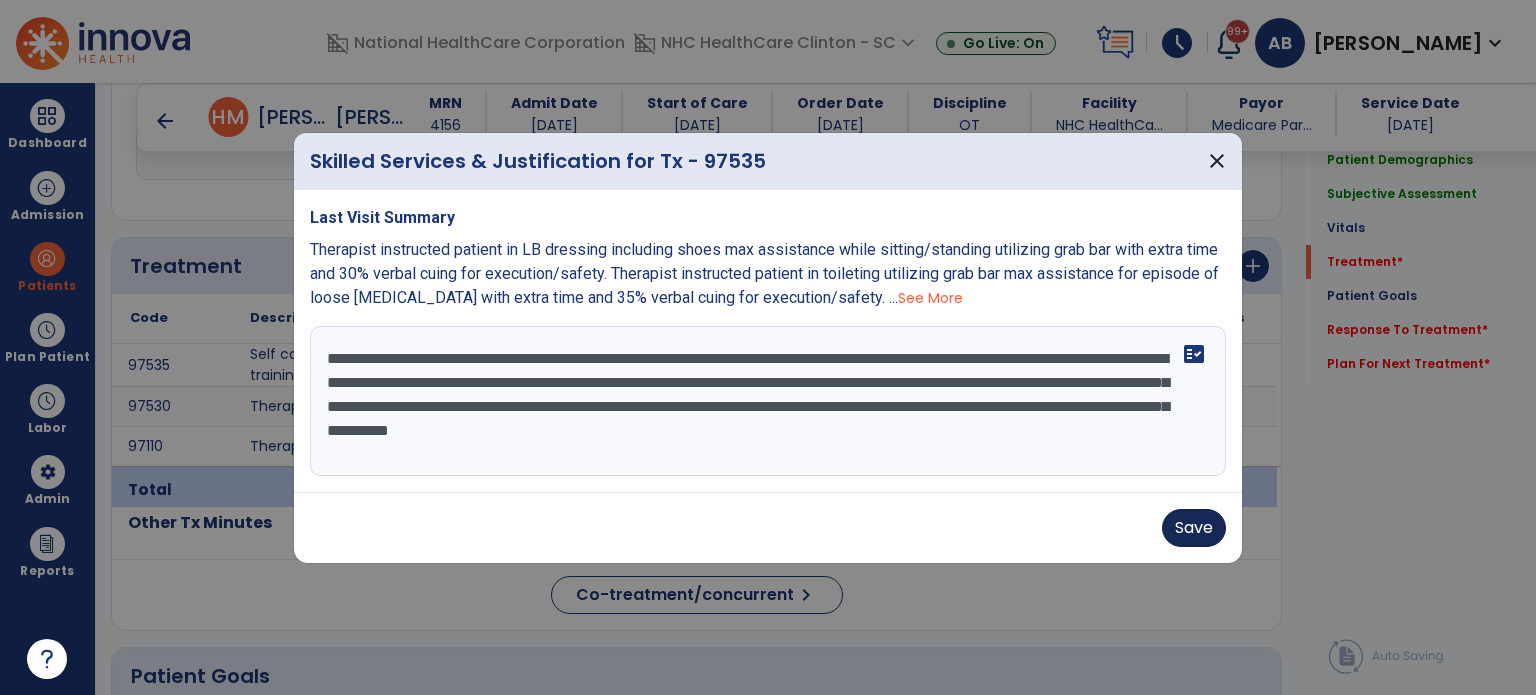 type on "**********" 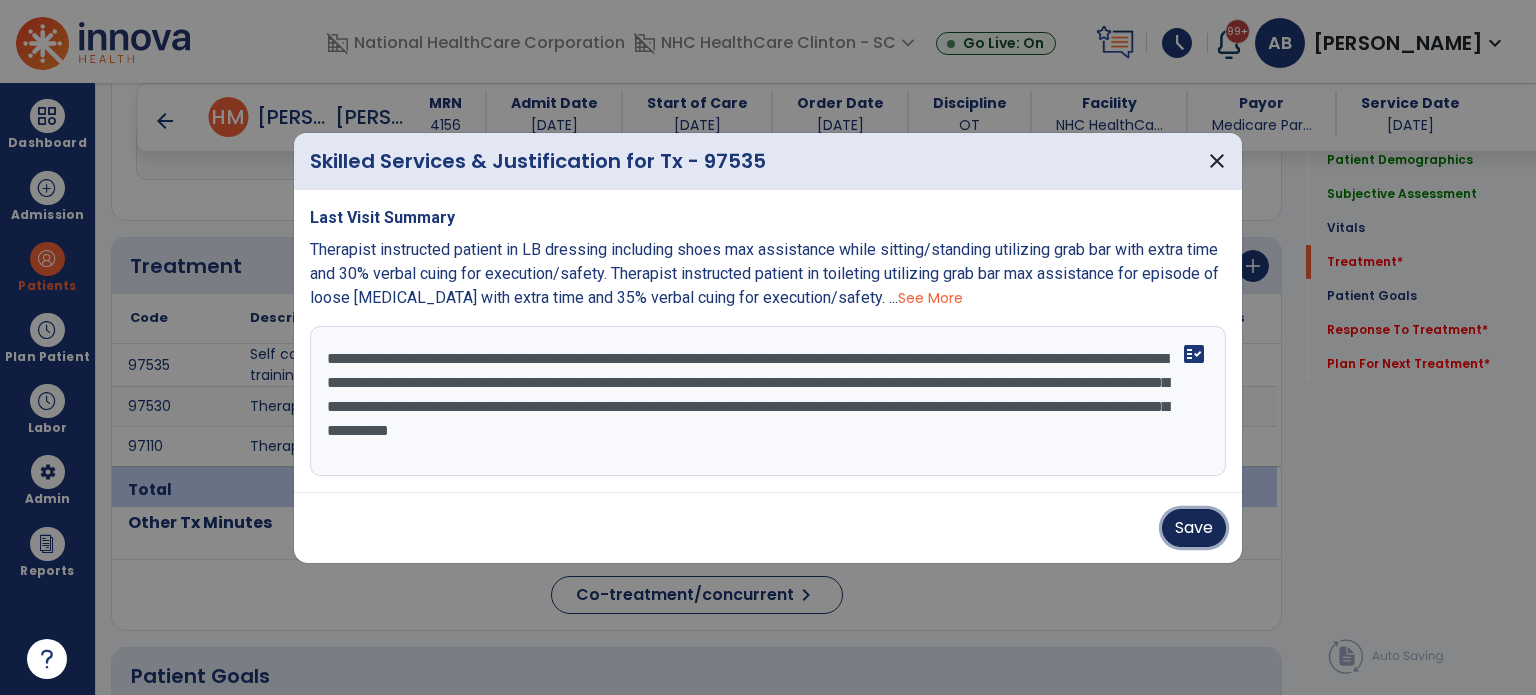 click on "Save" at bounding box center [1194, 528] 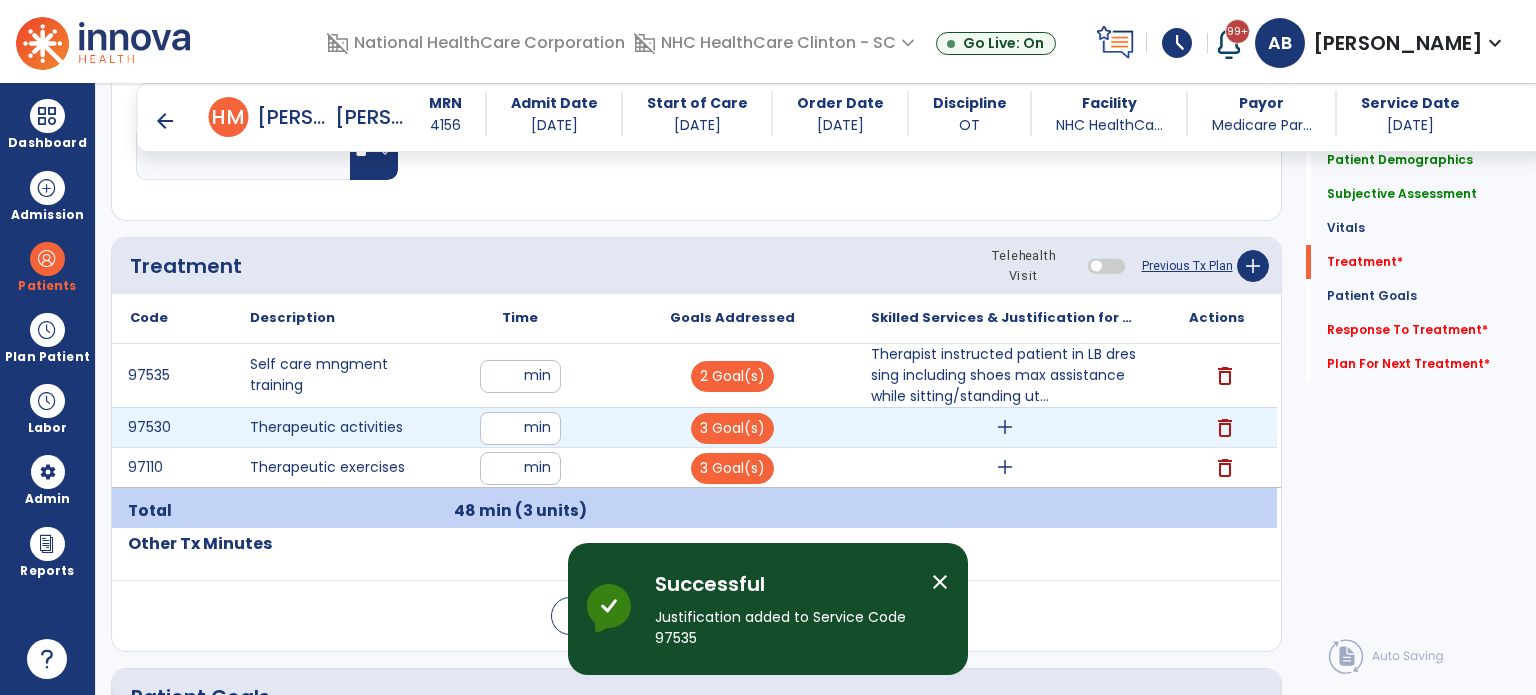 click on "add" at bounding box center (1005, 427) 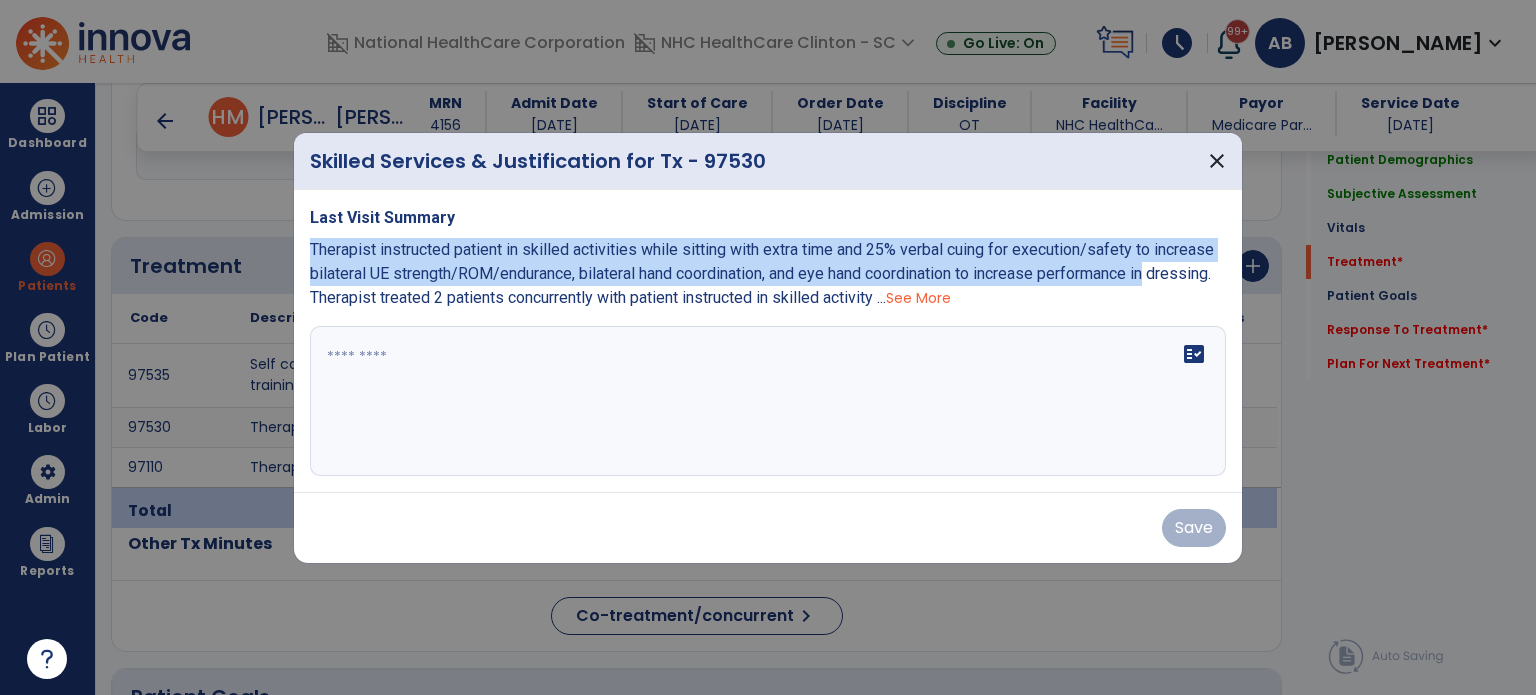 copy on "Therapist instructed patient in skilled activities while sitting with extra time and 25% verbal cuing for execution/safety to increase bilateral UE strength/ROM/endurance, bilateral hand coordination, and eye hand coordination to increase performance in" 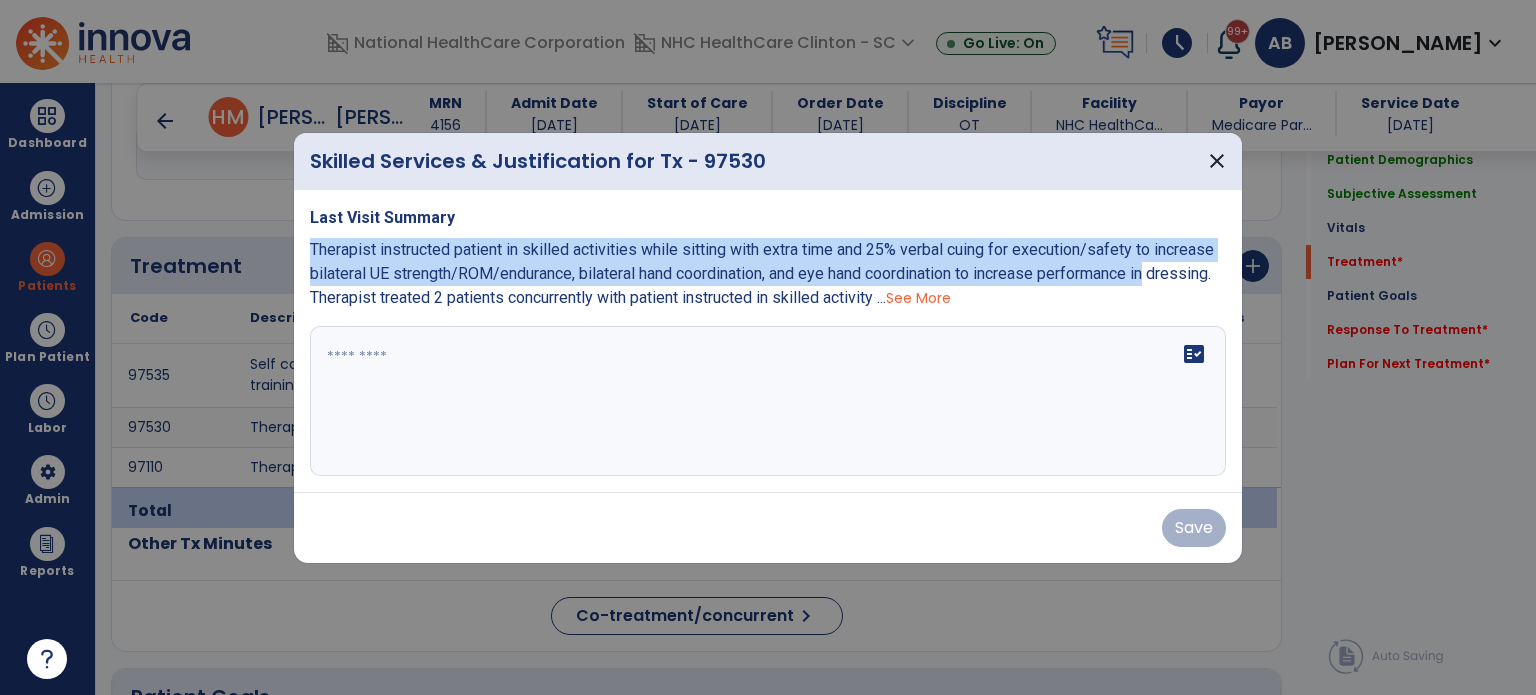 drag, startPoint x: 1176, startPoint y: 273, endPoint x: 302, endPoint y: 255, distance: 874.18536 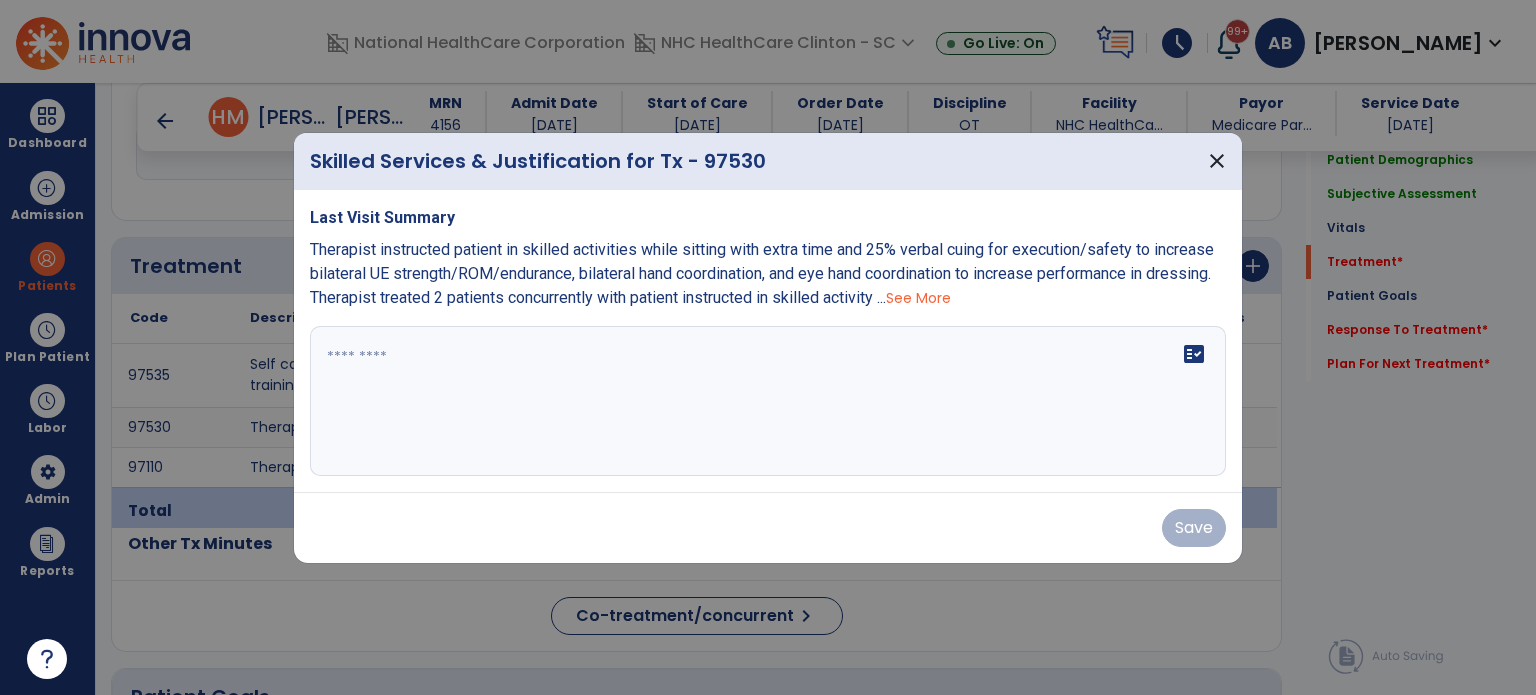 click at bounding box center (768, 401) 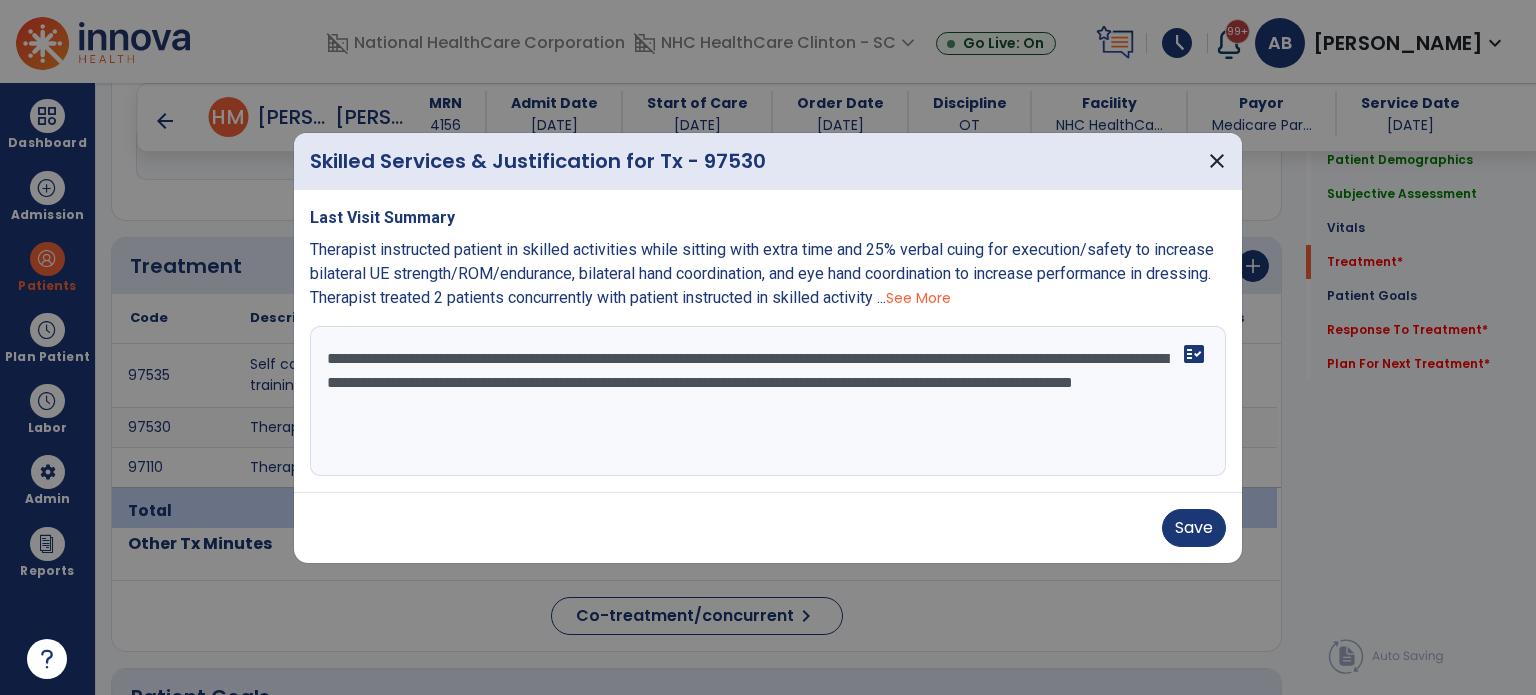 click on "**********" at bounding box center (768, 401) 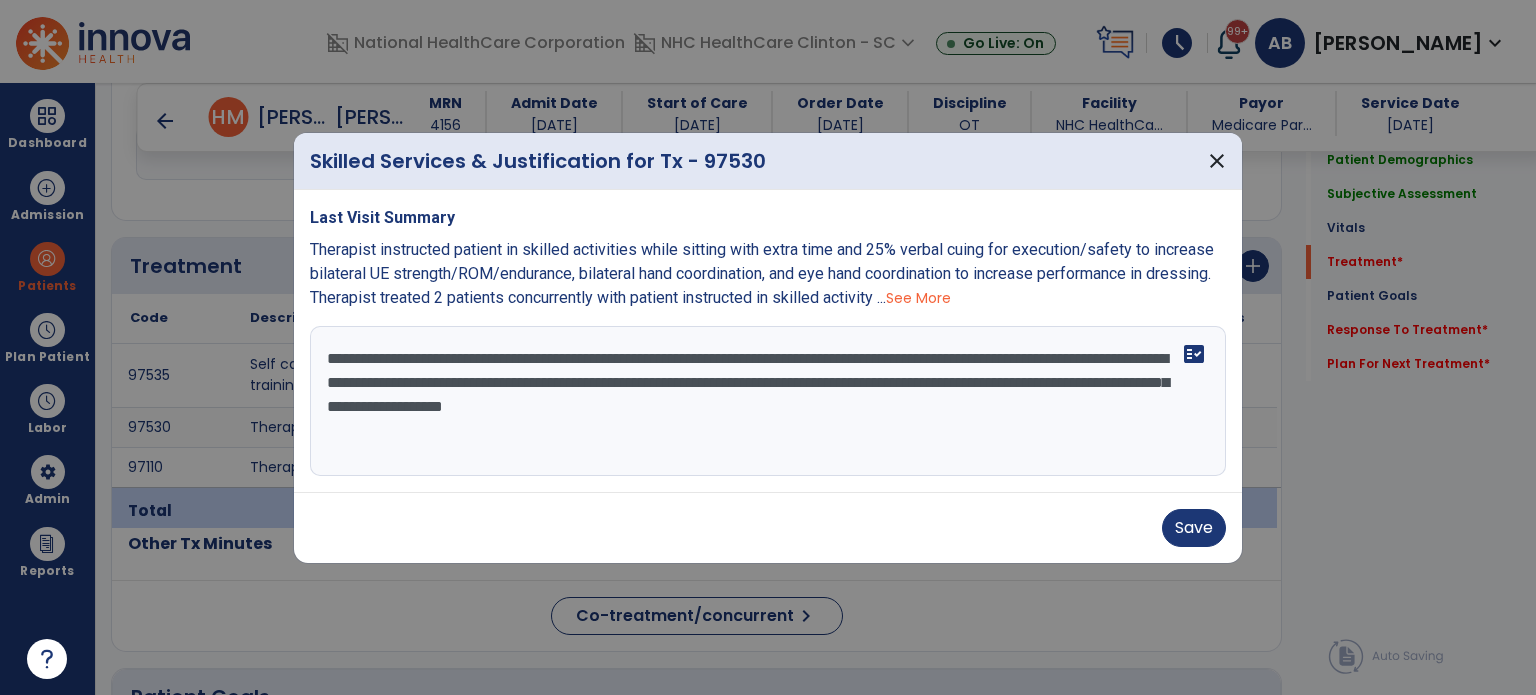 click on "**********" at bounding box center (768, 401) 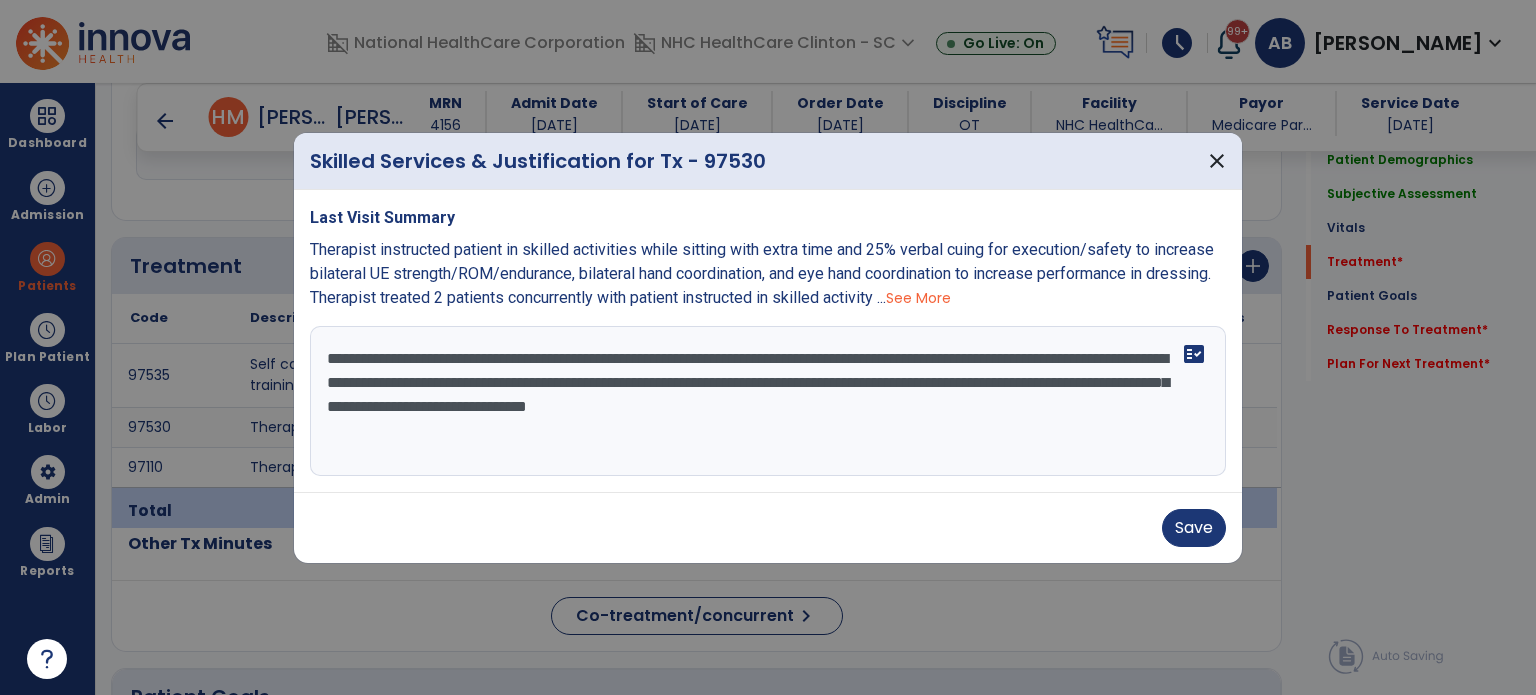 click on "**********" at bounding box center [768, 401] 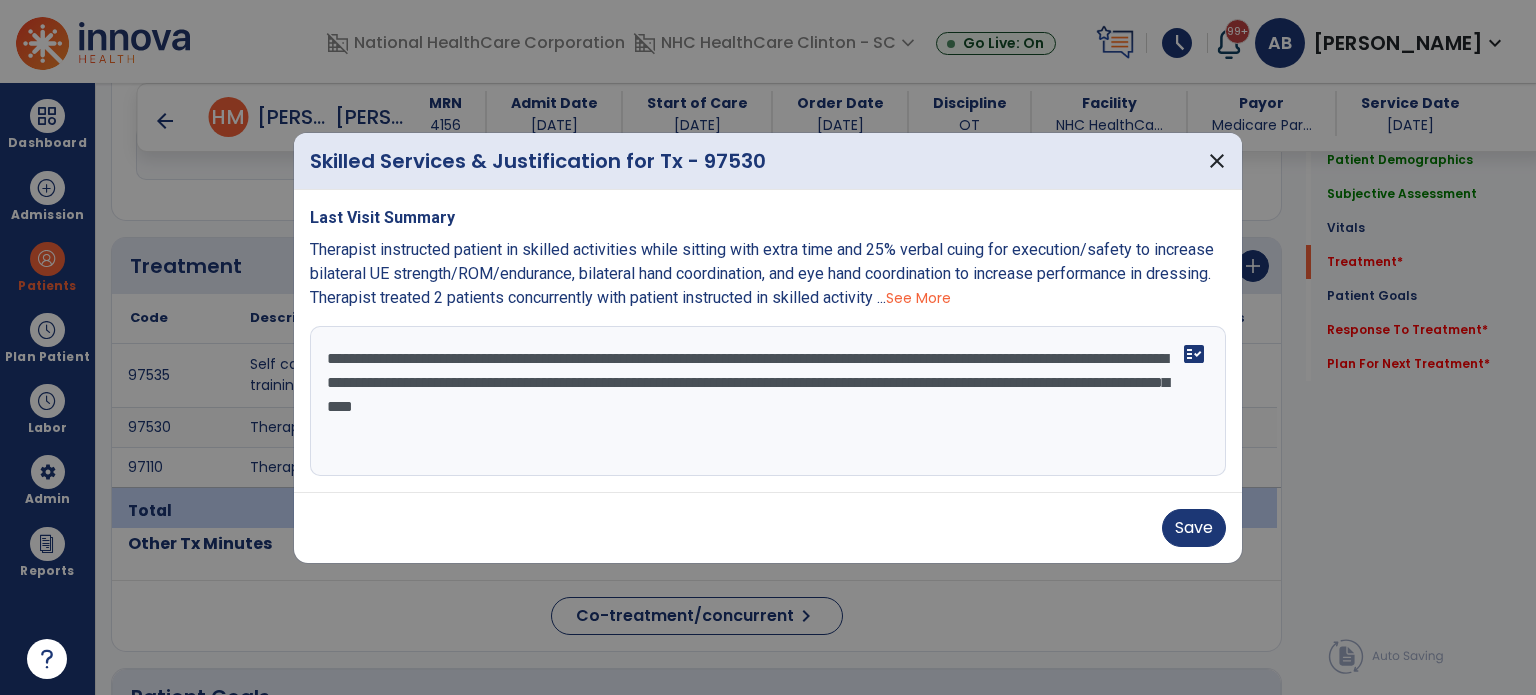 click on "**********" at bounding box center (768, 401) 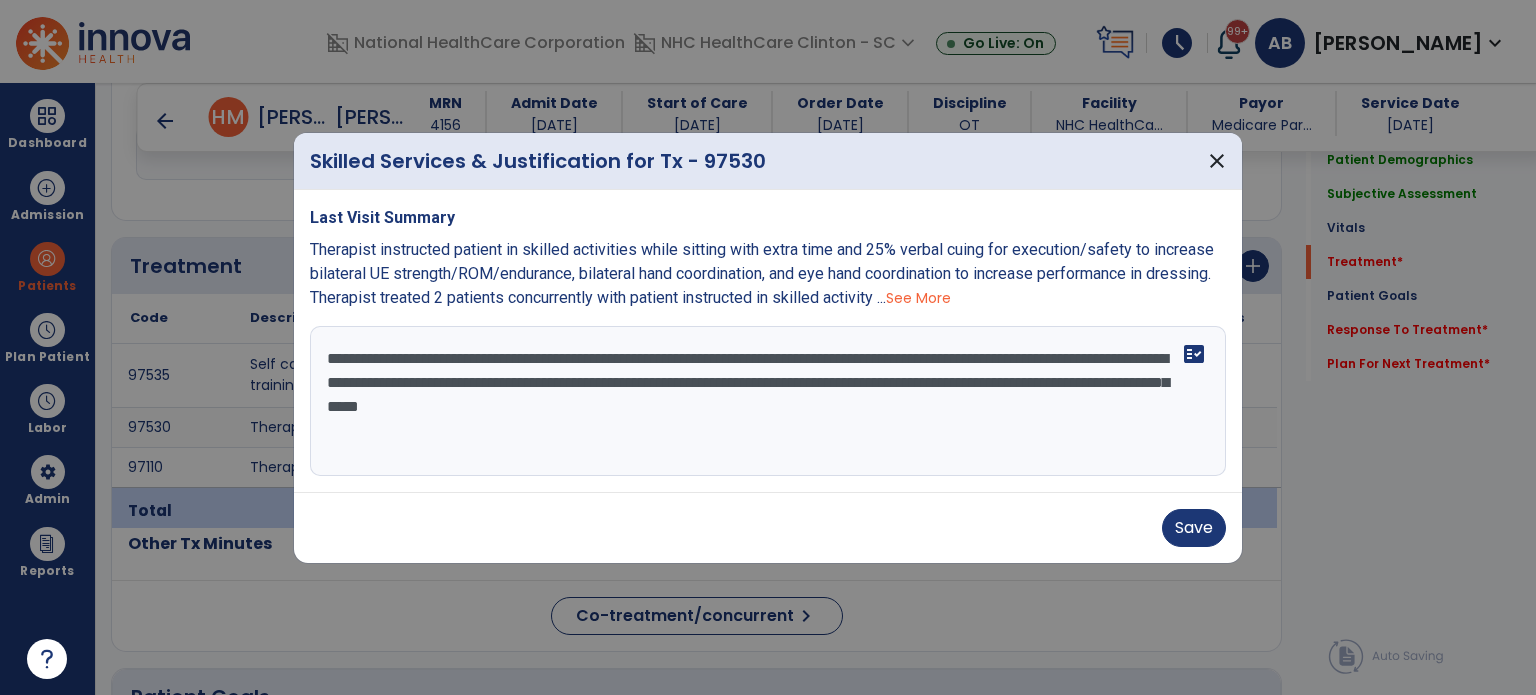 paste on "**********" 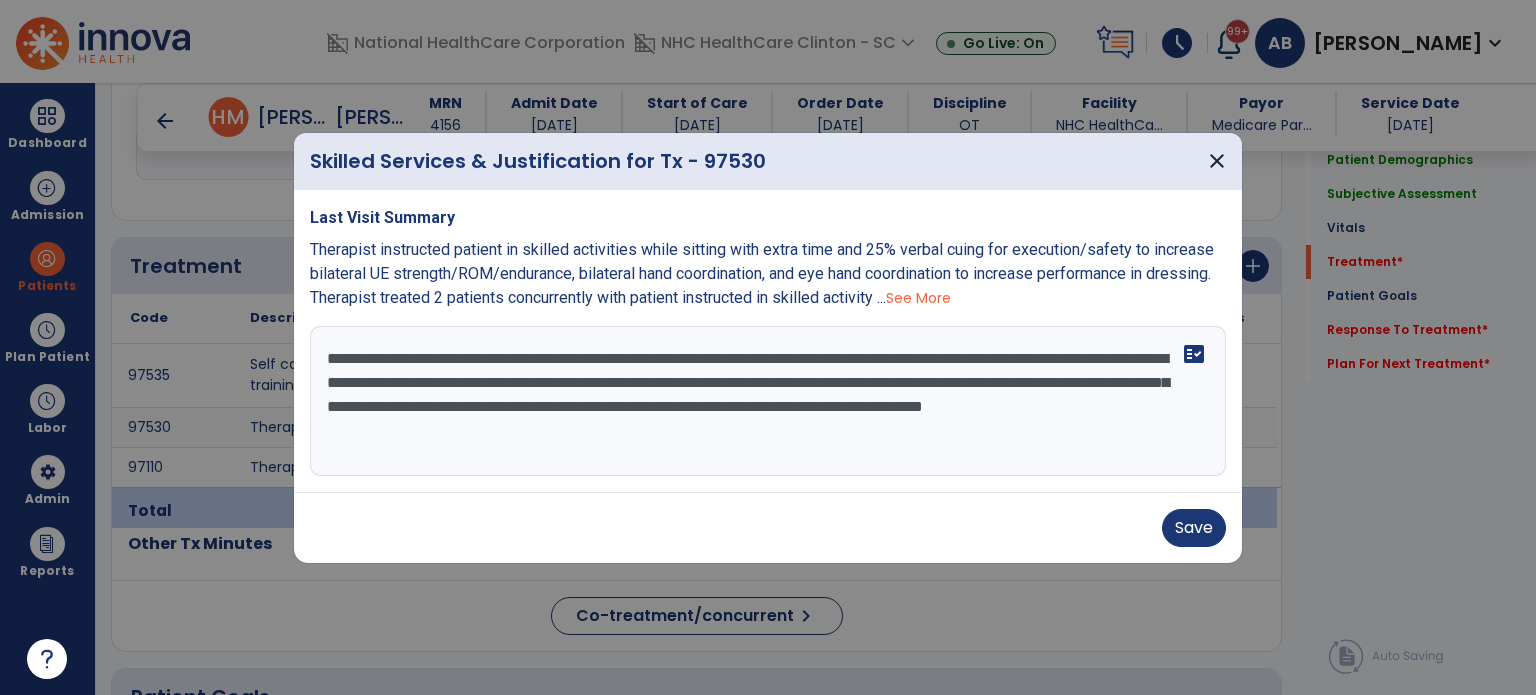click on "**********" at bounding box center (768, 401) 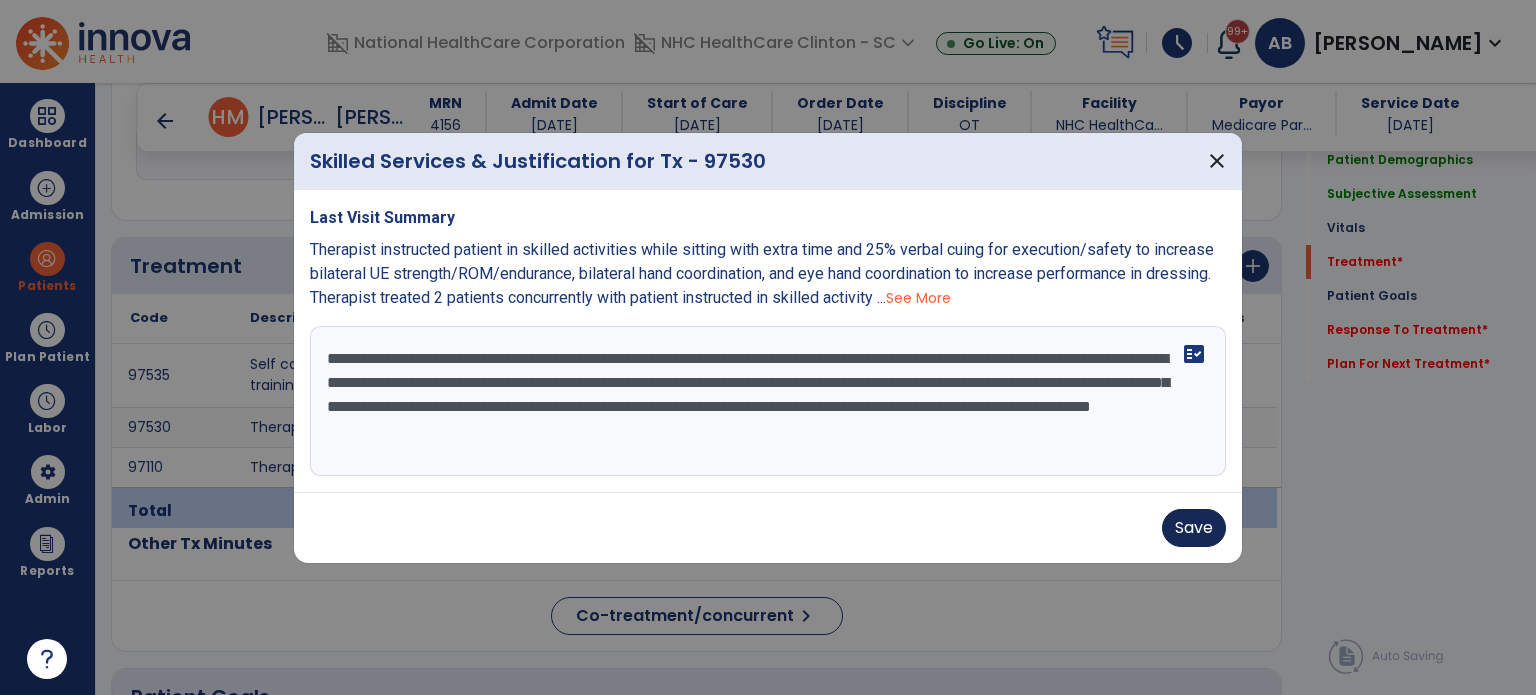 type on "**********" 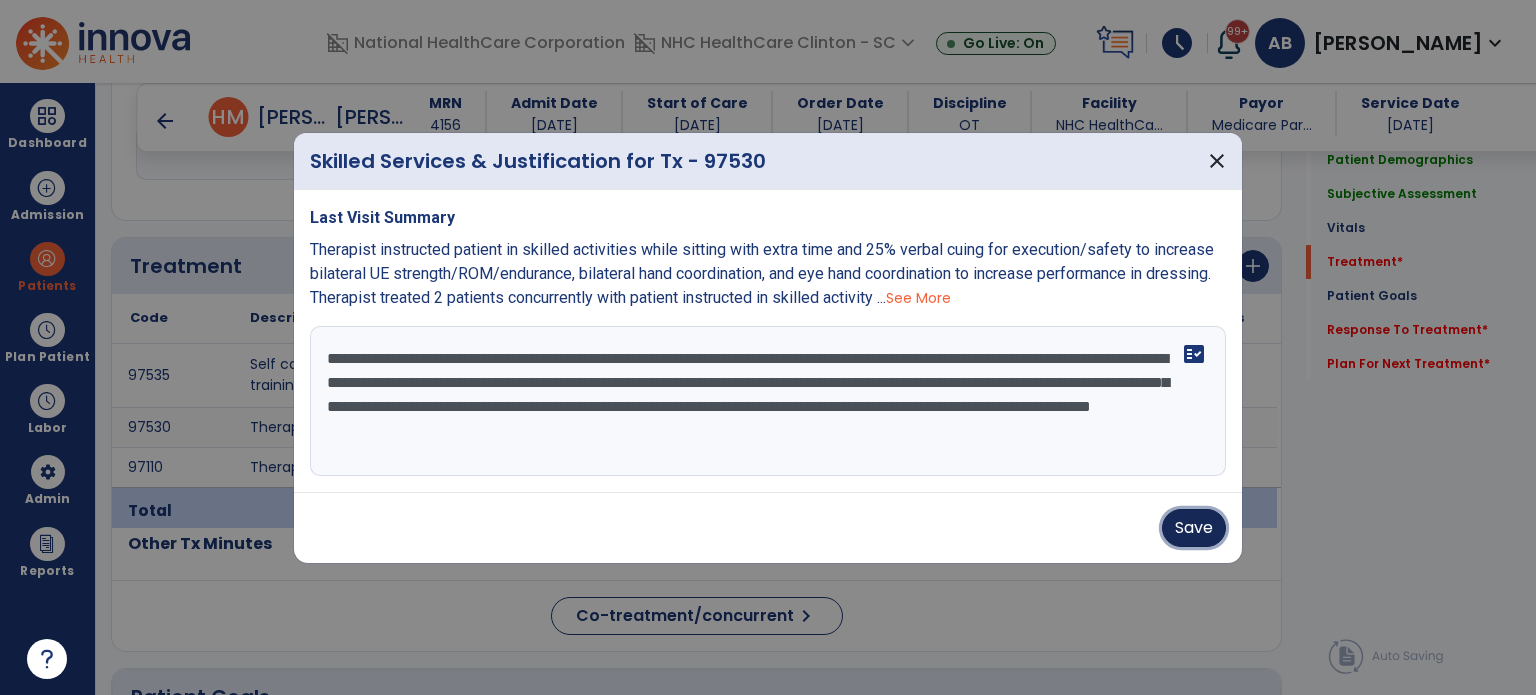 click on "Save" at bounding box center (1194, 528) 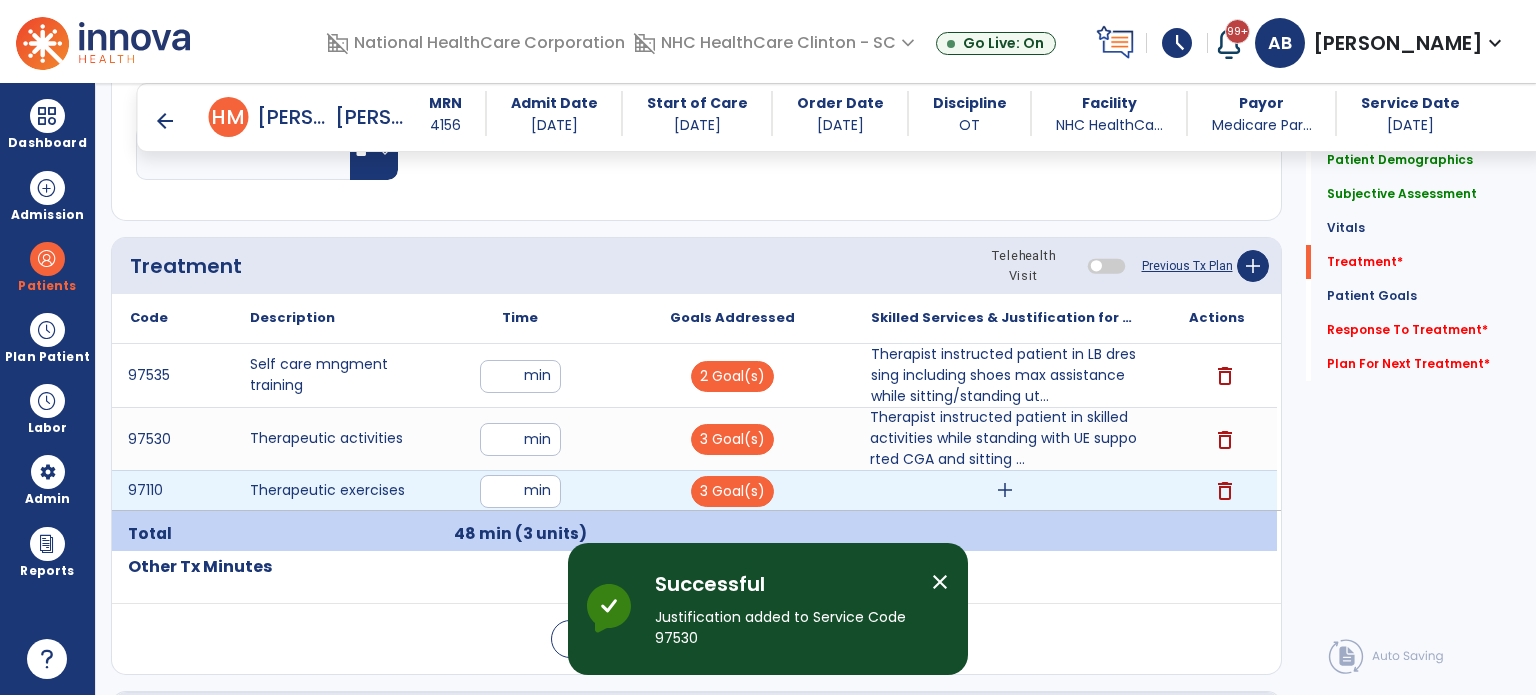 click on "add" at bounding box center [1005, 490] 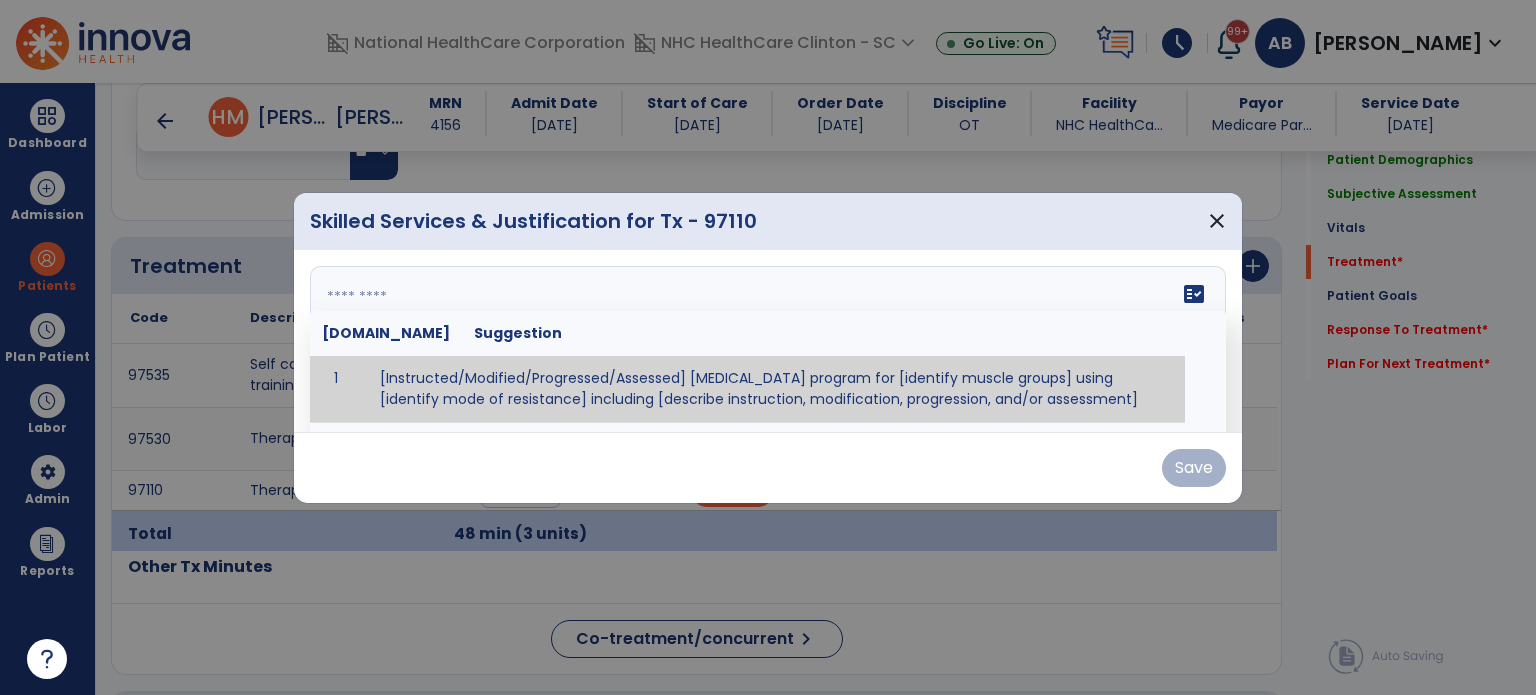 click on "fact_check  [DOMAIN_NAME] Suggestion 1 [Instructed/Modified/Progressed/Assessed] [MEDICAL_DATA] program for [identify muscle groups] using [identify mode of resistance] including [describe instruction, modification, progression, and/or assessment] 2 [Instructed/Modified/Progressed/Assessed] aerobic exercise program using [identify equipment/mode] including [describe instruction, modification,progression, and/or assessment] 3 [Instructed/Modified/Progressed/Assessed] [PROM/A/AROM/AROM] program for [identify joint movements] using [contract-relax, over-pressure, inhibitory techniques, other] 4 [Assessed/Tested] aerobic capacity with administration of [aerobic capacity test]" at bounding box center (768, 341) 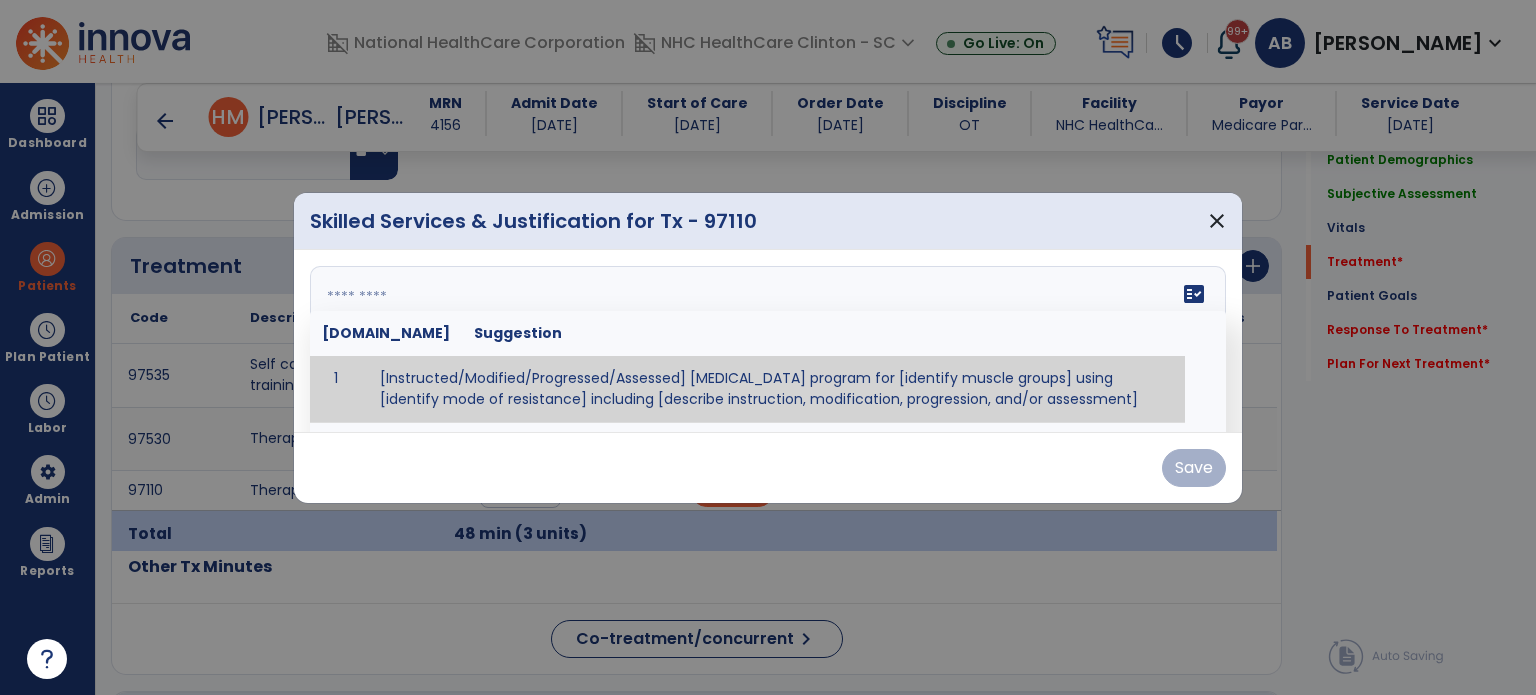 paste on "**********" 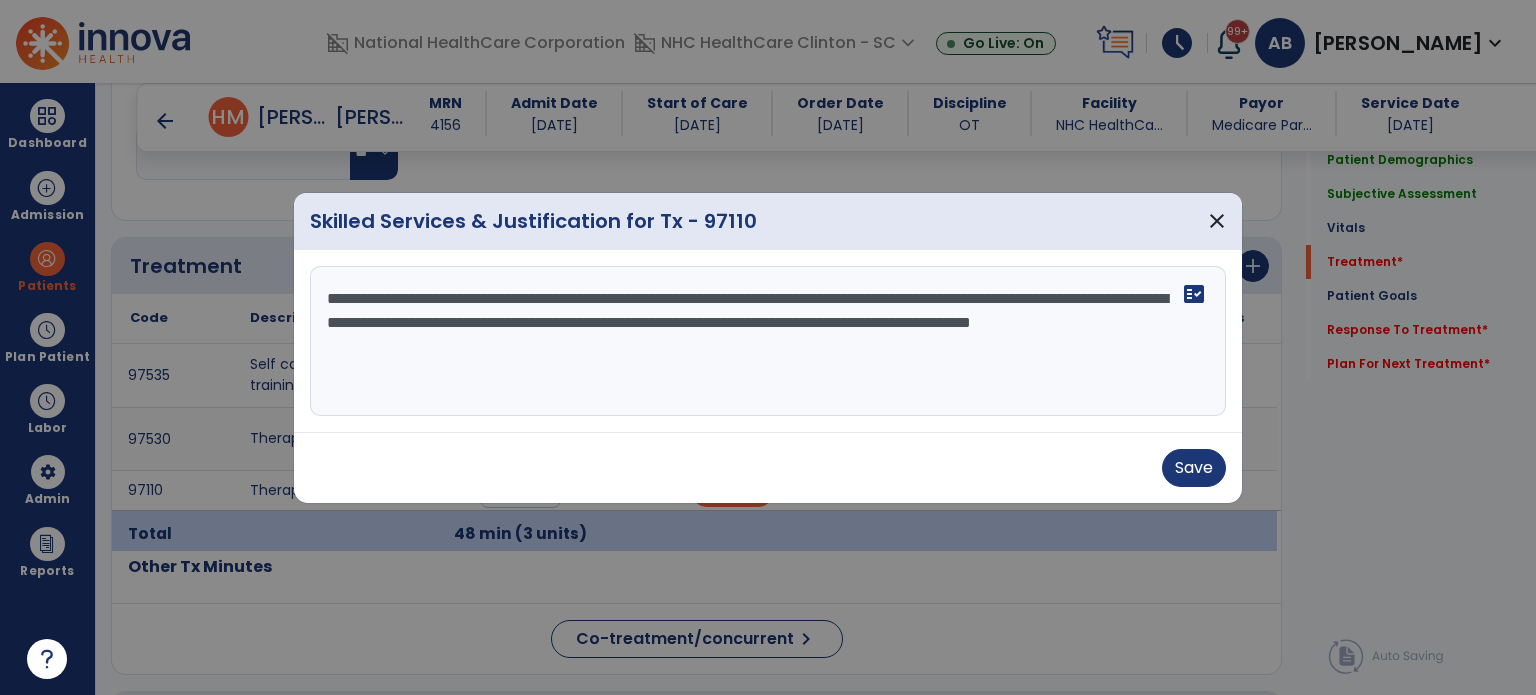 drag, startPoint x: 840, startPoint y: 298, endPoint x: 950, endPoint y: 294, distance: 110.0727 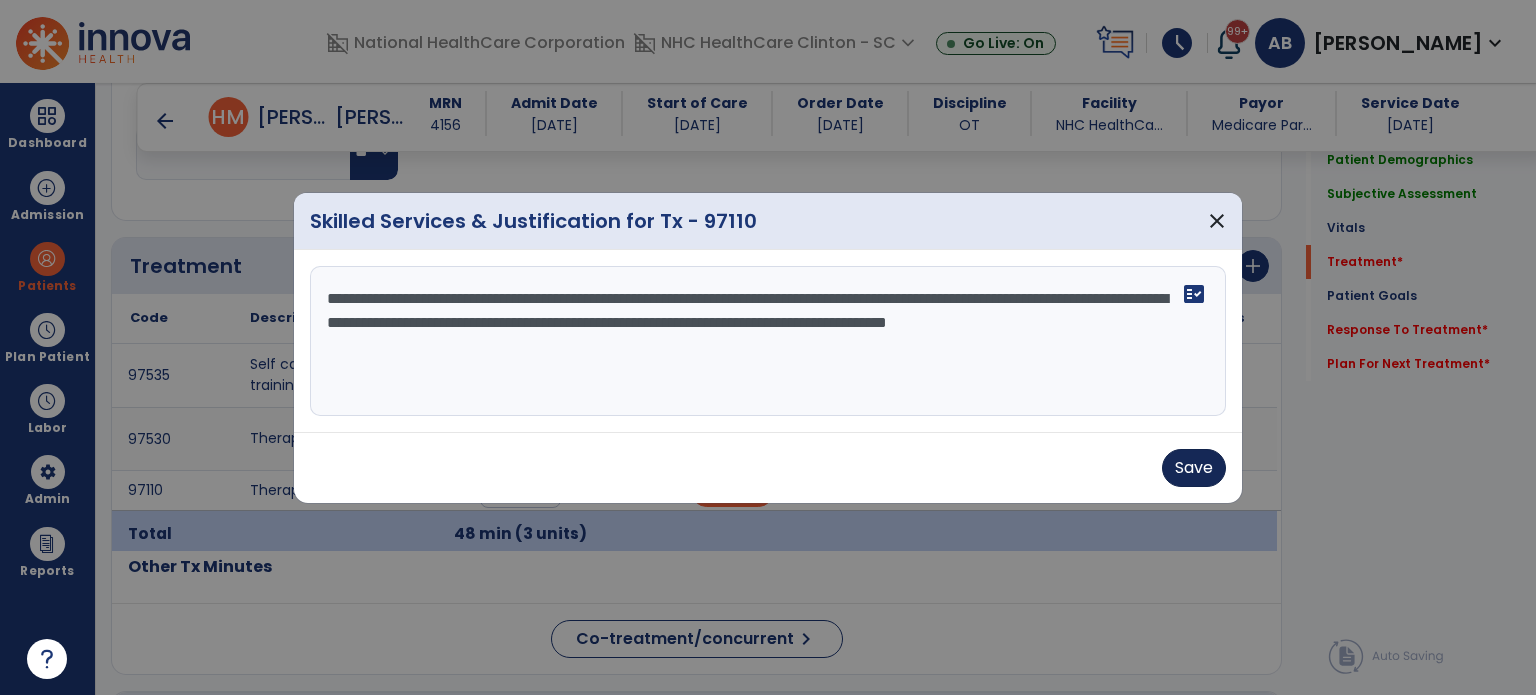 type on "**********" 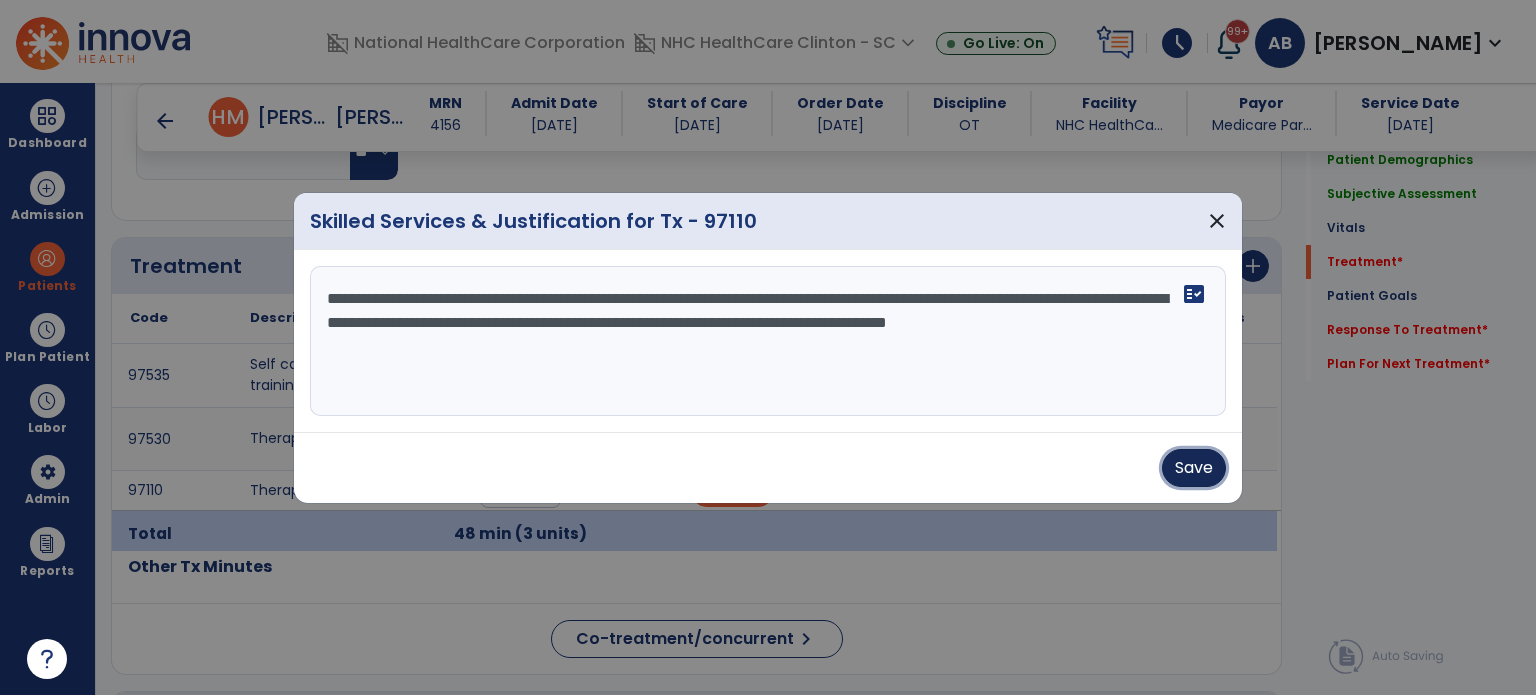 click on "Save" at bounding box center [1194, 468] 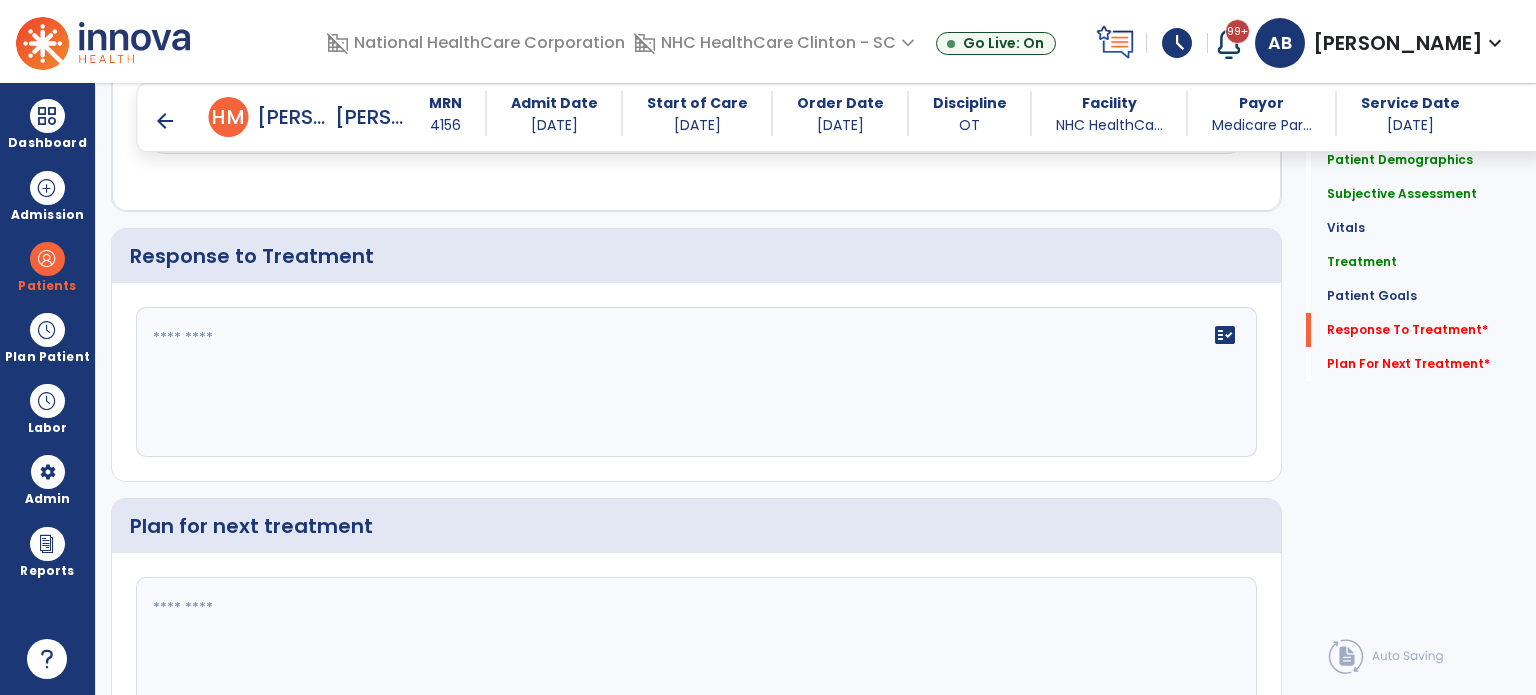 scroll, scrollTop: 2736, scrollLeft: 0, axis: vertical 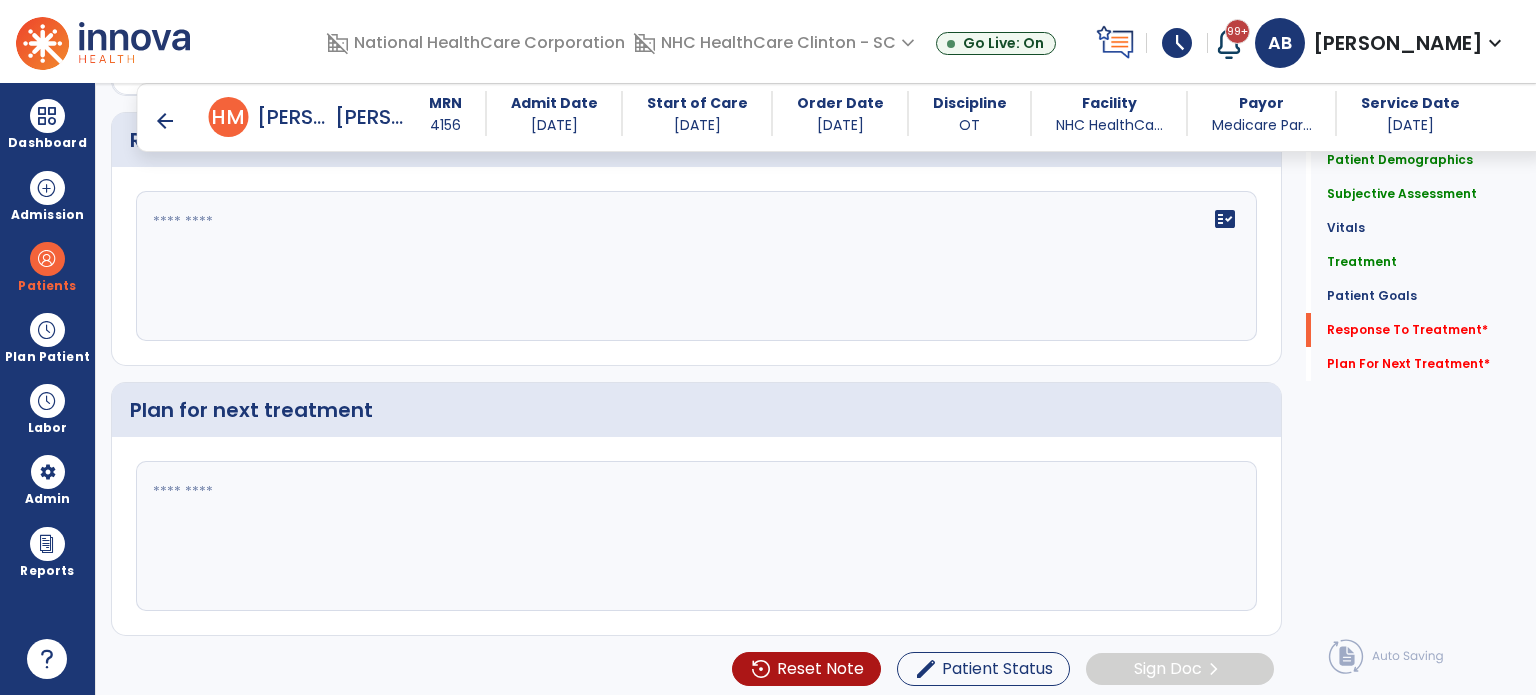 click 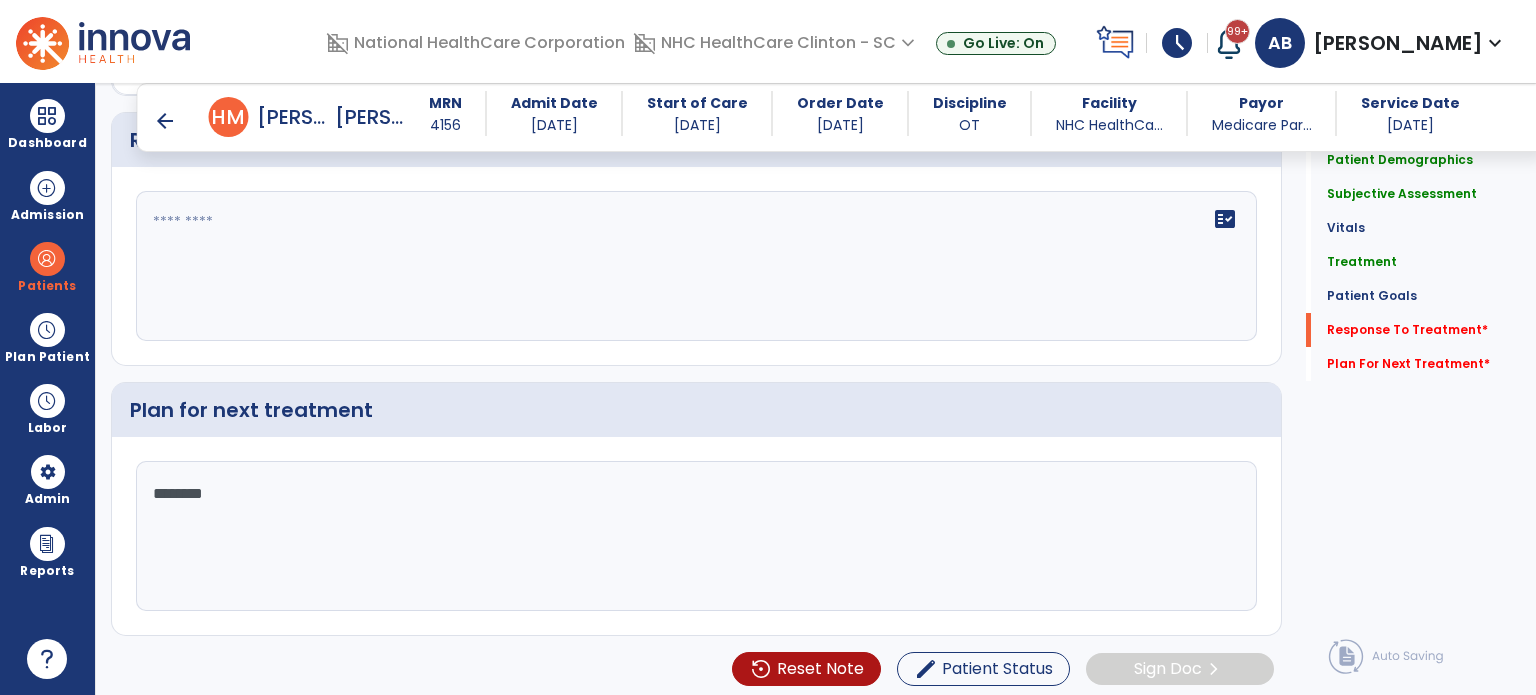 scroll, scrollTop: 2627, scrollLeft: 0, axis: vertical 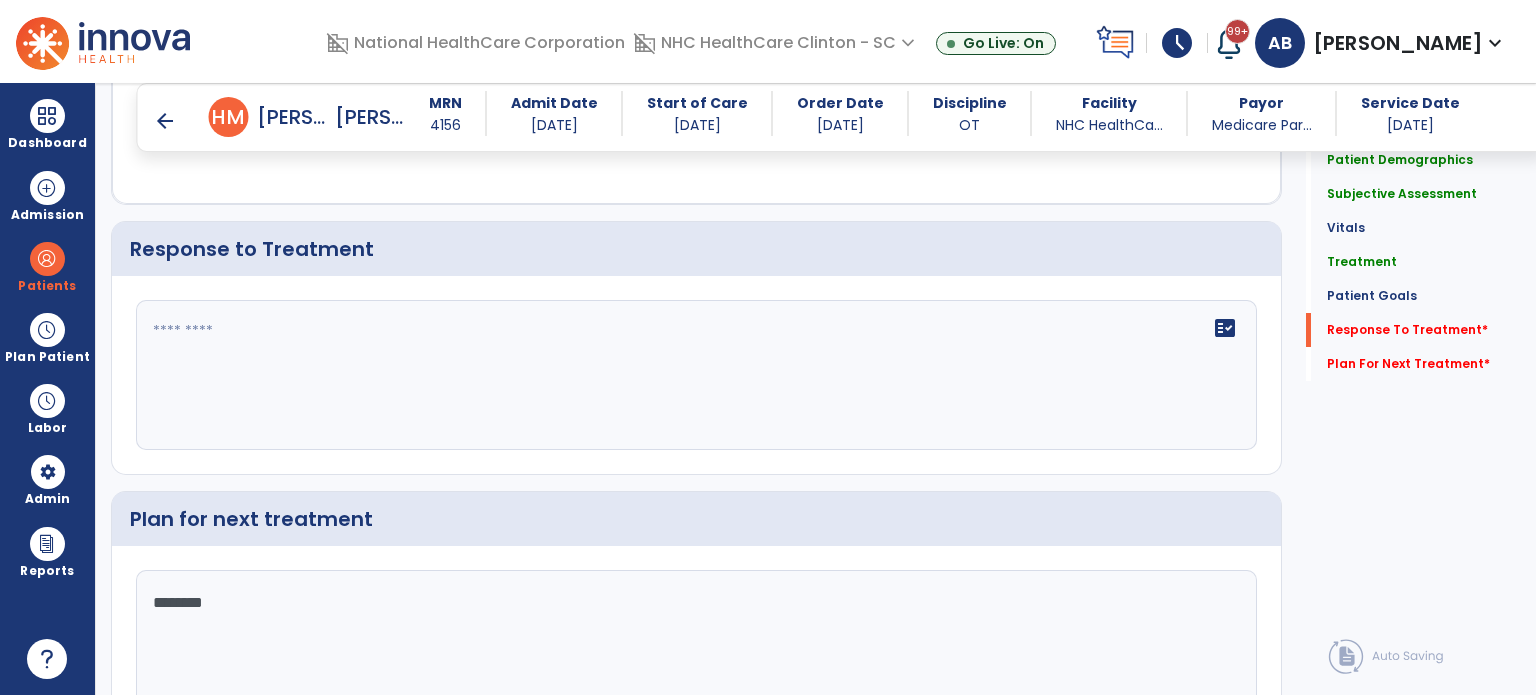 type on "********" 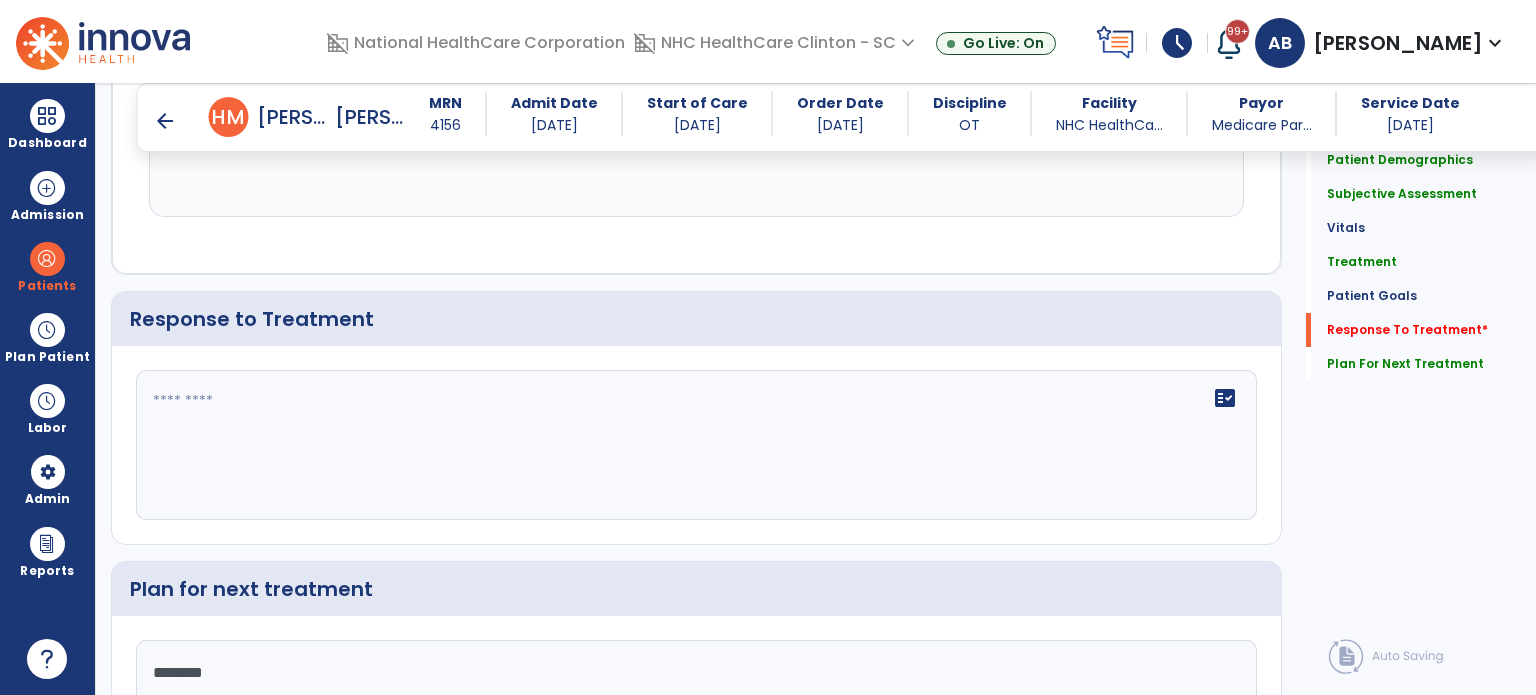 scroll, scrollTop: 2626, scrollLeft: 0, axis: vertical 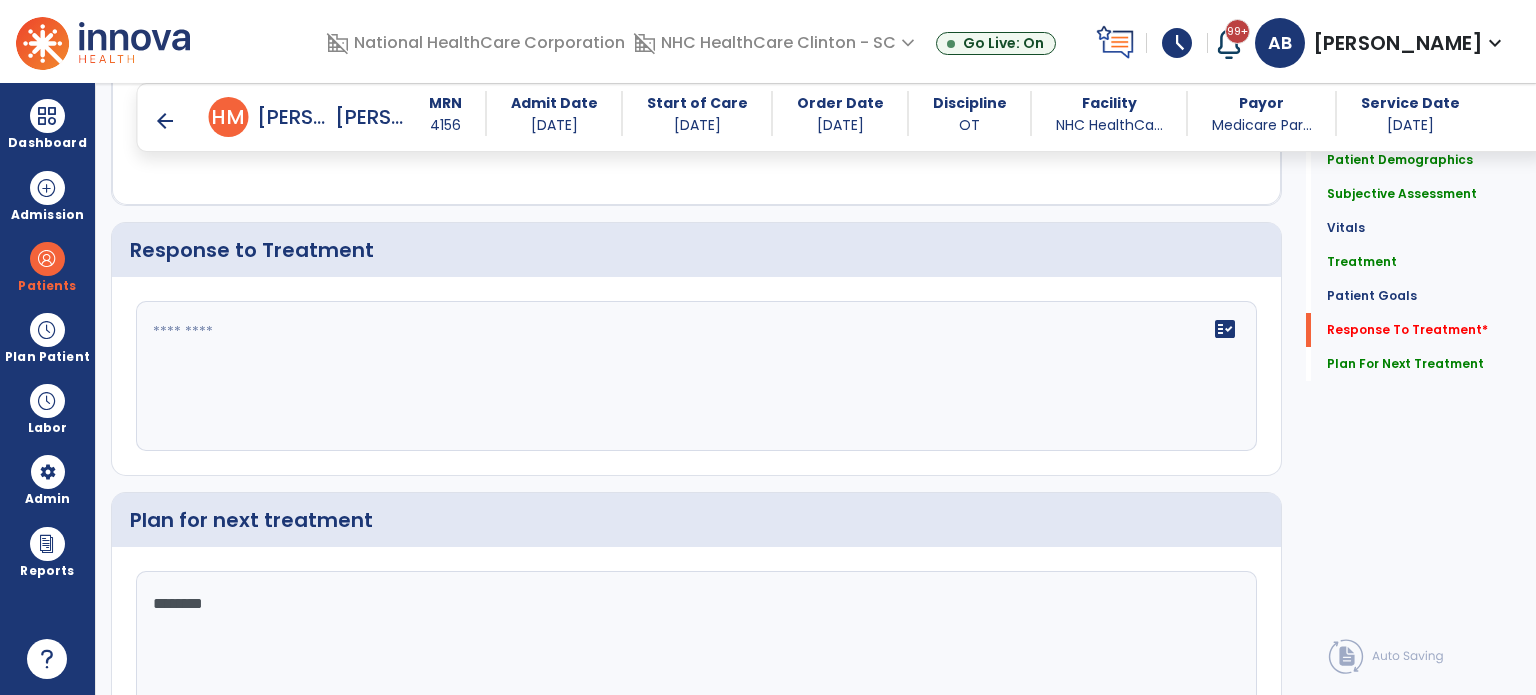 click on "fact_check" 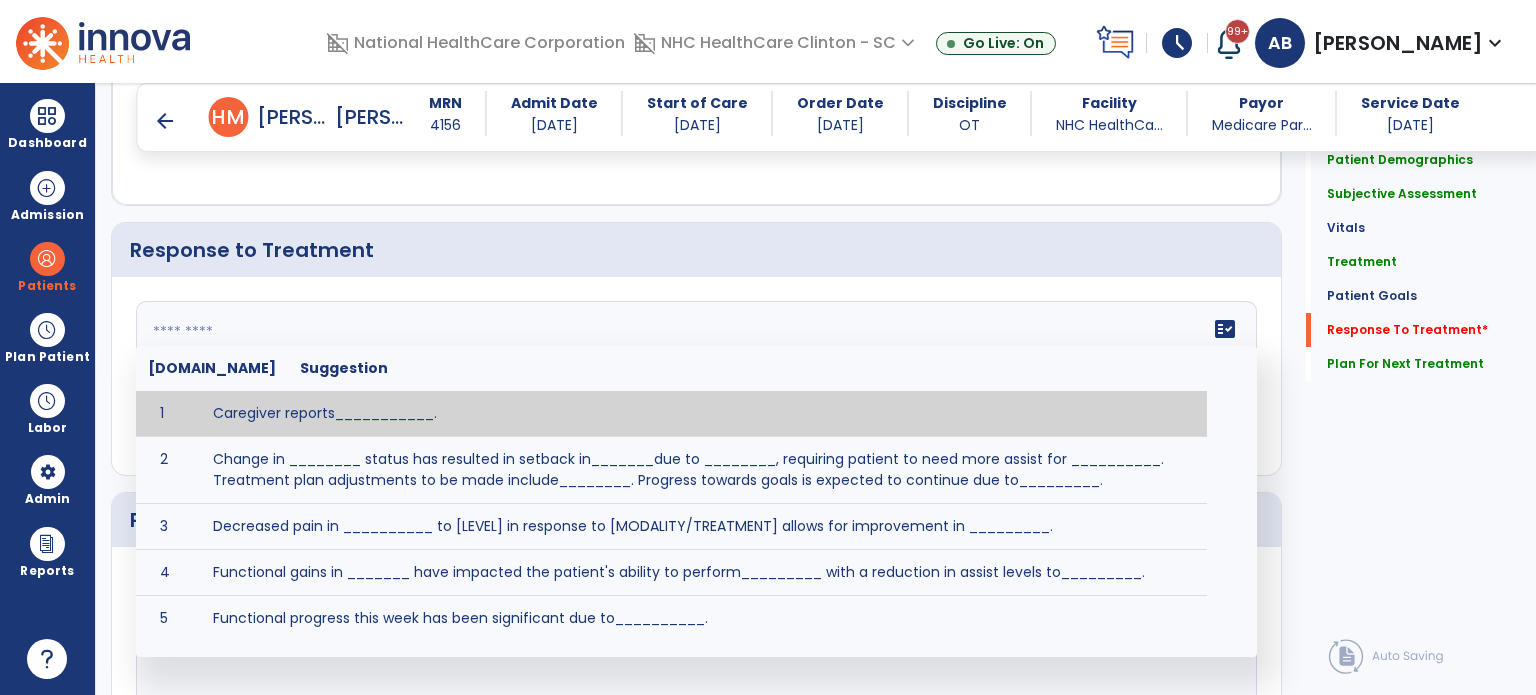 paste on "**********" 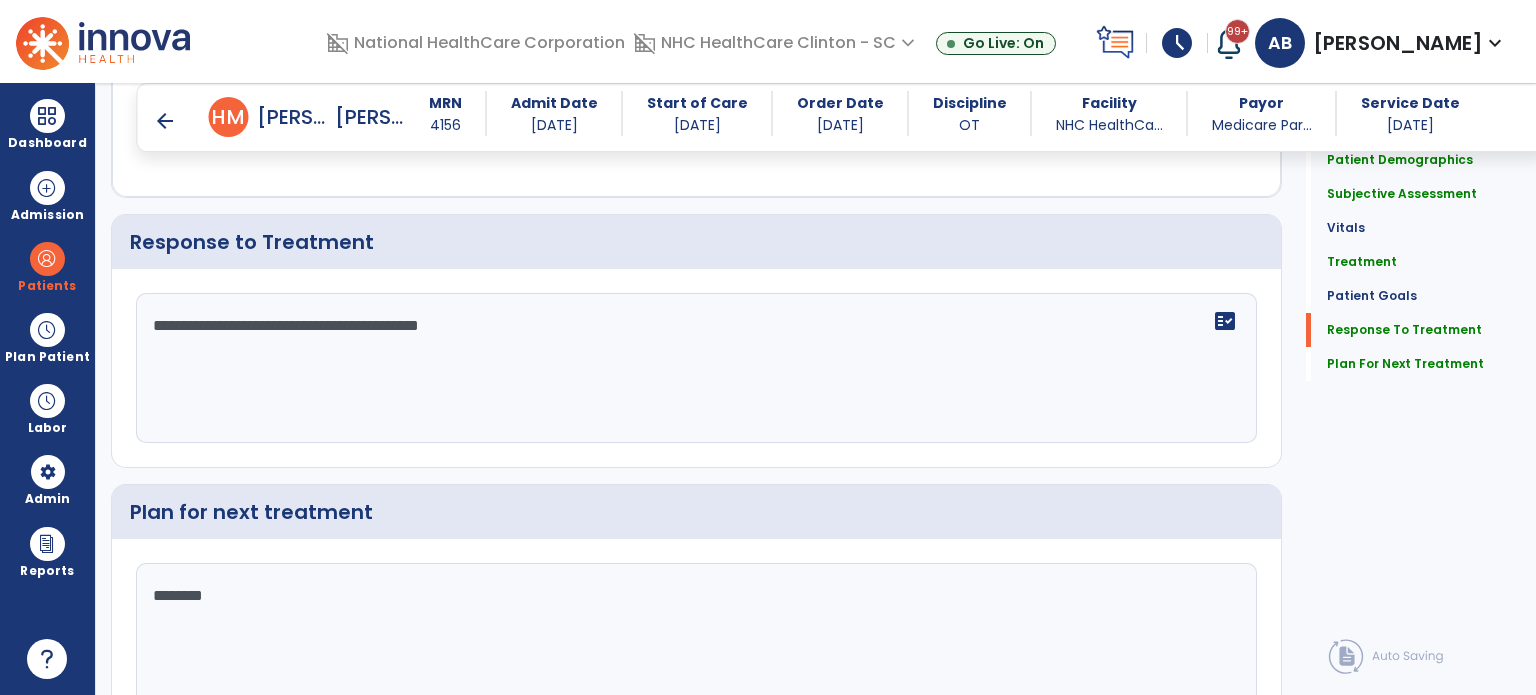 scroll, scrollTop: 2736, scrollLeft: 0, axis: vertical 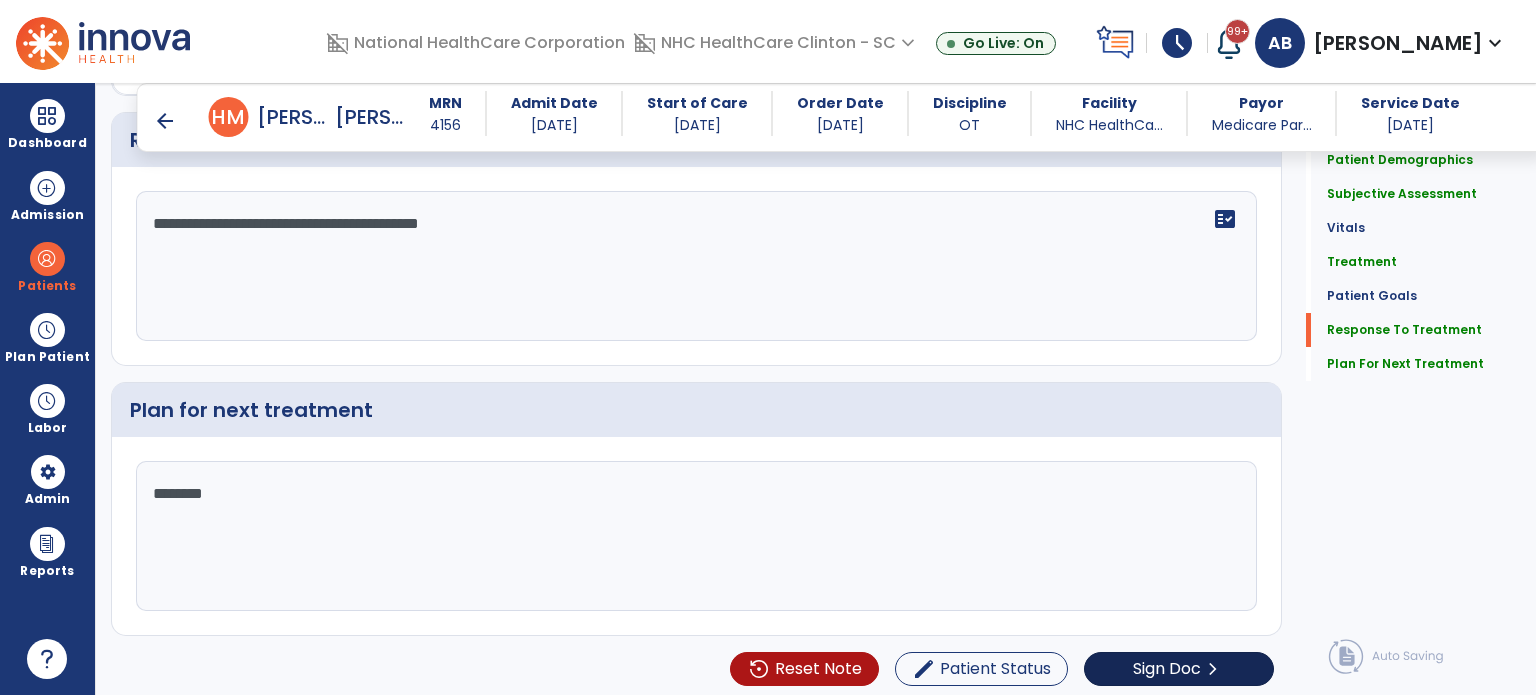type on "**********" 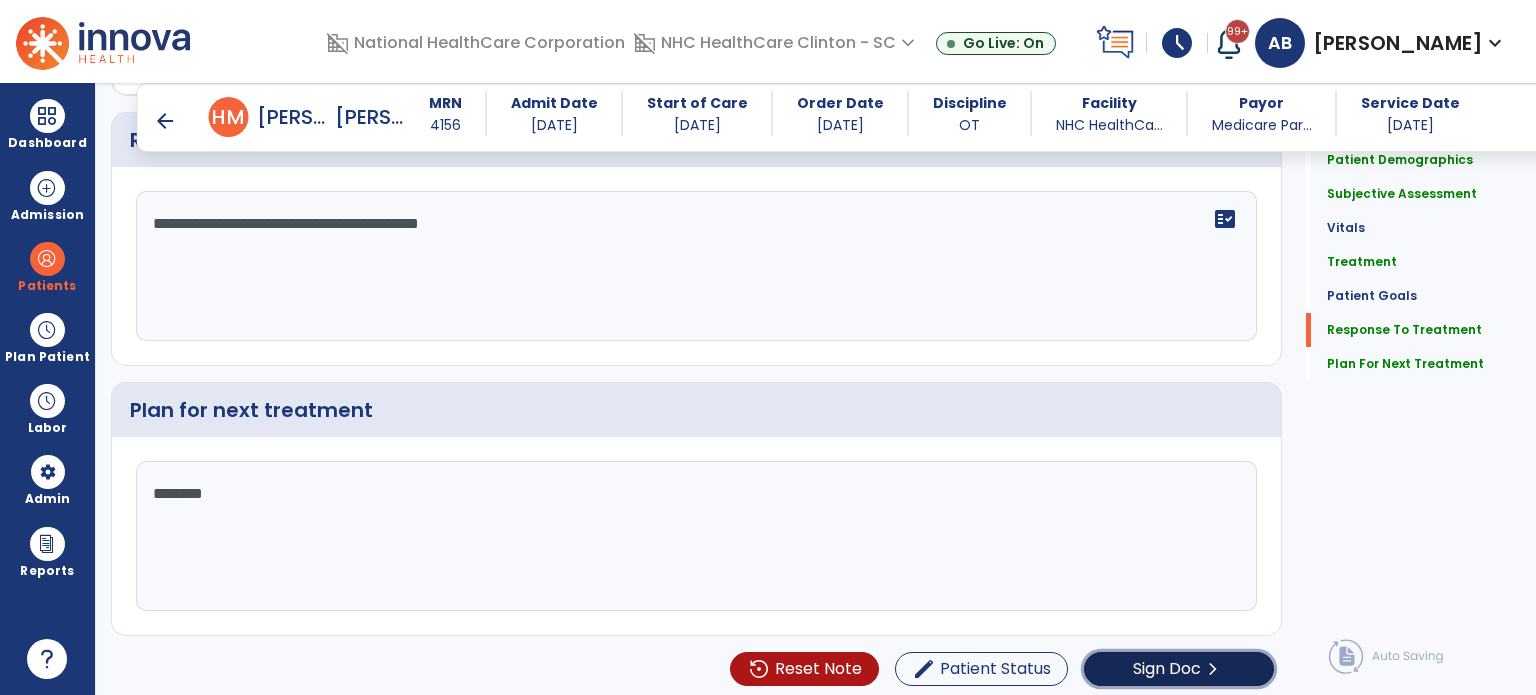 click on "Sign Doc  chevron_right" 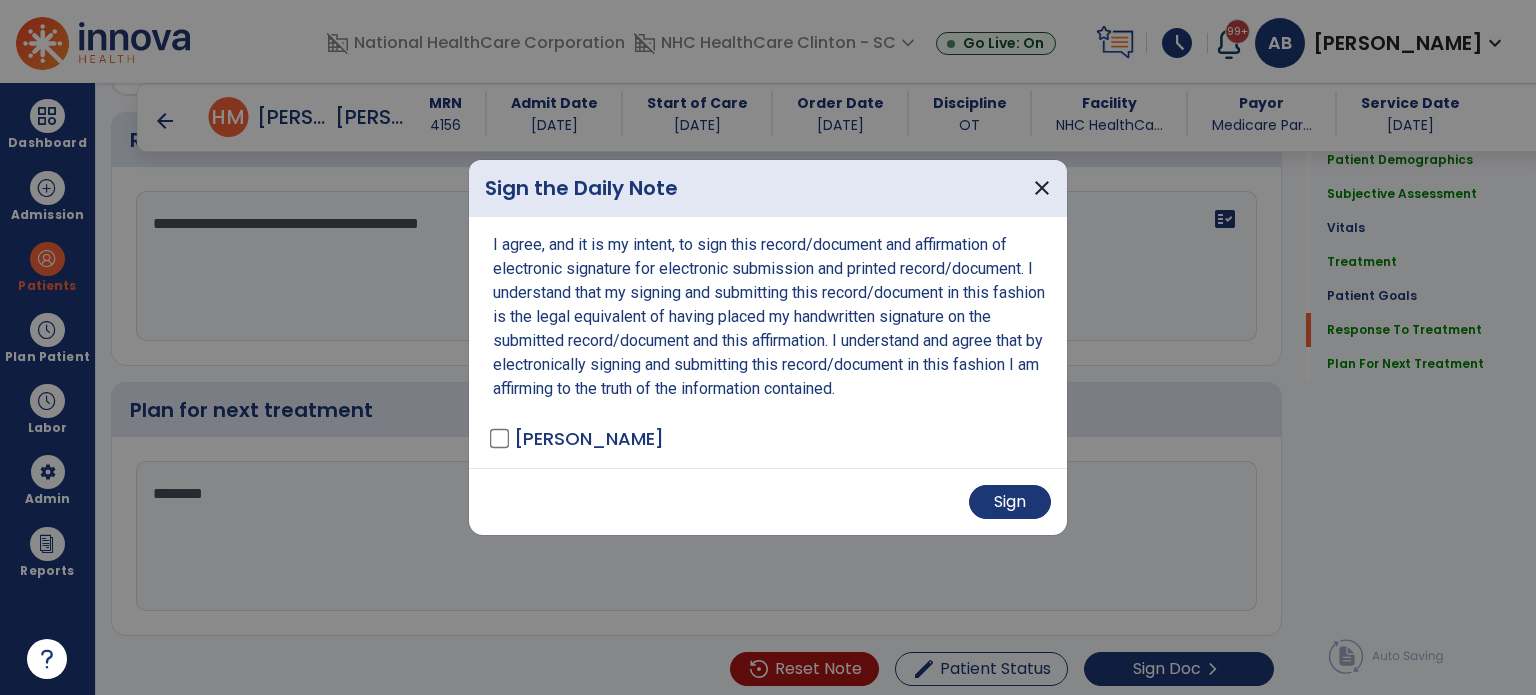 click on "Sign" at bounding box center (768, 501) 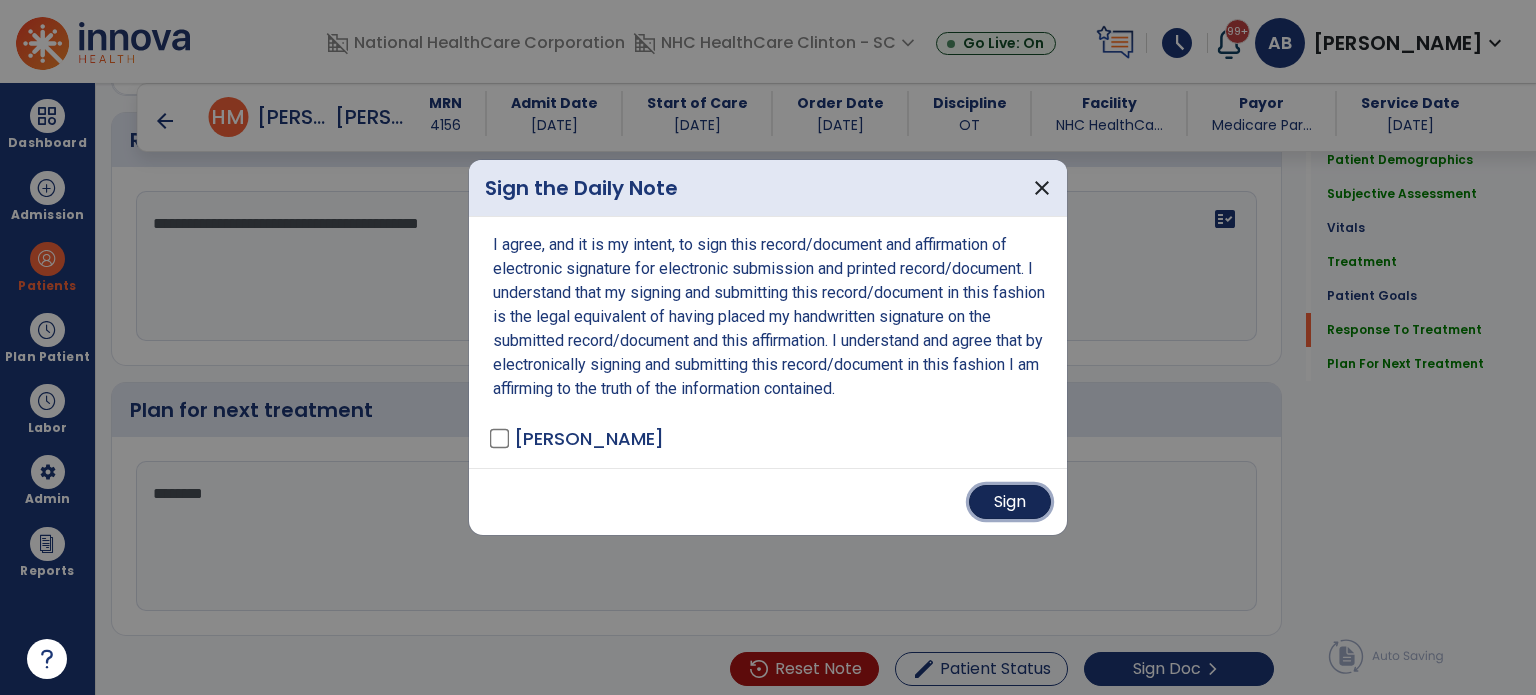 click on "Sign" at bounding box center (1010, 502) 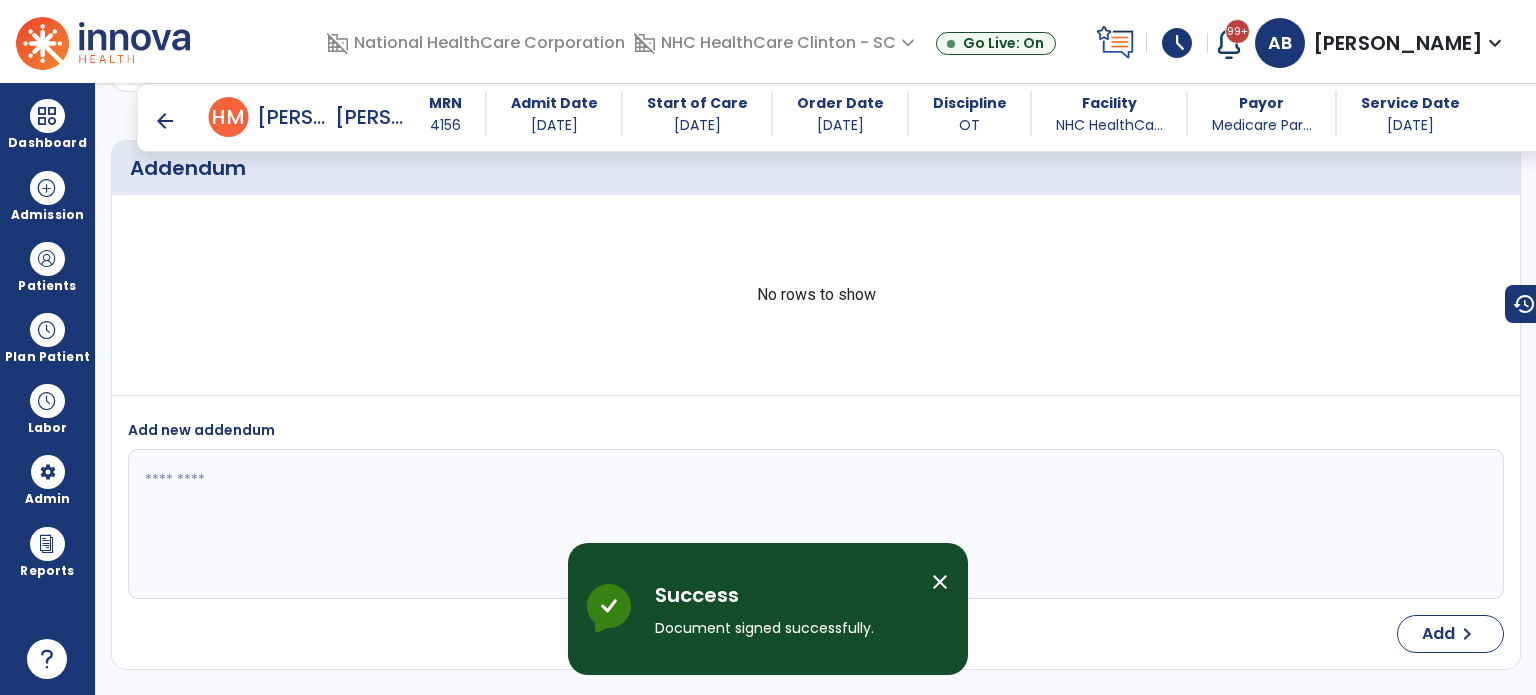 scroll, scrollTop: 3749, scrollLeft: 0, axis: vertical 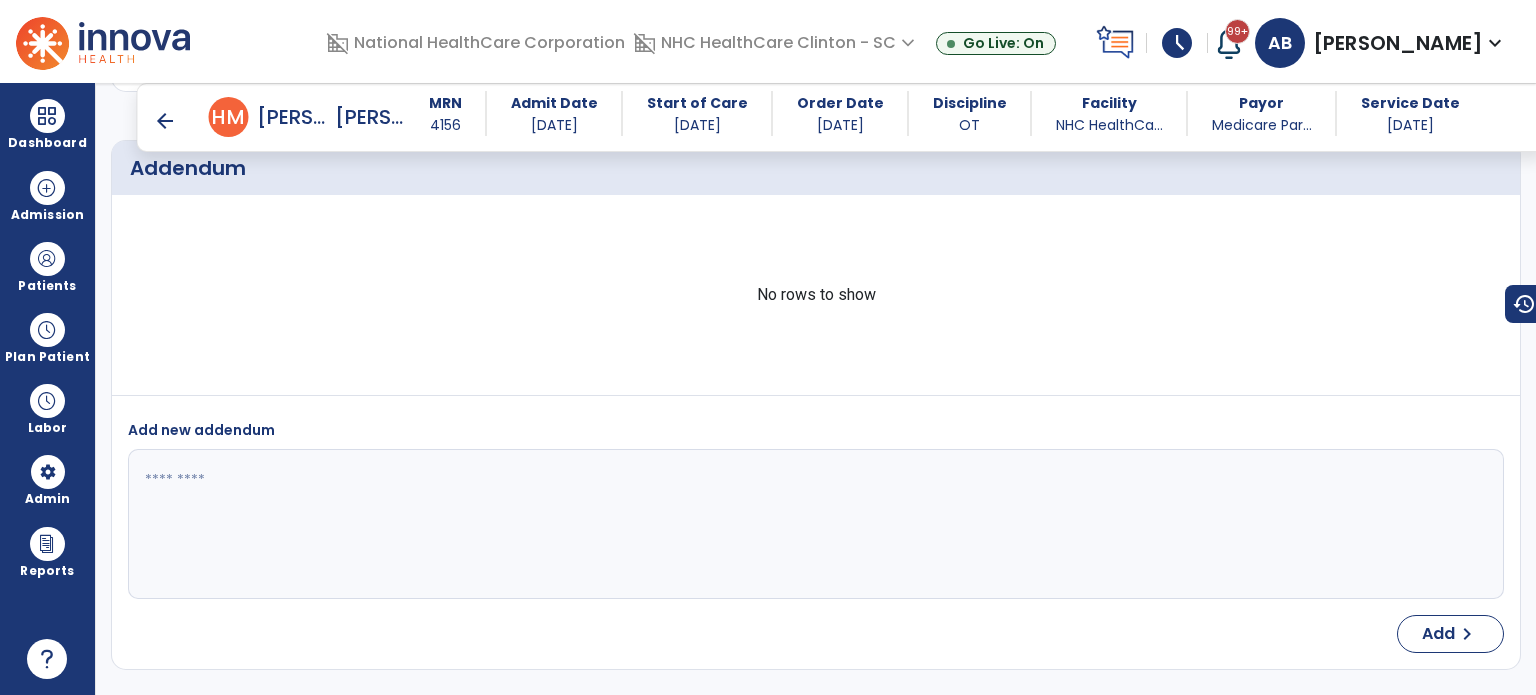 click on "arrow_back" at bounding box center [165, 121] 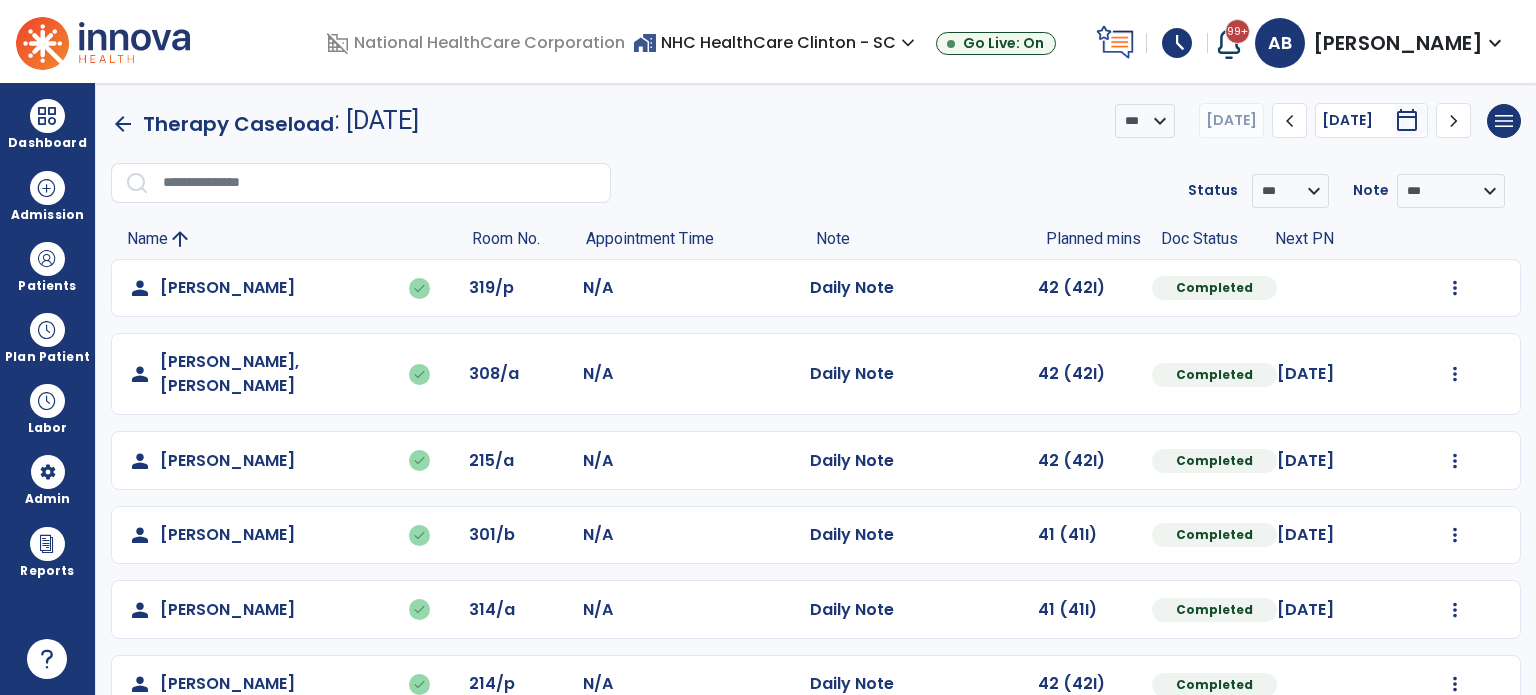 scroll, scrollTop: 244, scrollLeft: 0, axis: vertical 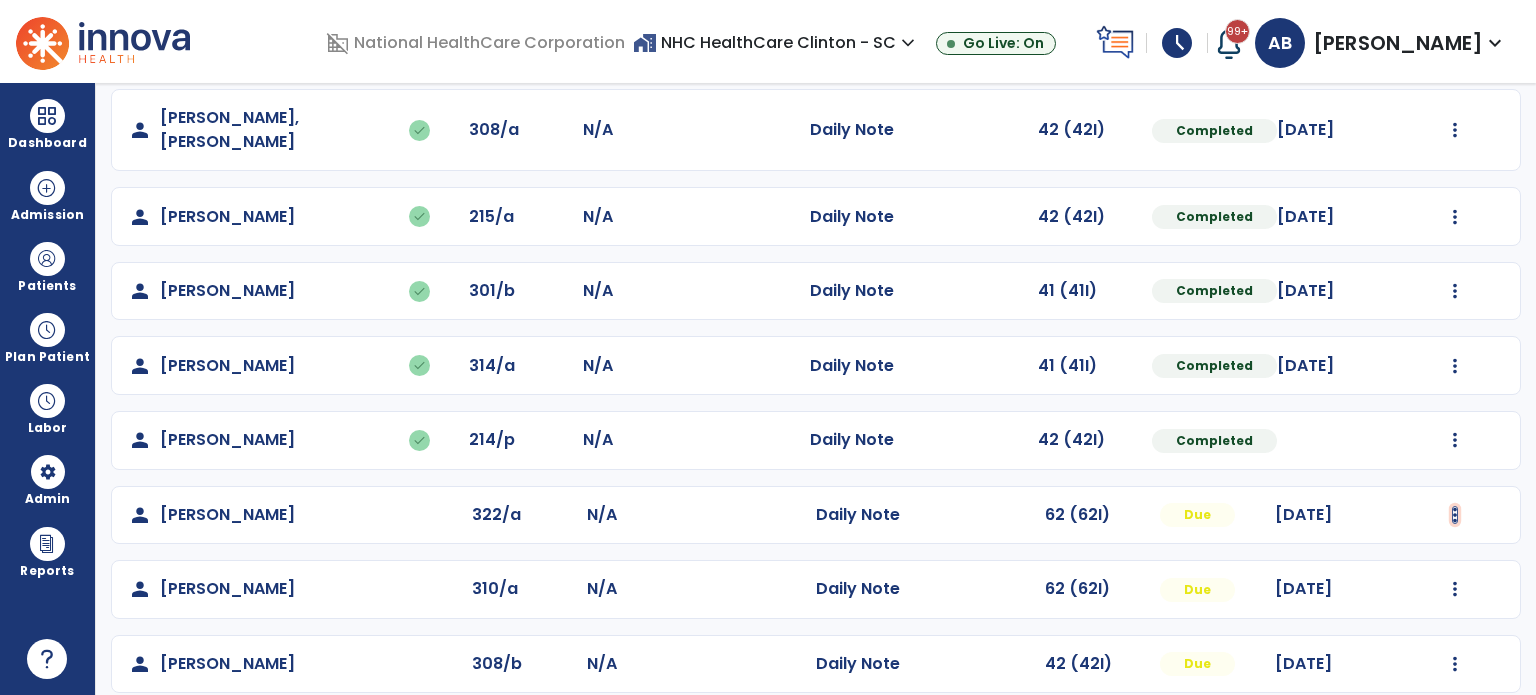 click at bounding box center (1455, 44) 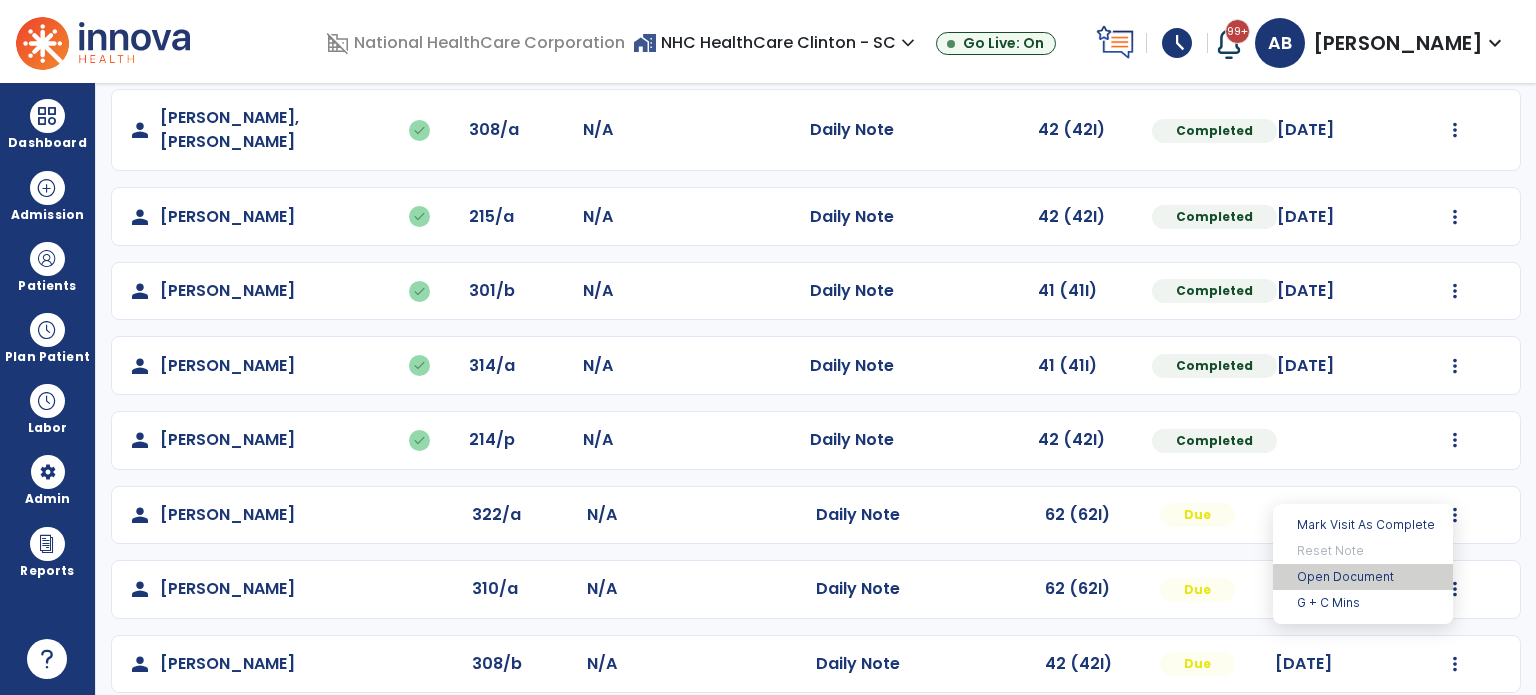 click on "Open Document" at bounding box center [1363, 577] 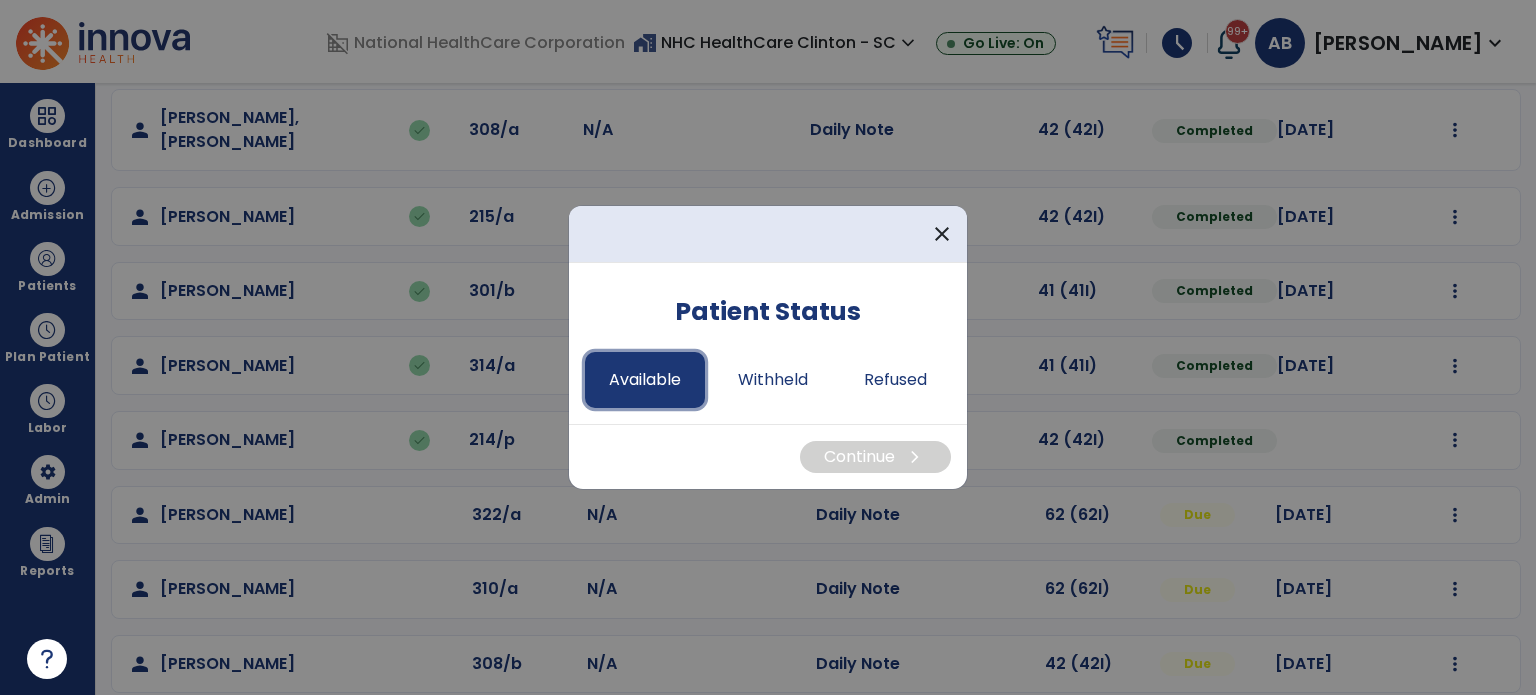 click on "Available" at bounding box center (645, 380) 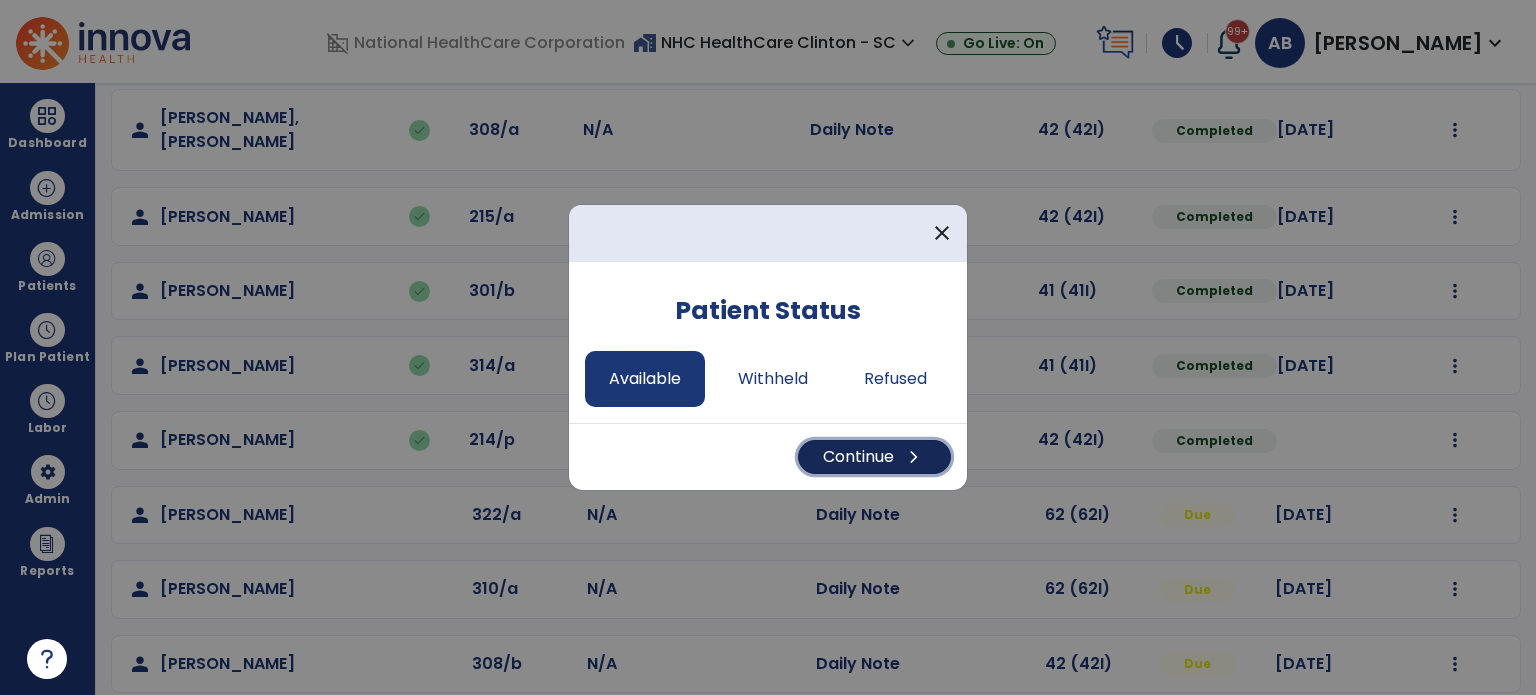 click on "Continue   chevron_right" at bounding box center [874, 457] 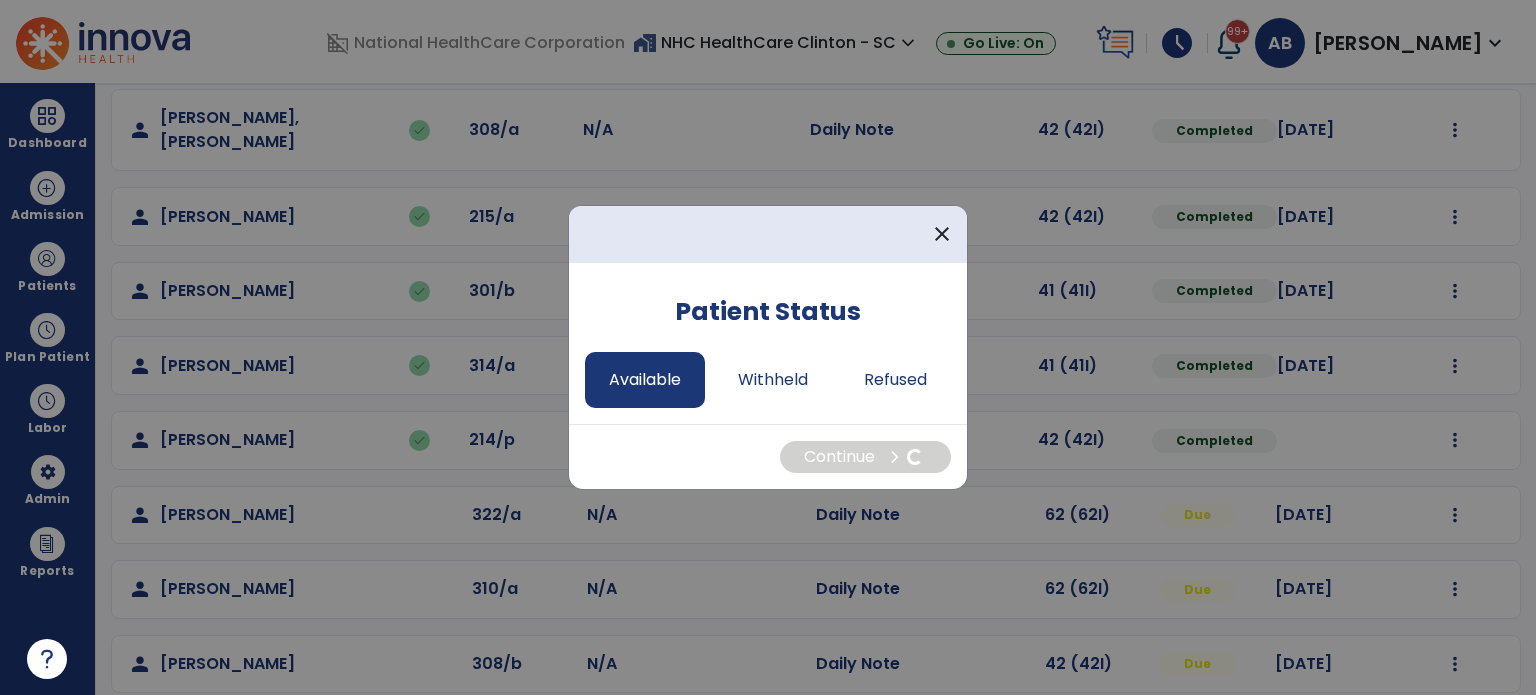 select on "*" 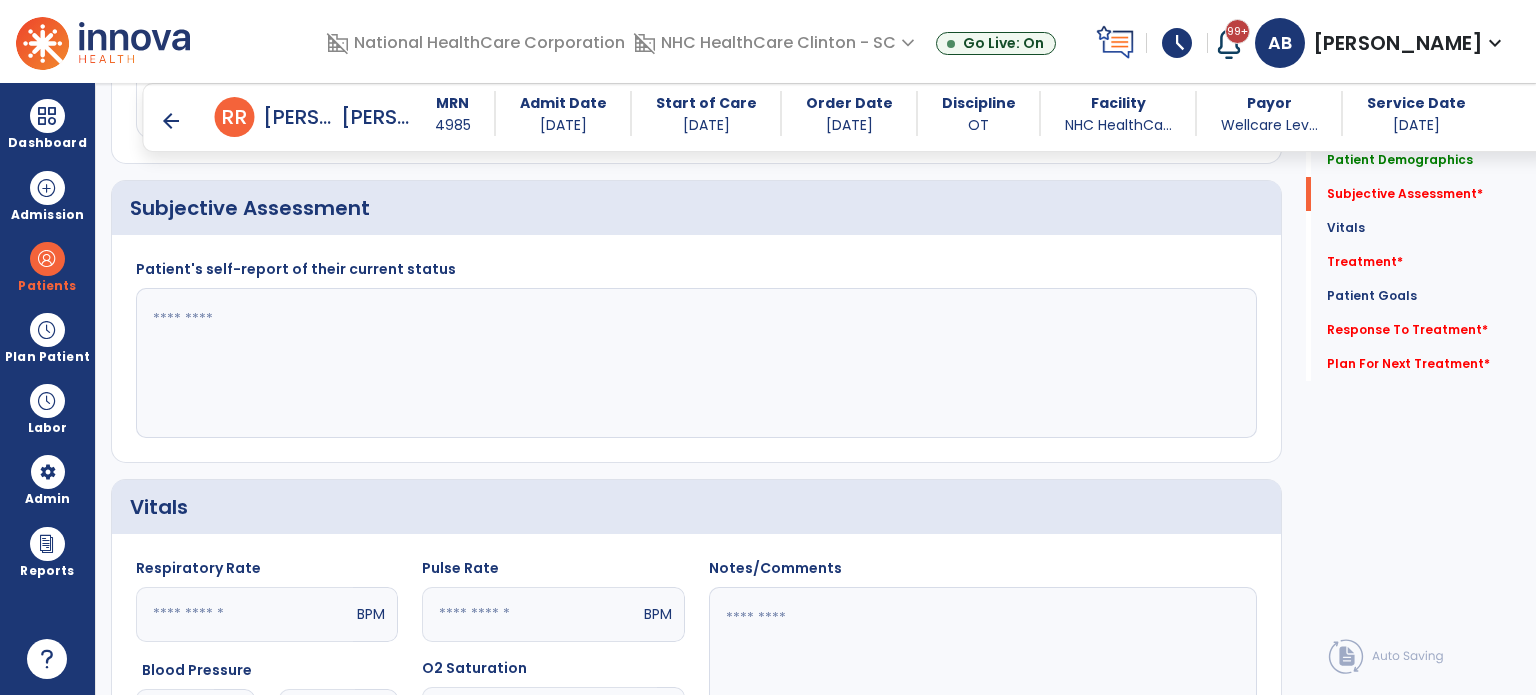 scroll, scrollTop: 1596, scrollLeft: 0, axis: vertical 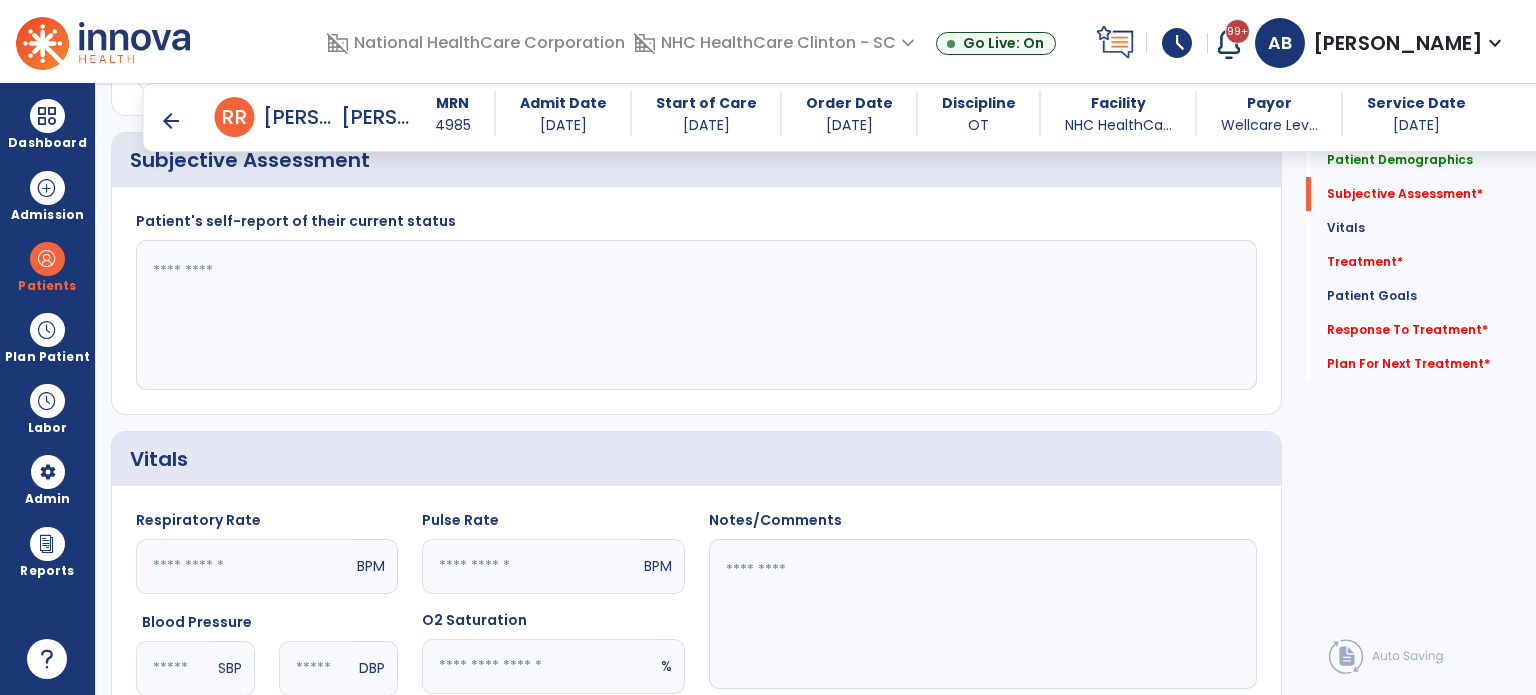 click 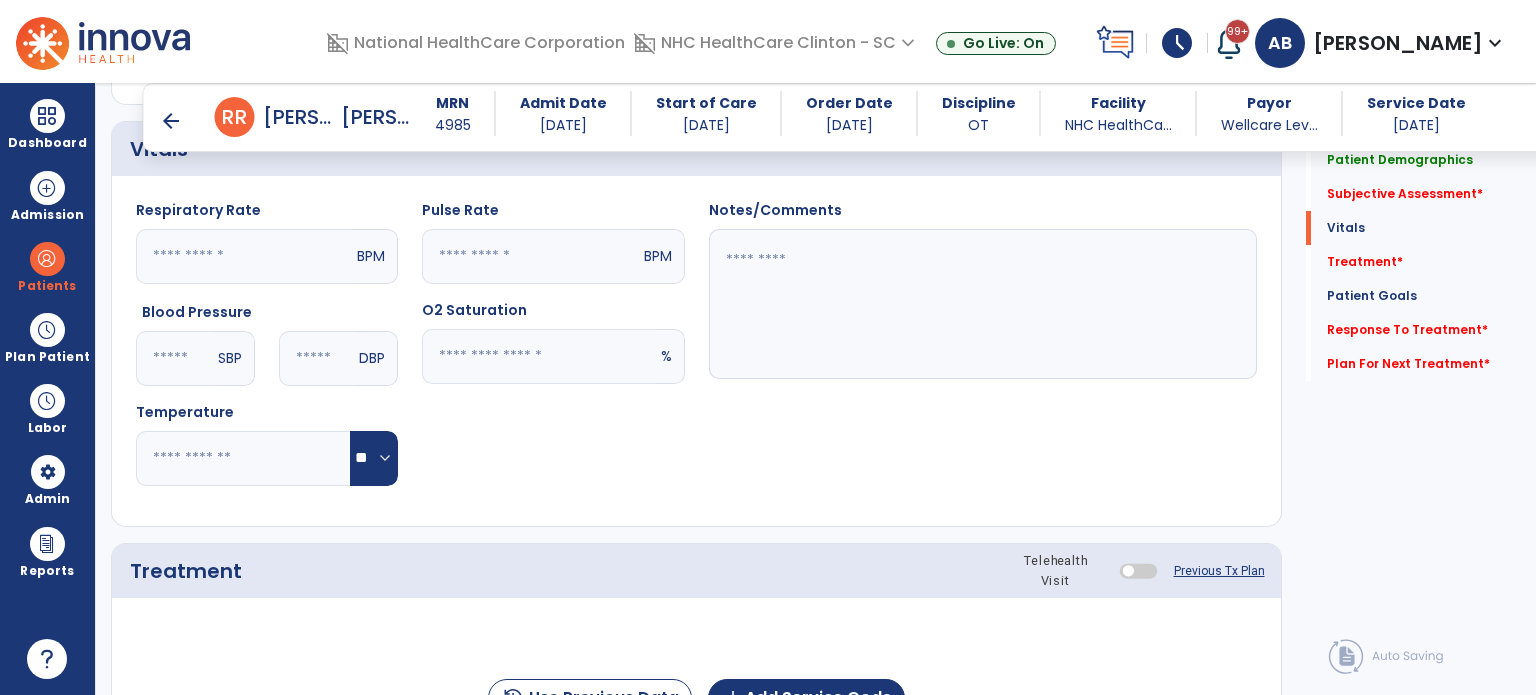 scroll, scrollTop: 1907, scrollLeft: 0, axis: vertical 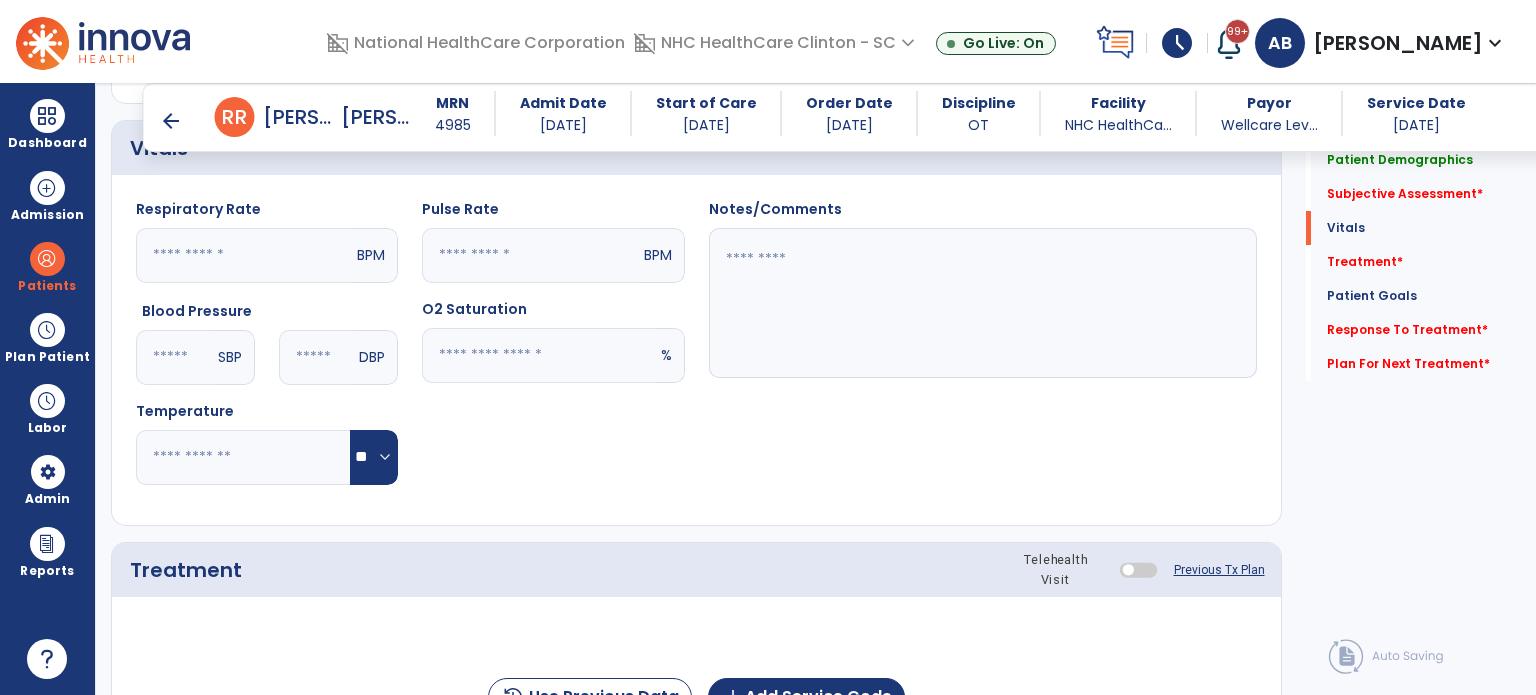 type on "**********" 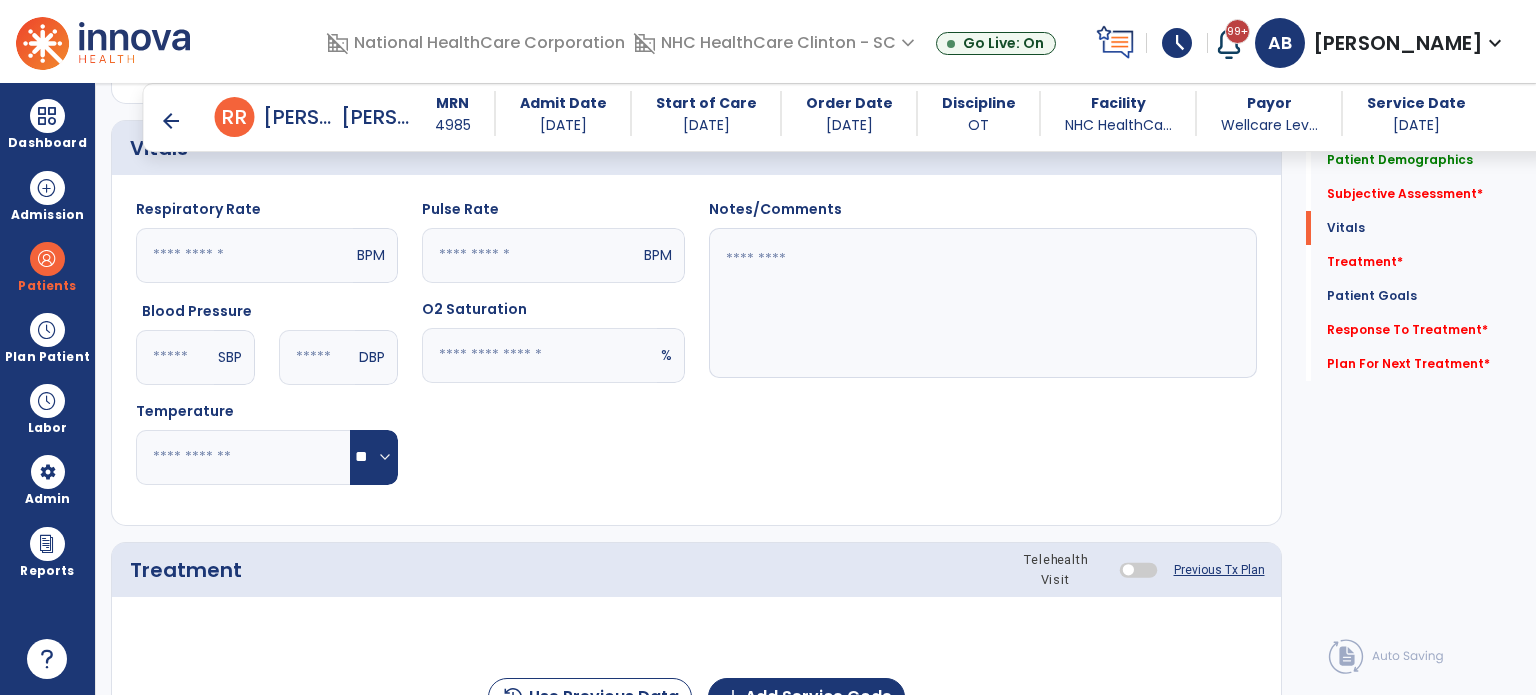 click 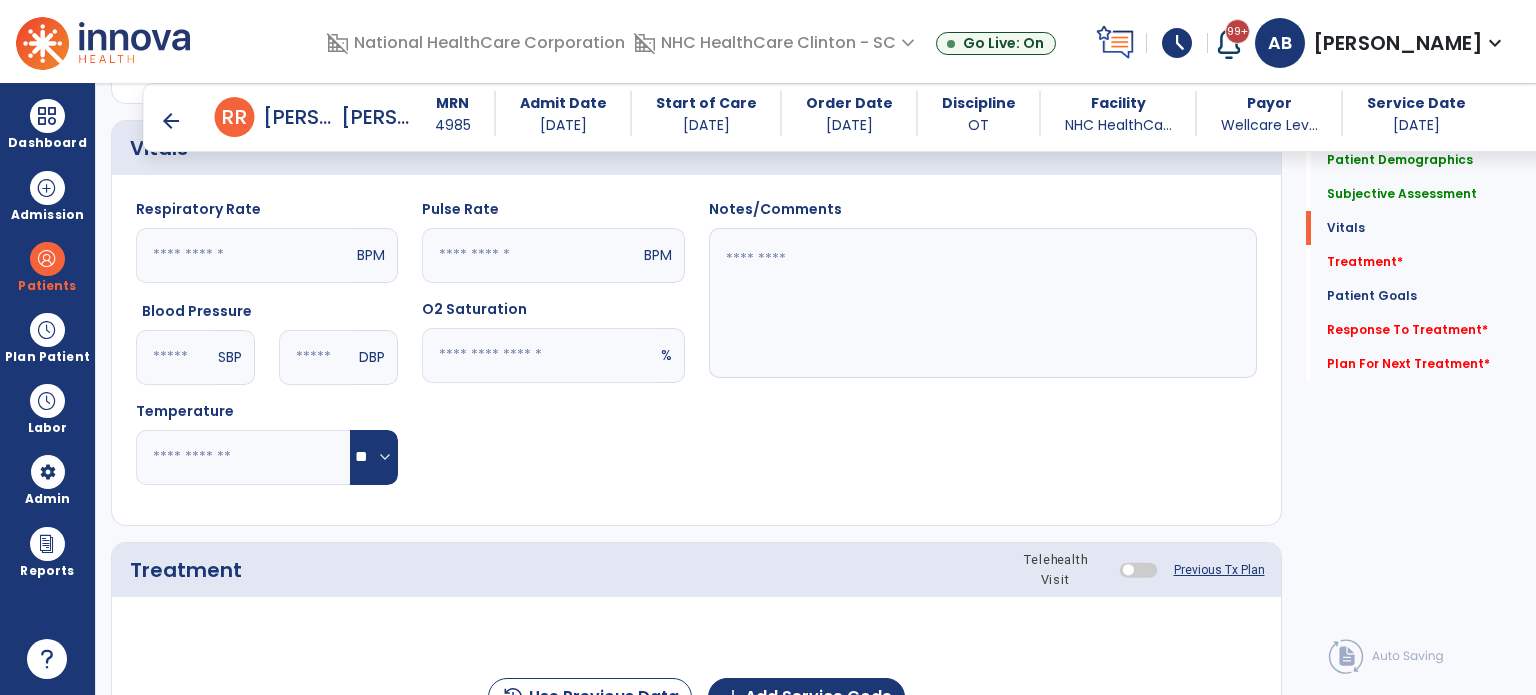 type on "**" 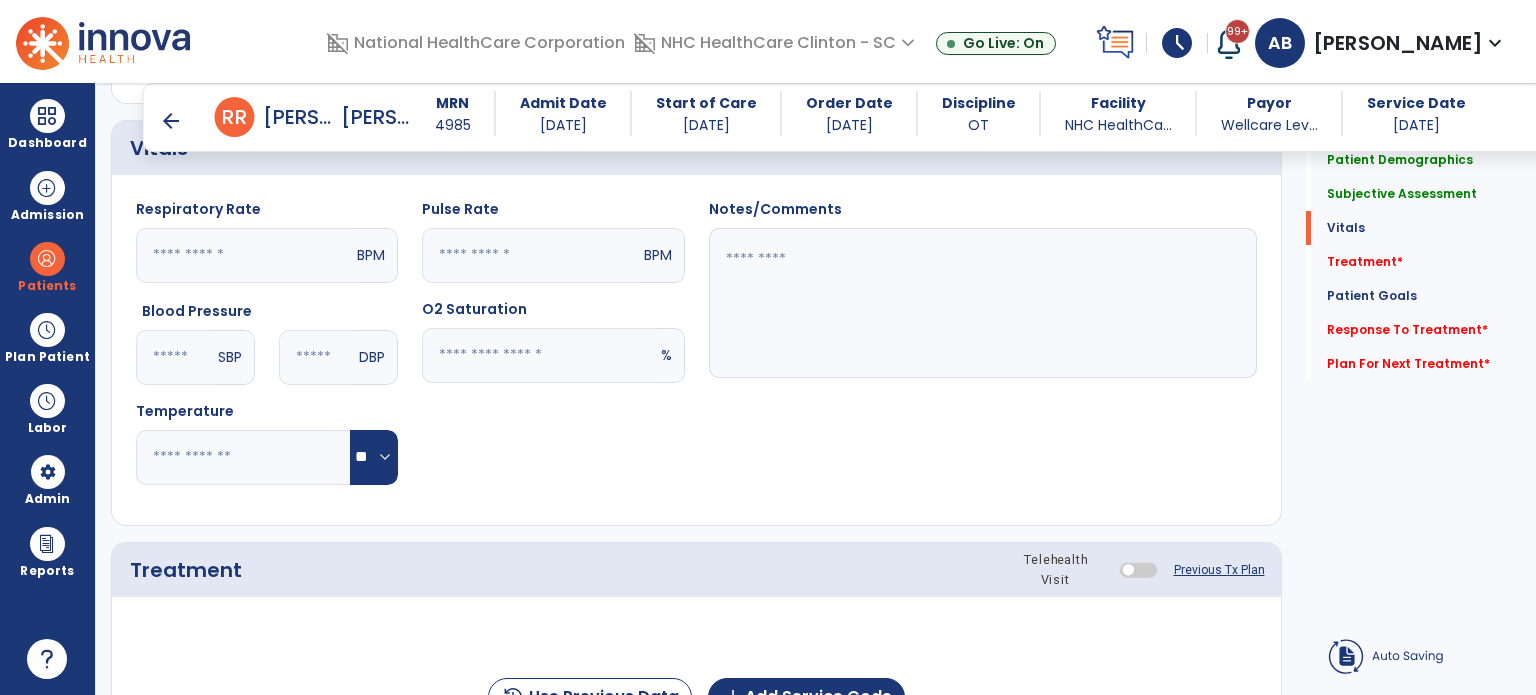 click 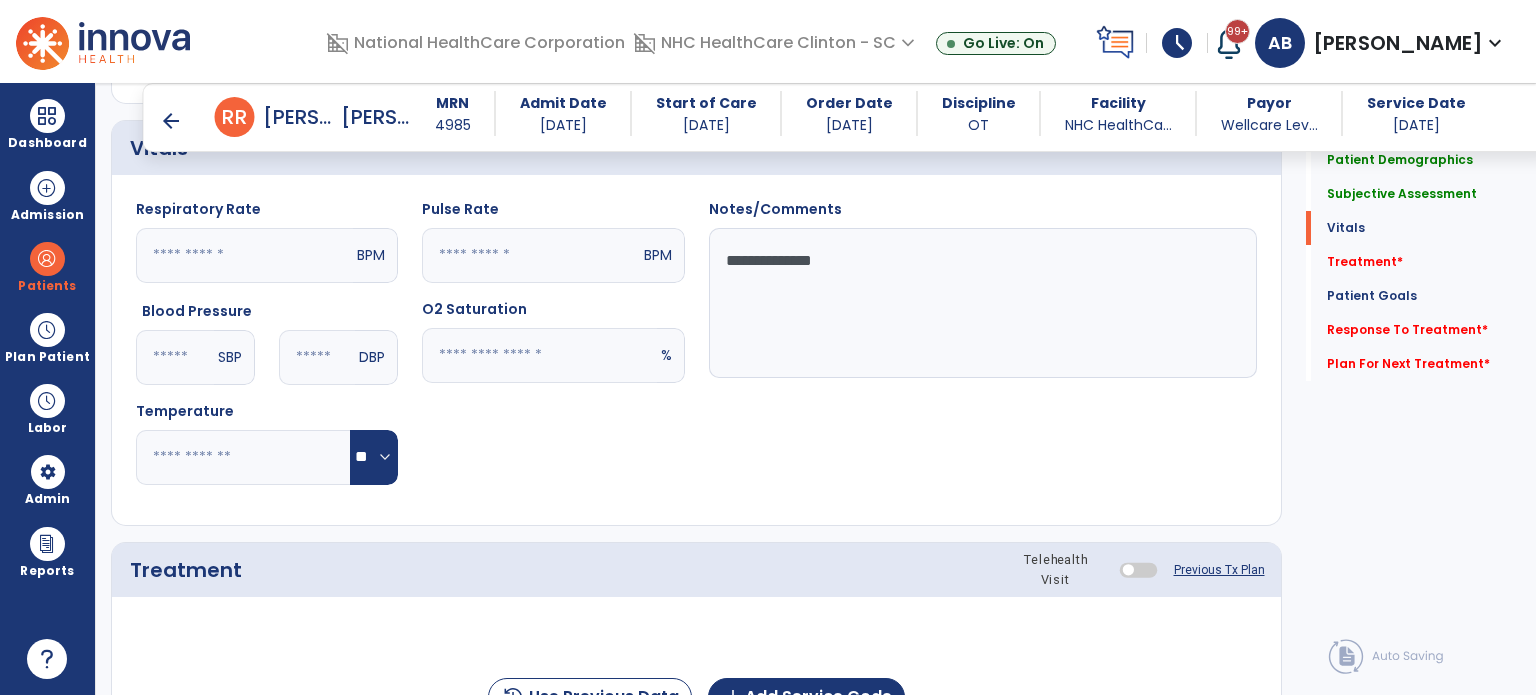 paste on "**********" 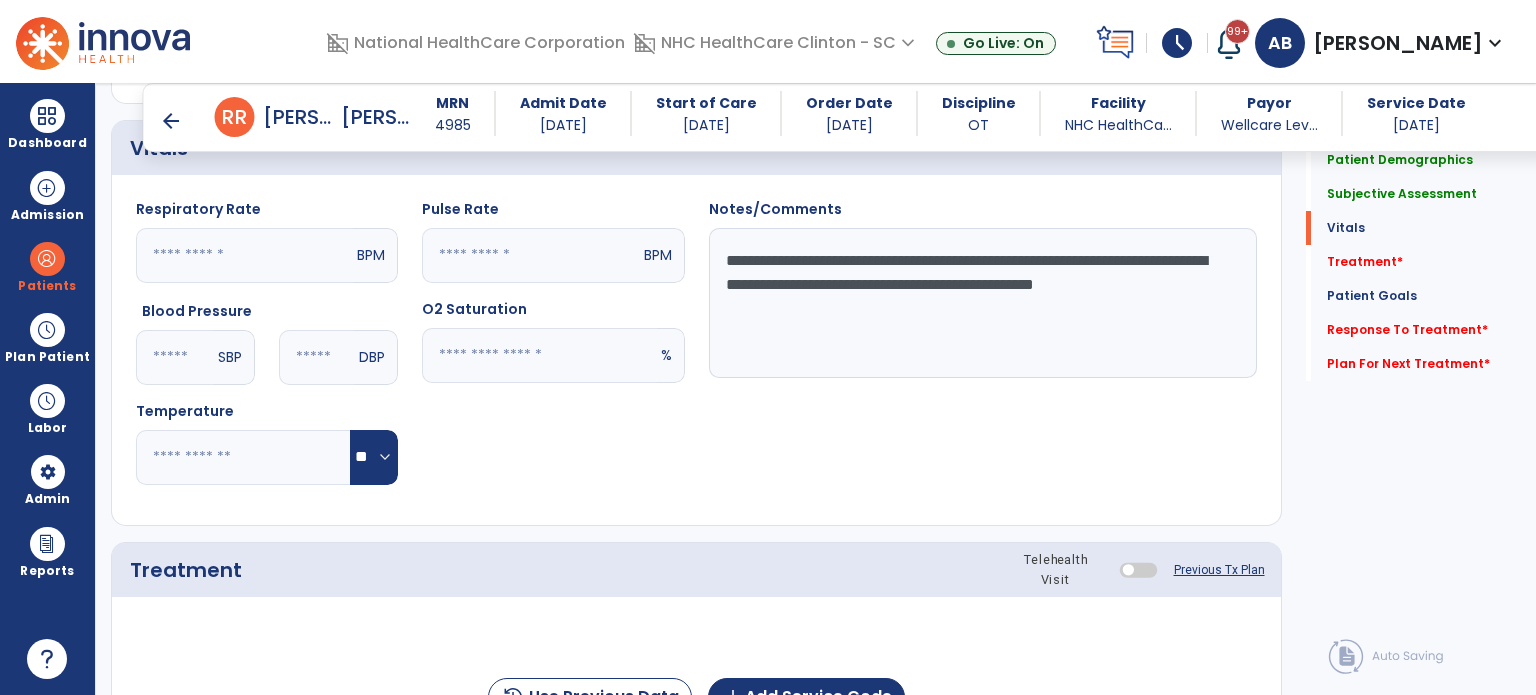 click on "**********" 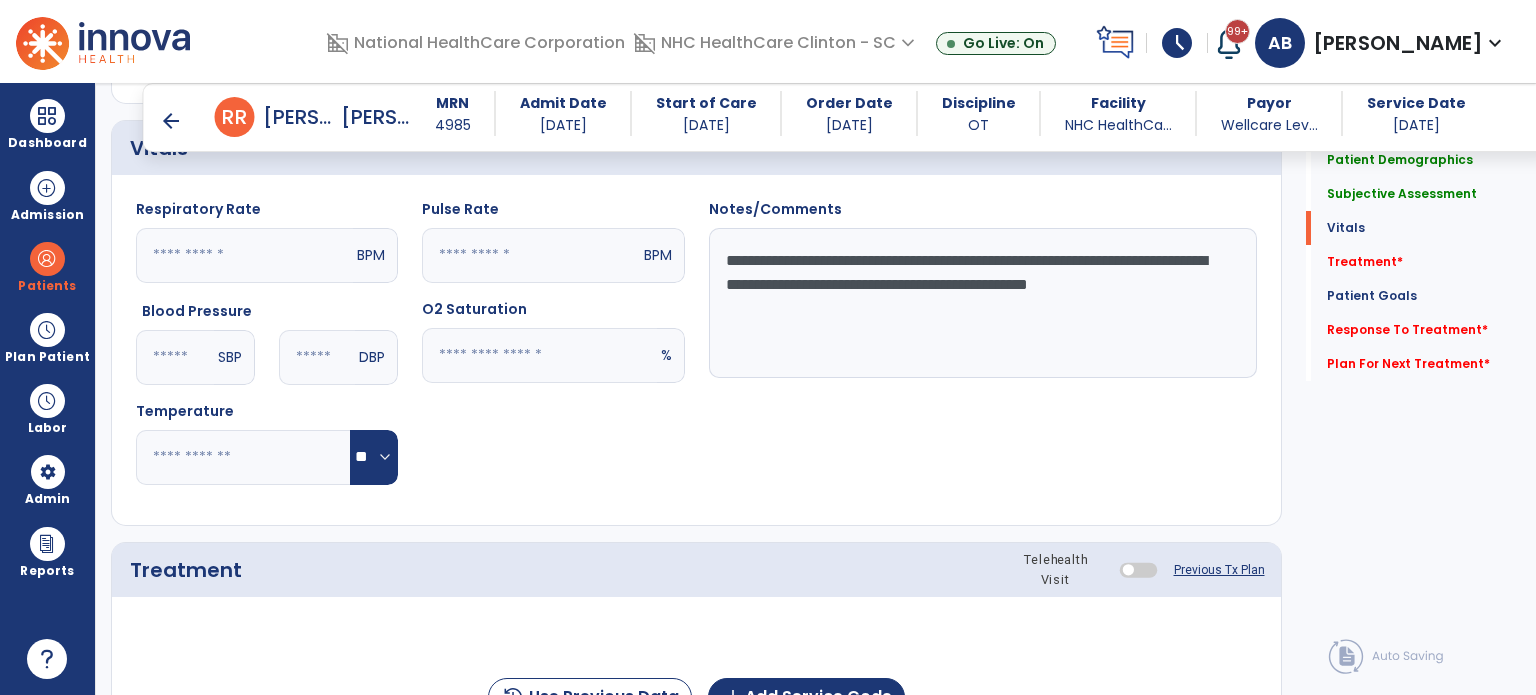 type on "**********" 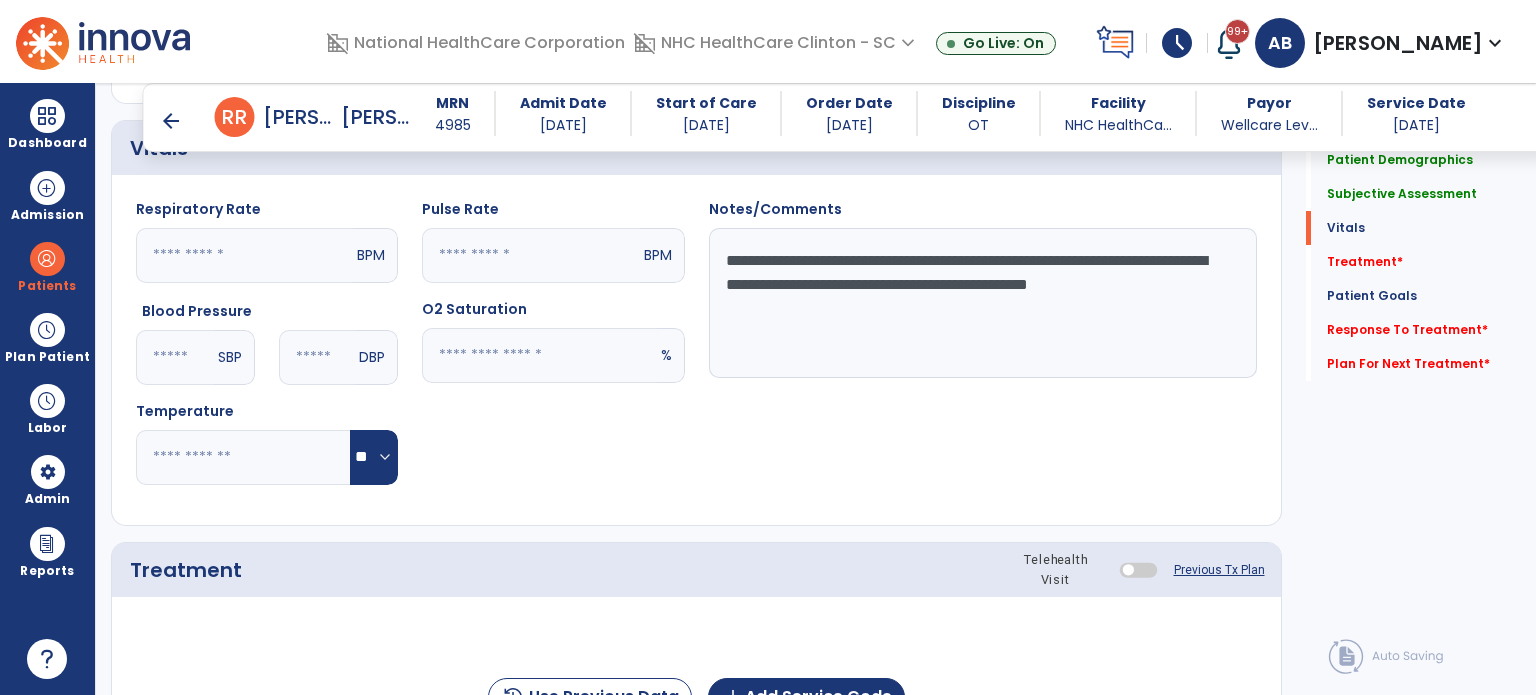 click 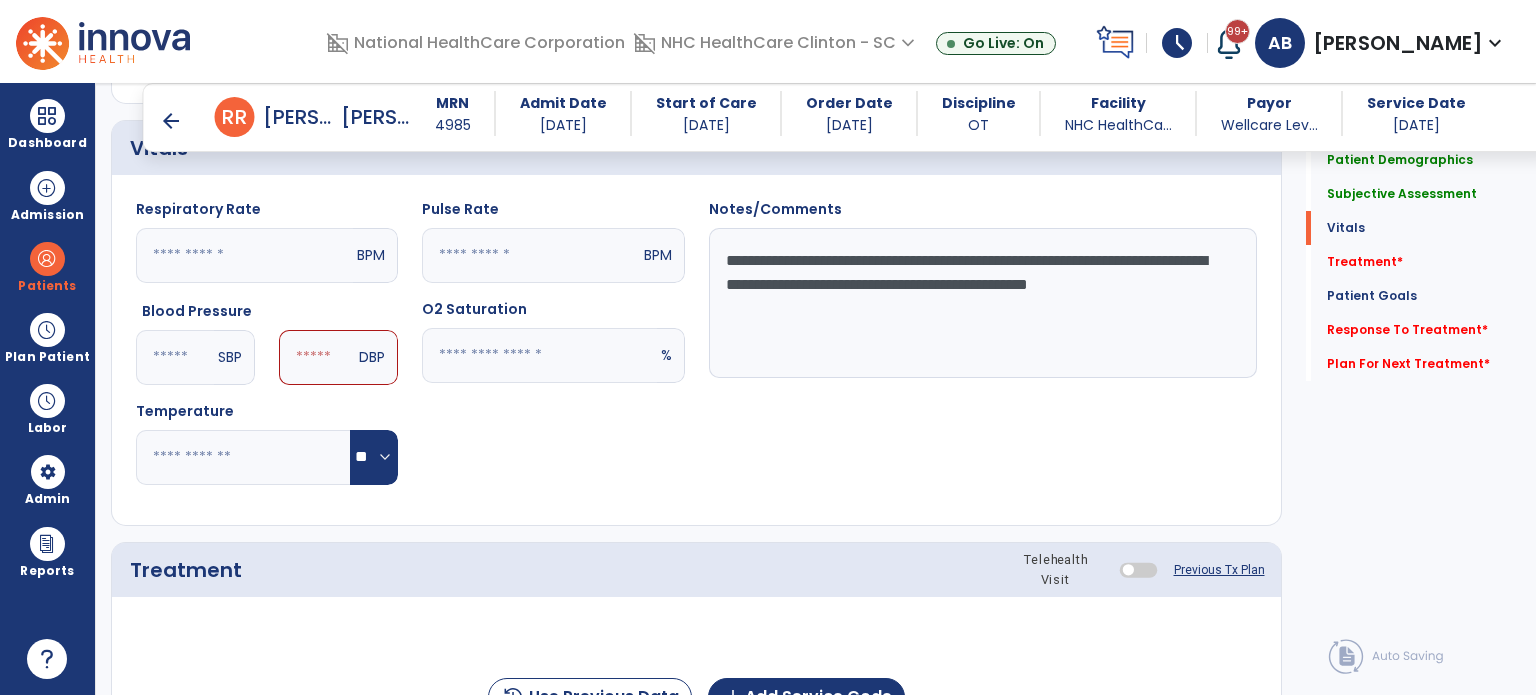 type on "***" 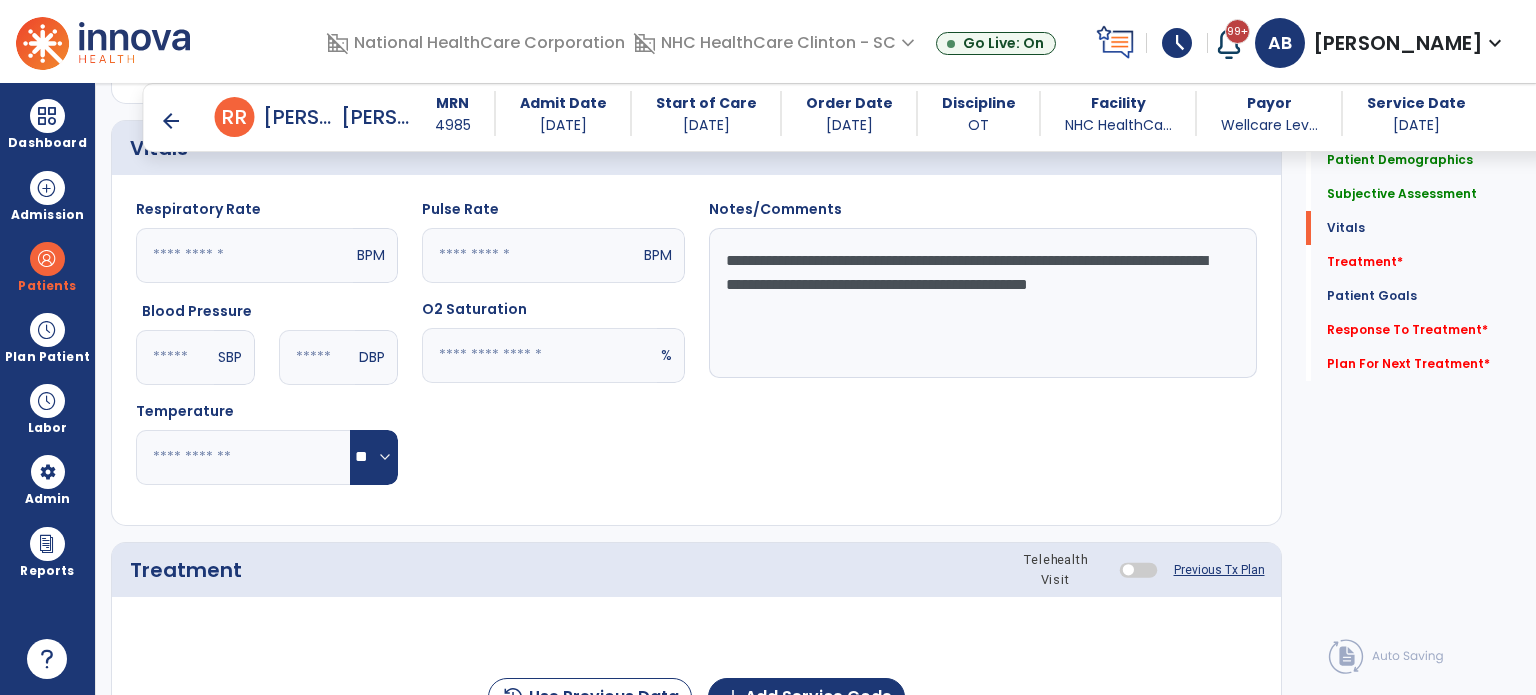 type on "**" 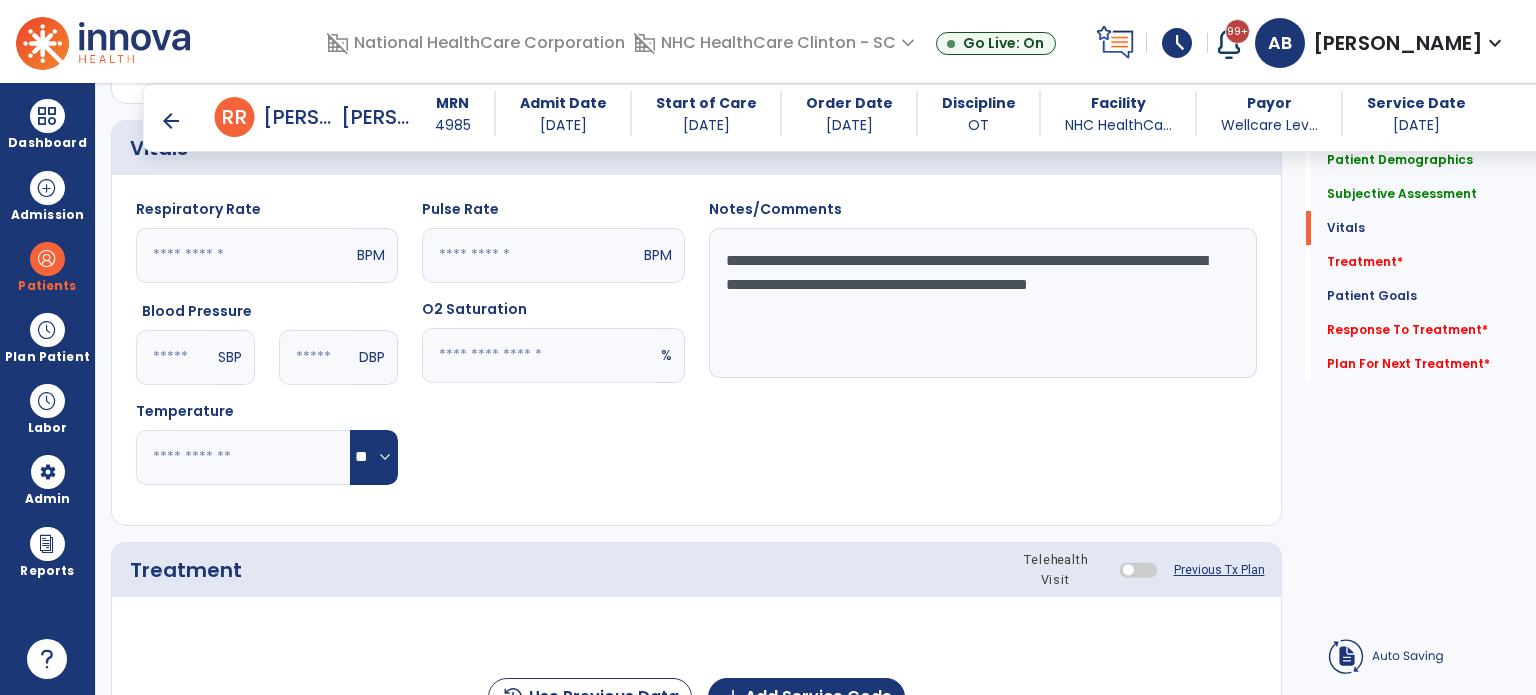 click 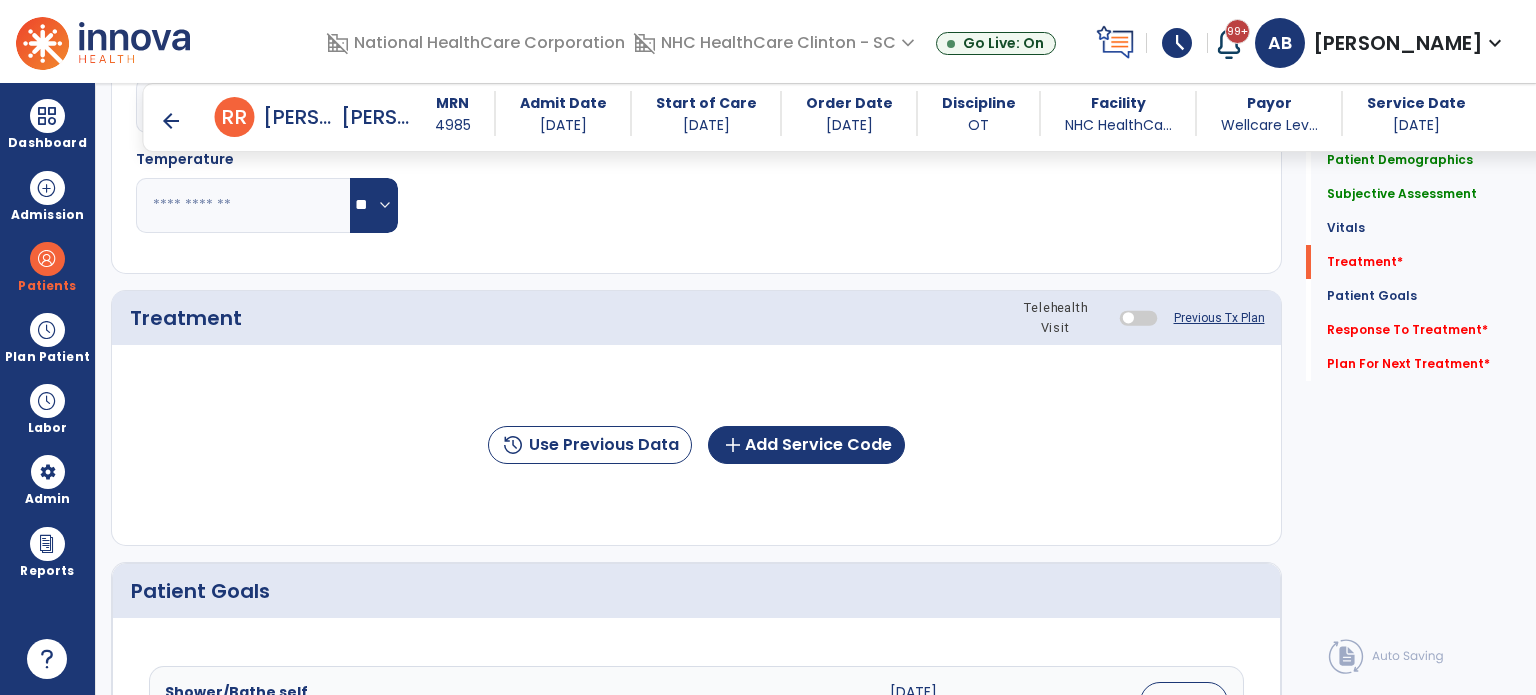 scroll, scrollTop: 2162, scrollLeft: 0, axis: vertical 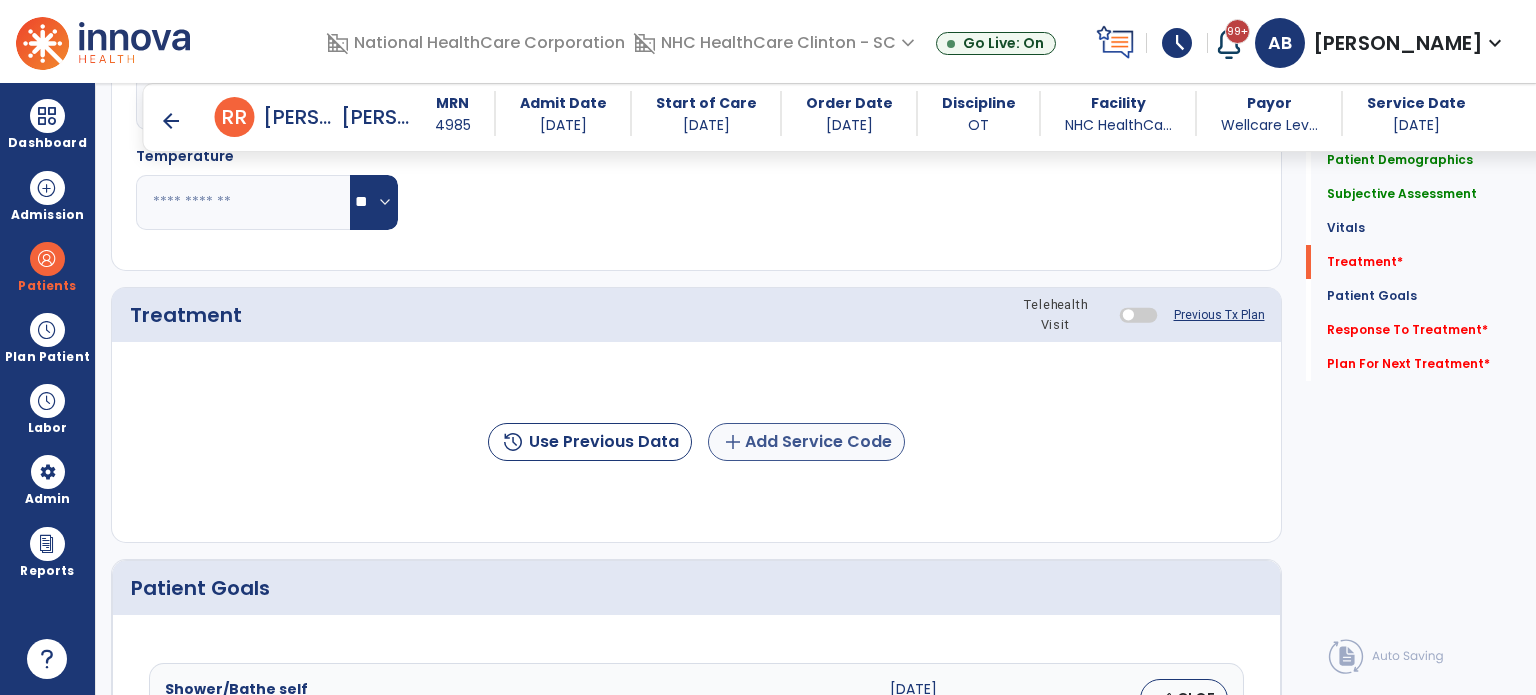 type on "**" 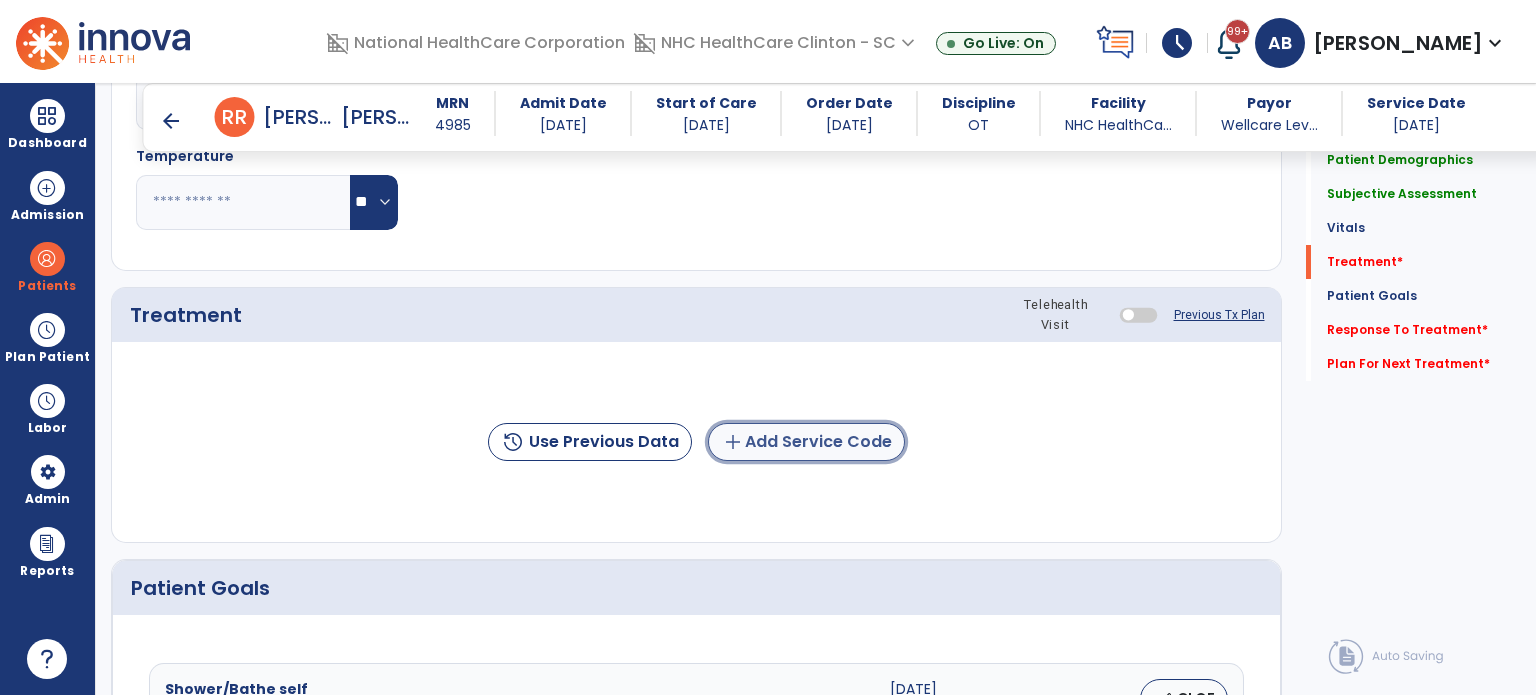 click on "add  Add Service Code" 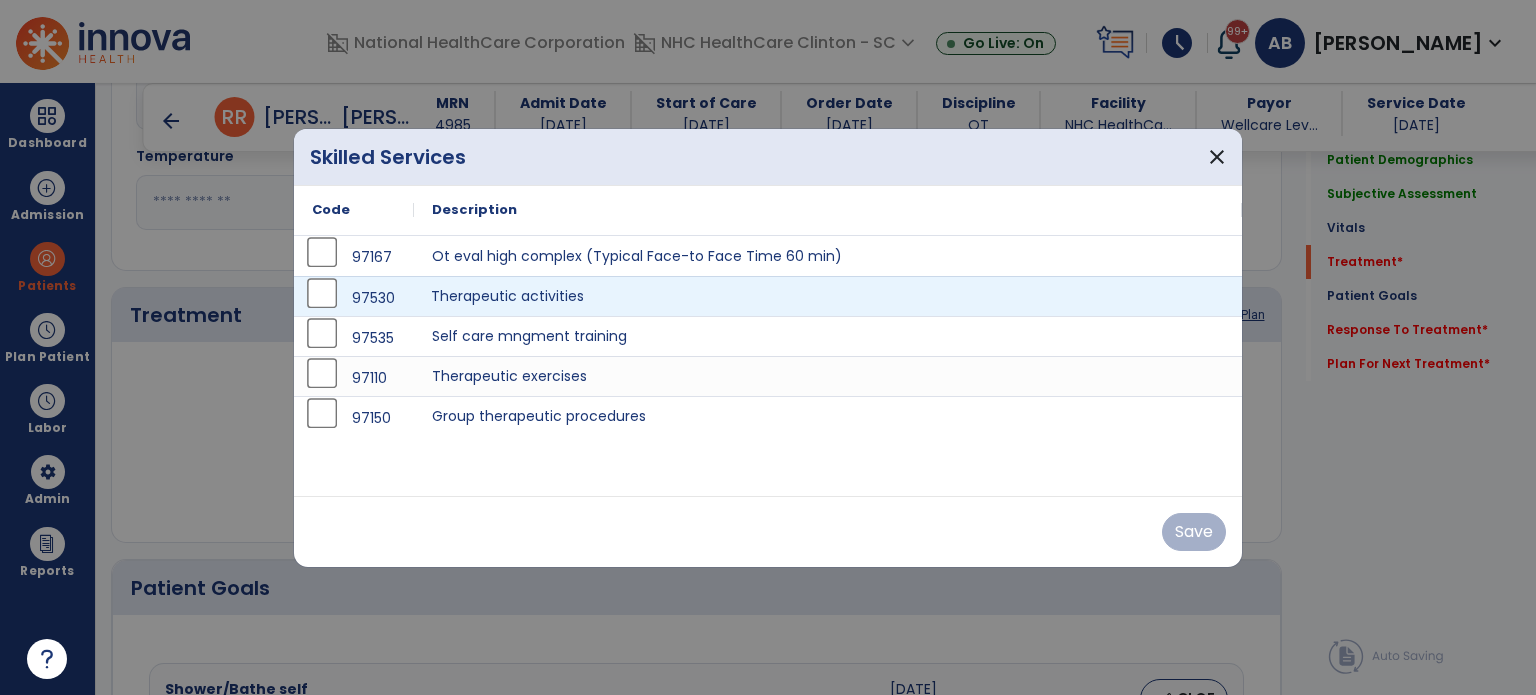 click on "Therapeutic activities" at bounding box center [828, 296] 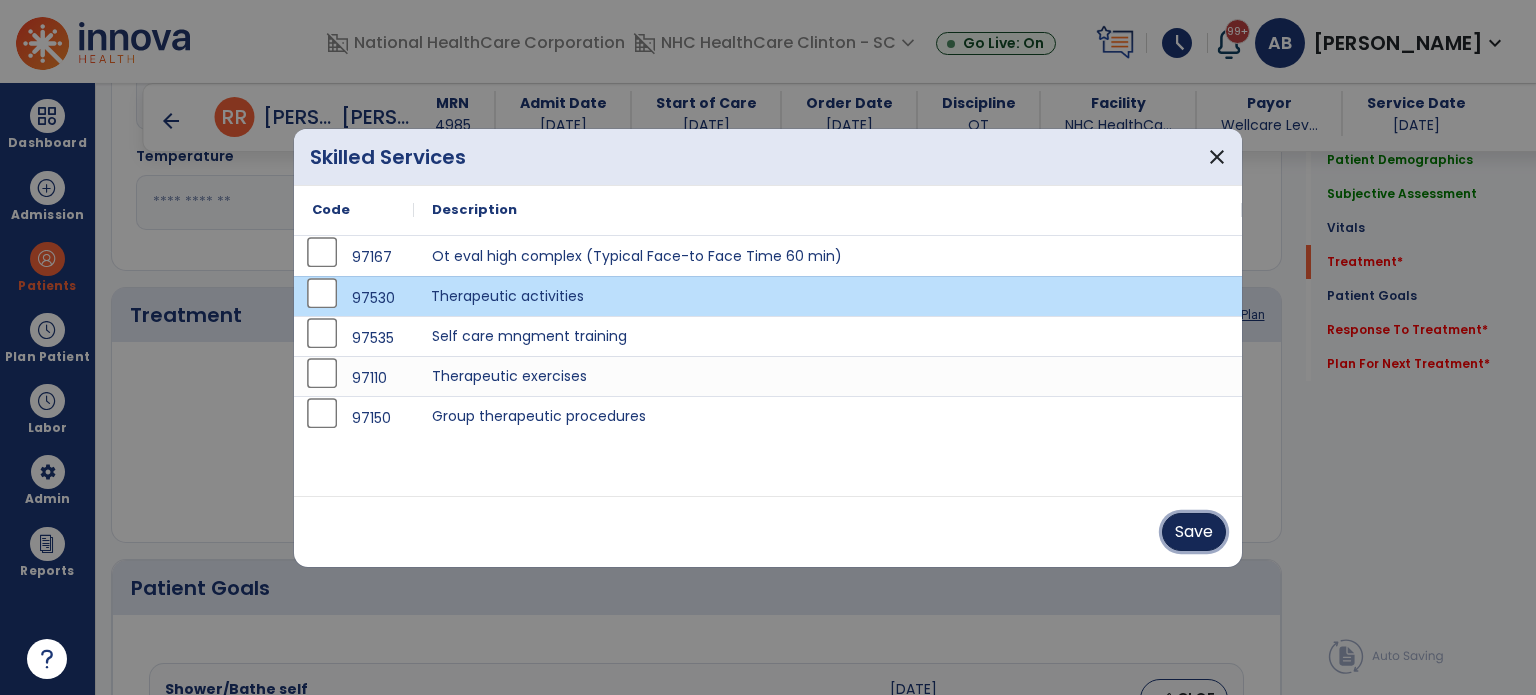 click on "Save" at bounding box center [1194, 532] 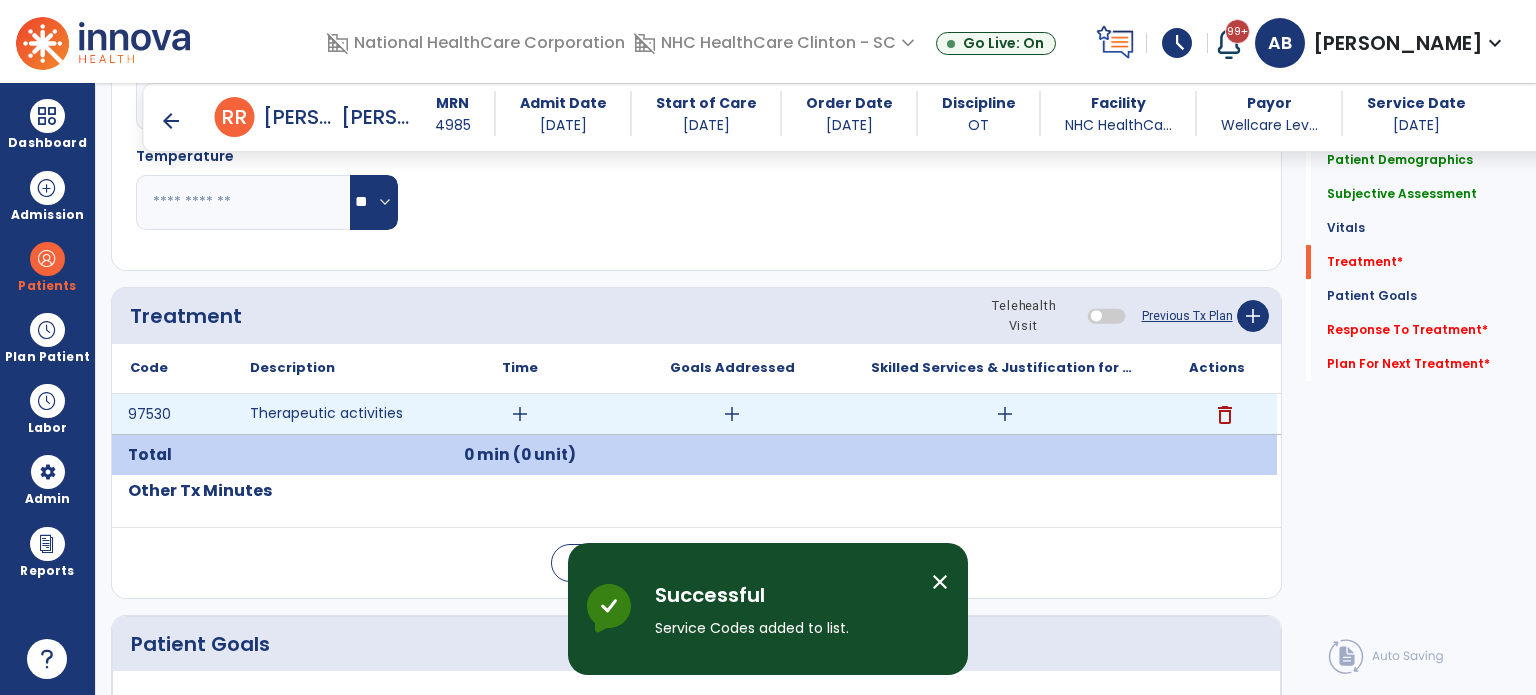 click on "add" at bounding box center (520, 414) 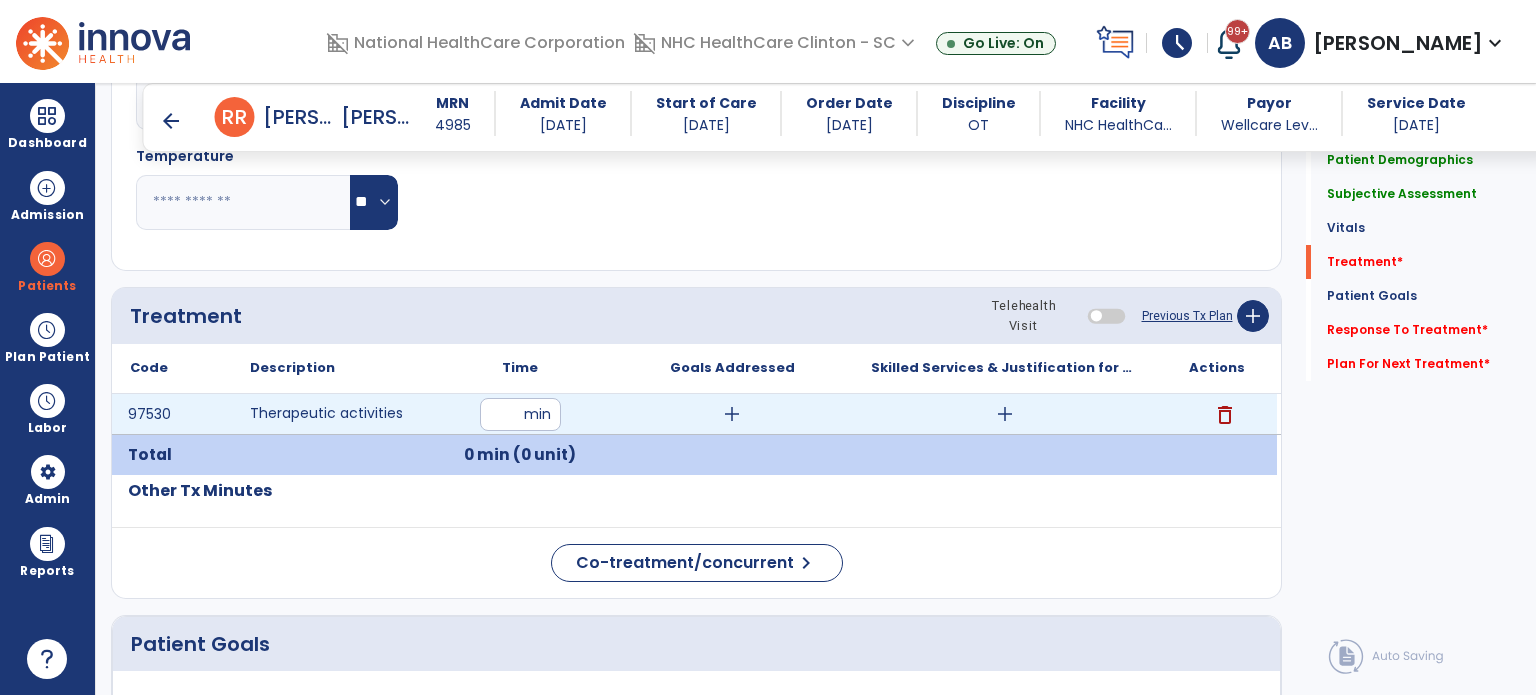 type on "**" 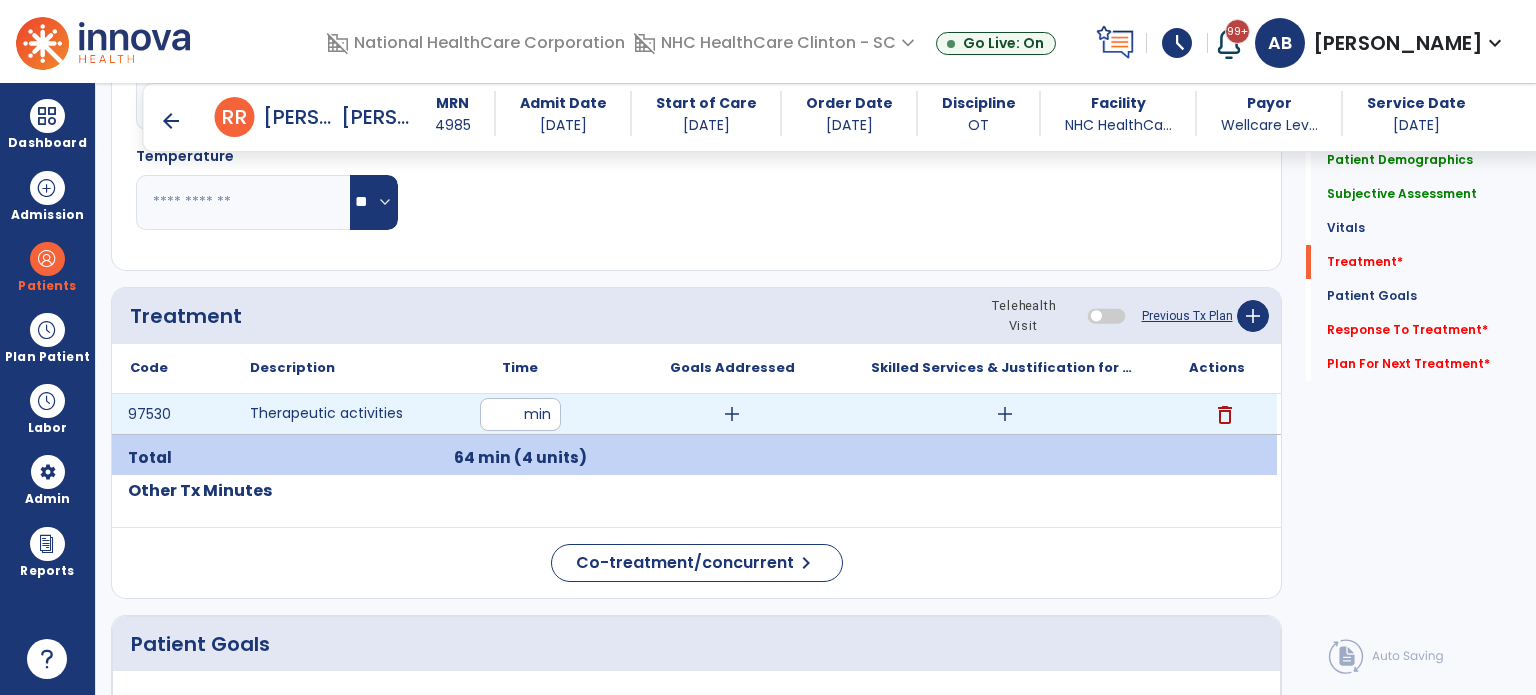 click on "add" at bounding box center (732, 414) 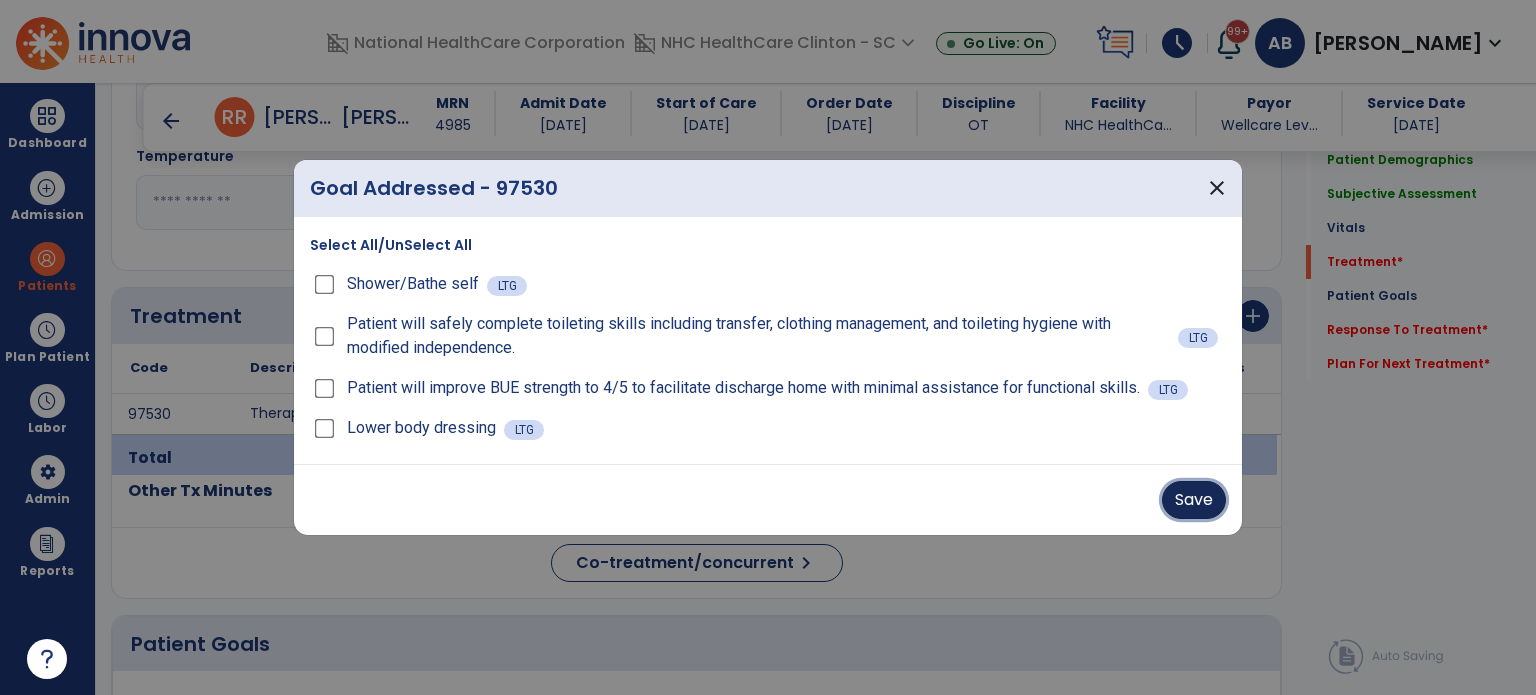 click on "Save" at bounding box center [1194, 500] 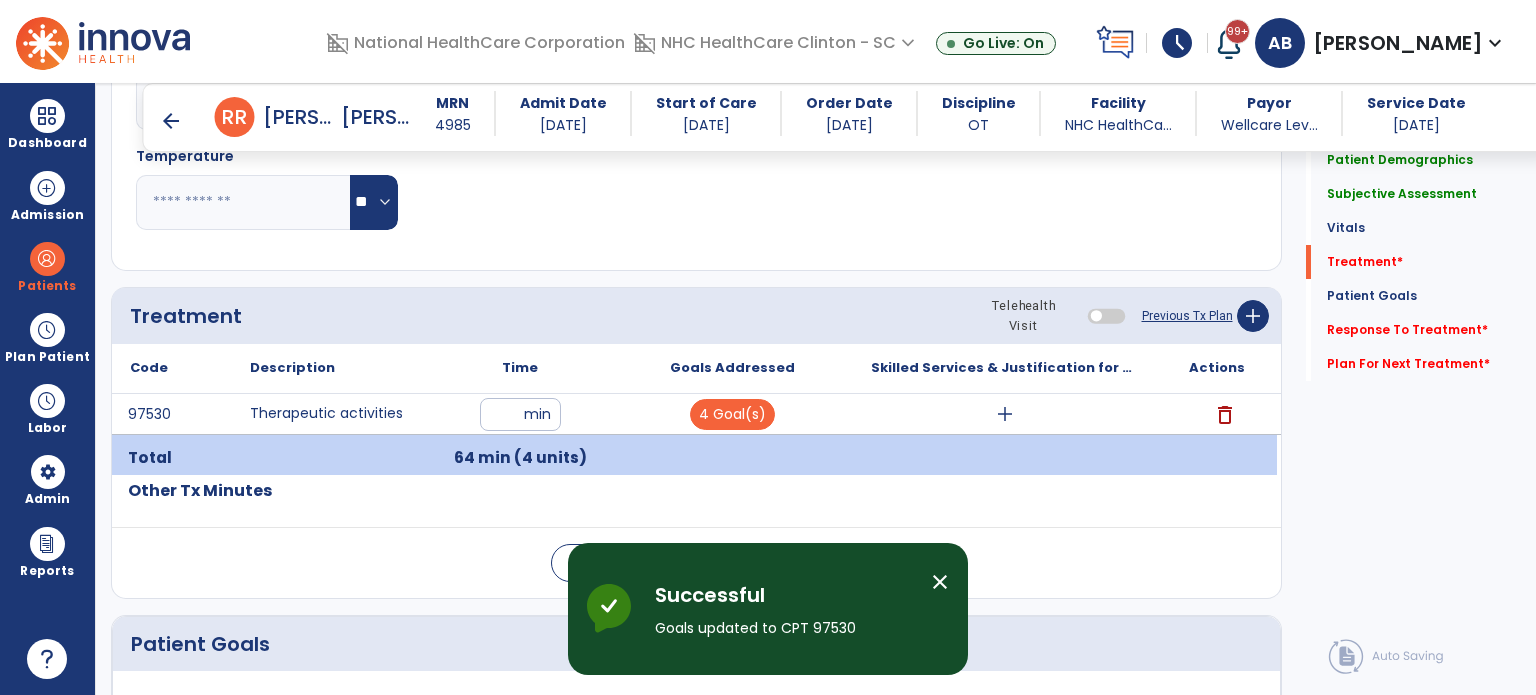 scroll, scrollTop: 2286, scrollLeft: 0, axis: vertical 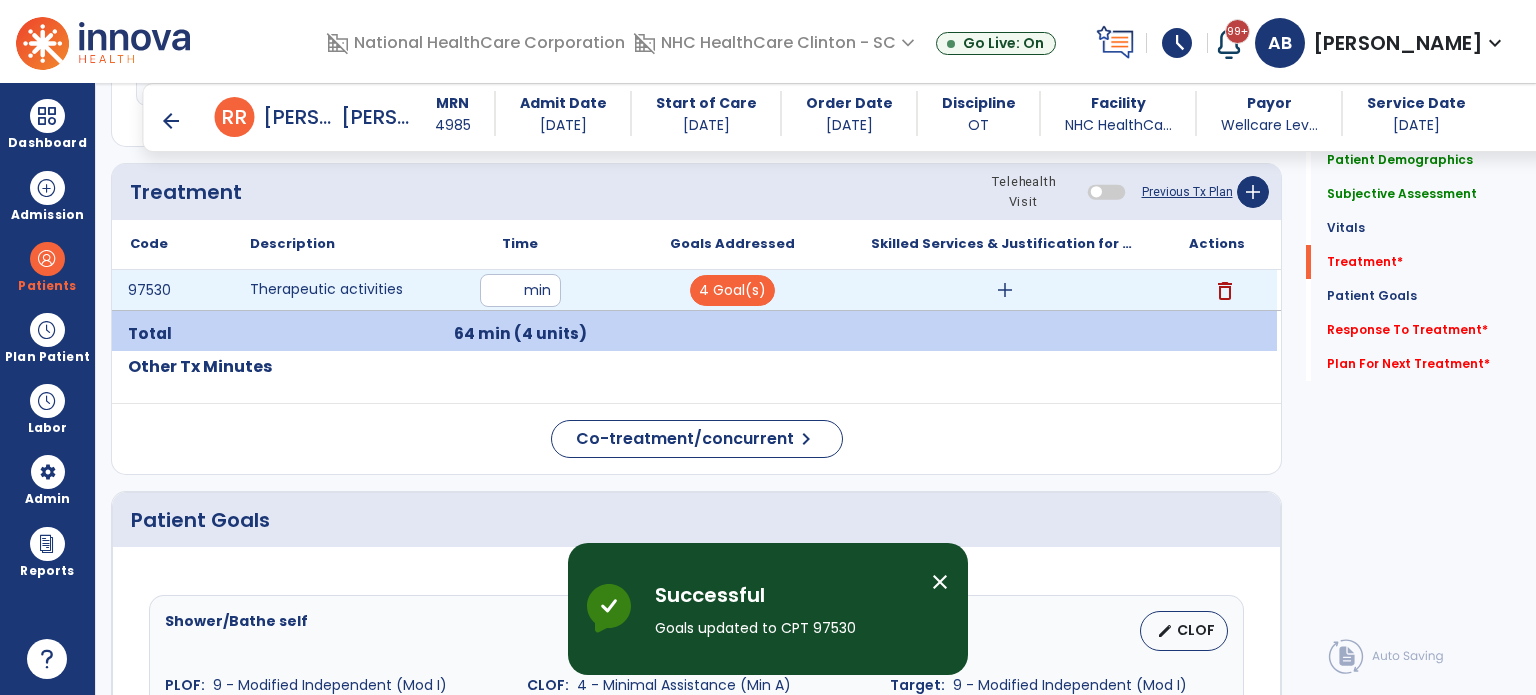 click on "add" at bounding box center (1004, 290) 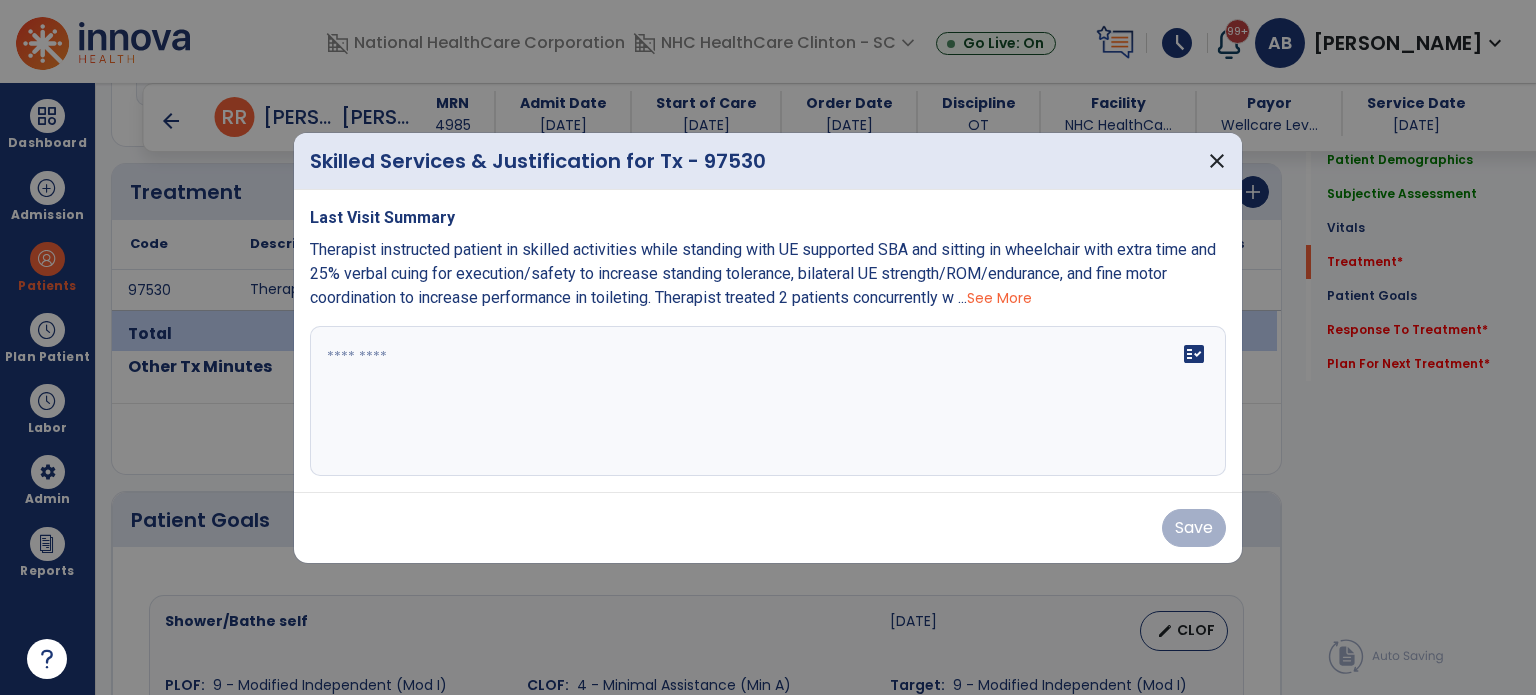 click on "See More" at bounding box center (999, 298) 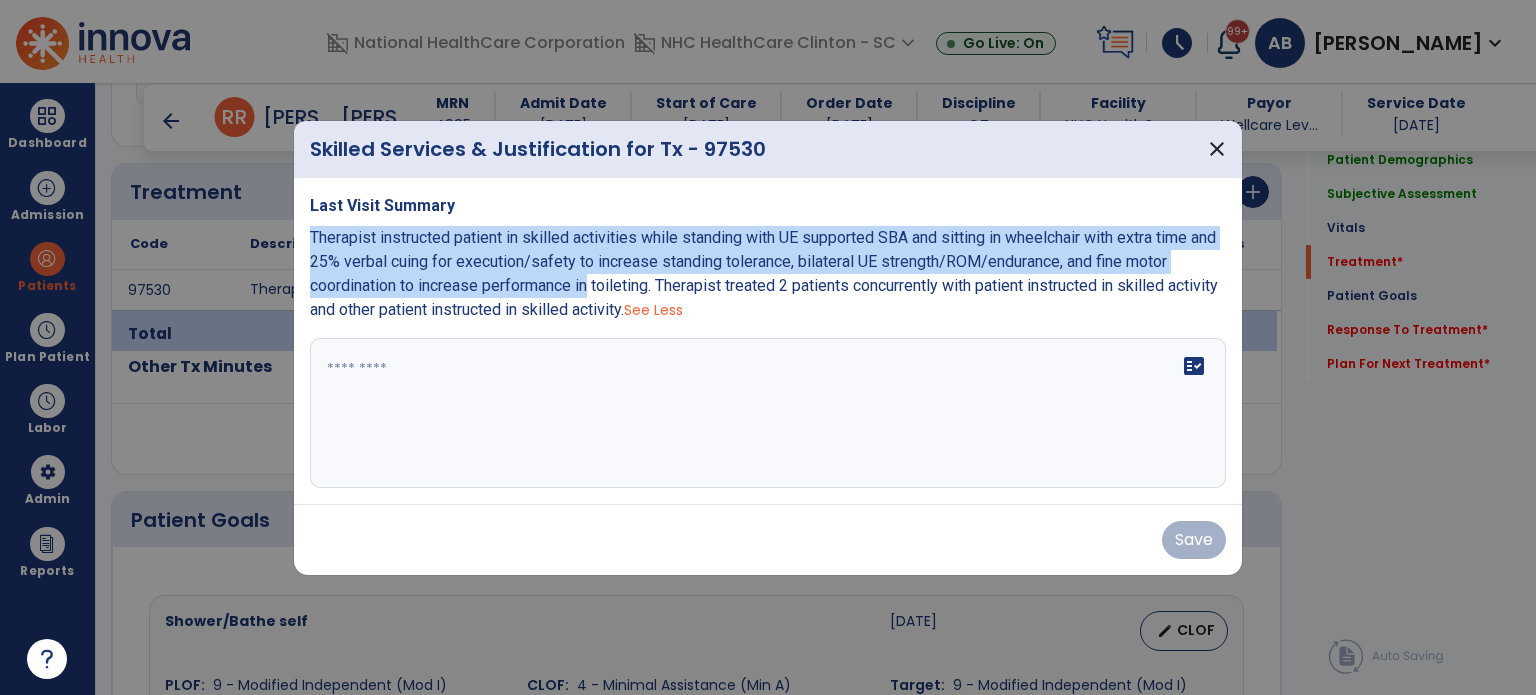 drag, startPoint x: 592, startPoint y: 285, endPoint x: 308, endPoint y: 233, distance: 288.7213 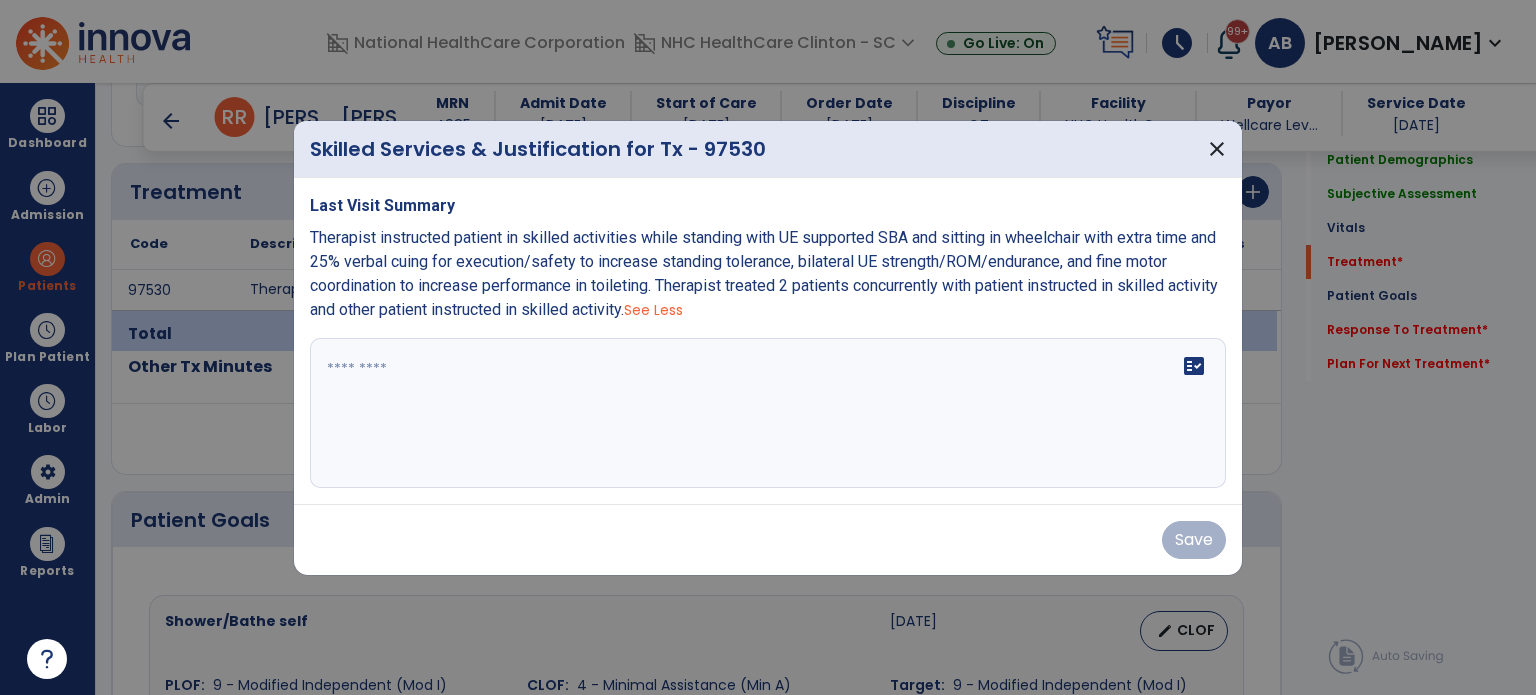 paste on "**********" 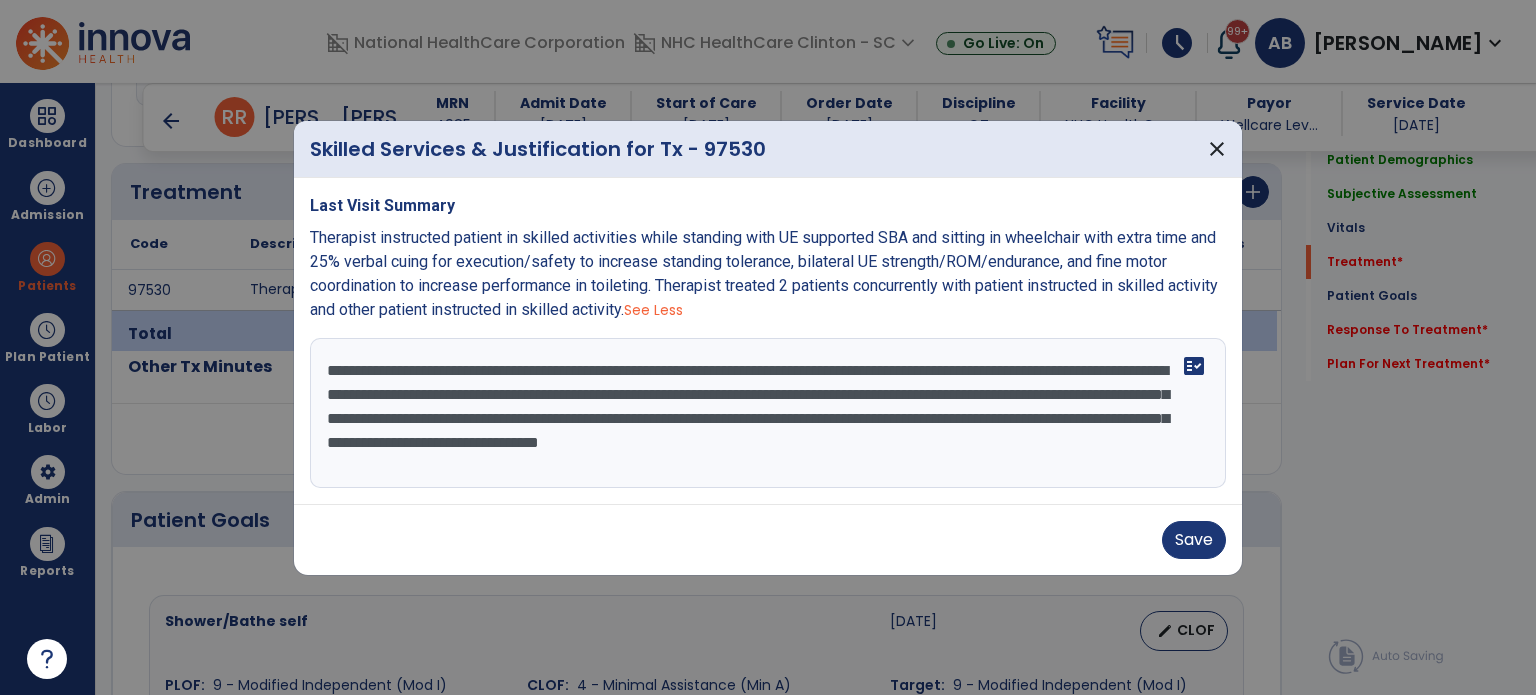 drag, startPoint x: 975, startPoint y: 395, endPoint x: 1156, endPoint y: 402, distance: 181.13531 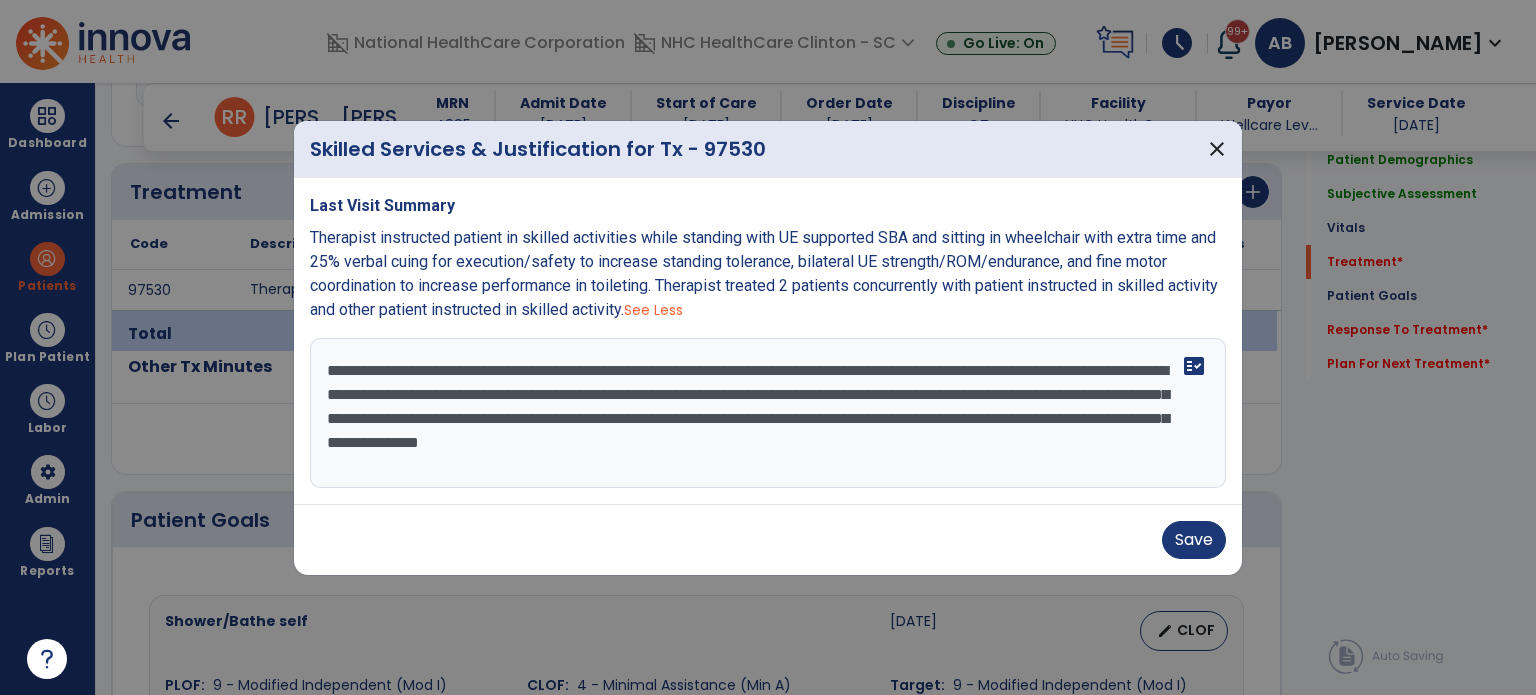 drag, startPoint x: 539, startPoint y: 419, endPoint x: 767, endPoint y: 423, distance: 228.03508 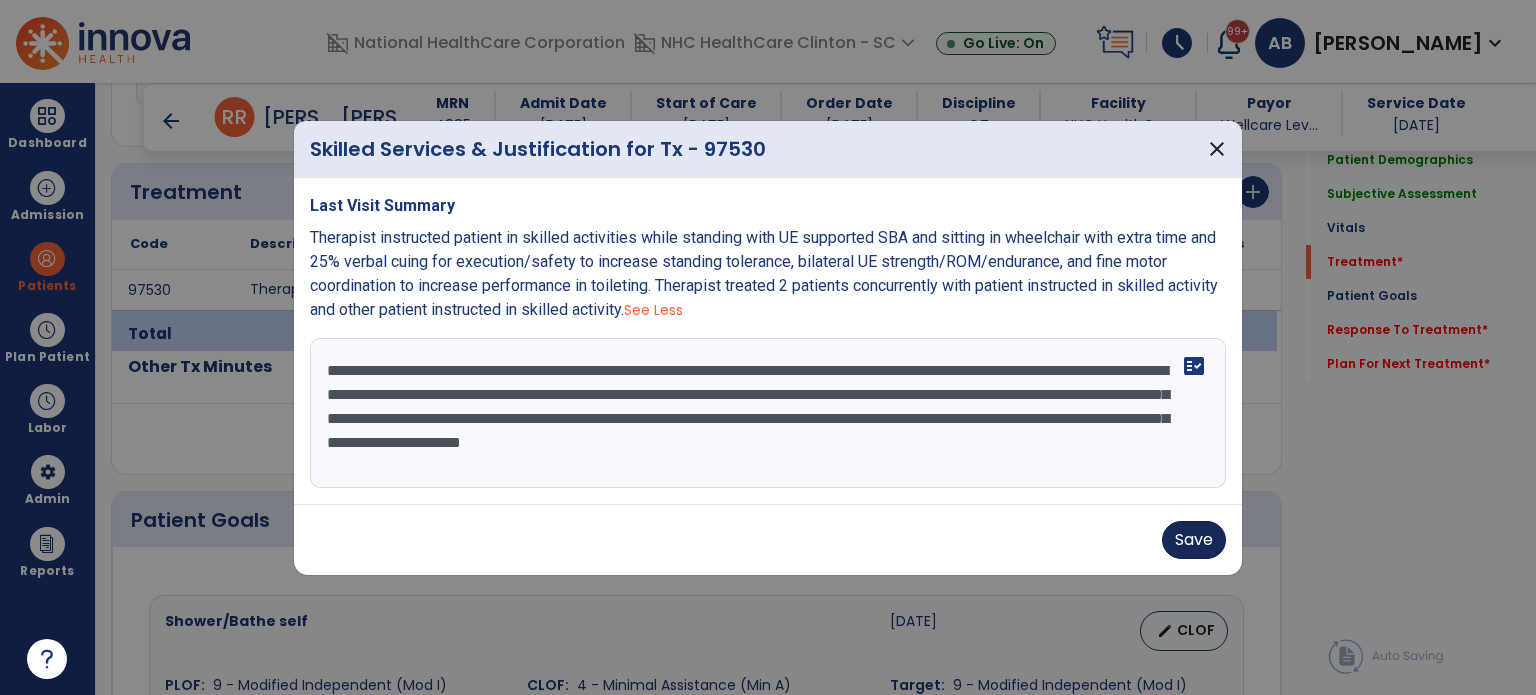 type on "**********" 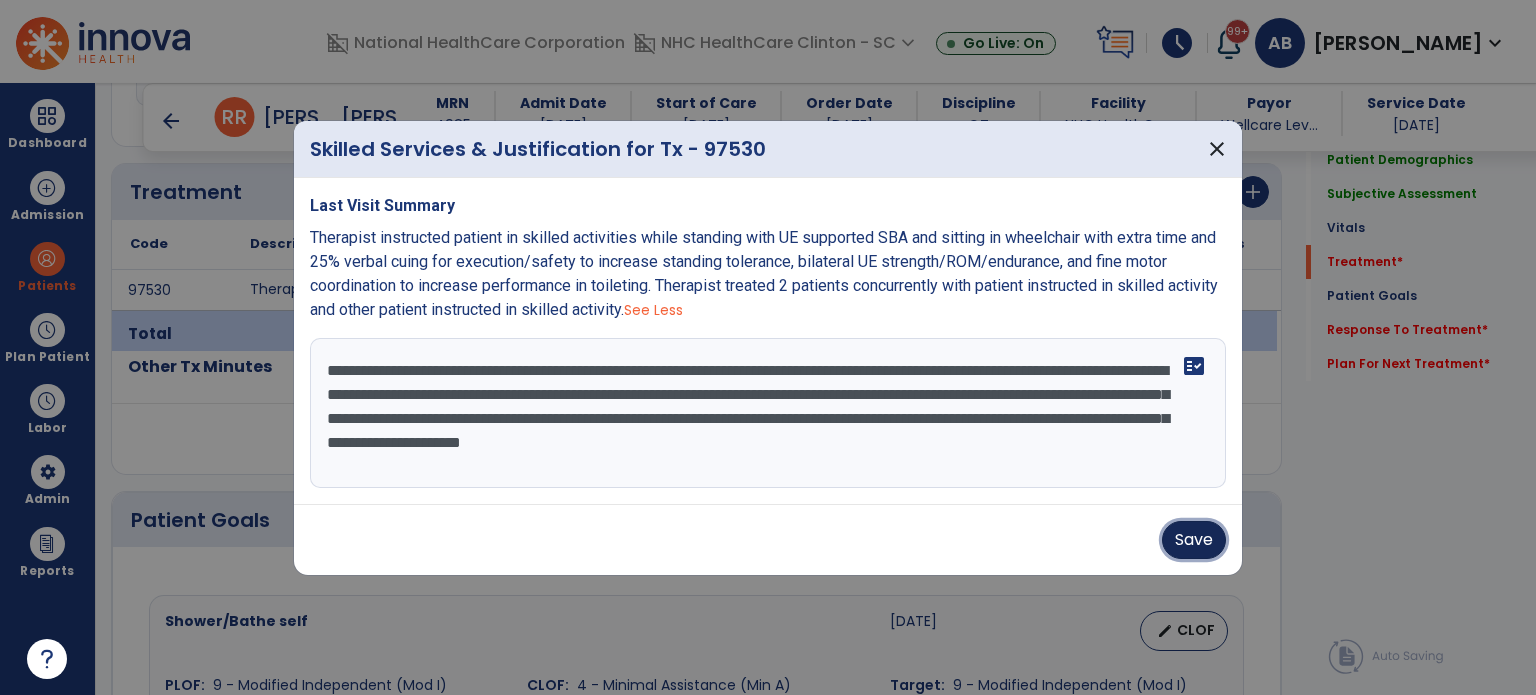 click on "Save" at bounding box center (1194, 540) 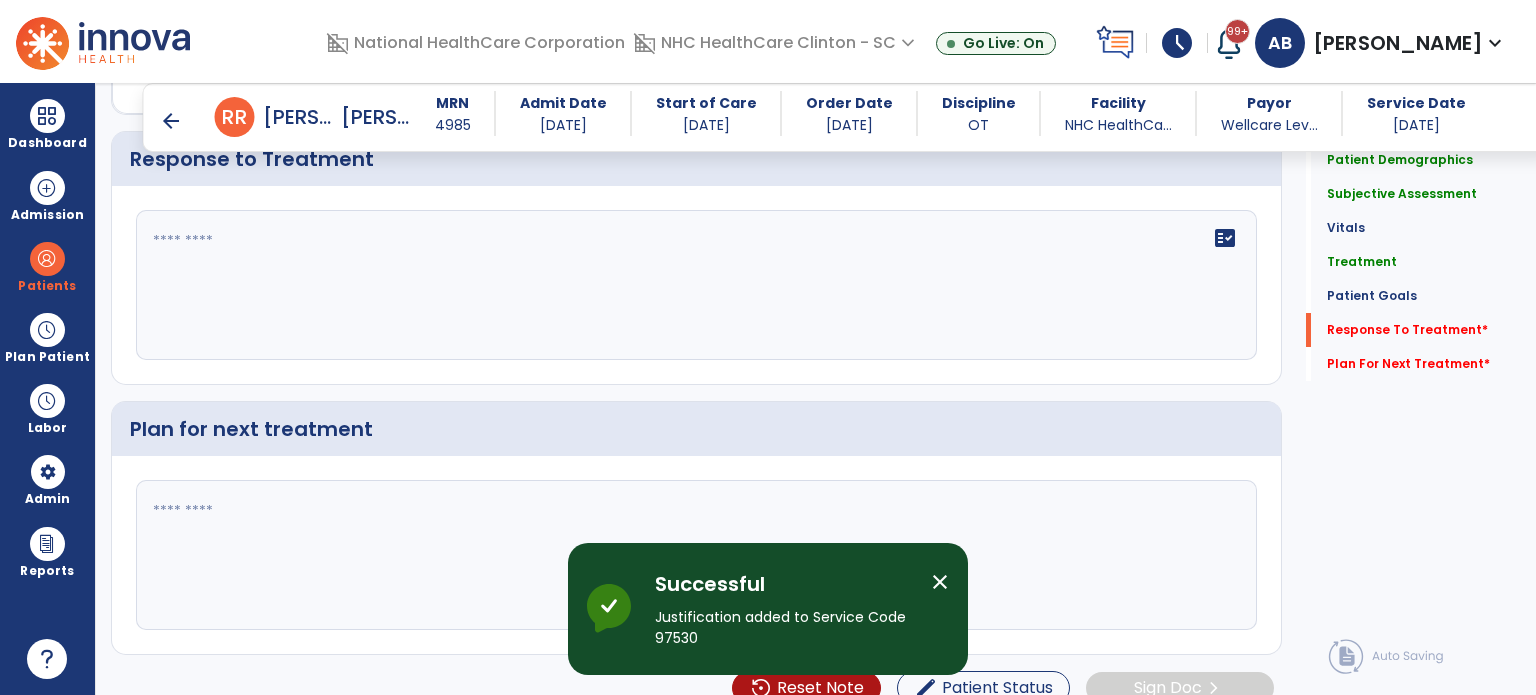 scroll, scrollTop: 3600, scrollLeft: 0, axis: vertical 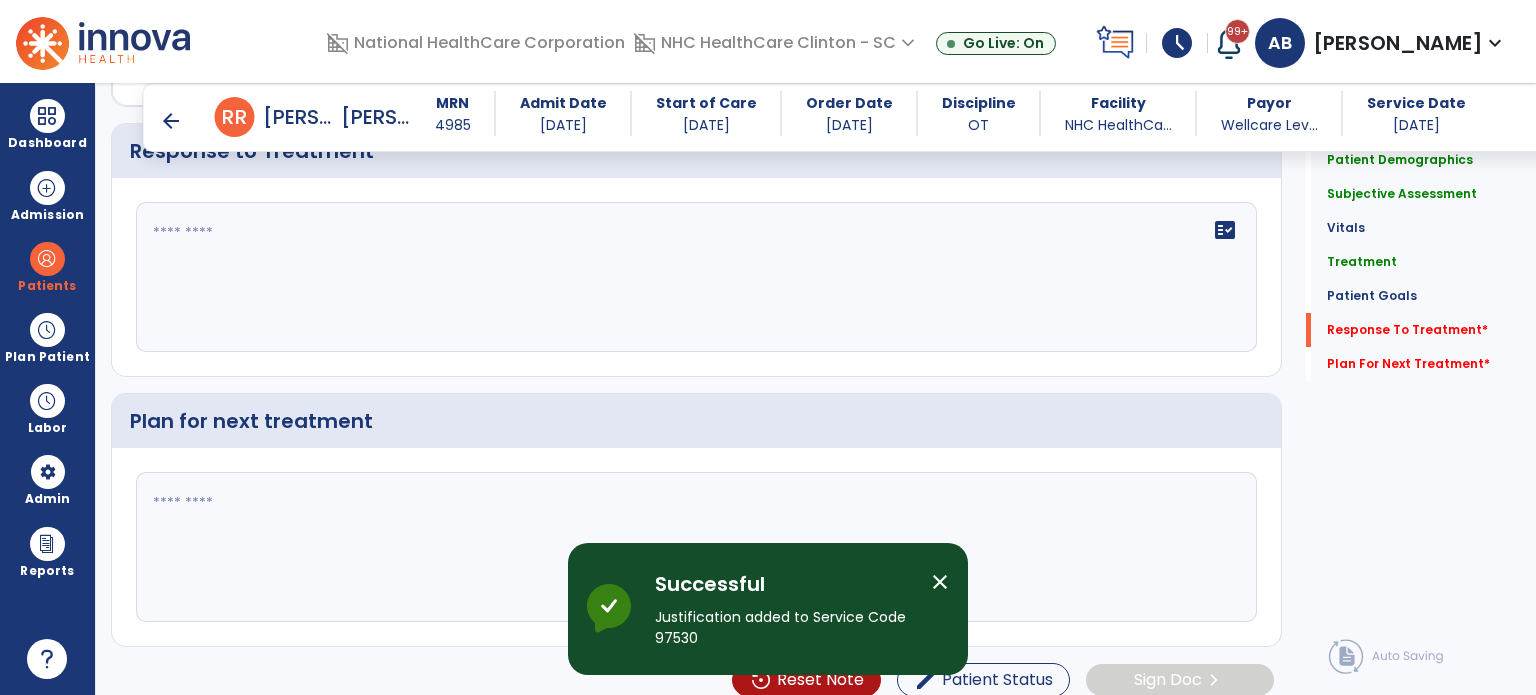 click 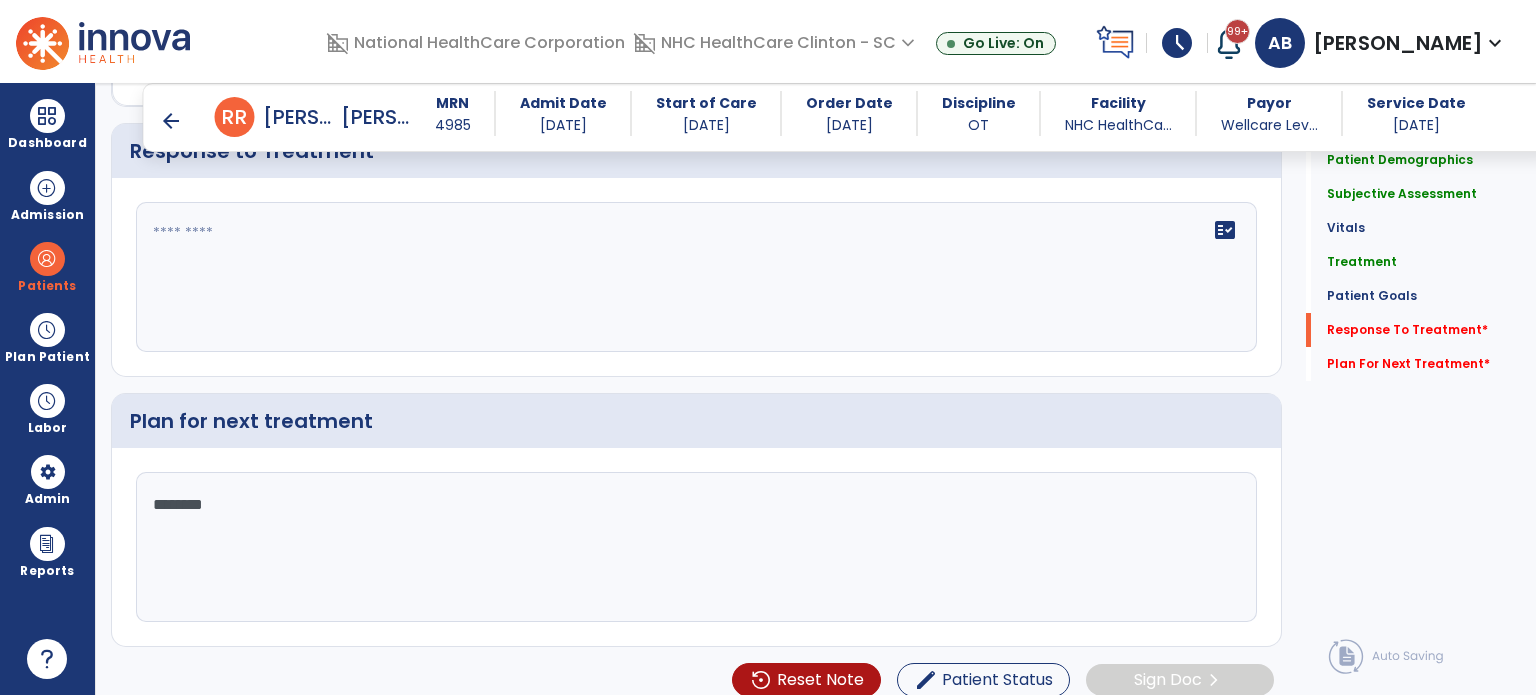 scroll, scrollTop: 3508, scrollLeft: 0, axis: vertical 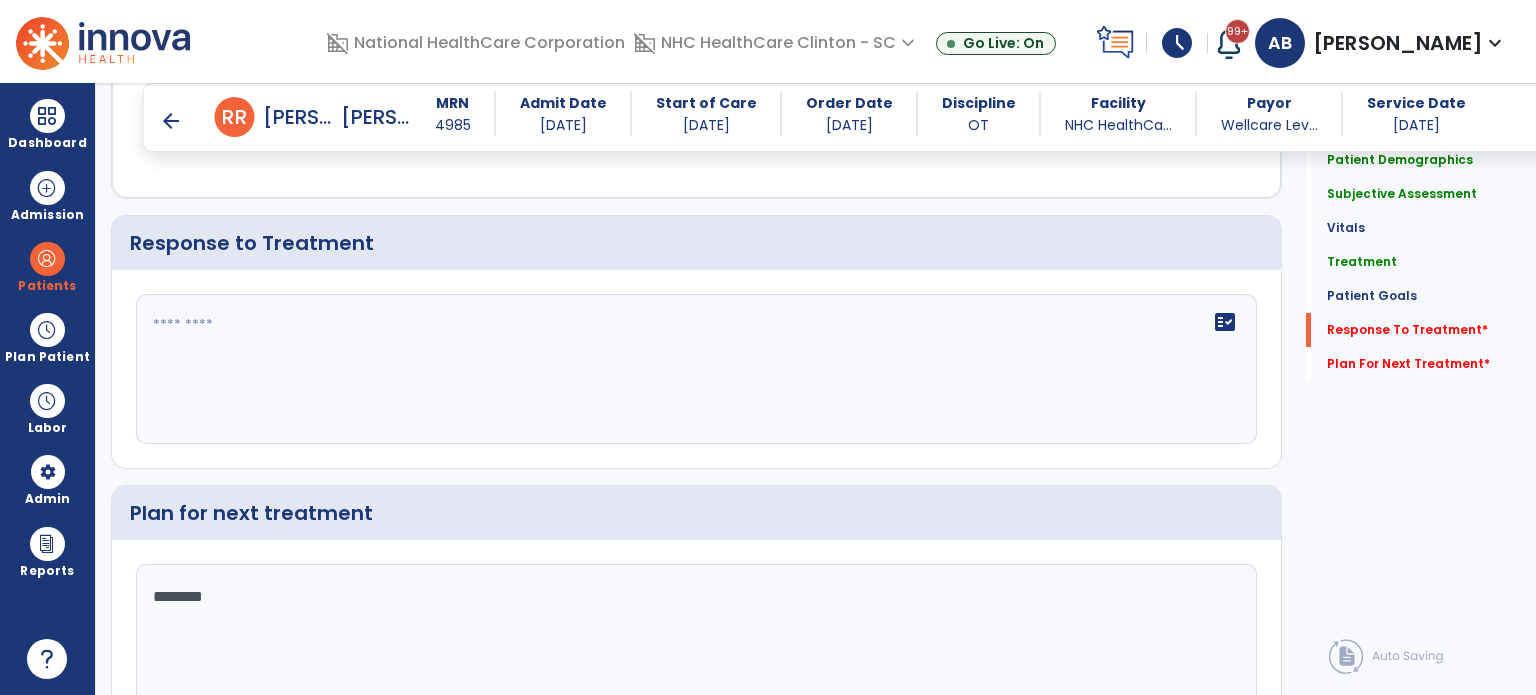 type on "********" 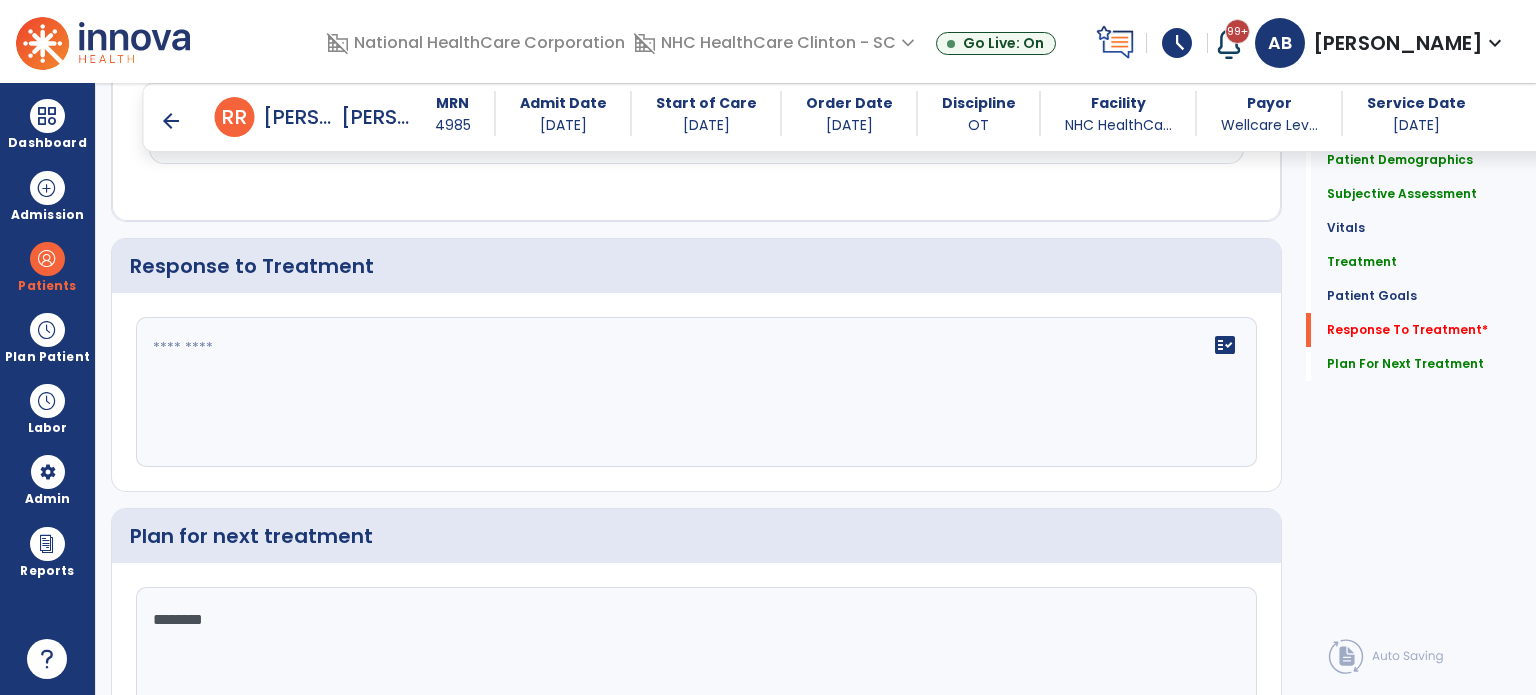 scroll, scrollTop: 3508, scrollLeft: 0, axis: vertical 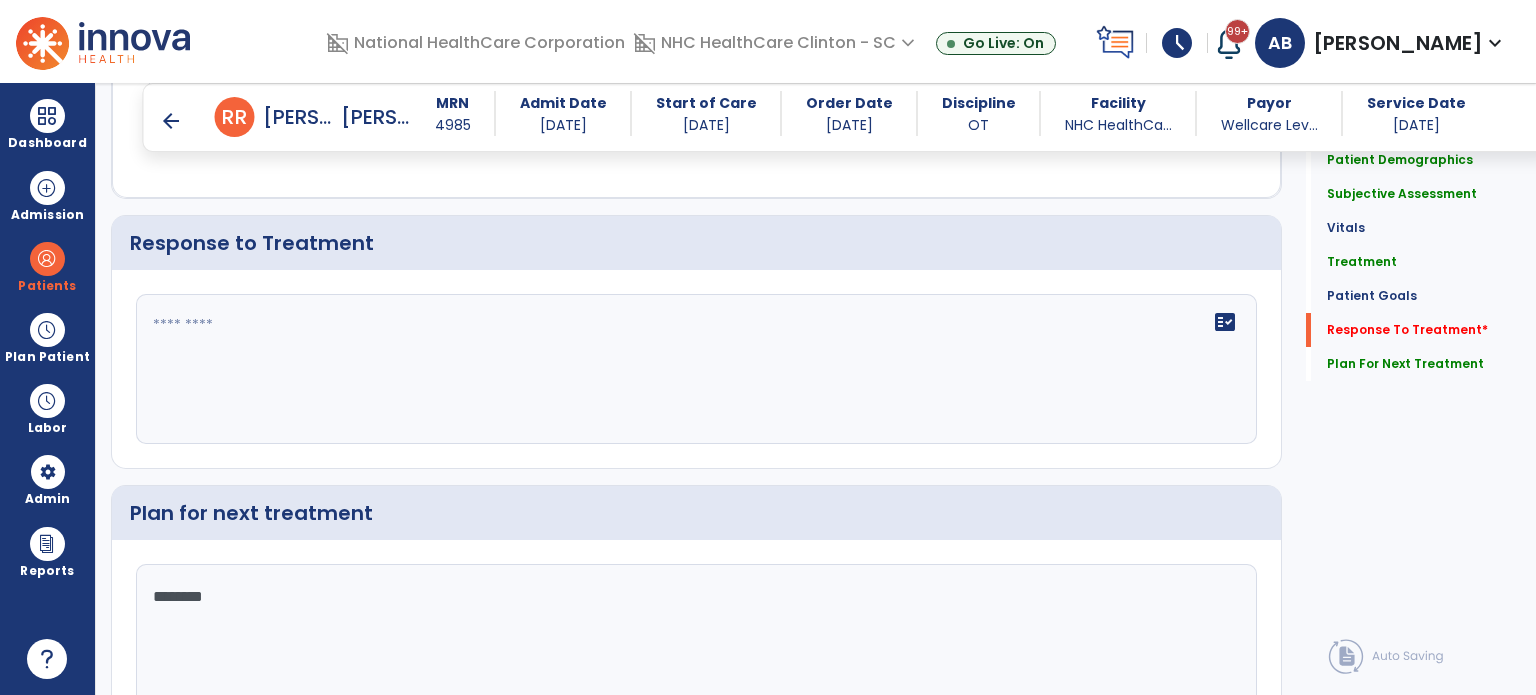 paste on "**********" 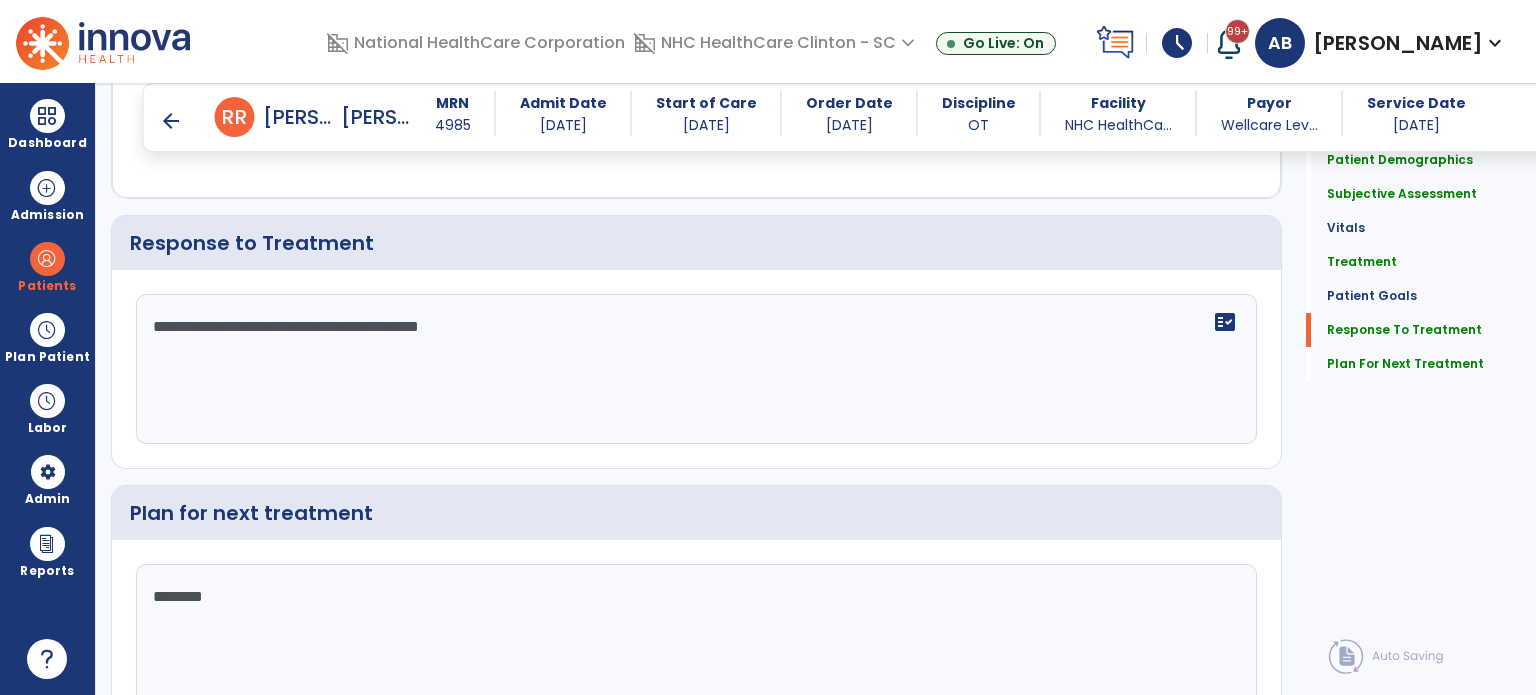 scroll, scrollTop: 3508, scrollLeft: 0, axis: vertical 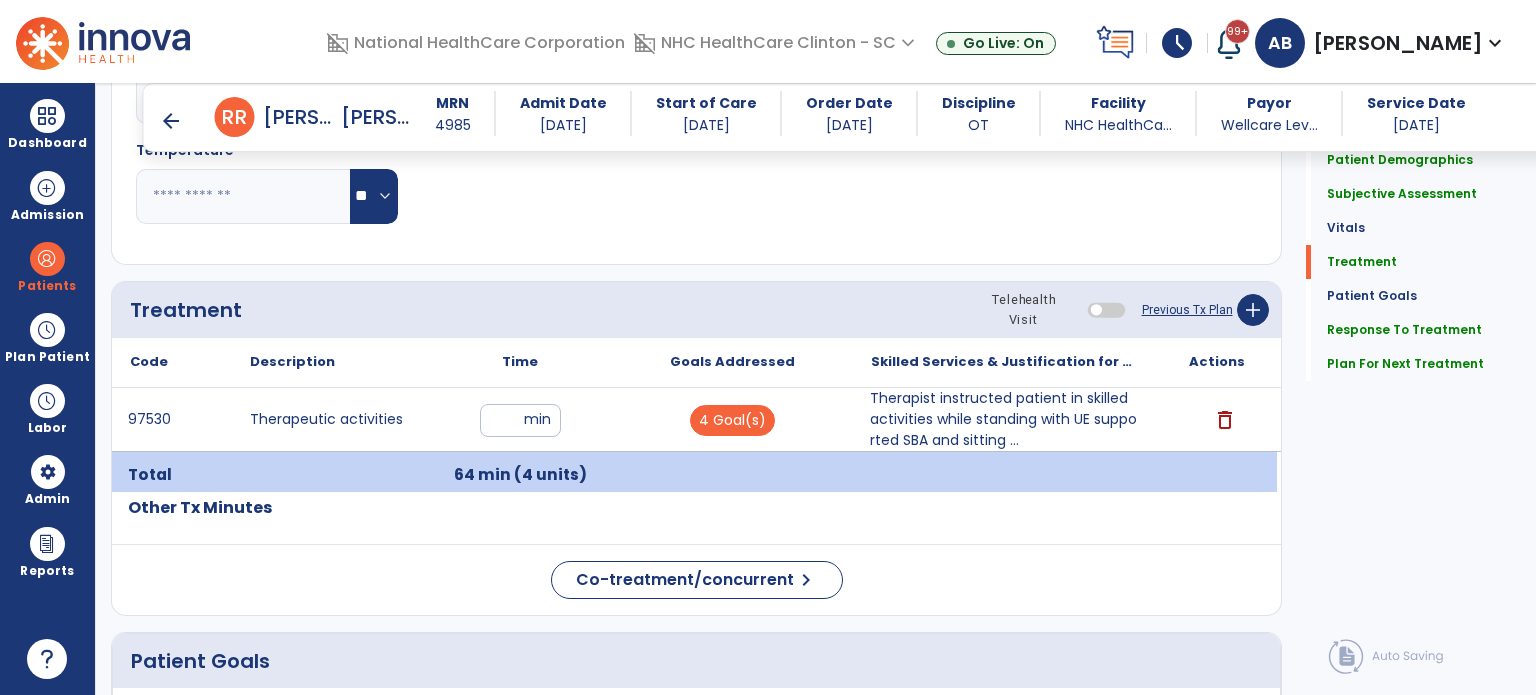 type on "**********" 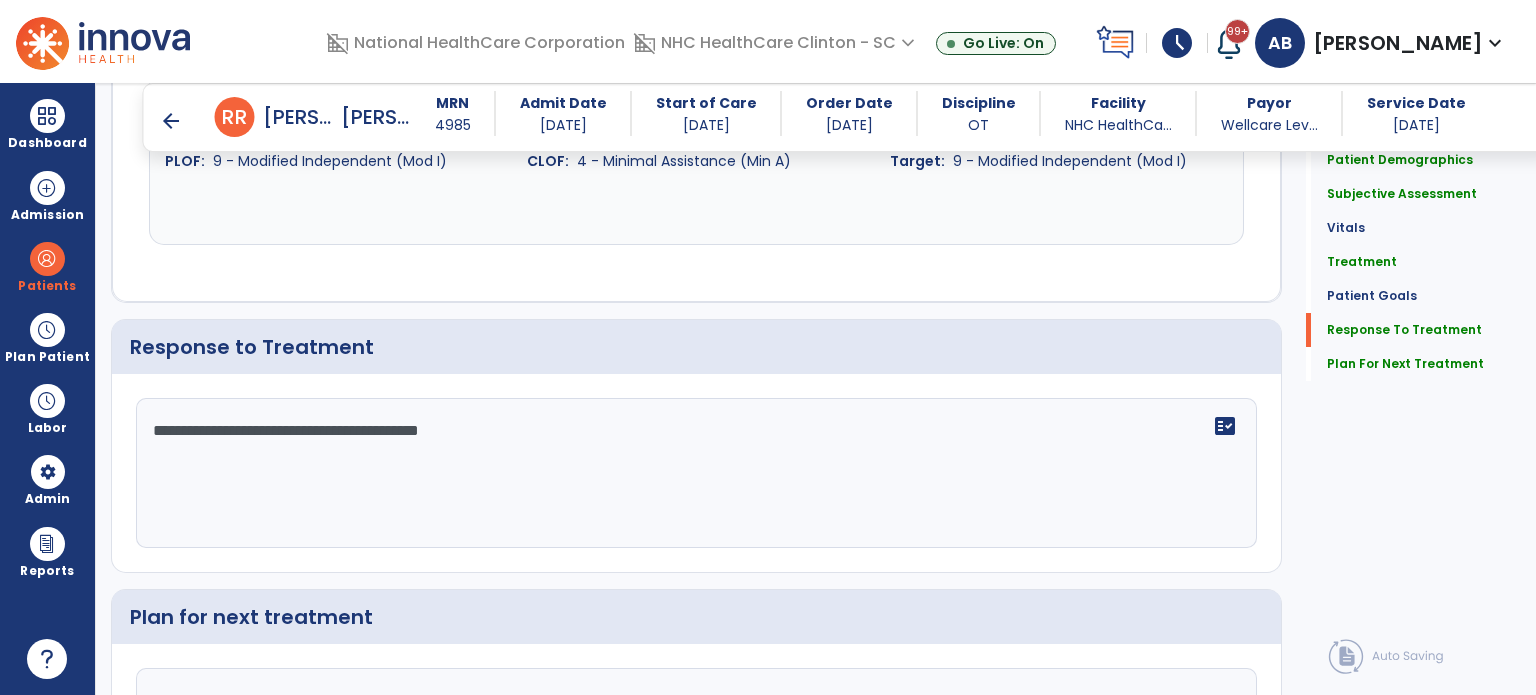 scroll, scrollTop: 3611, scrollLeft: 0, axis: vertical 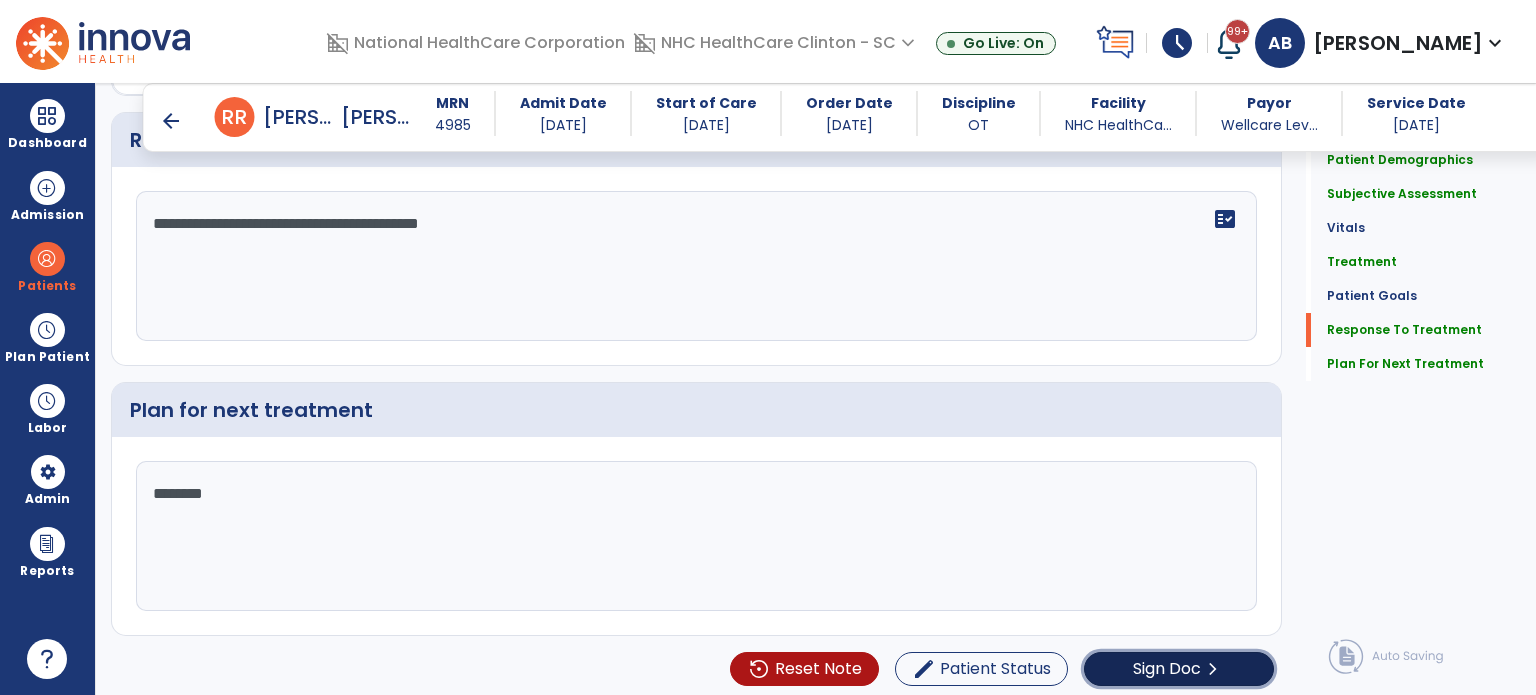 click on "Sign Doc  chevron_right" 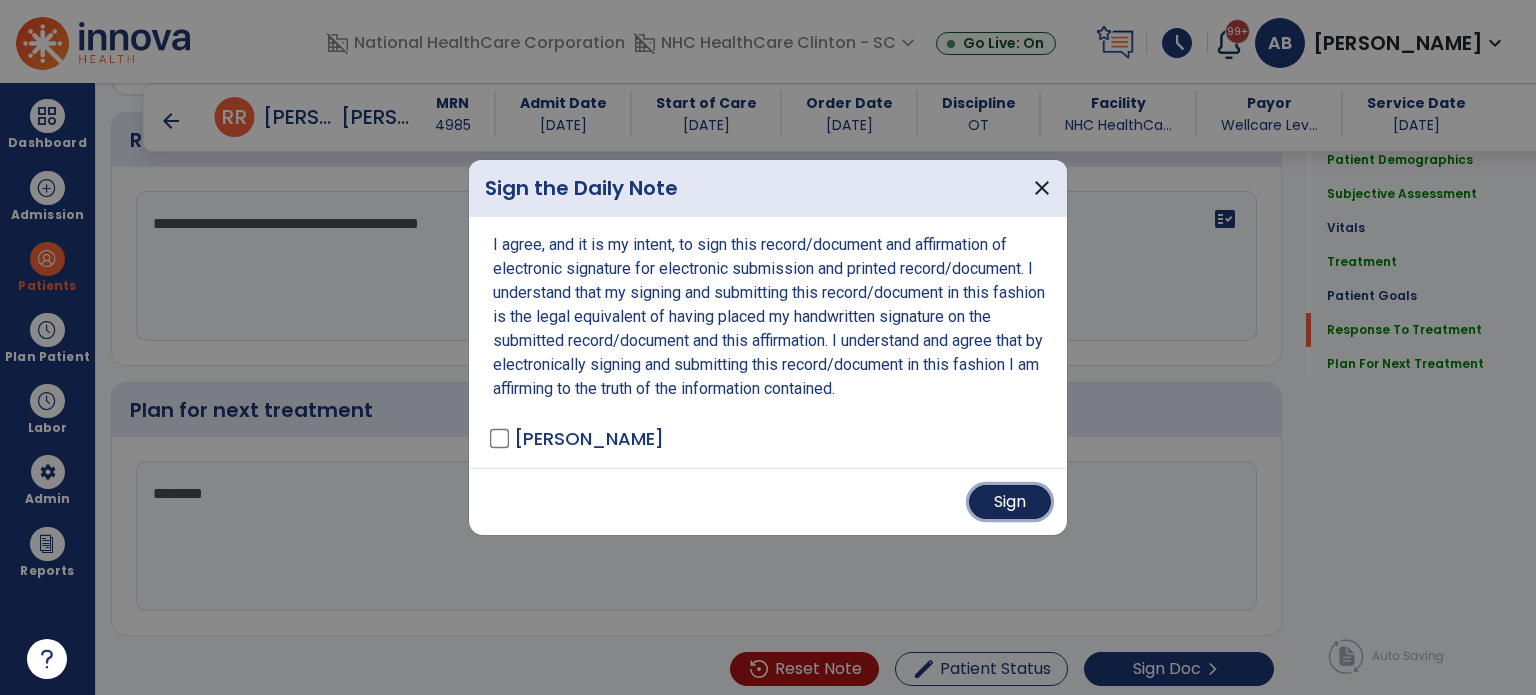 click on "Sign" at bounding box center (1010, 502) 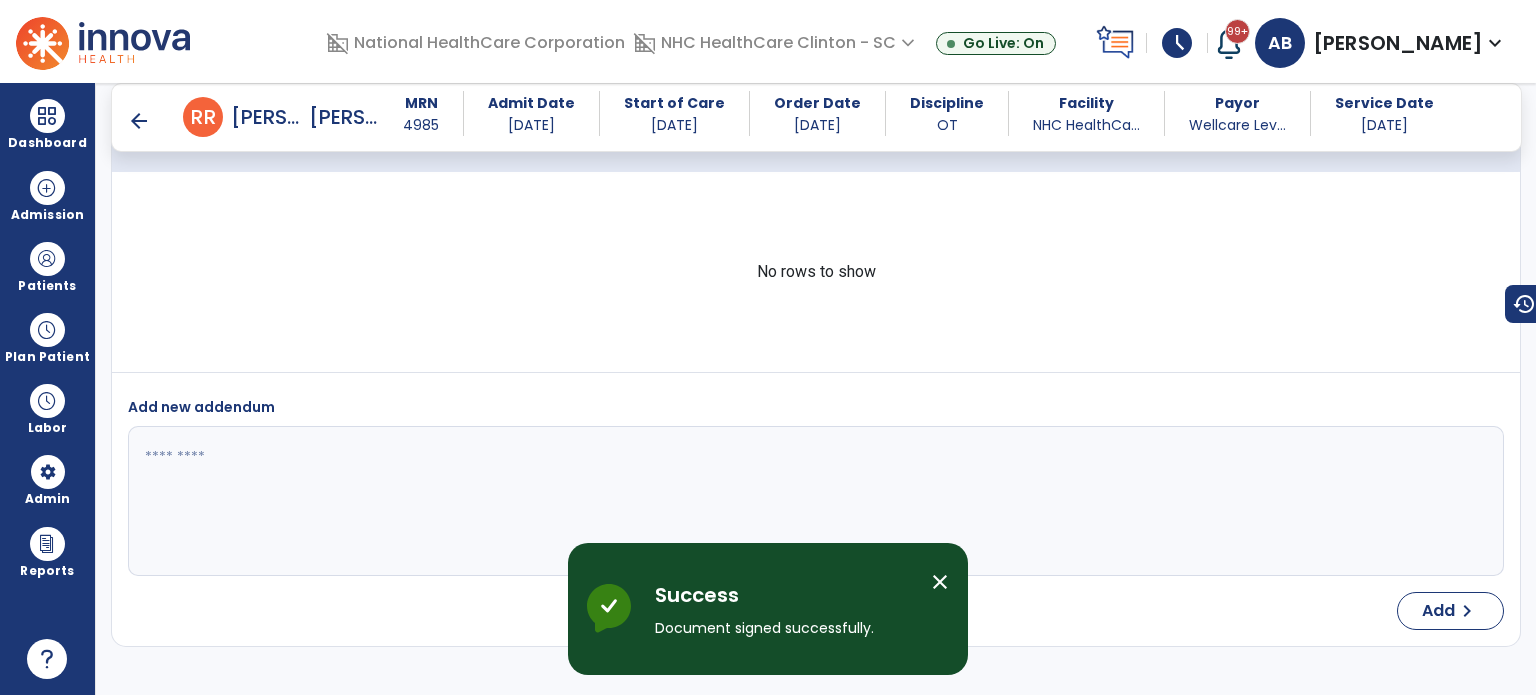 scroll, scrollTop: 3942, scrollLeft: 0, axis: vertical 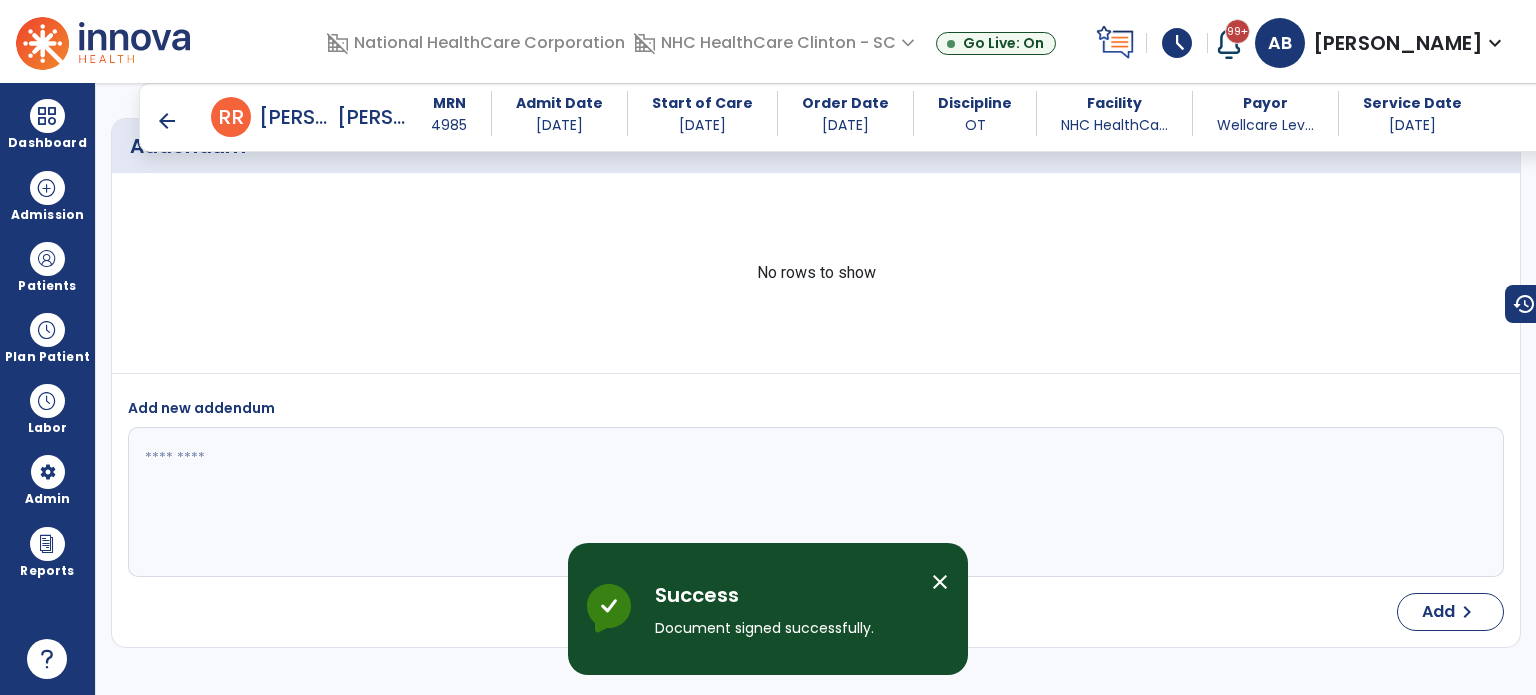 click on "arrow_back" at bounding box center [167, 121] 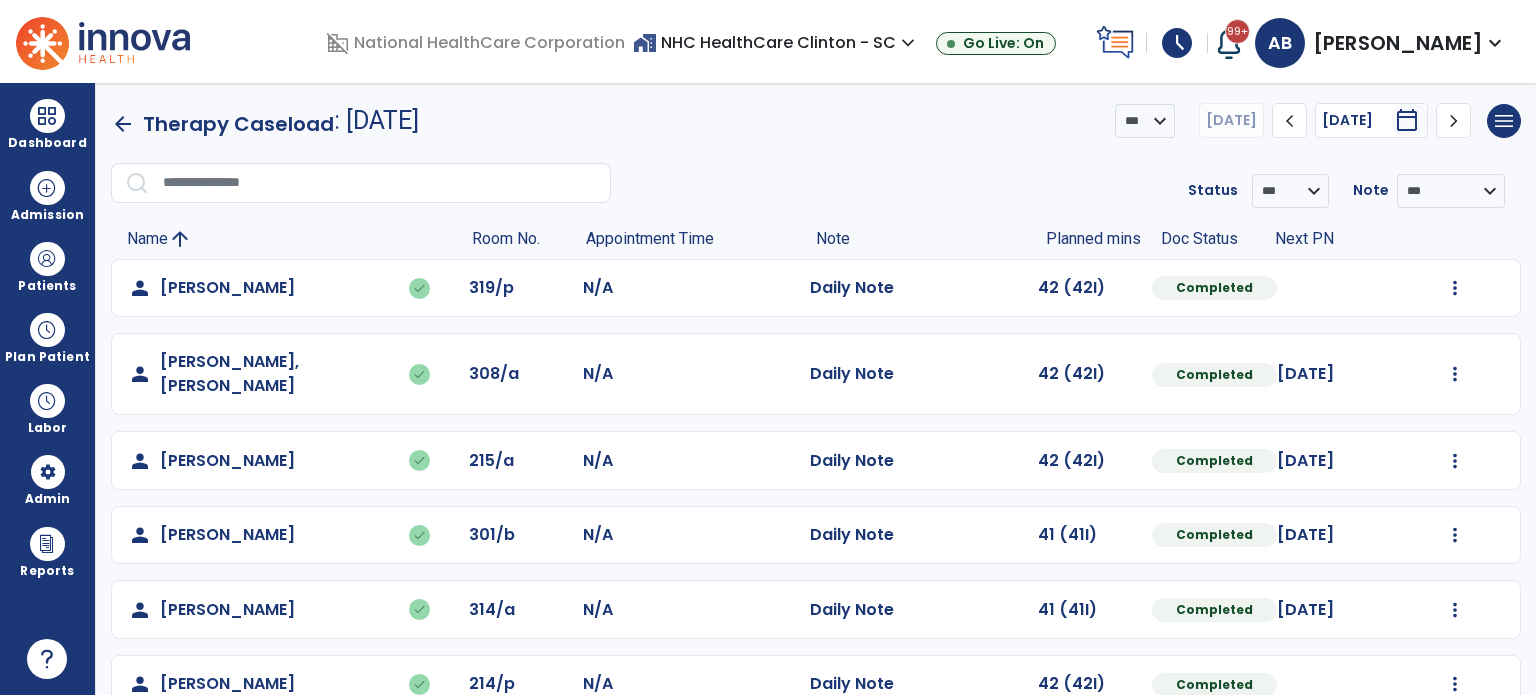 scroll, scrollTop: 244, scrollLeft: 0, axis: vertical 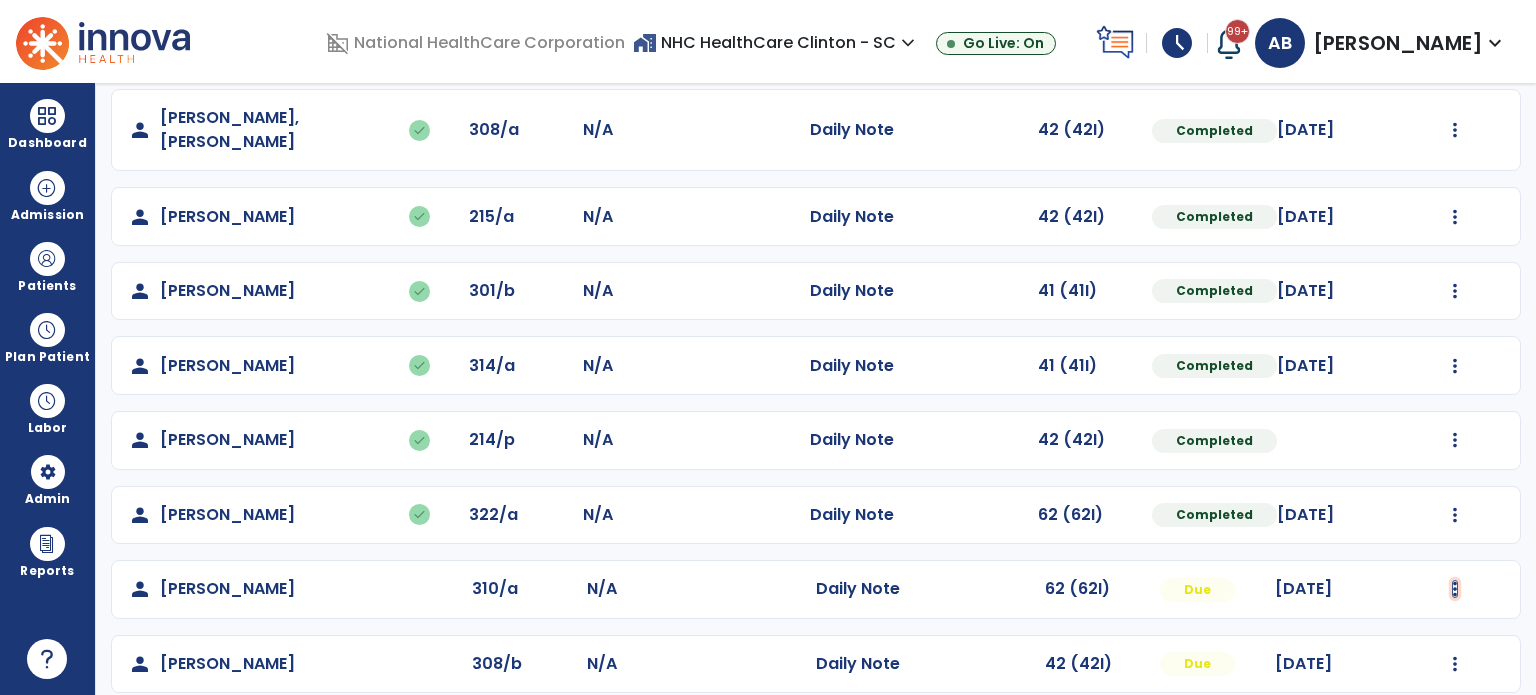 click at bounding box center [1455, 44] 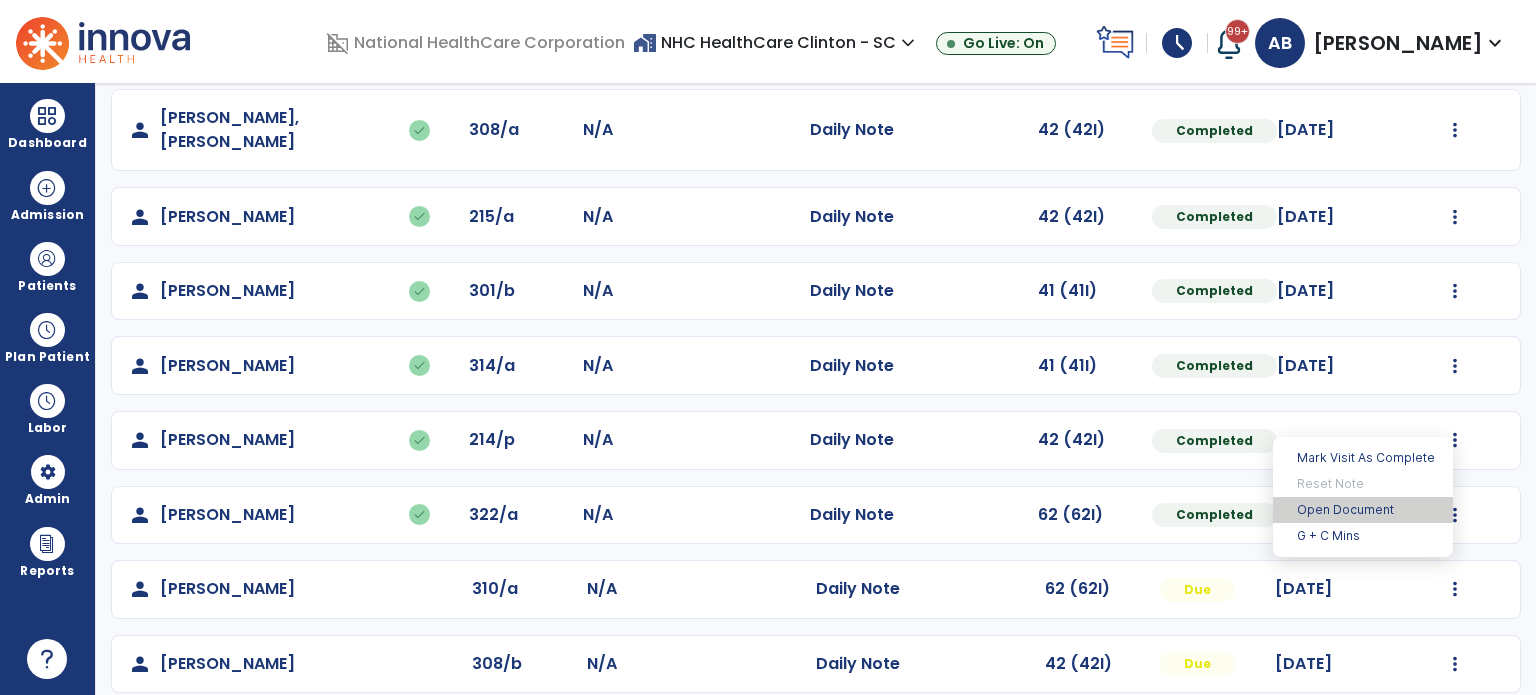 click on "Open Document" at bounding box center (1363, 510) 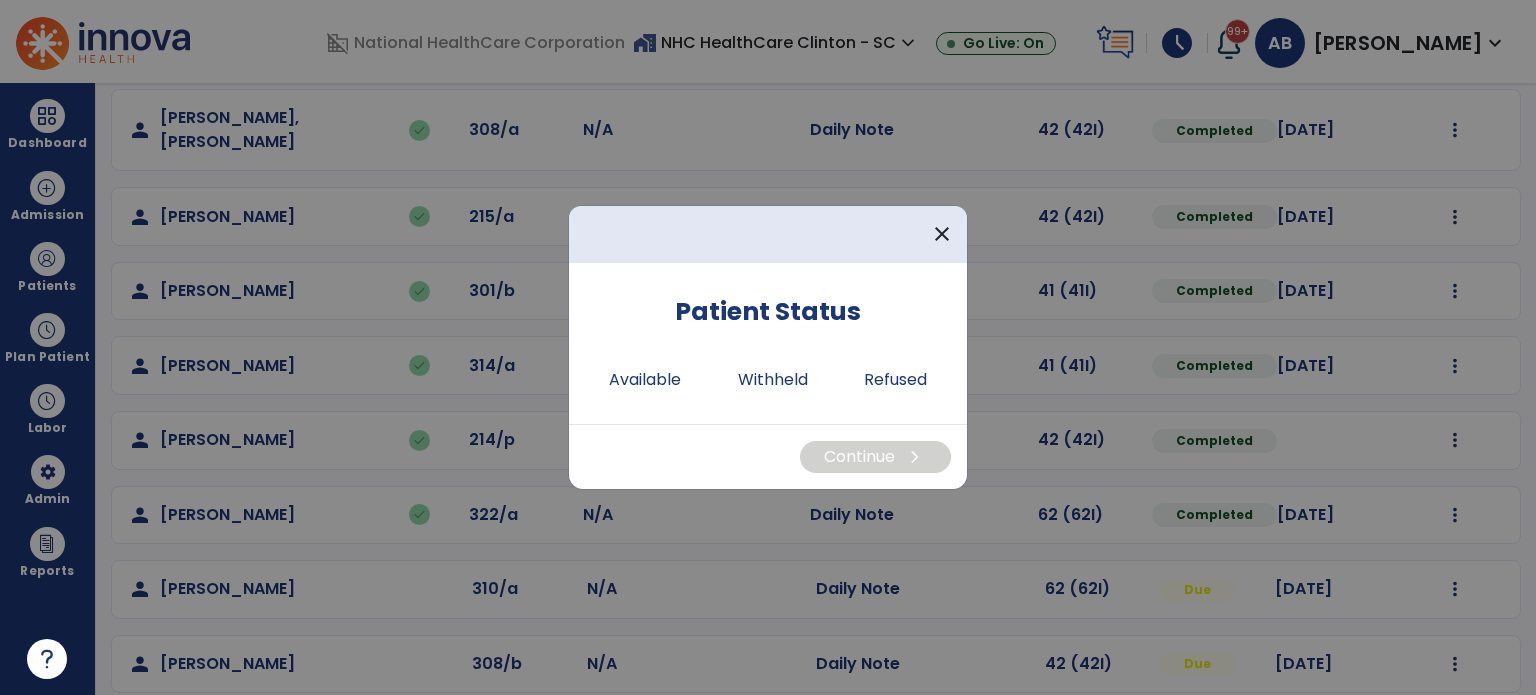 click on "Patient Status  Available   Withheld   Refused" at bounding box center (768, 351) 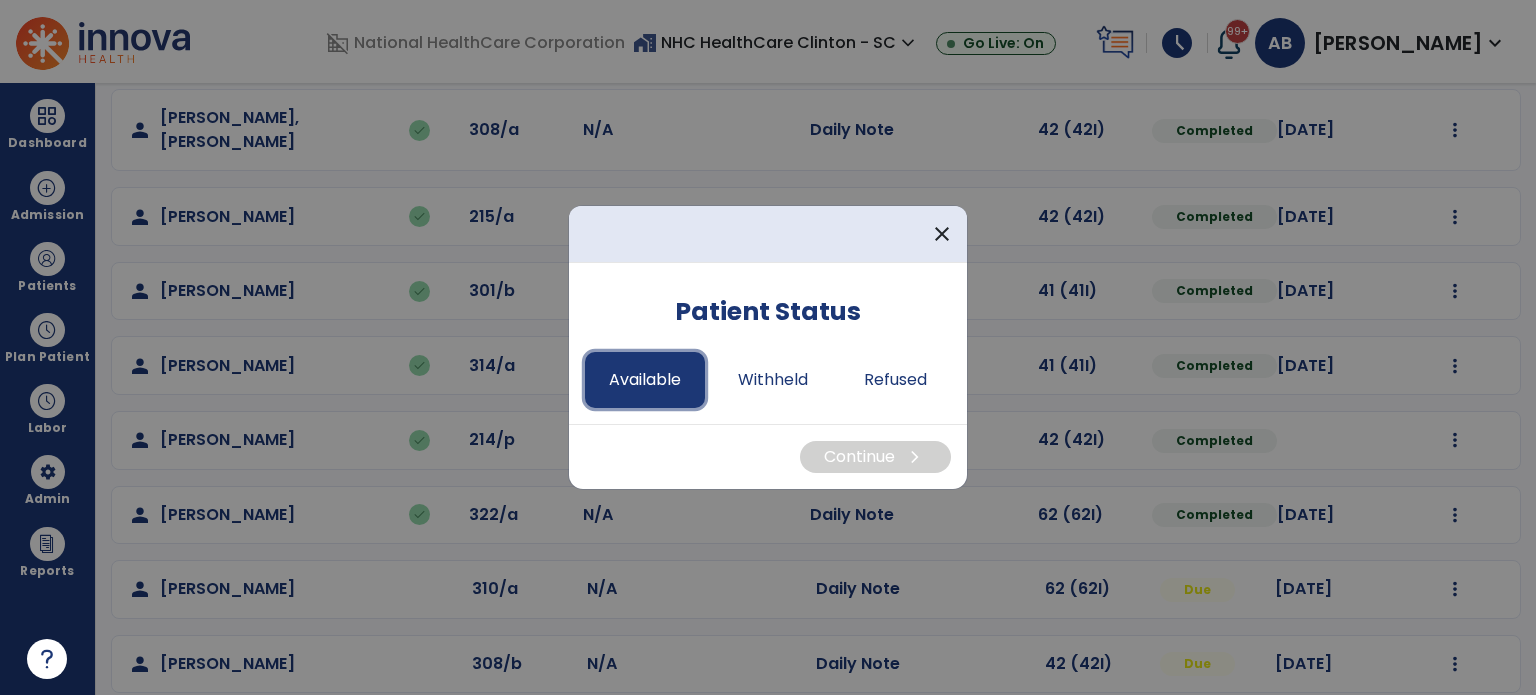 click on "Available" at bounding box center [645, 380] 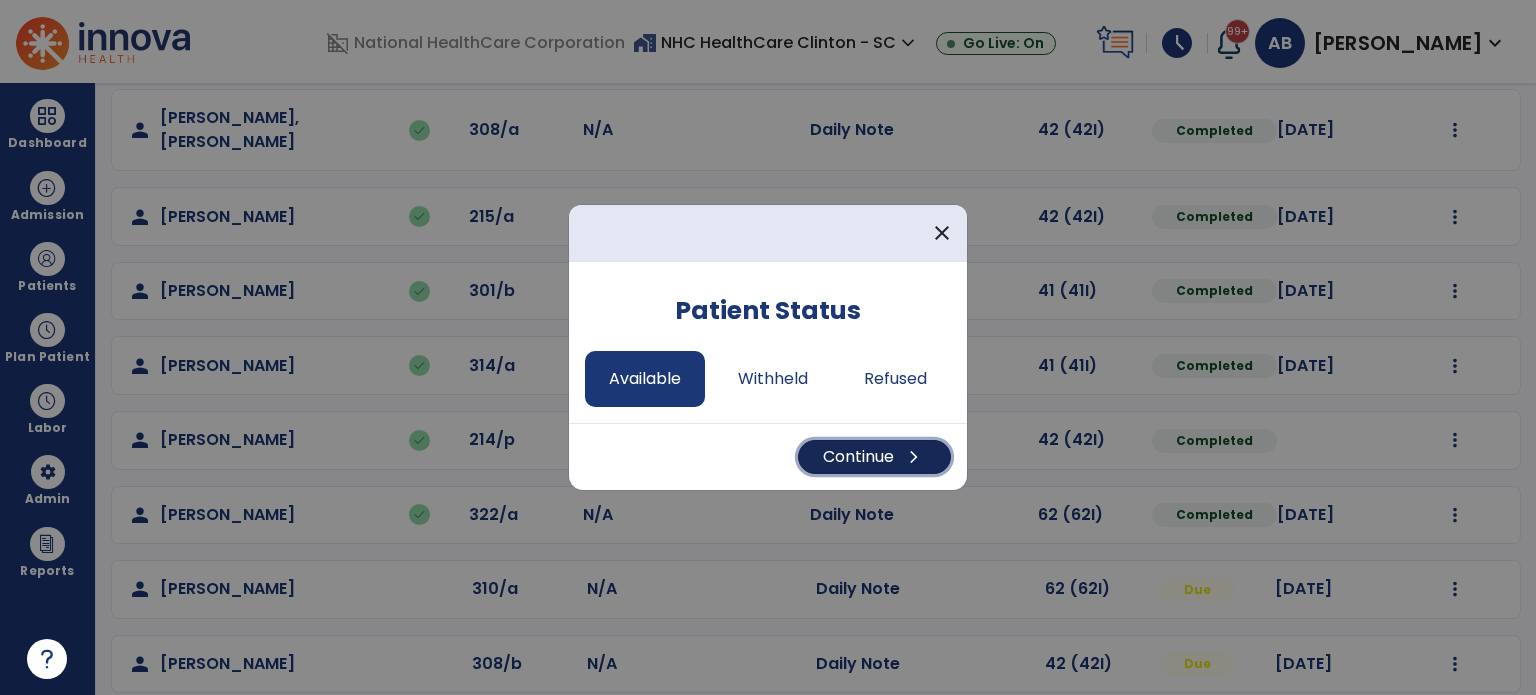 click on "Continue   chevron_right" at bounding box center (874, 457) 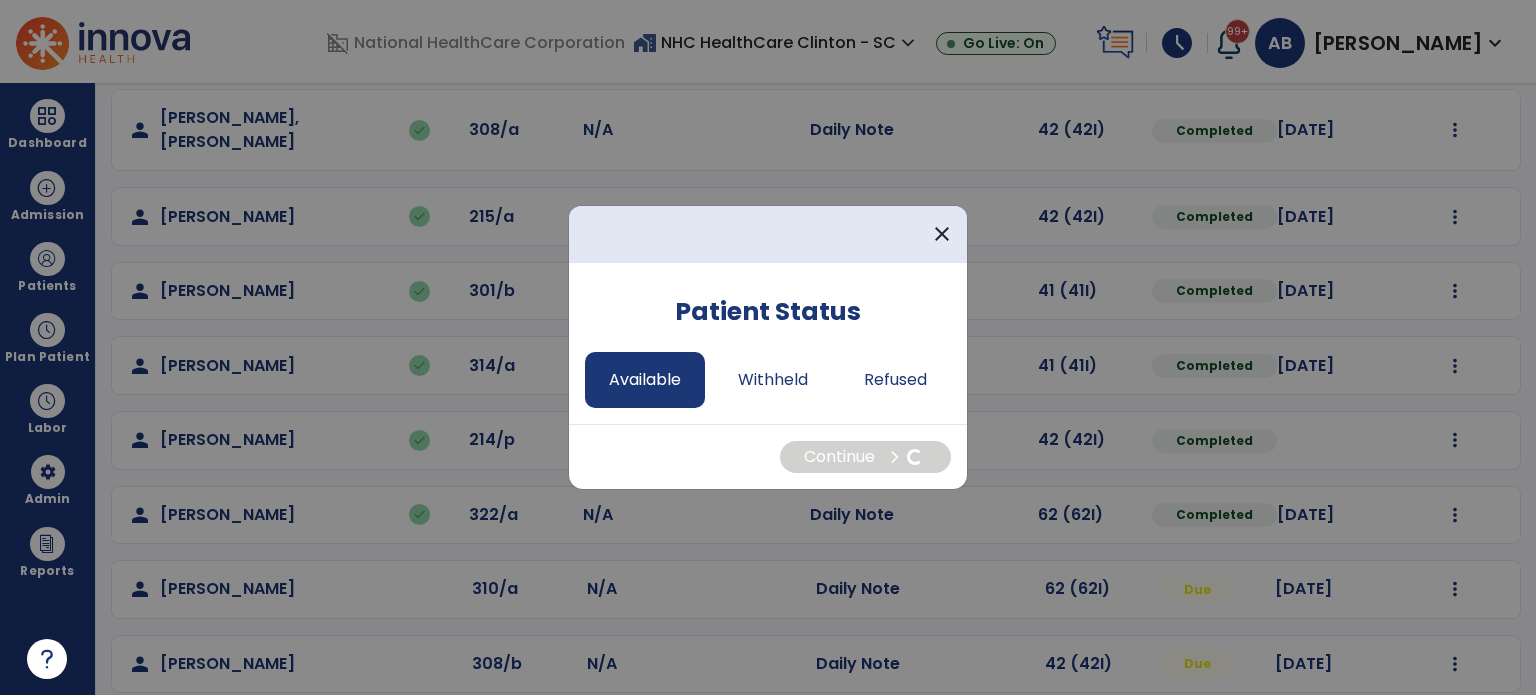 select on "*" 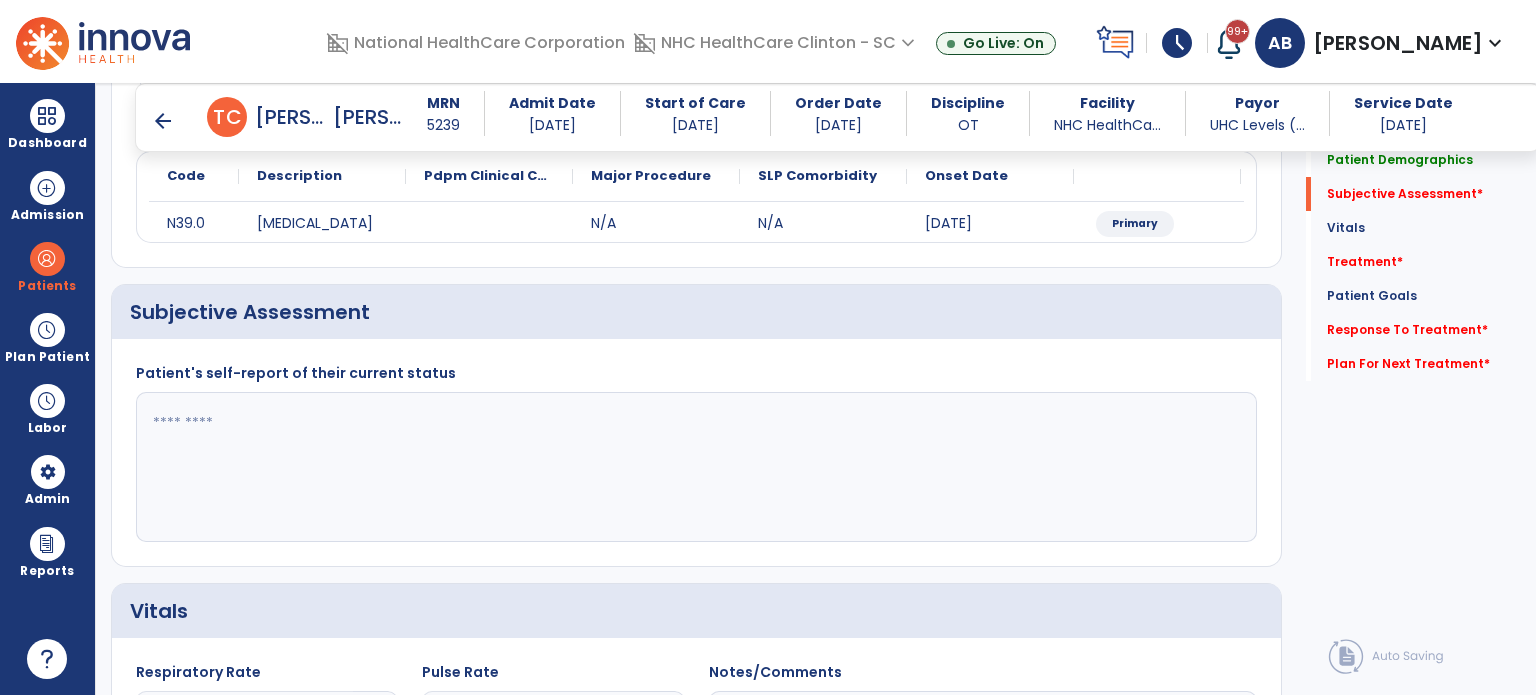 scroll, scrollTop: 446, scrollLeft: 0, axis: vertical 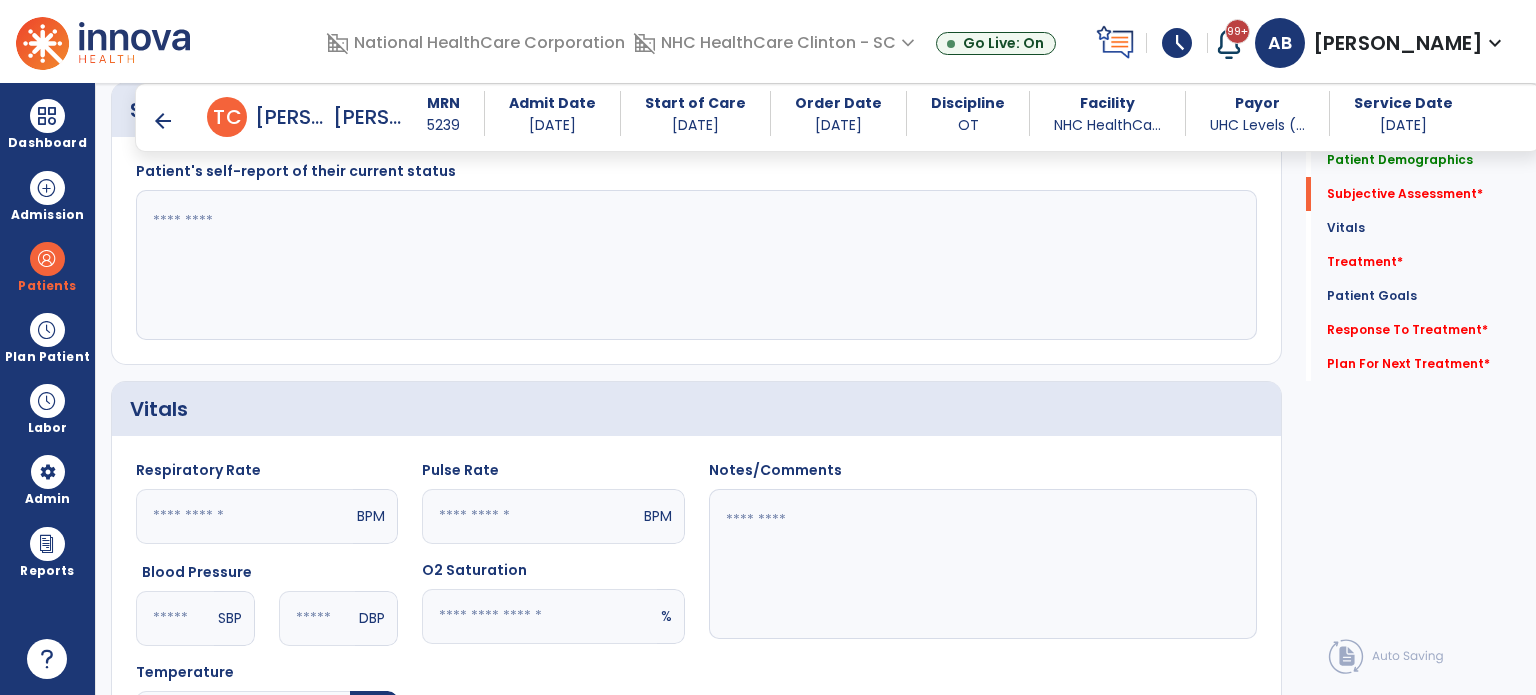click 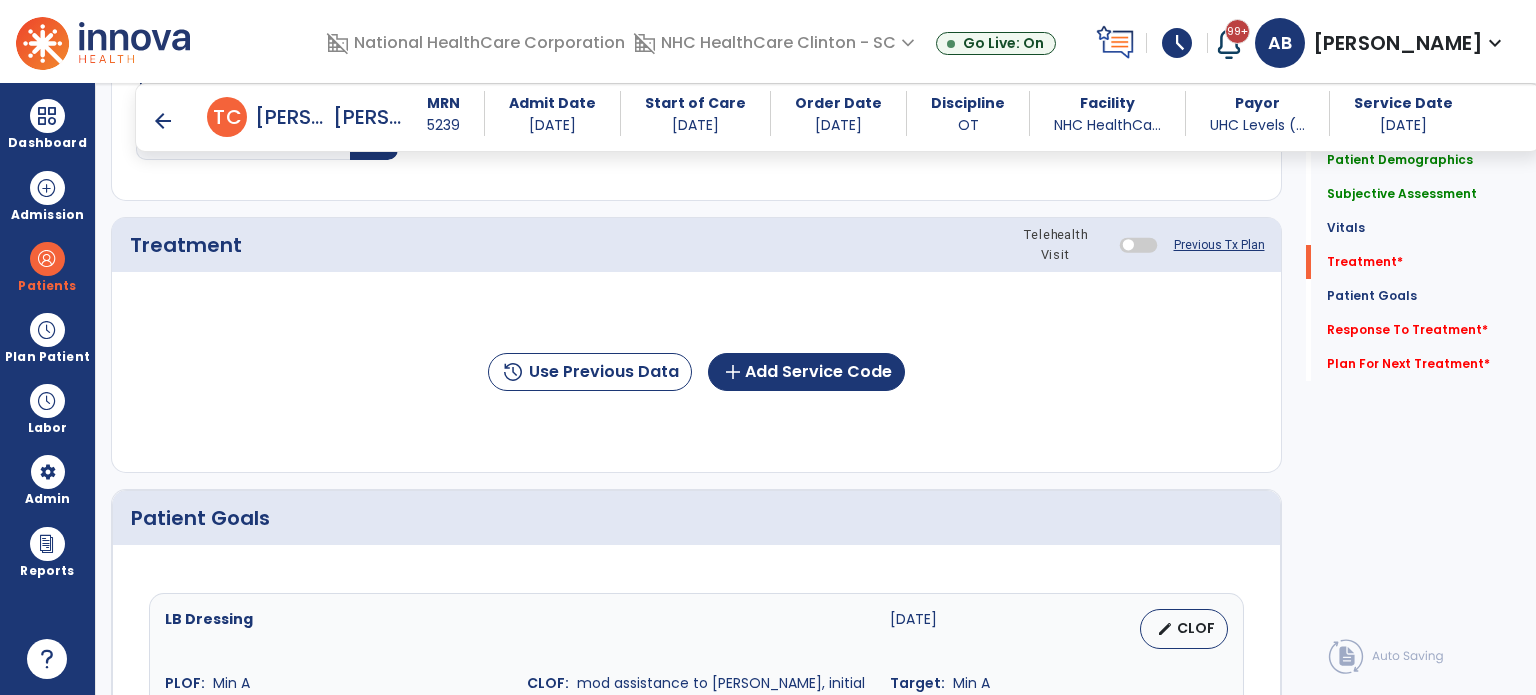 scroll, scrollTop: 1034, scrollLeft: 0, axis: vertical 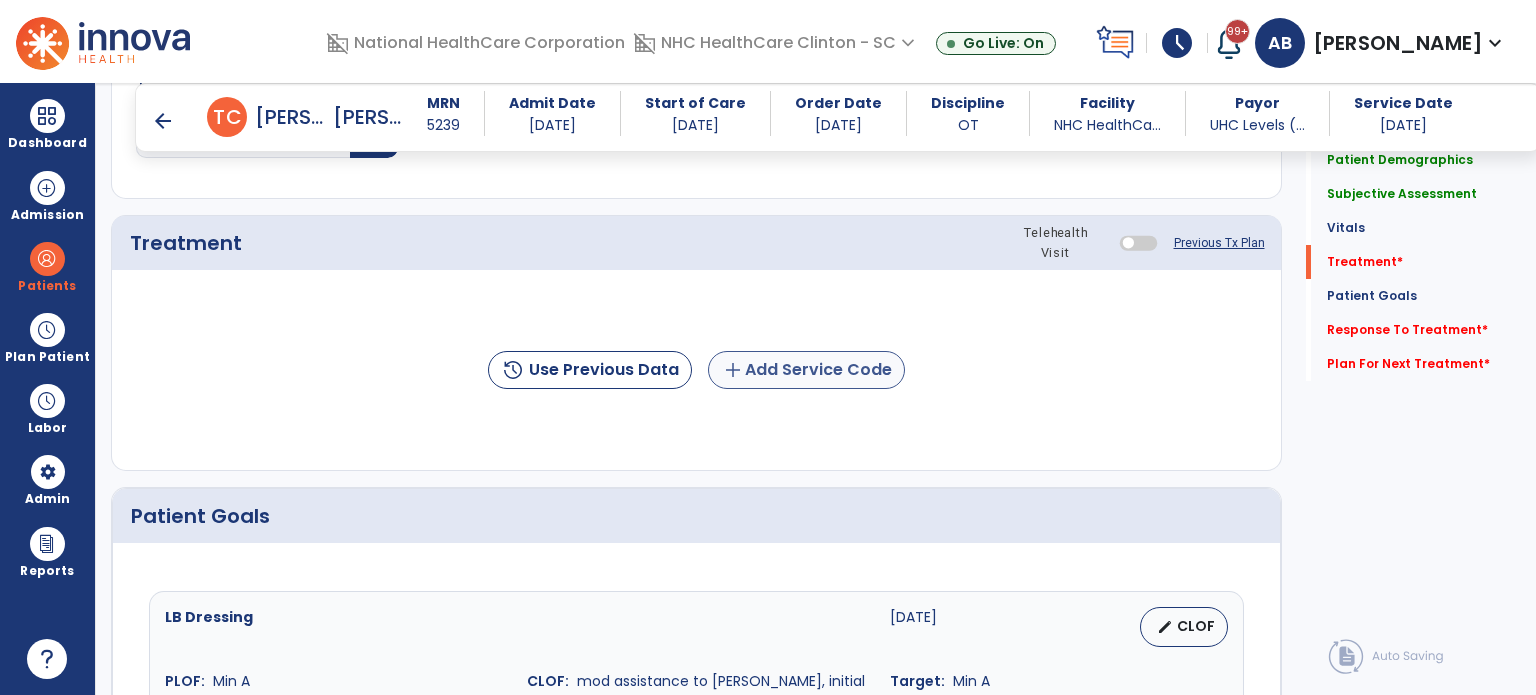type on "**********" 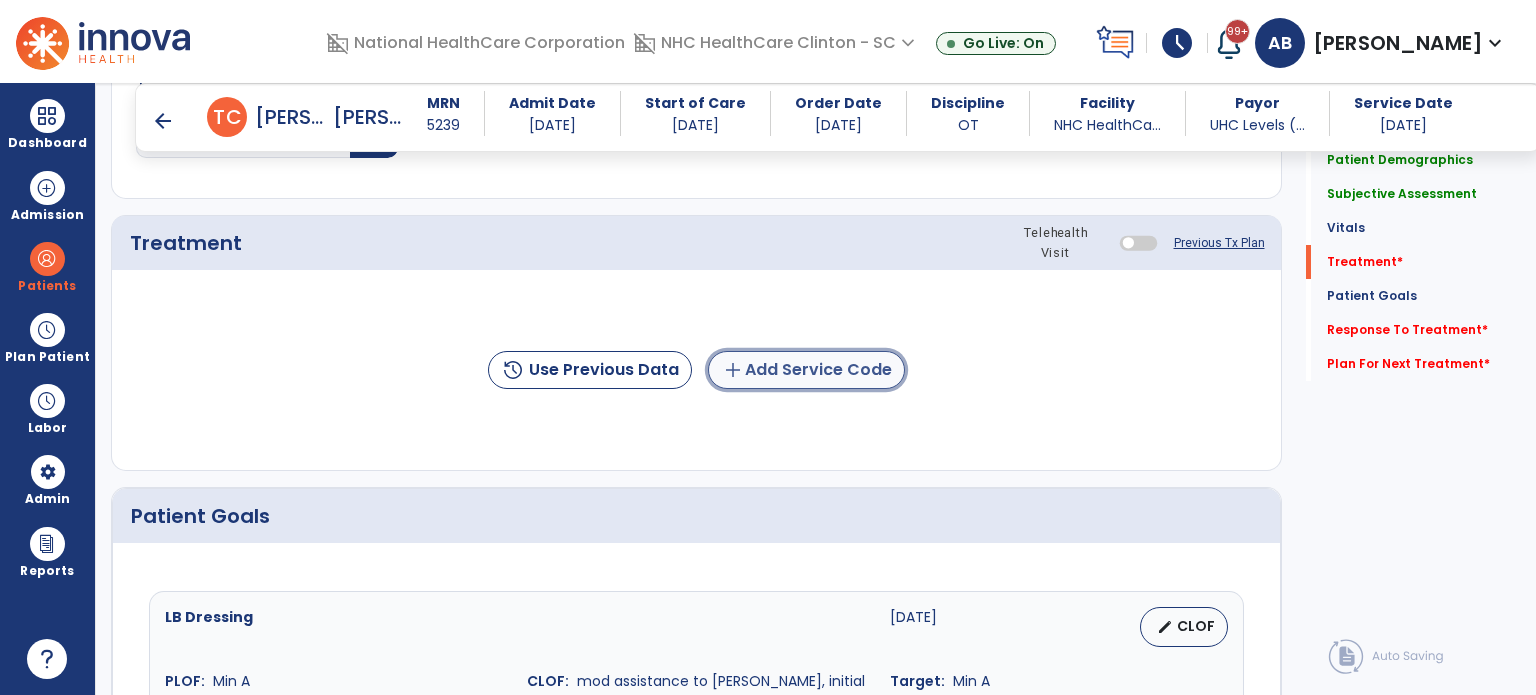 click on "add  Add Service Code" 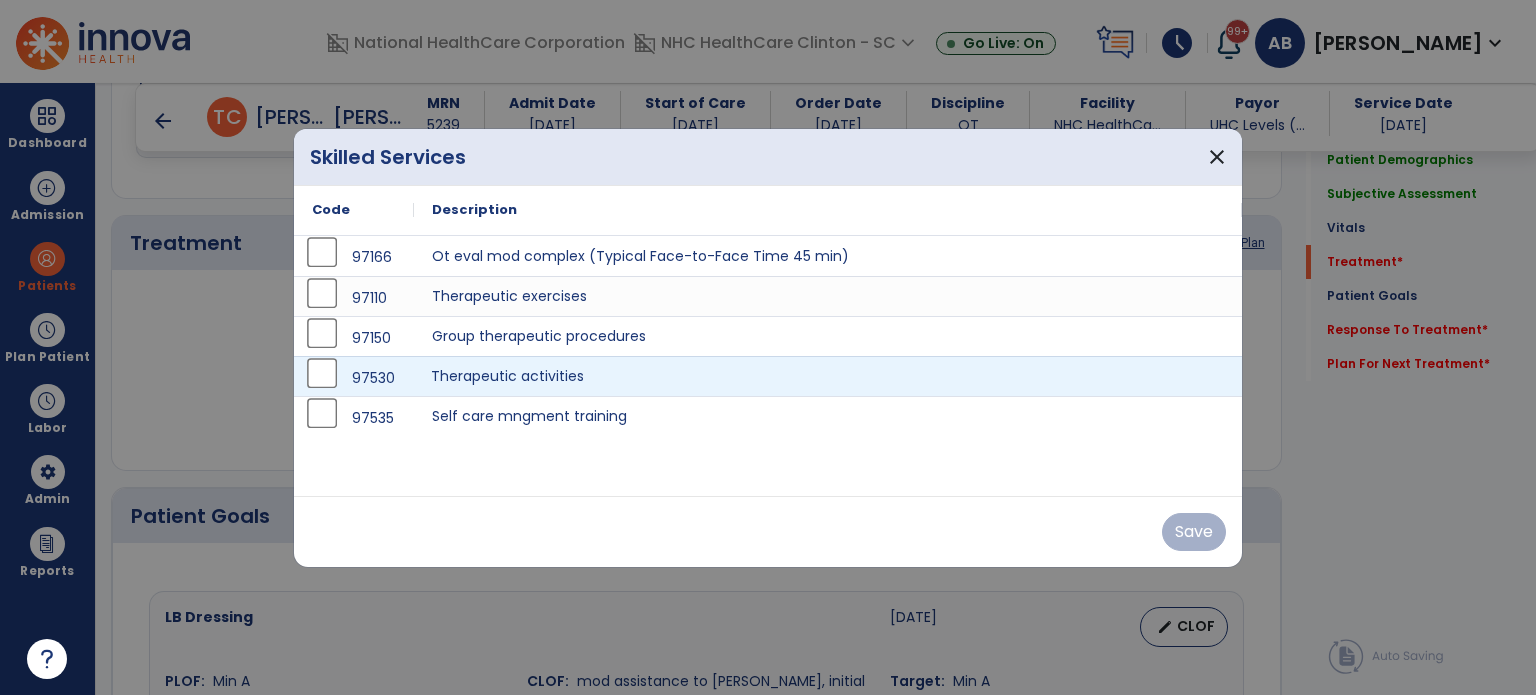 click on "Therapeutic activities" at bounding box center [828, 376] 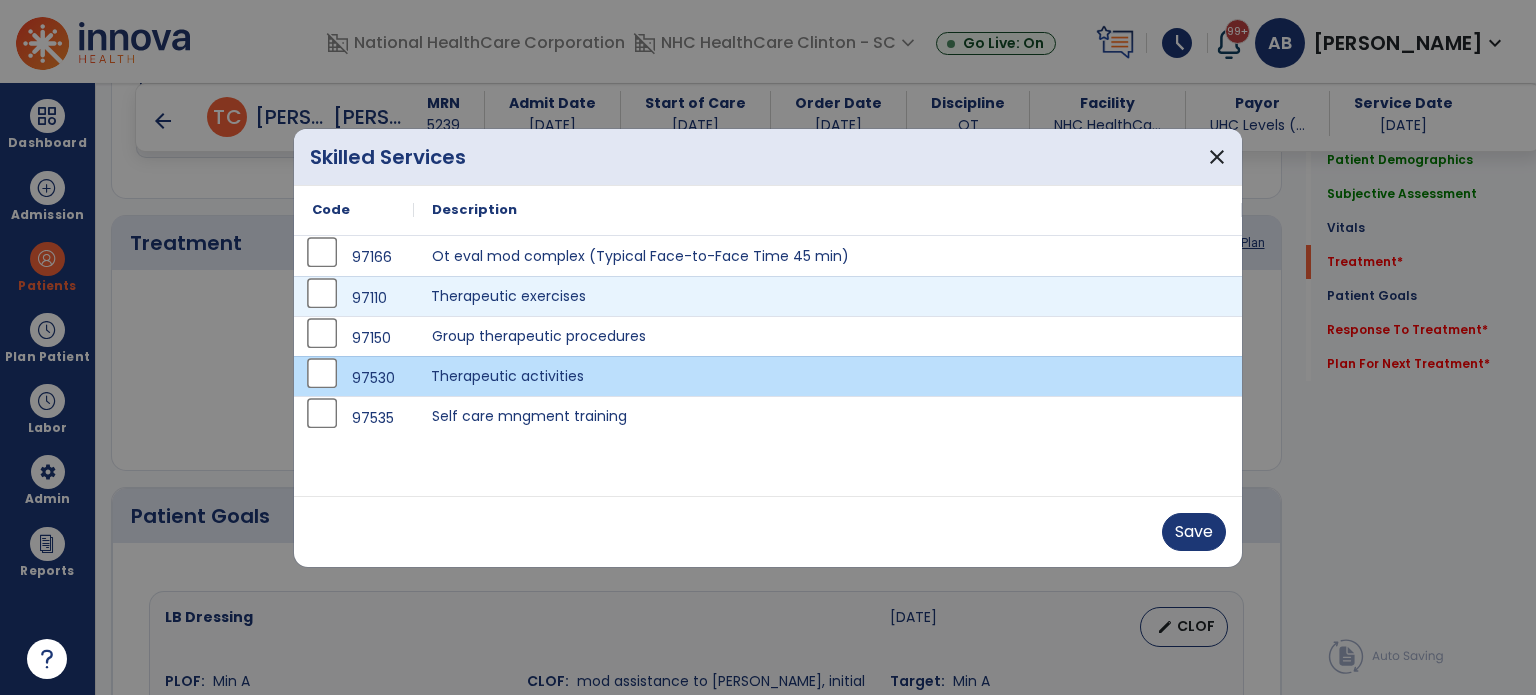 click on "Therapeutic exercises" at bounding box center [828, 296] 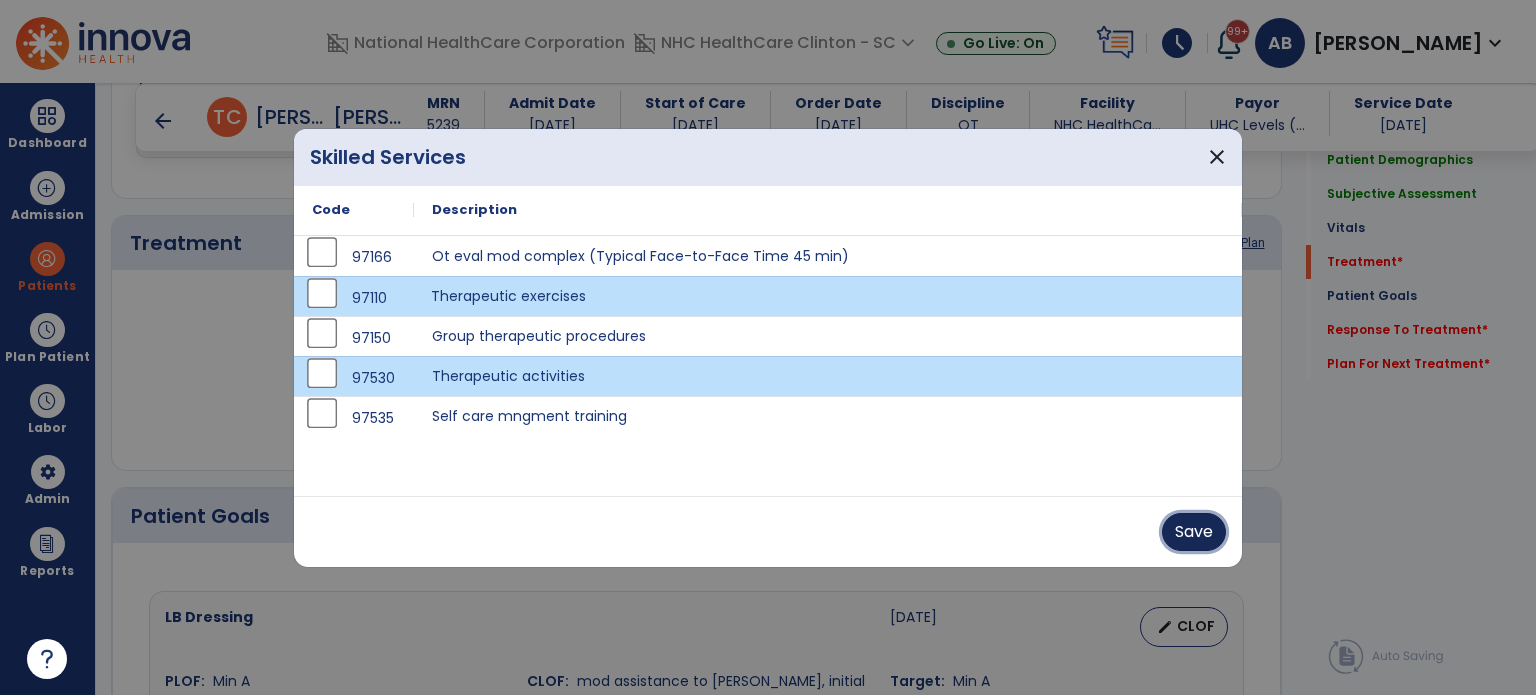 click on "Save" at bounding box center [1194, 532] 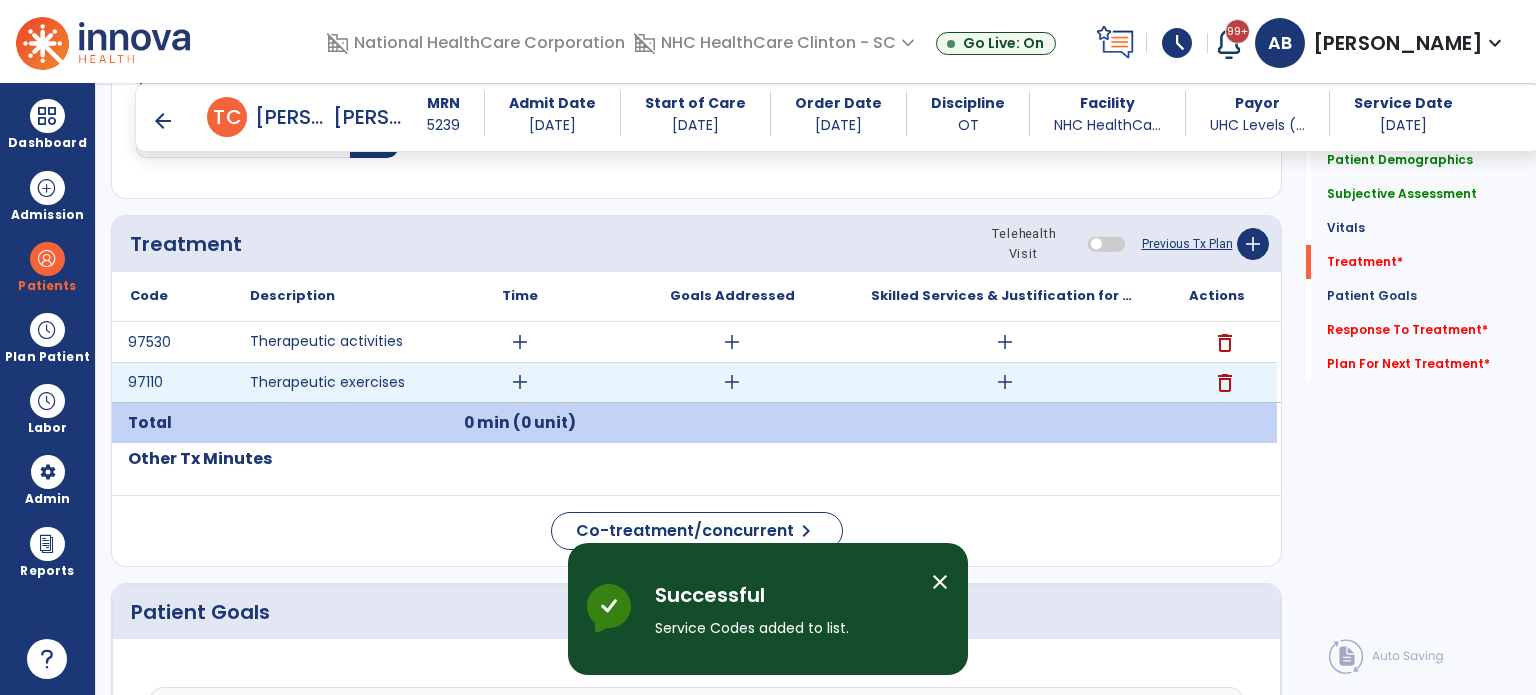 click on "add" at bounding box center (520, 382) 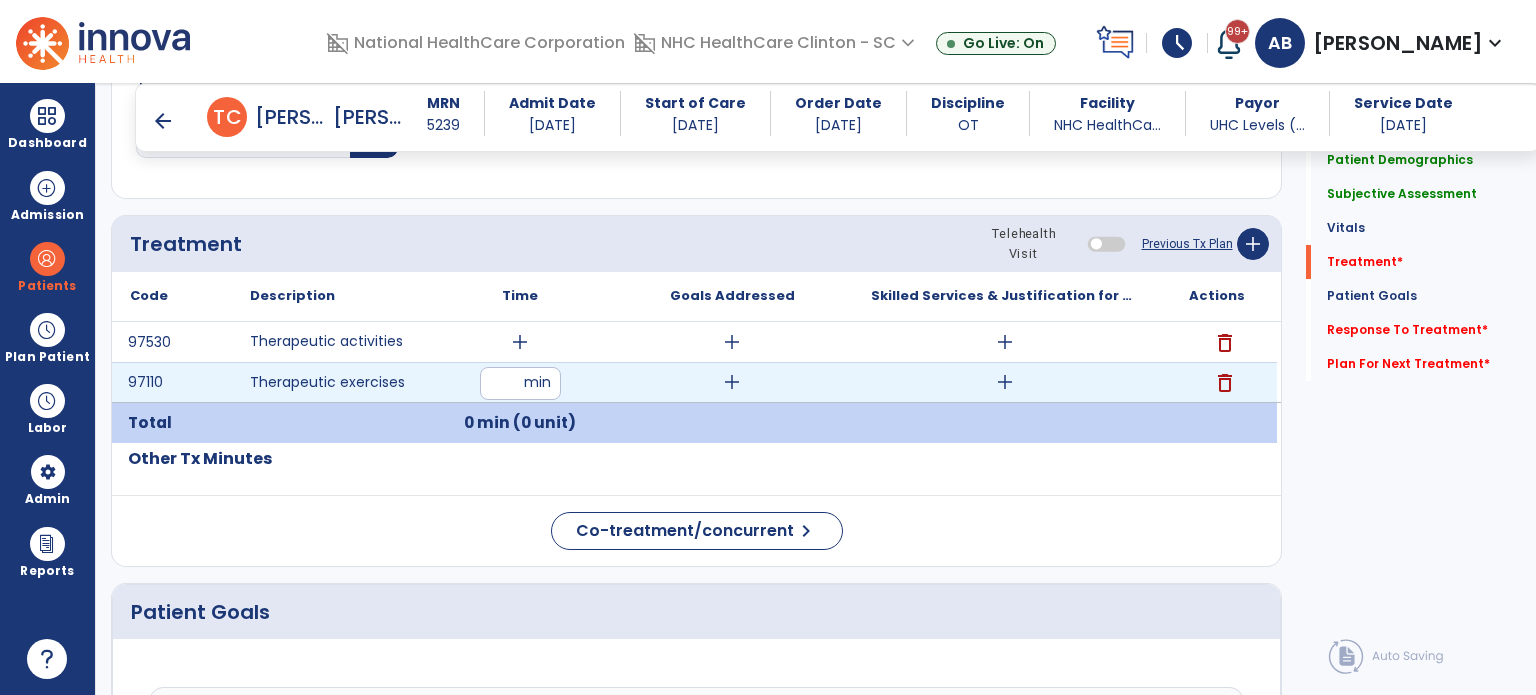 type on "**" 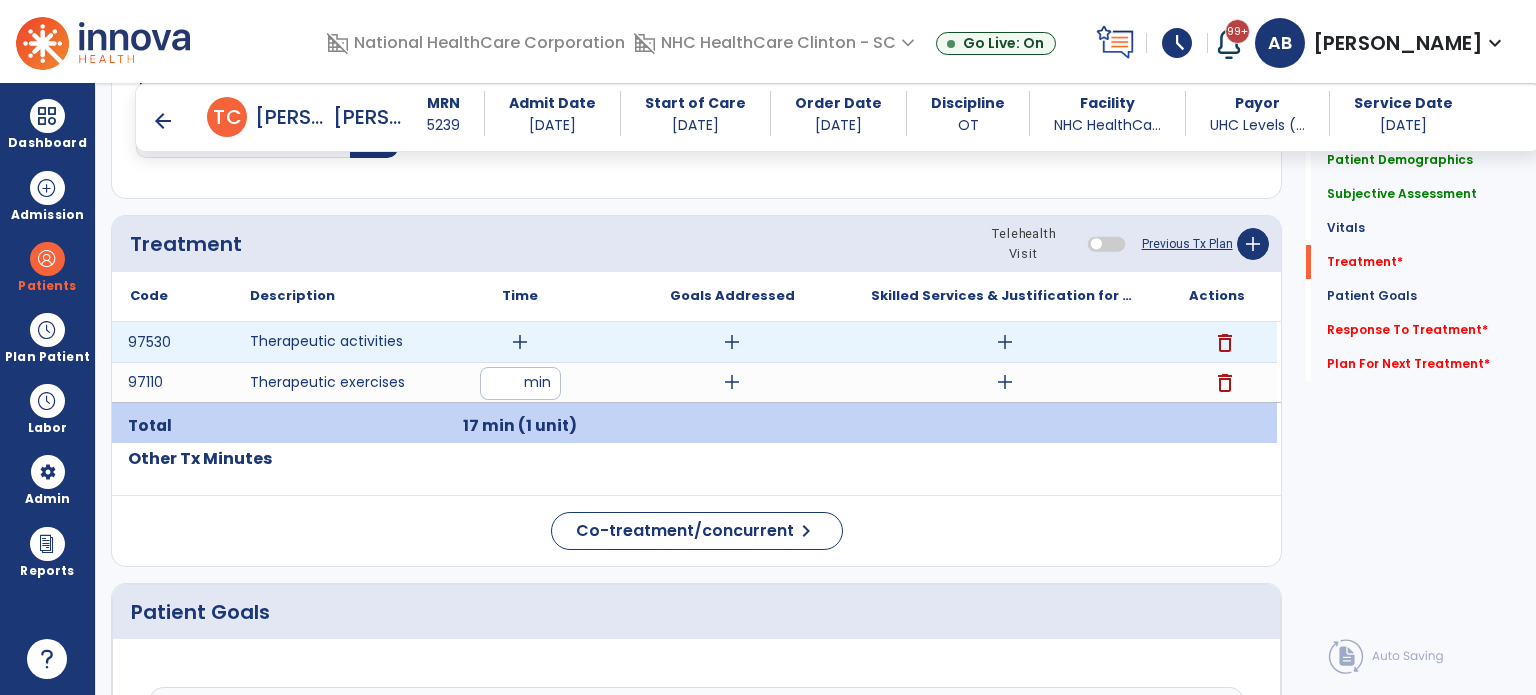 click on "add" at bounding box center (520, 342) 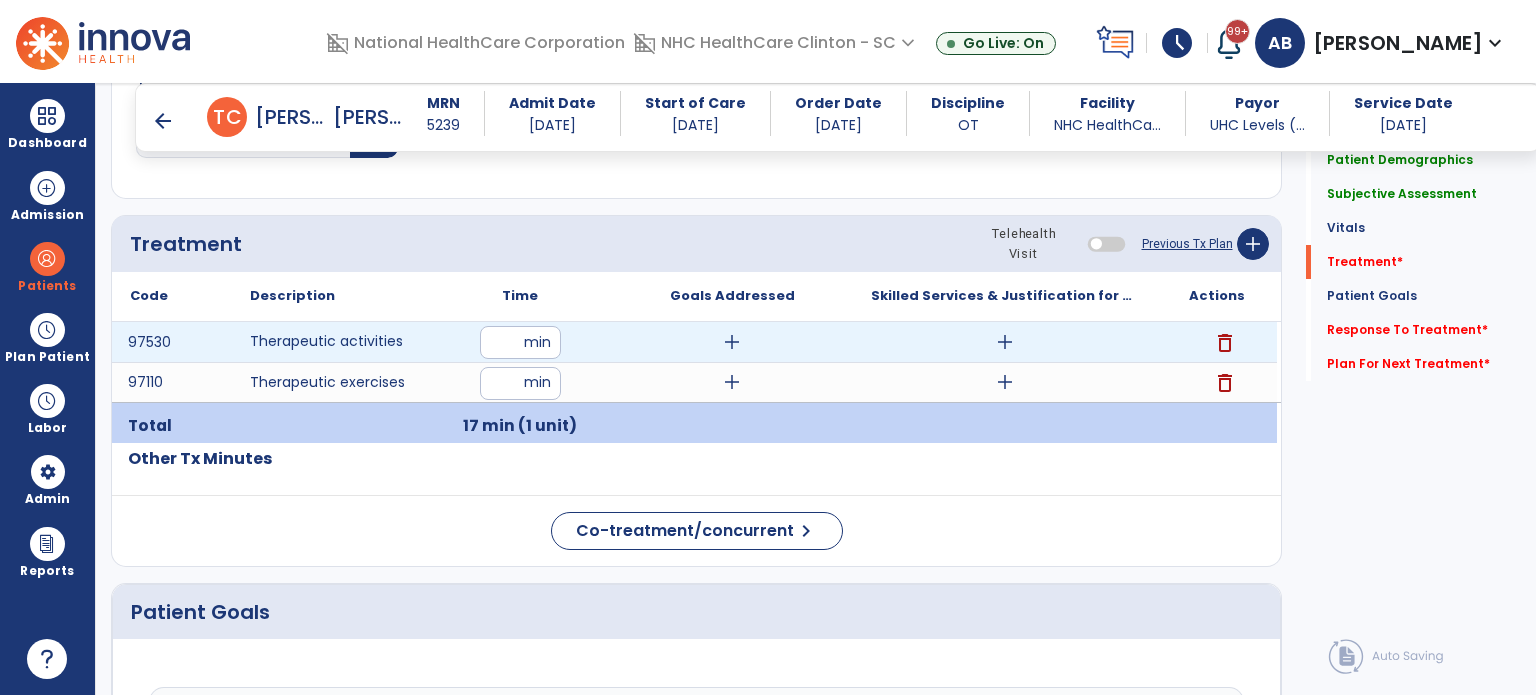 type on "**" 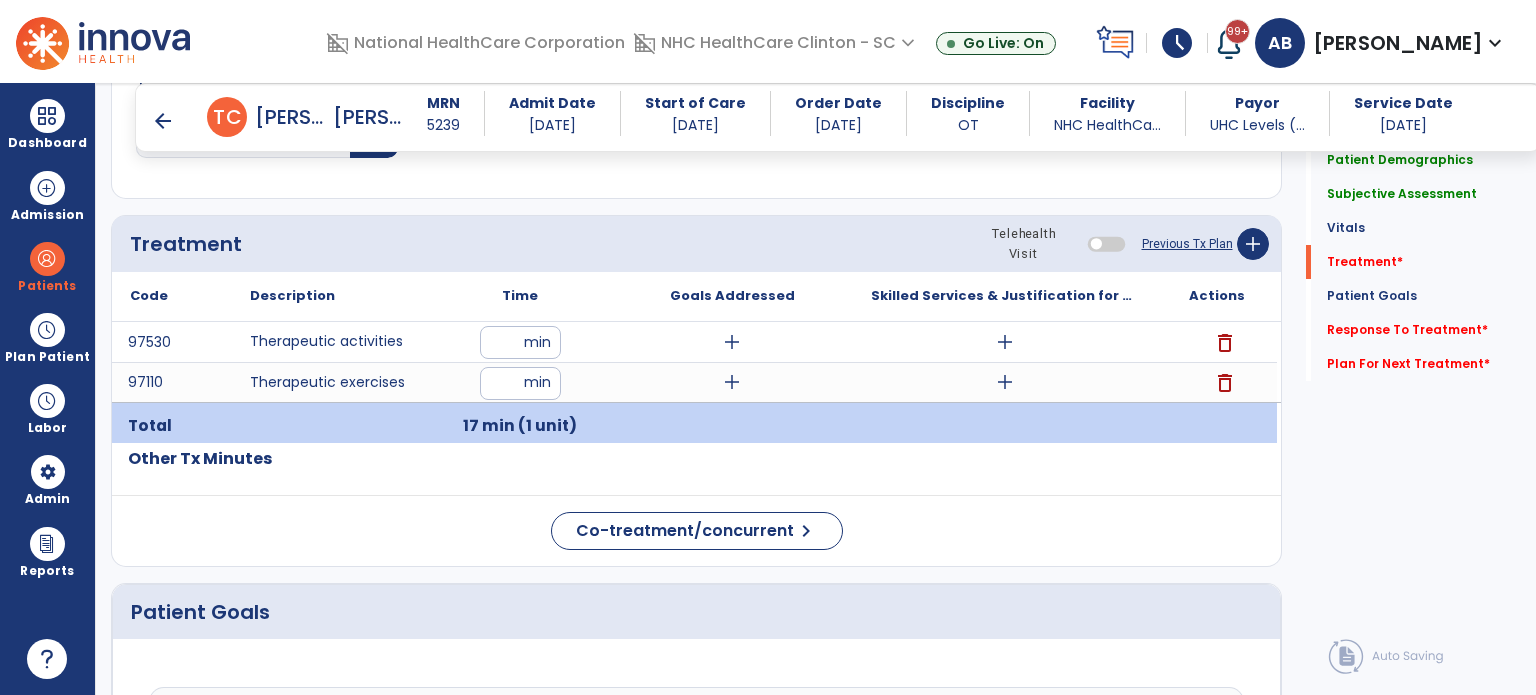 click on "Code
Description
Time" 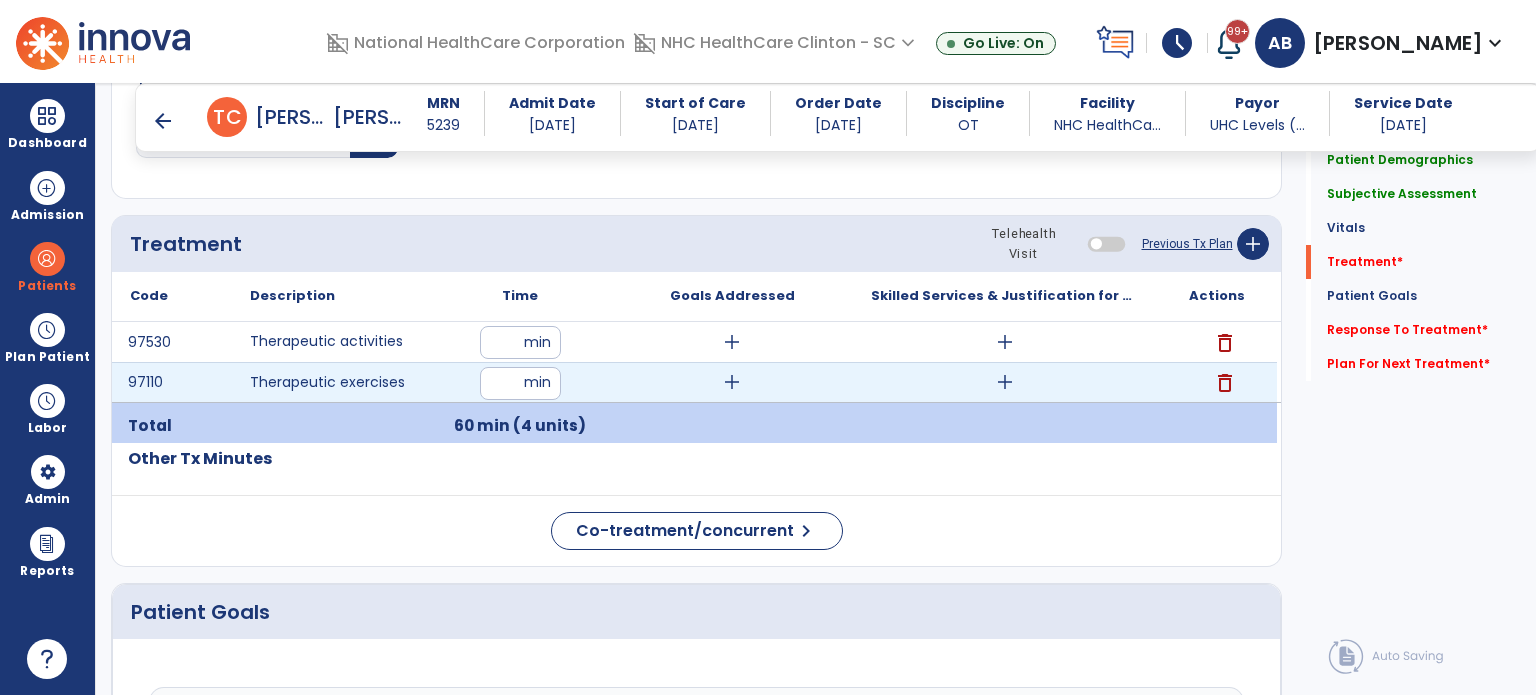 click on "add" at bounding box center (732, 382) 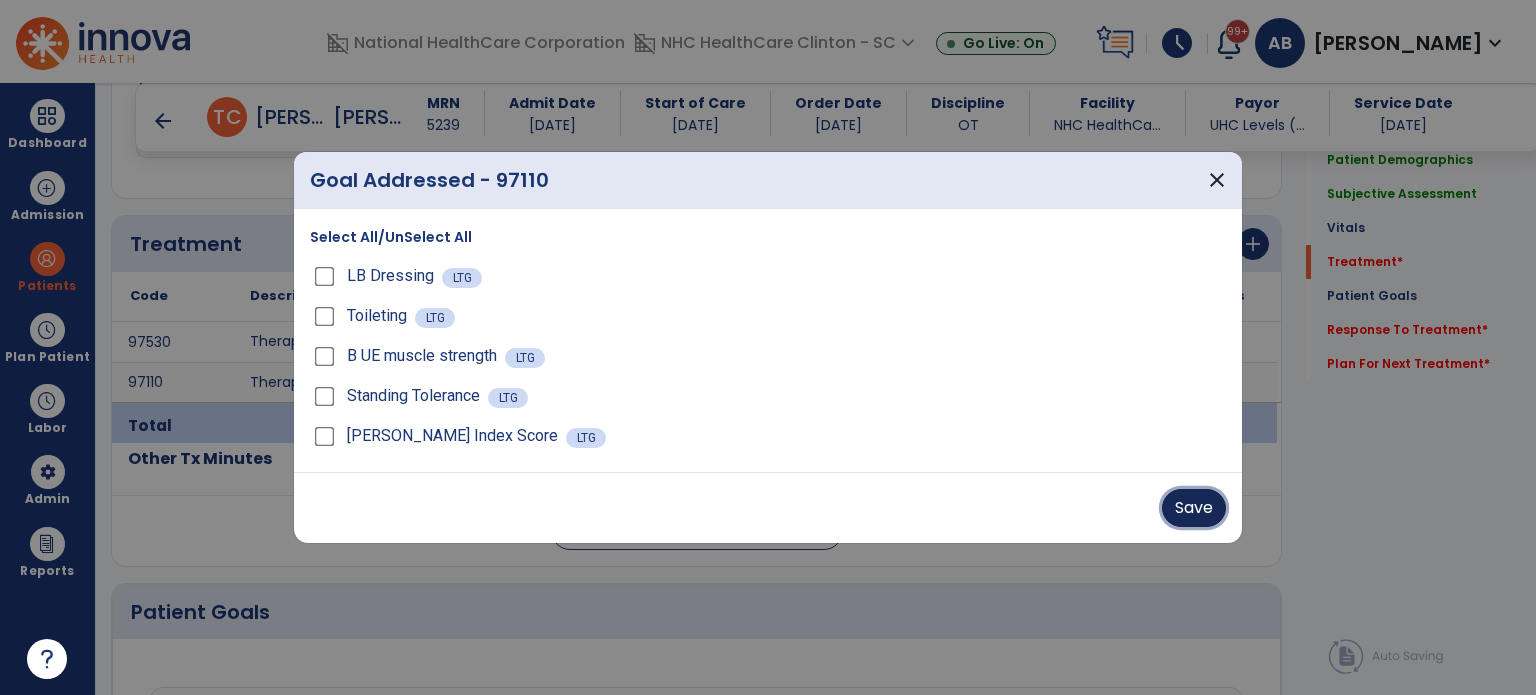 click on "Save" at bounding box center (1194, 508) 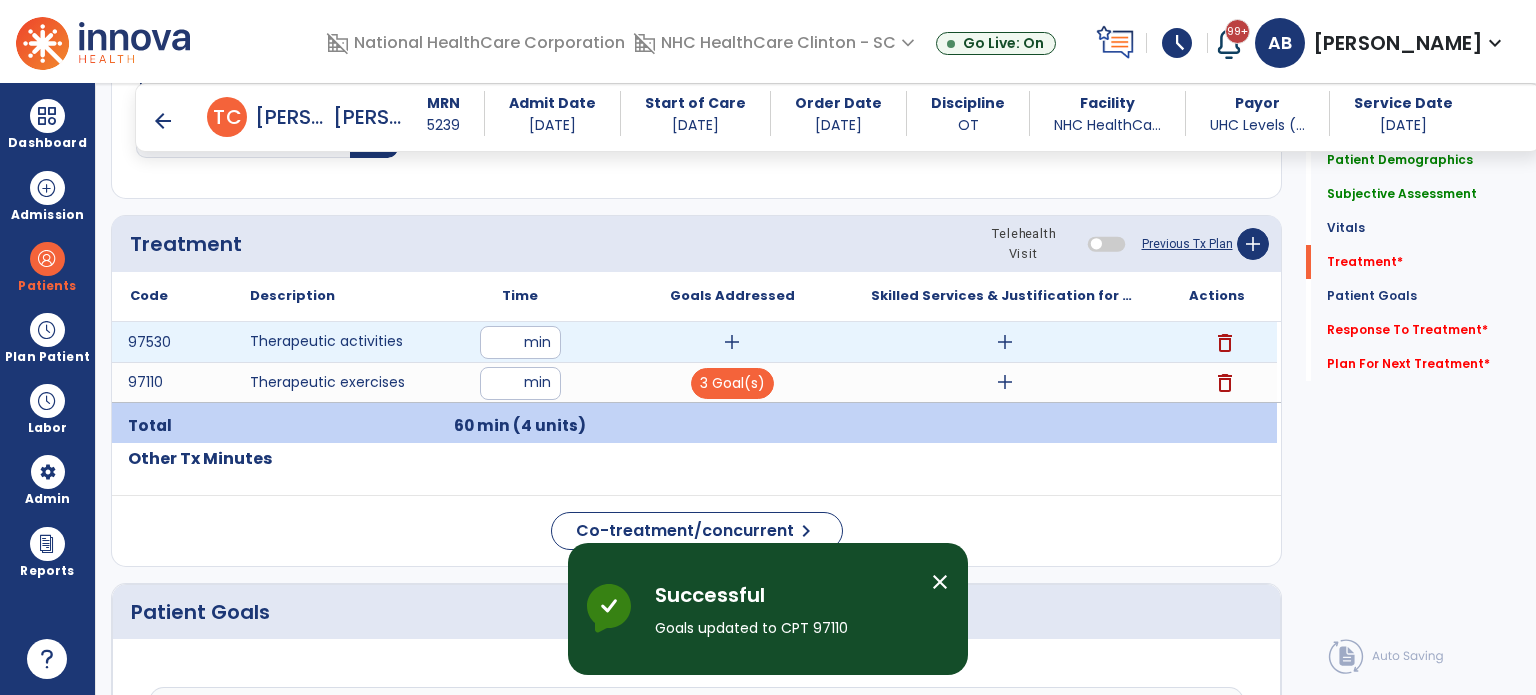 click on "add" at bounding box center [732, 342] 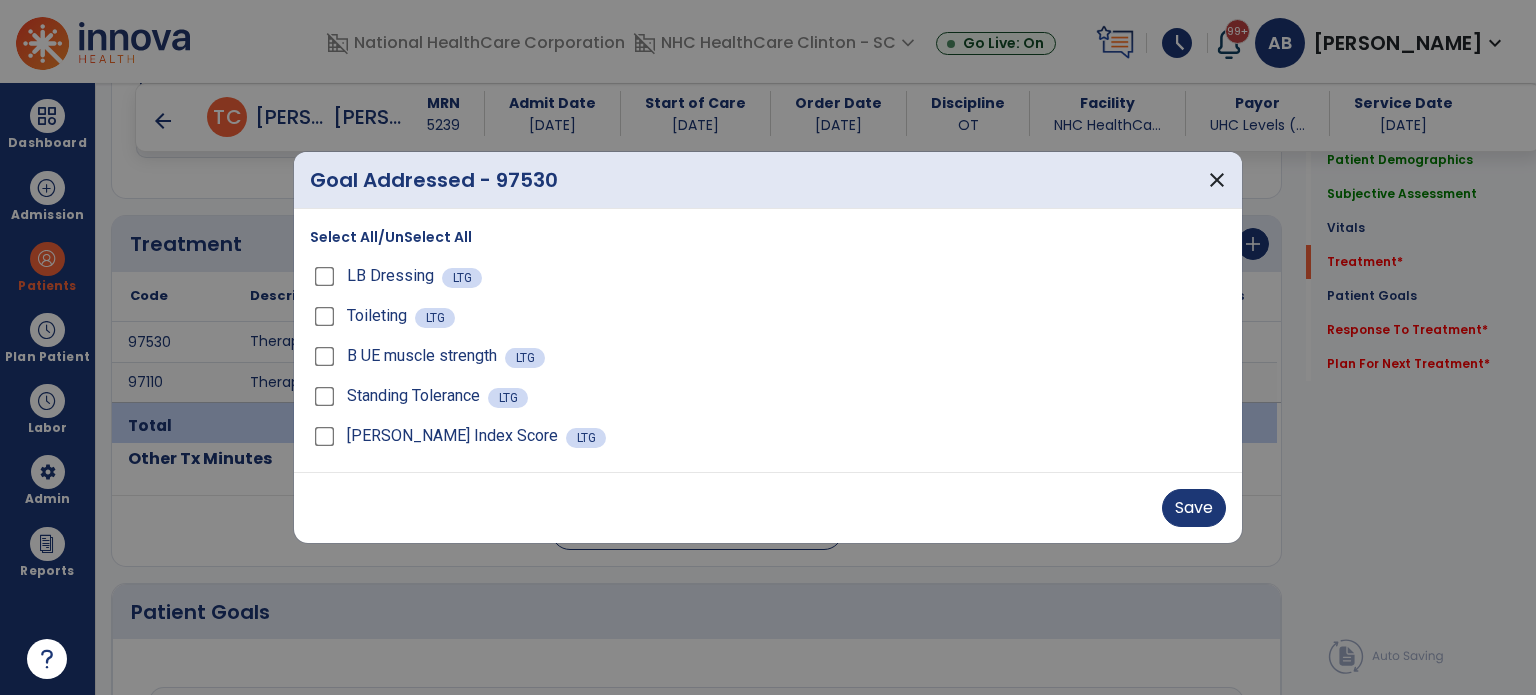 click on "Save" at bounding box center (768, 507) 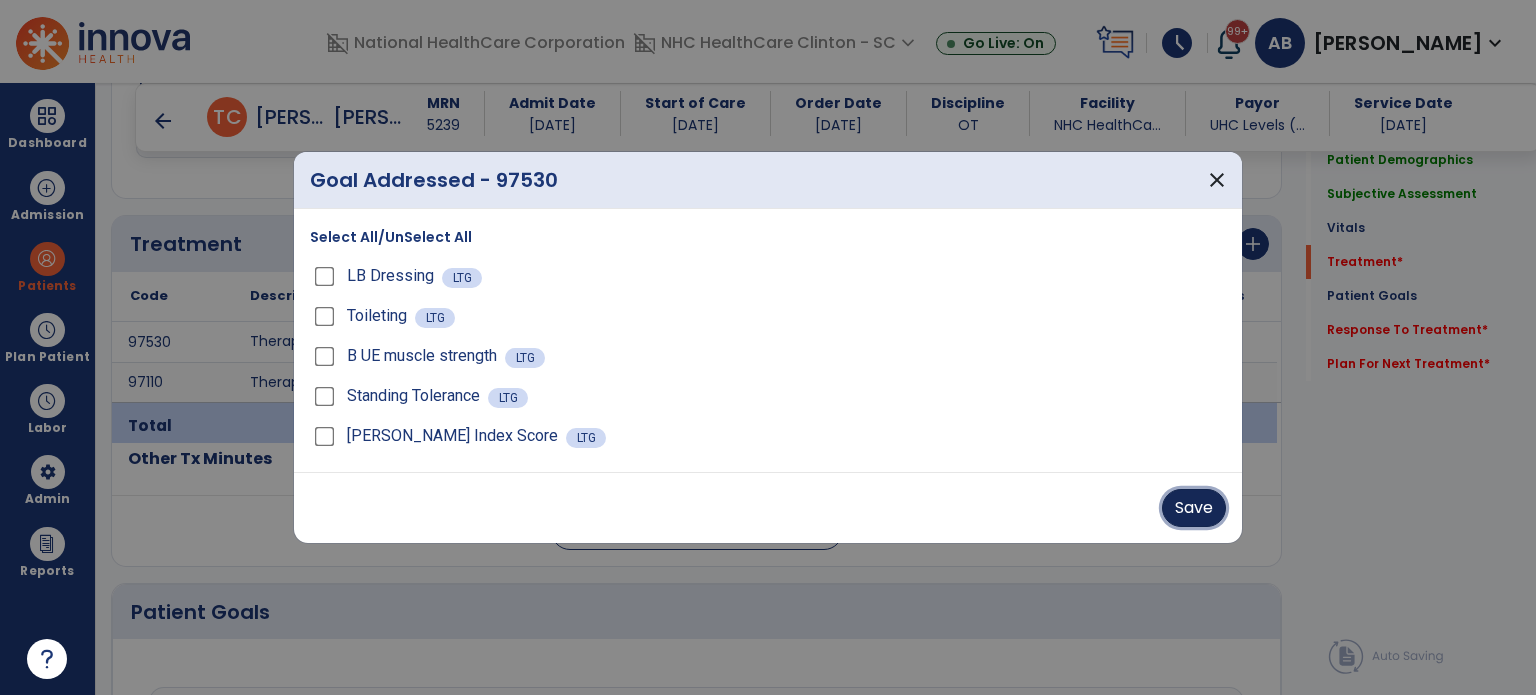 click on "Save" at bounding box center (1194, 508) 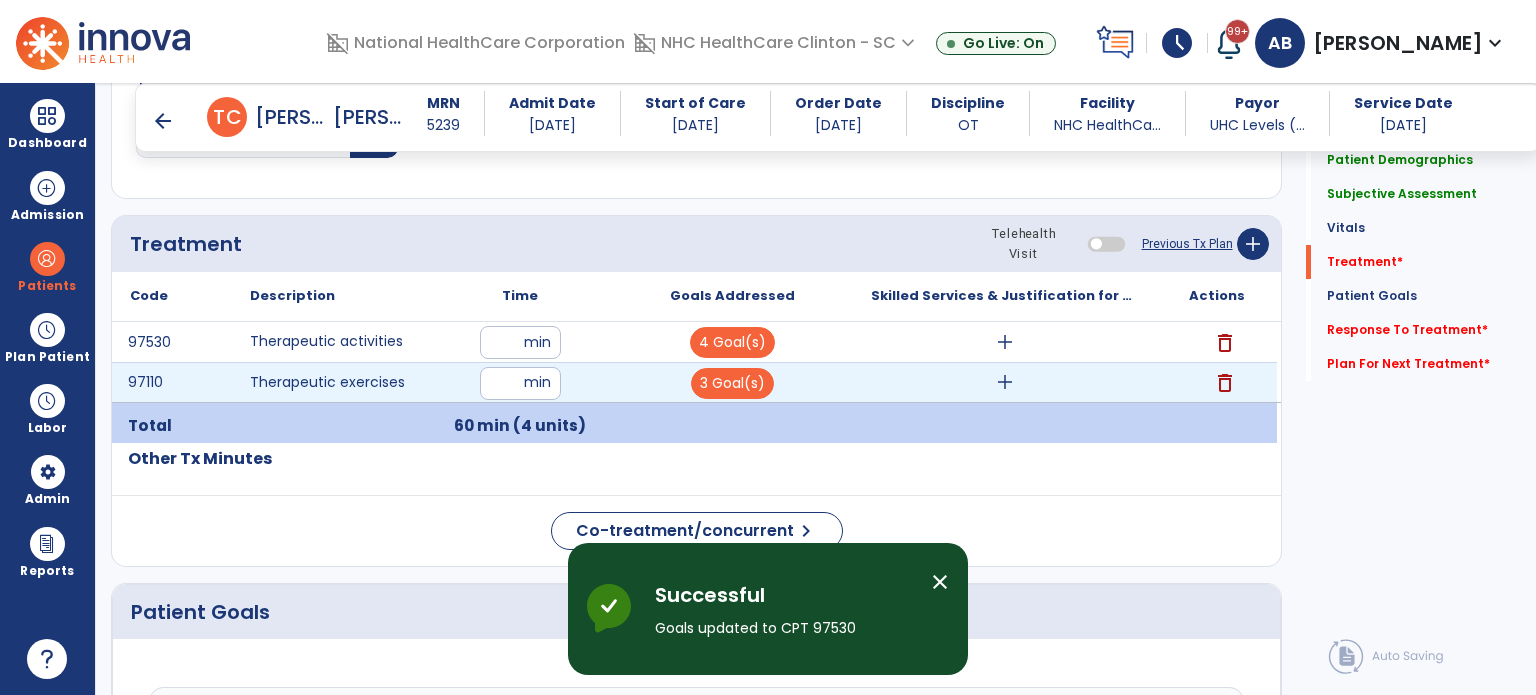 click on "add" at bounding box center (1005, 382) 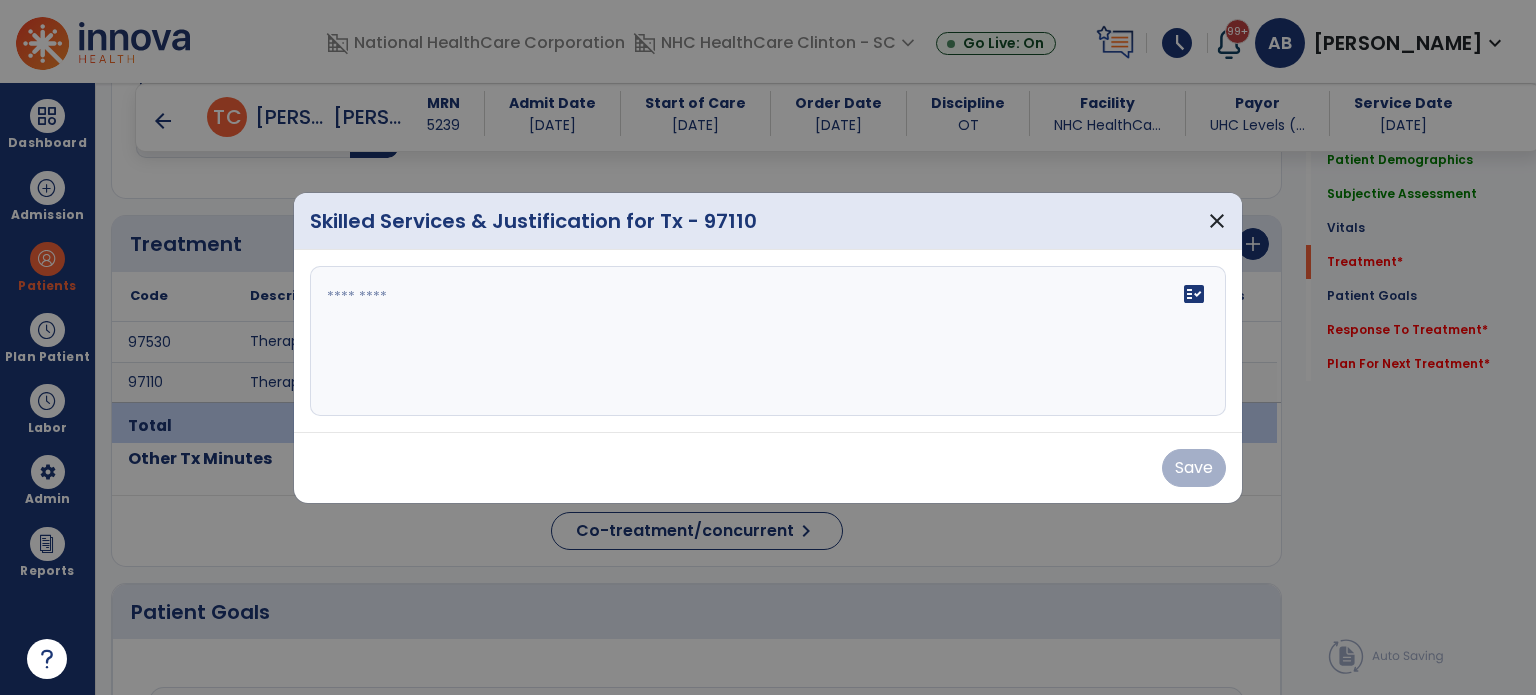 paste on "**********" 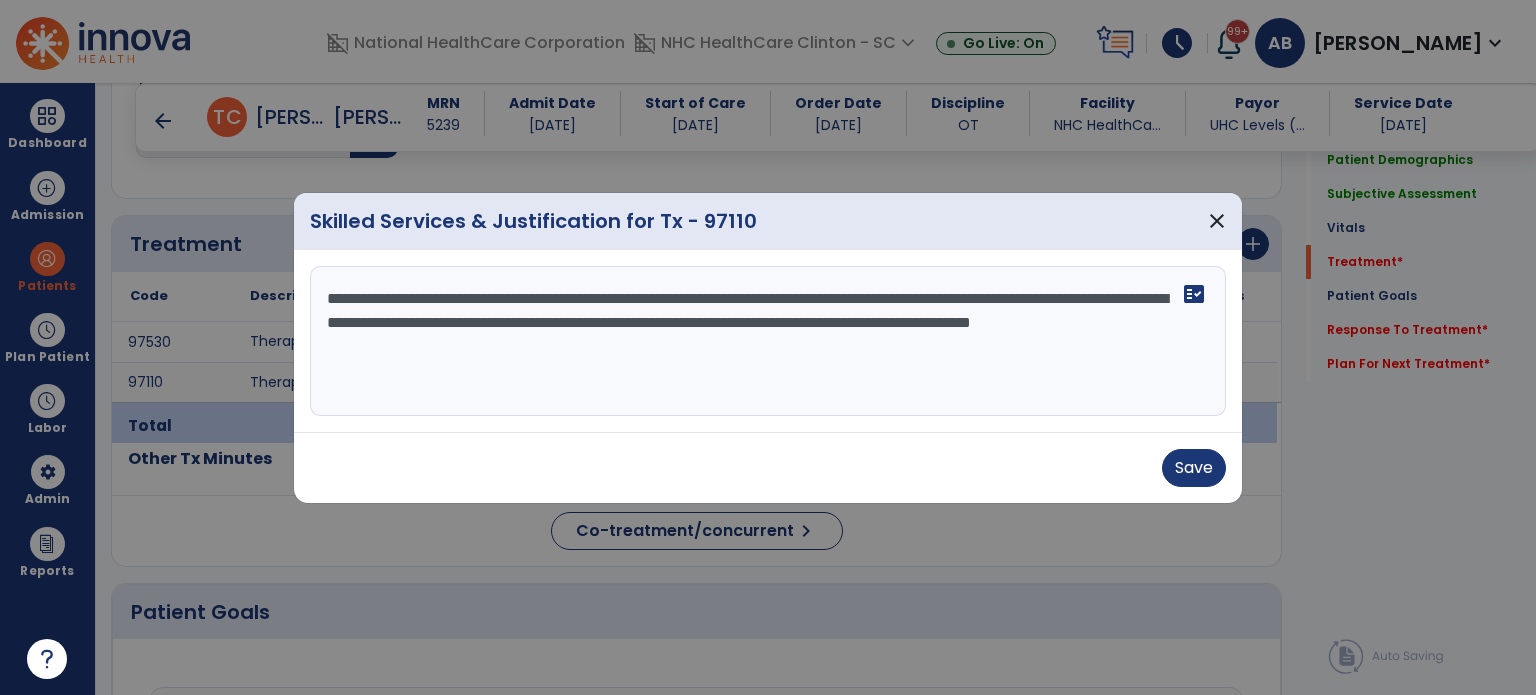 click on "**********" at bounding box center (768, 341) 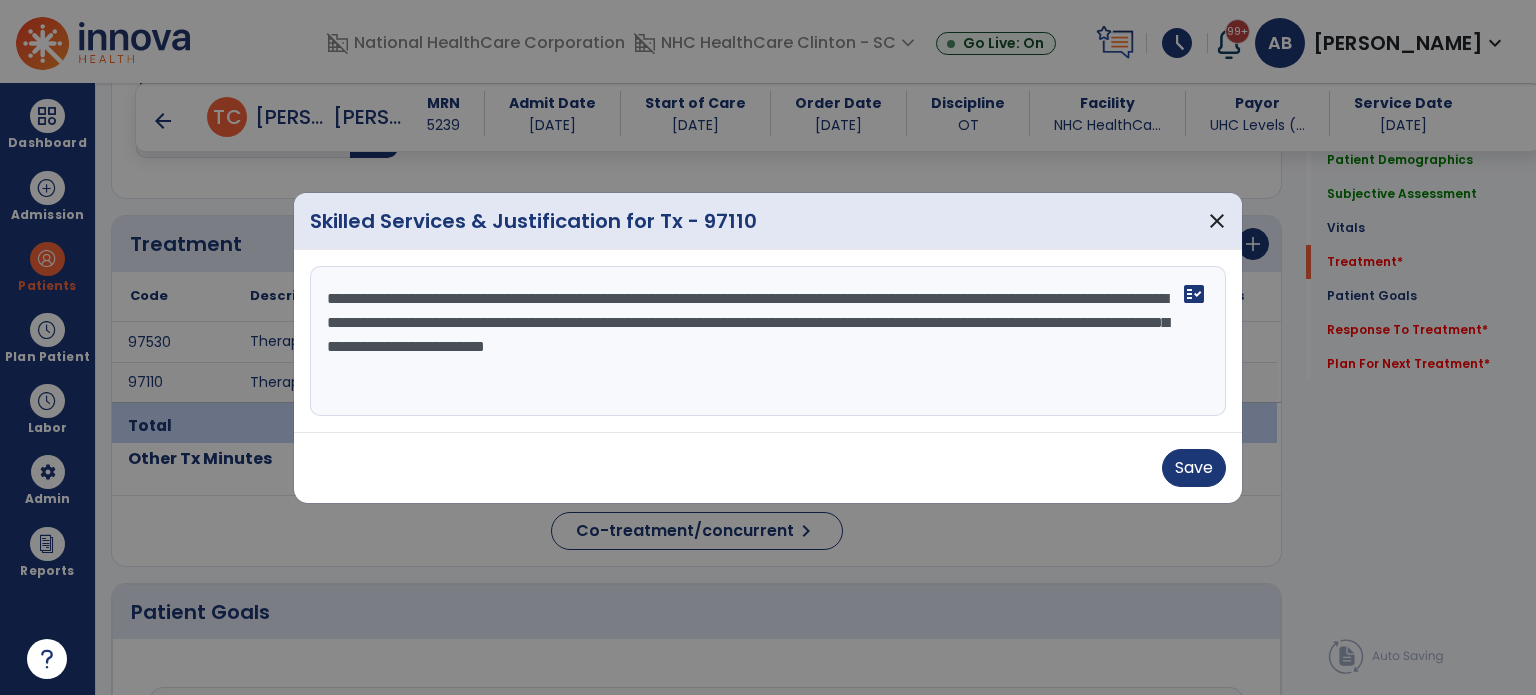 click on "**********" at bounding box center (768, 341) 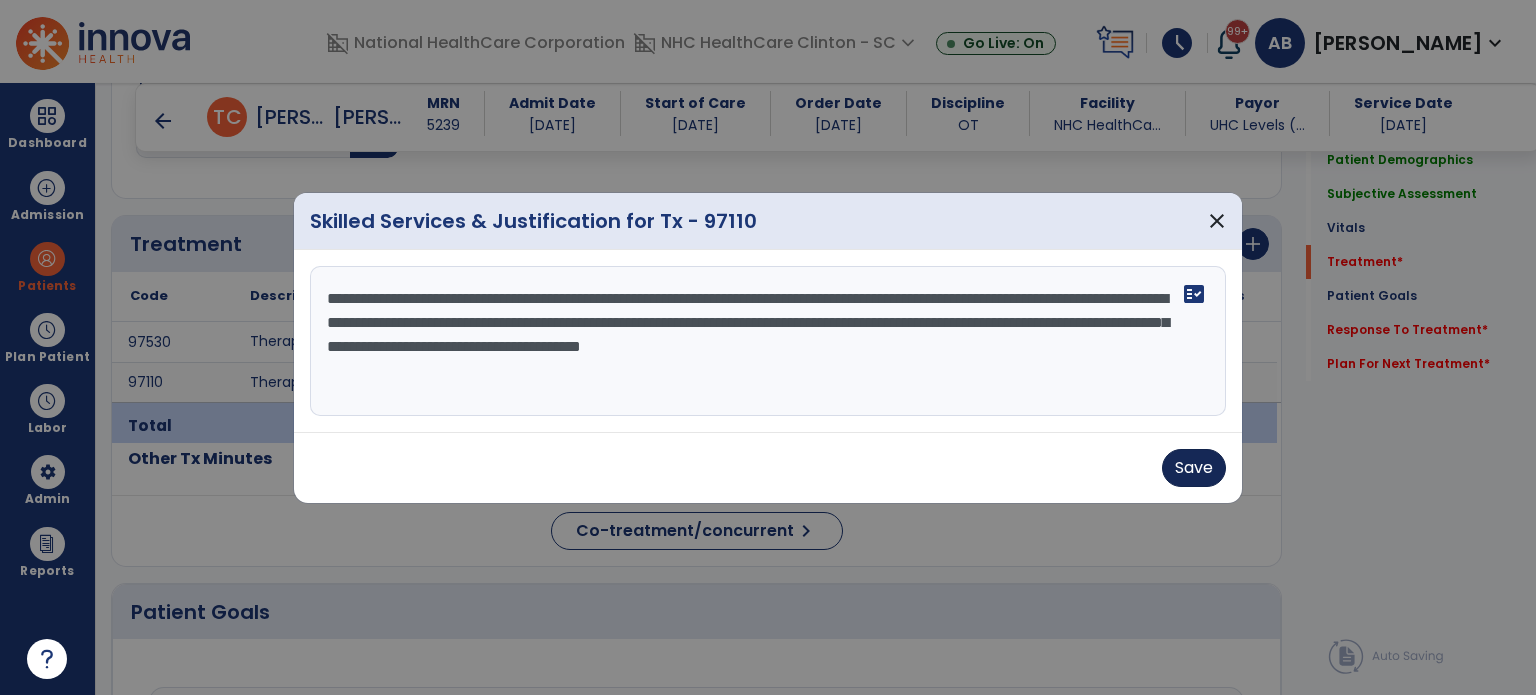 type on "**********" 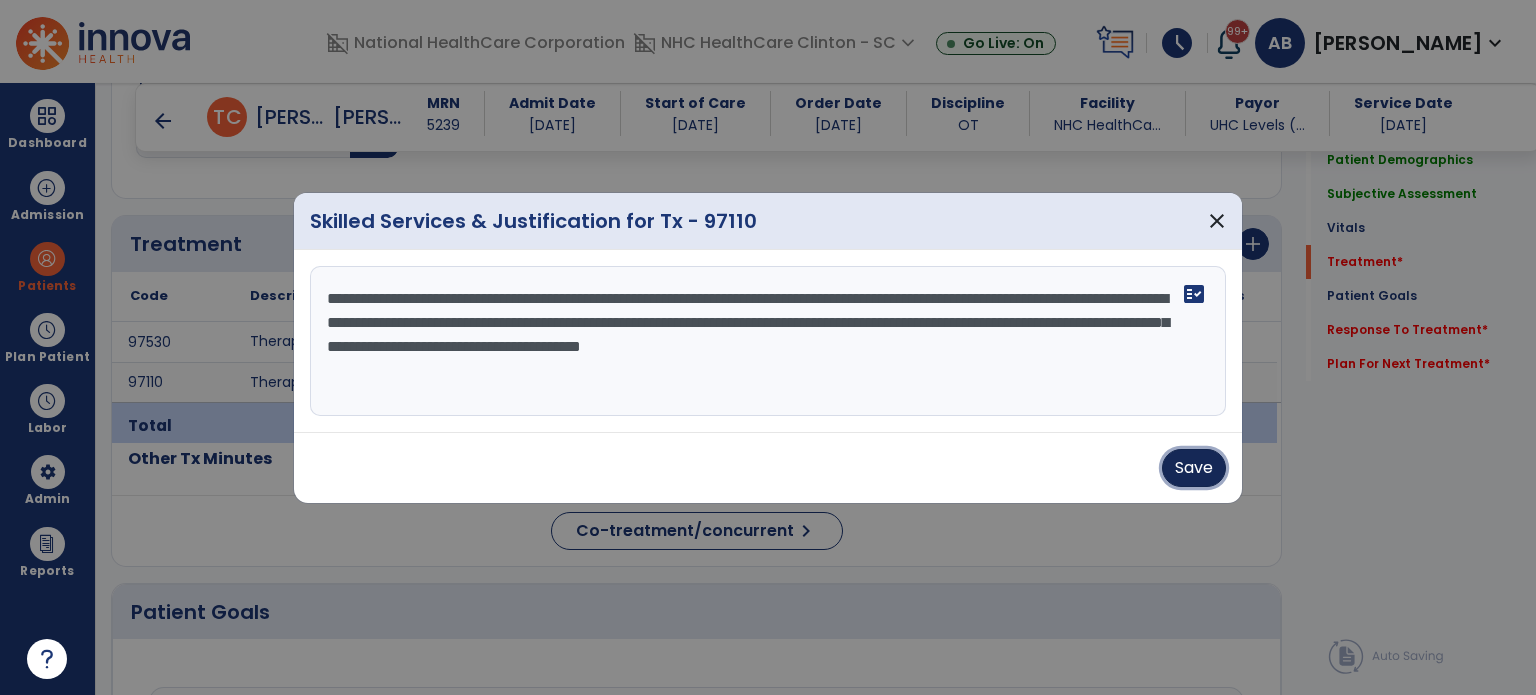 click on "Save" at bounding box center [1194, 468] 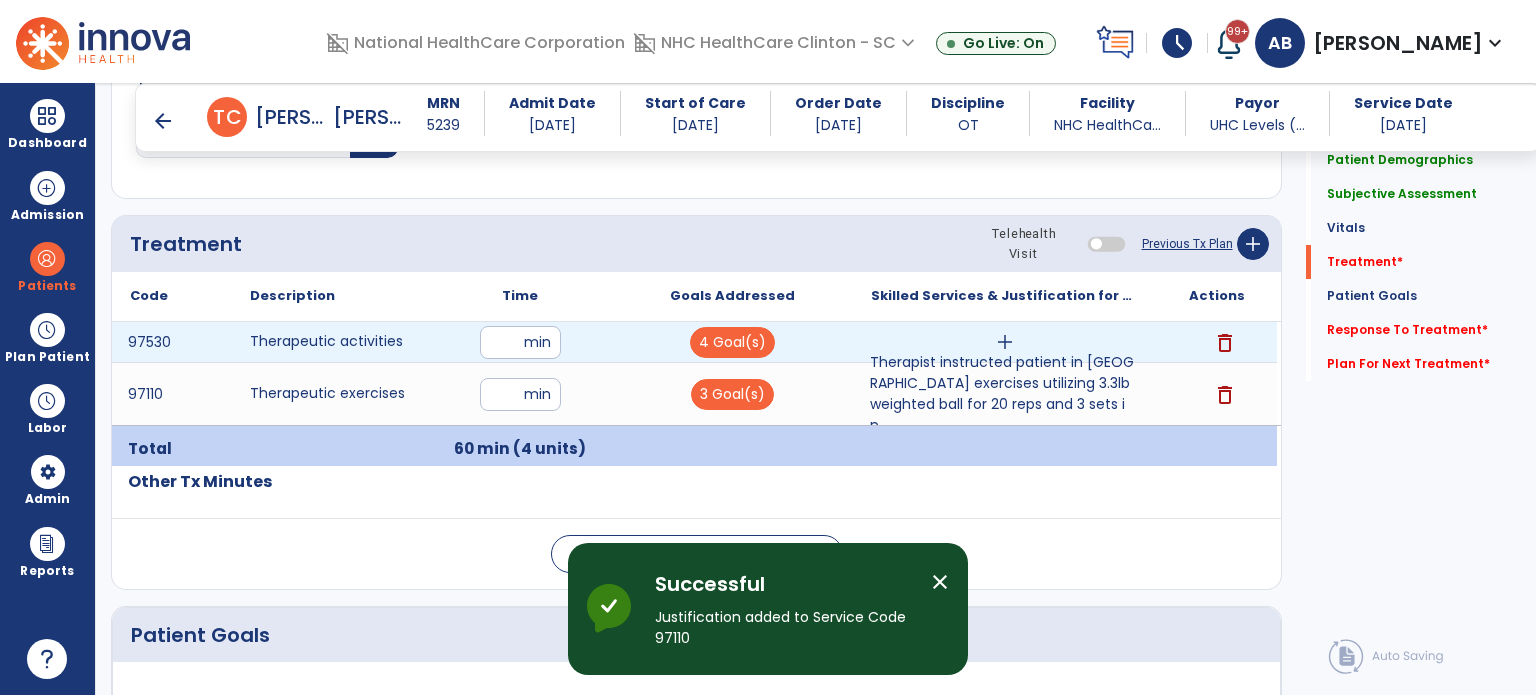 click on "add" at bounding box center [1005, 342] 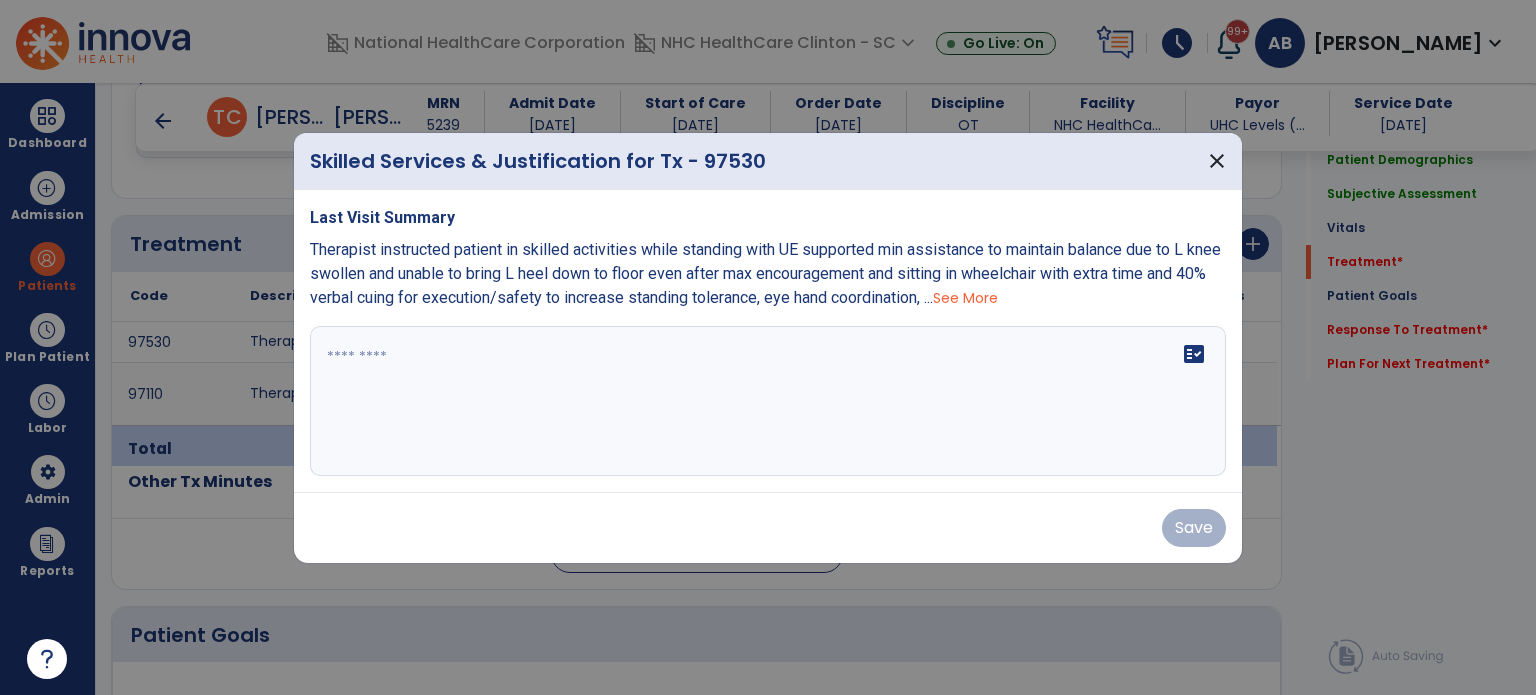click on "See More" at bounding box center (965, 298) 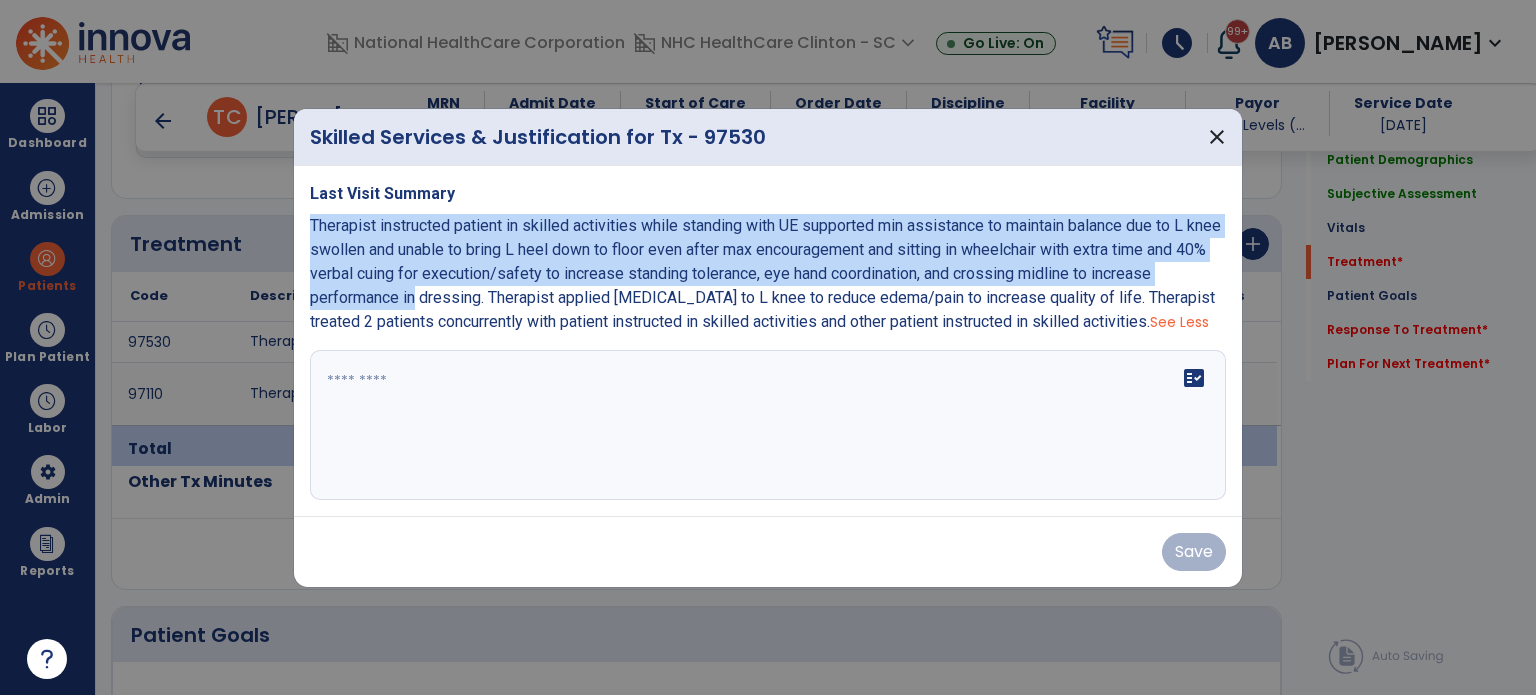 copy on "Therapist instructed patient in skilled activities while standing with UE supported min assistance to maintain balance due to L knee swollen and unable to bring L heel down to floor even after max encouragement and sitting in wheelchair with extra time and 40% verbal cuing for execution/safety to increase standing tolerance, eye hand coordination, and crossing midline to increase performance in" 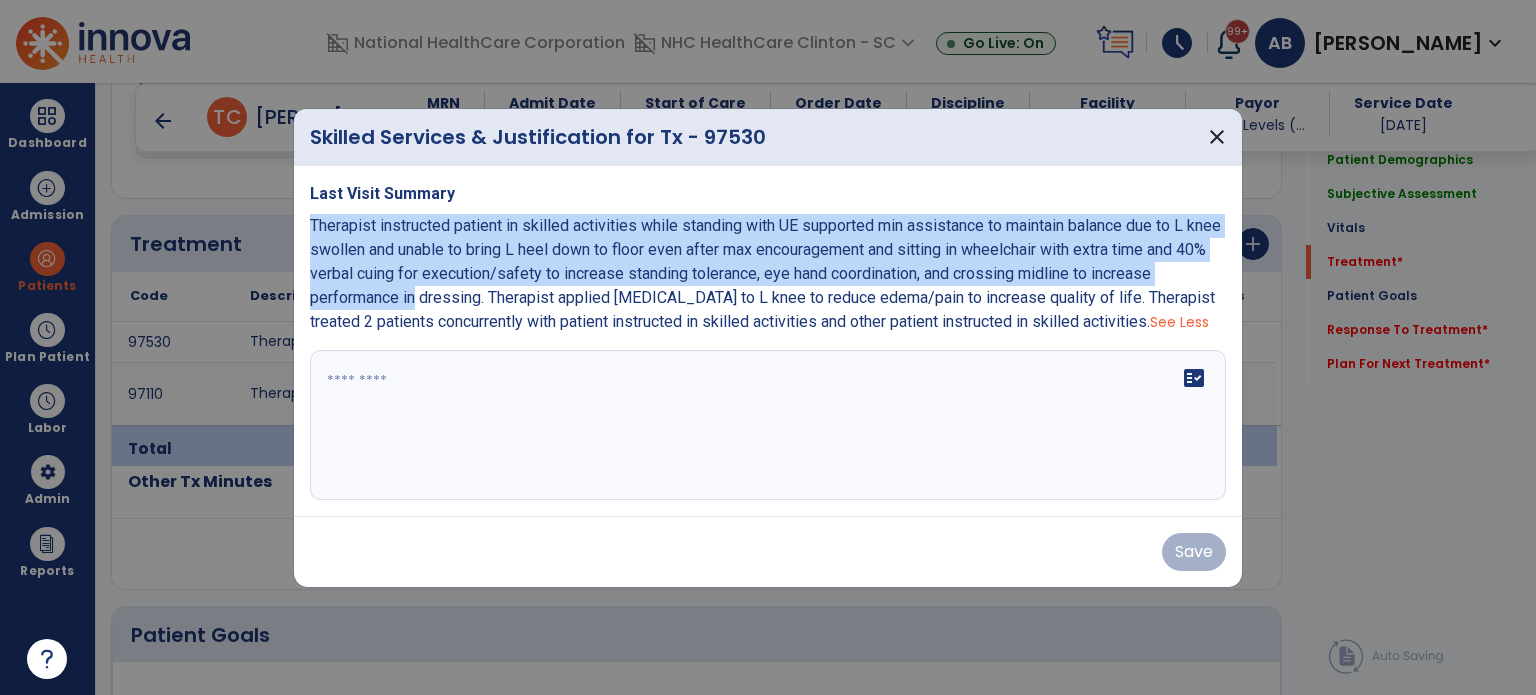 drag, startPoint x: 417, startPoint y: 297, endPoint x: 297, endPoint y: 218, distance: 143.66975 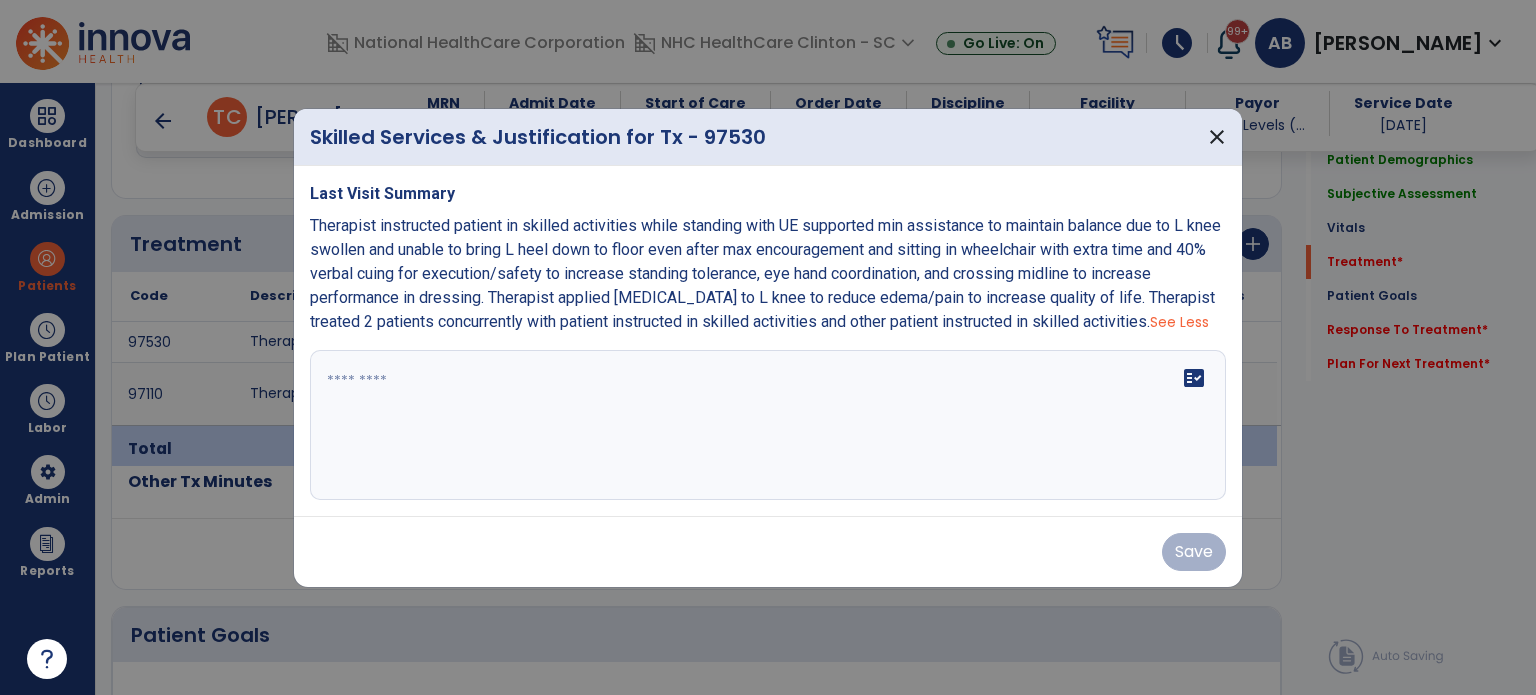 click at bounding box center (768, 425) 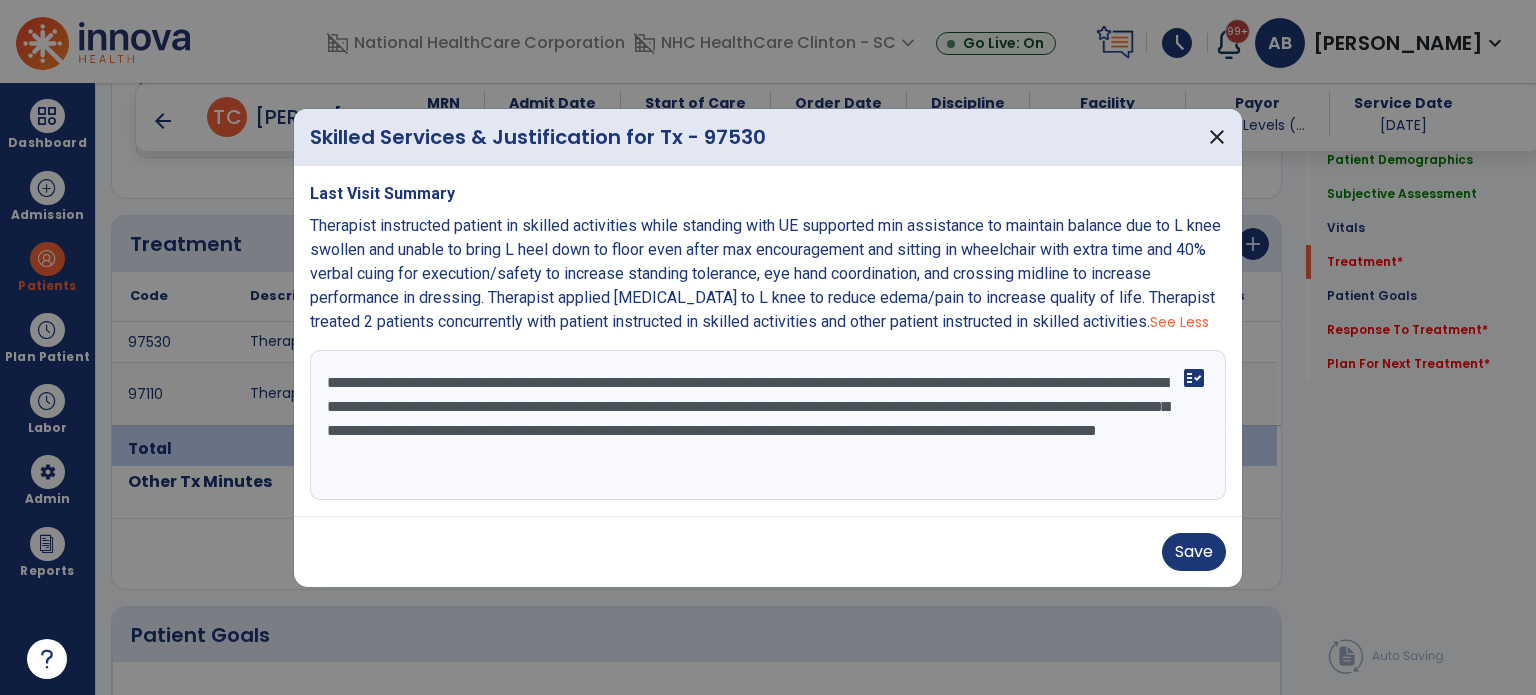 drag, startPoint x: 972, startPoint y: 385, endPoint x: 459, endPoint y: 424, distance: 514.48035 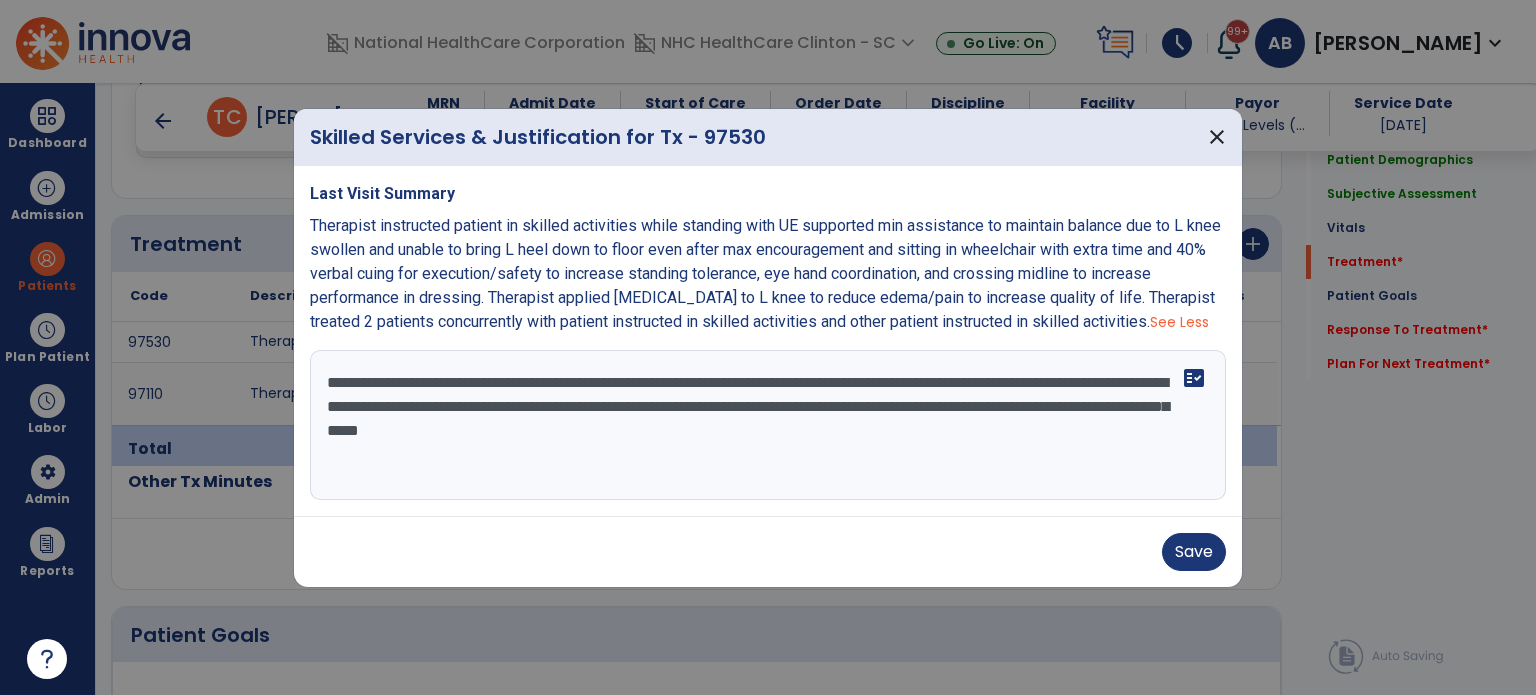 click on "**********" at bounding box center [768, 425] 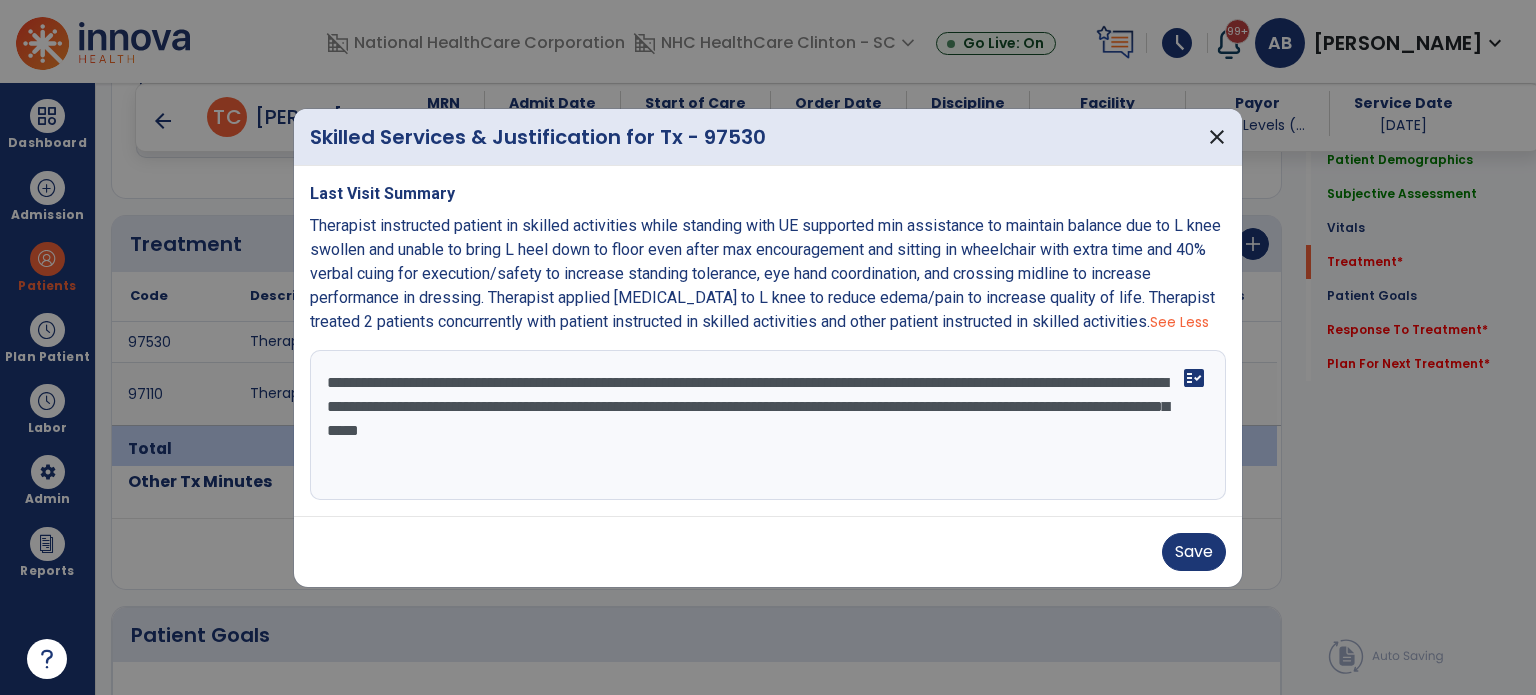 drag, startPoint x: 1137, startPoint y: 404, endPoint x: 648, endPoint y: 439, distance: 490.25095 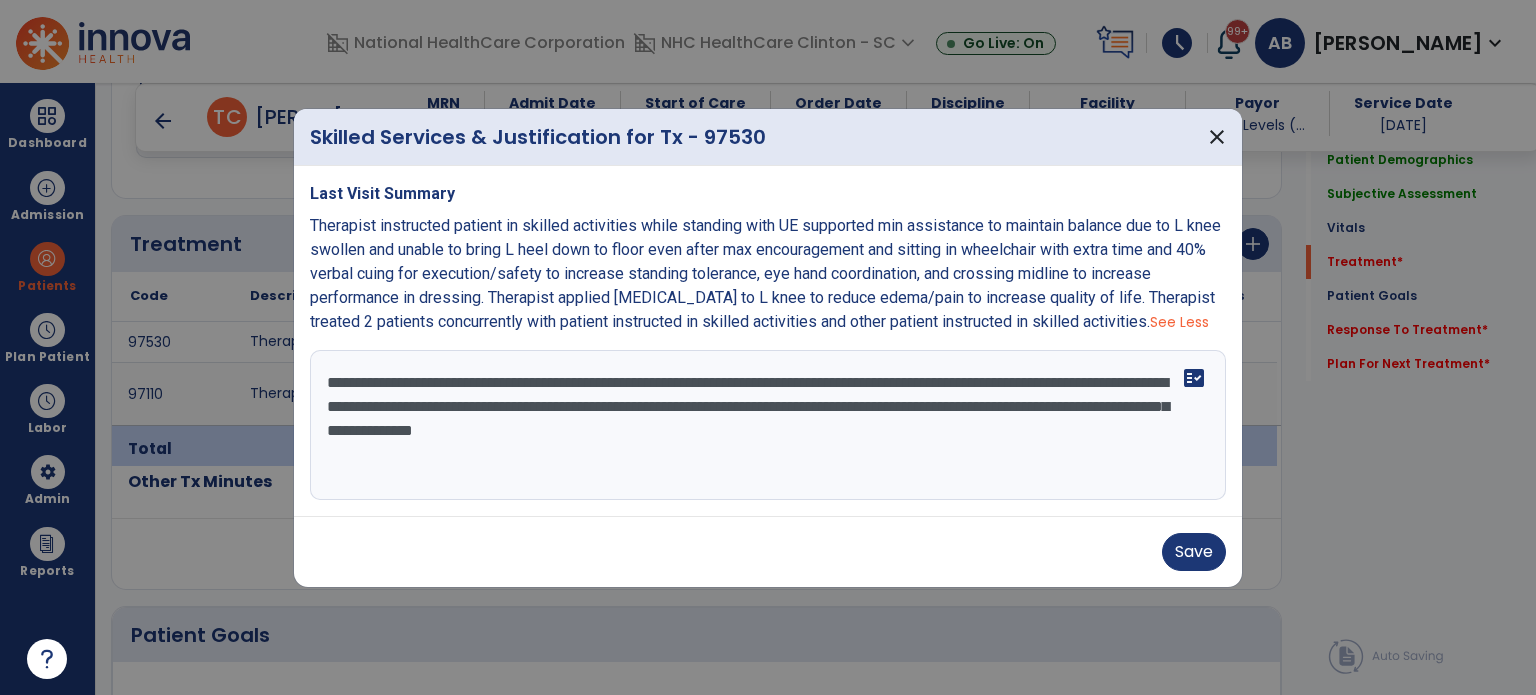 click on "**********" at bounding box center [768, 425] 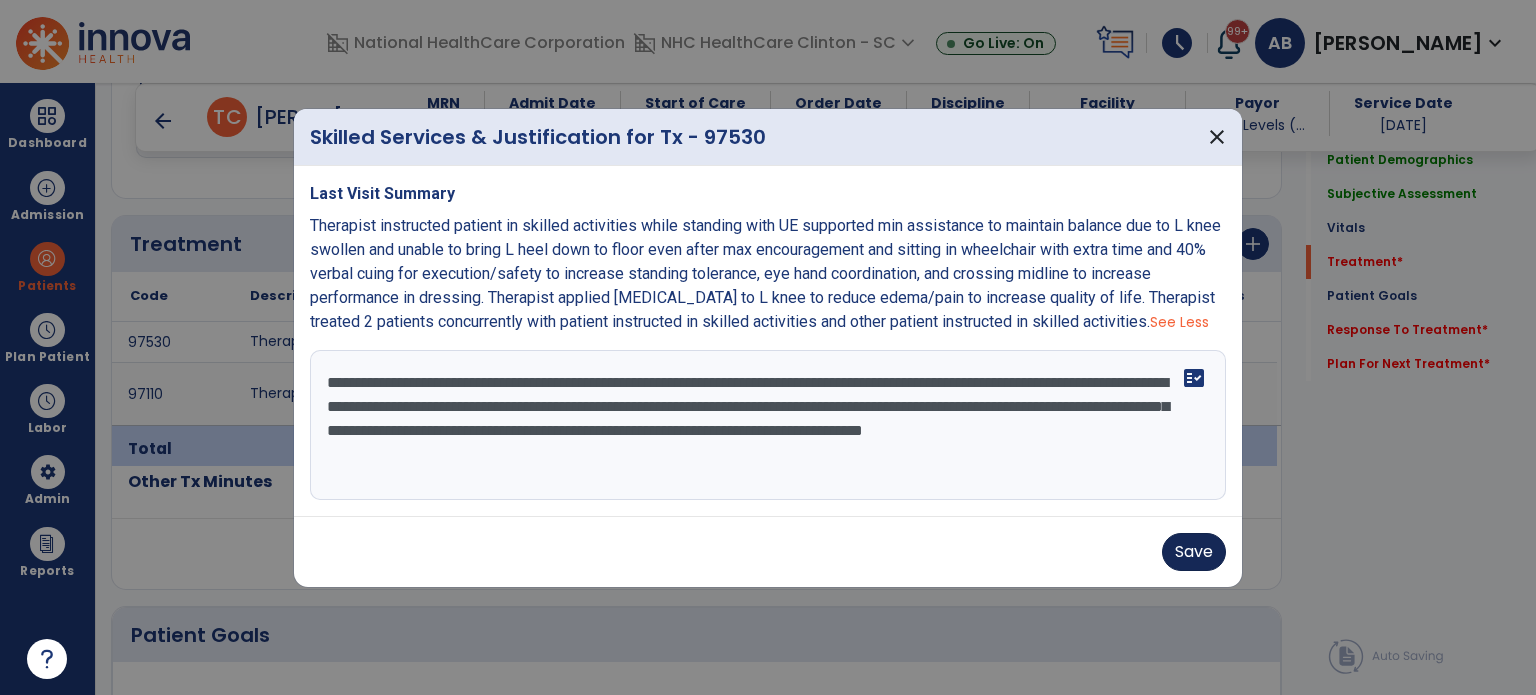 type on "**********" 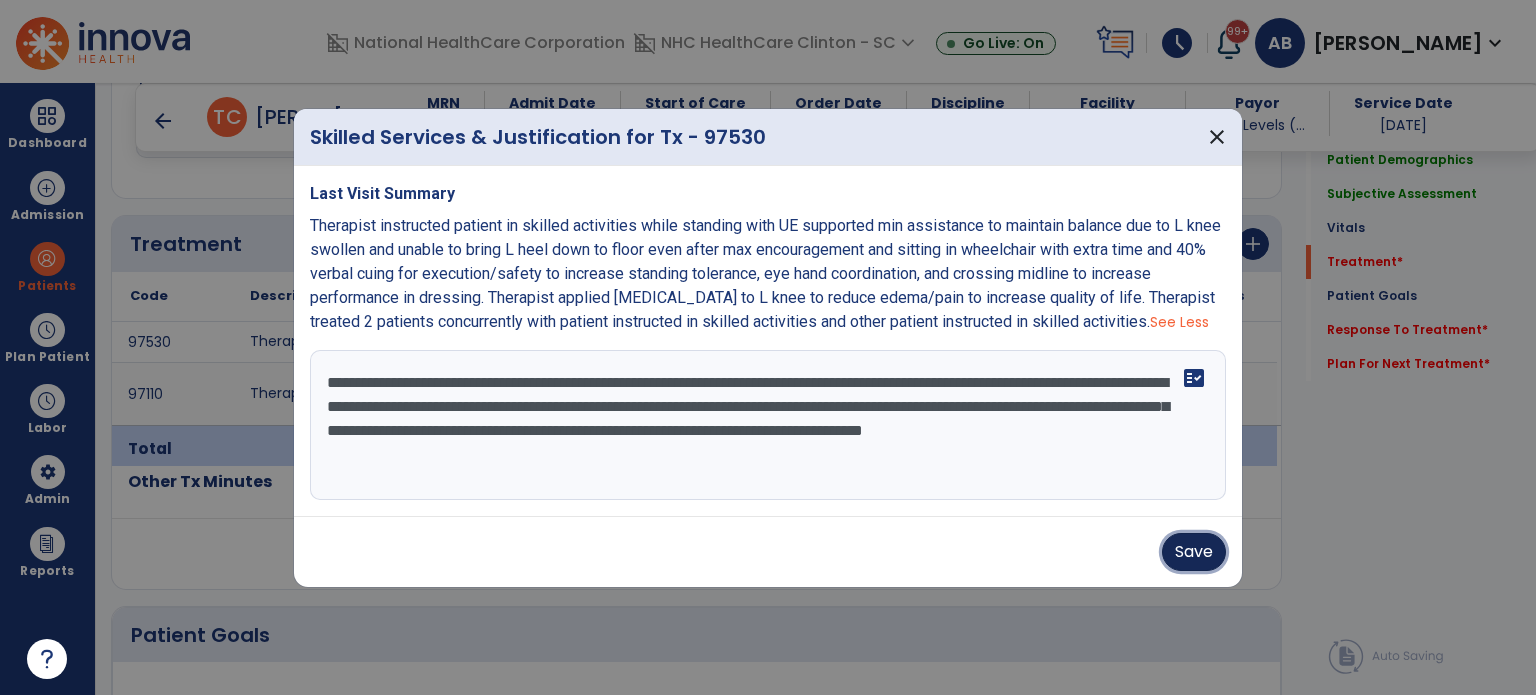 click on "Save" at bounding box center (1194, 552) 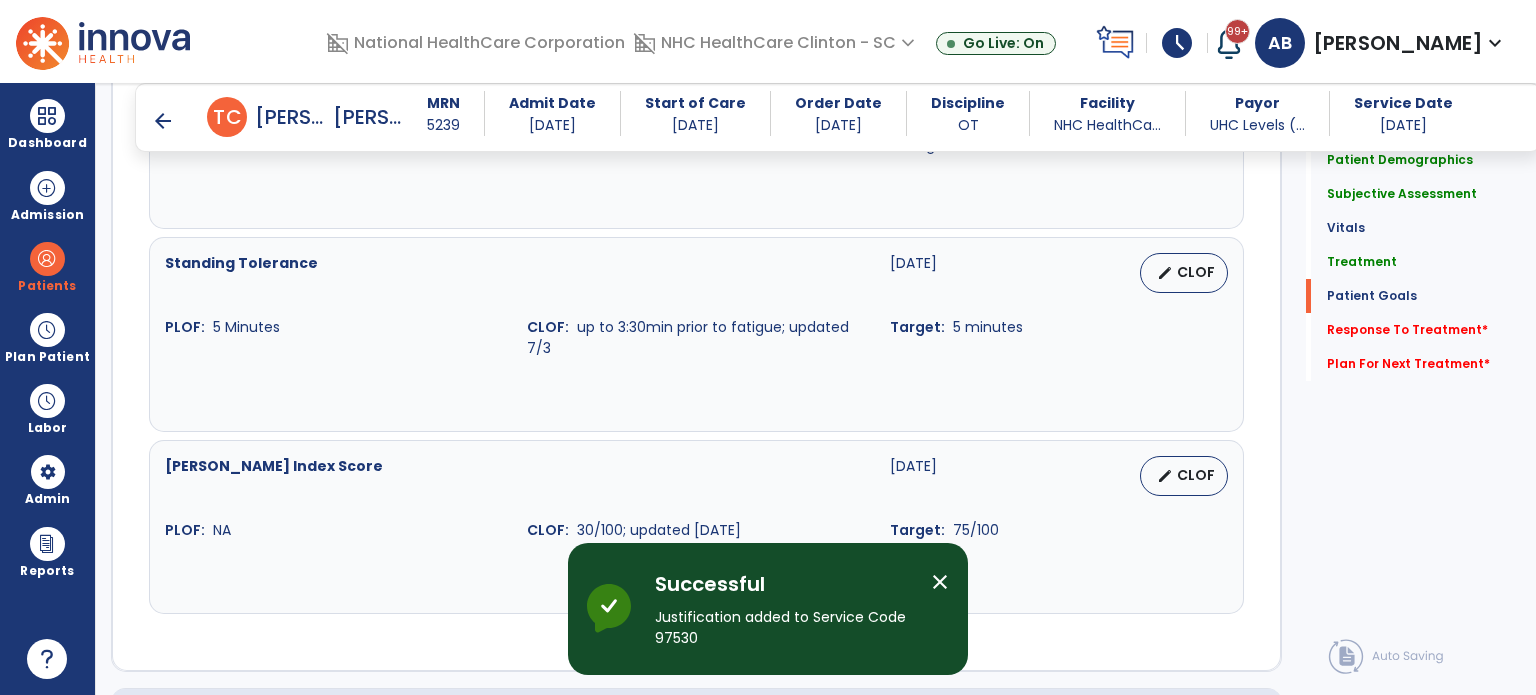 scroll, scrollTop: 2168, scrollLeft: 0, axis: vertical 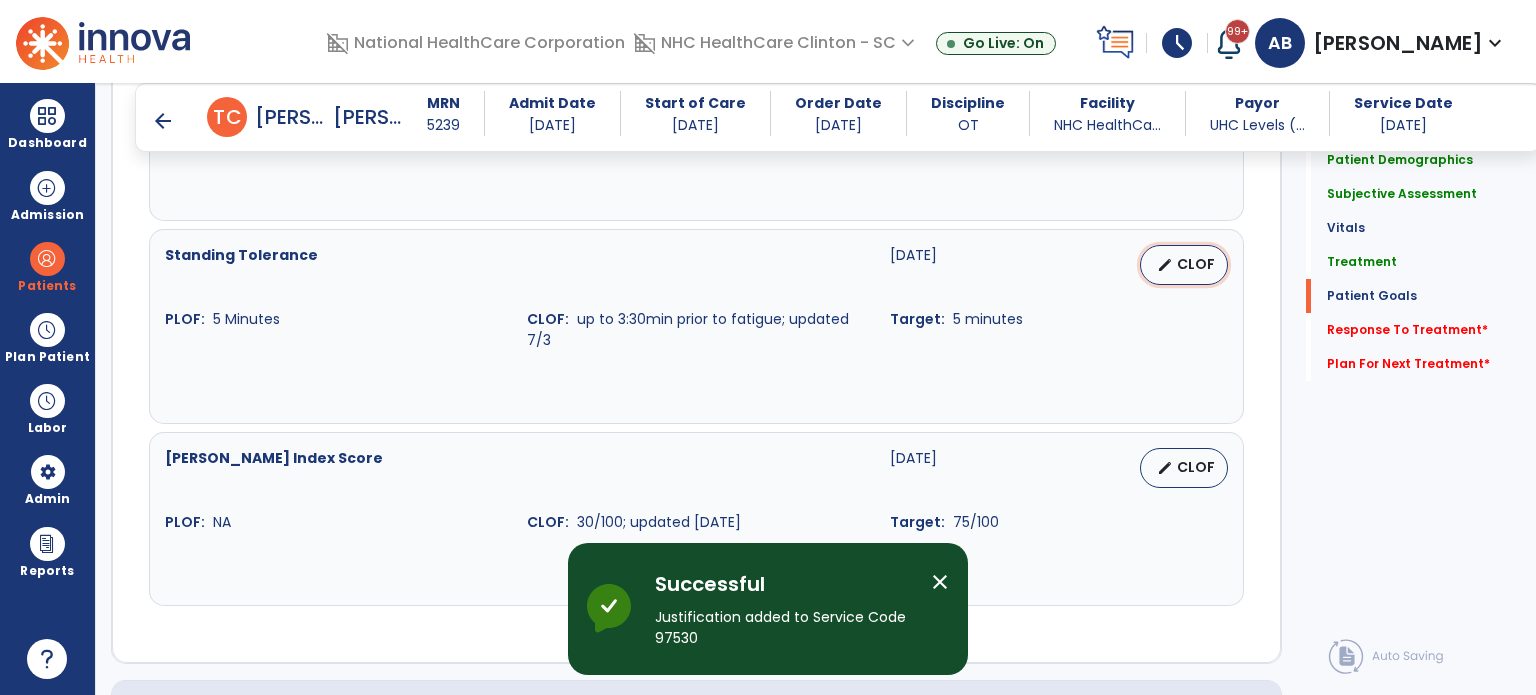 click on "CLOF" at bounding box center [1196, 264] 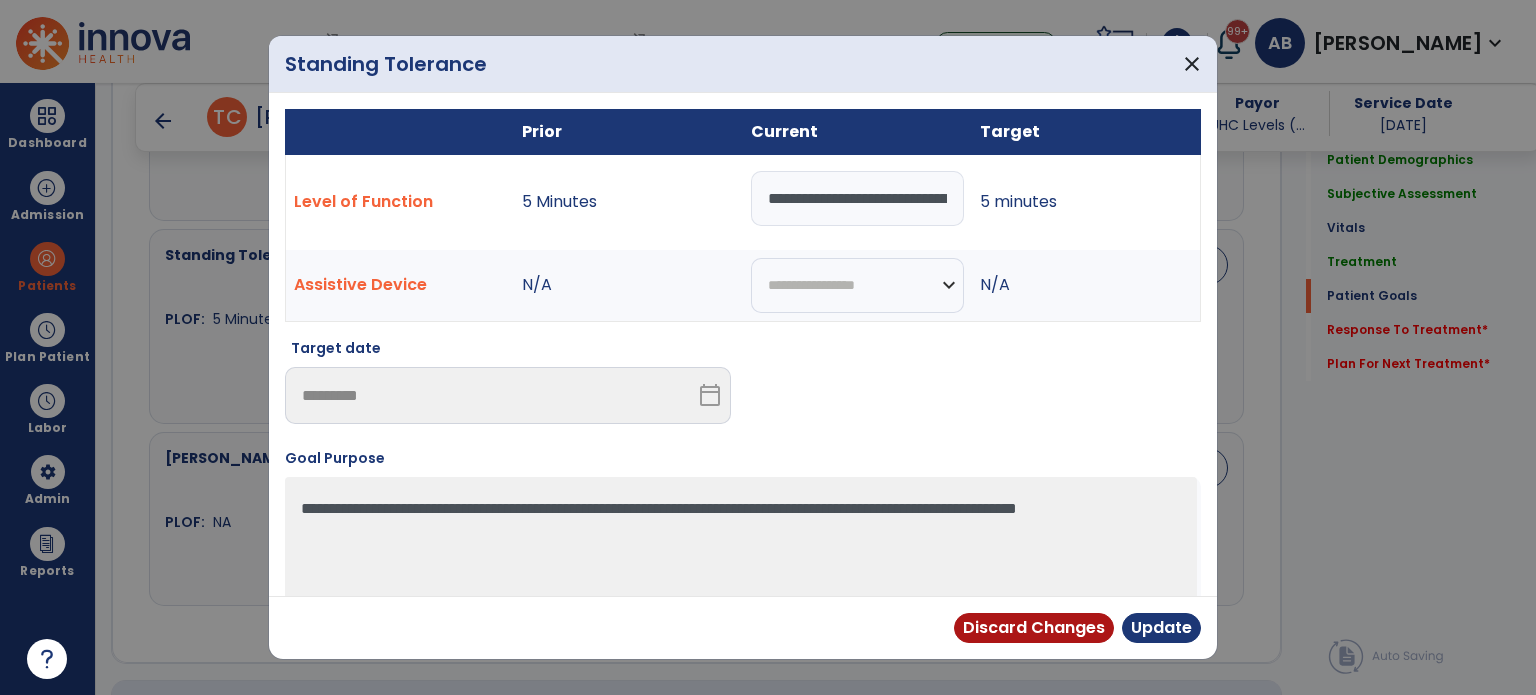 click on "**********" at bounding box center (857, 198) 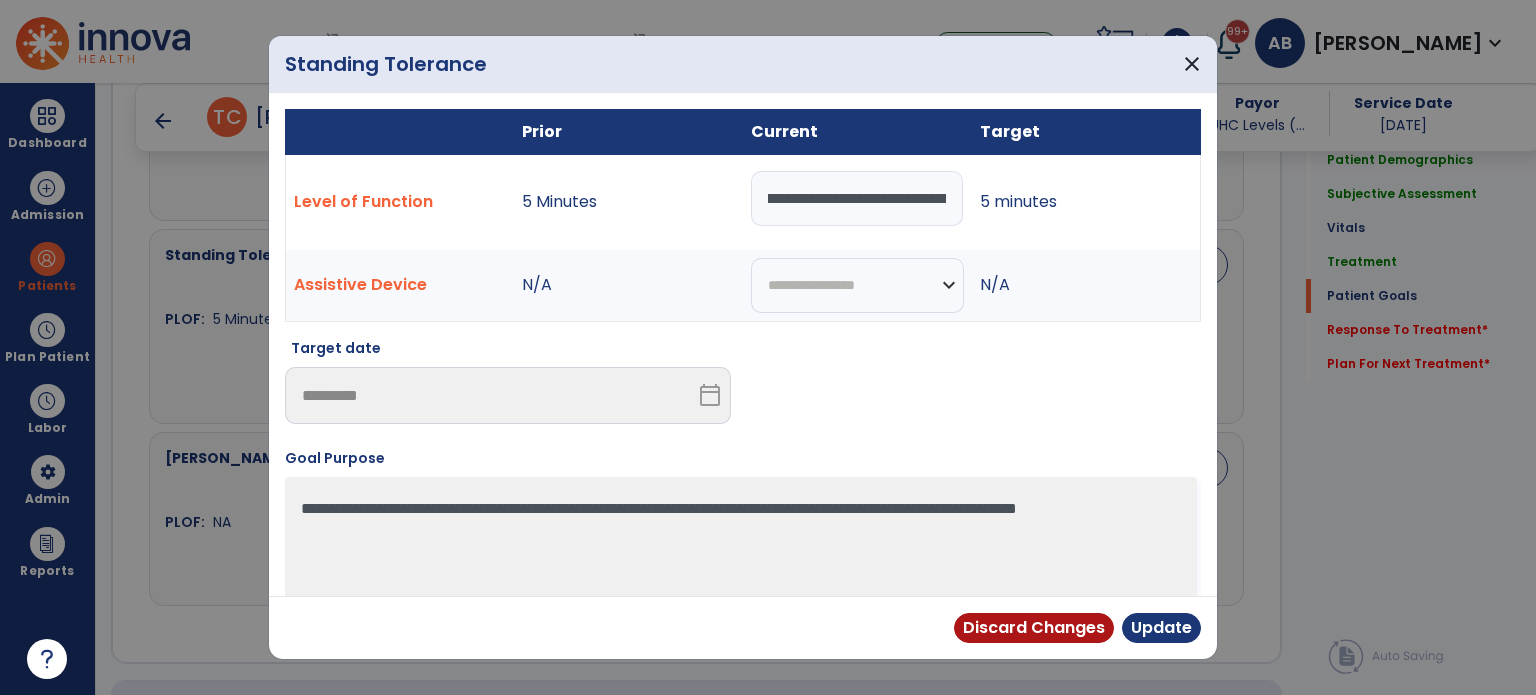 scroll, scrollTop: 0, scrollLeft: 0, axis: both 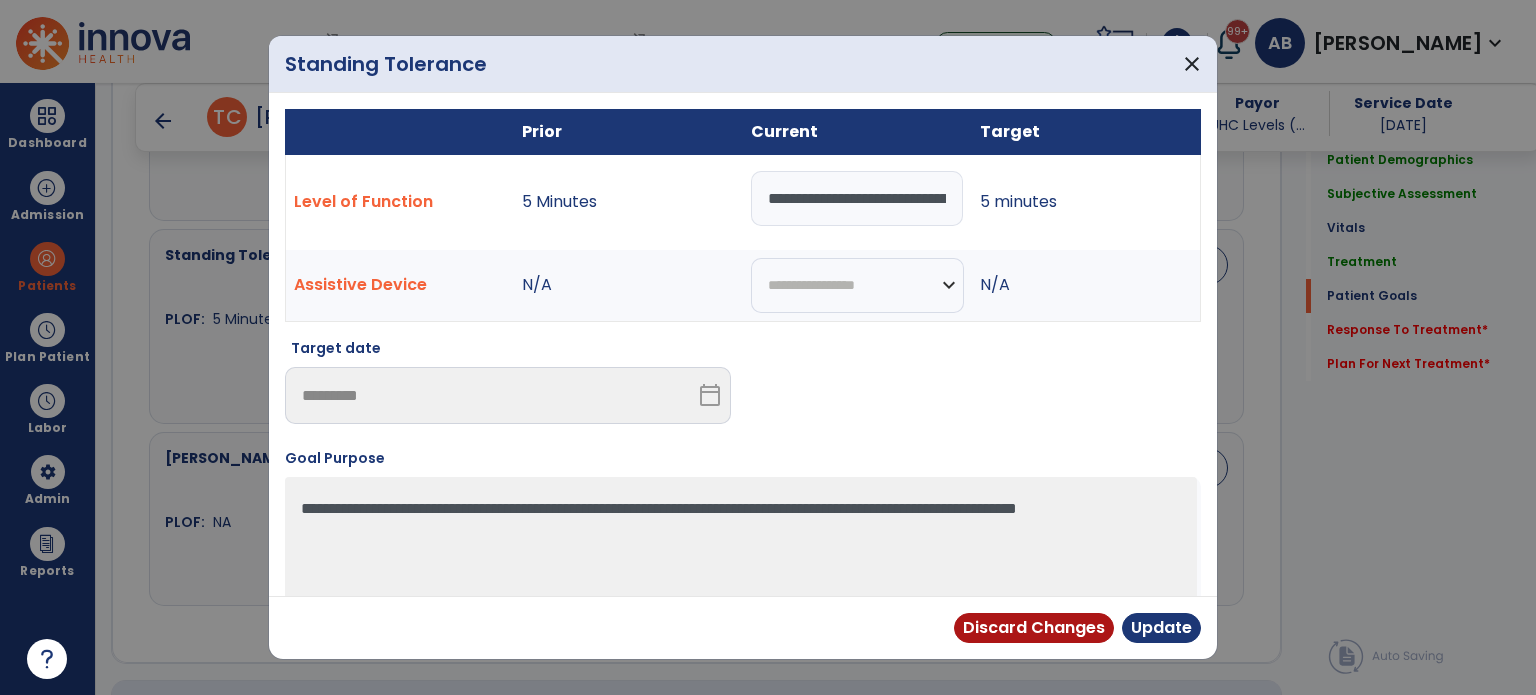 click on "**********" at bounding box center [857, 198] 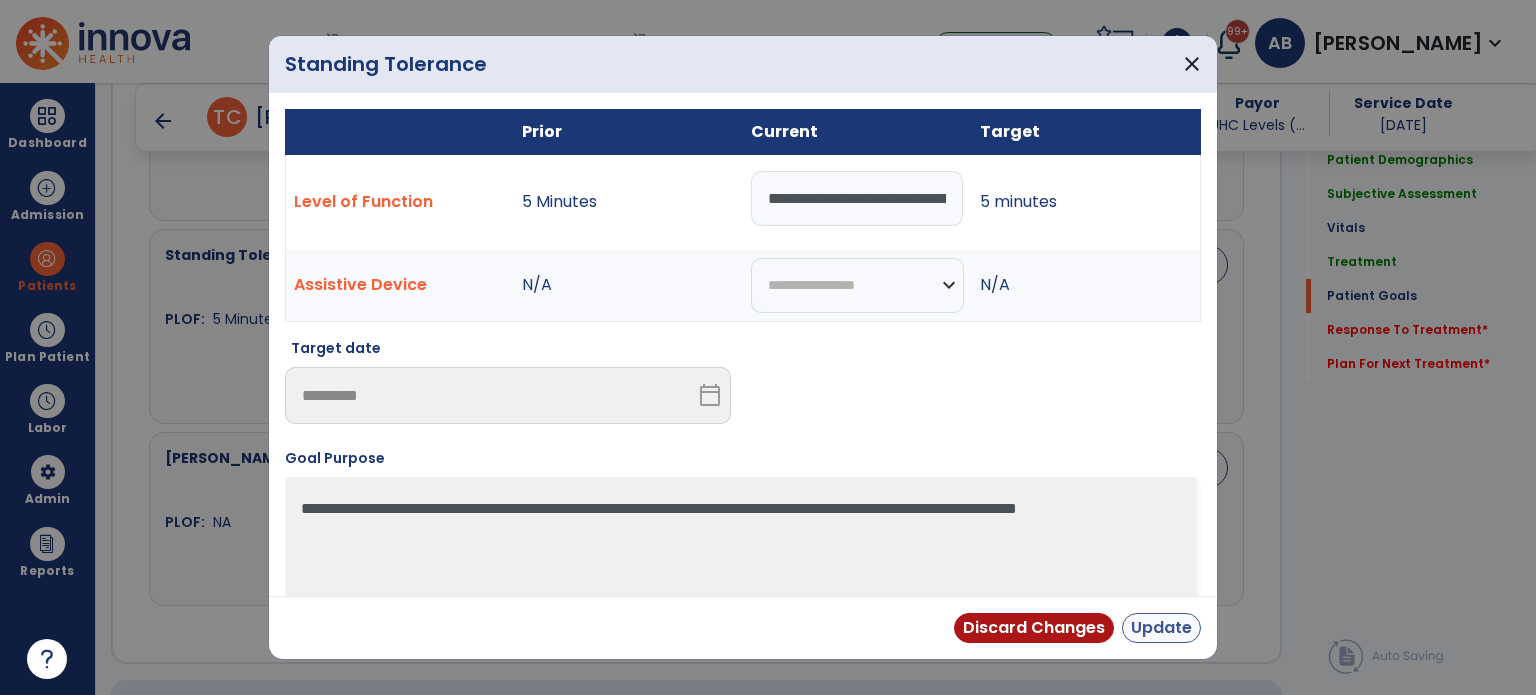 type on "**********" 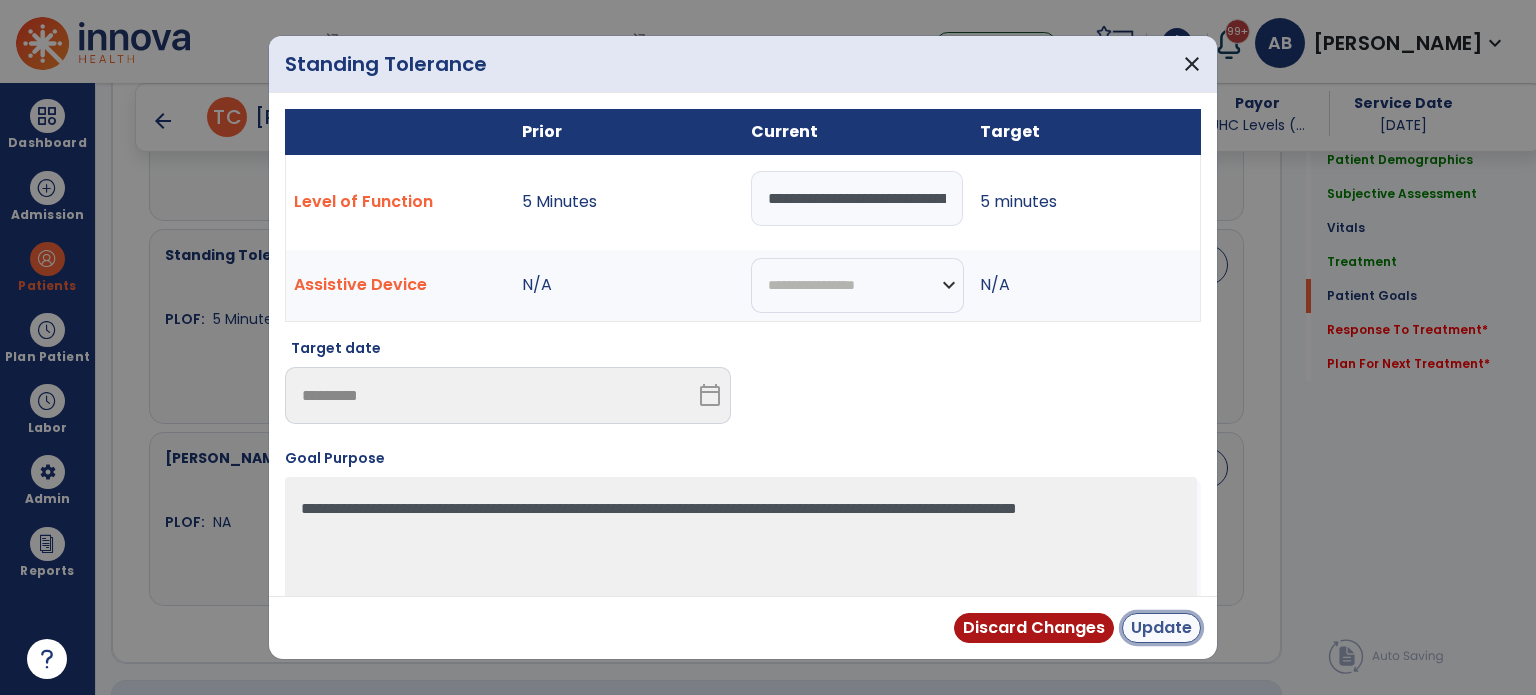 click on "Update" at bounding box center (1161, 628) 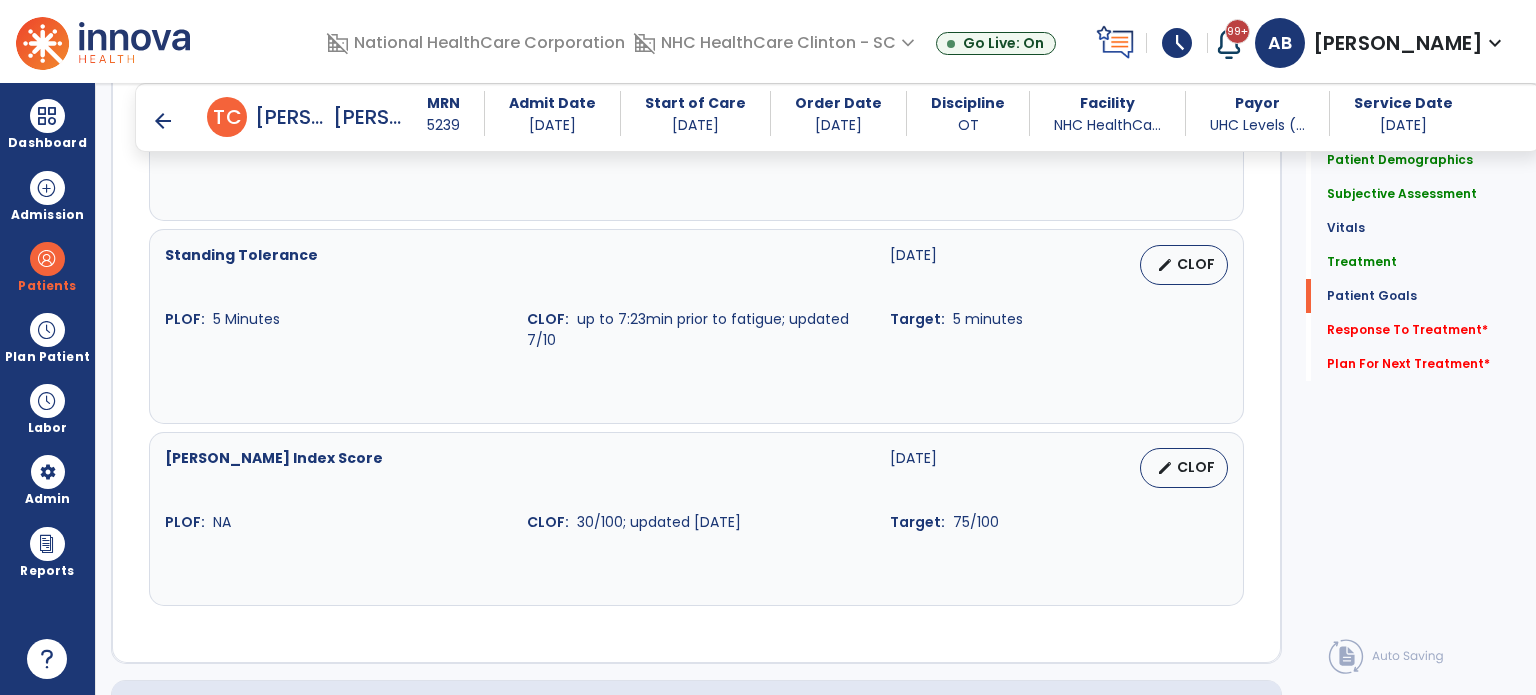 scroll, scrollTop: 2736, scrollLeft: 0, axis: vertical 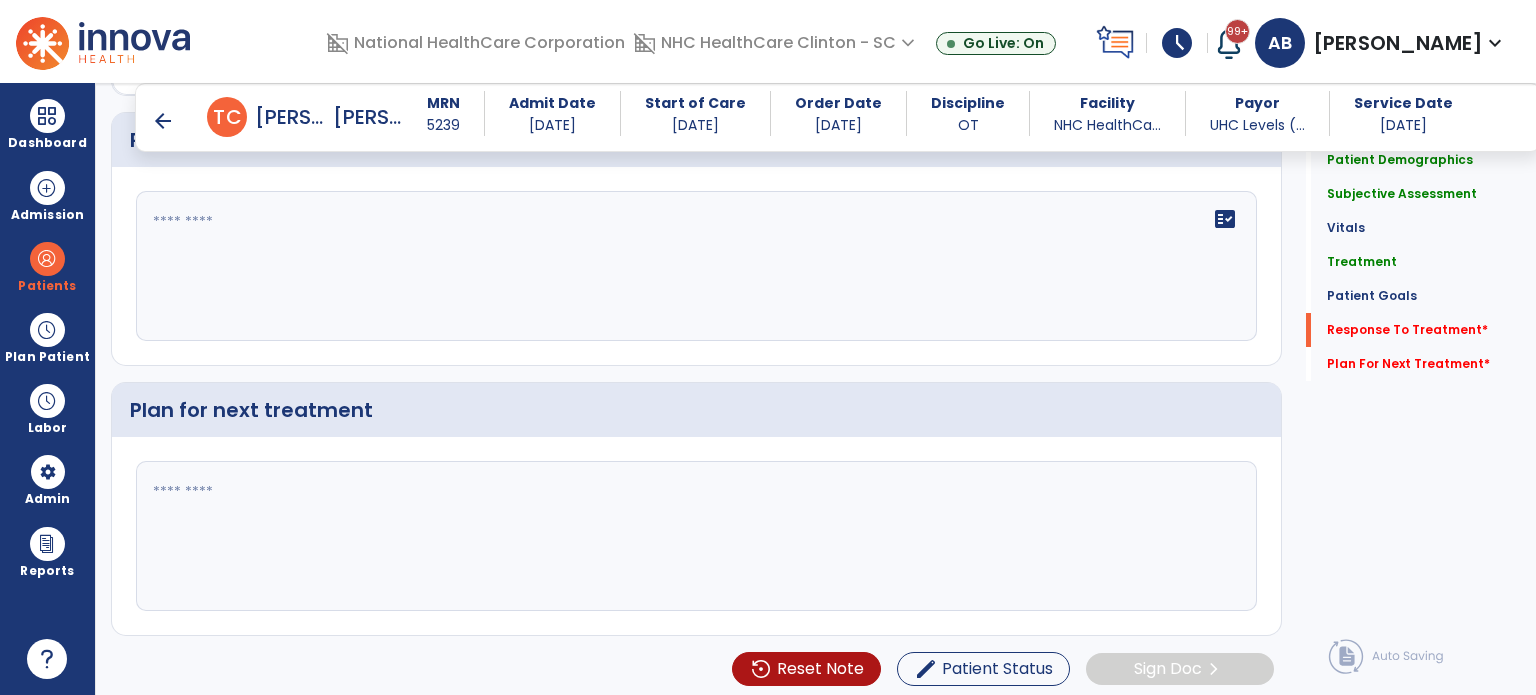 click 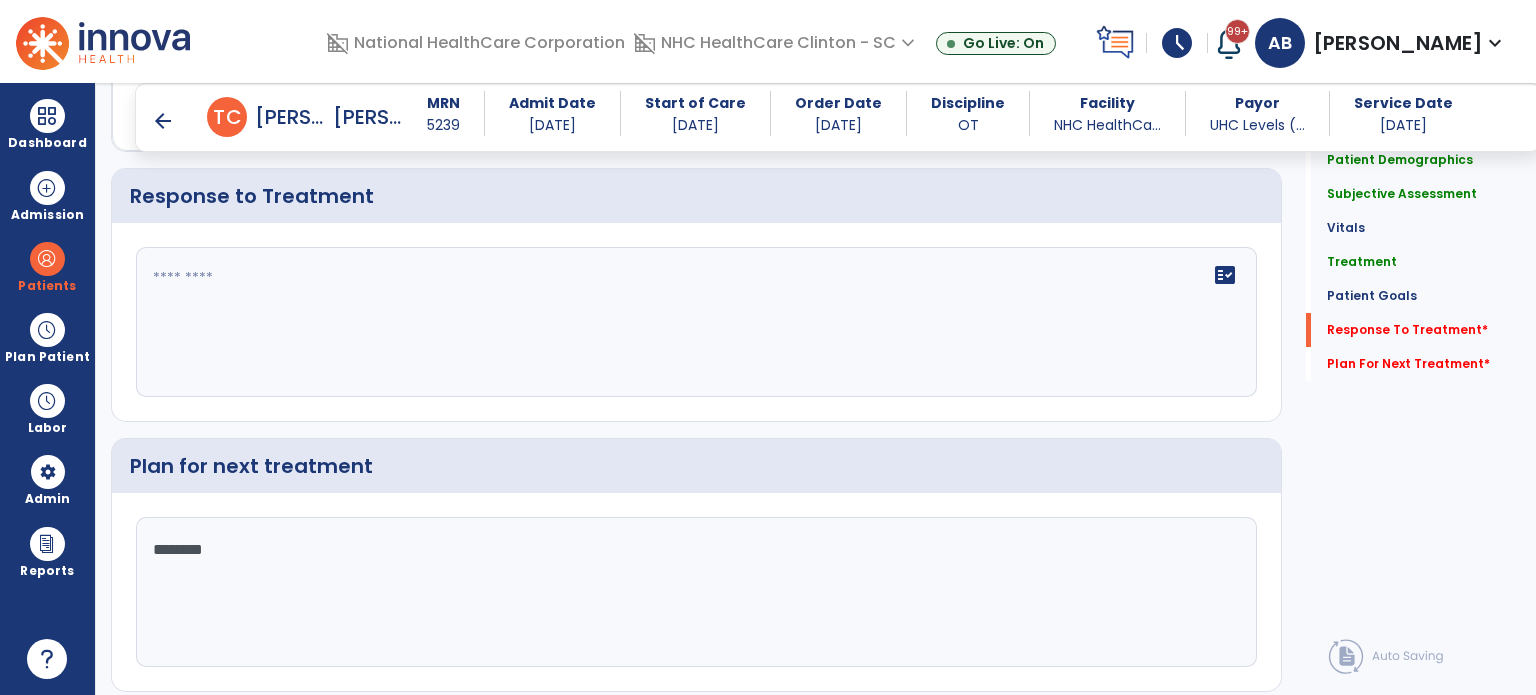 scroll, scrollTop: 2675, scrollLeft: 0, axis: vertical 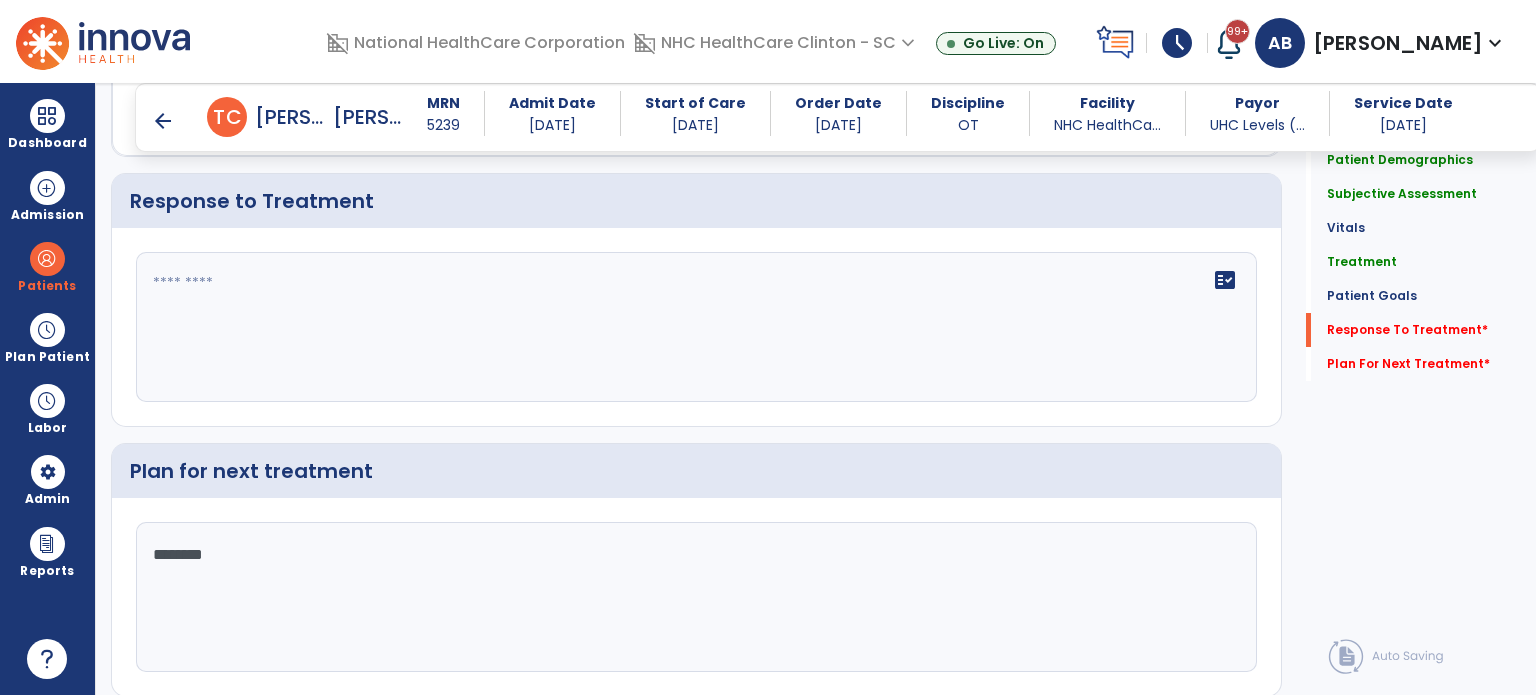 type on "********" 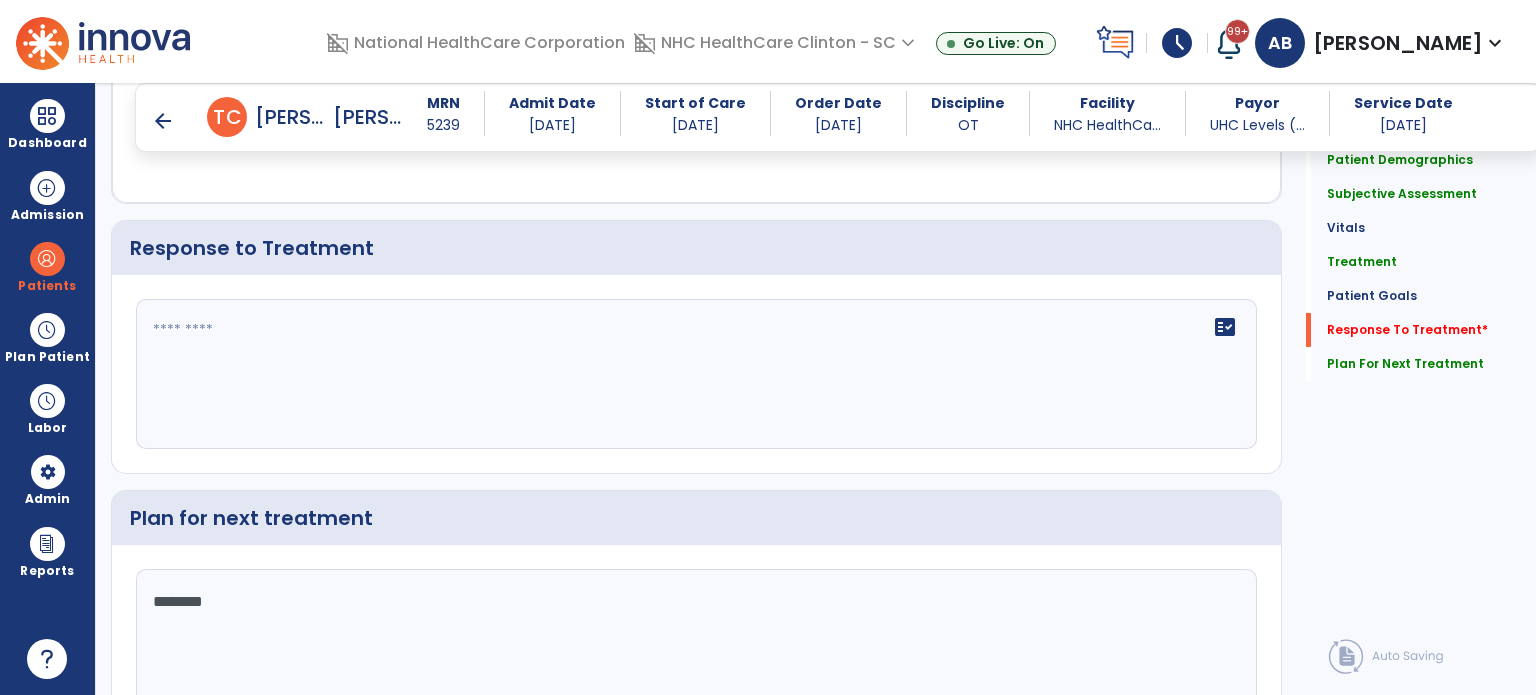 scroll, scrollTop: 2674, scrollLeft: 0, axis: vertical 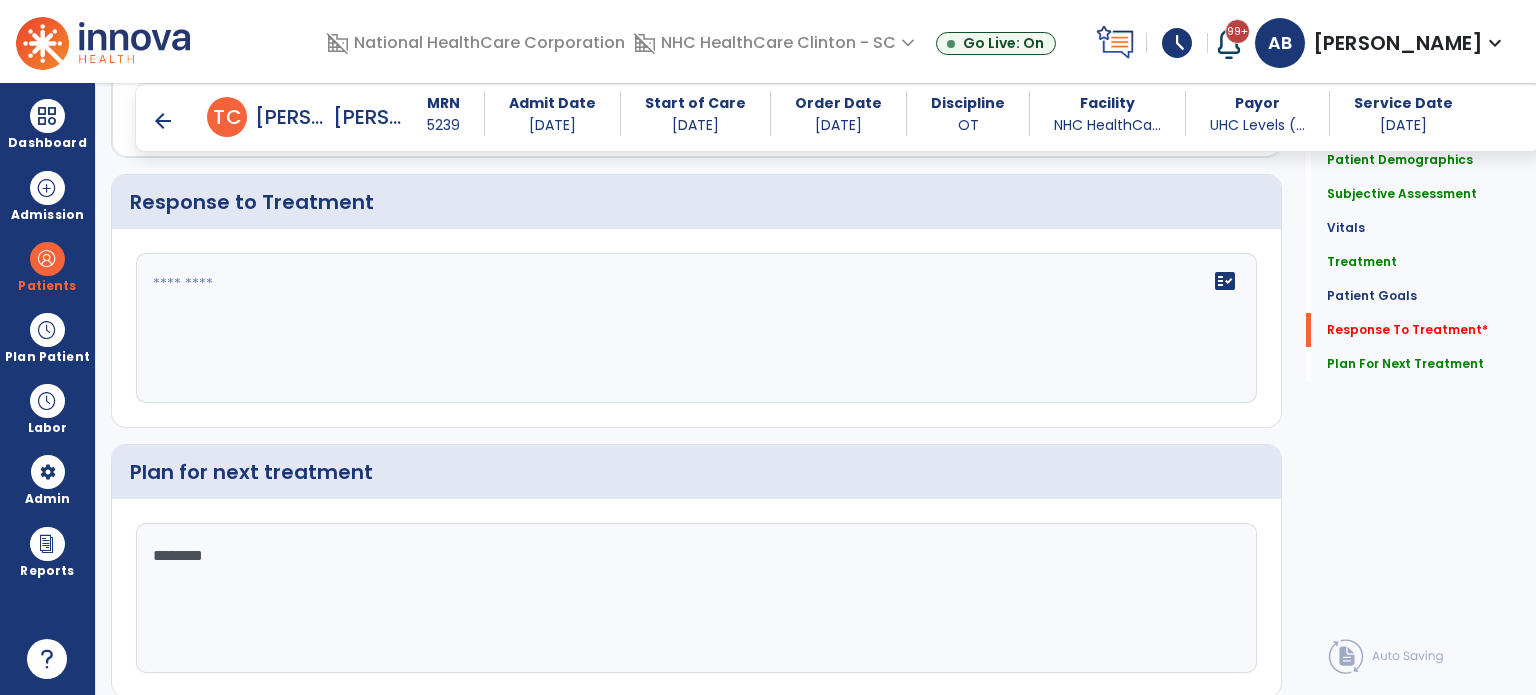 paste on "**********" 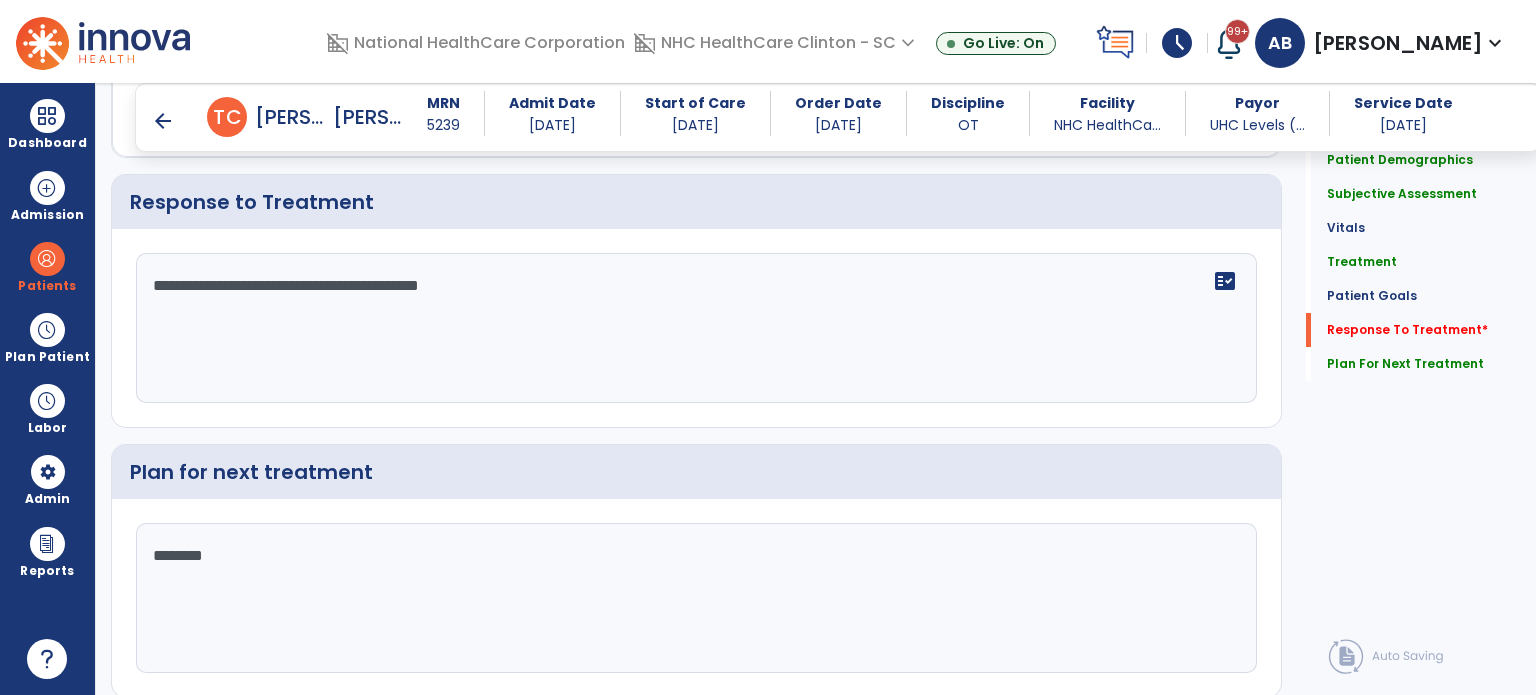 click on "fact_check" 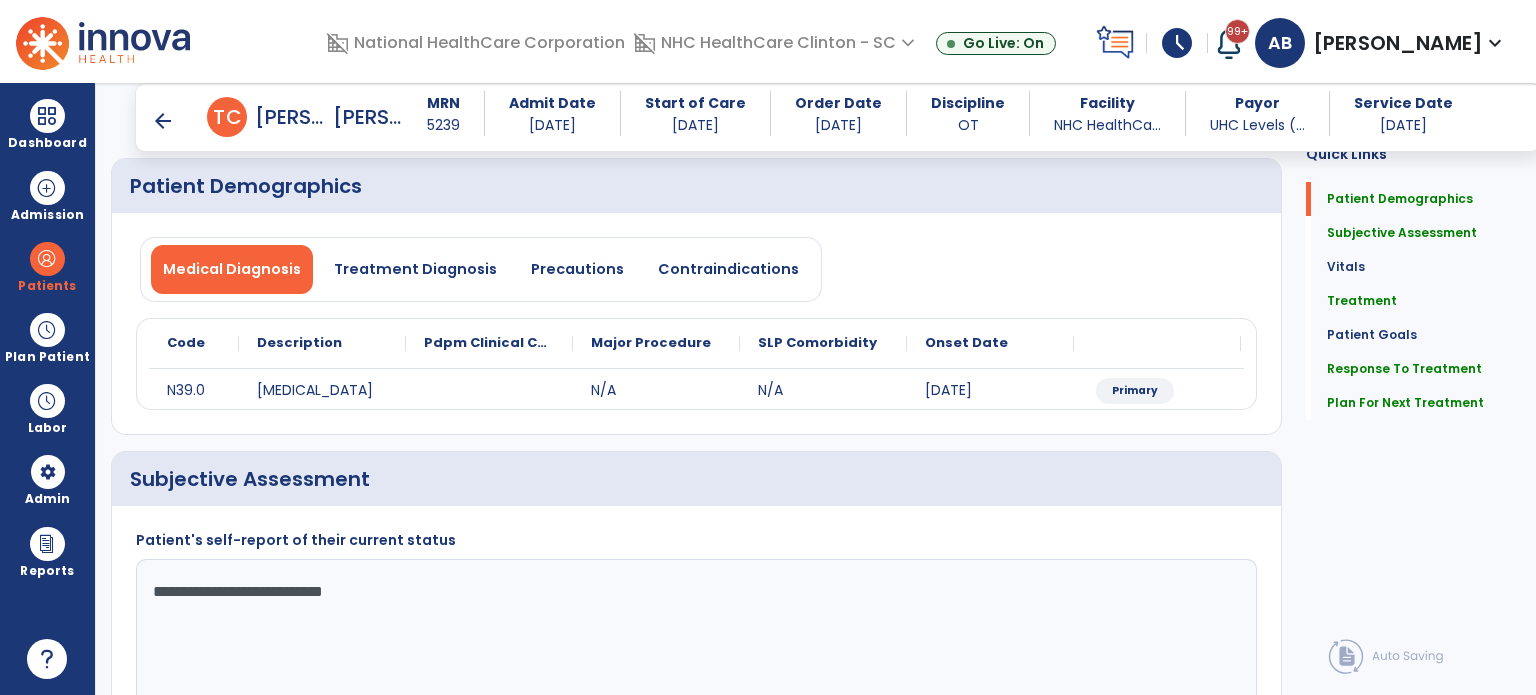 scroll, scrollTop: 0, scrollLeft: 0, axis: both 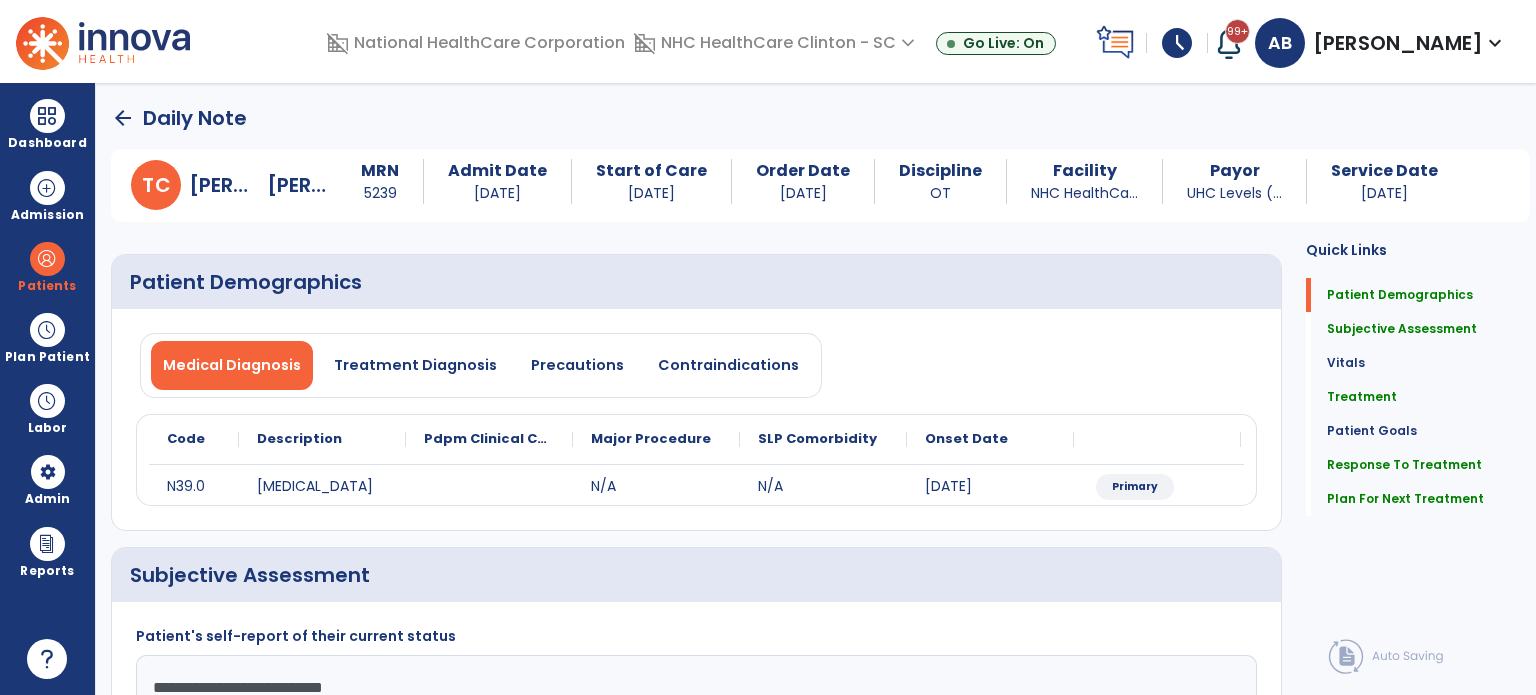 type on "**********" 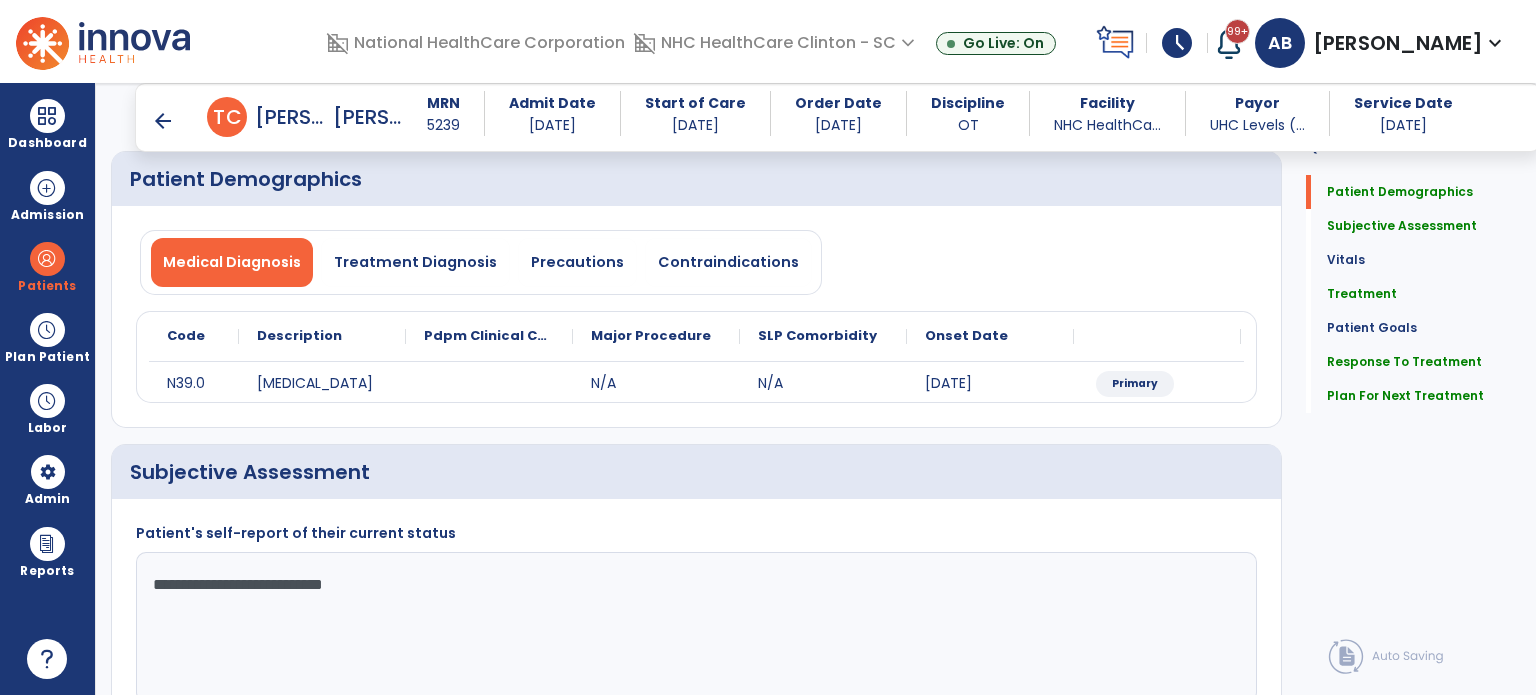 scroll, scrollTop: 0, scrollLeft: 0, axis: both 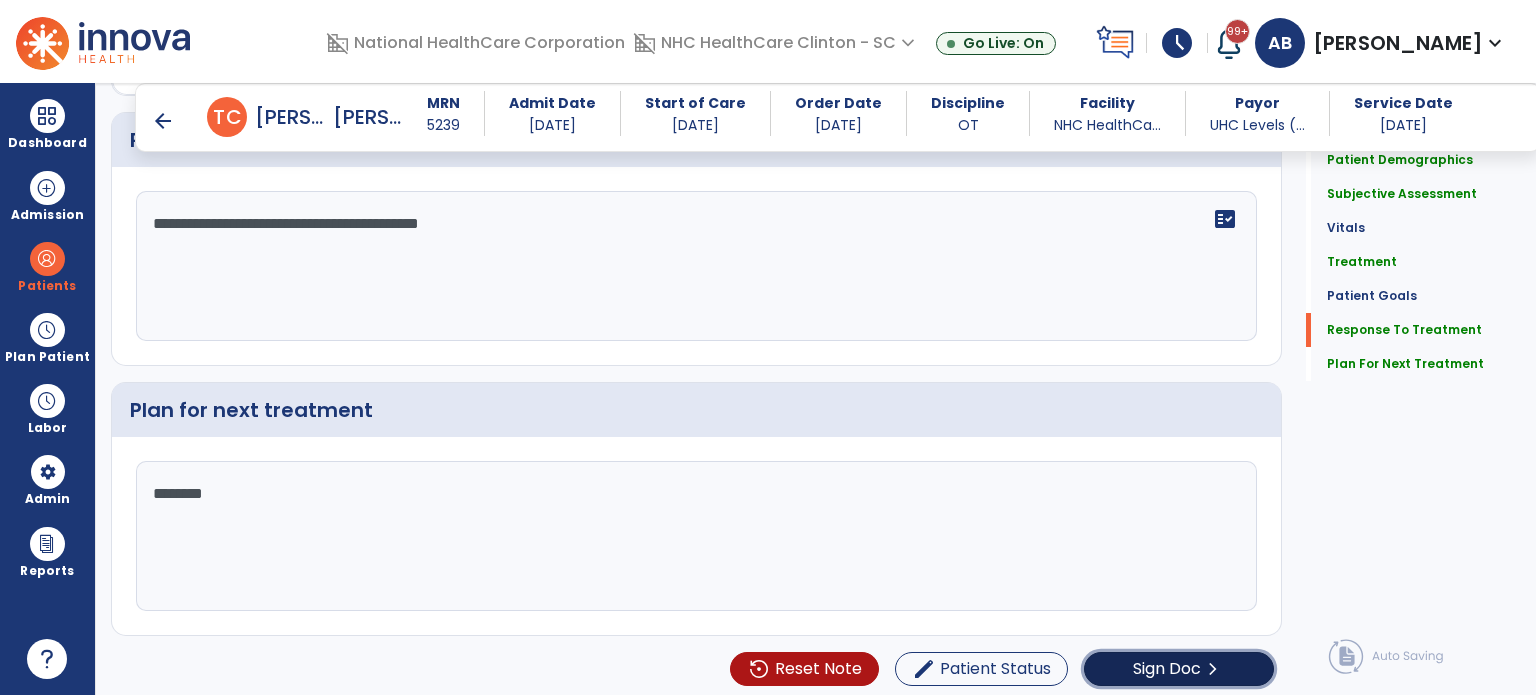 click on "Sign Doc  chevron_right" 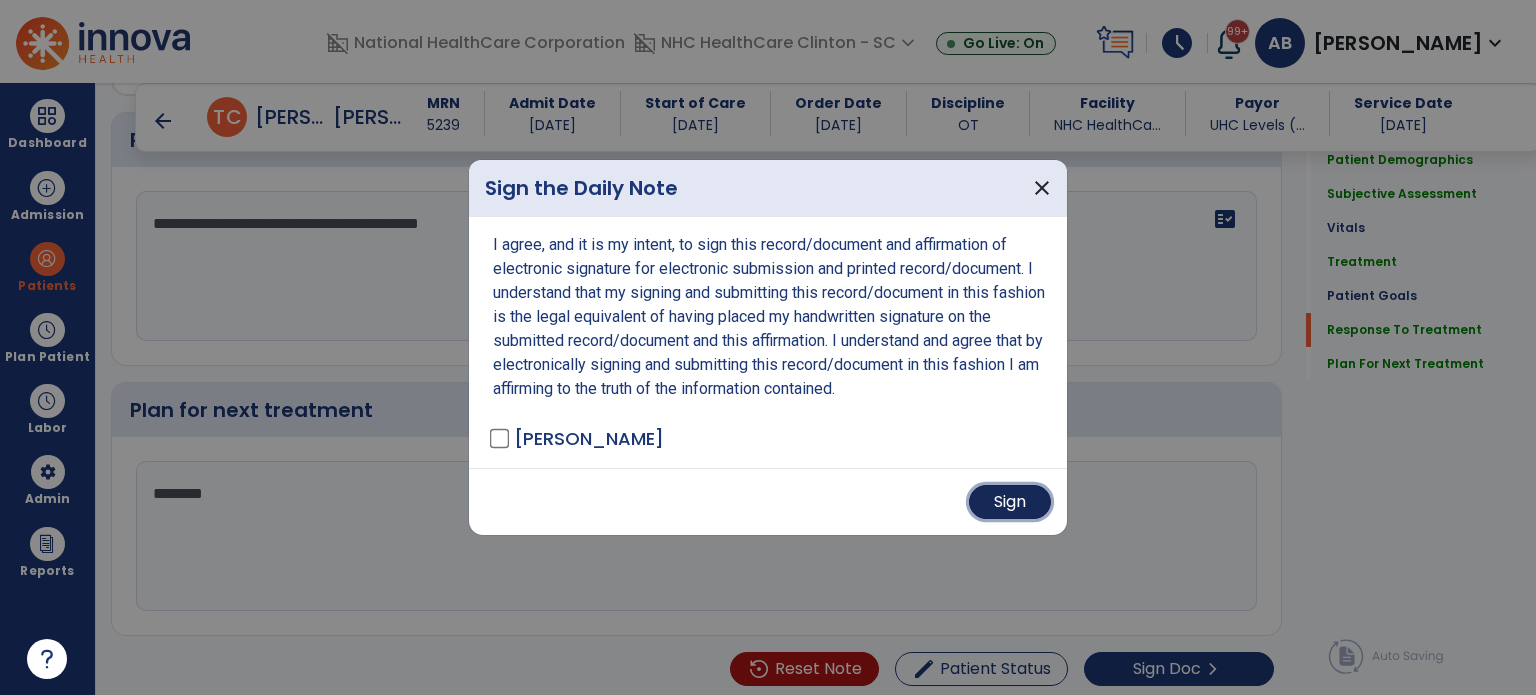 click on "Sign" at bounding box center (1010, 502) 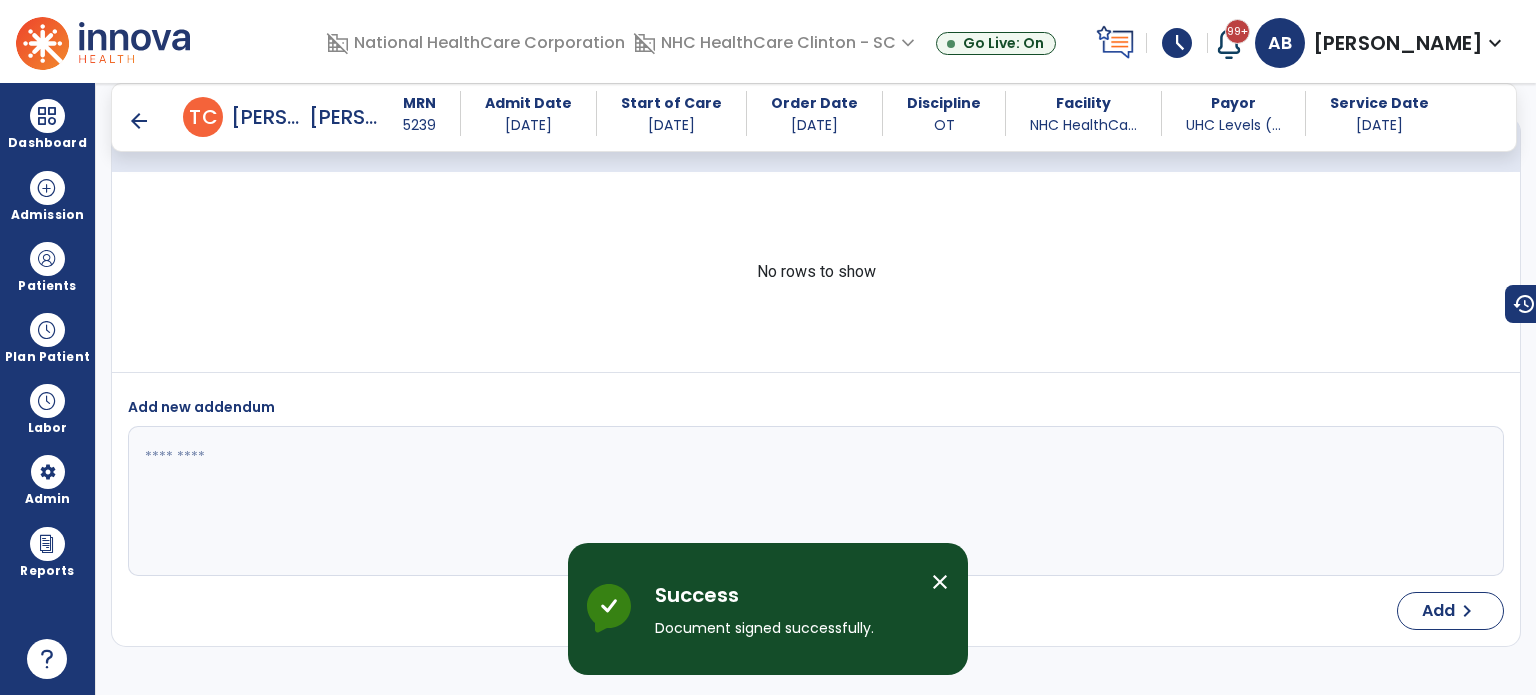 scroll, scrollTop: 3168, scrollLeft: 0, axis: vertical 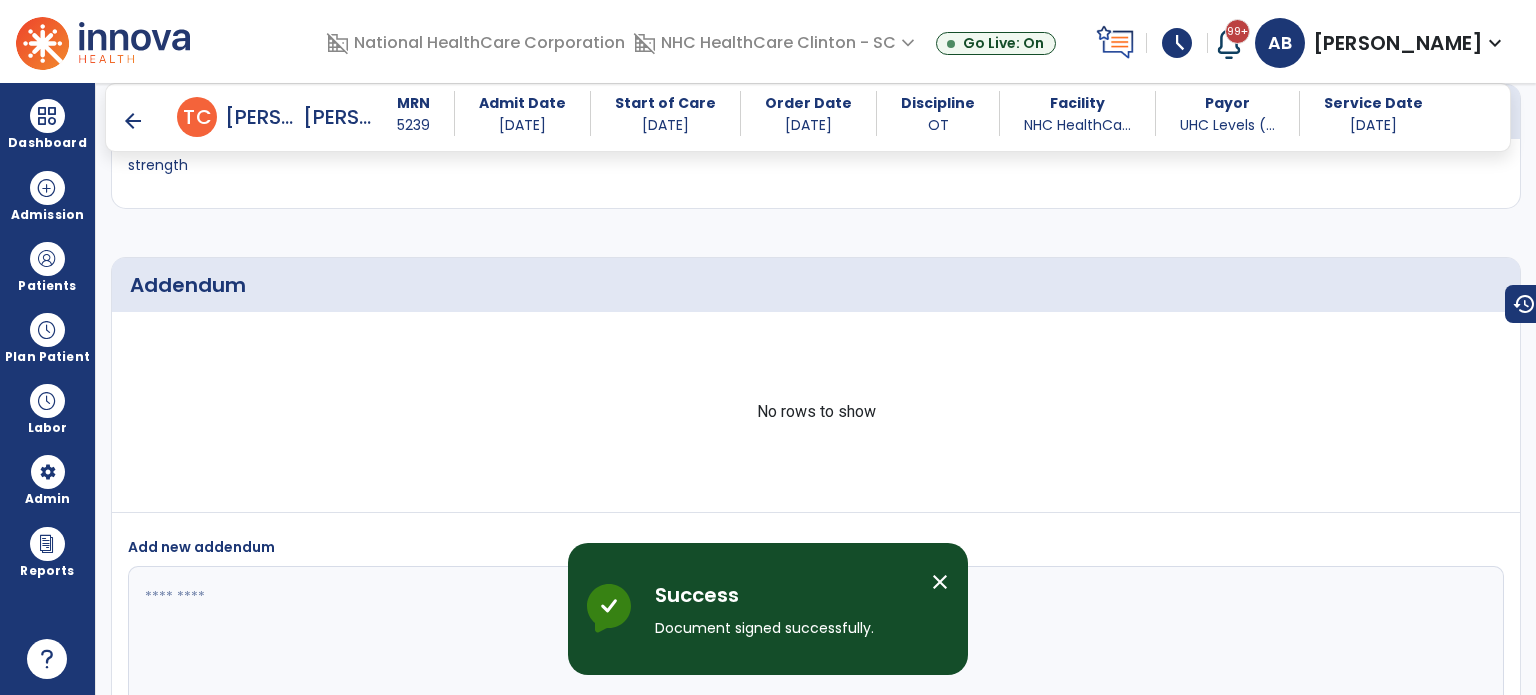 click on "arrow_back" at bounding box center [133, 121] 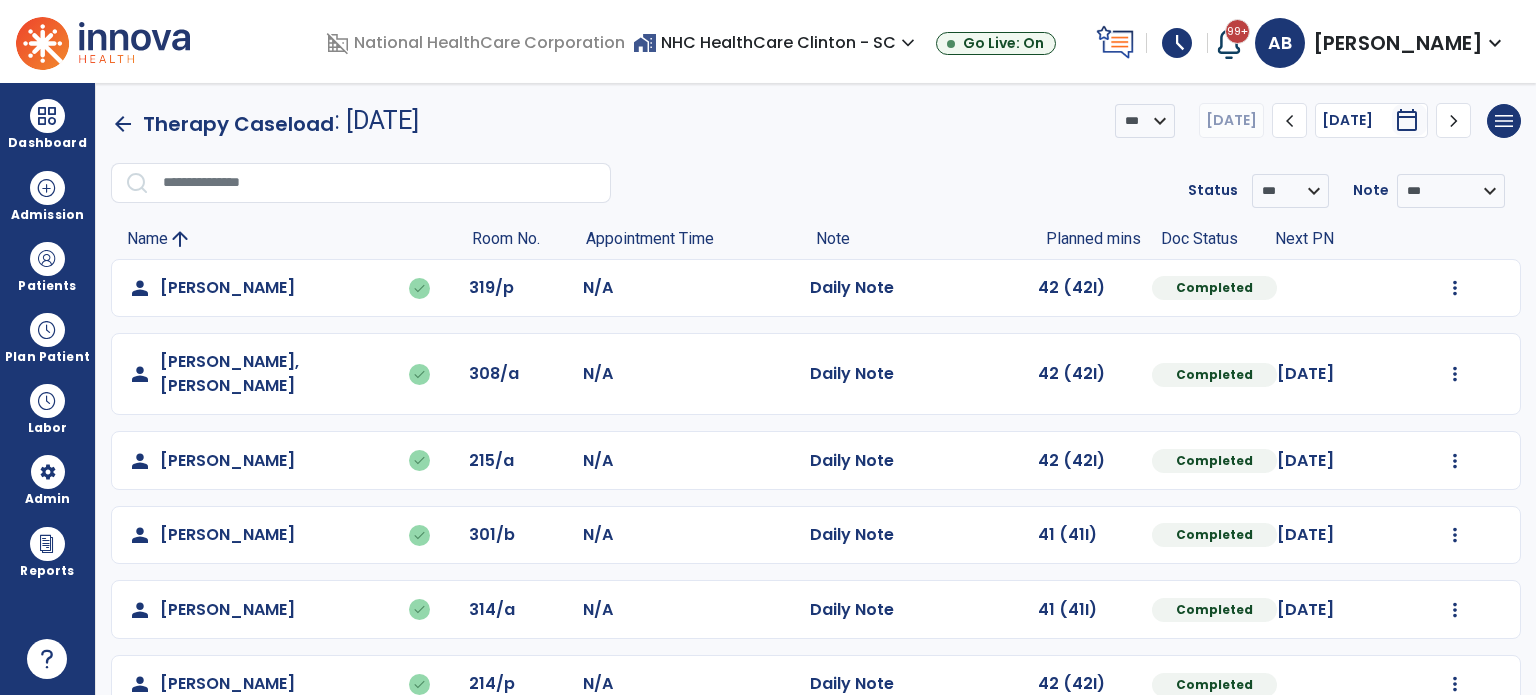 scroll, scrollTop: 244, scrollLeft: 0, axis: vertical 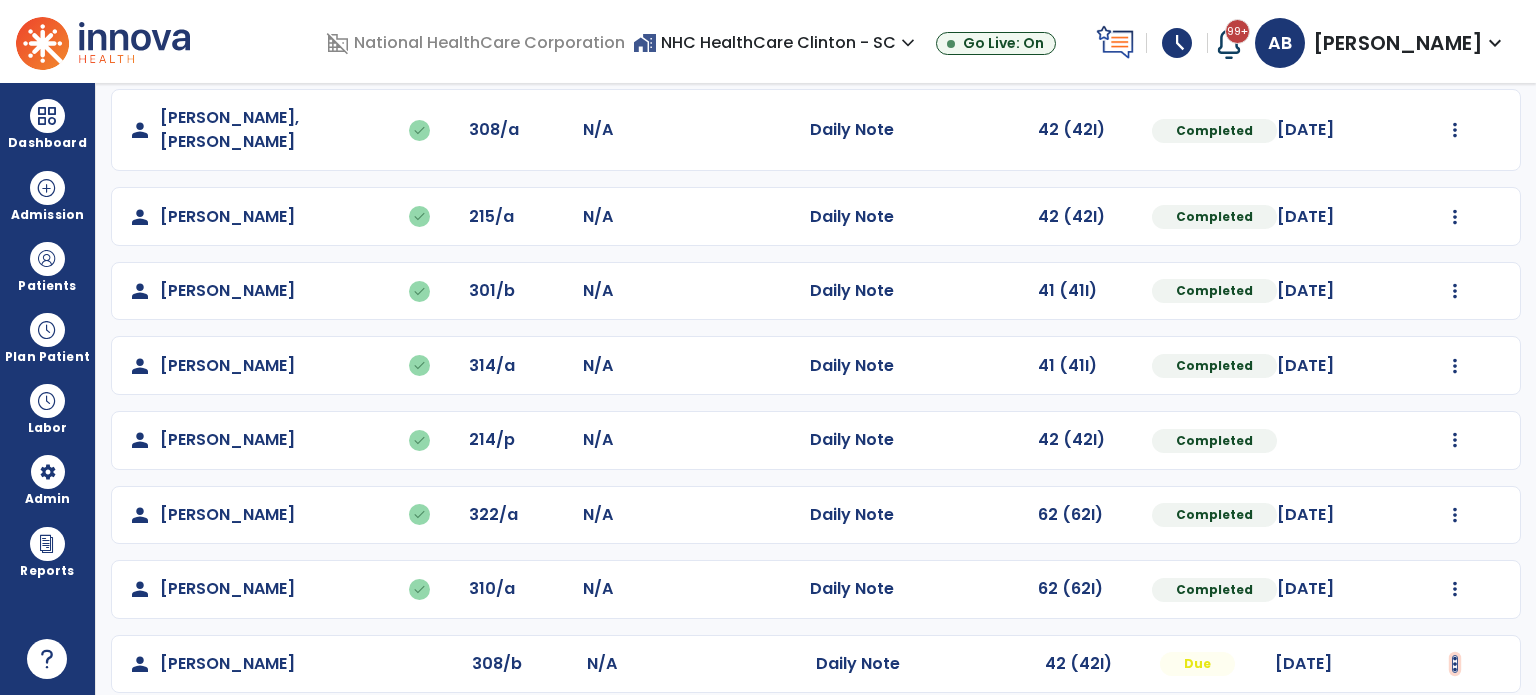 click at bounding box center (1455, 44) 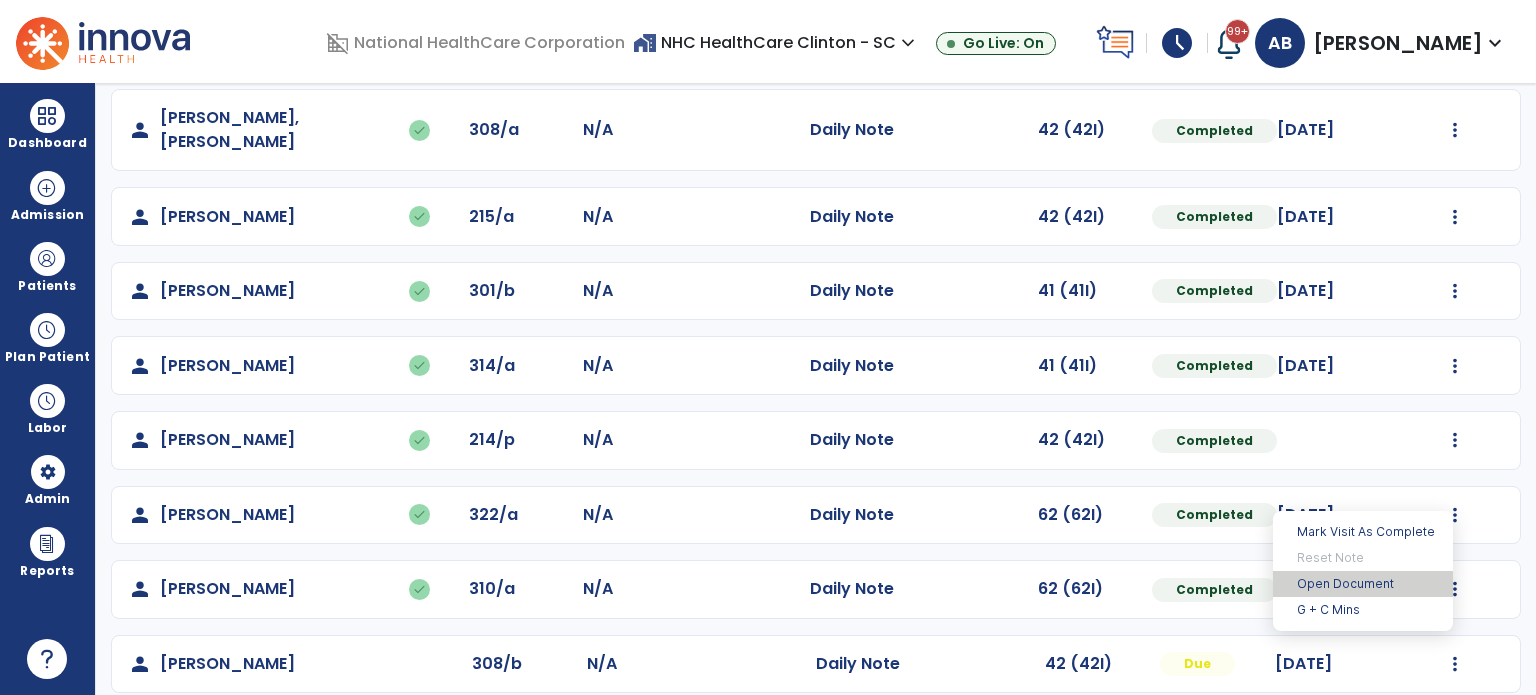 click on "Open Document" at bounding box center (1363, 584) 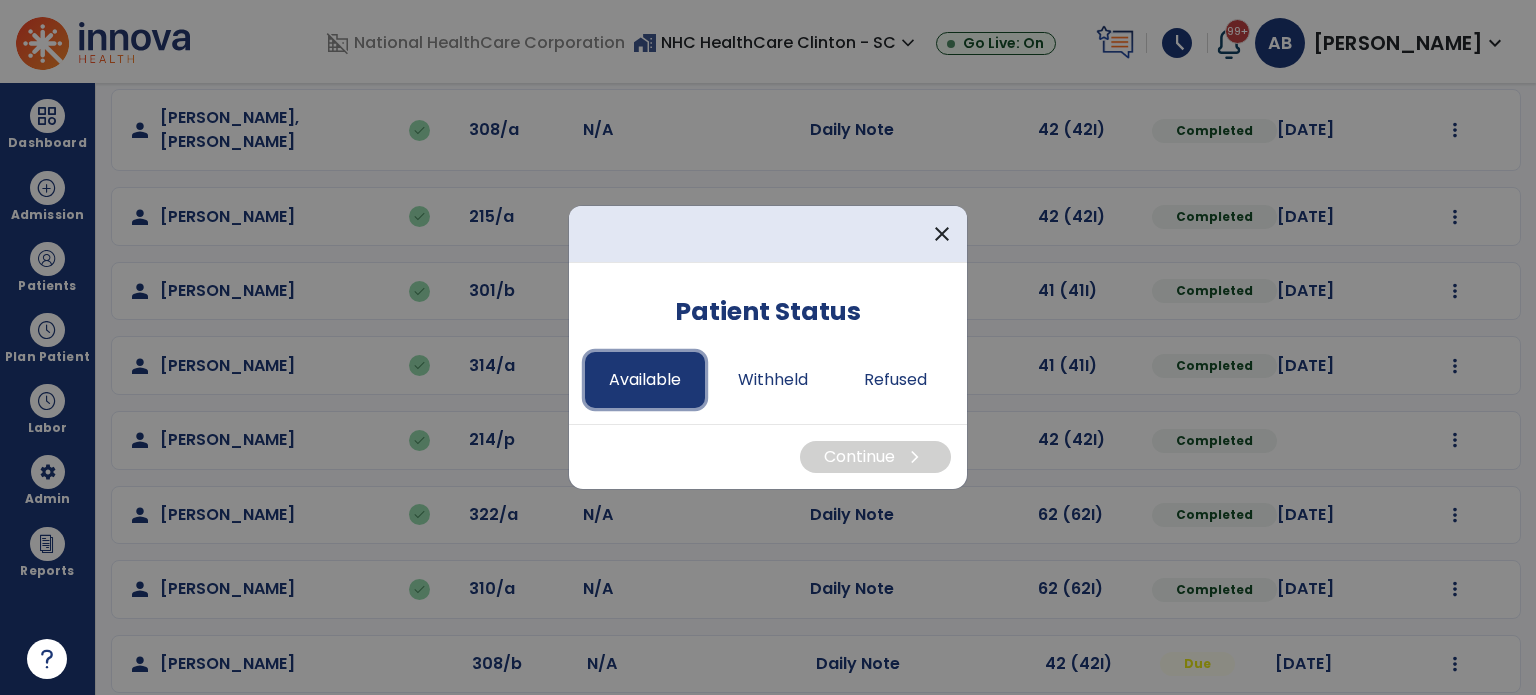 click on "Available" at bounding box center [645, 380] 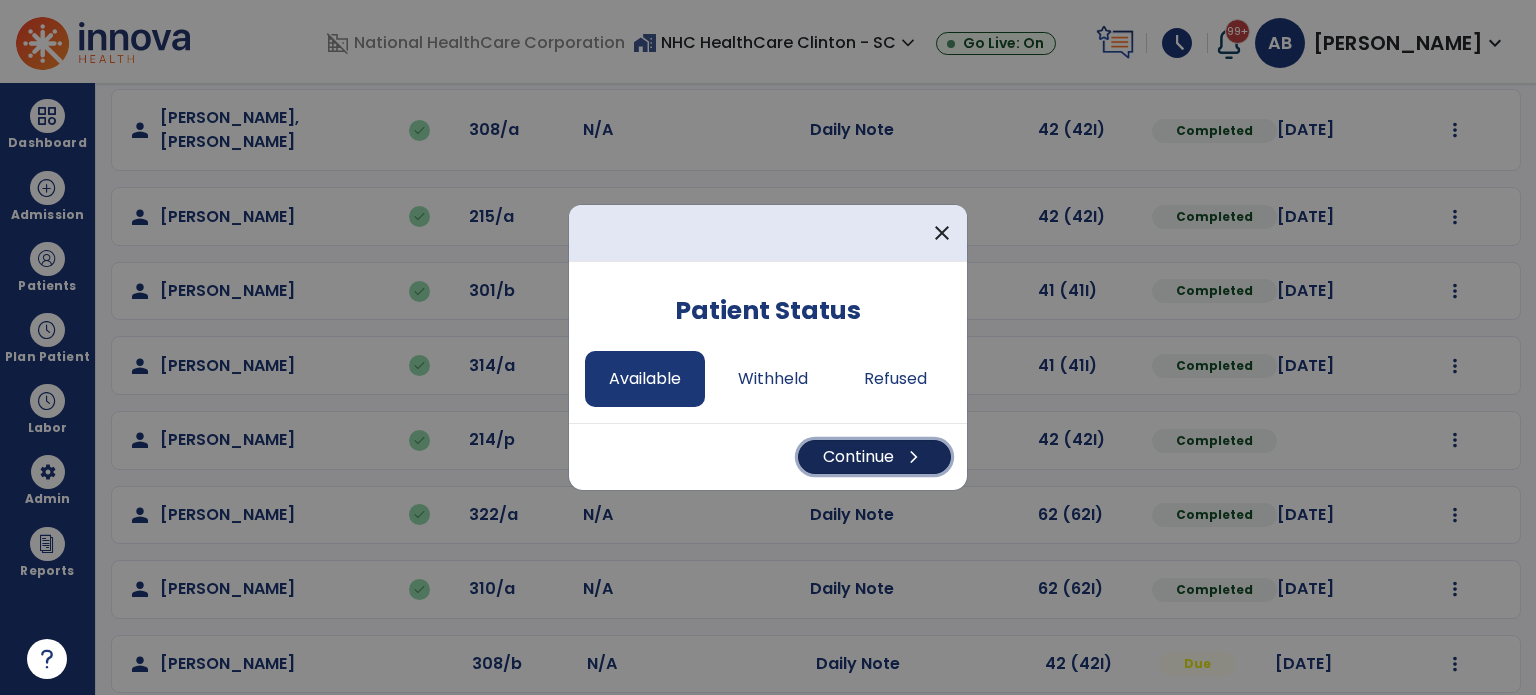 click on "Continue   chevron_right" at bounding box center (874, 457) 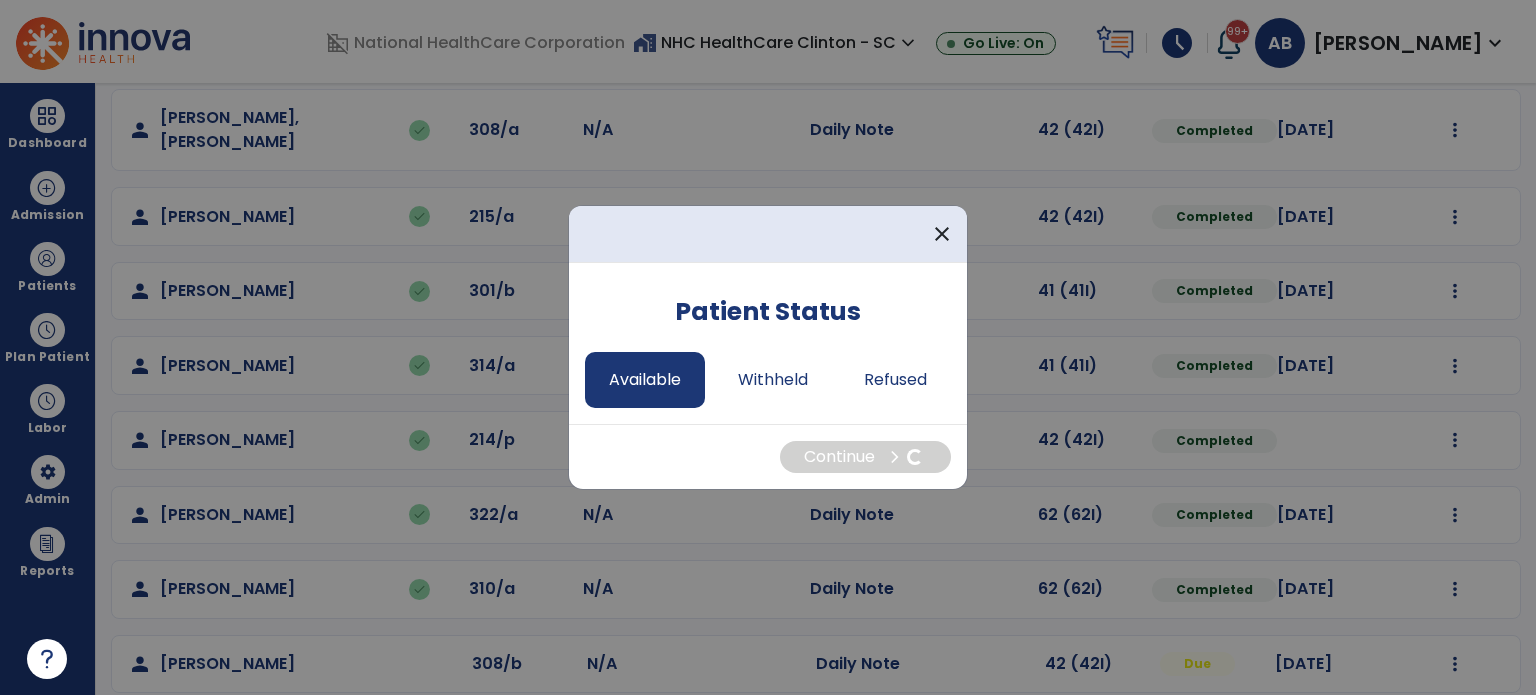 select on "*" 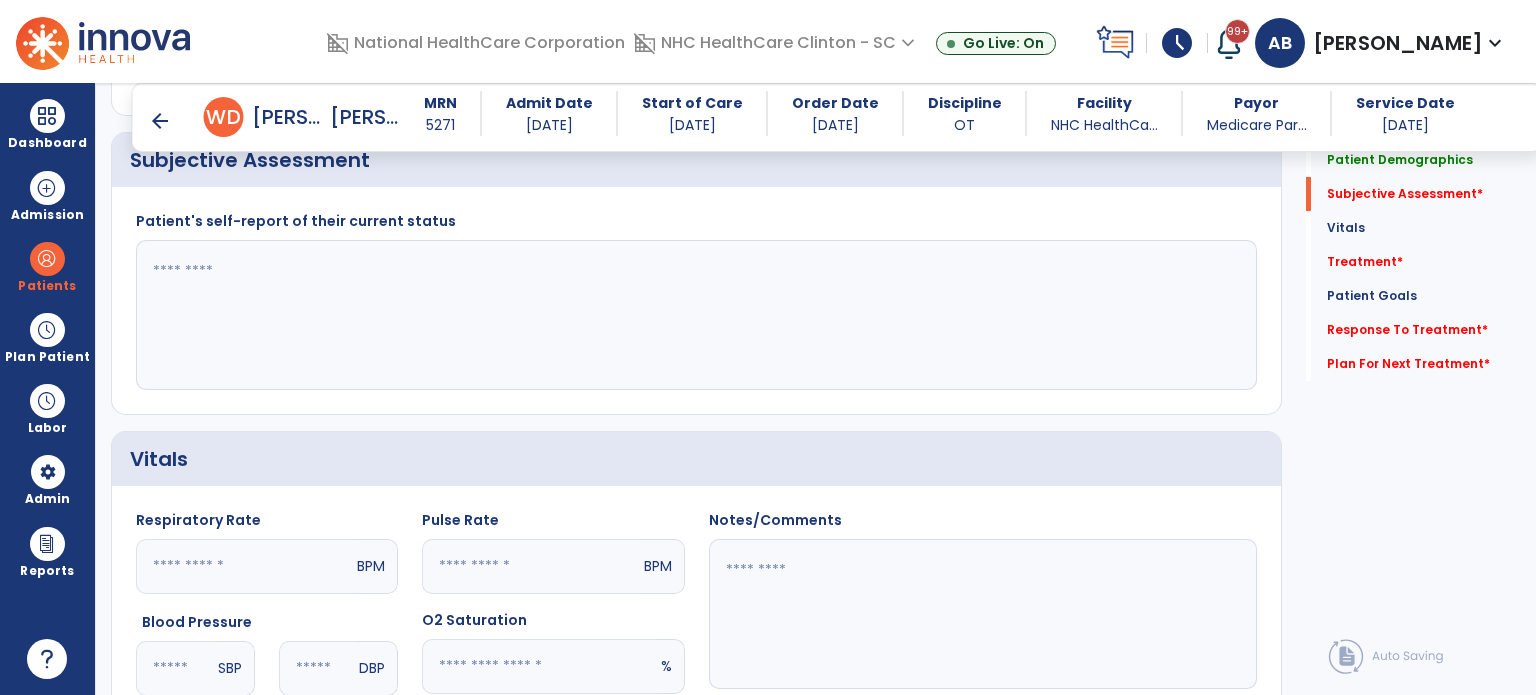 scroll, scrollTop: 383, scrollLeft: 0, axis: vertical 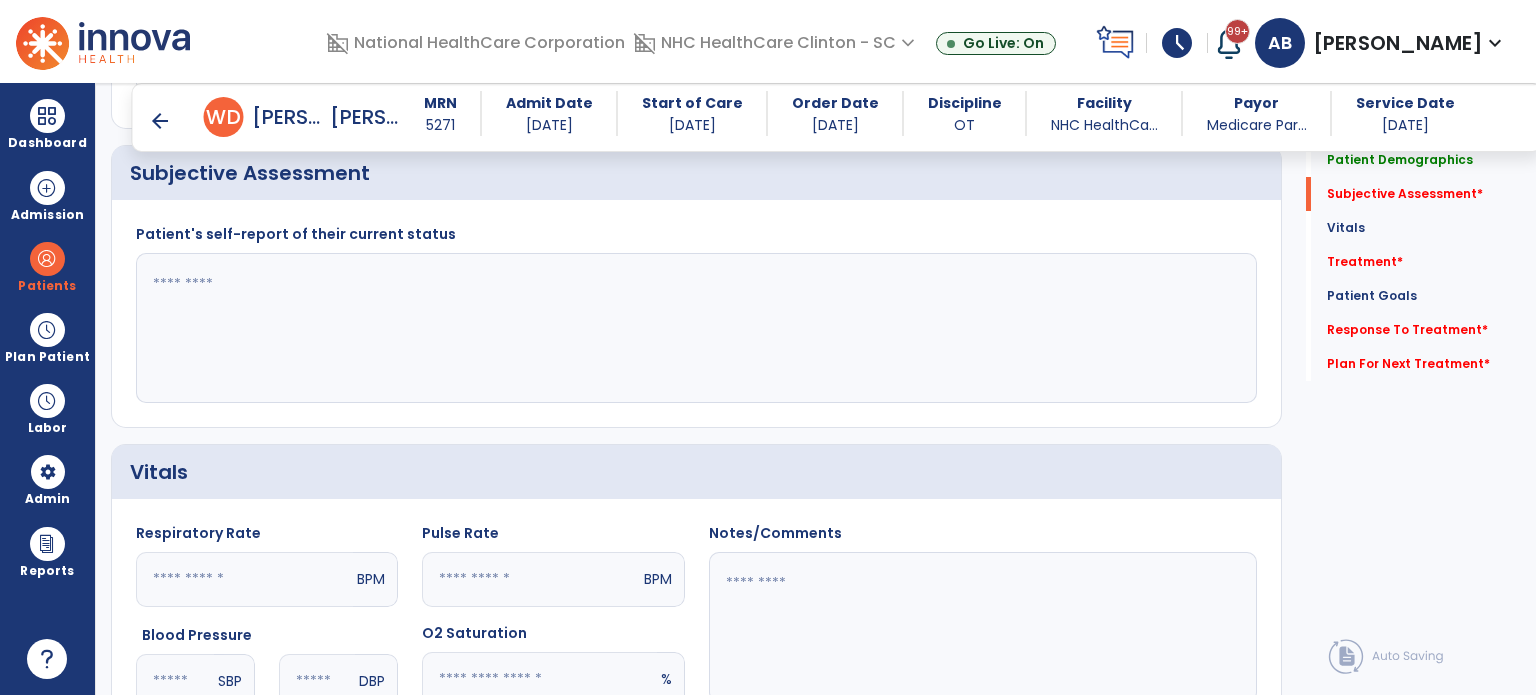 click 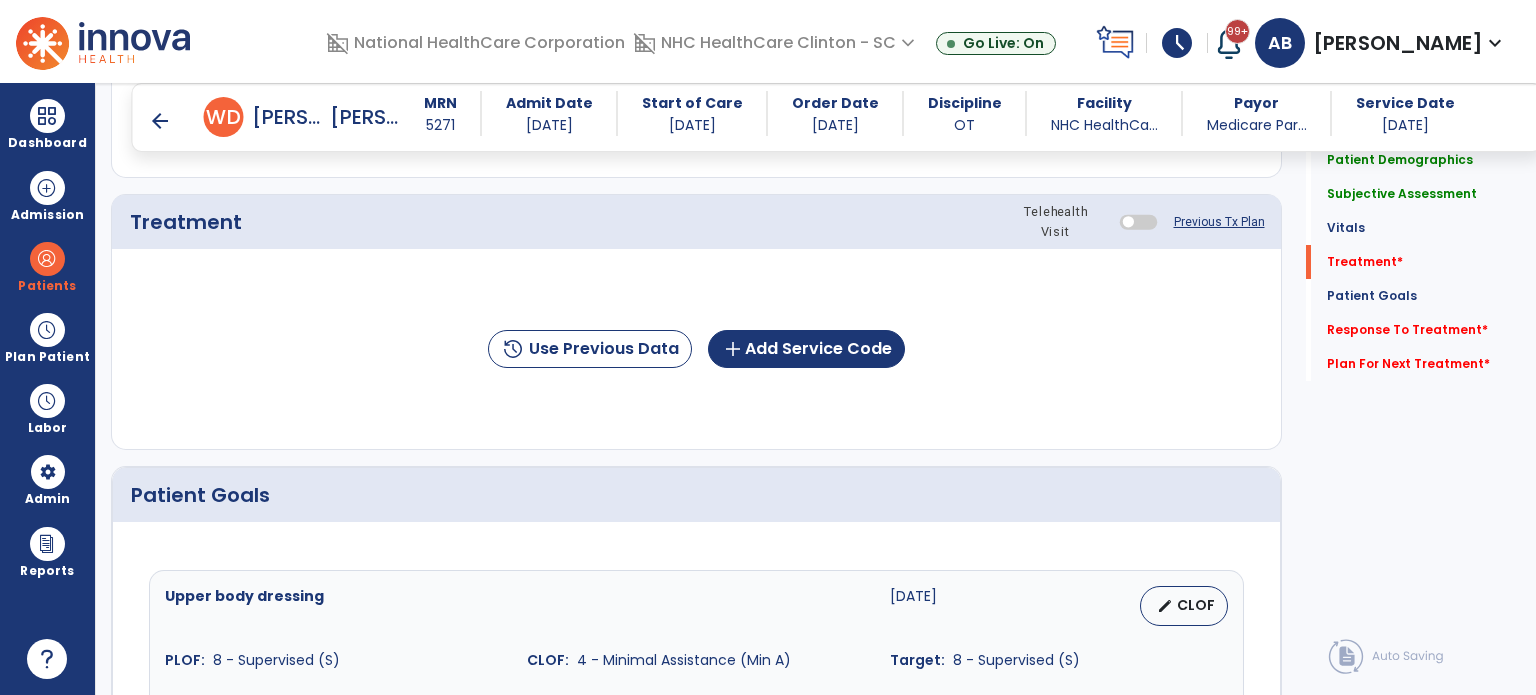 scroll, scrollTop: 1056, scrollLeft: 0, axis: vertical 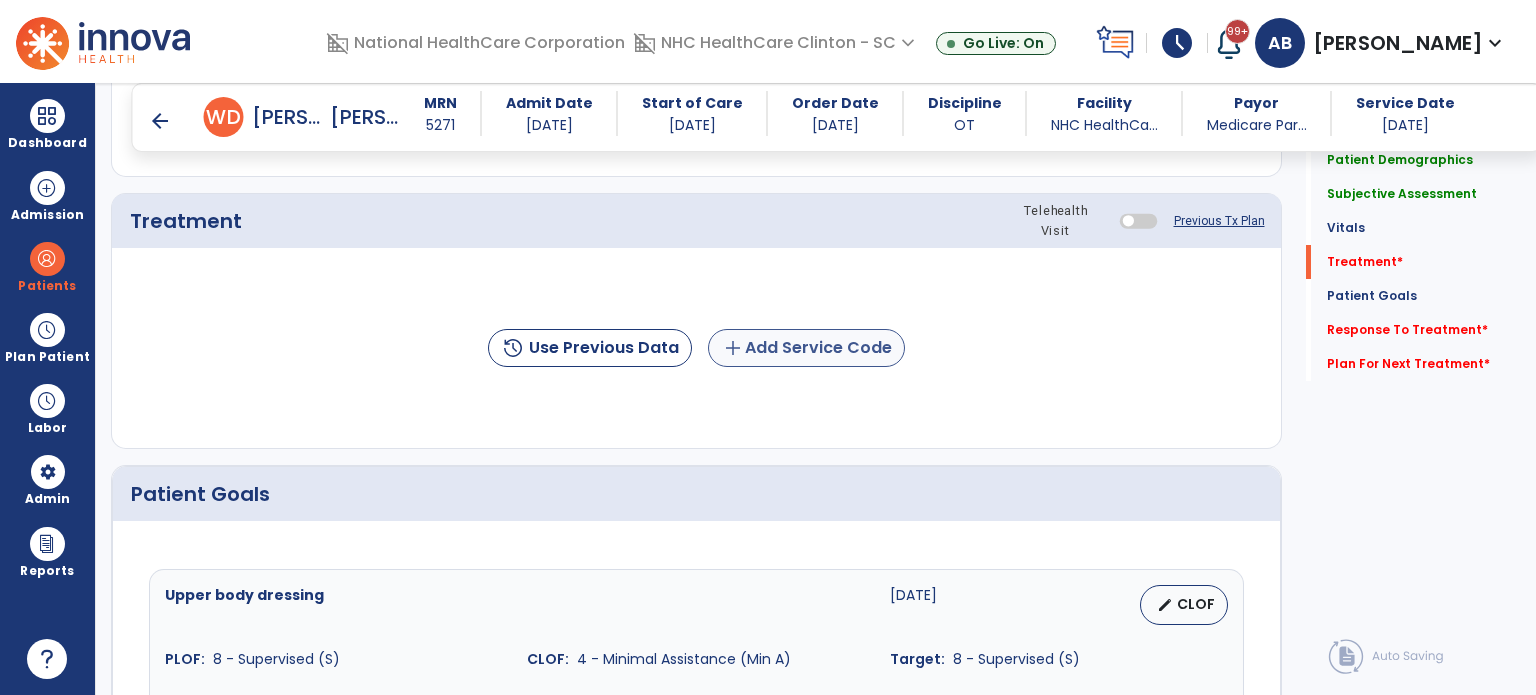 type on "**********" 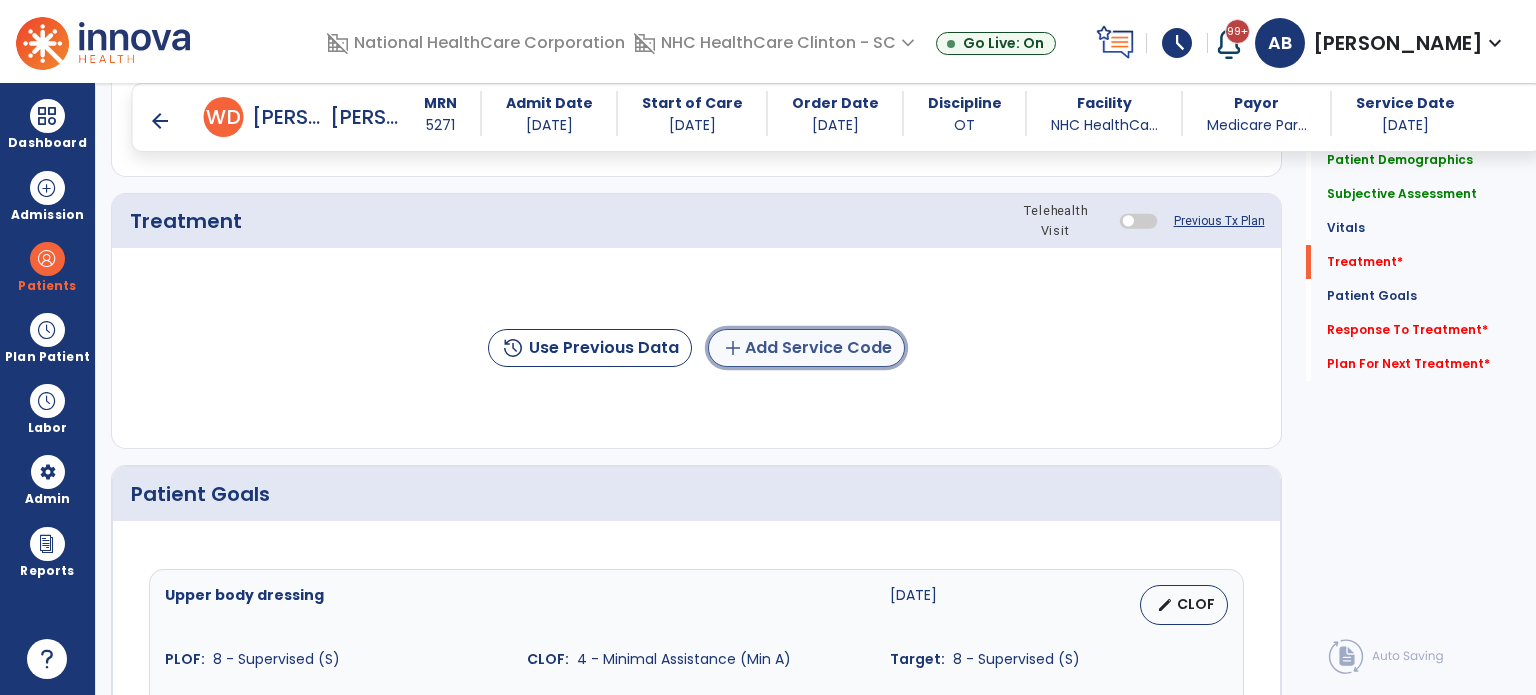 click on "add  Add Service Code" 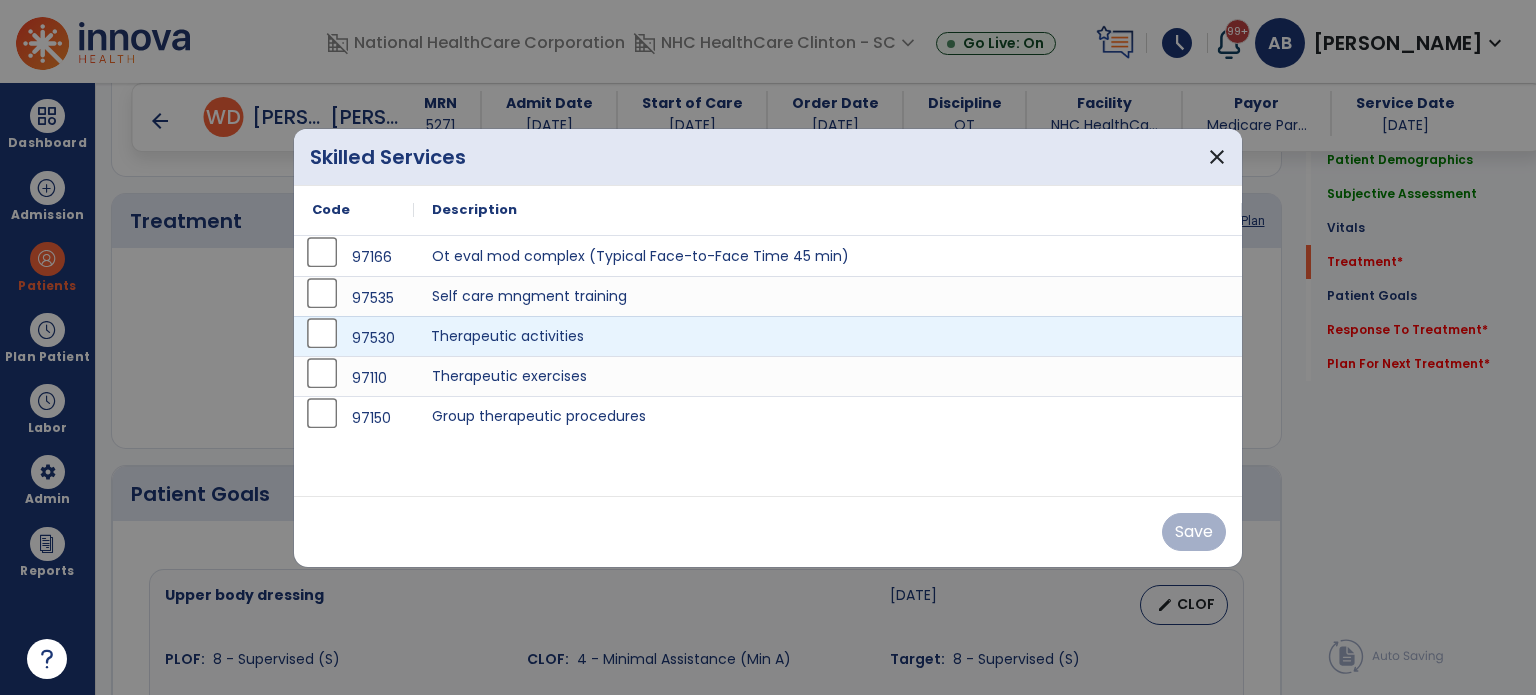 click on "Therapeutic activities" at bounding box center [828, 336] 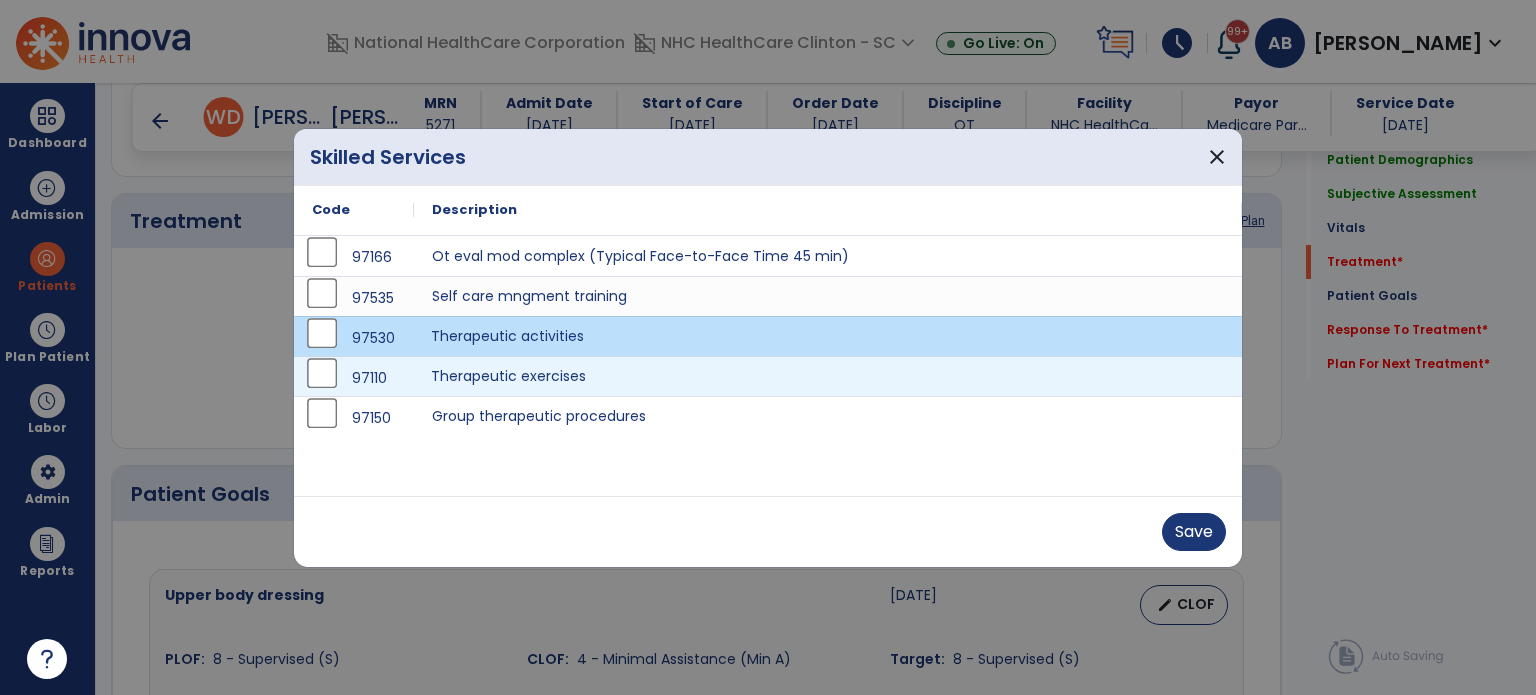 click on "Therapeutic exercises" at bounding box center [828, 376] 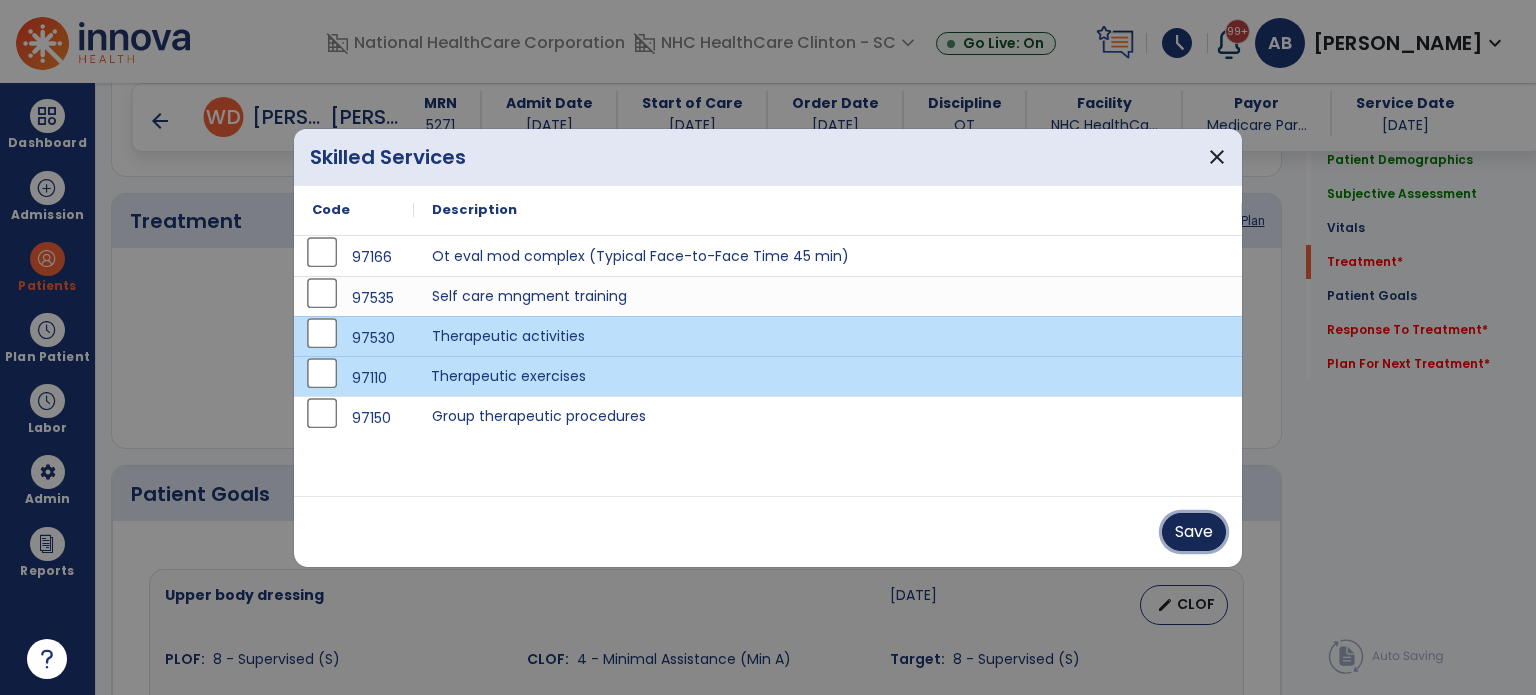 click on "Save" at bounding box center (1194, 532) 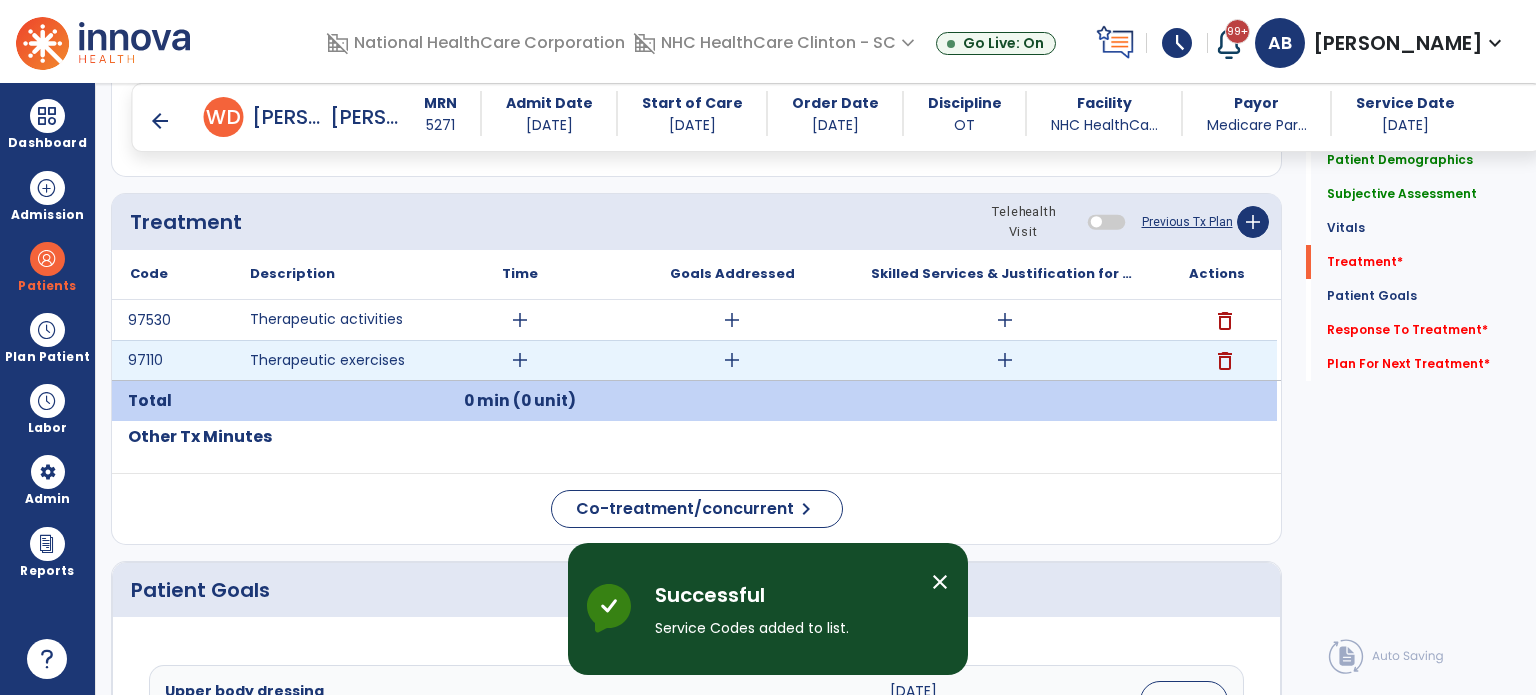 click on "add" at bounding box center (520, 360) 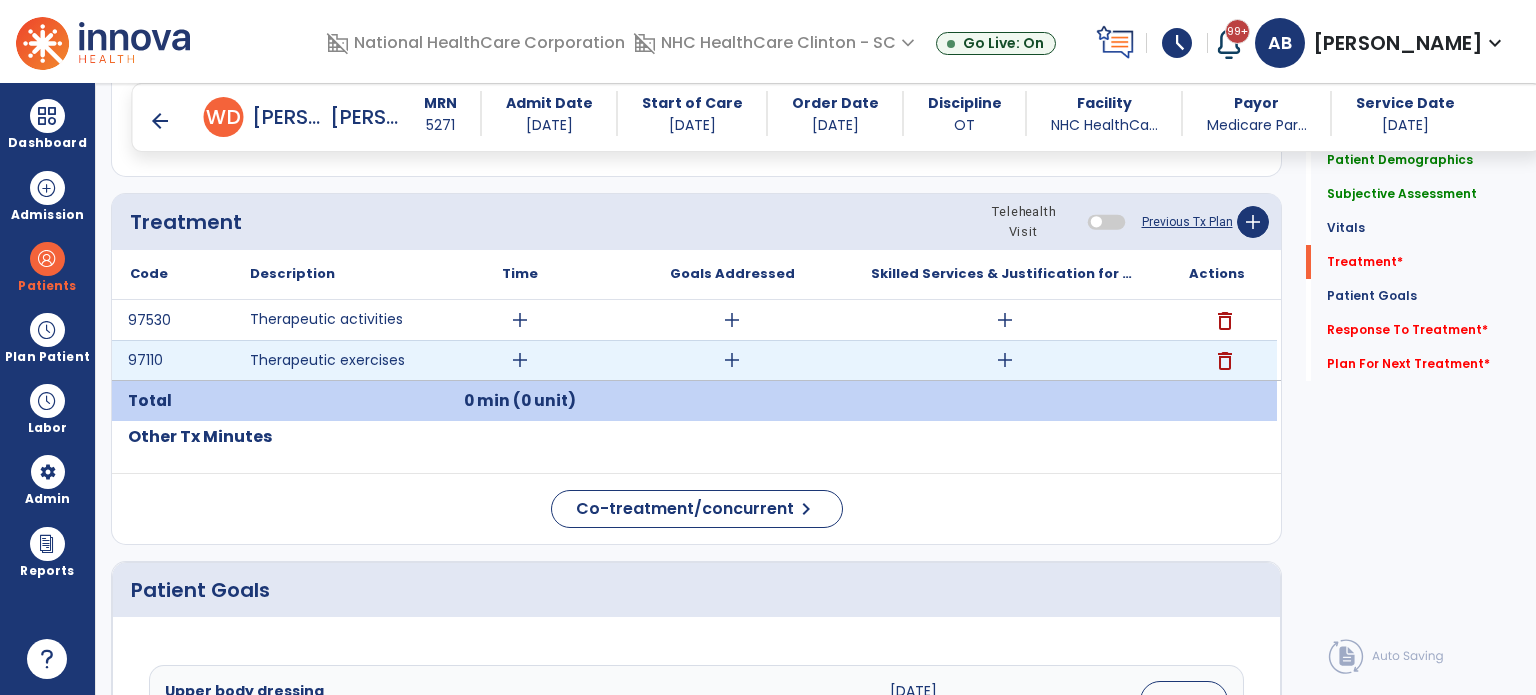 click on "add" at bounding box center [520, 360] 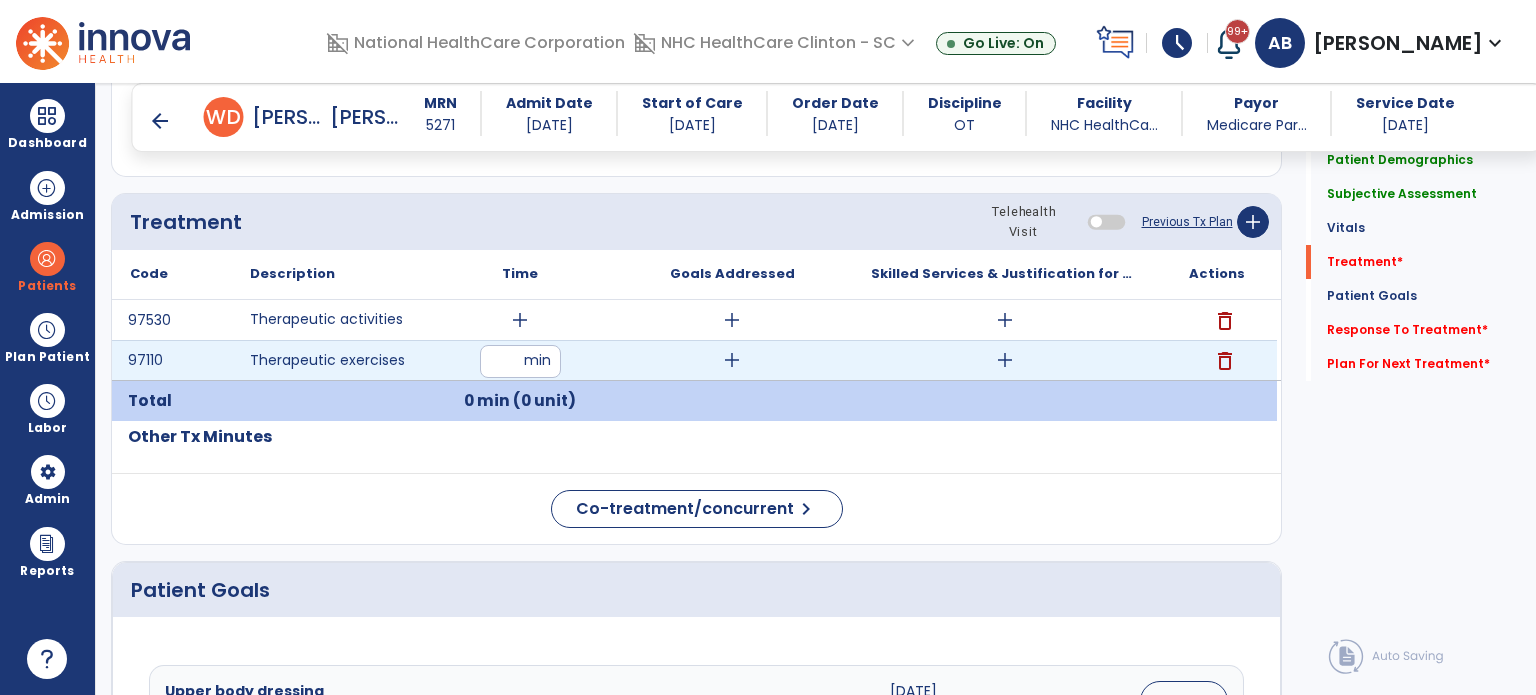 type on "**" 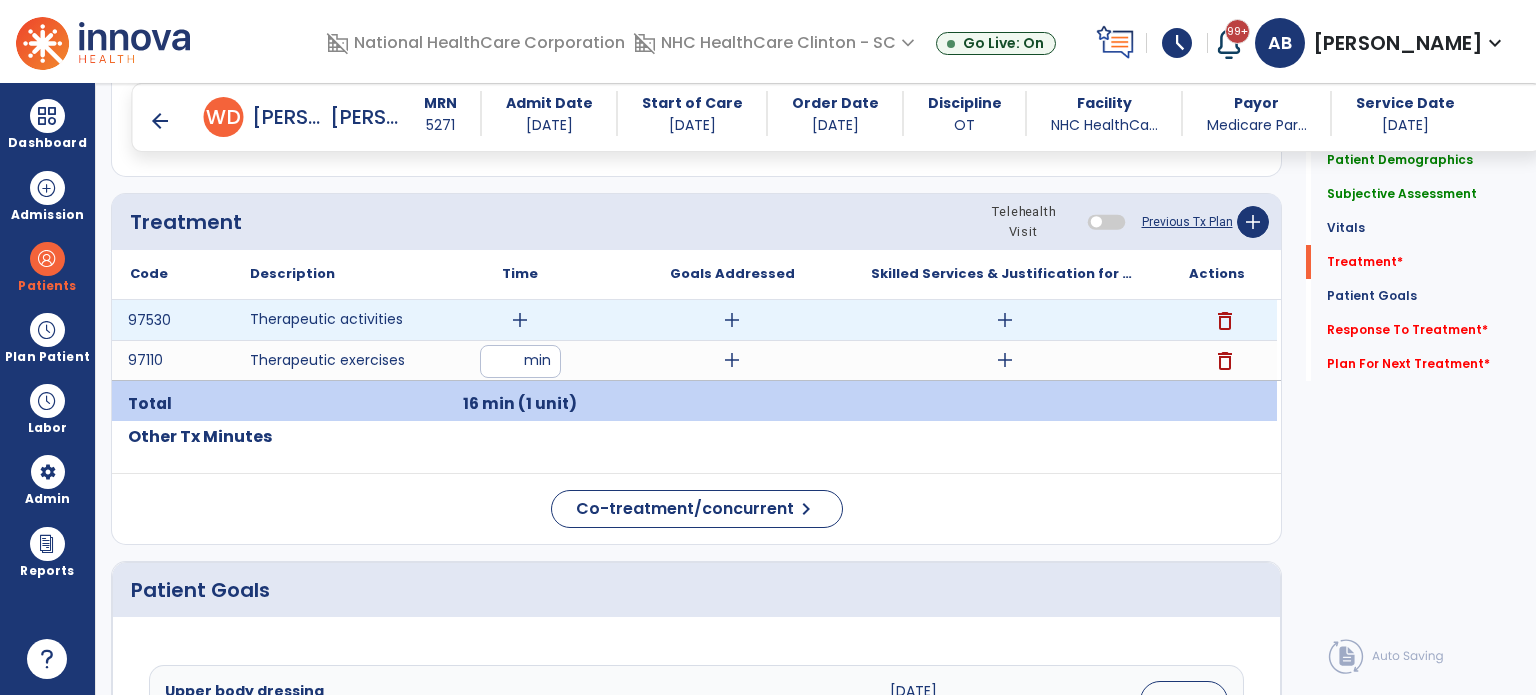 click on "add" at bounding box center [520, 320] 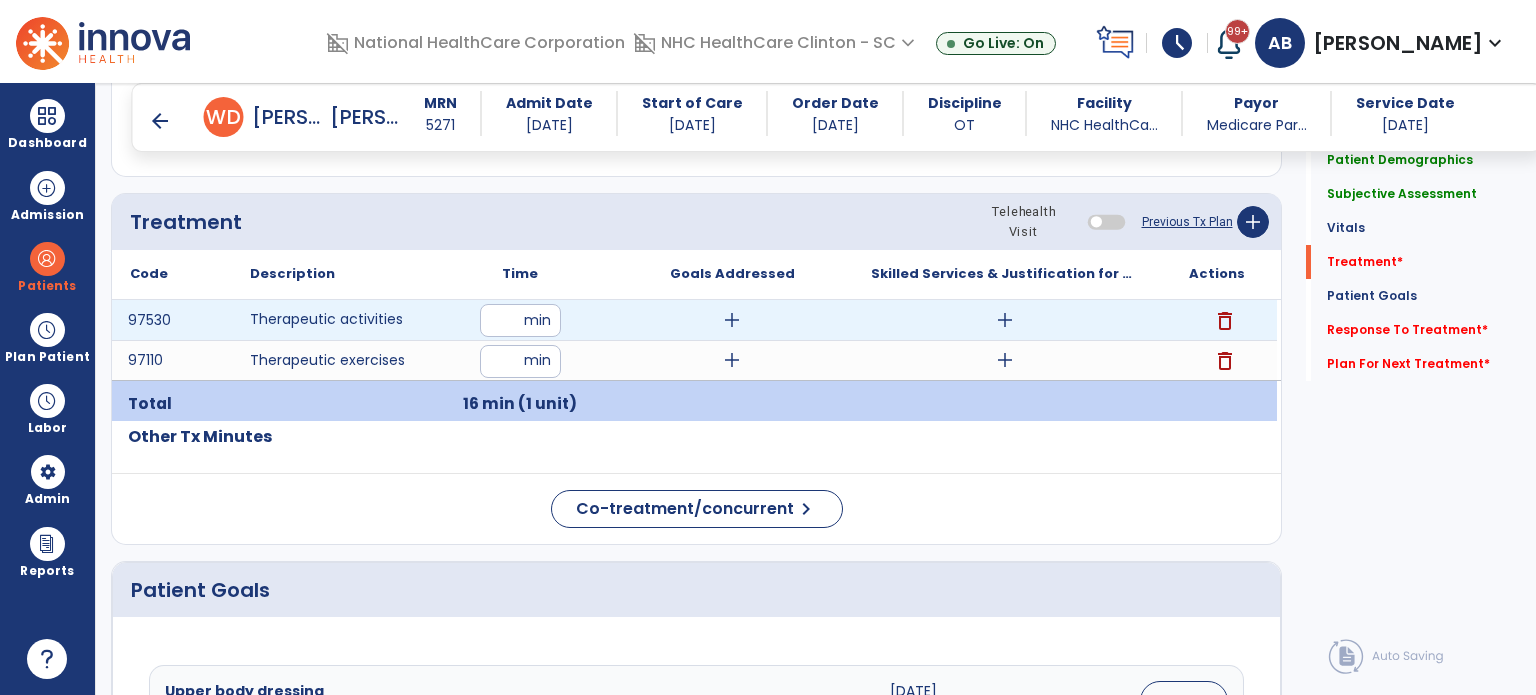 type on "**" 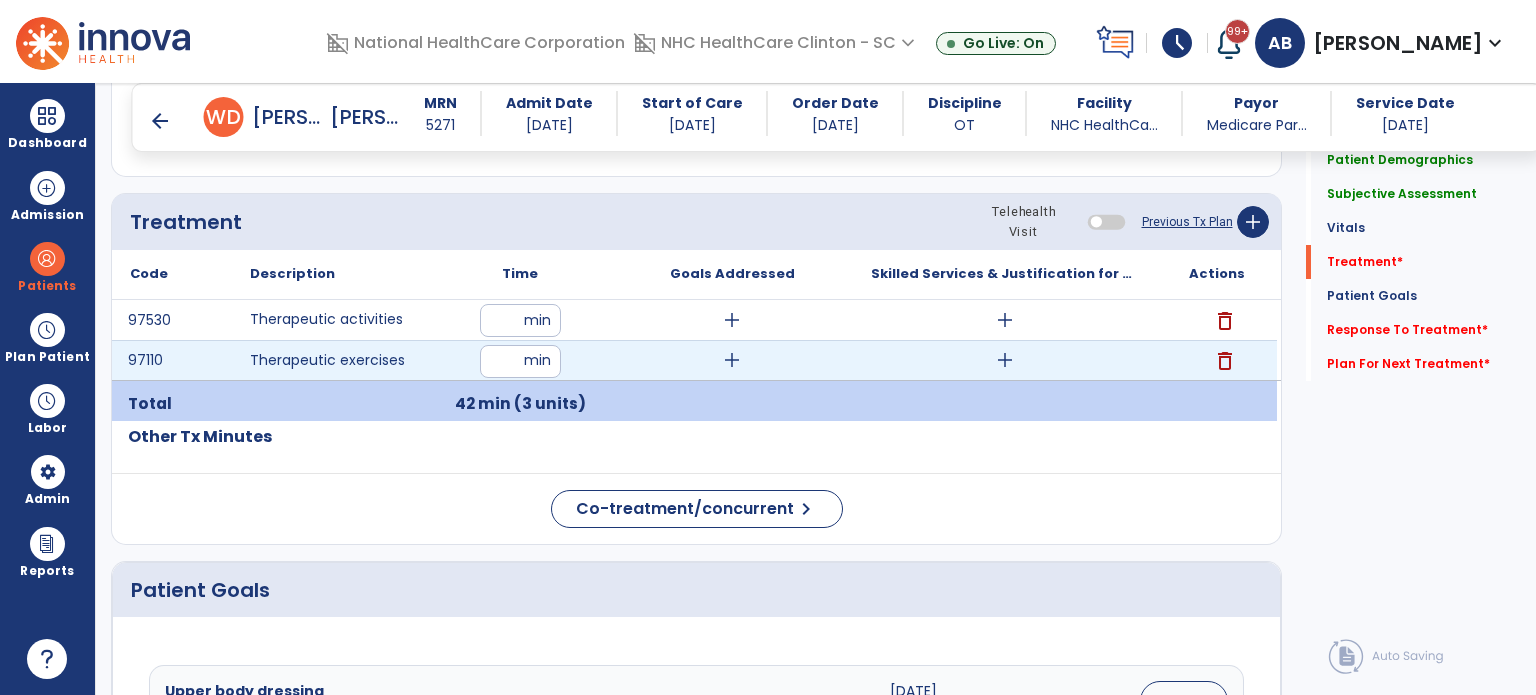click on "add" at bounding box center (732, 360) 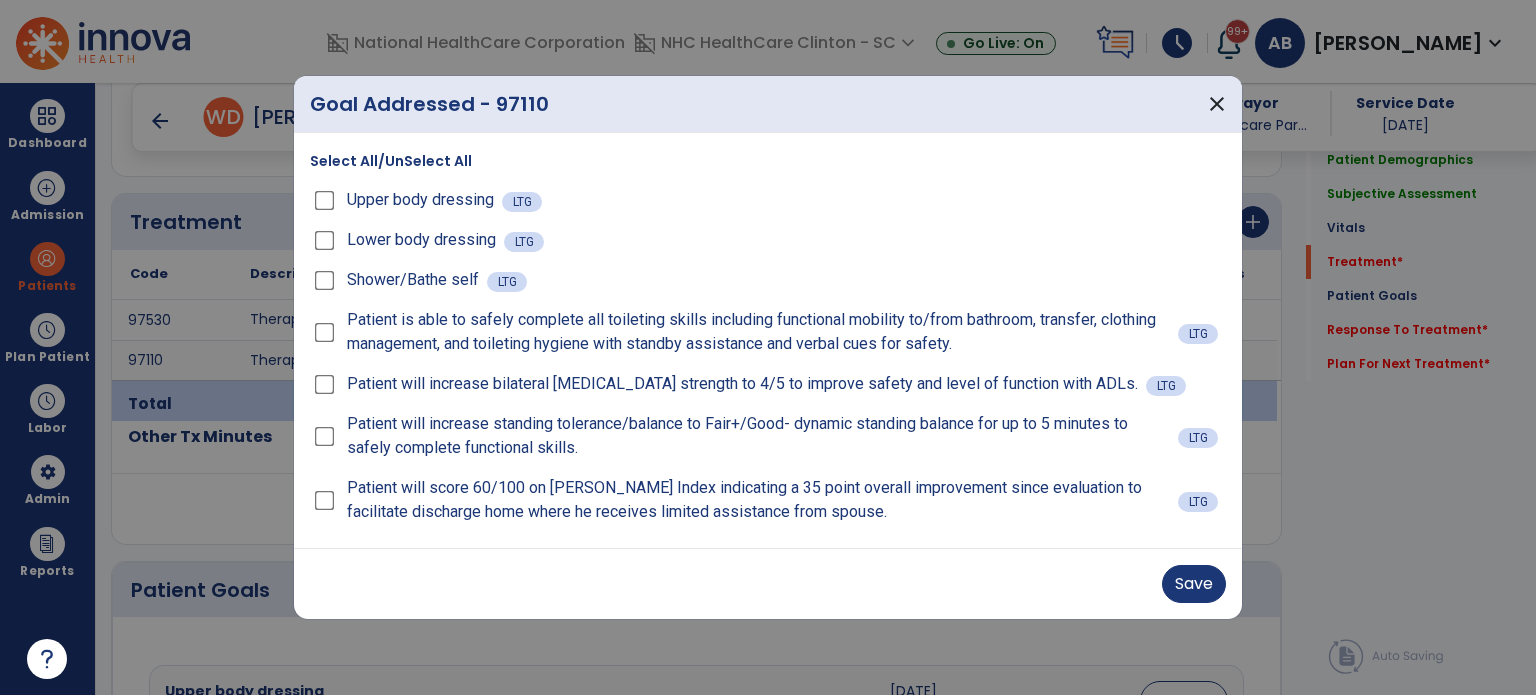click on "Shower/Bathe self" at bounding box center [398, 280] 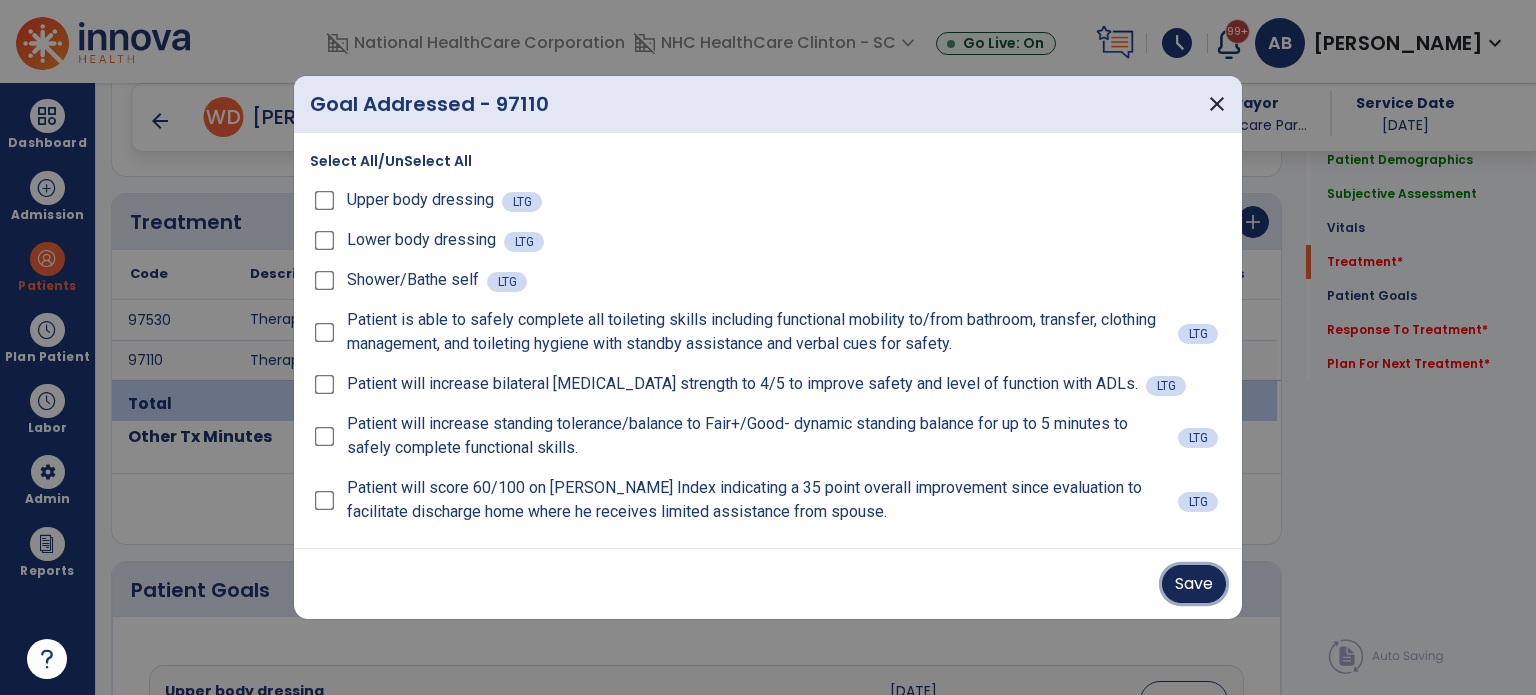 click on "Save" at bounding box center [1194, 584] 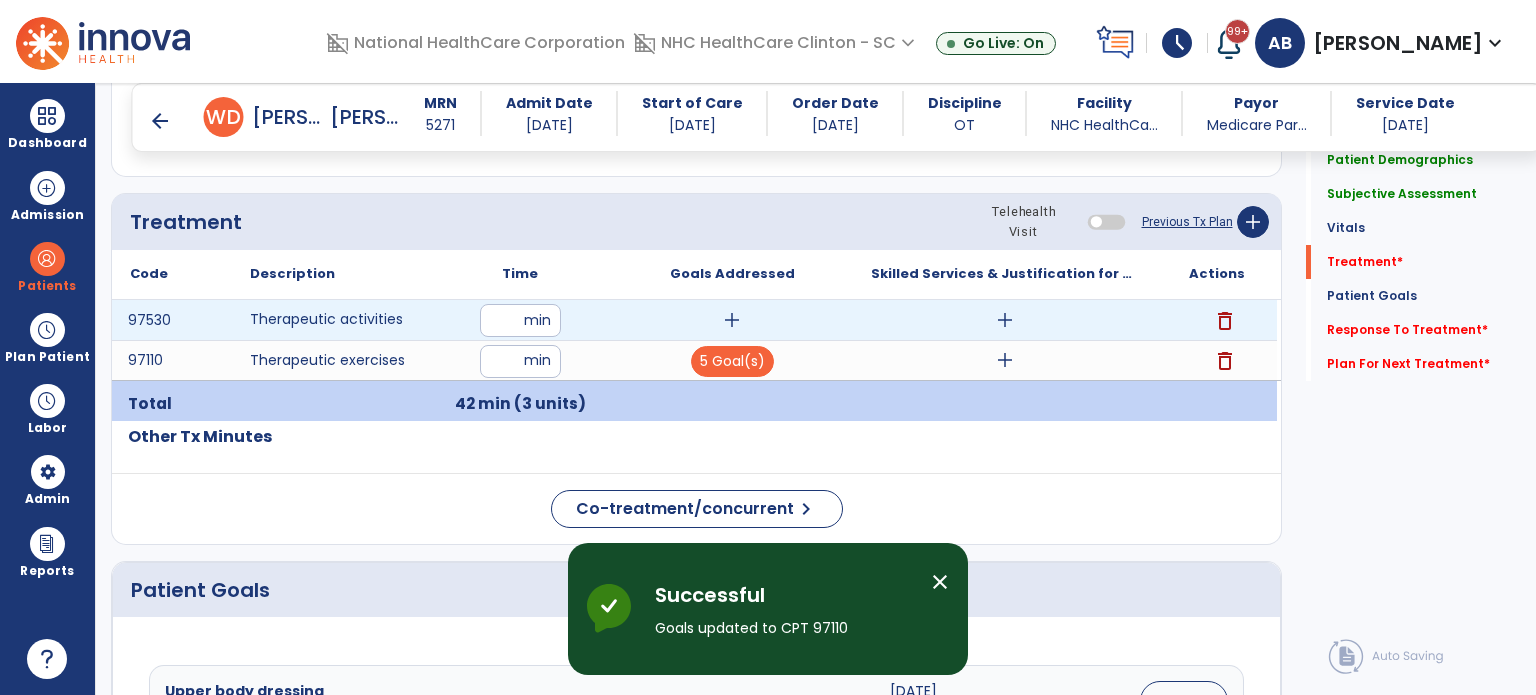 click on "add" at bounding box center (732, 320) 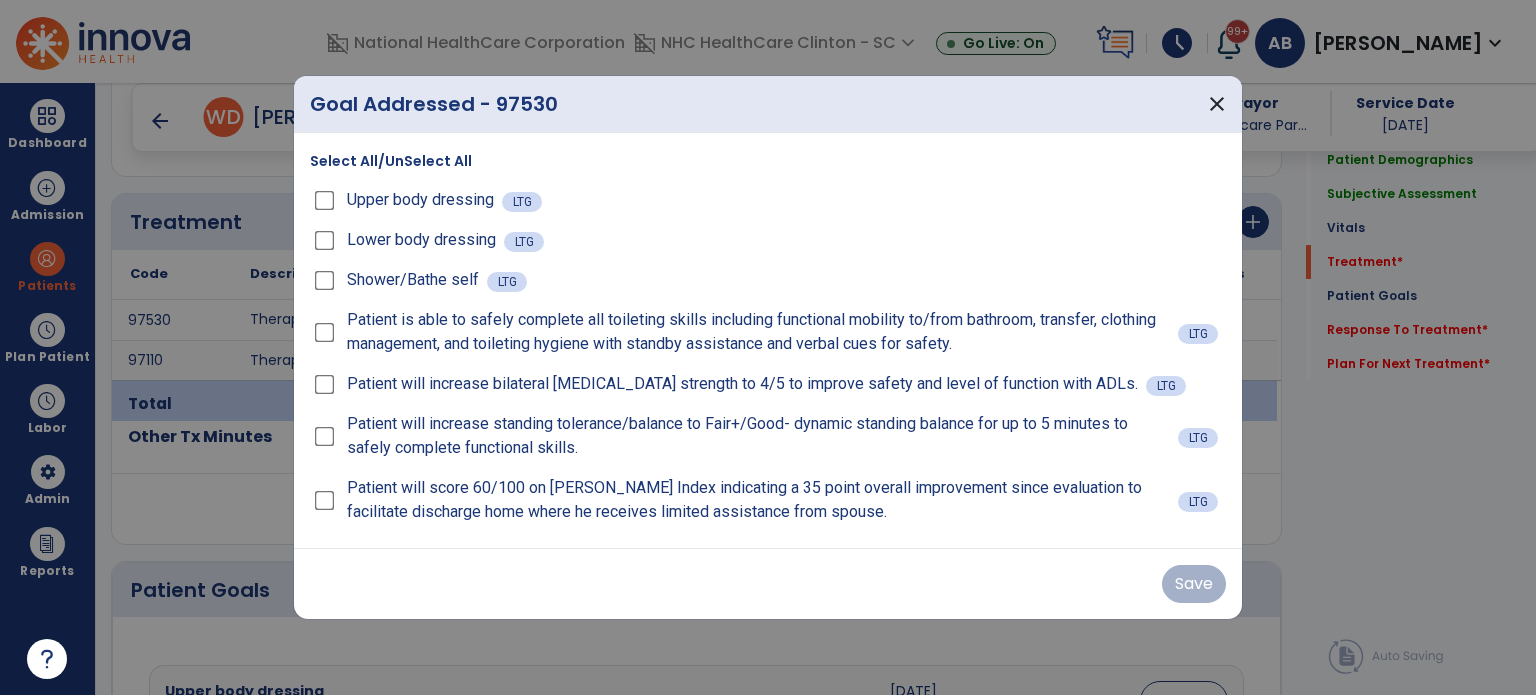 click on "Upper body dressing" at bounding box center (406, 200) 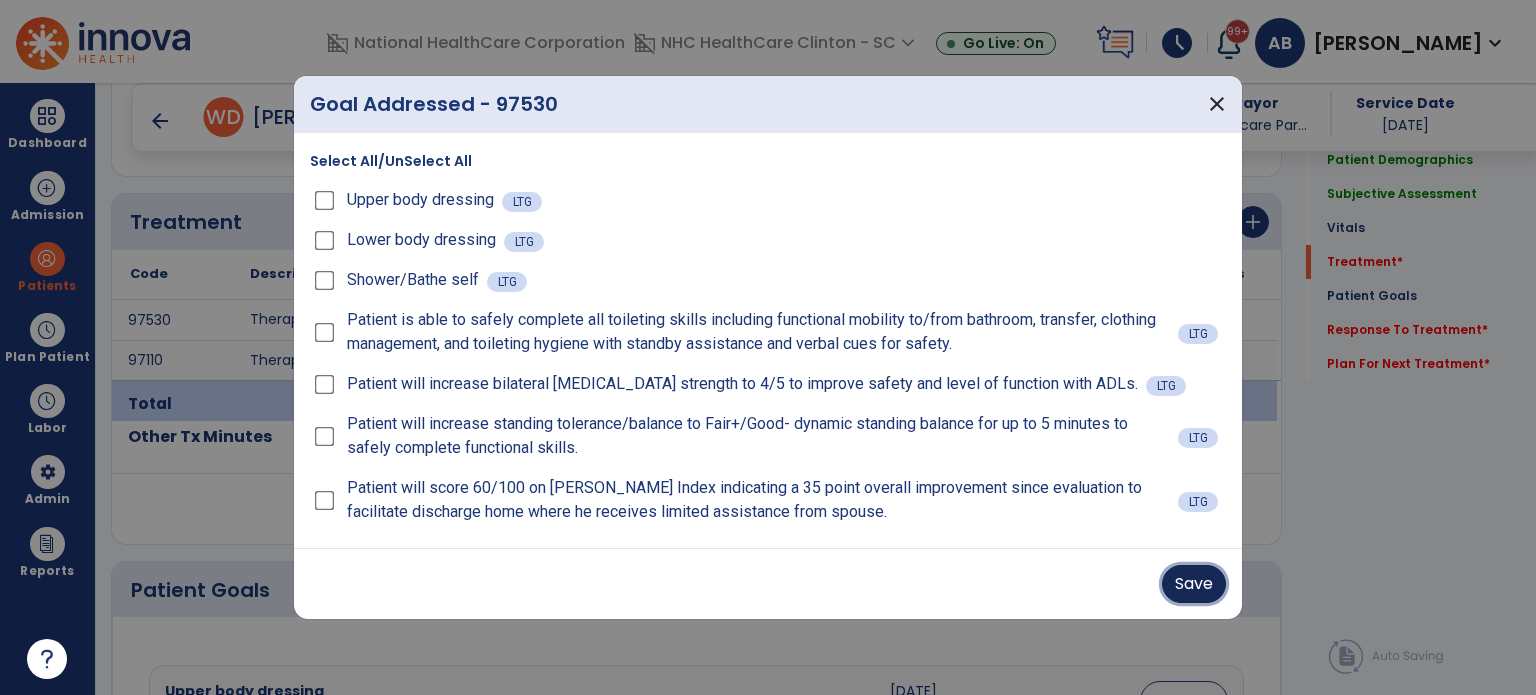 click on "Save" at bounding box center [1194, 584] 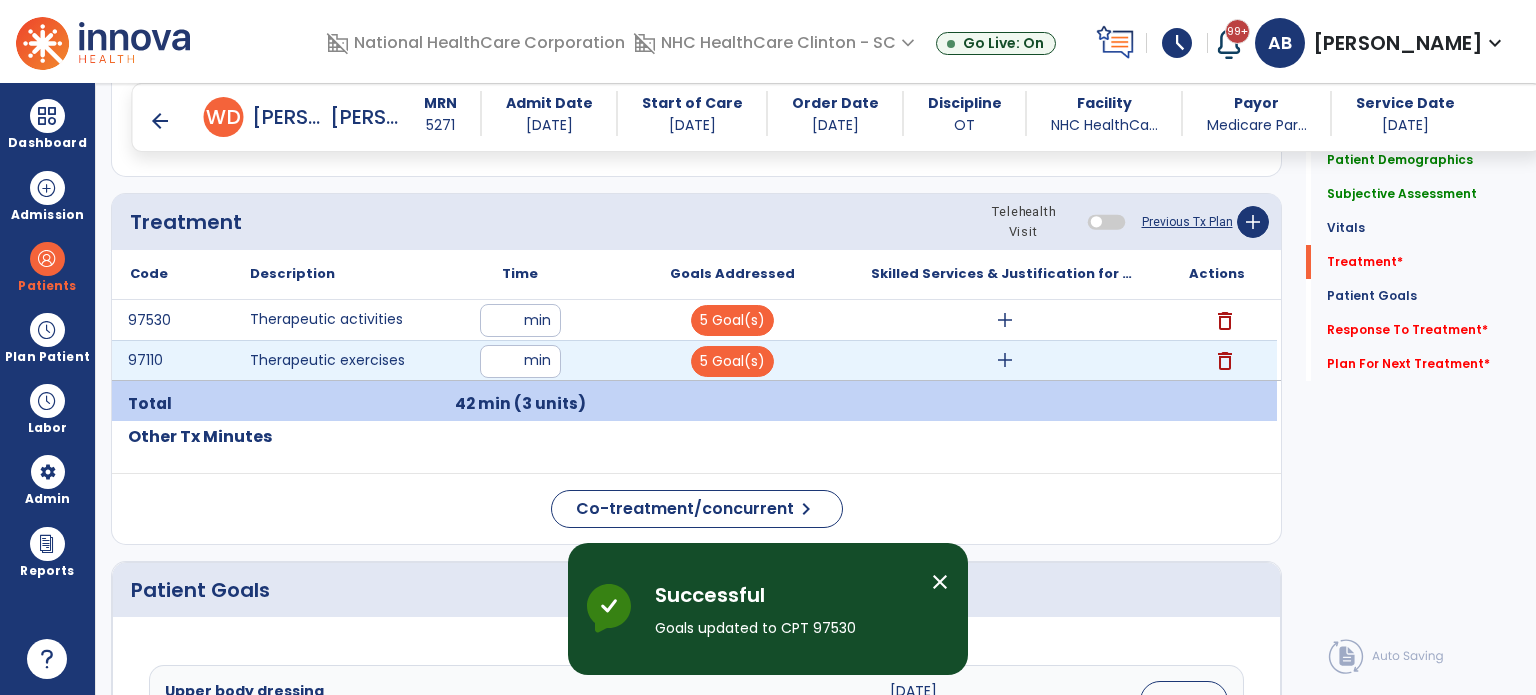 click on "add" at bounding box center (1005, 360) 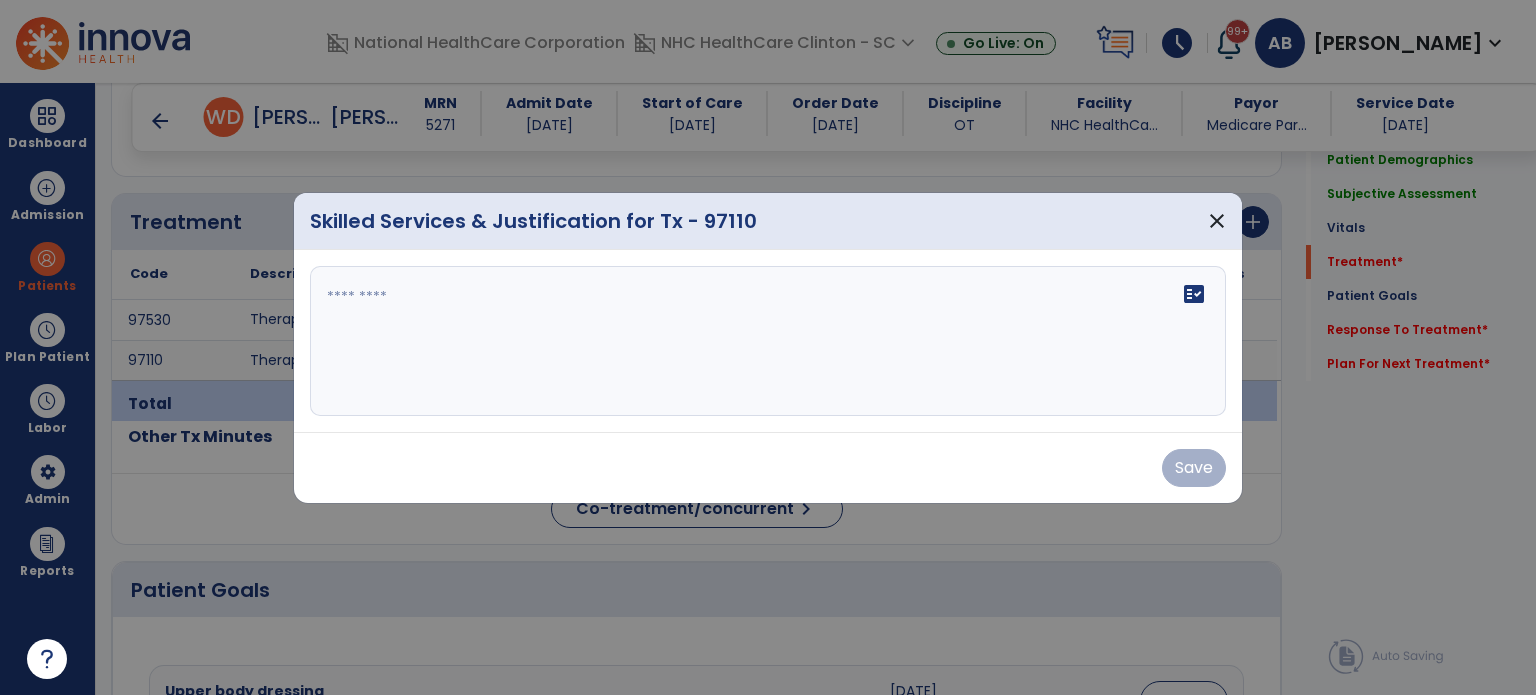 click on "fact_check" at bounding box center (768, 341) 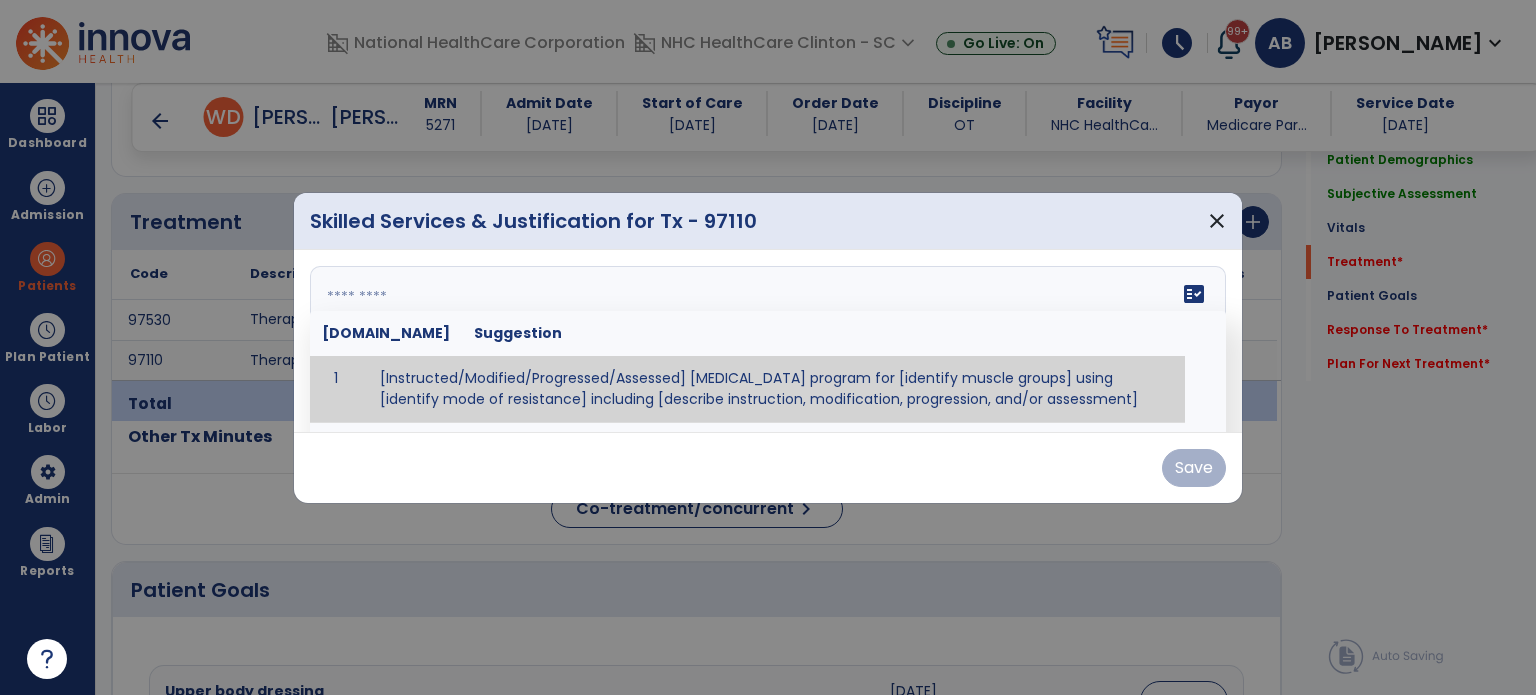 paste on "**********" 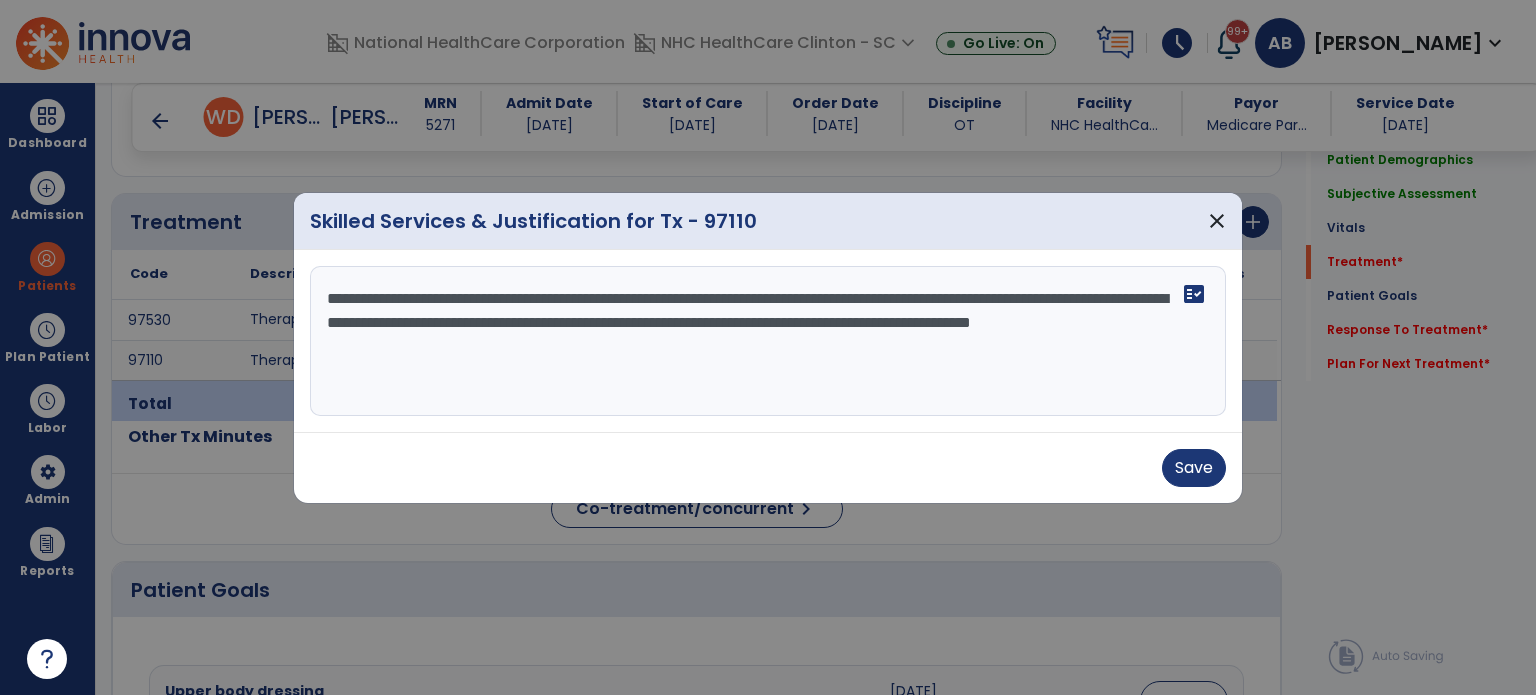 drag, startPoint x: 547, startPoint y: 351, endPoint x: 614, endPoint y: 380, distance: 73.00685 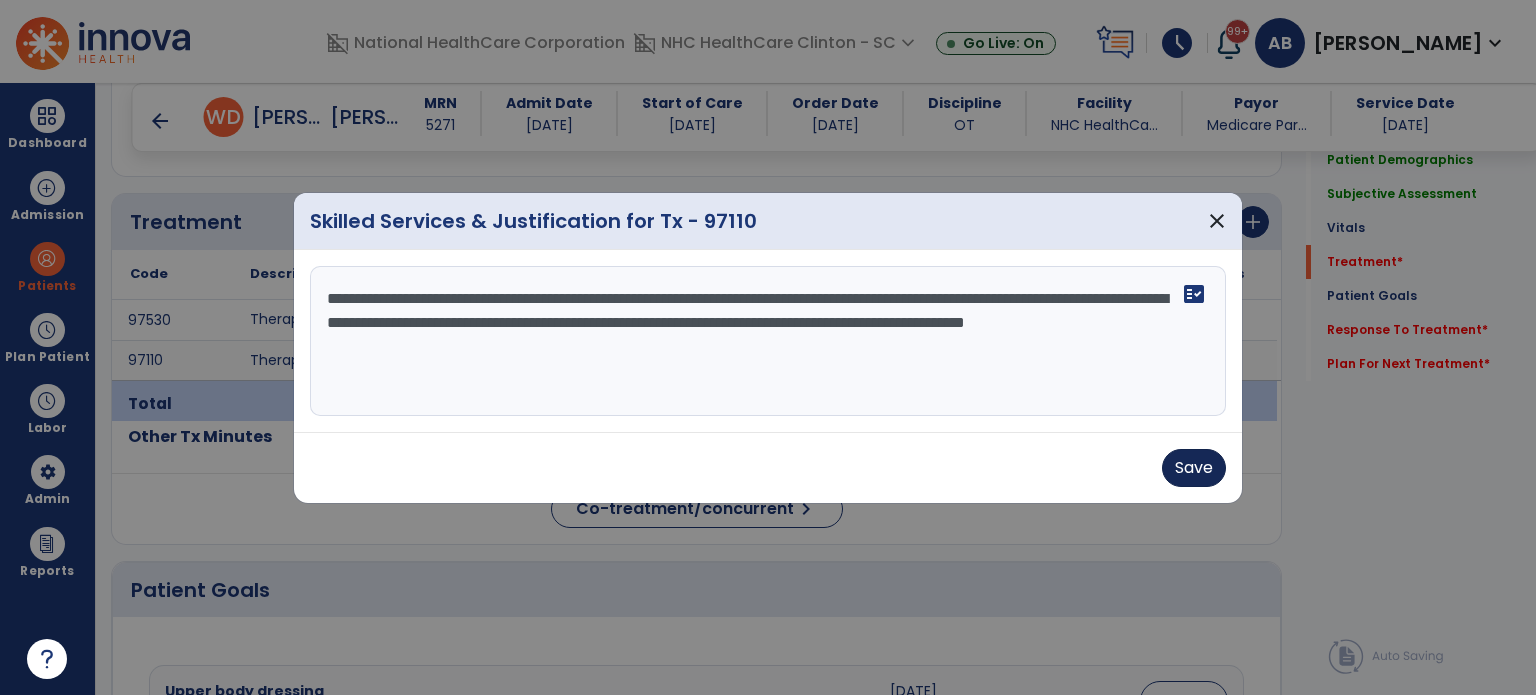 type on "**********" 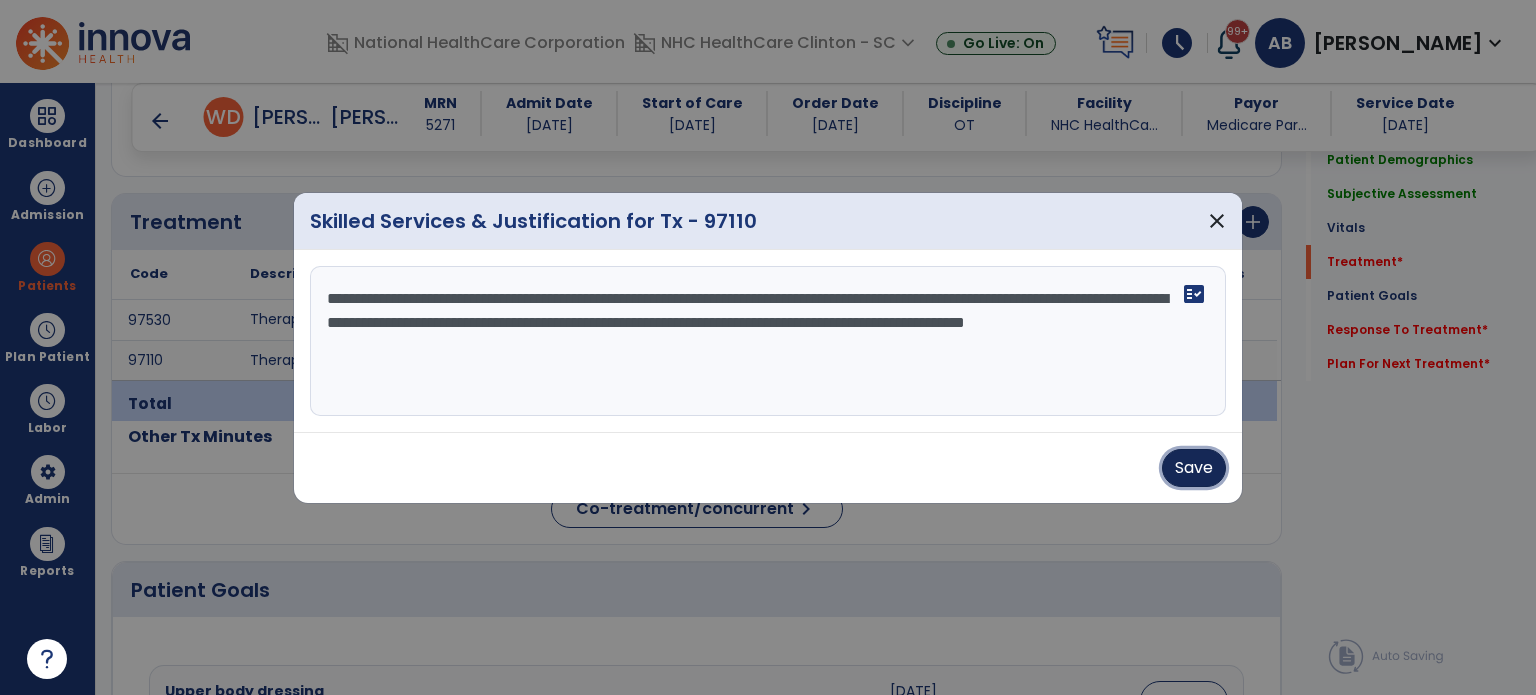 click on "Save" at bounding box center (1194, 468) 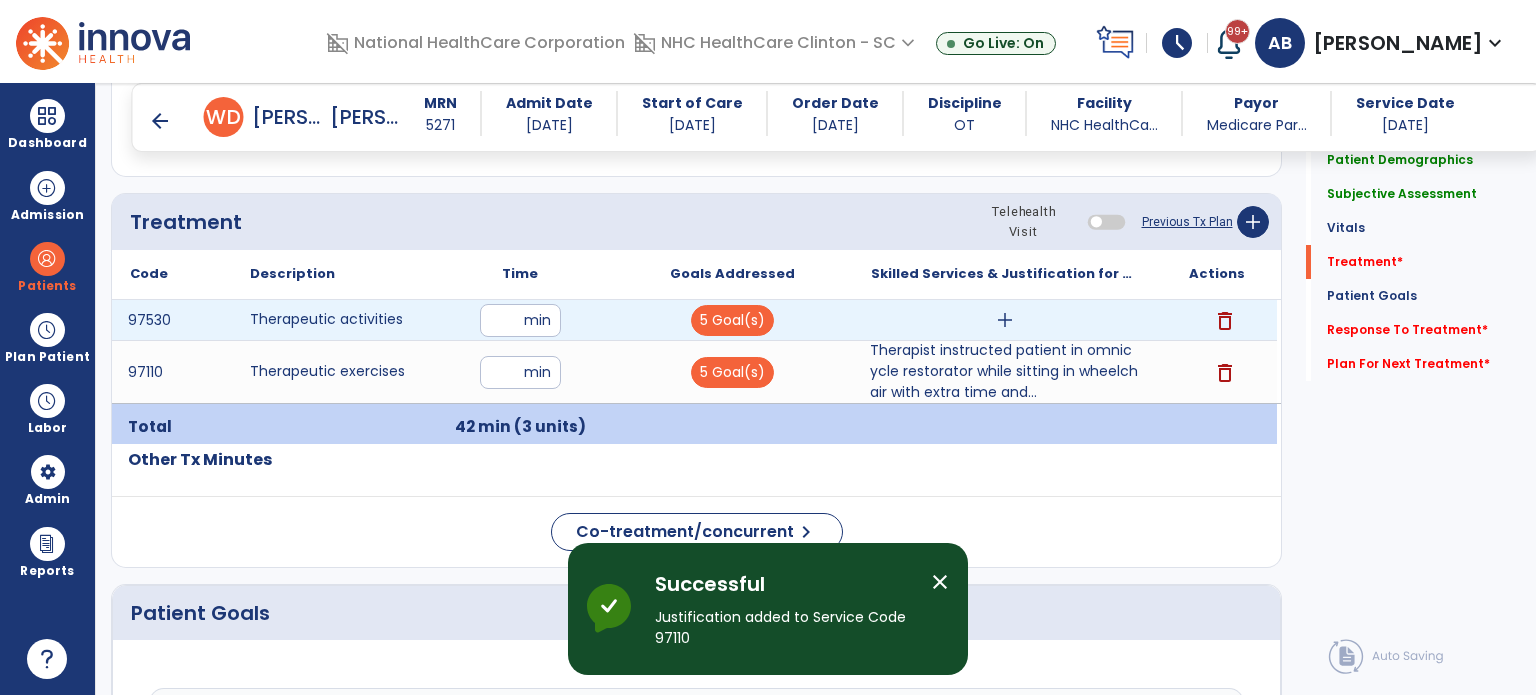 click on "add" at bounding box center [1005, 320] 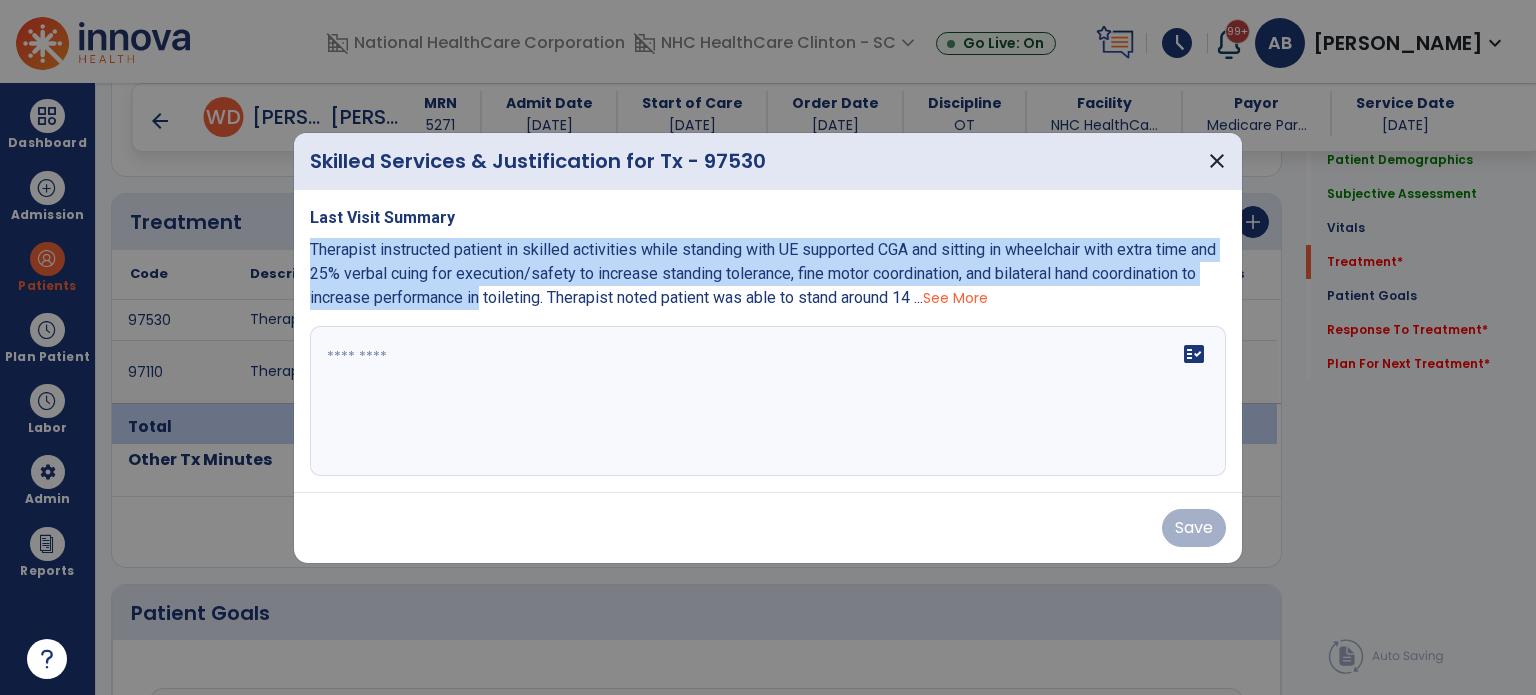 drag, startPoint x: 592, startPoint y: 299, endPoint x: 306, endPoint y: 253, distance: 289.6757 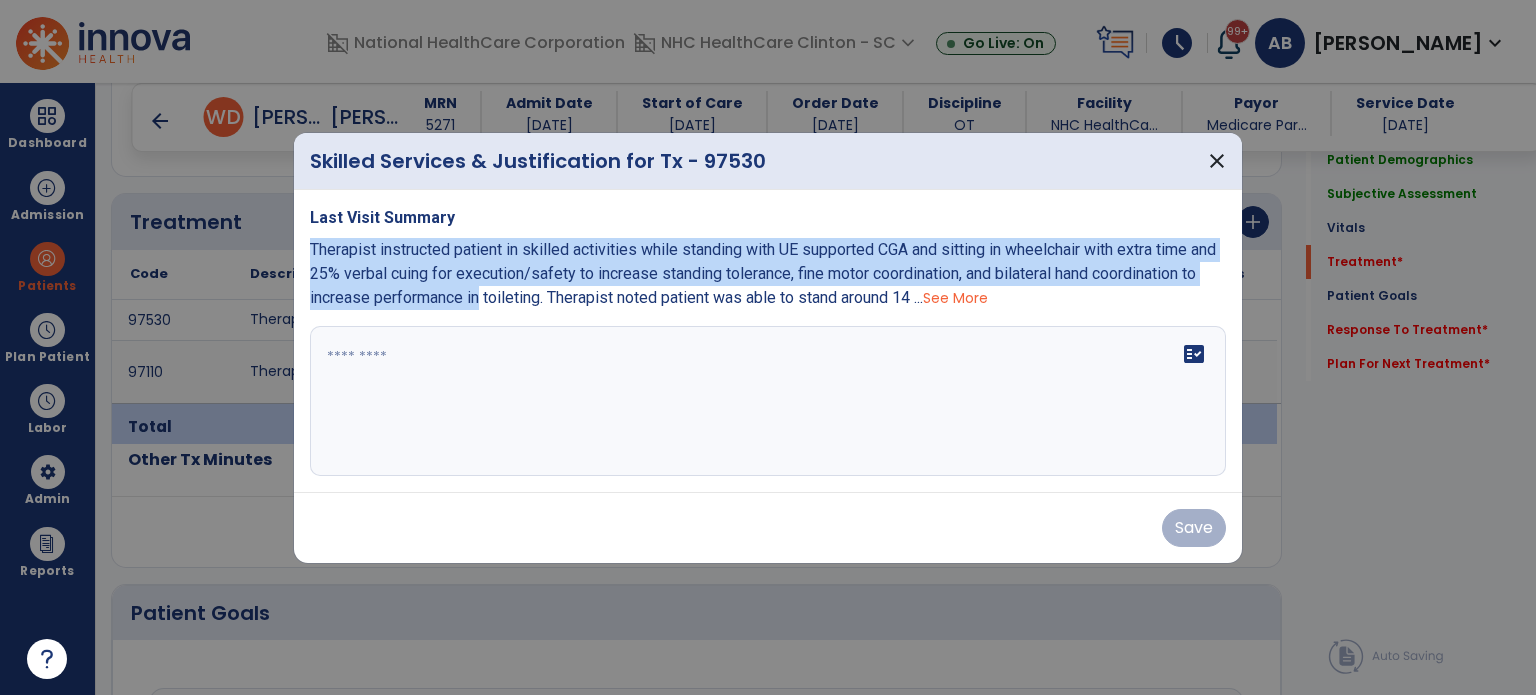 click on "Last Visit Summary Therapist instructed patient in skilled activities while standing with UE supported CGA and sitting in wheelchair with extra time and 25% verbal cuing for execution/safety to increase standing tolerance, fine motor coordination, and bilateral hand coordination to increase performance in toileting. Therapist noted patient was able to stand around 14 ...  See More   fact_check" at bounding box center (768, 341) 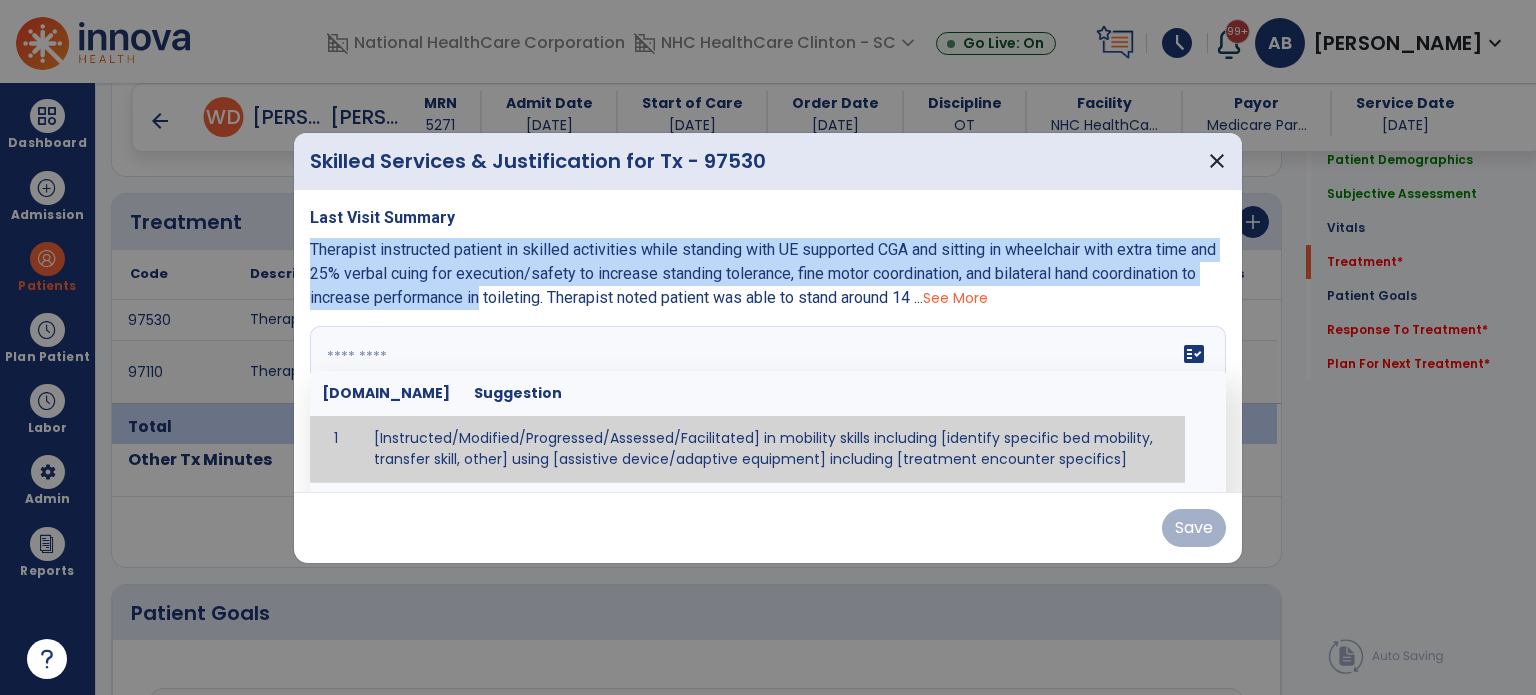 click at bounding box center (768, 401) 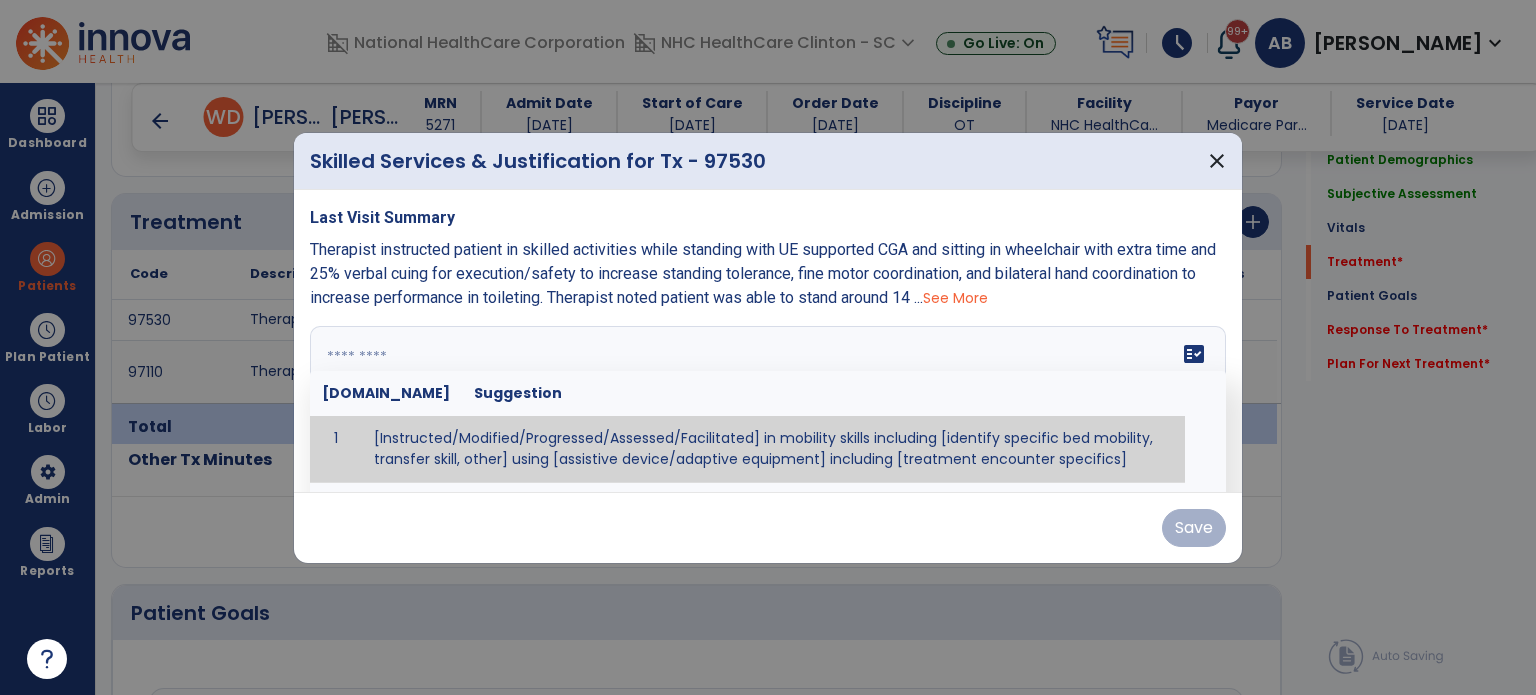 paste on "**********" 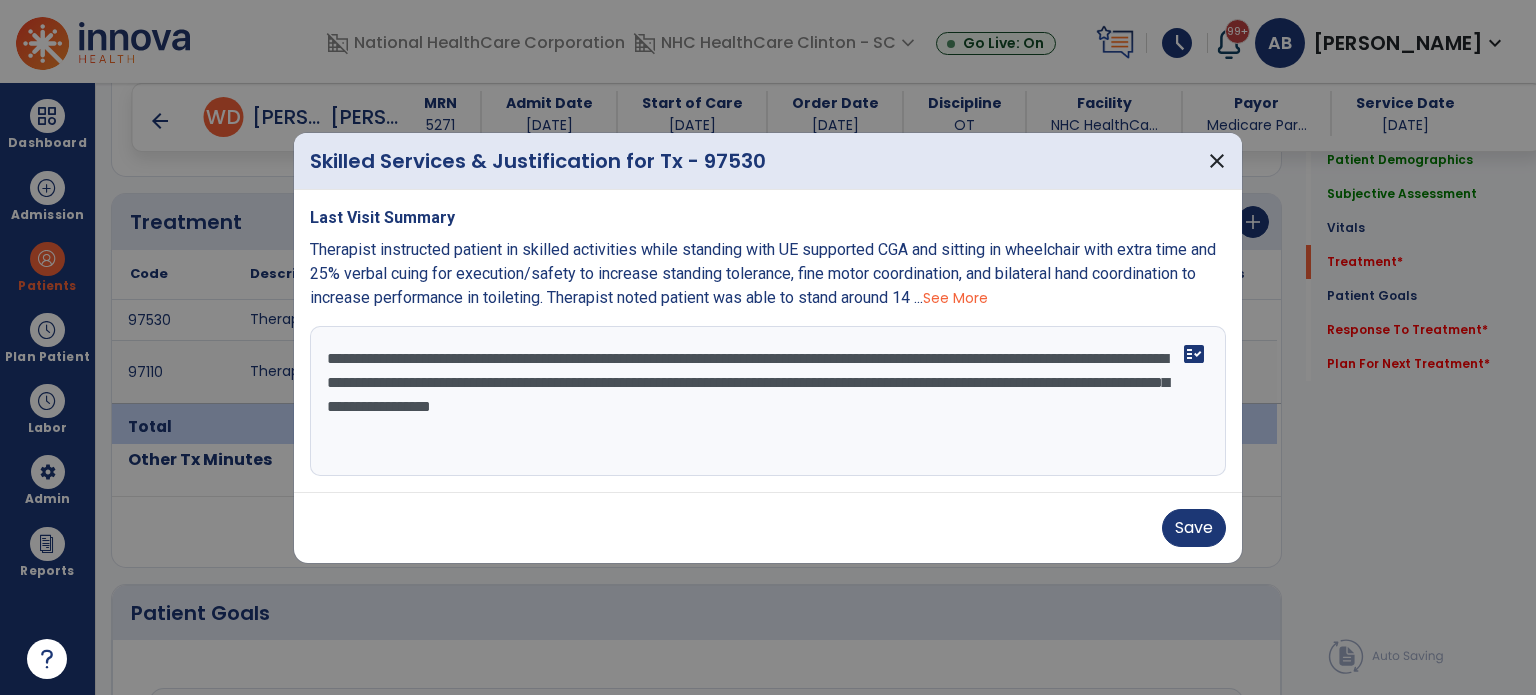 drag, startPoint x: 1010, startPoint y: 359, endPoint x: 747, endPoint y: 352, distance: 263.09314 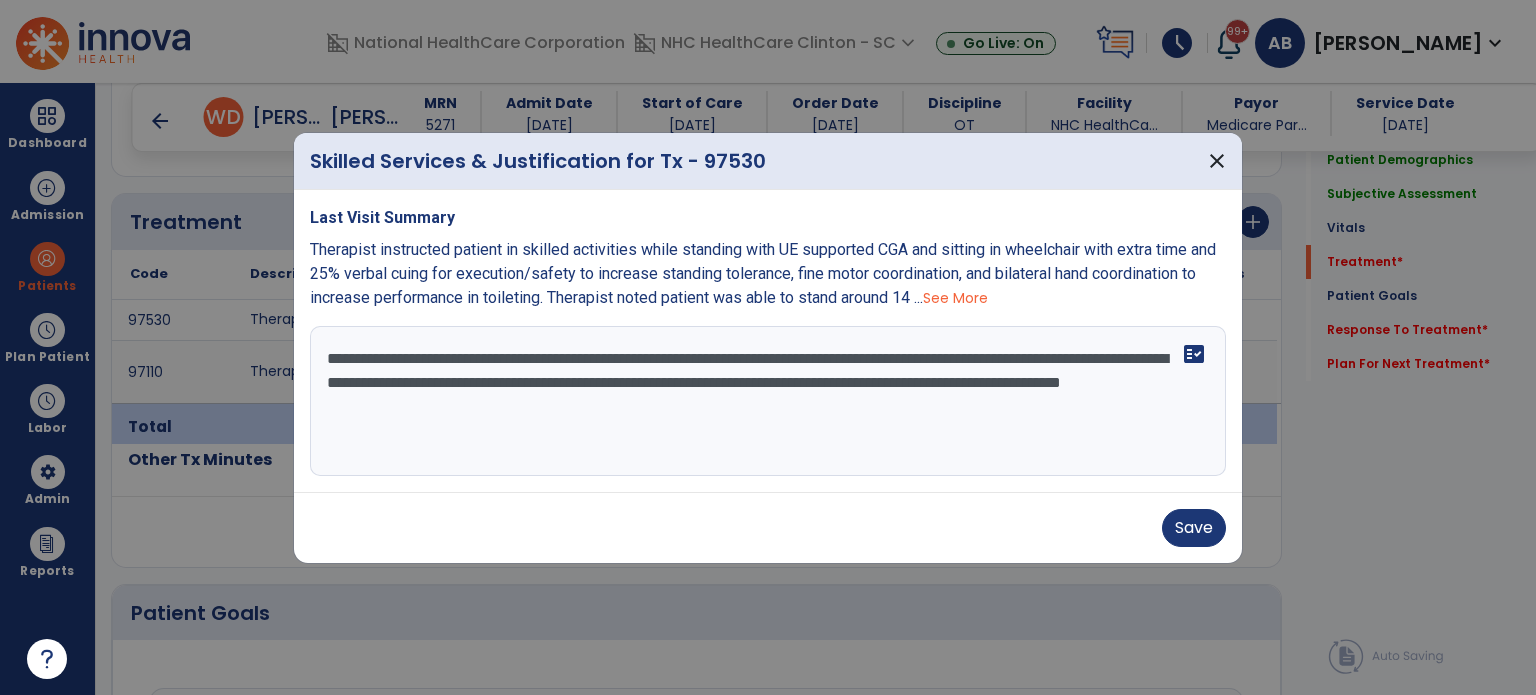 click on "**********" at bounding box center [768, 401] 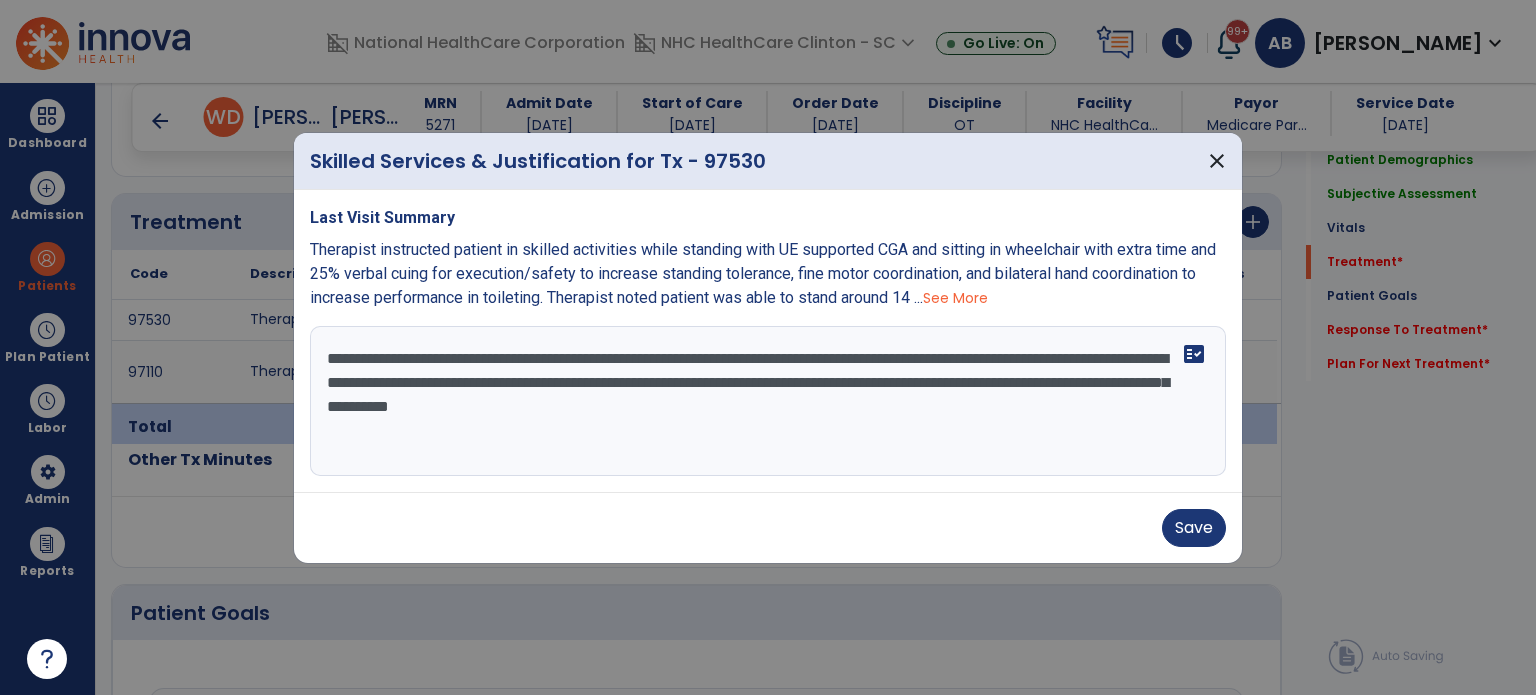 drag, startPoint x: 845, startPoint y: 384, endPoint x: 694, endPoint y: 399, distance: 151.74321 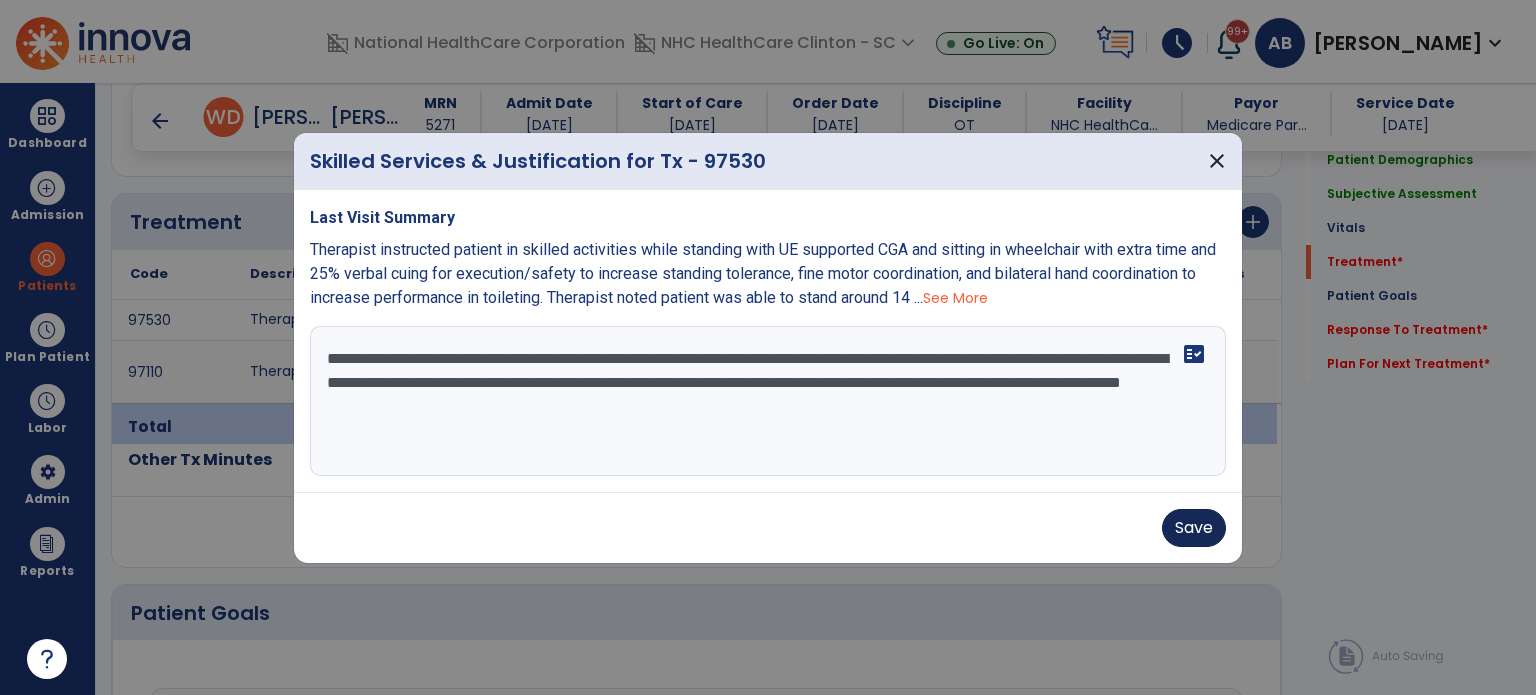 type on "**********" 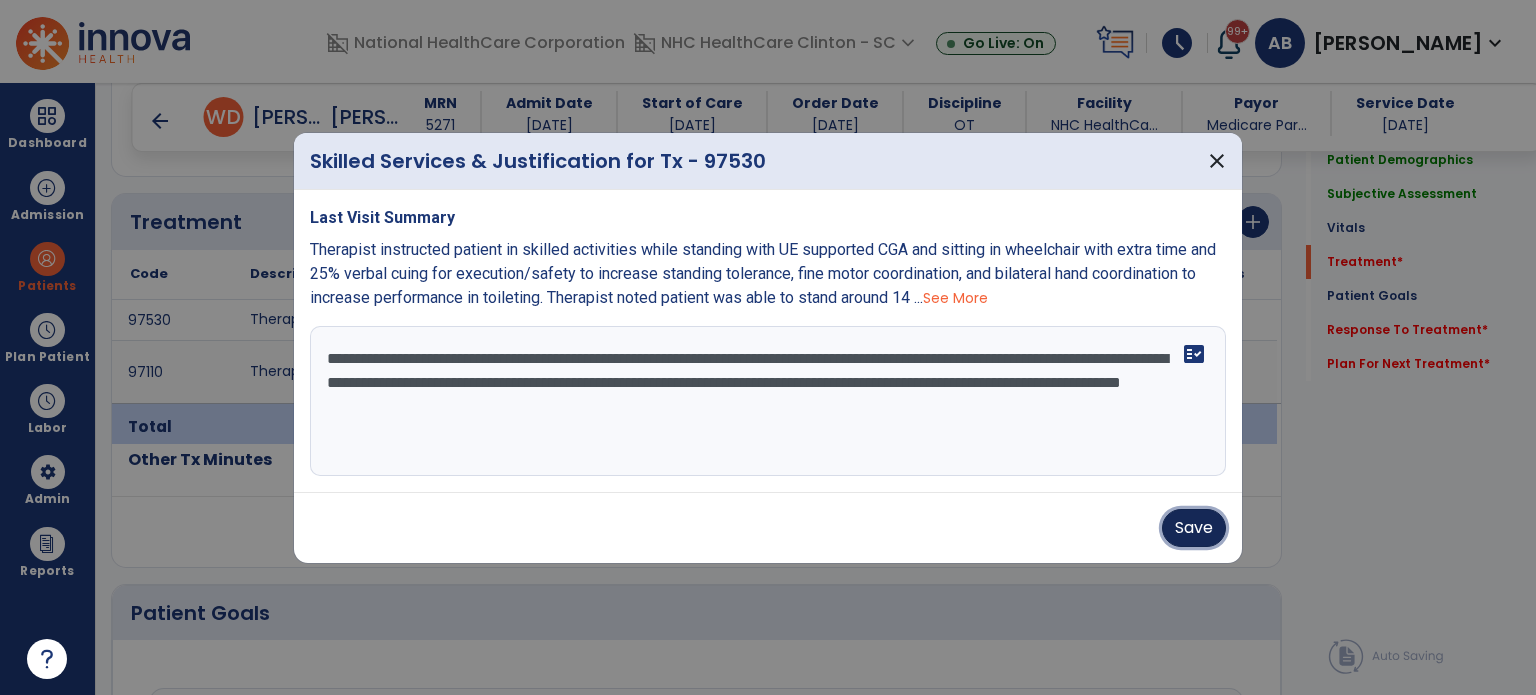click on "Save" at bounding box center (1194, 528) 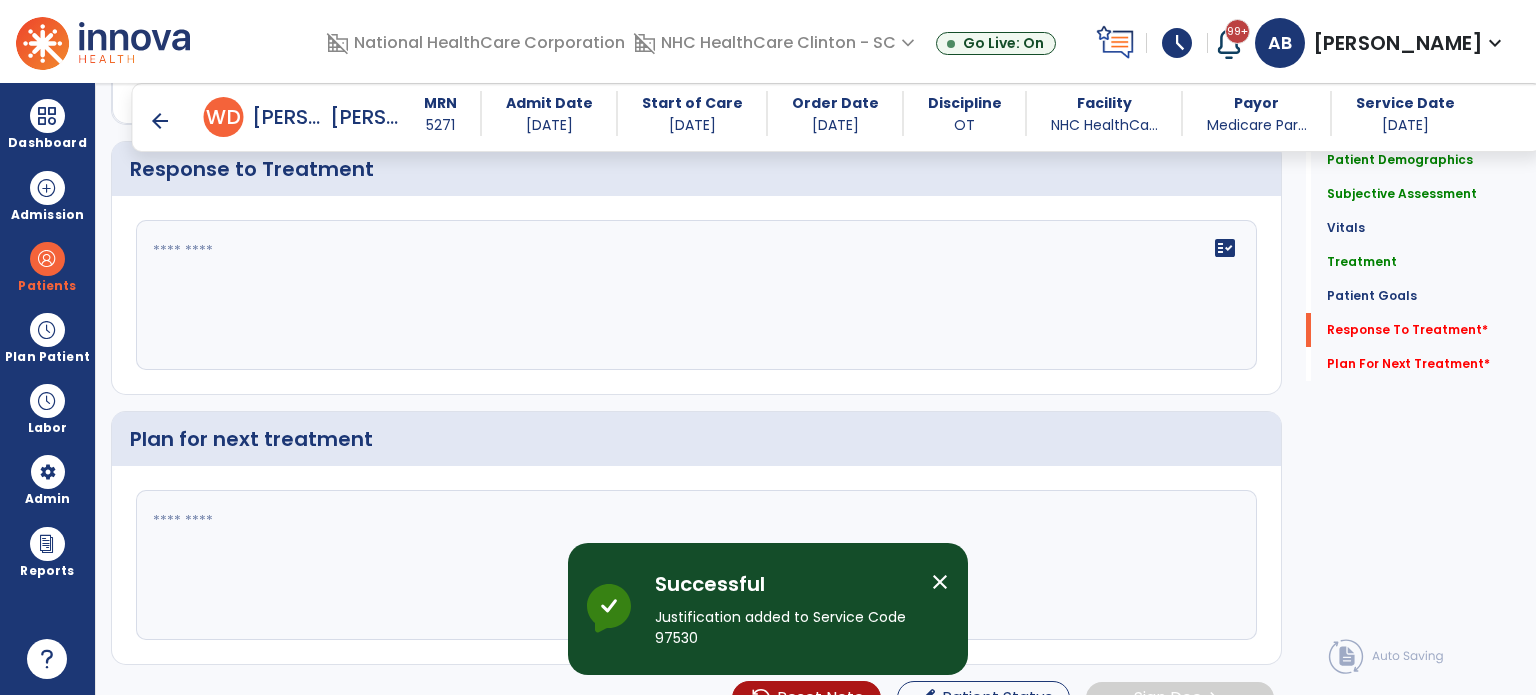 scroll, scrollTop: 3064, scrollLeft: 0, axis: vertical 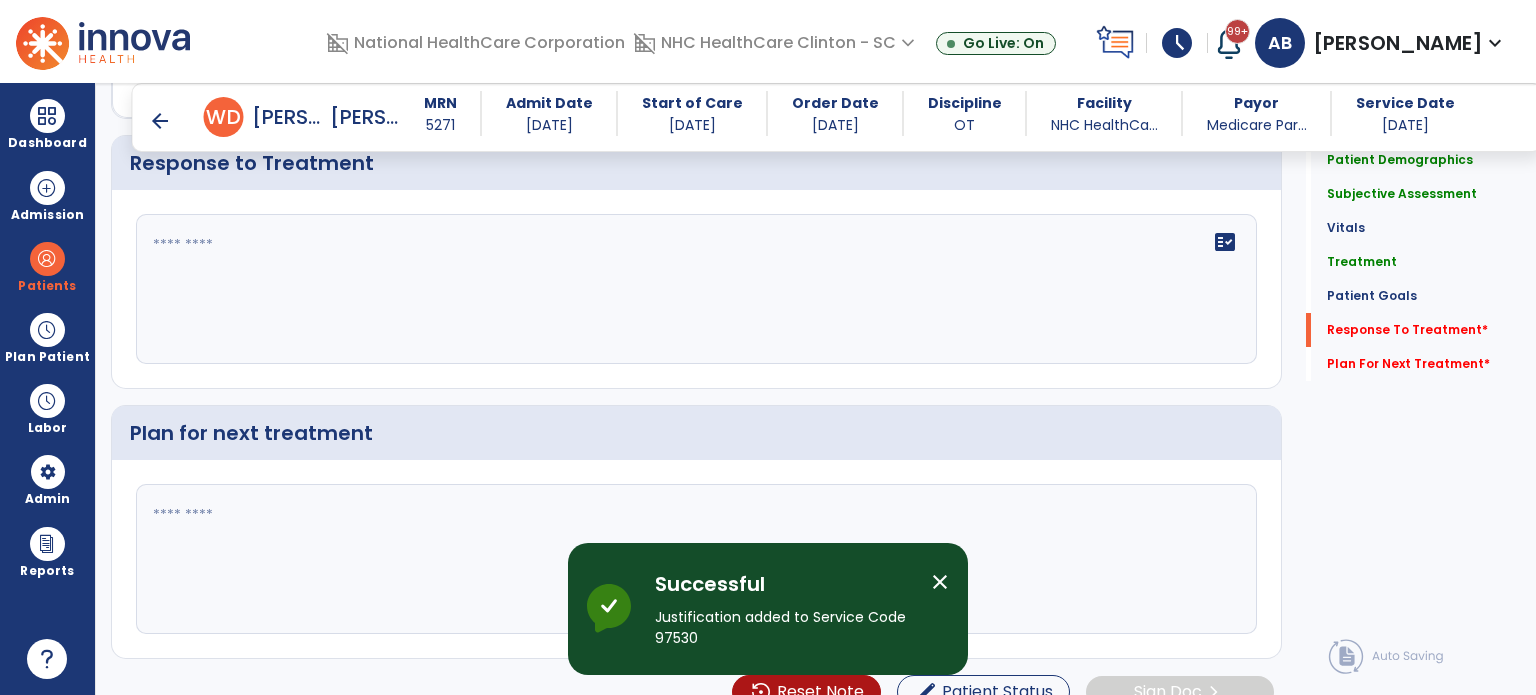 click 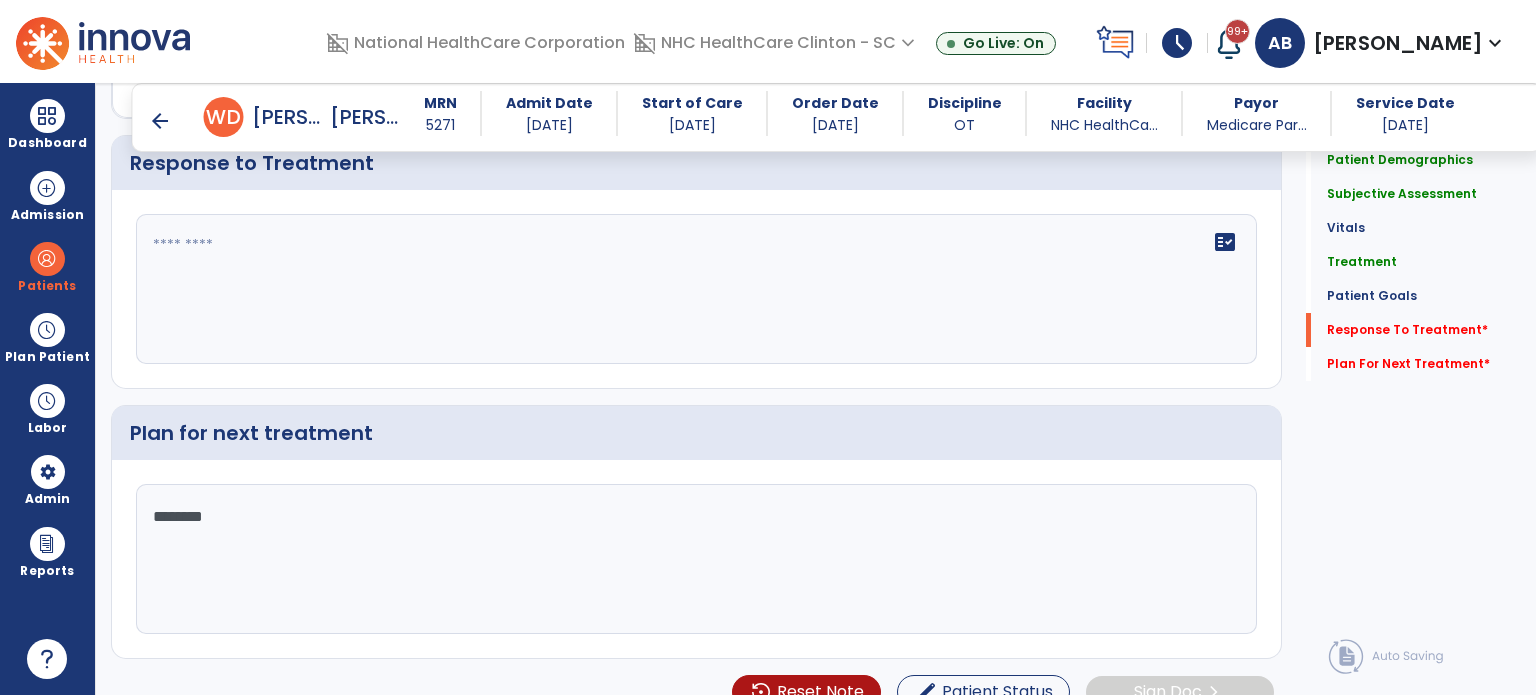 type on "********" 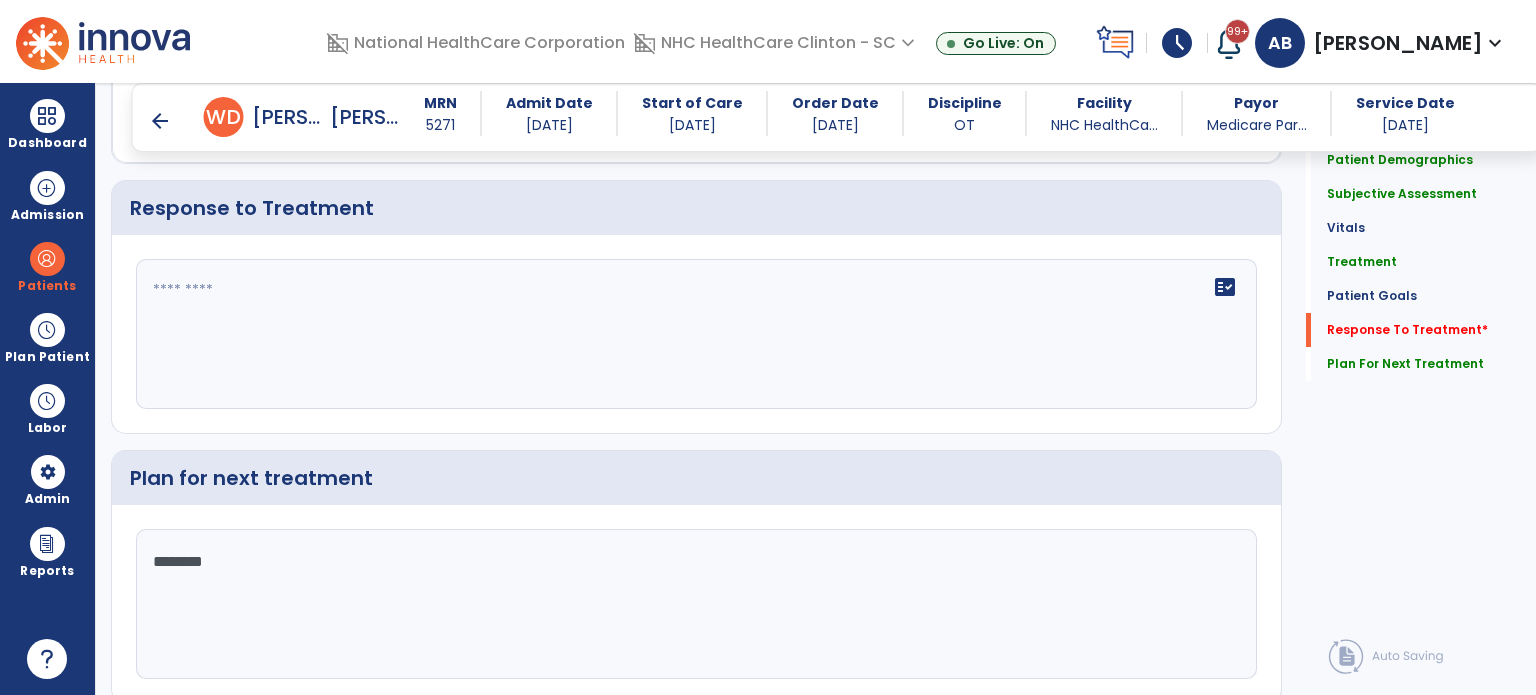 scroll, scrollTop: 3064, scrollLeft: 0, axis: vertical 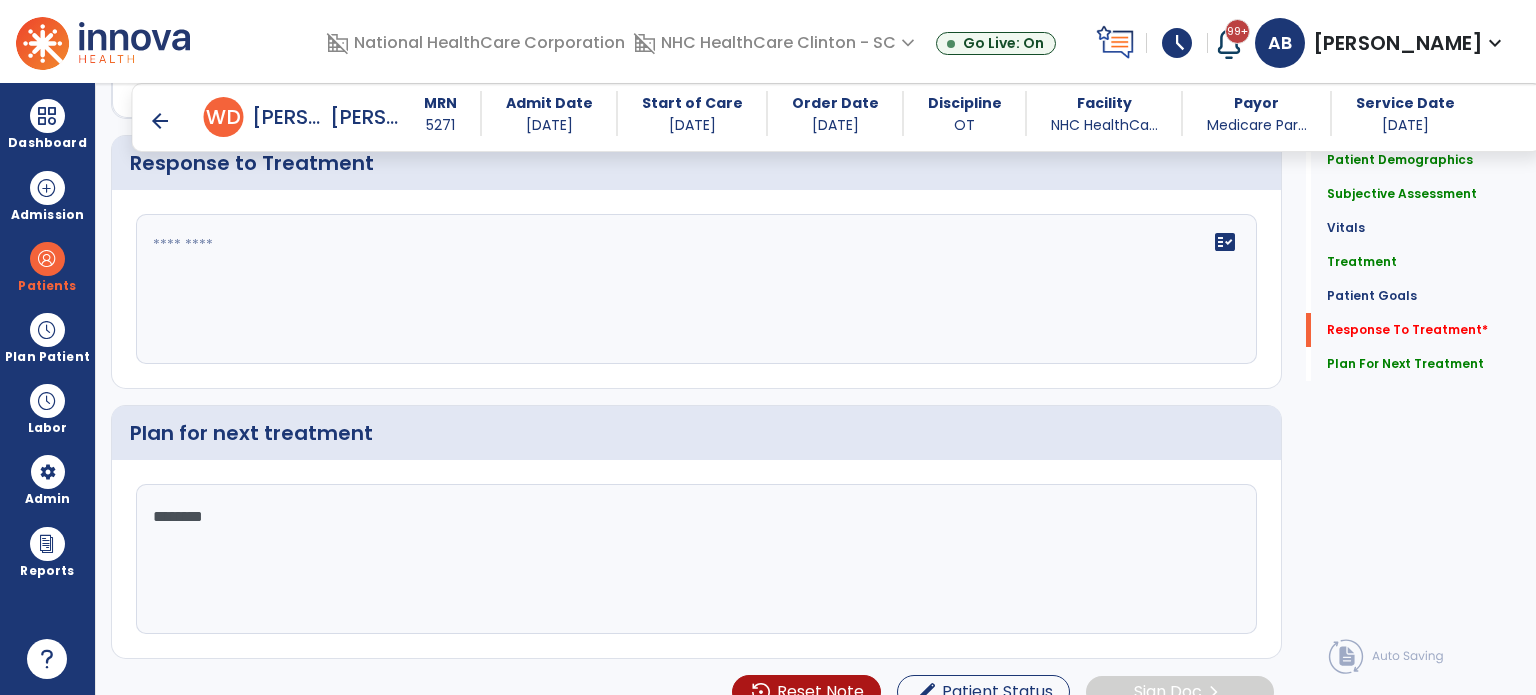paste on "**********" 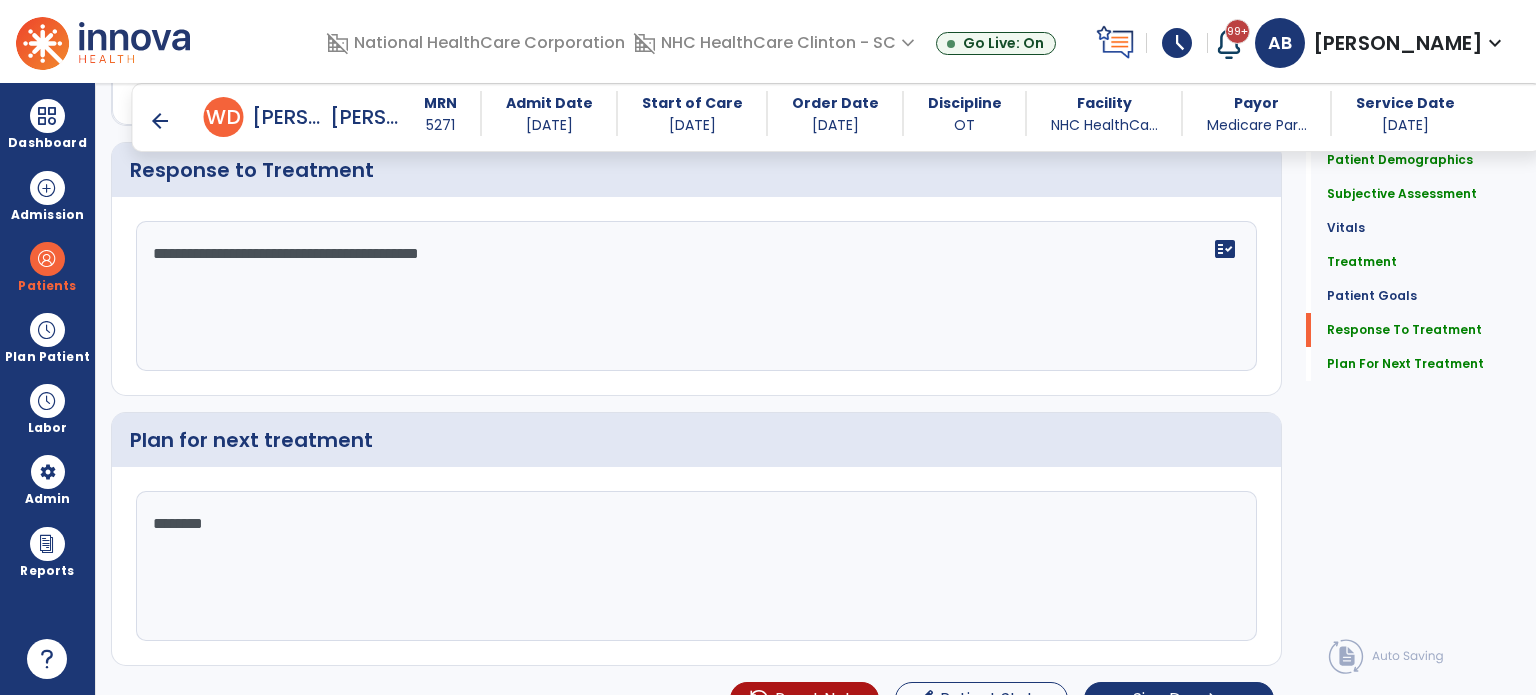 scroll, scrollTop: 3064, scrollLeft: 0, axis: vertical 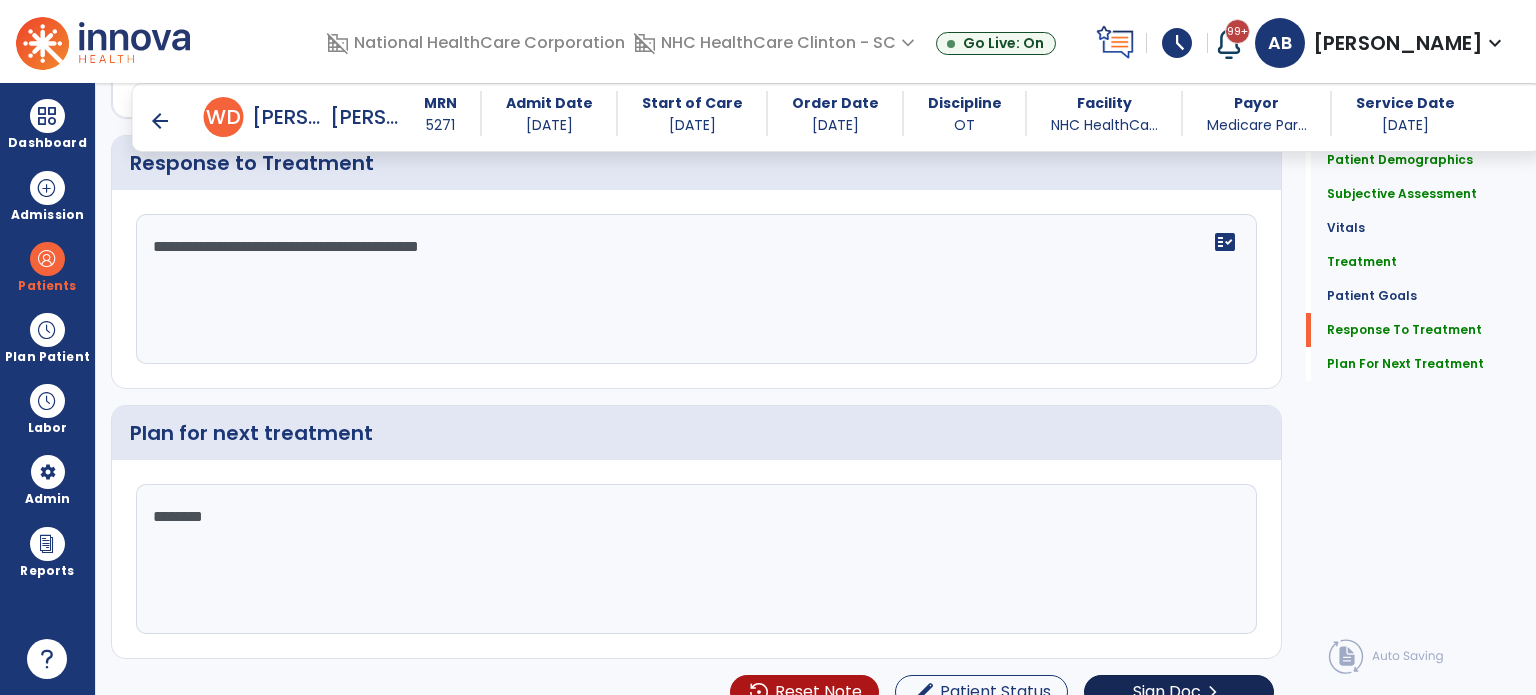 type on "**********" 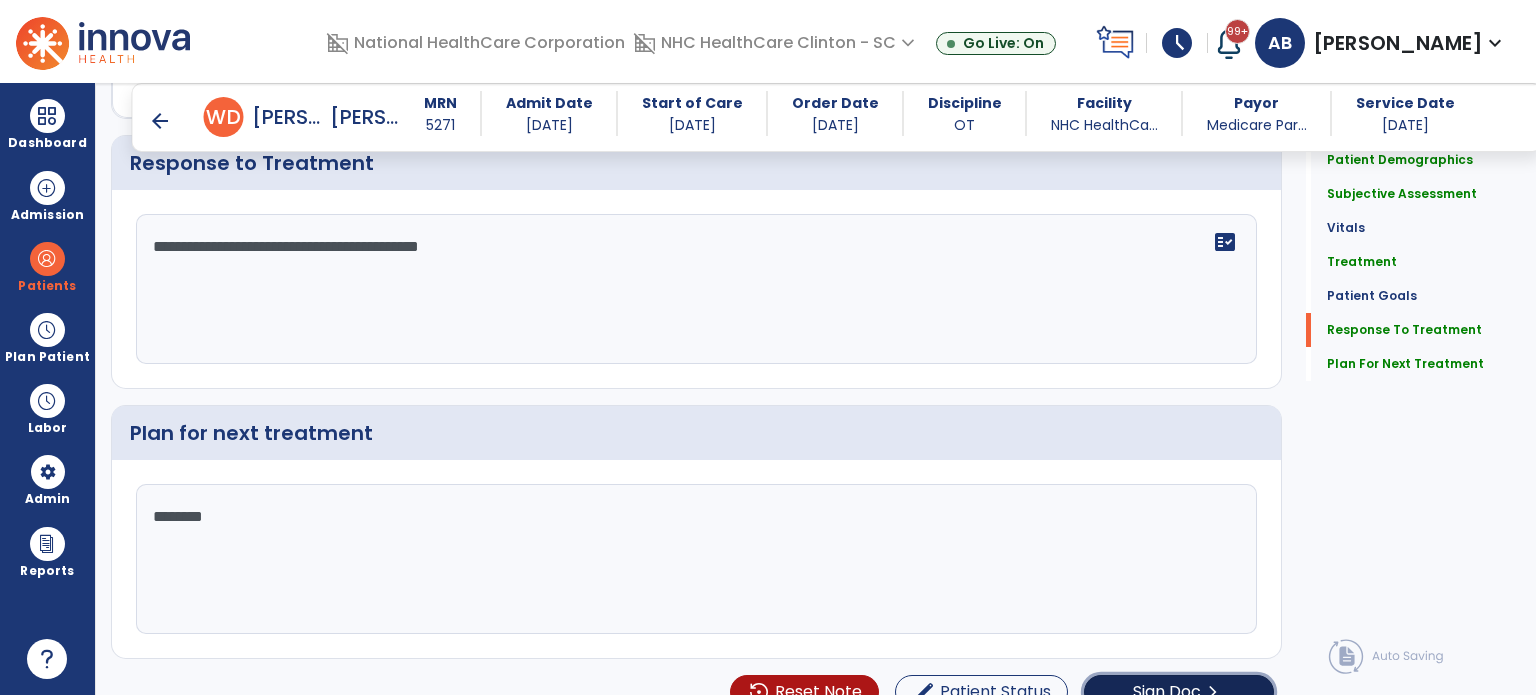click on "Sign Doc  chevron_right" 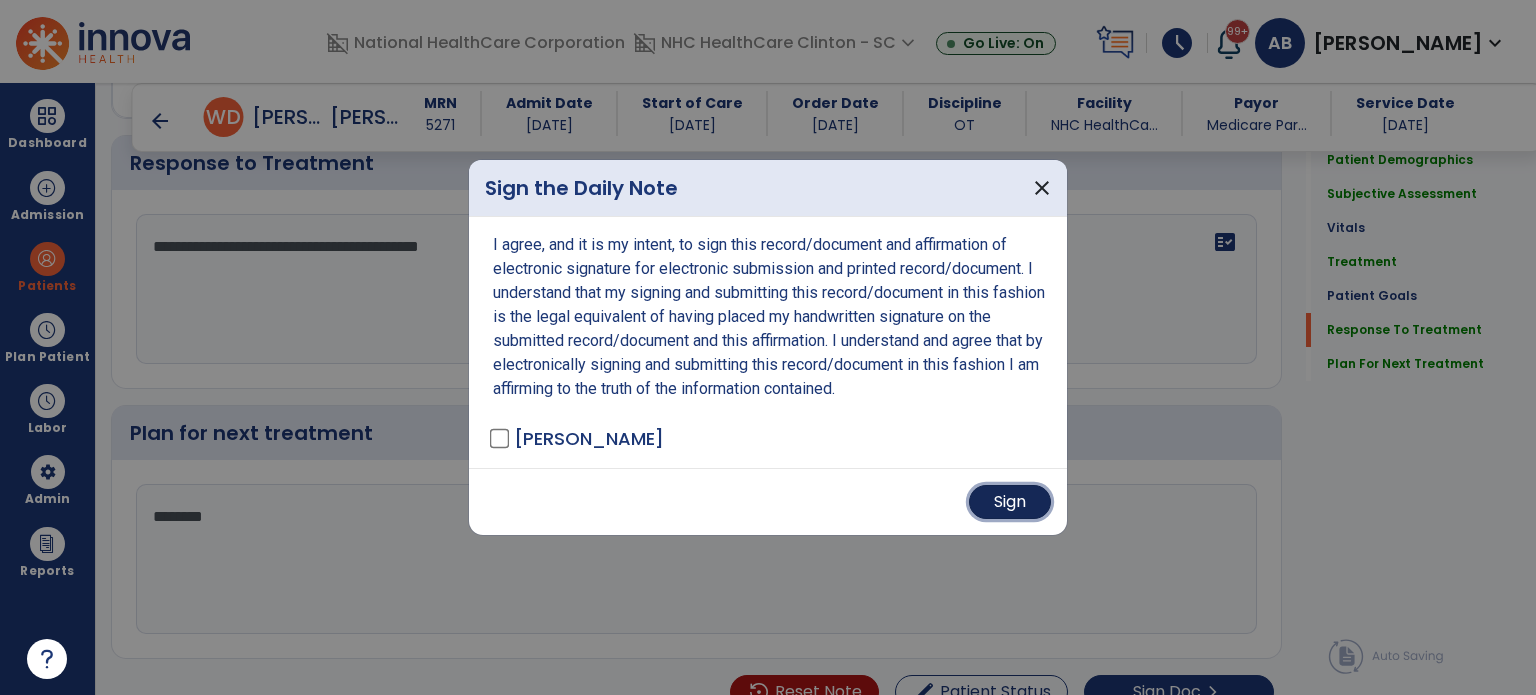 click on "Sign" at bounding box center [1010, 502] 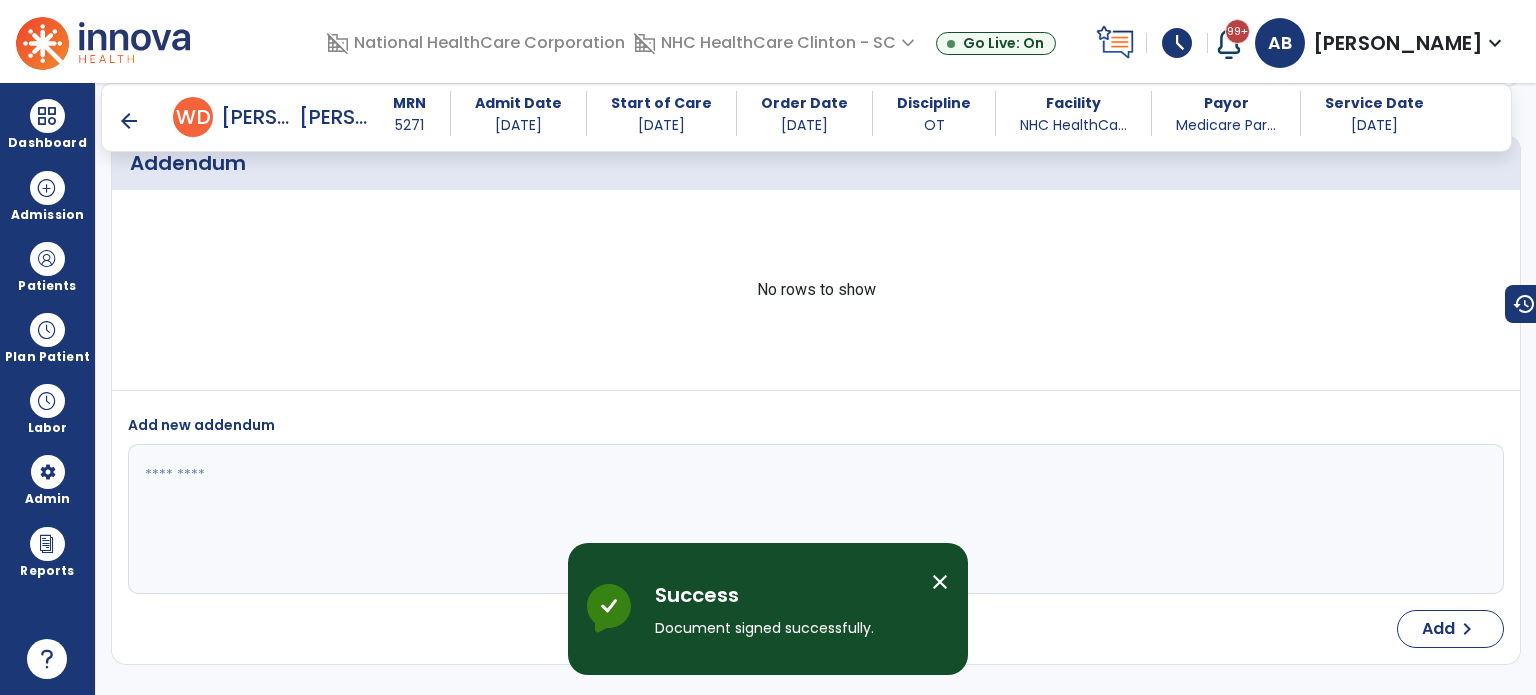 scroll, scrollTop: 4533, scrollLeft: 0, axis: vertical 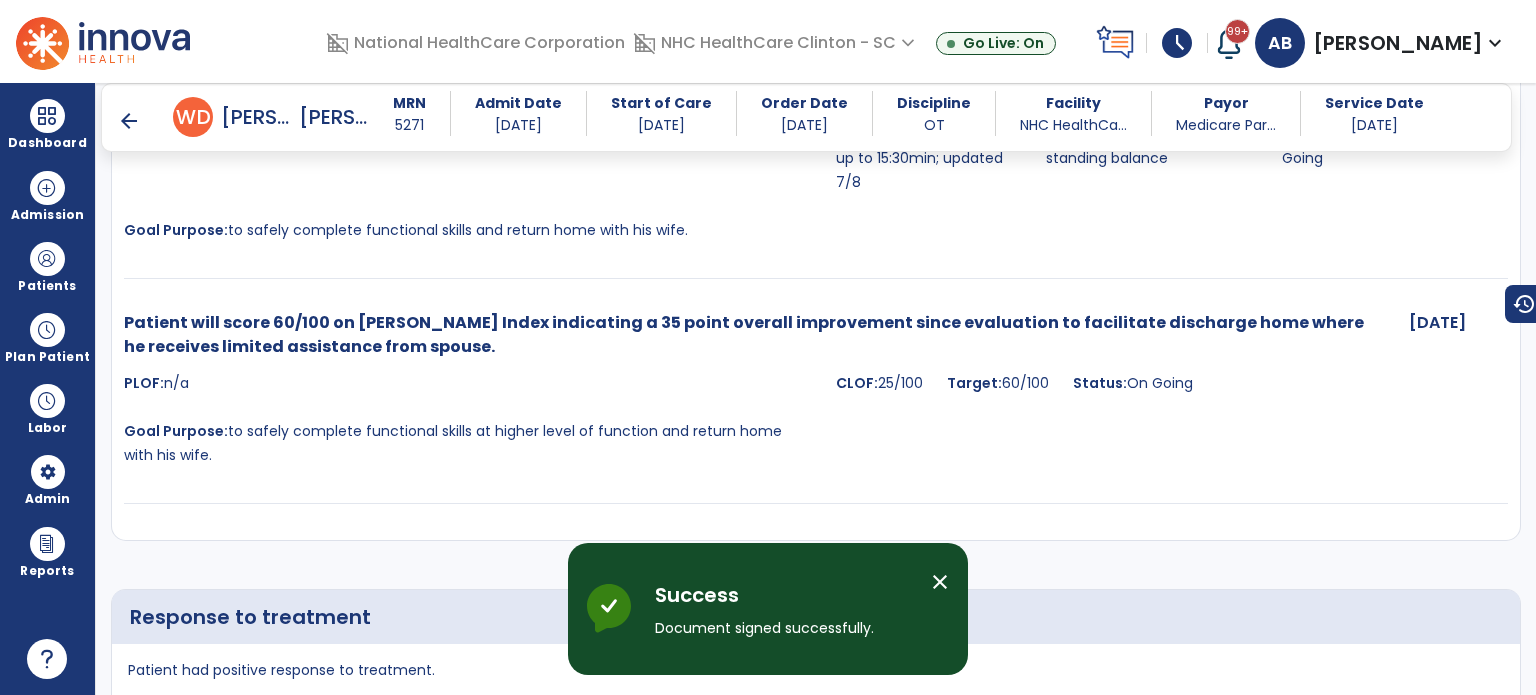 click on "arrow_back" at bounding box center [129, 121] 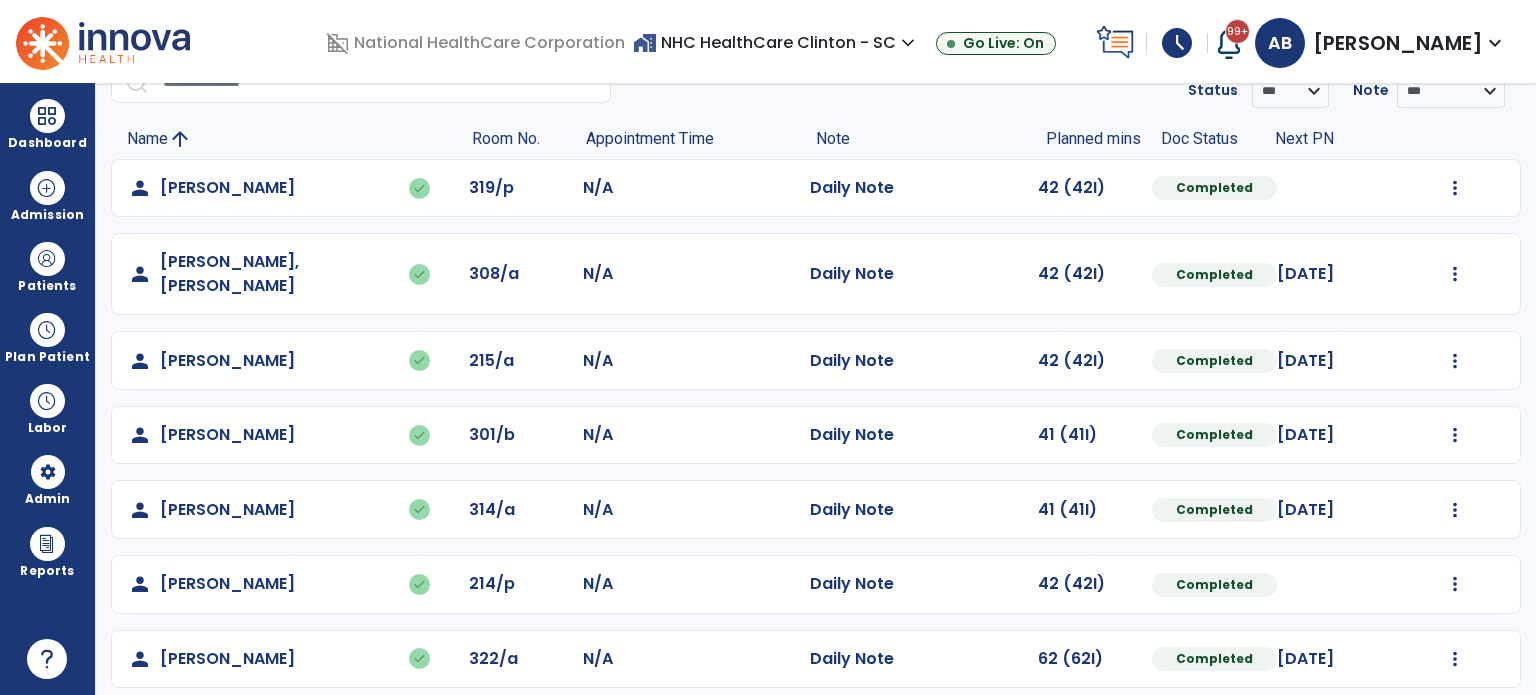 scroll, scrollTop: 88, scrollLeft: 0, axis: vertical 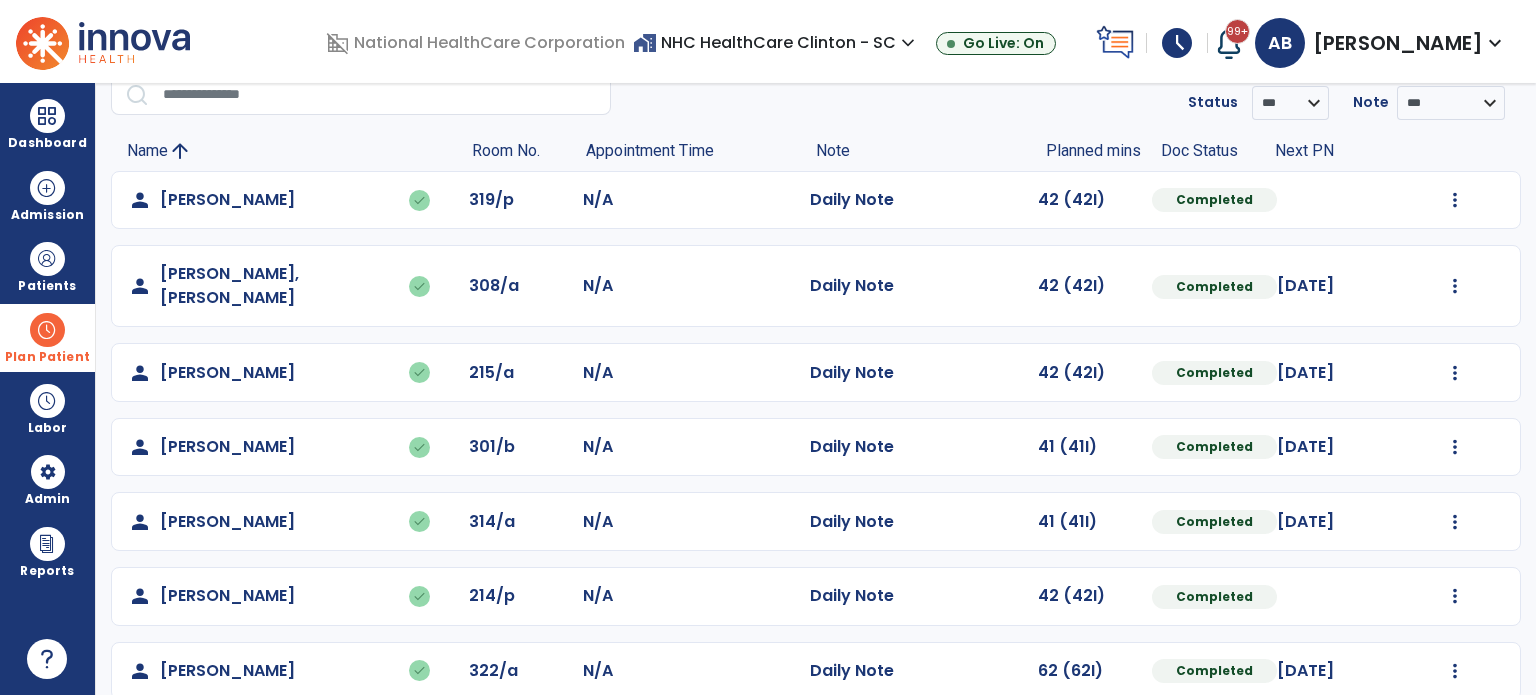 click at bounding box center (47, 330) 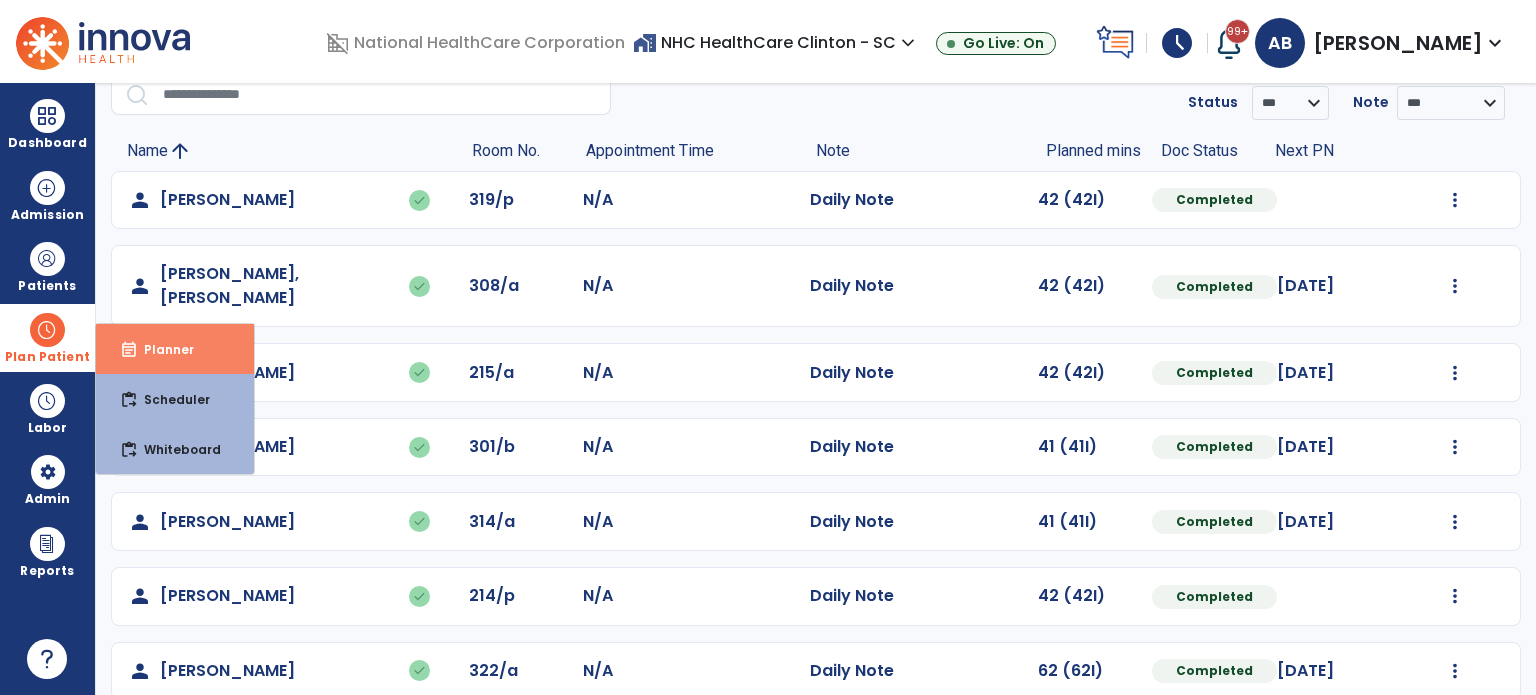 click on "event_note  Planner" at bounding box center [175, 349] 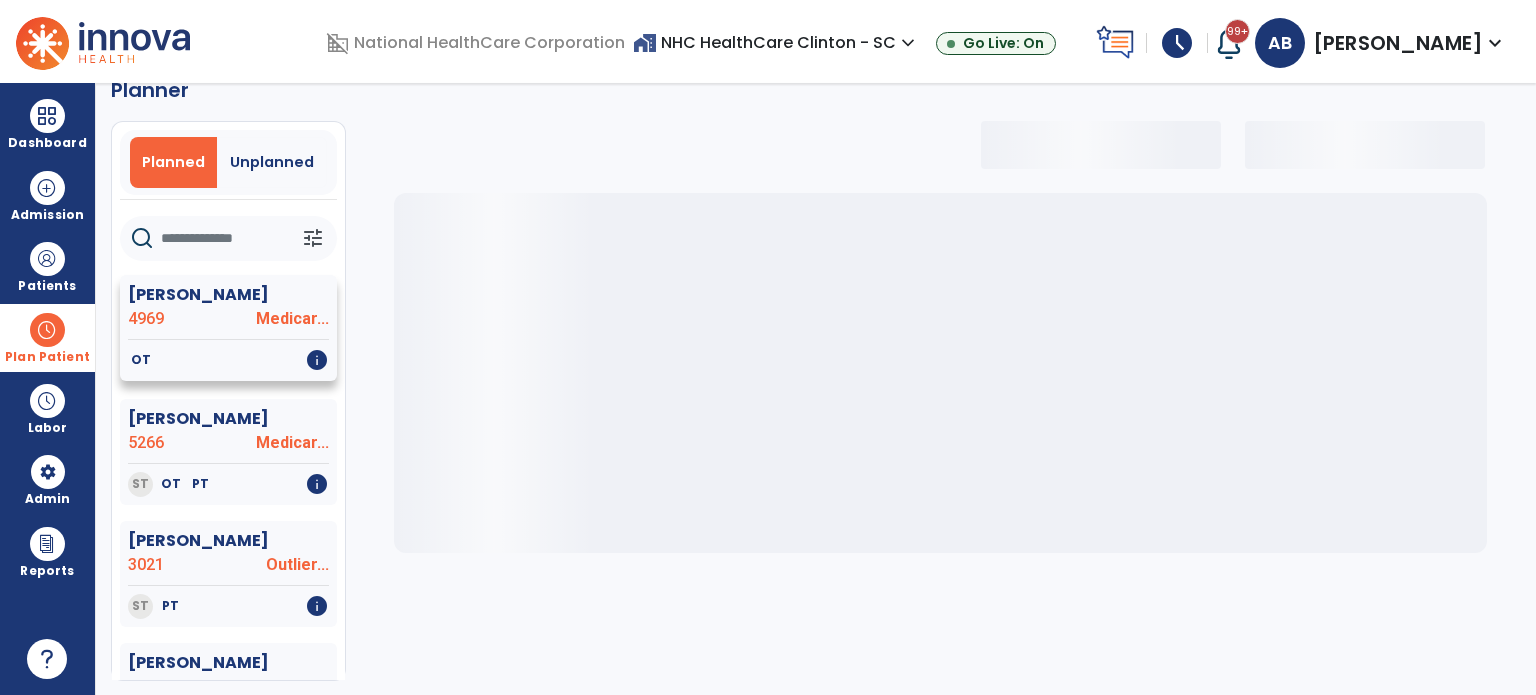 select on "***" 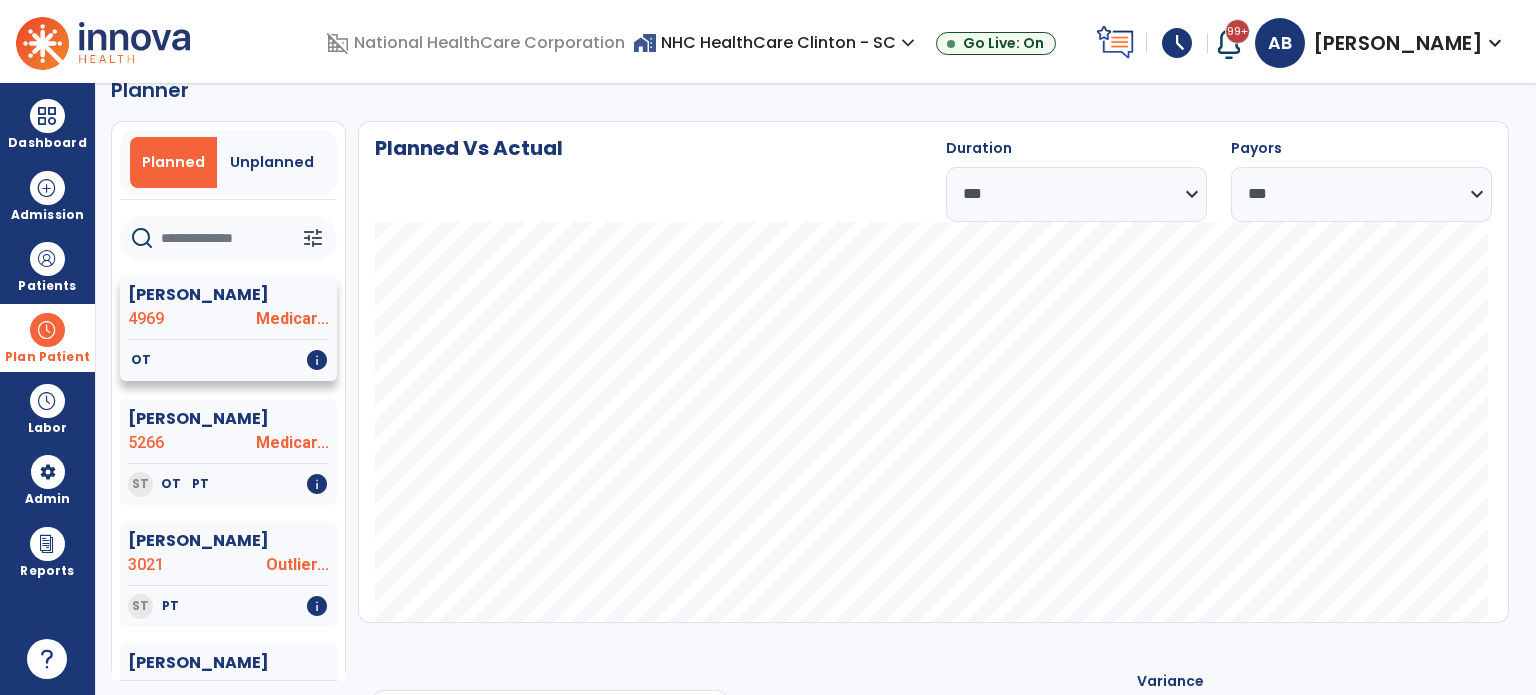click on "[PERSON_NAME]  4969 Medicar..." 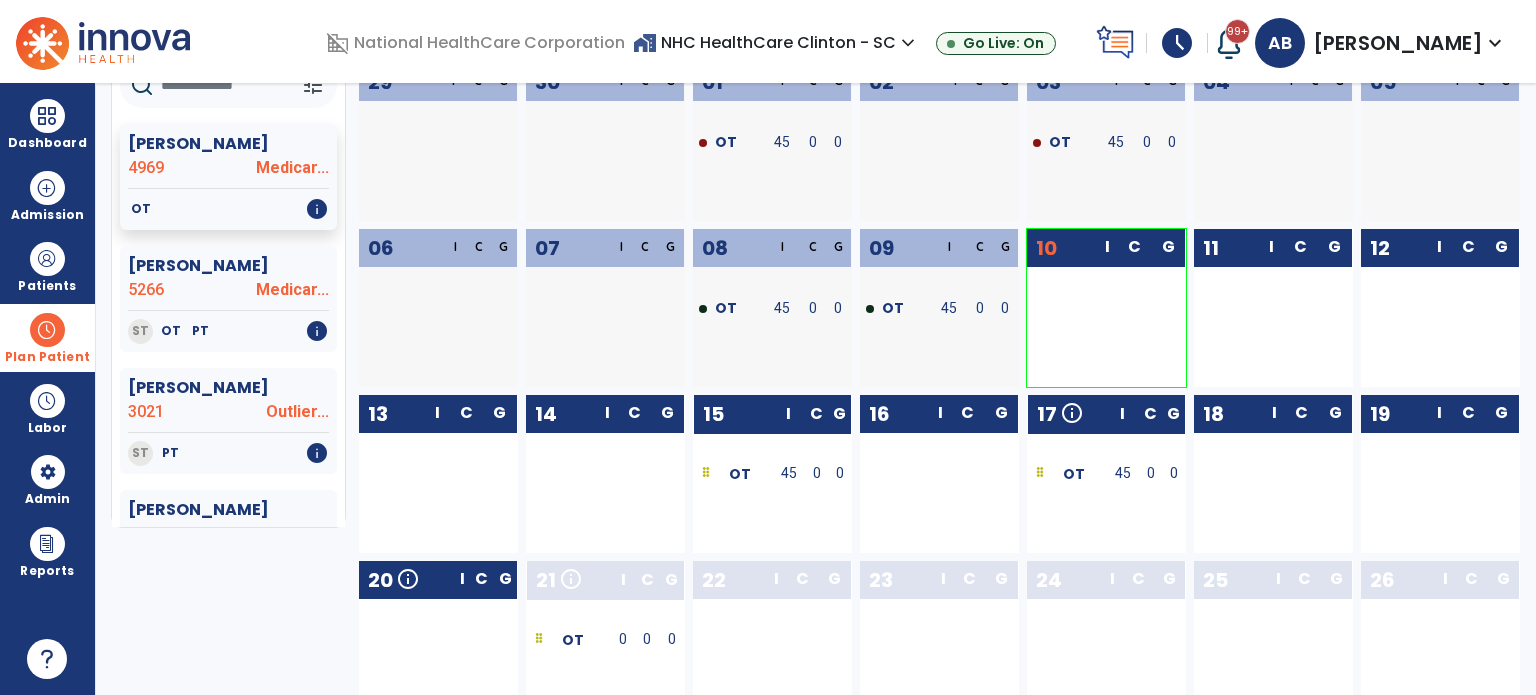 scroll, scrollTop: 0, scrollLeft: 0, axis: both 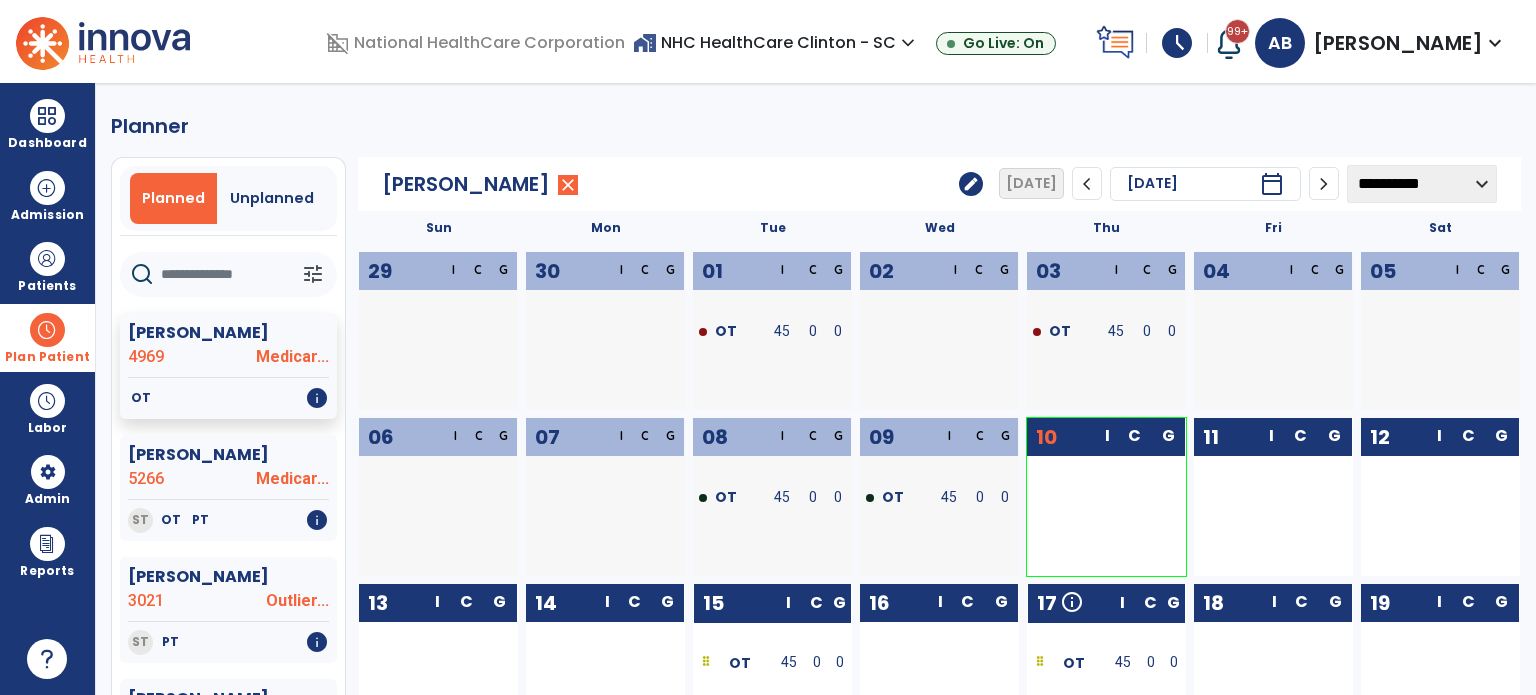 click on "schedule" at bounding box center [1177, 43] 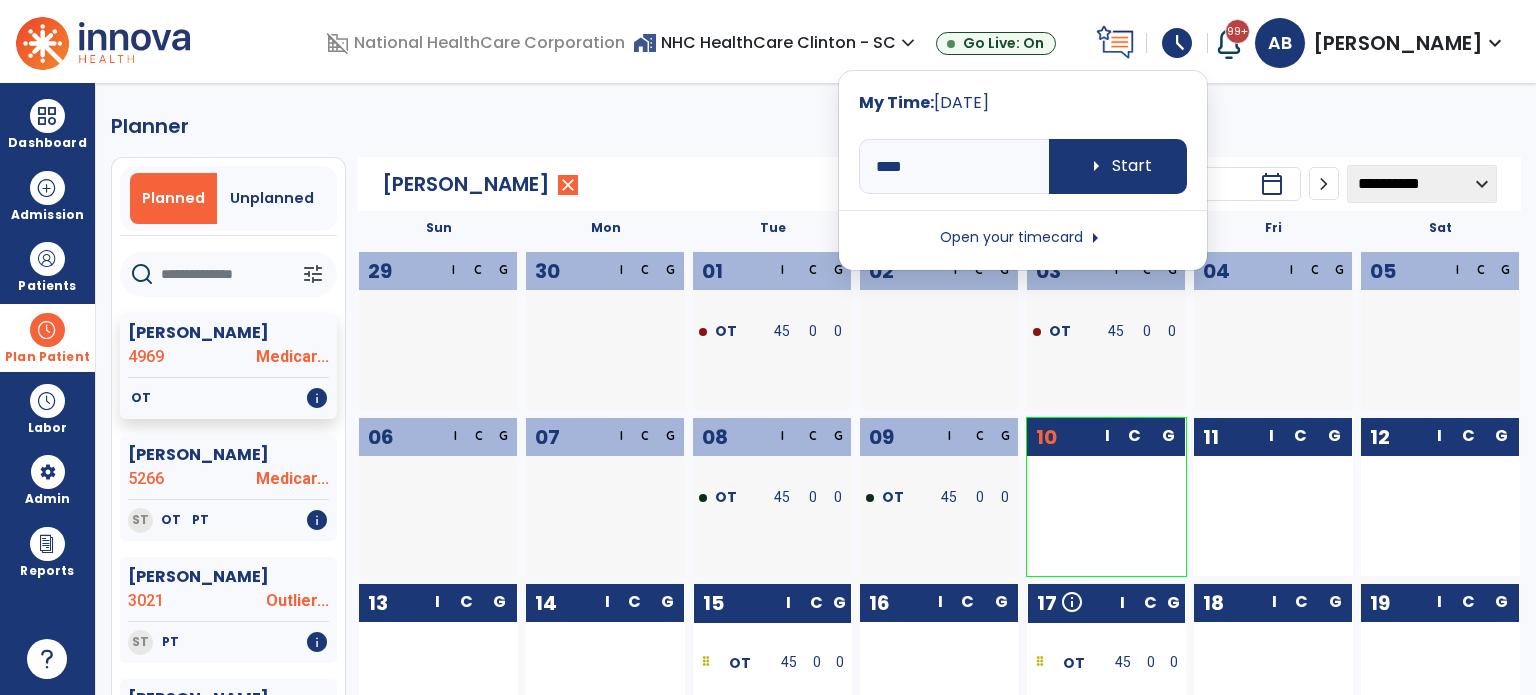 click on "Open your timecard  arrow_right" at bounding box center [1023, 238] 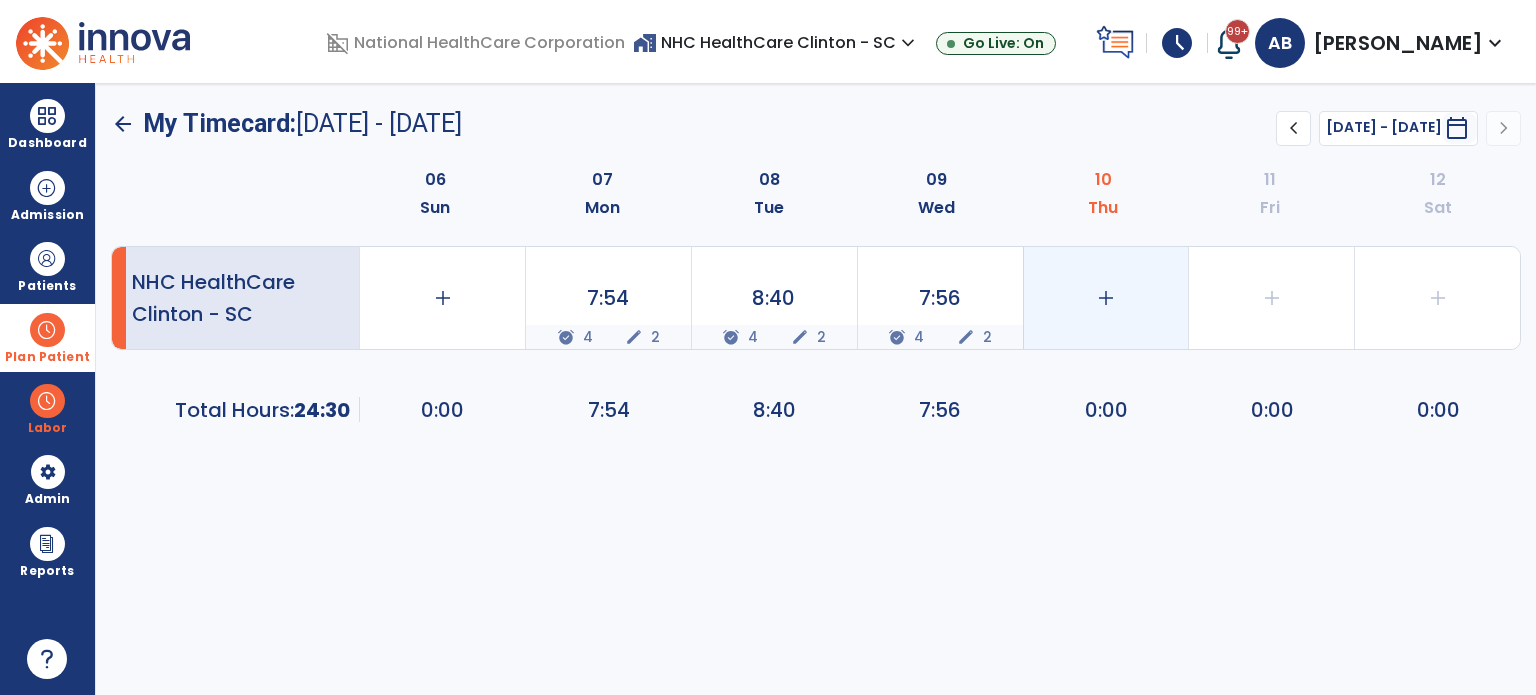click on "add" 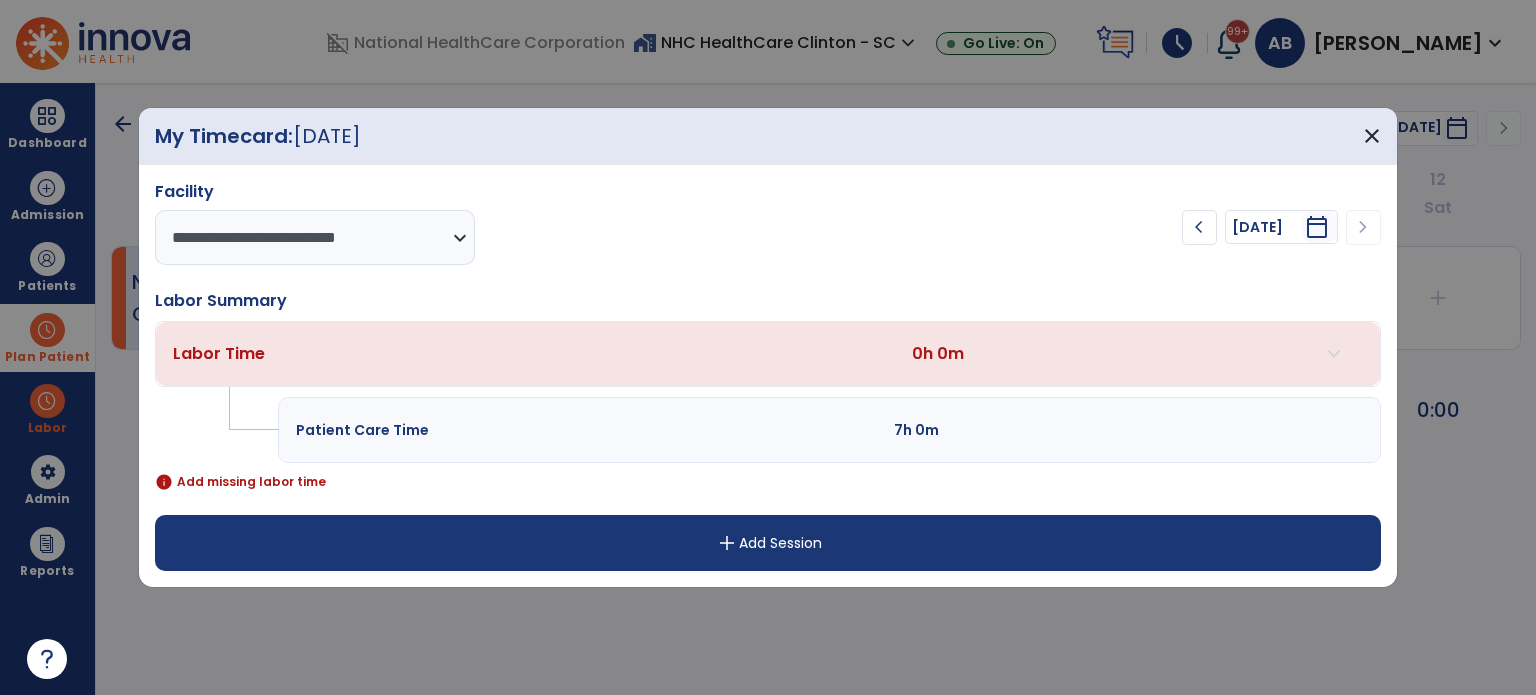 click on "add  Add Session" at bounding box center (768, 543) 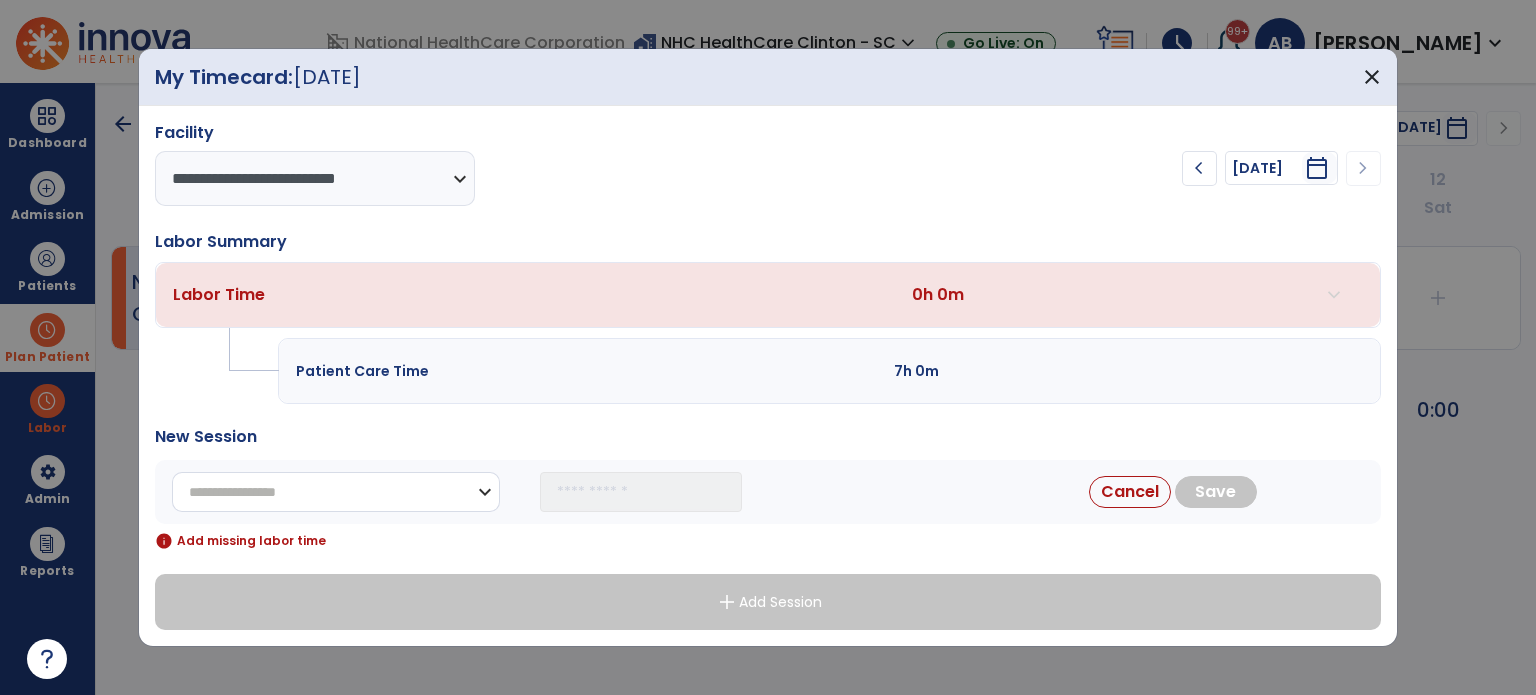 click on "**********" at bounding box center (336, 492) 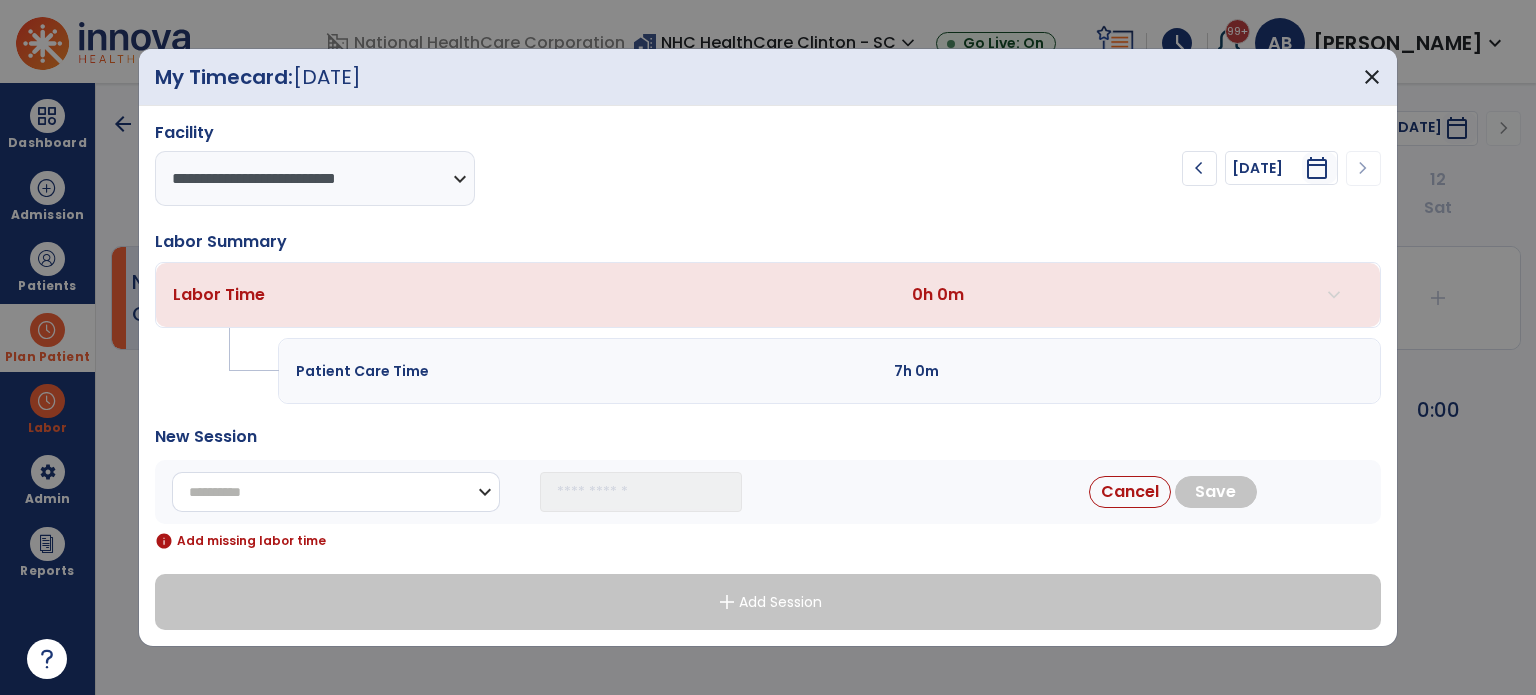 click on "**********" at bounding box center [336, 492] 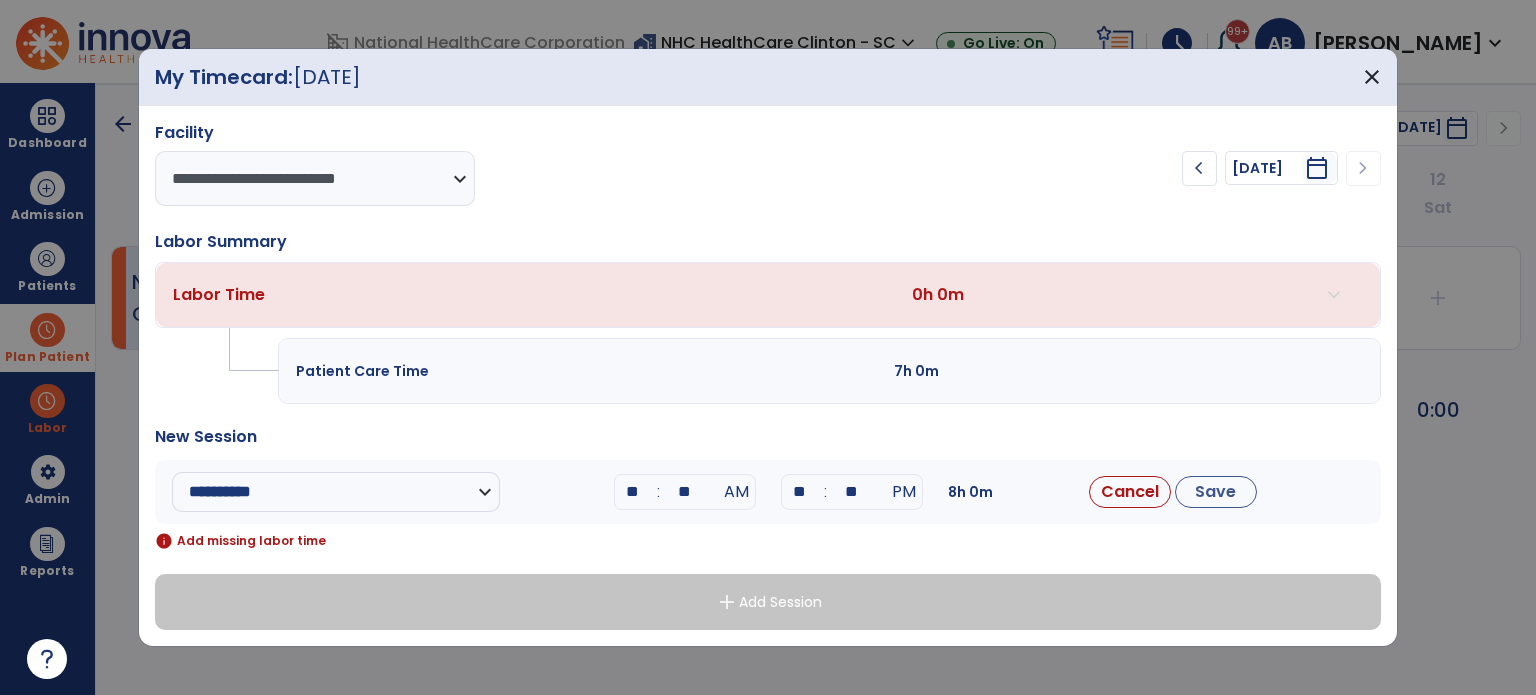 click on "**" at bounding box center (633, 492) 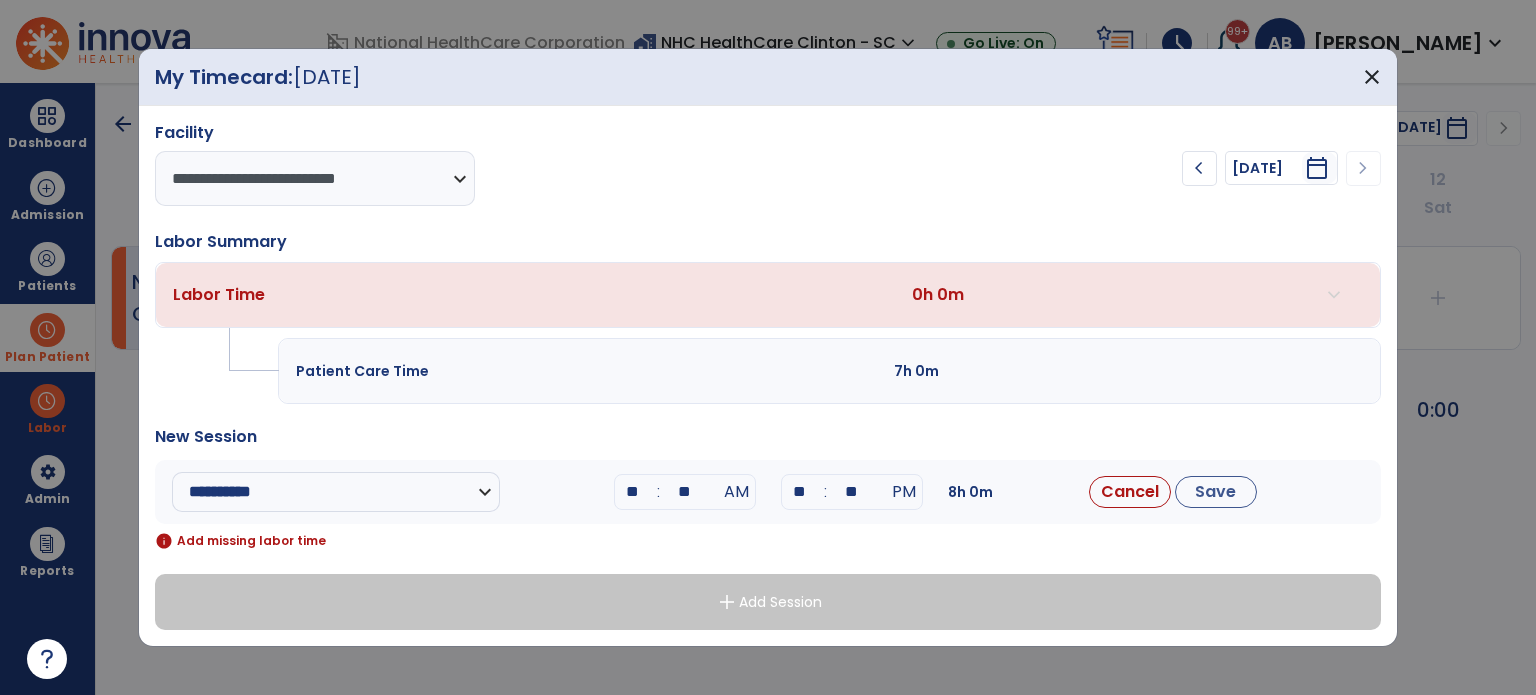 type on "**" 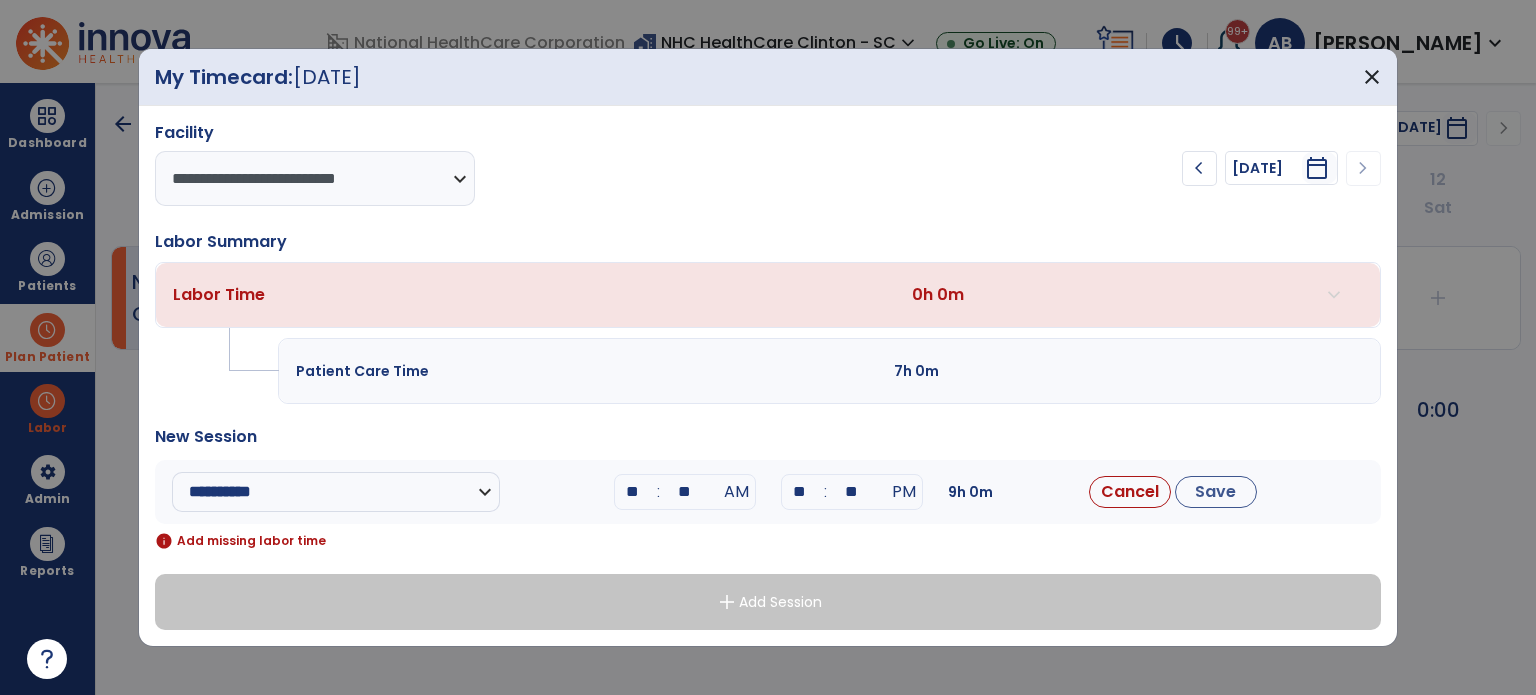 type on "**" 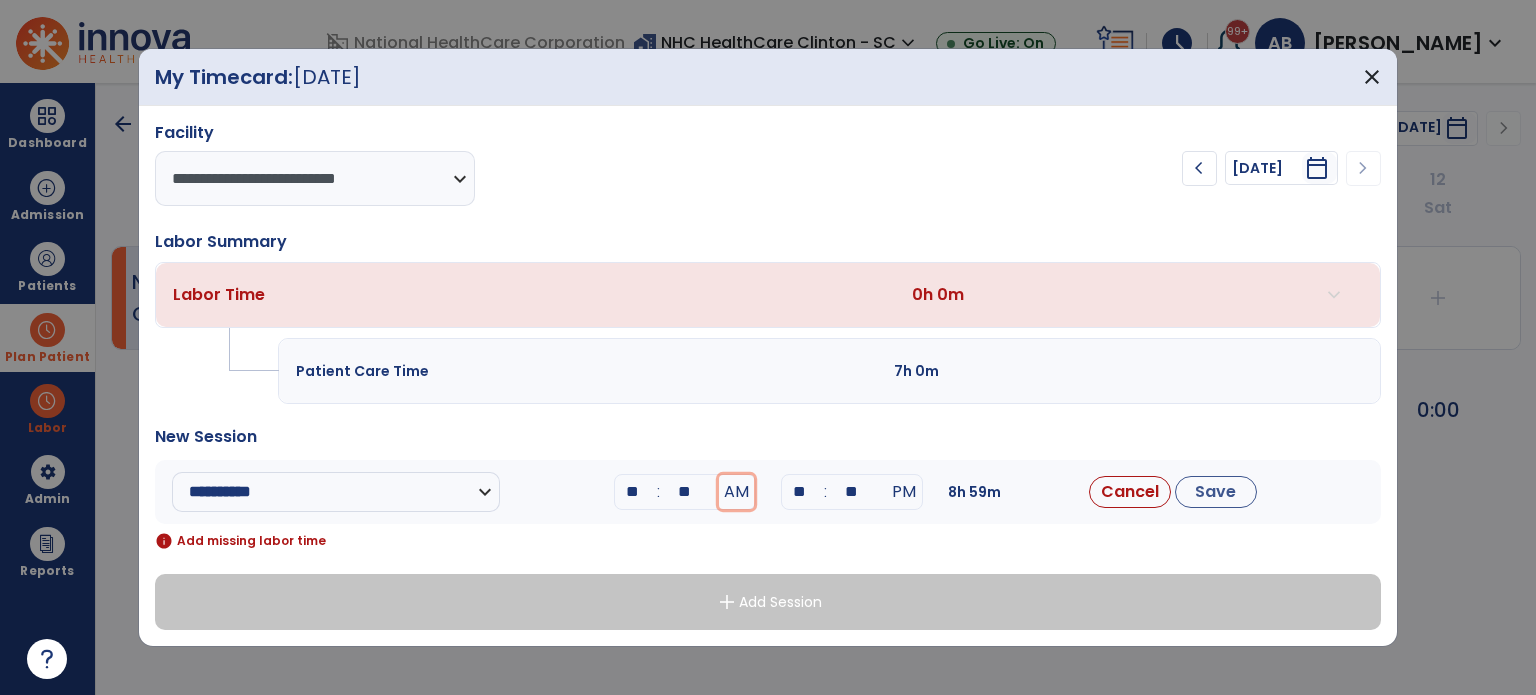 type 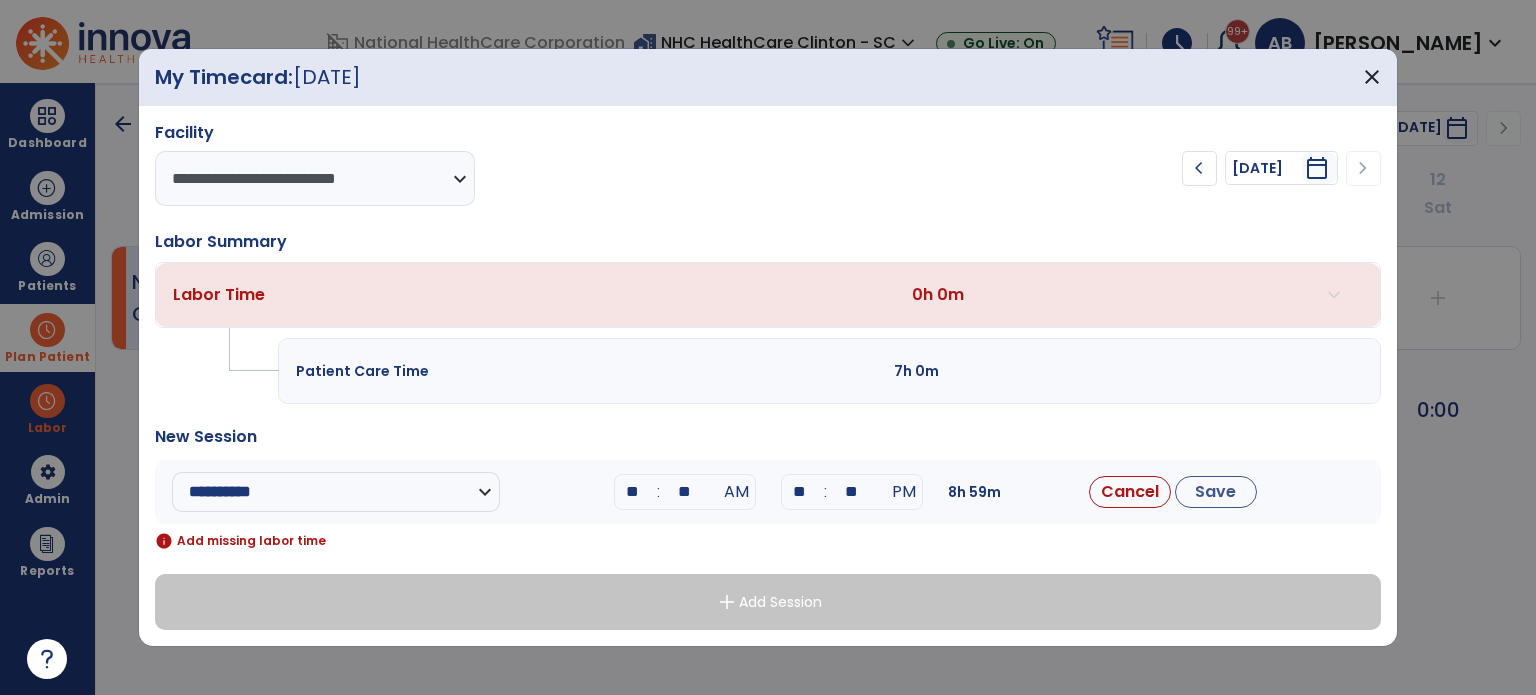 type on "**" 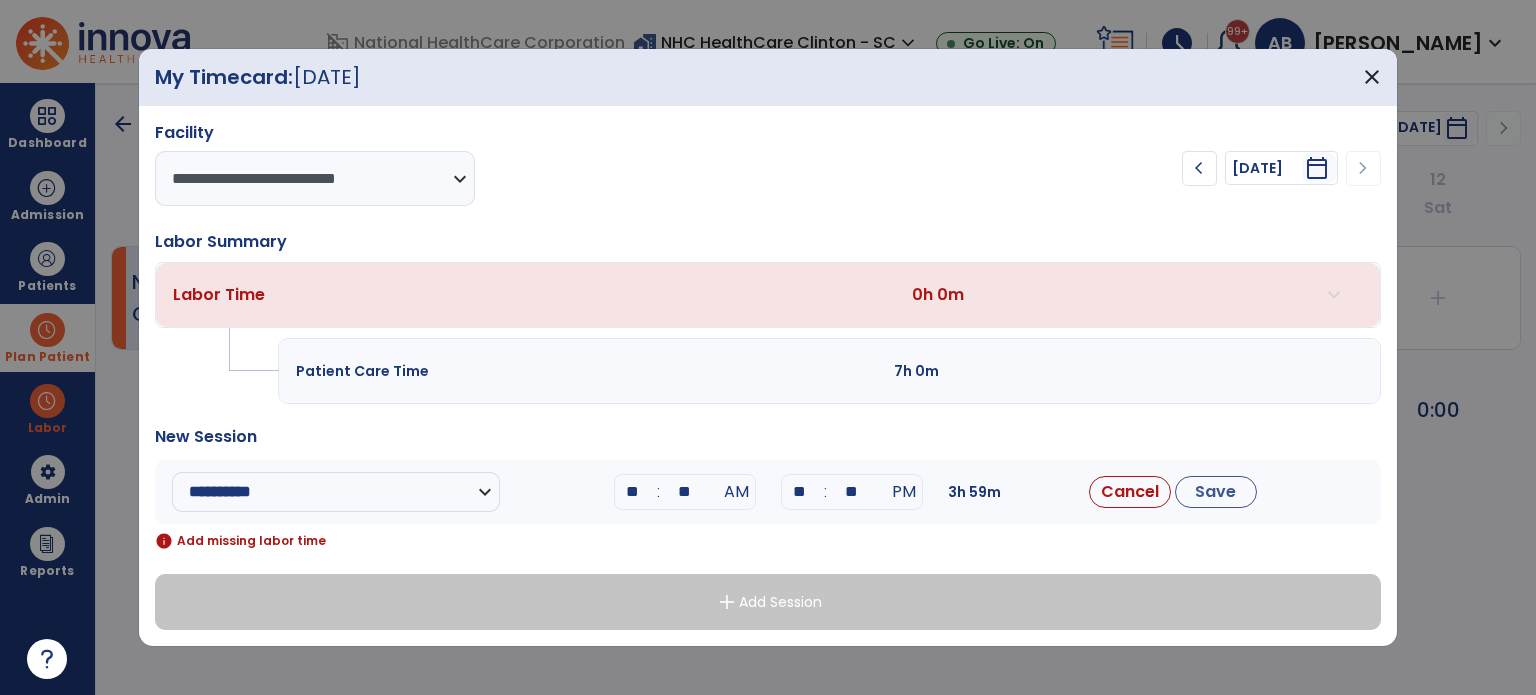 type on "**" 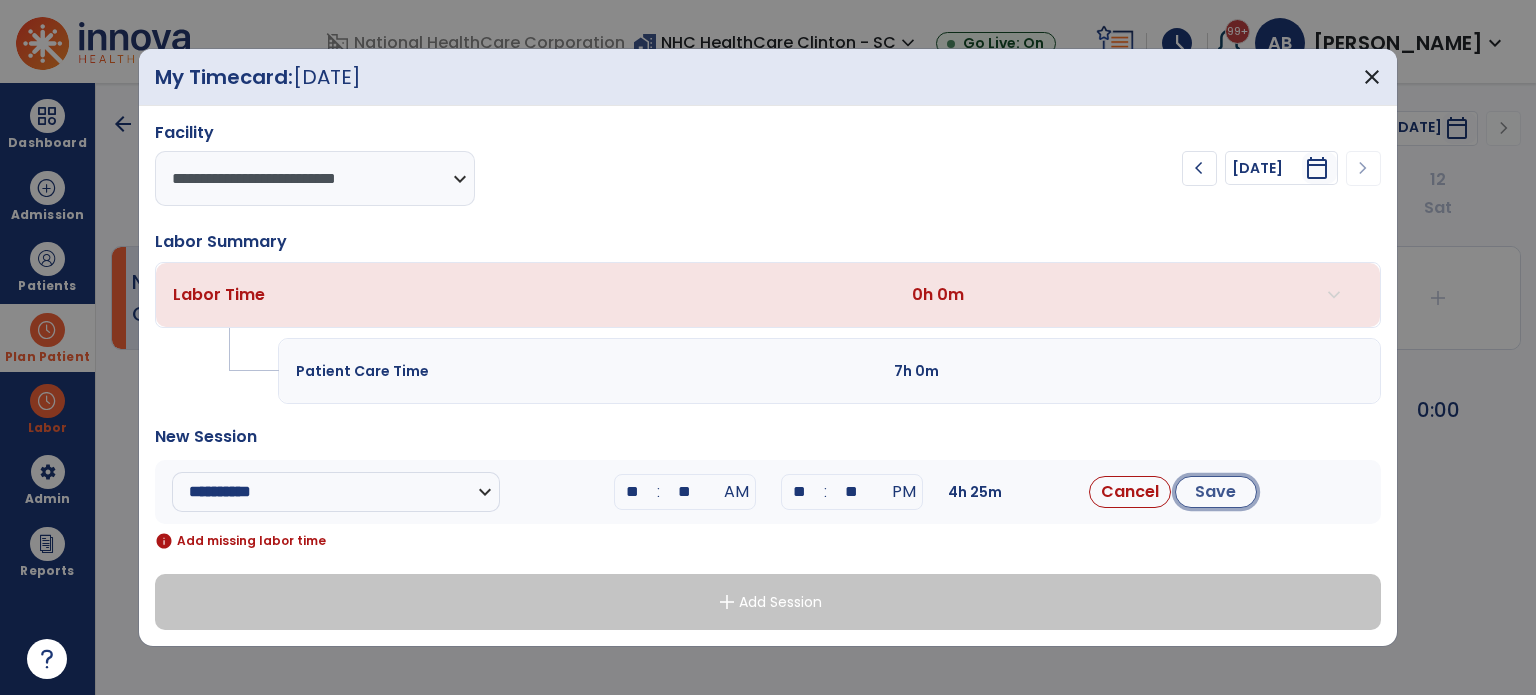 click on "Save" at bounding box center (1216, 492) 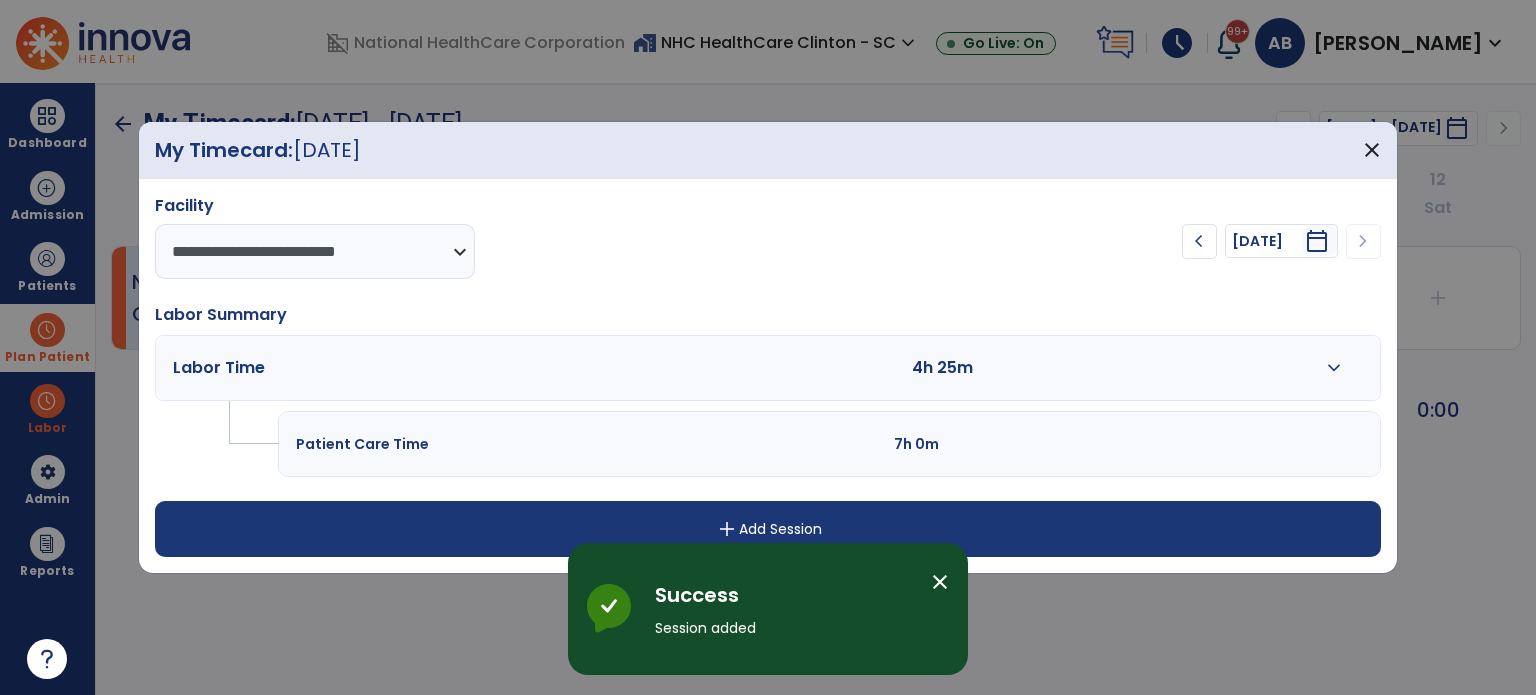 click on "add  Add Session" at bounding box center (768, 529) 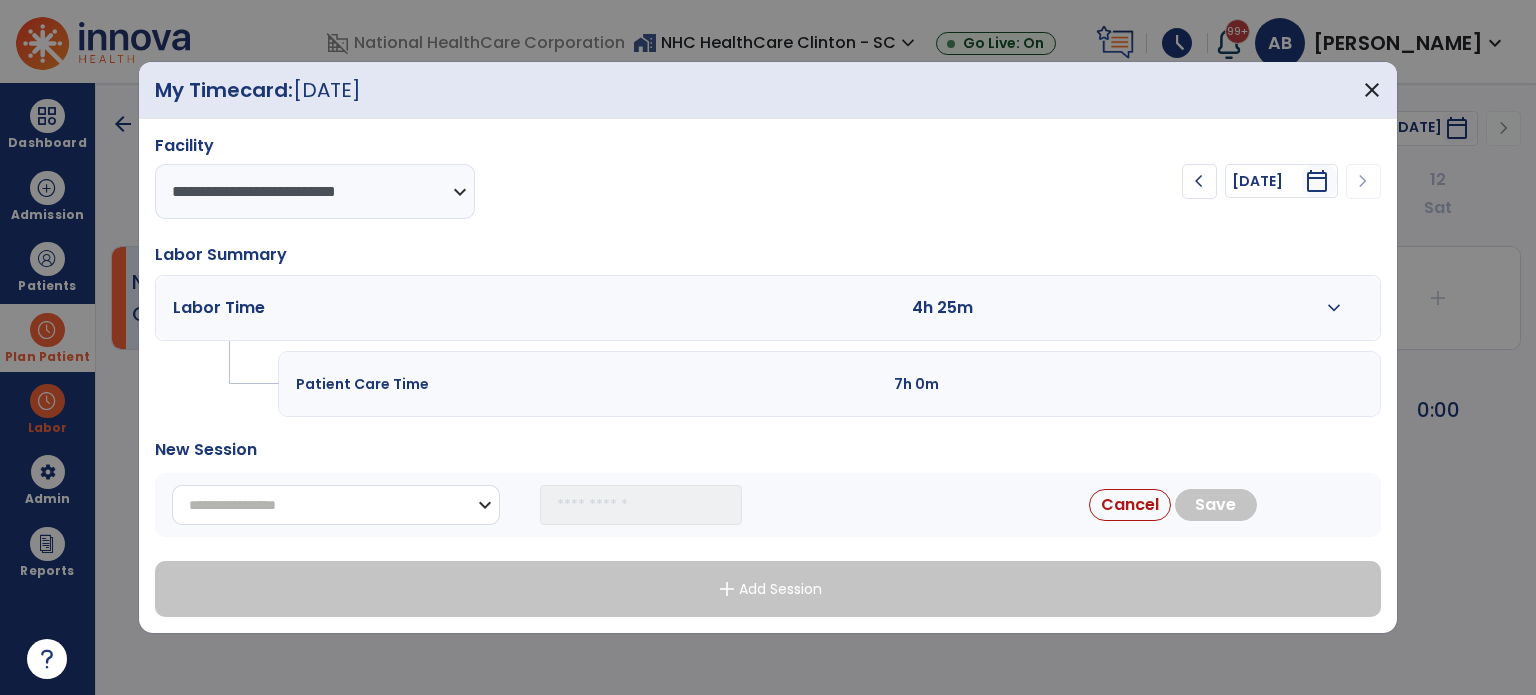 click on "**********" at bounding box center (336, 505) 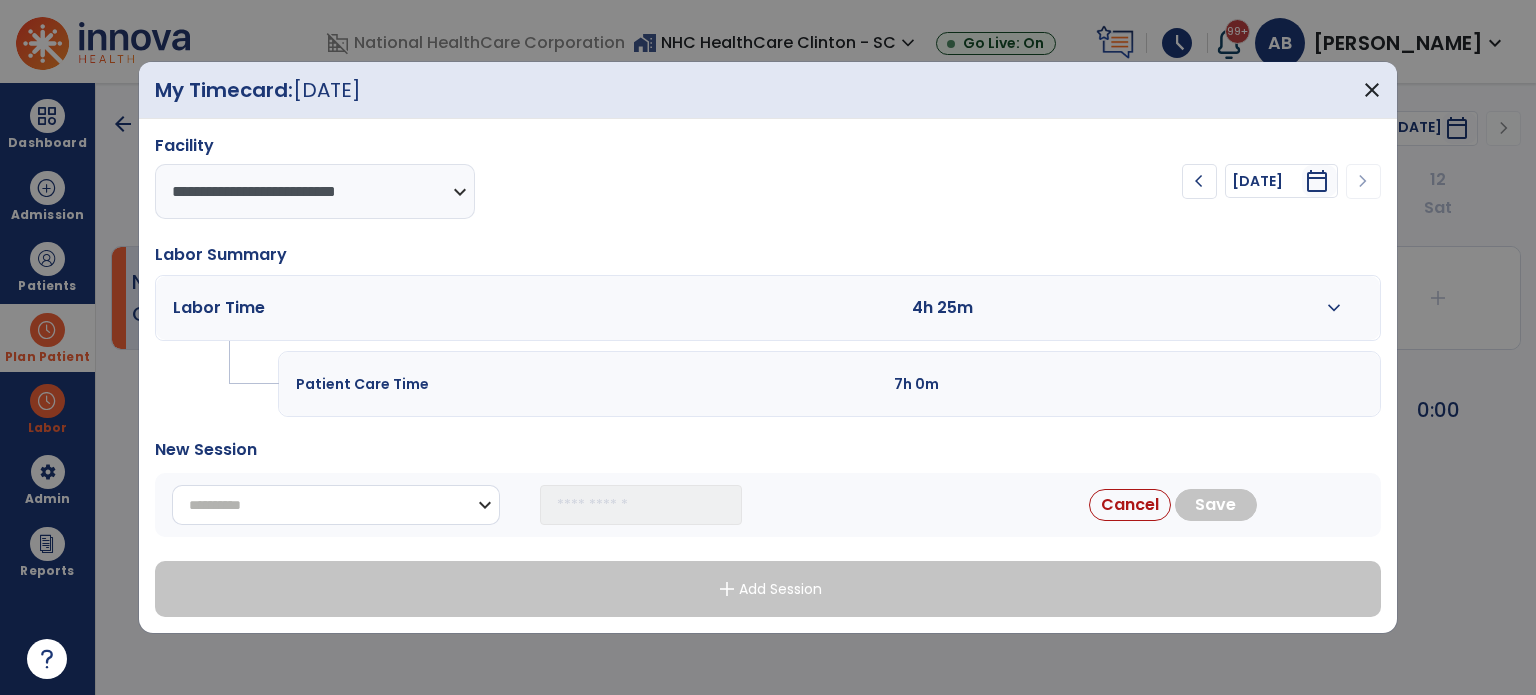 click on "**********" at bounding box center [336, 505] 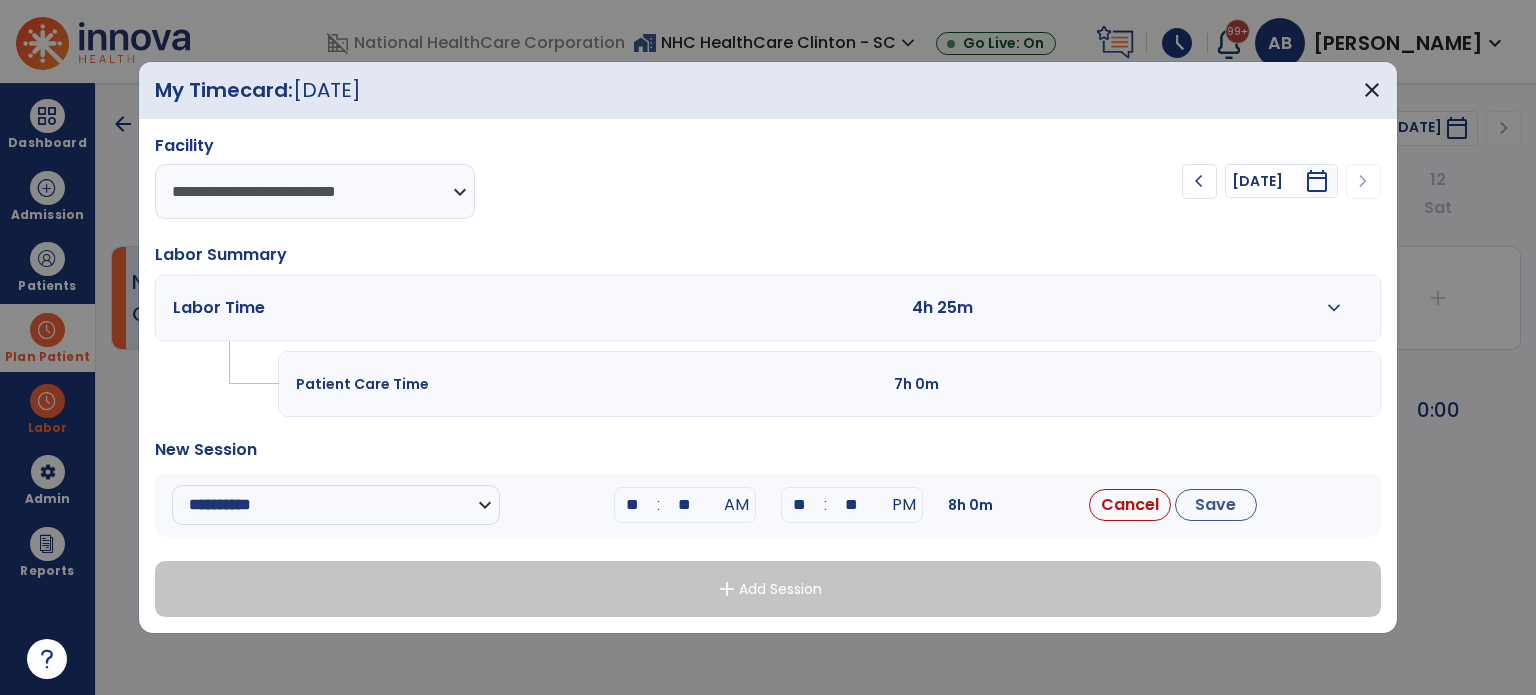 drag, startPoint x: 648, startPoint y: 500, endPoint x: 569, endPoint y: 518, distance: 81.02469 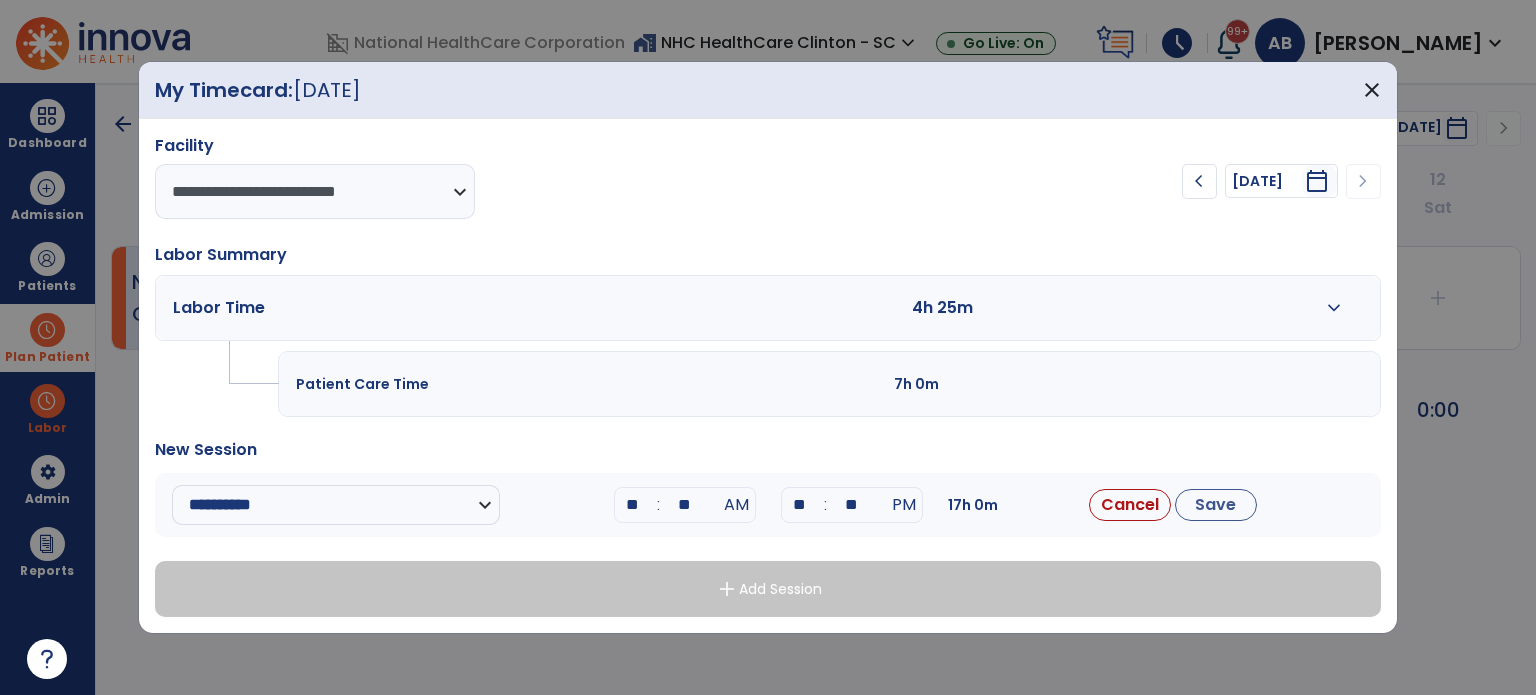 type on "**" 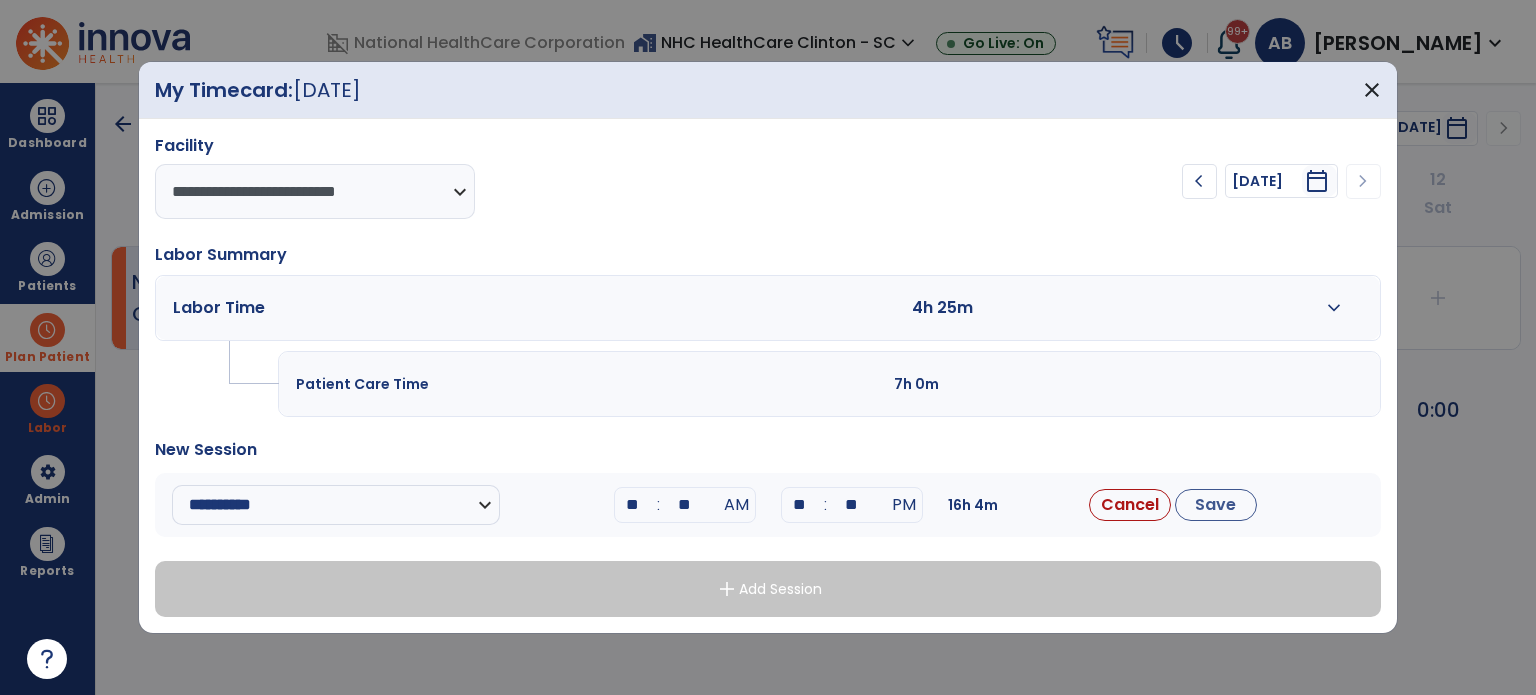 type on "**" 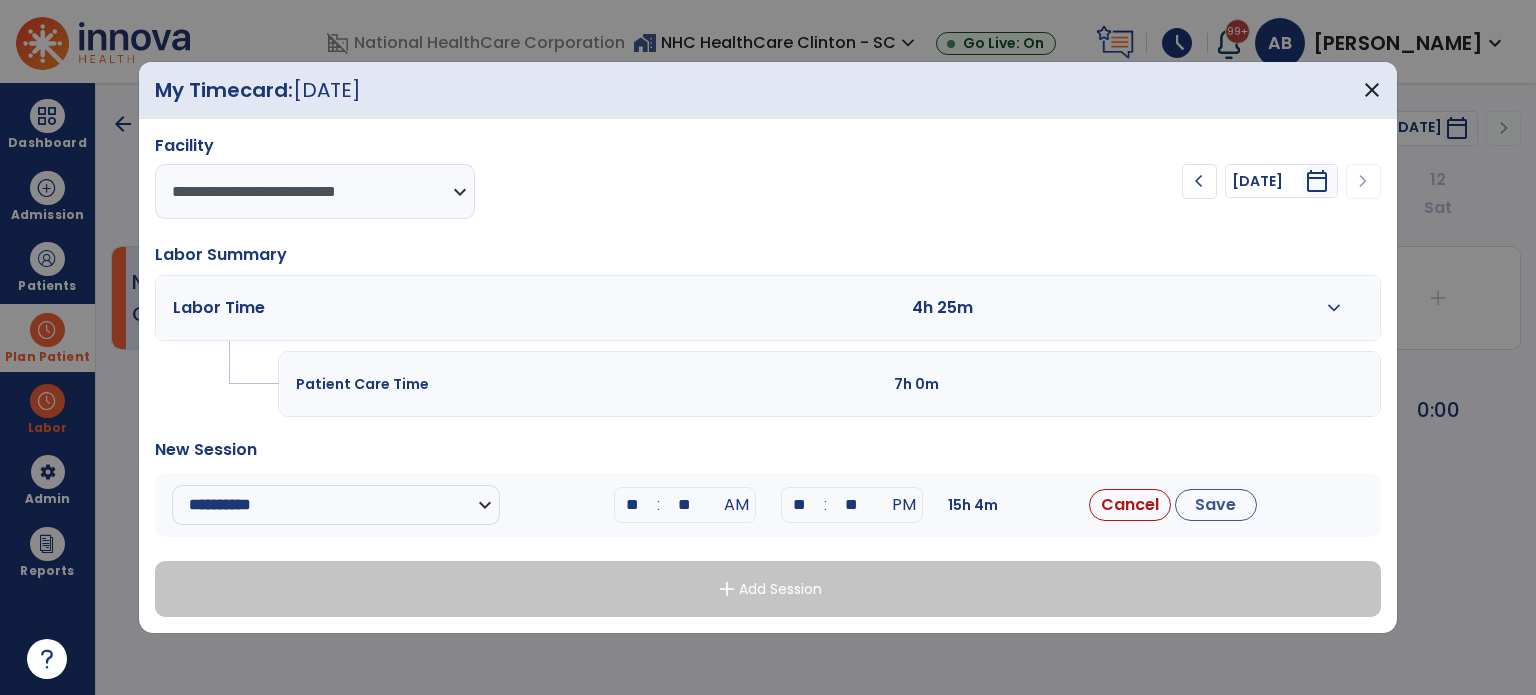 type on "**" 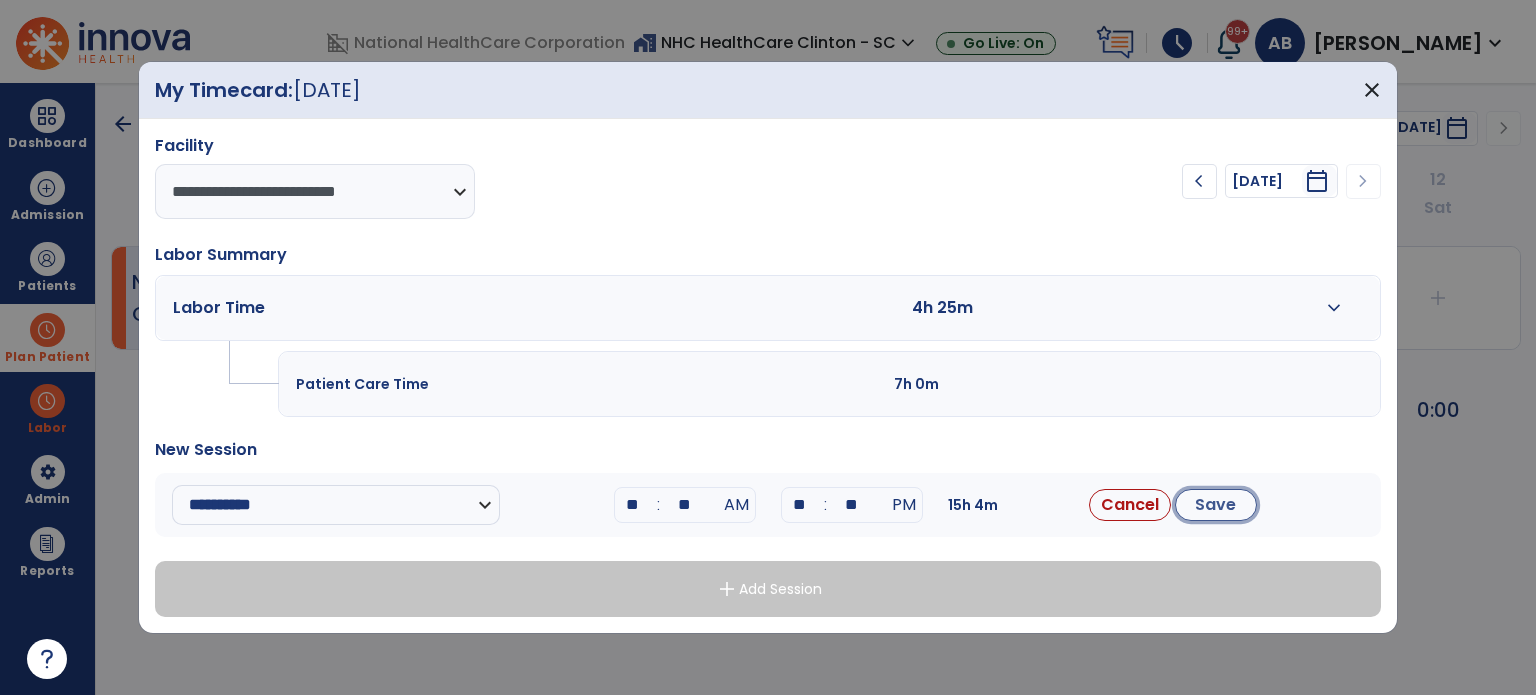 click on "Save" at bounding box center [1216, 505] 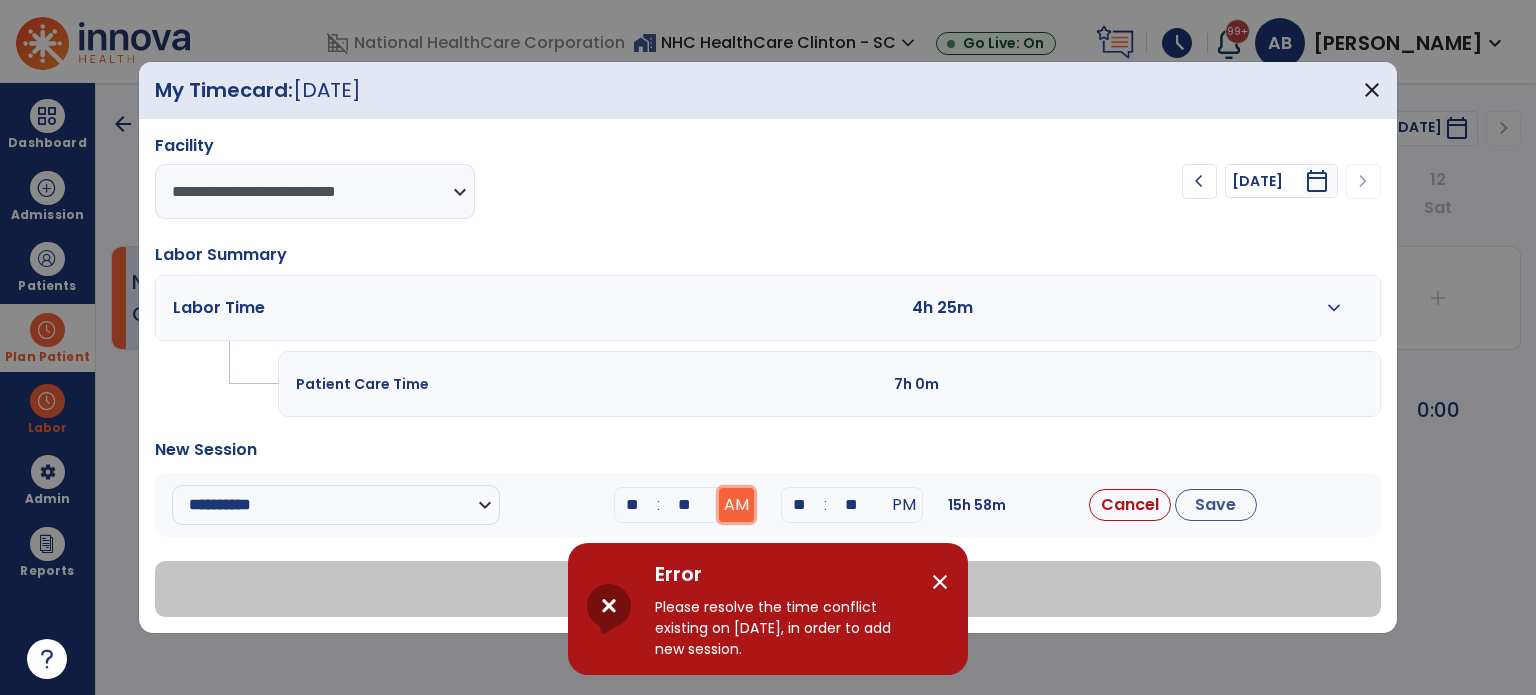 click on "AM" at bounding box center [736, 505] 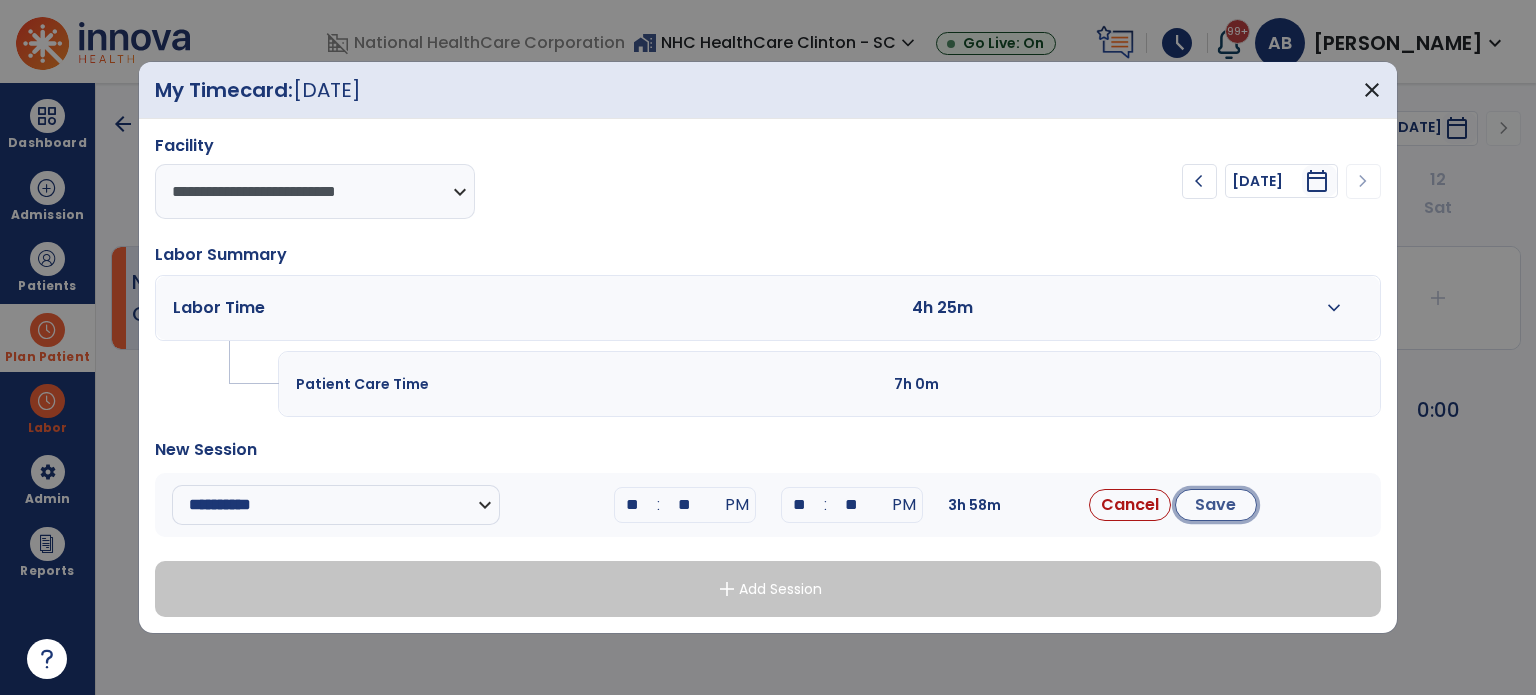 click on "Save" at bounding box center (1216, 505) 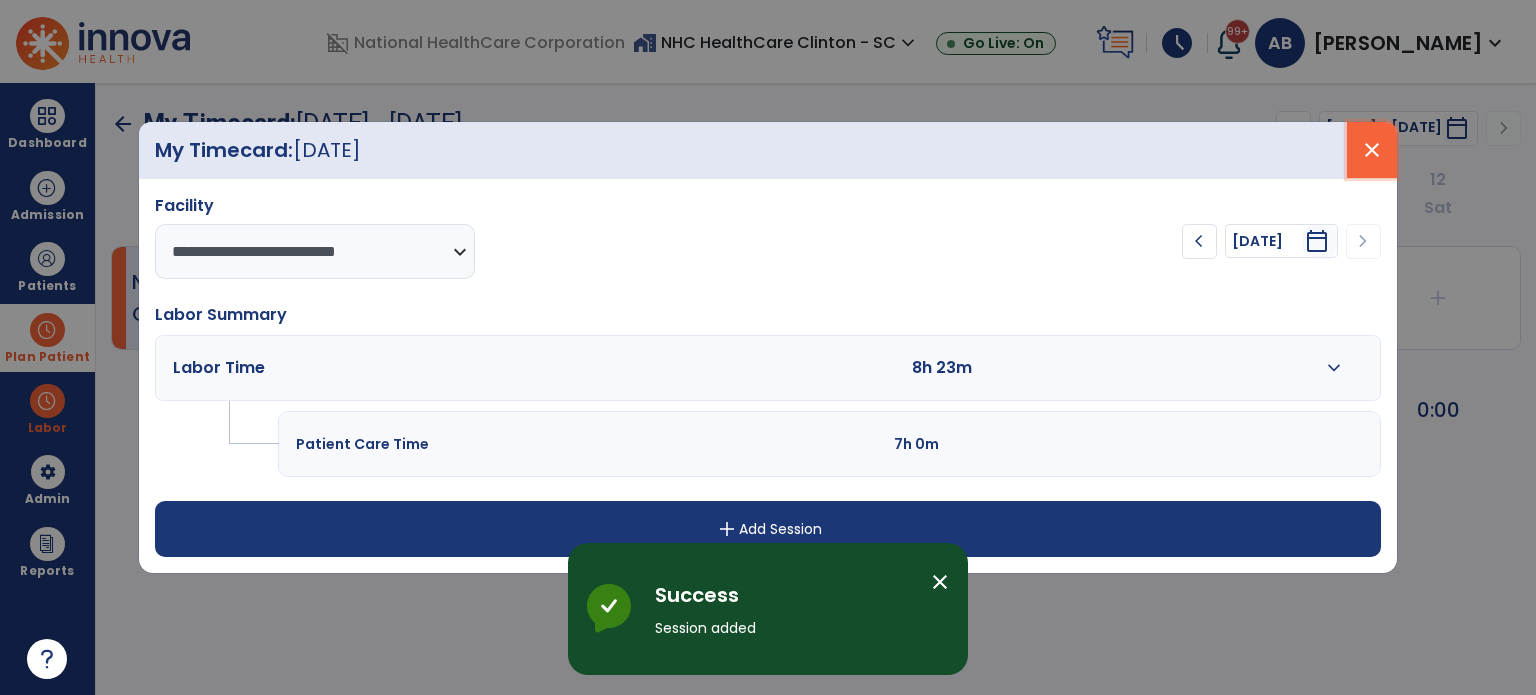 click on "close" at bounding box center [1372, 150] 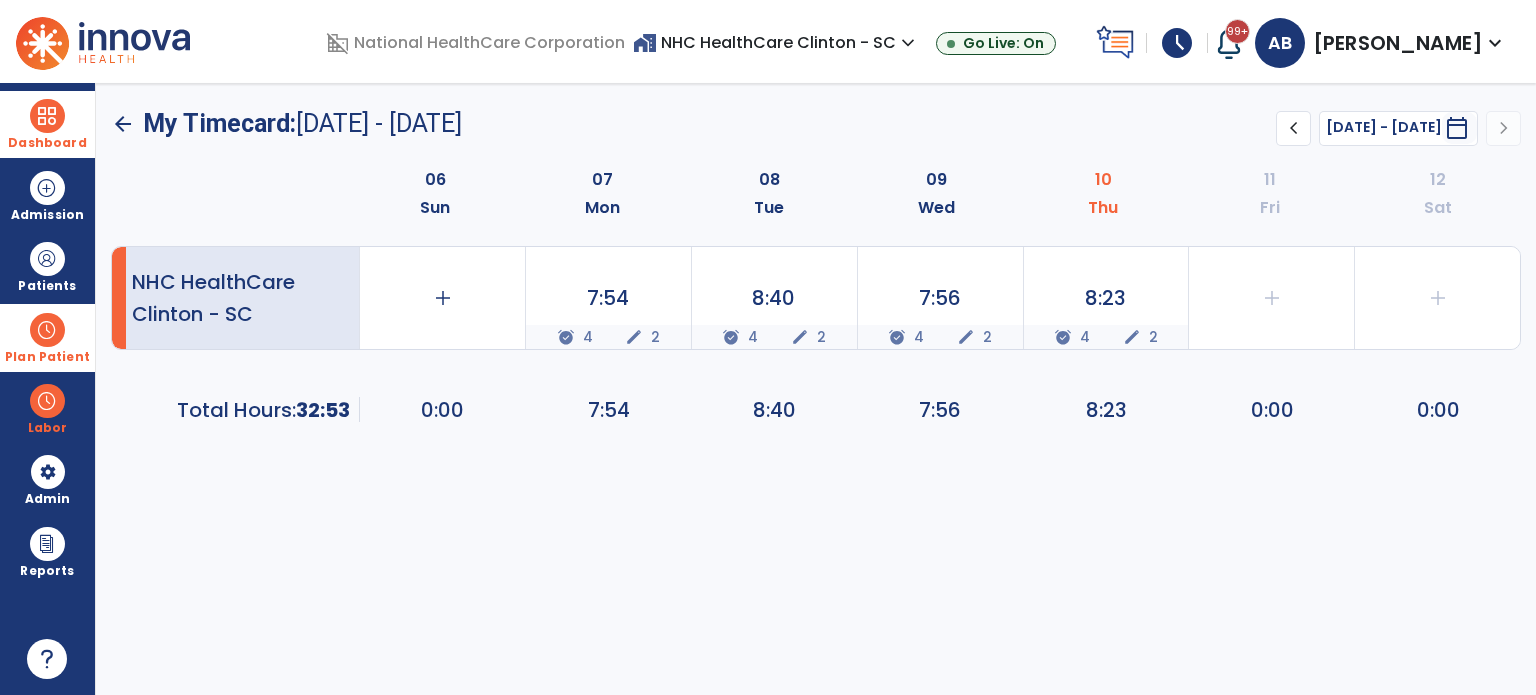 click at bounding box center [47, 116] 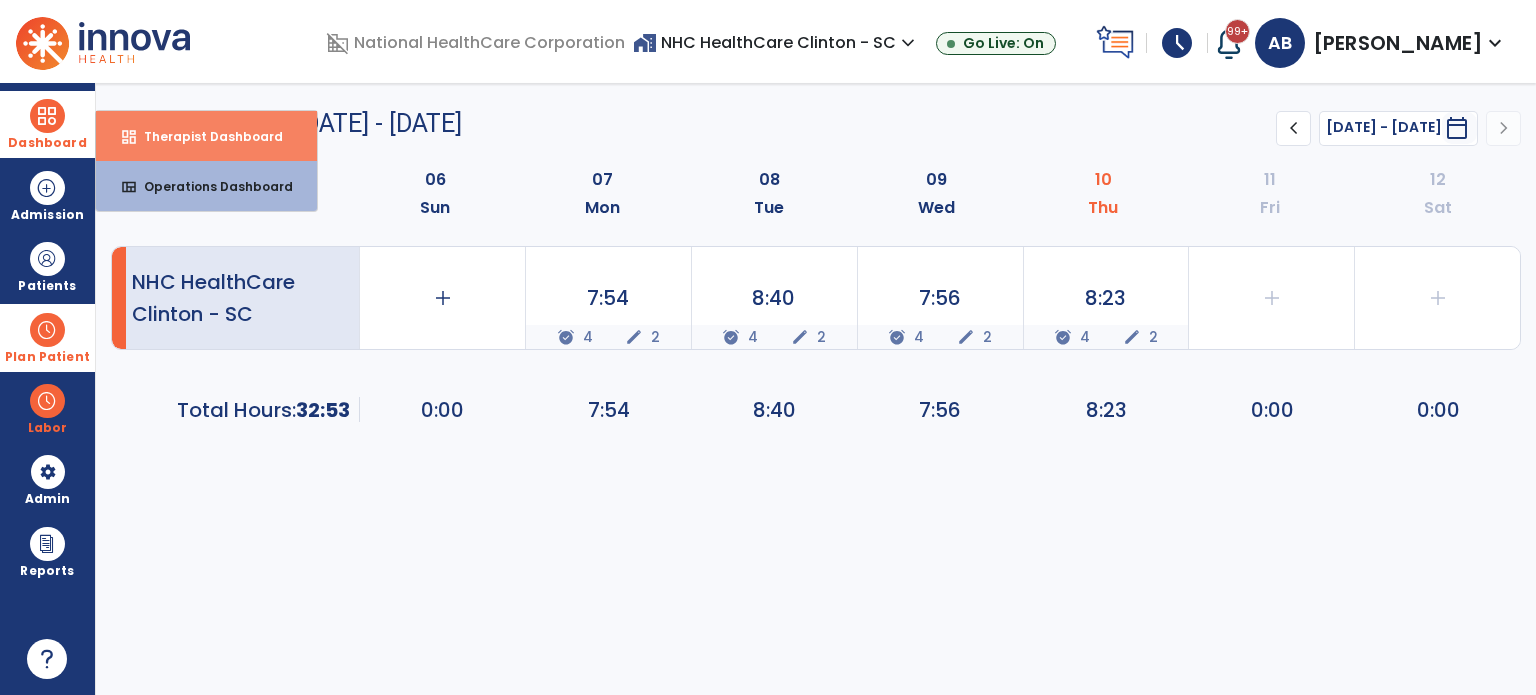 click on "dashboard  Therapist Dashboard" at bounding box center (206, 136) 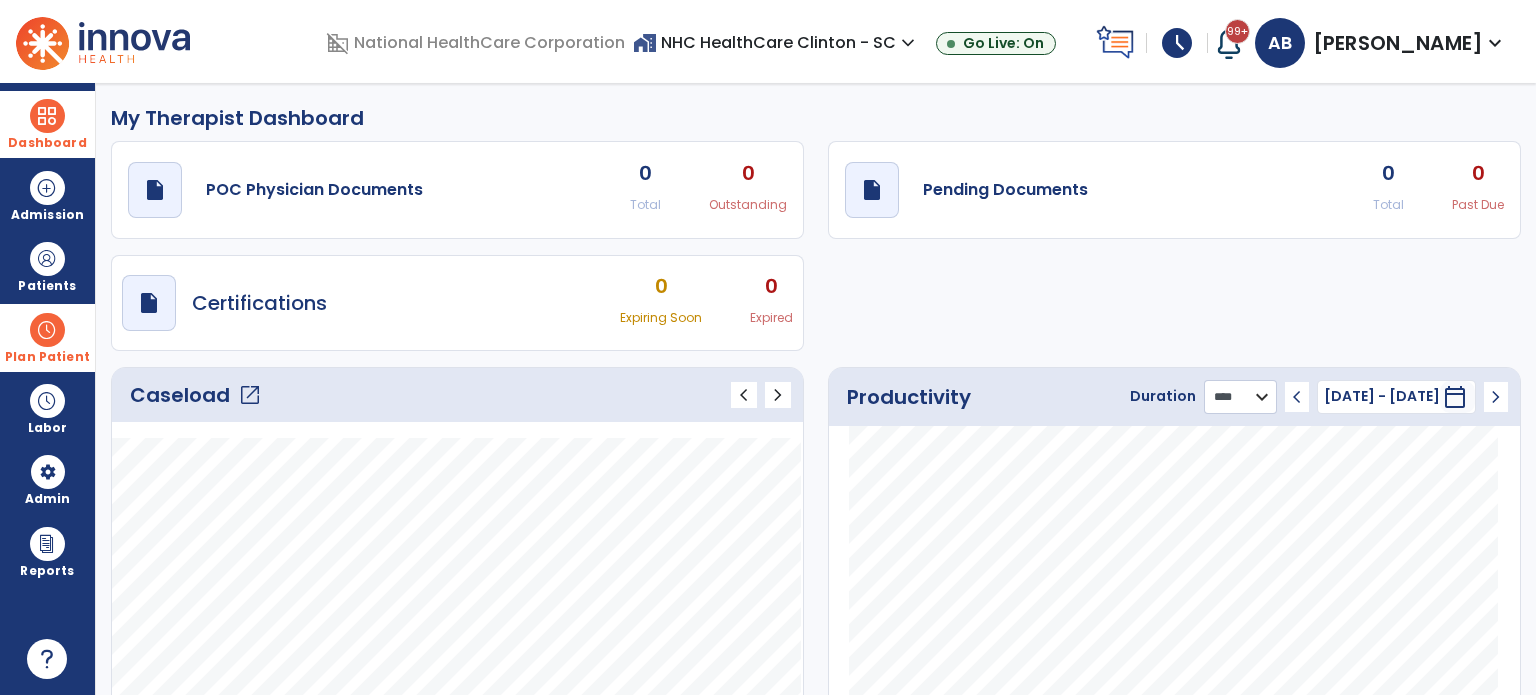 click on "******** **** ***" 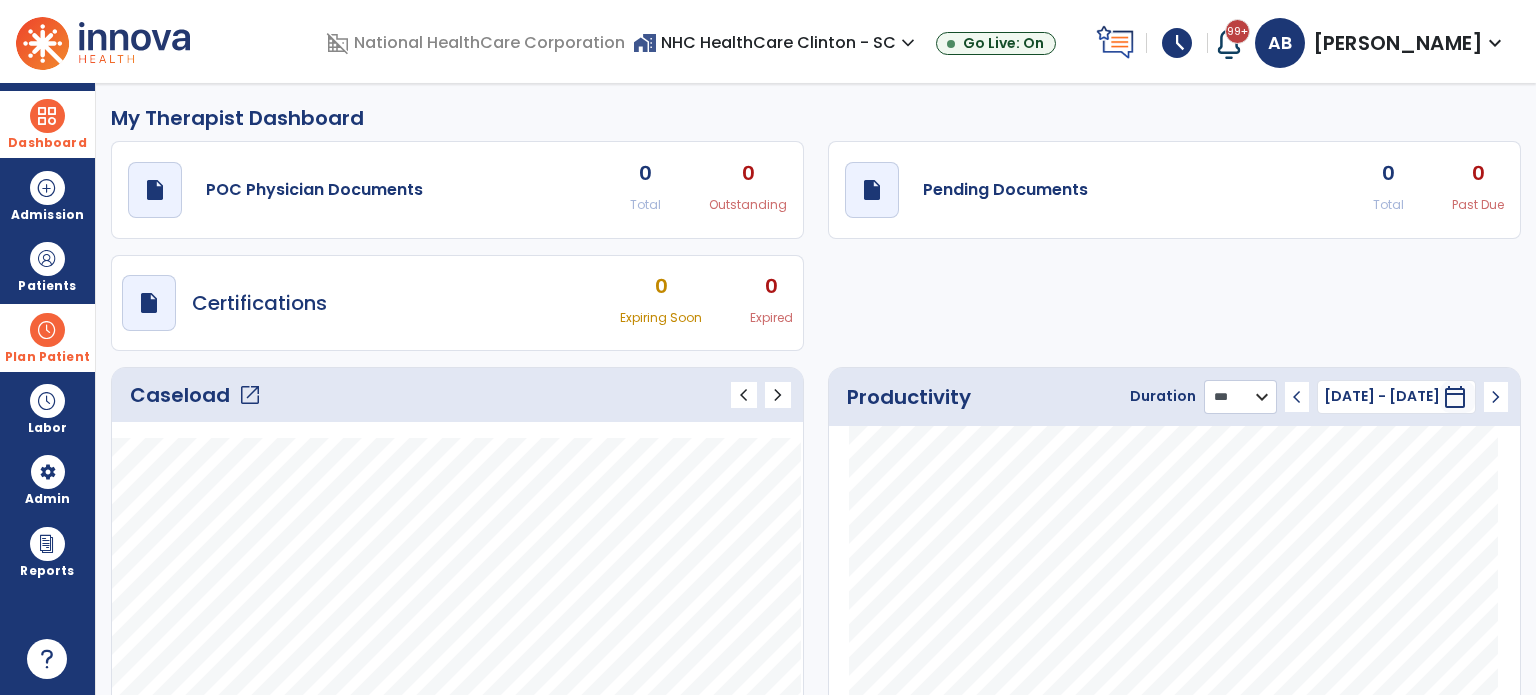 click on "******** **** ***" 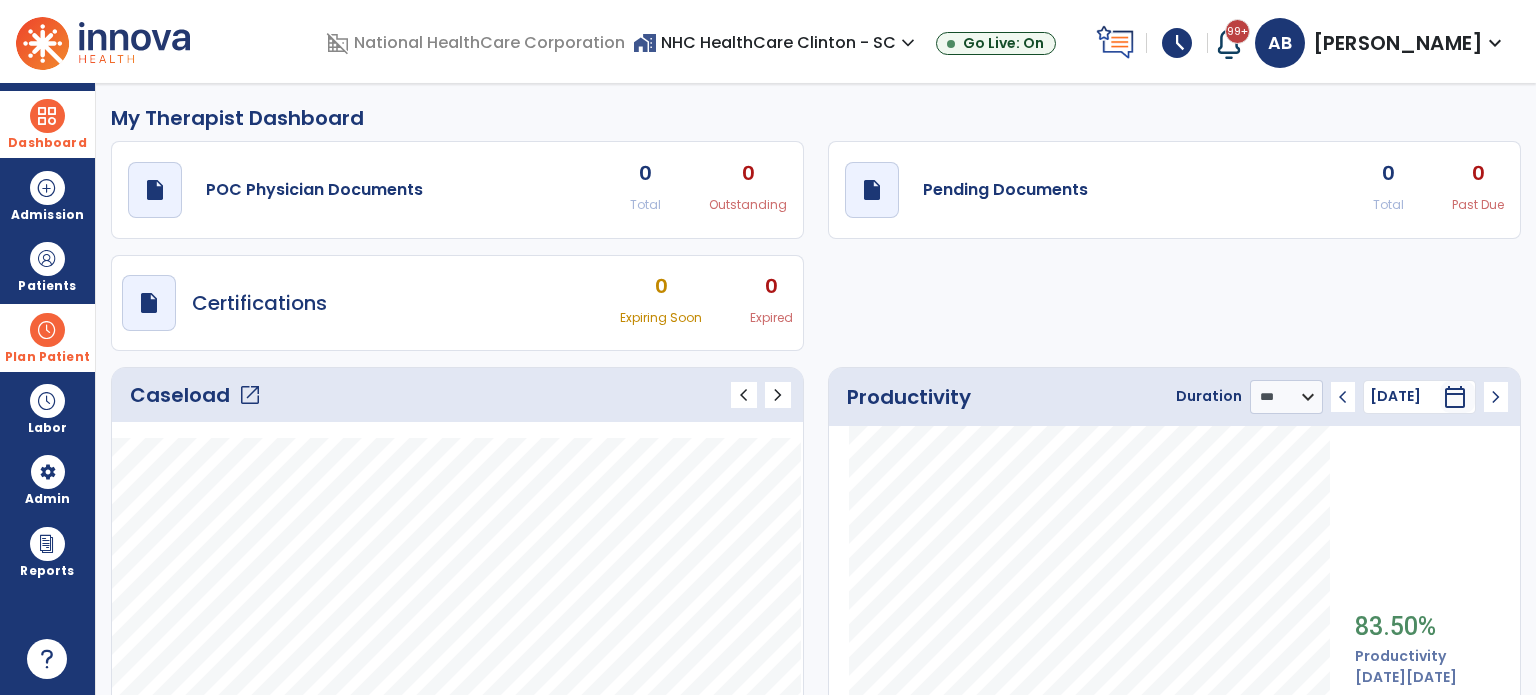 click on "schedule" at bounding box center [1177, 43] 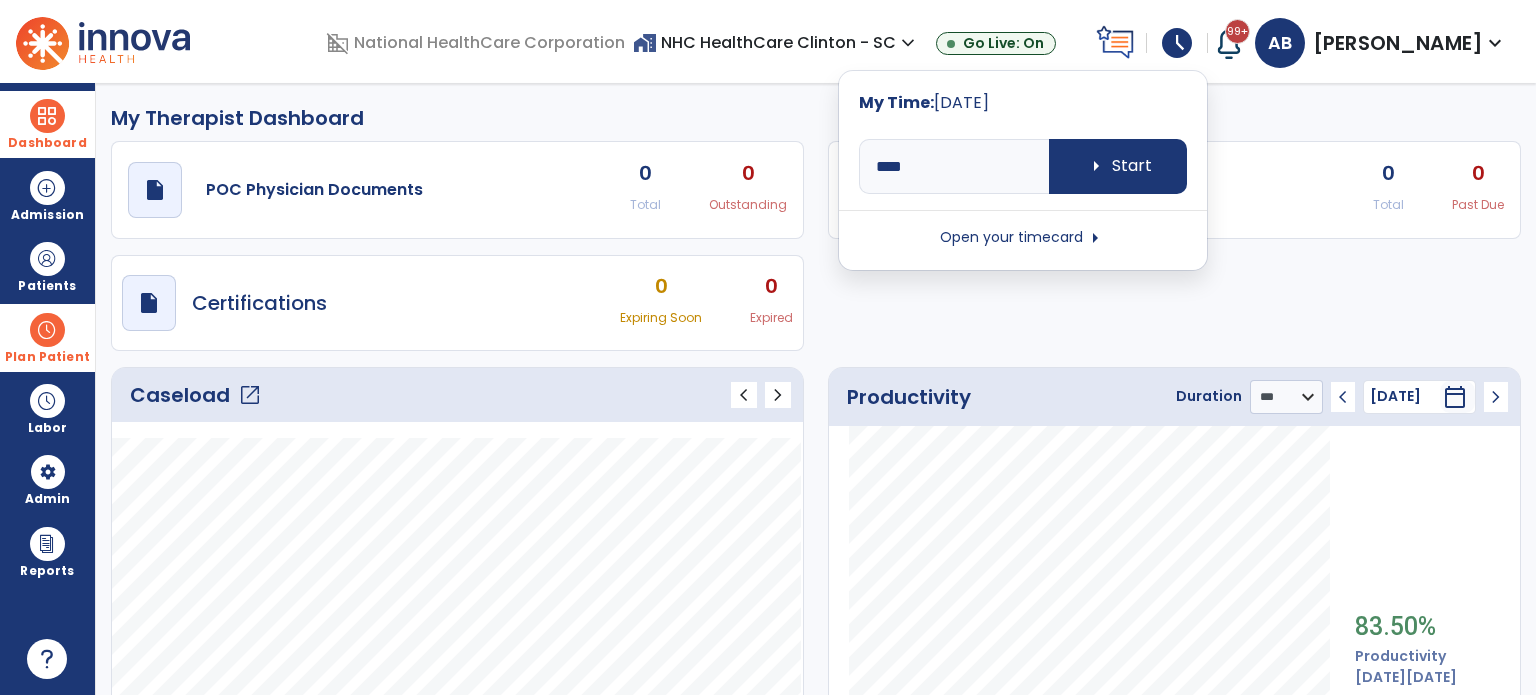 click on "Open your timecard  arrow_right" at bounding box center [1023, 238] 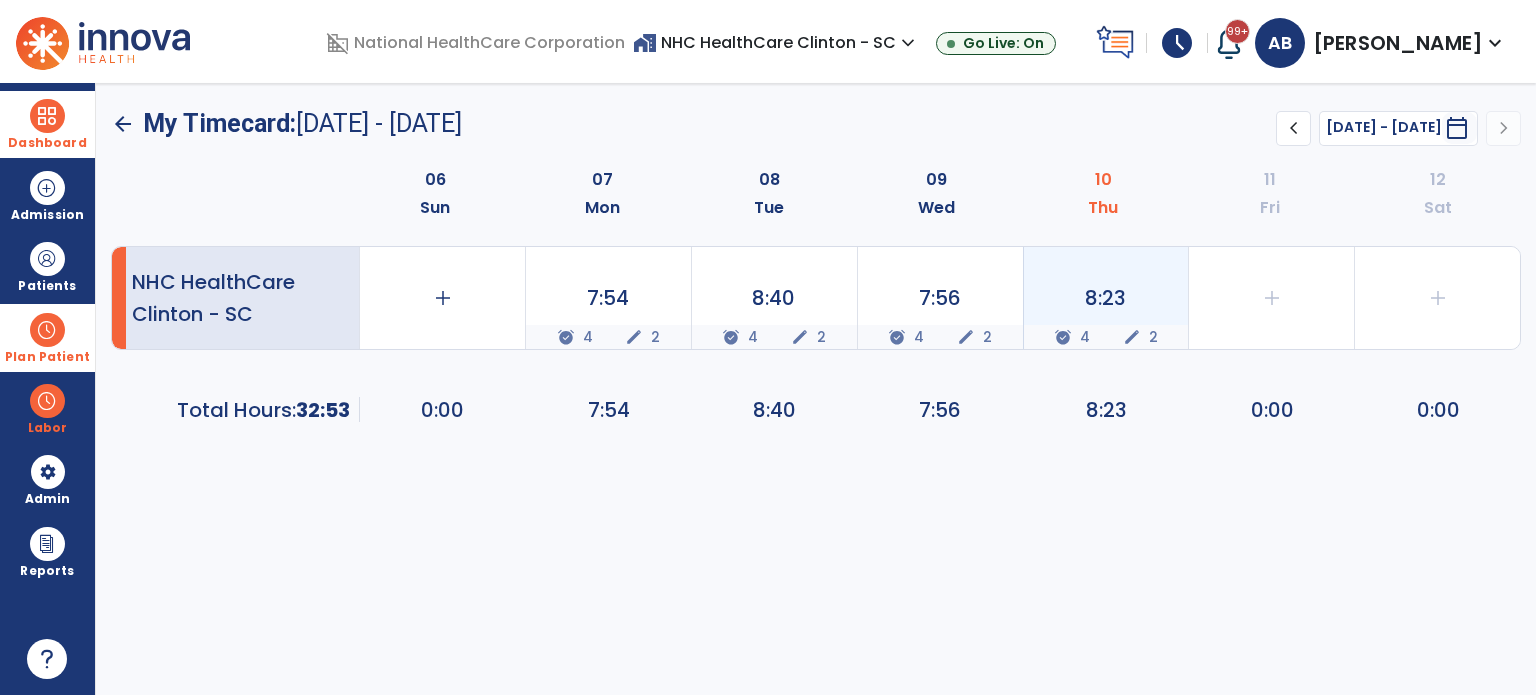 click on "8:23" 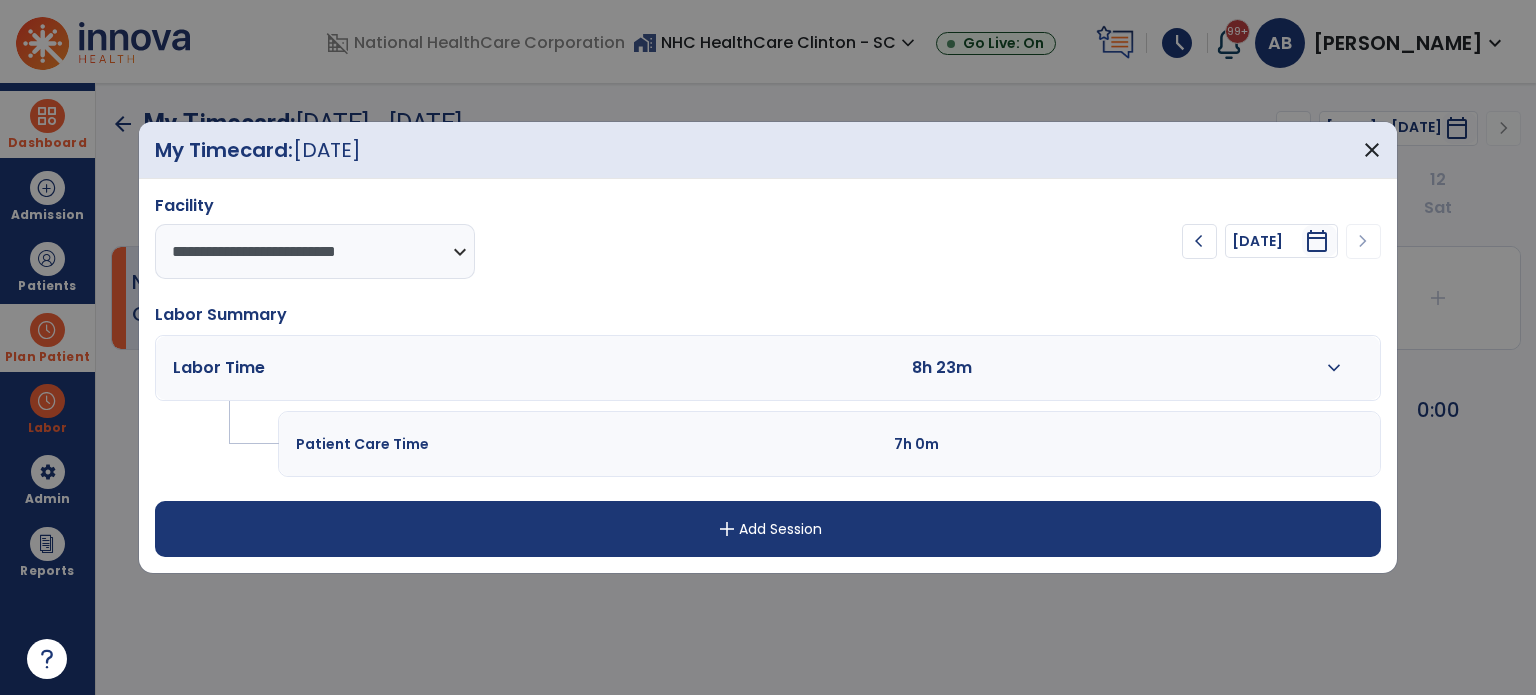 click on "expand_more" at bounding box center [1334, 368] 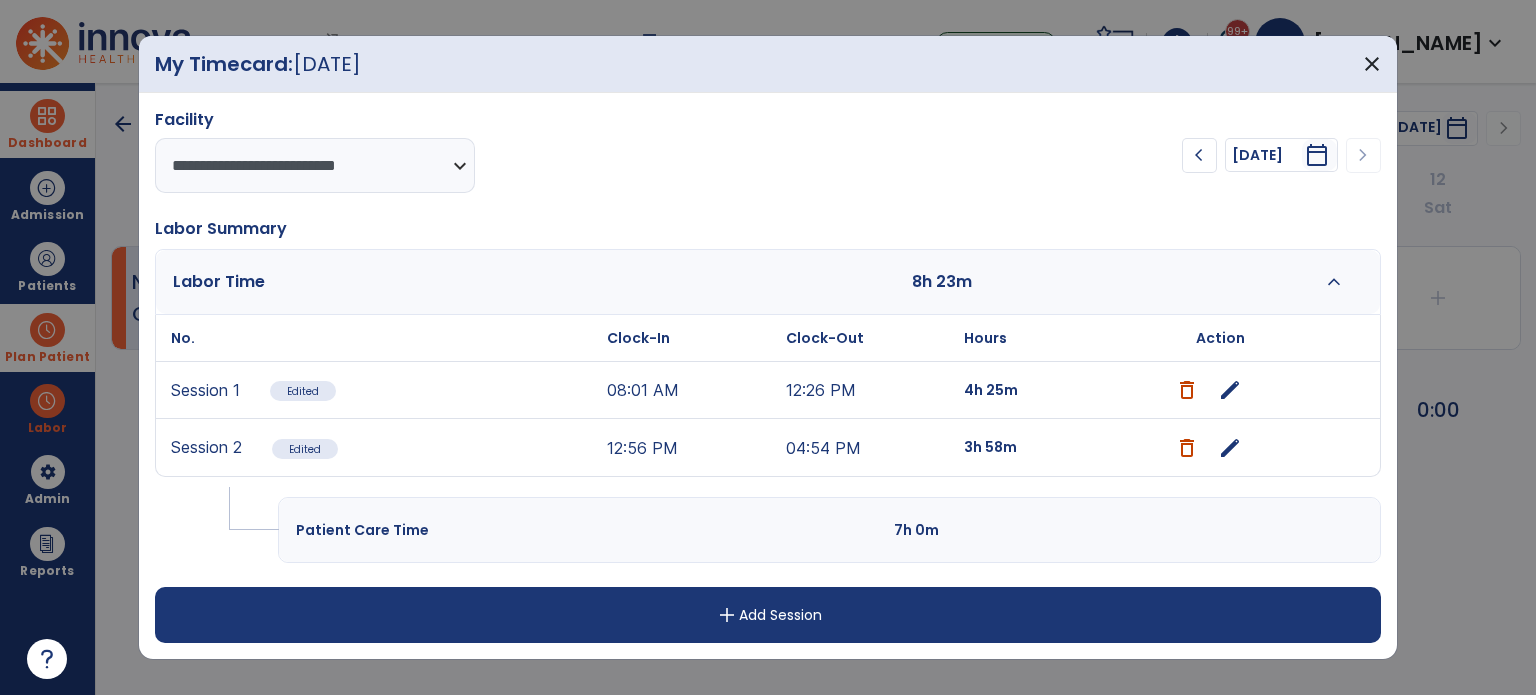 click on "edit" at bounding box center (1230, 448) 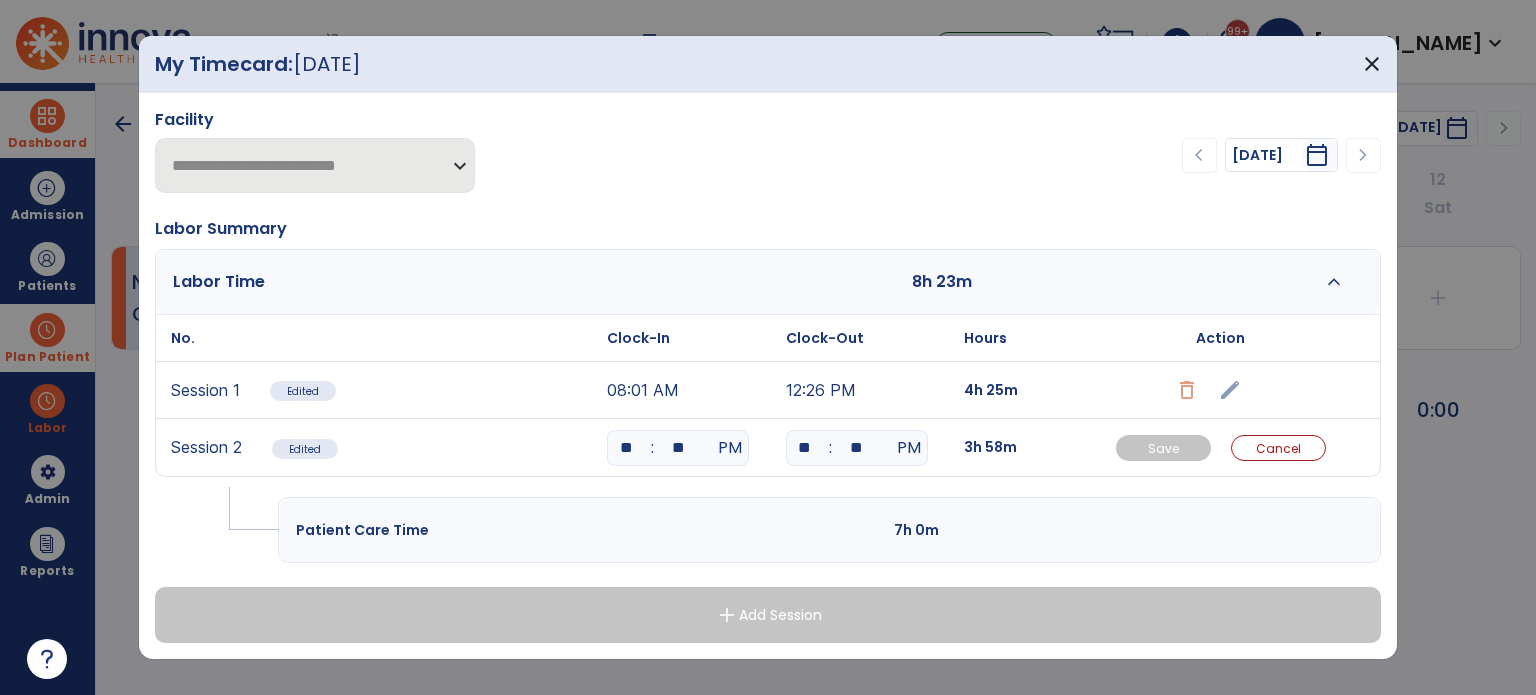 click on "**" at bounding box center [857, 448] 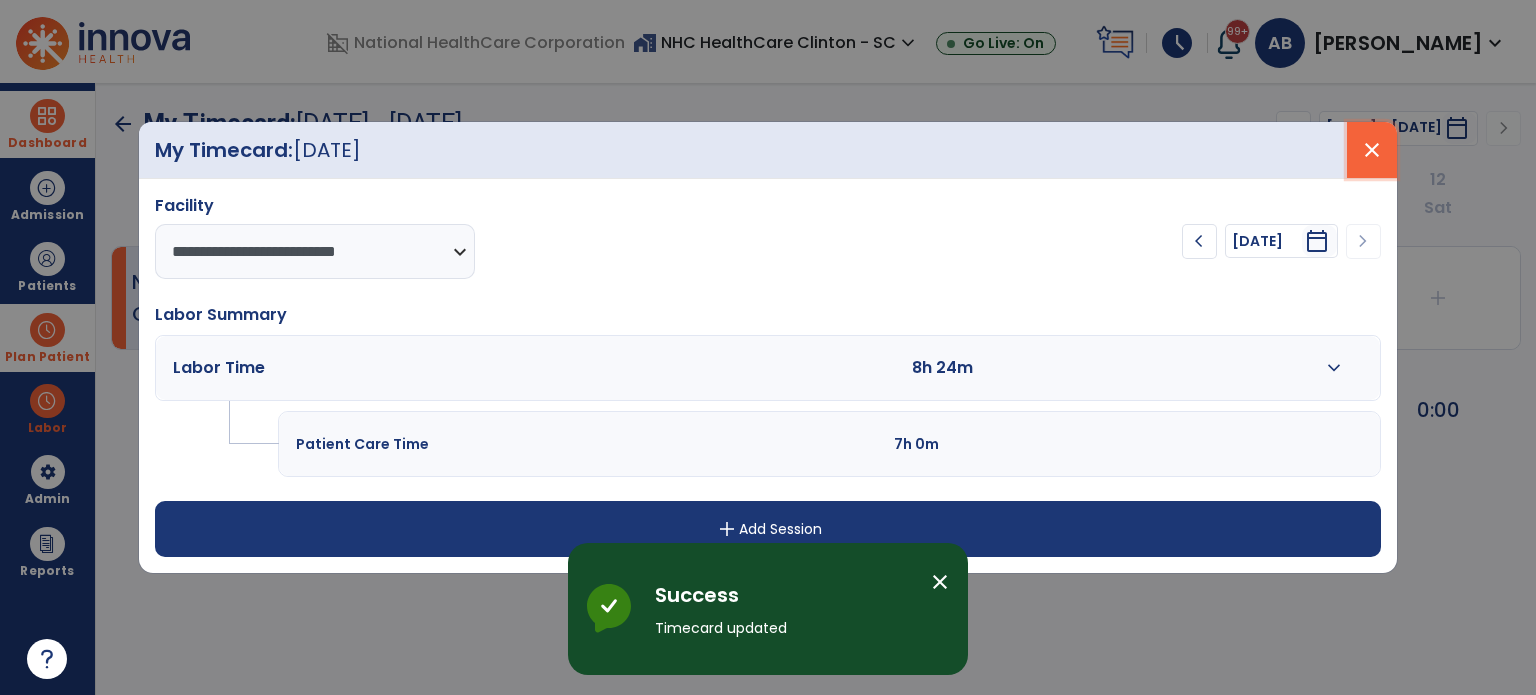 click on "close" at bounding box center [1372, 150] 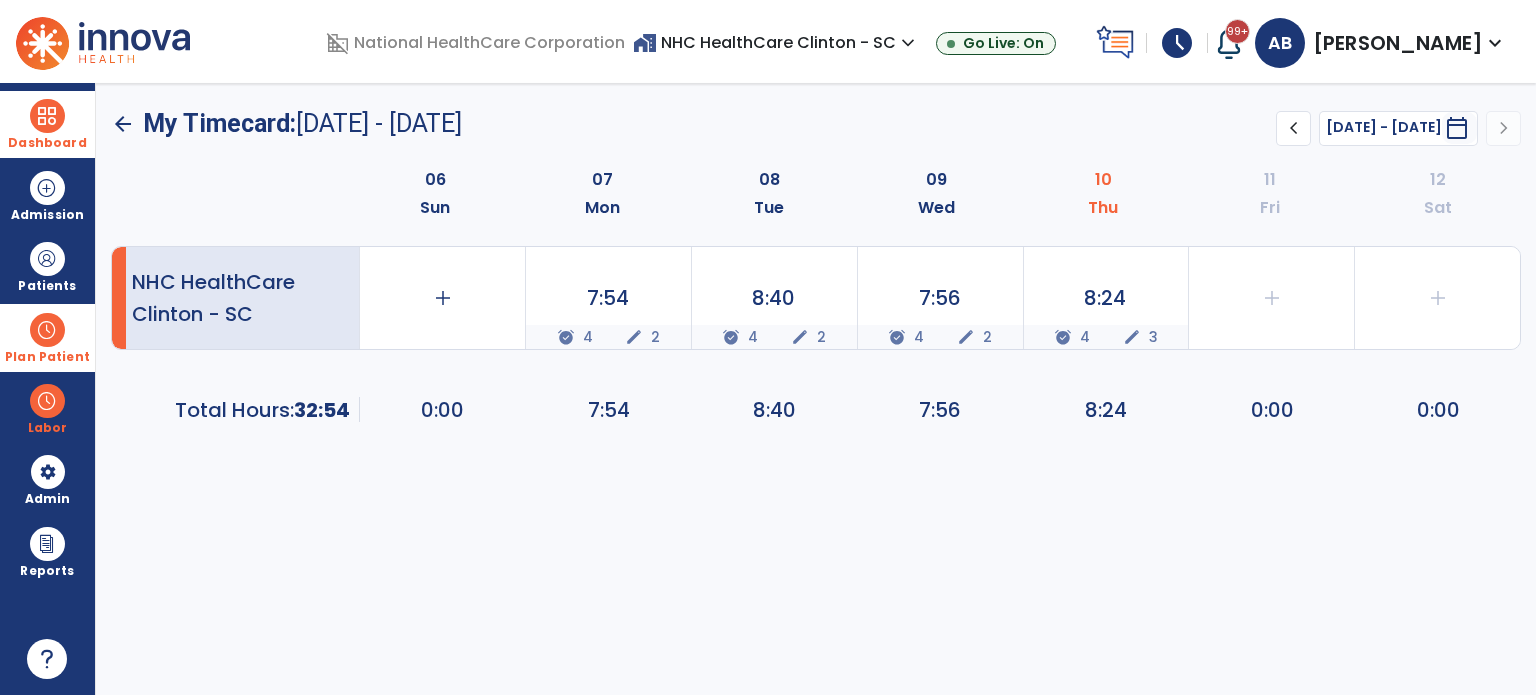 click on "Dashboard" at bounding box center (47, 124) 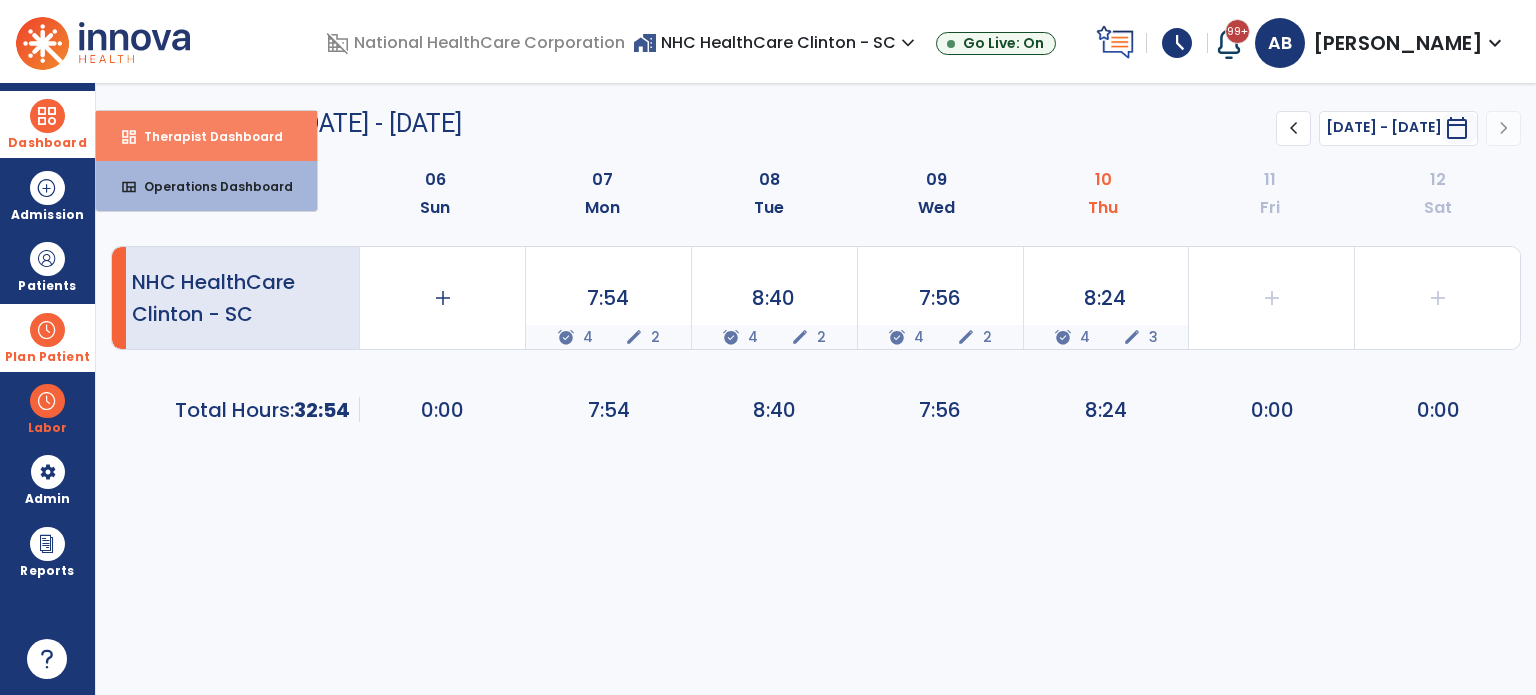 click on "Therapist Dashboard" at bounding box center (205, 136) 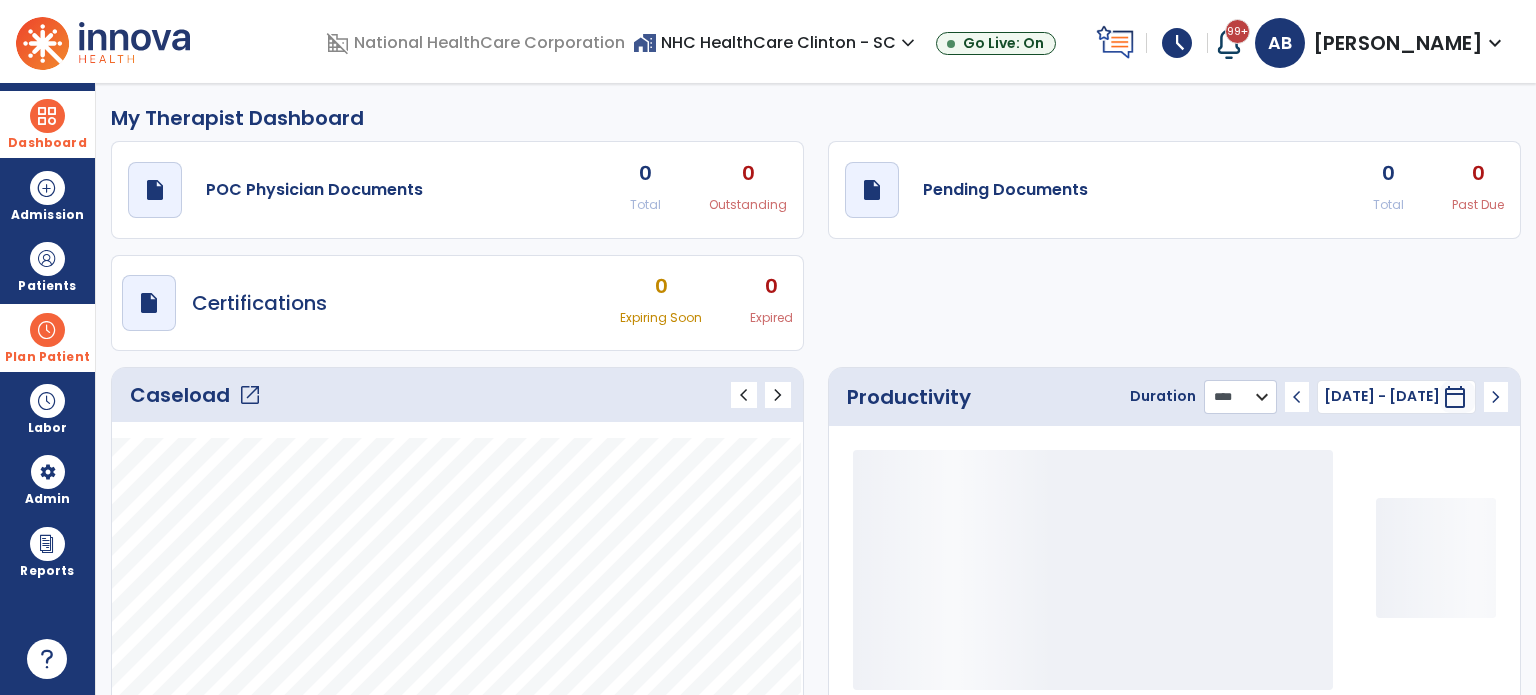 click on "******** **** ***" 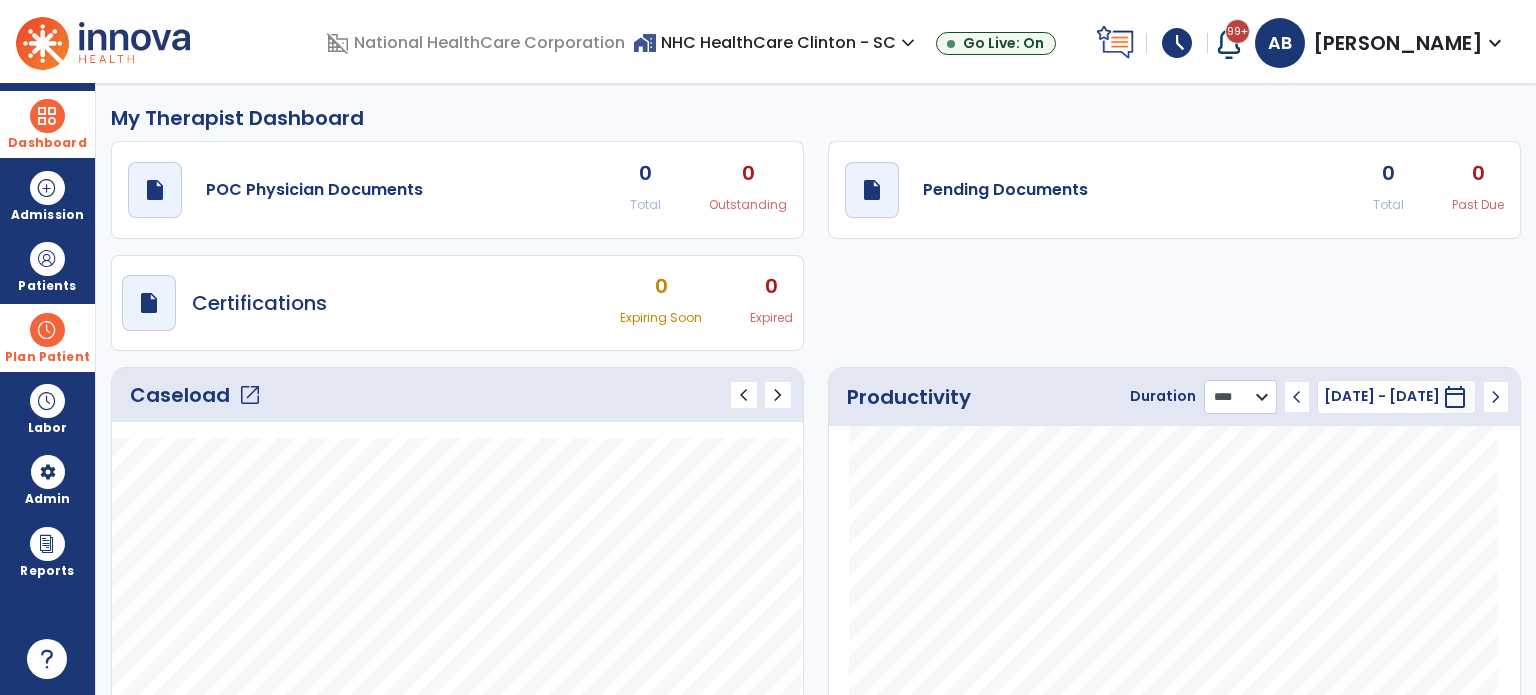 select on "***" 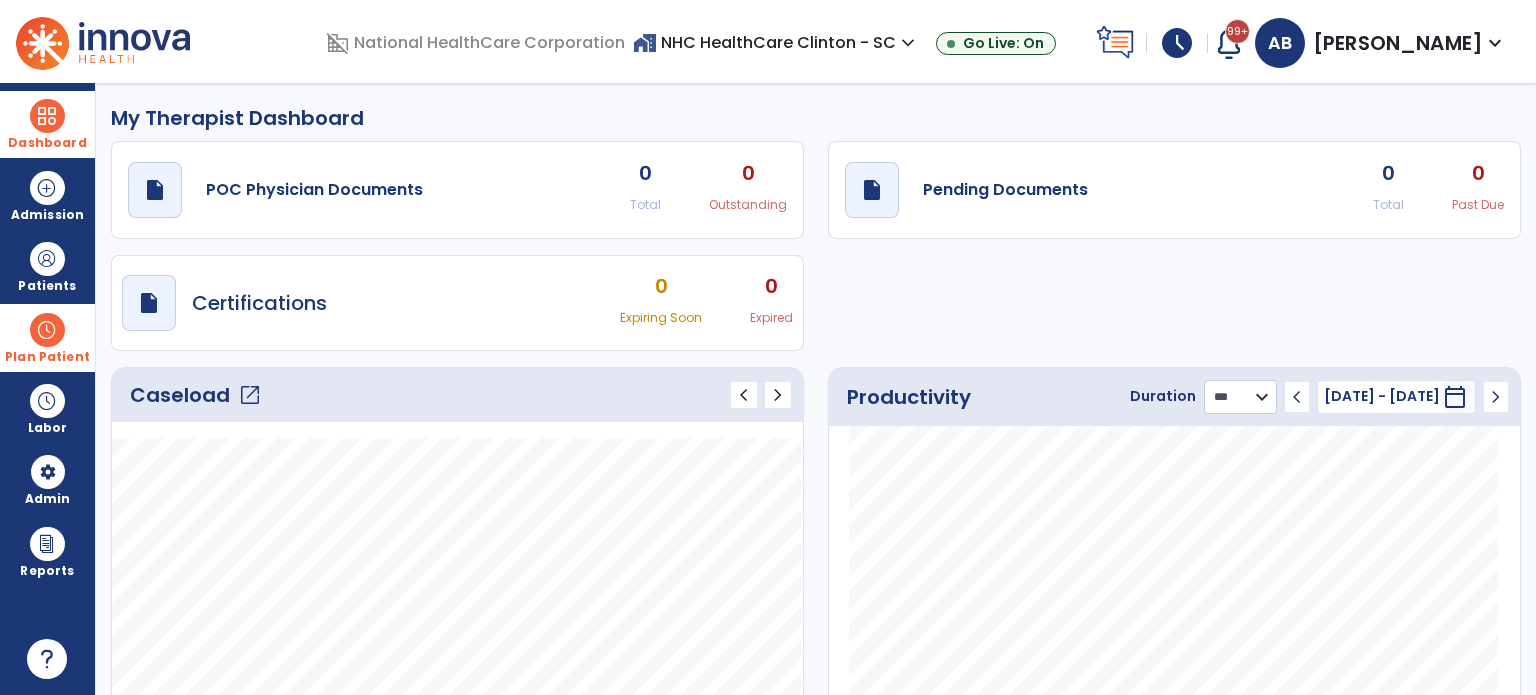 click on "******** **** ***" 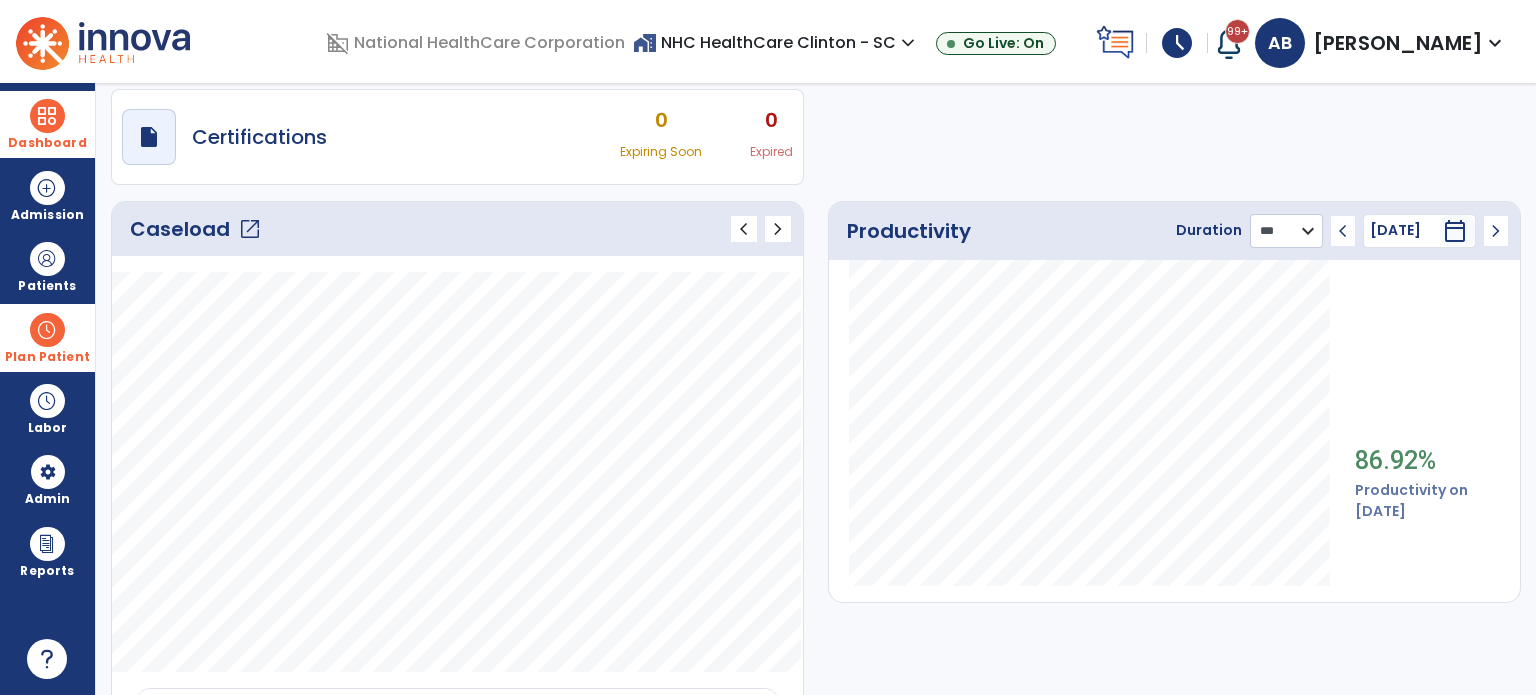 scroll, scrollTop: 0, scrollLeft: 0, axis: both 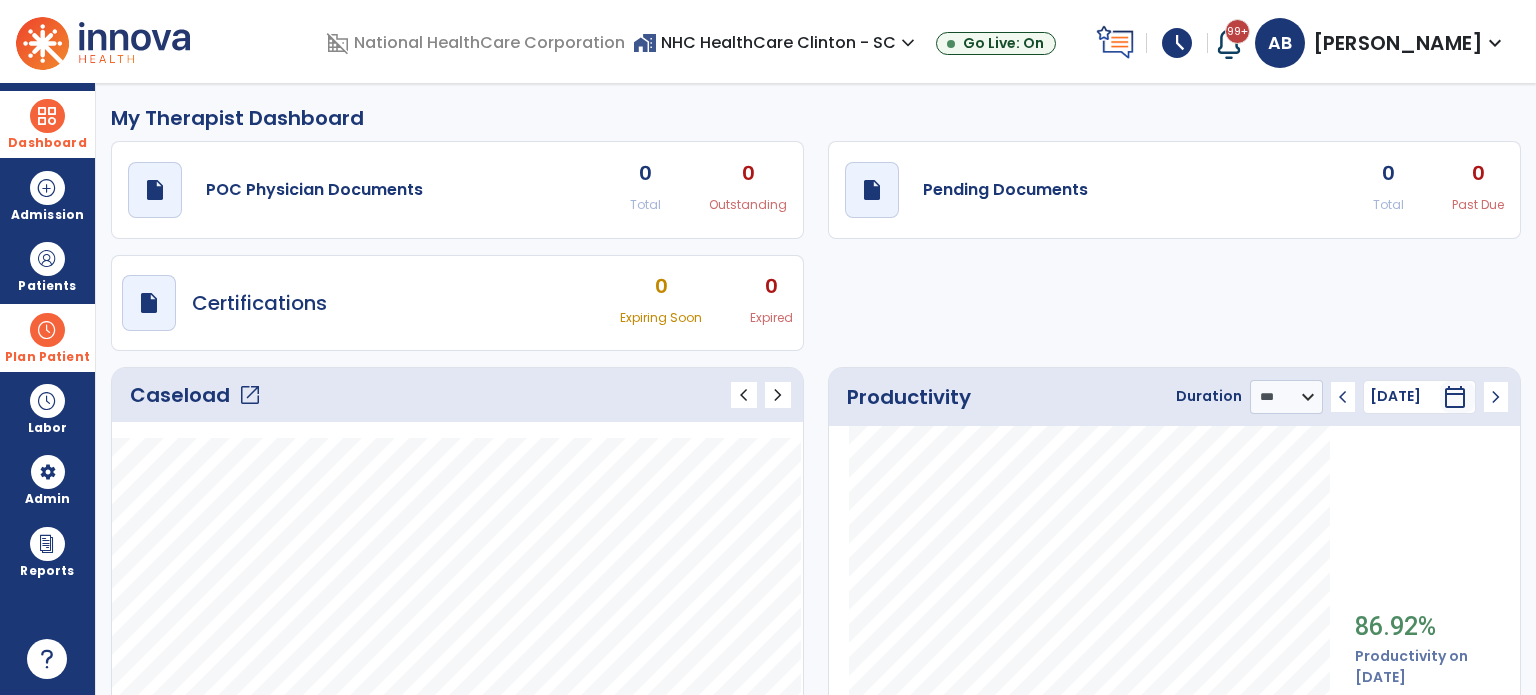 click on "schedule" at bounding box center (1177, 43) 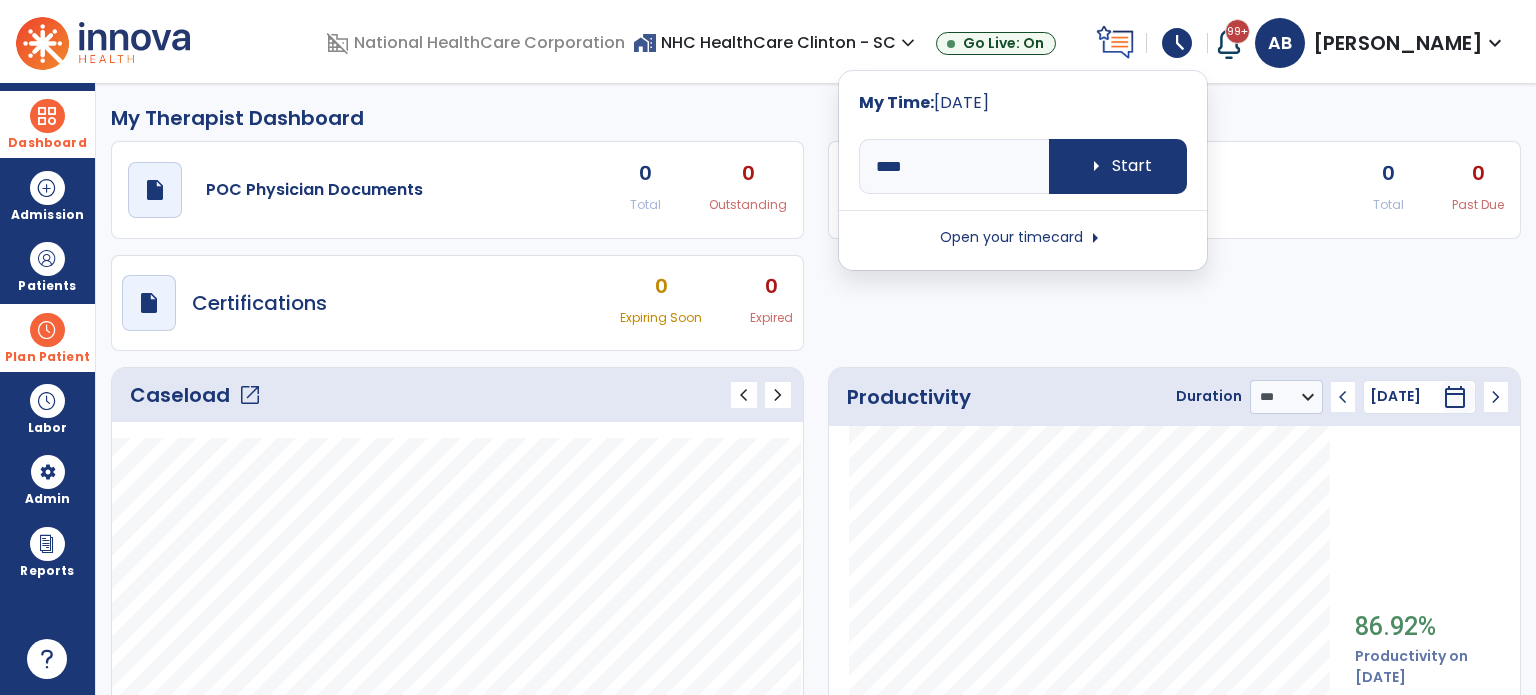click on "Open your timecard  arrow_right" at bounding box center [1023, 238] 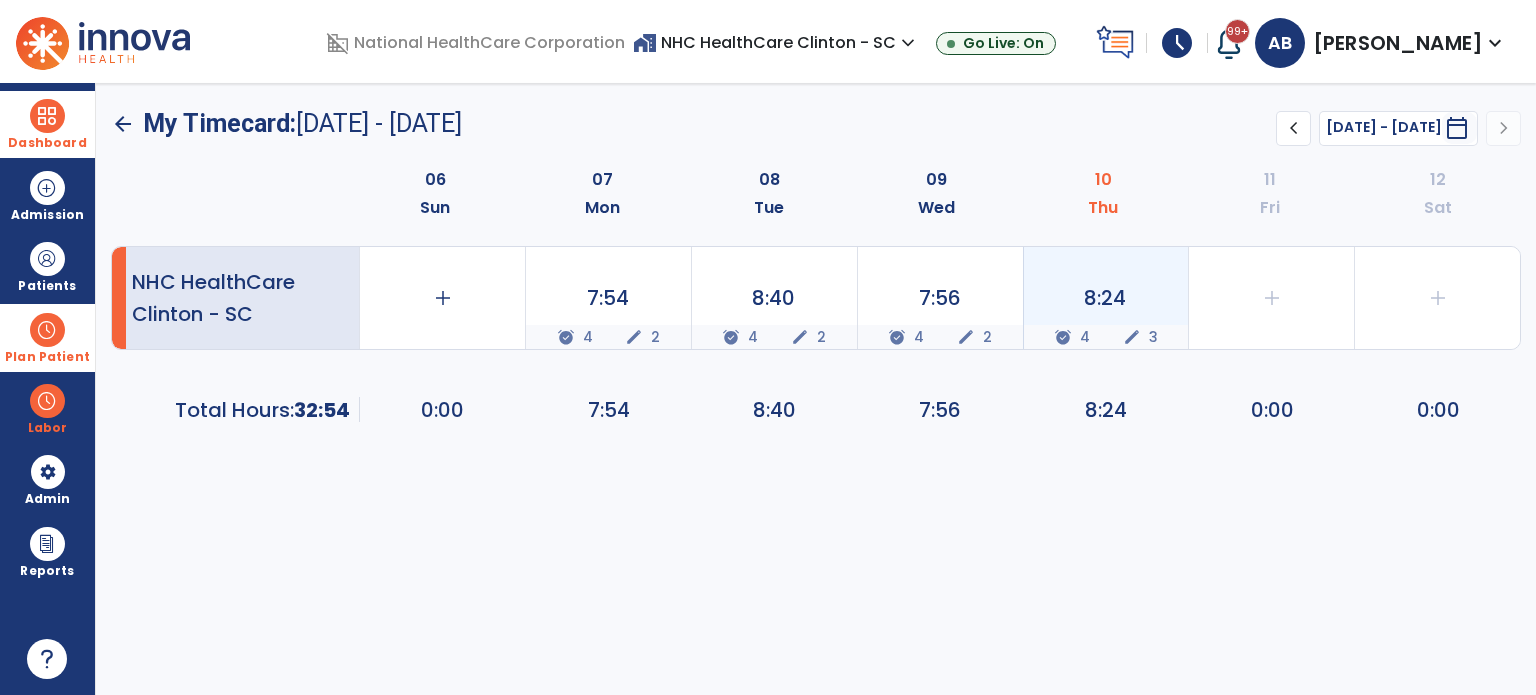 click on "8:24  alarm_on 4 edit 3" 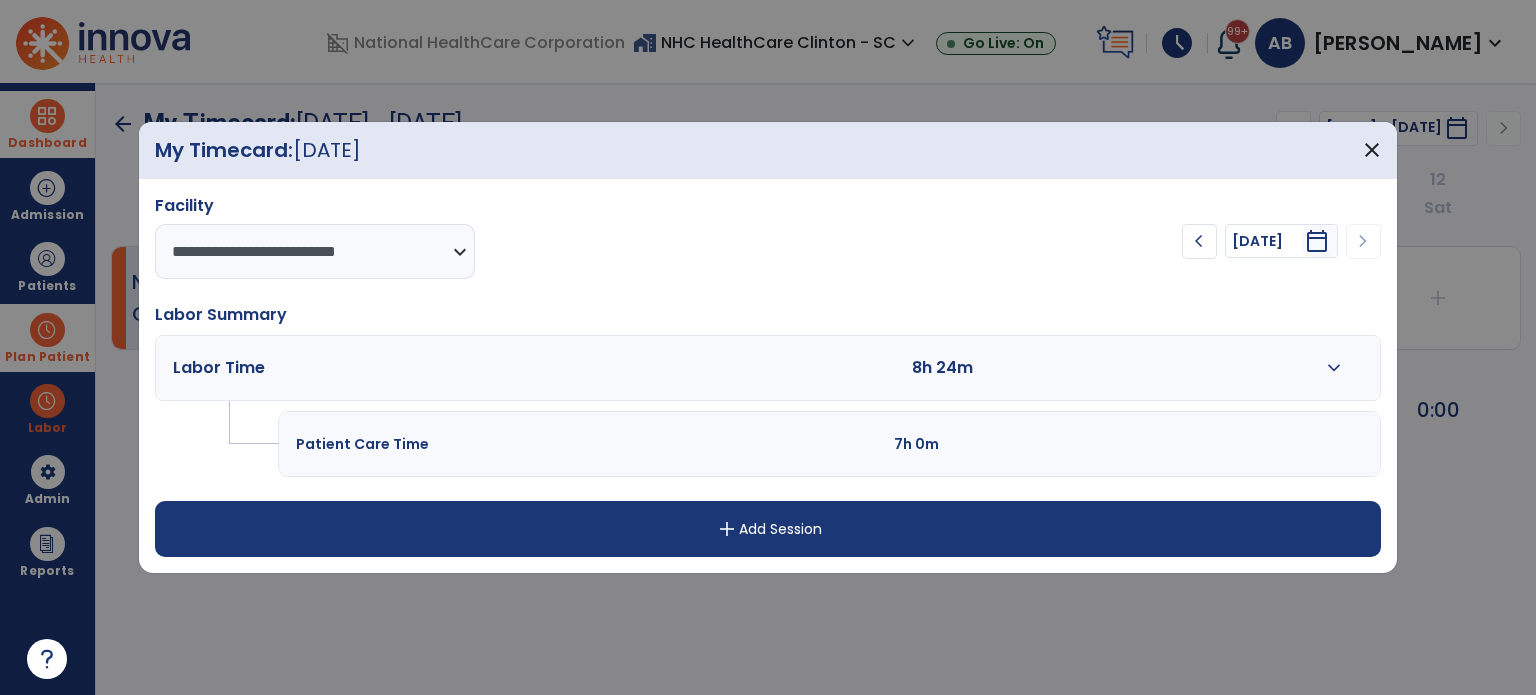 click on "expand_more" at bounding box center (1334, 368) 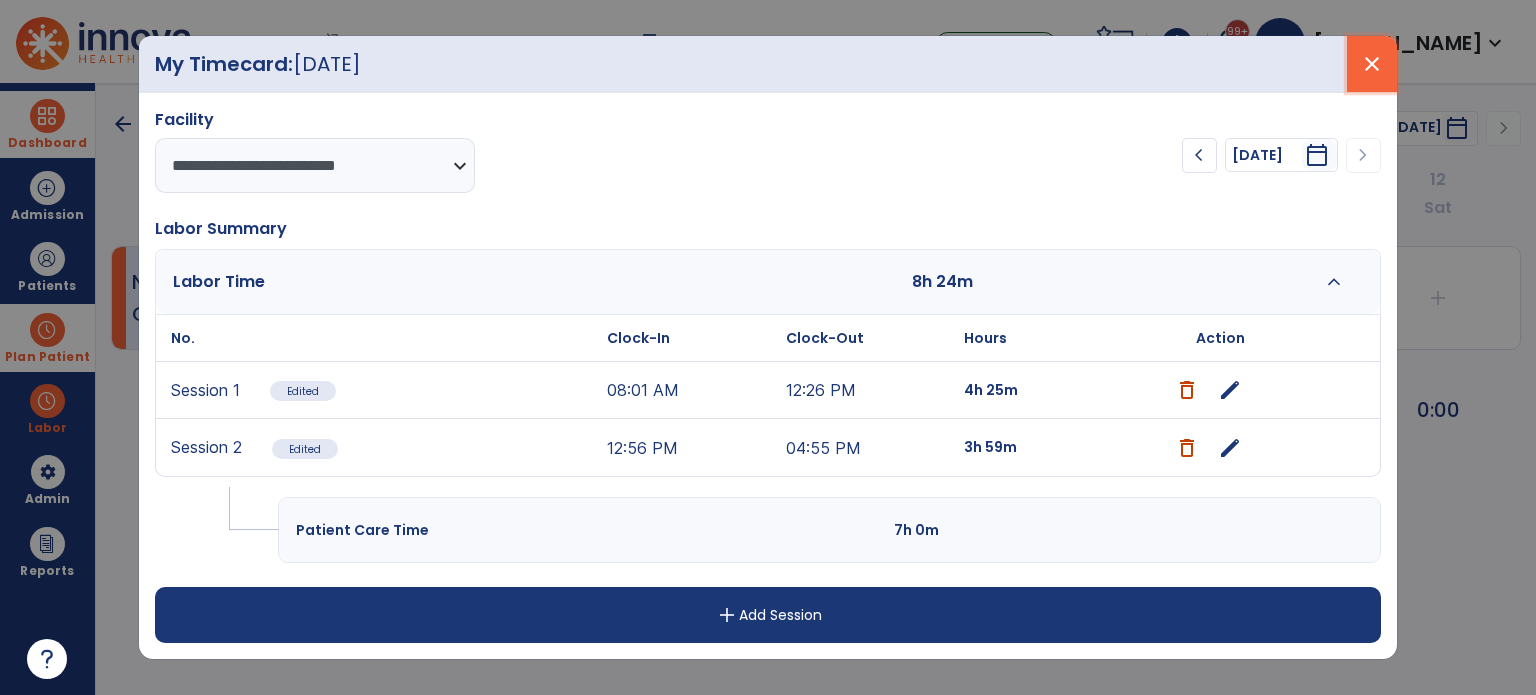 click on "close" at bounding box center [1372, 64] 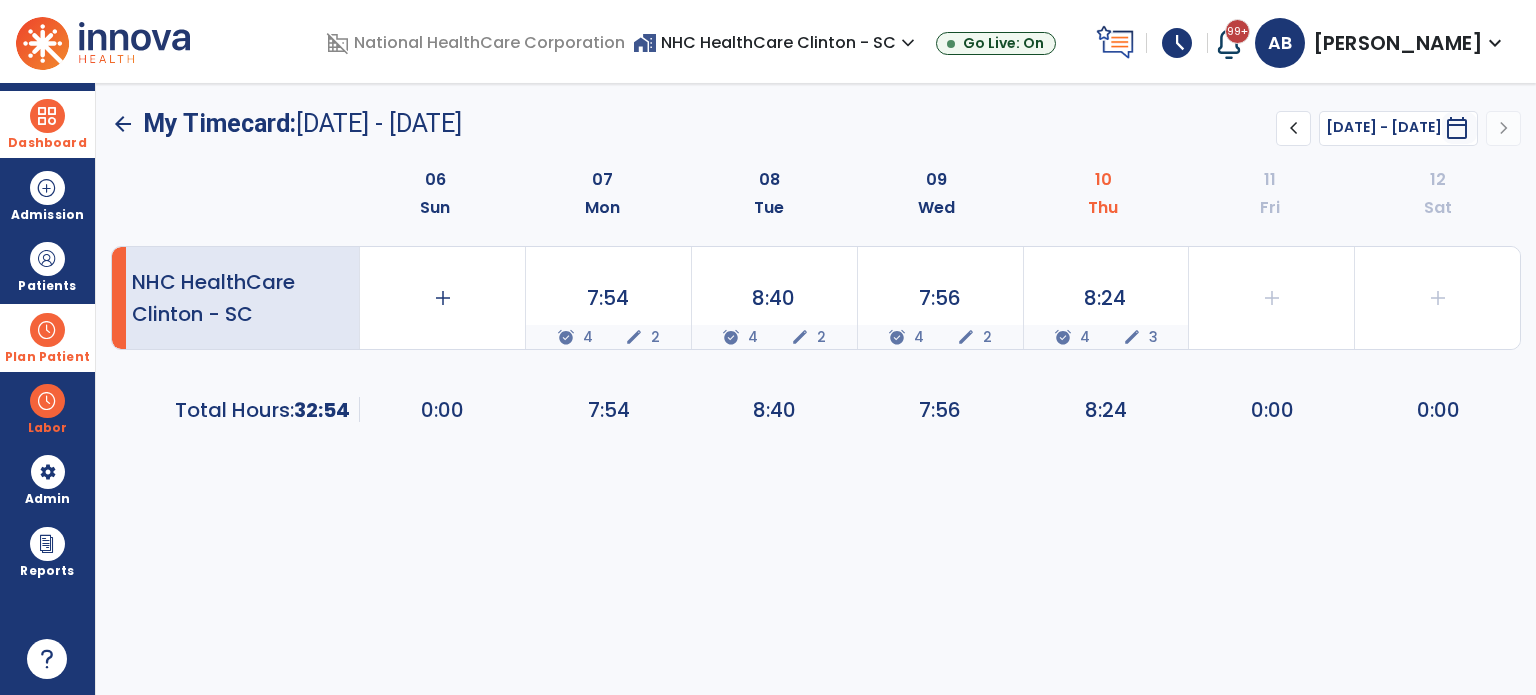 click on "arrow_back     My Timecard:  [DATE] - [DATE] ******** **** chevron_left [DATE] - [DATE]  *********  calendar_today  chevron_right  06  Sun  07  Mon  08  Tue  09  Wed  10  Thu  11  Fri  12  Sat  NHC HealthCare Clinton - SC   add   0:00   7:54  alarm_on 4 edit 2  8:40  alarm_on 4 edit 2  7:56  alarm_on 4 edit 2  8:24  alarm_on 4 edit 3  add   0:00   add   0:00   Total Hours:      32:54  0:00   7:54   8:40   7:56   8:24   0:00   0:00" at bounding box center [816, 389] 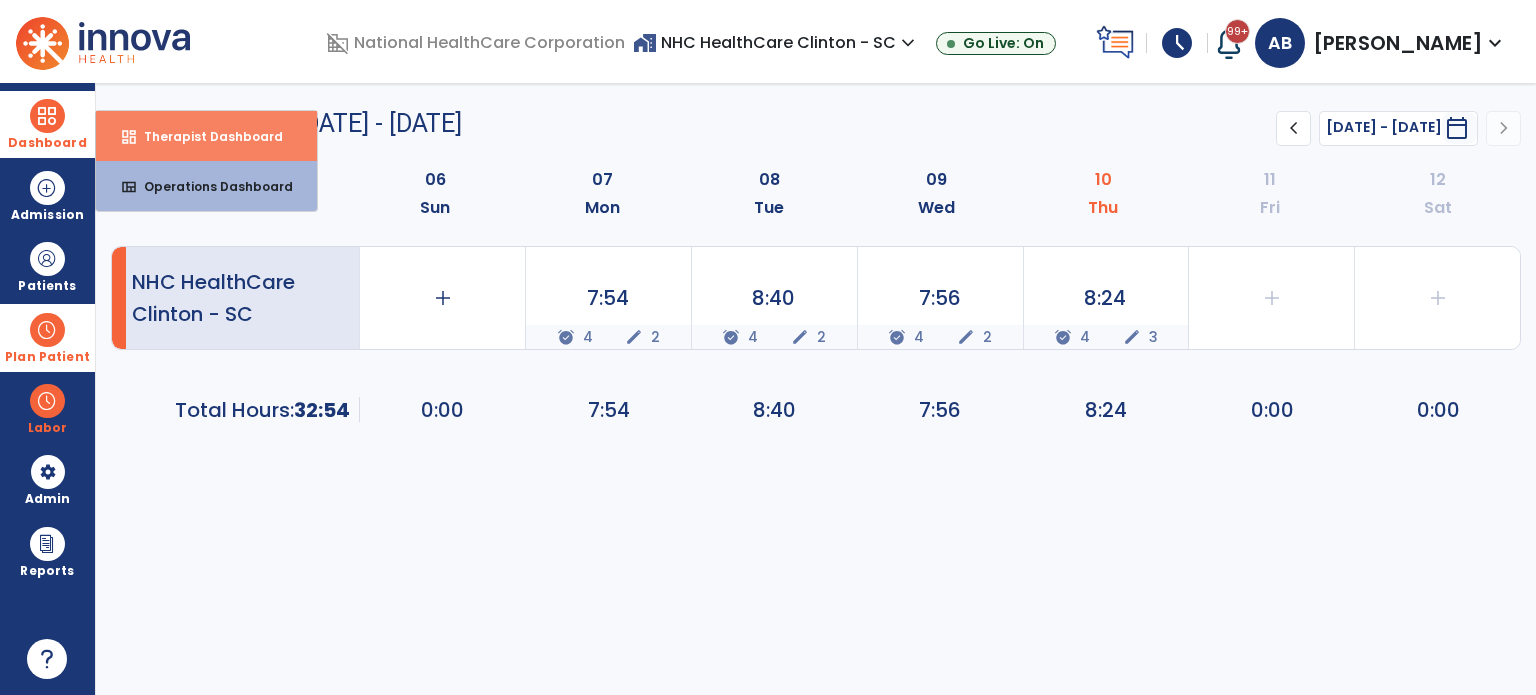 click on "dashboard  Therapist Dashboard" at bounding box center [206, 136] 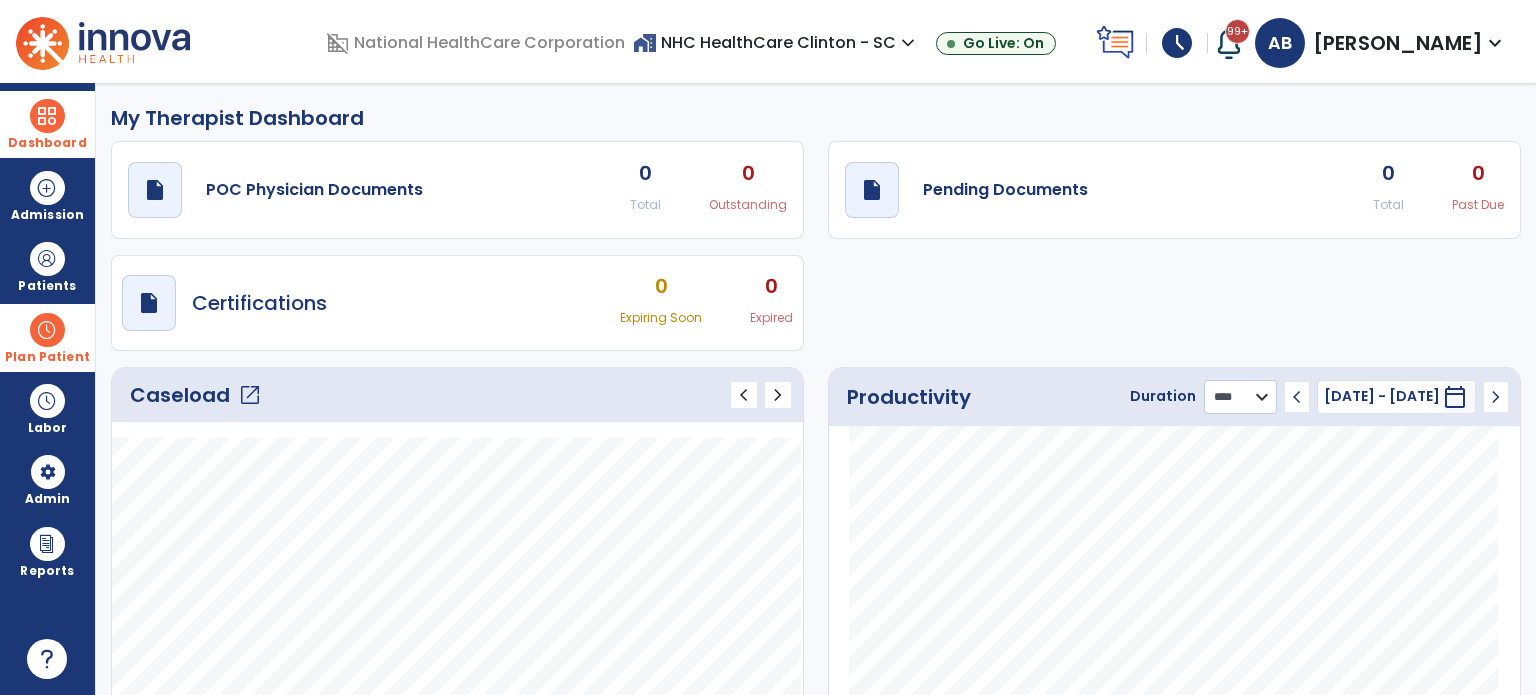 click on "******** **** ***" 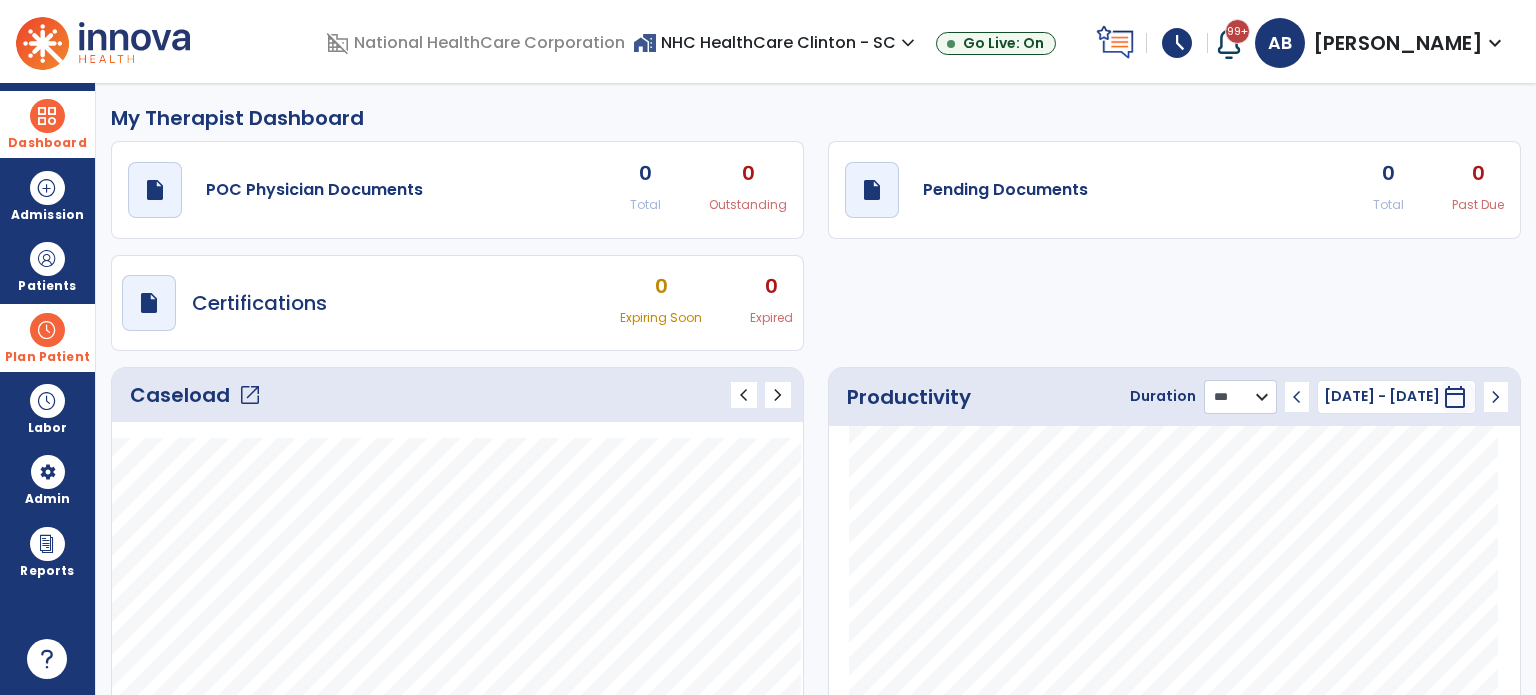 click on "******** **** ***" 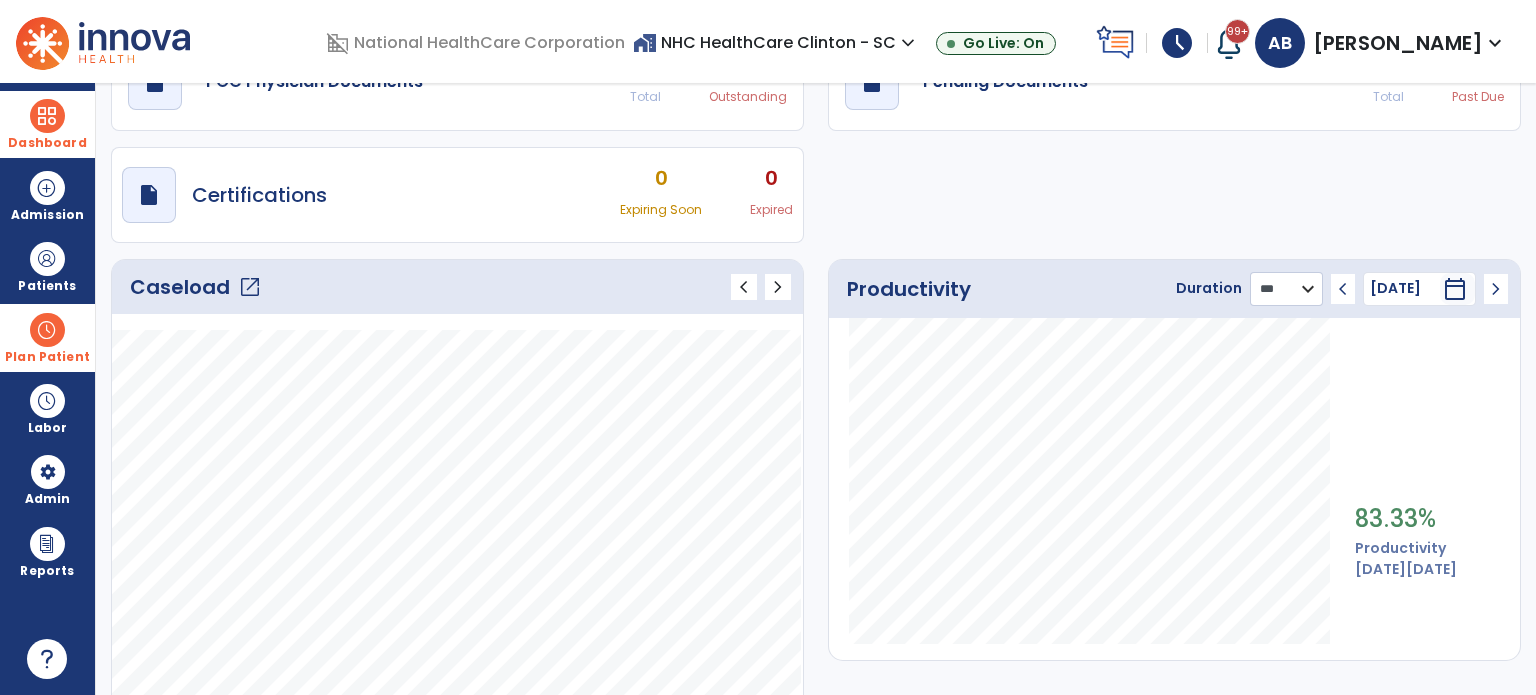 scroll, scrollTop: 0, scrollLeft: 0, axis: both 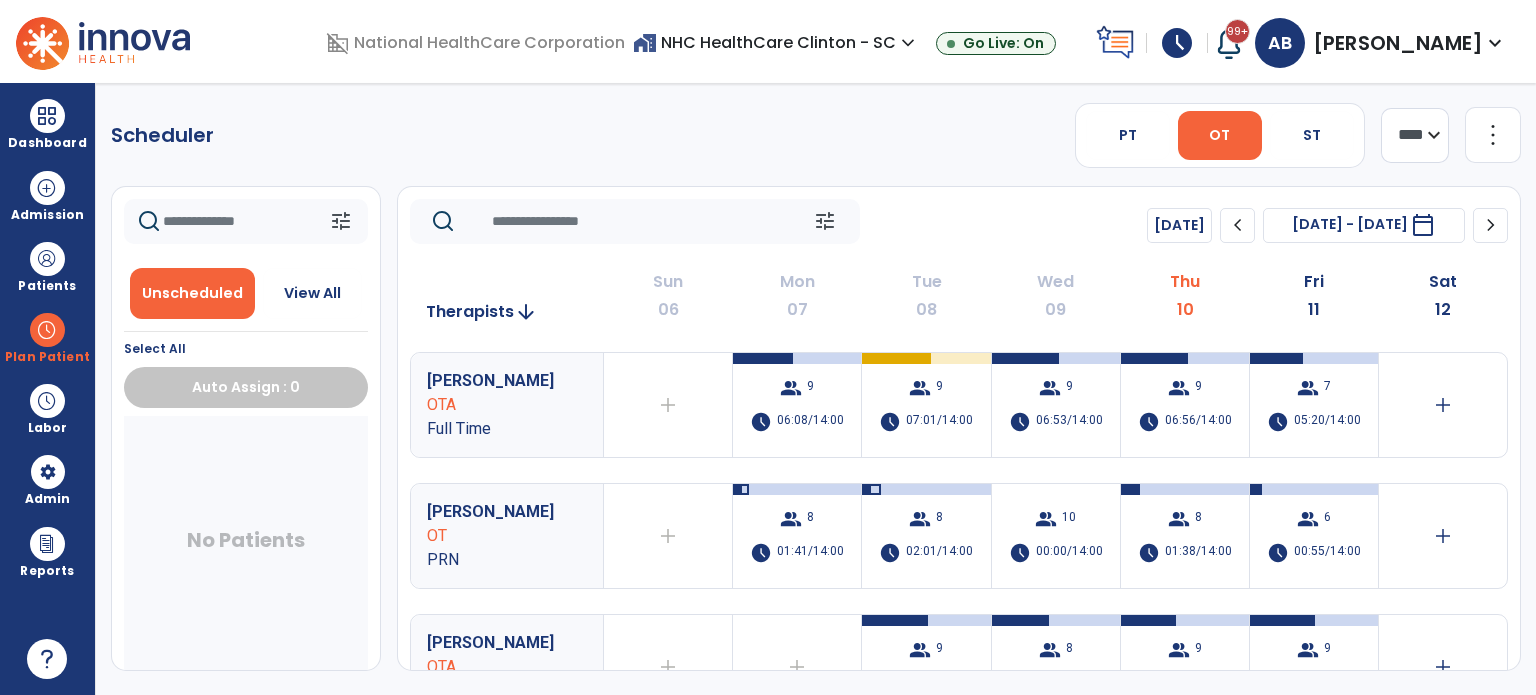 click on "chevron_right" 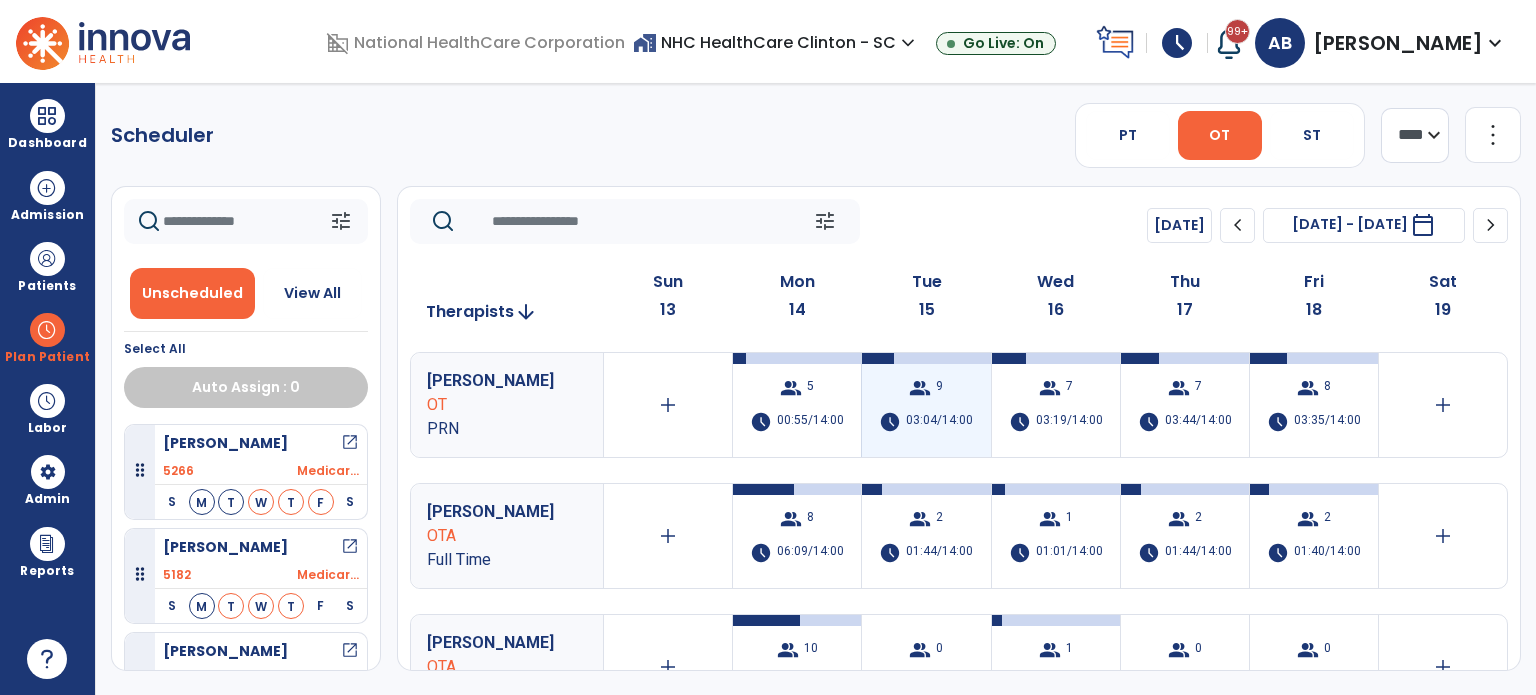 click on "03:04/14:00" at bounding box center (939, 422) 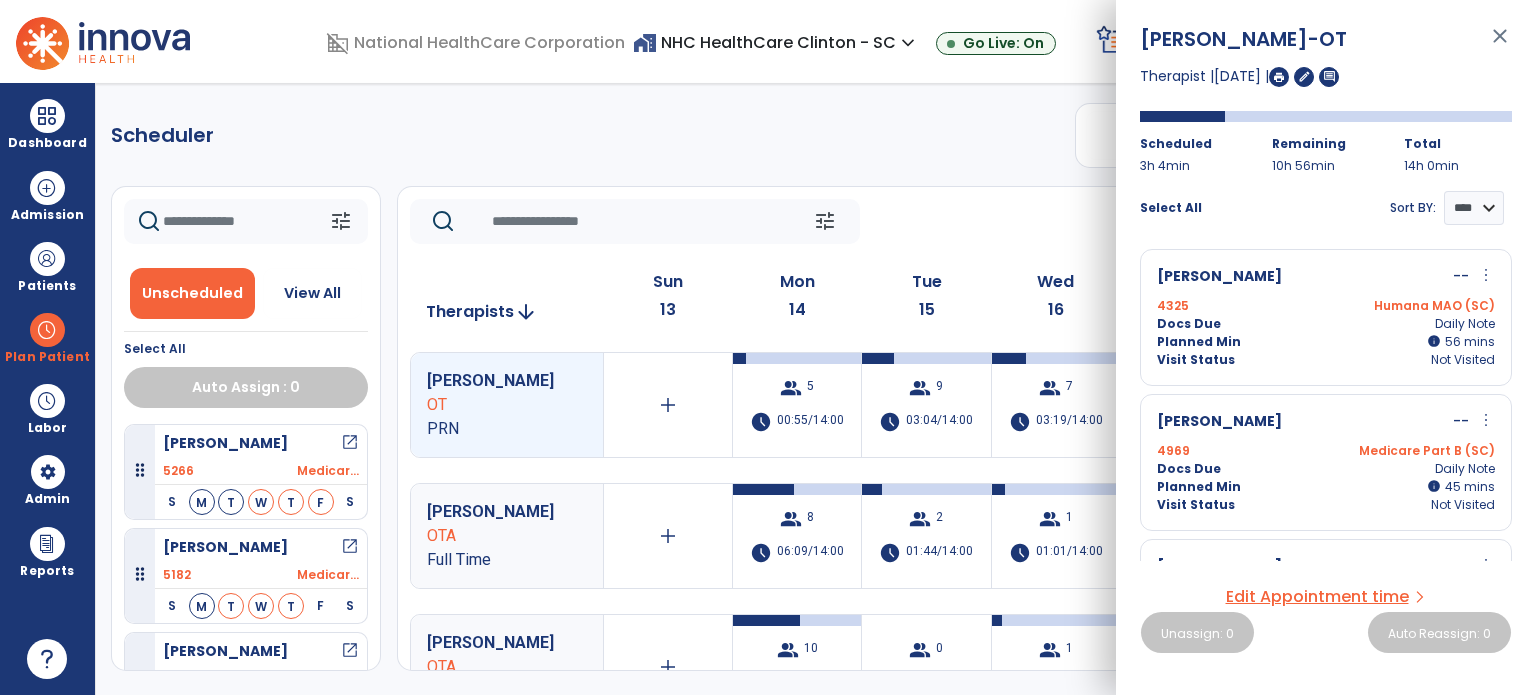 click on "[PERSON_NAME]   --  more_vert  edit   Edit Session   alt_route   Split Minutes" at bounding box center (1326, 422) 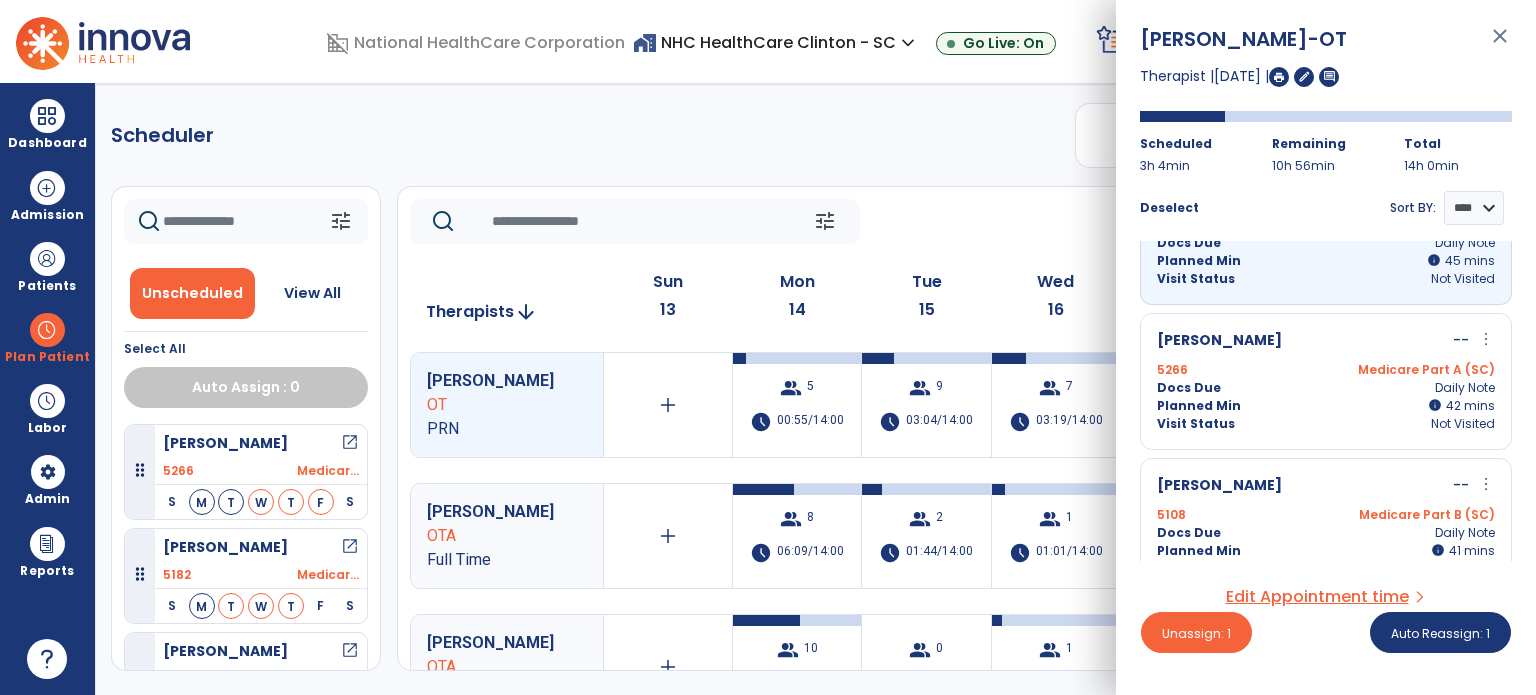 click on "Visit Status  Not Visited" at bounding box center [1326, 424] 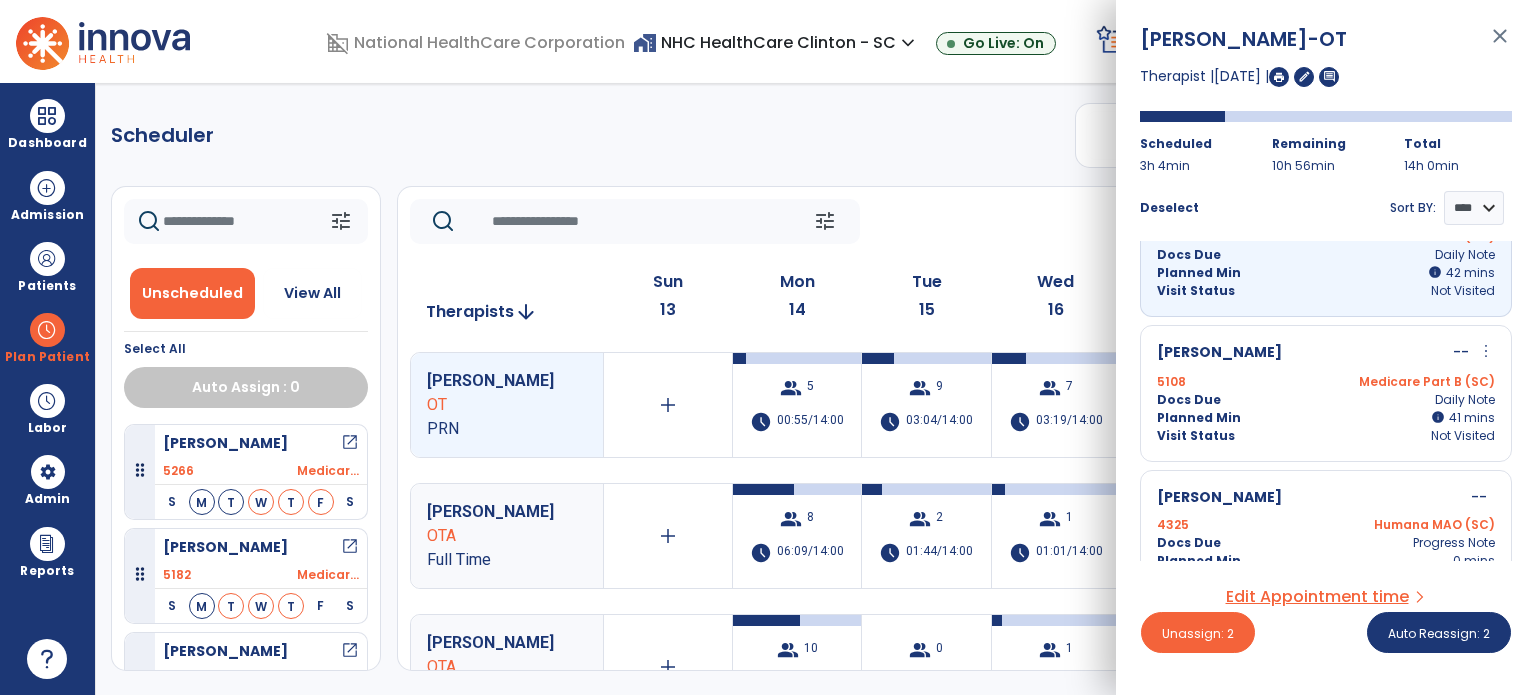 scroll, scrollTop: 360, scrollLeft: 0, axis: vertical 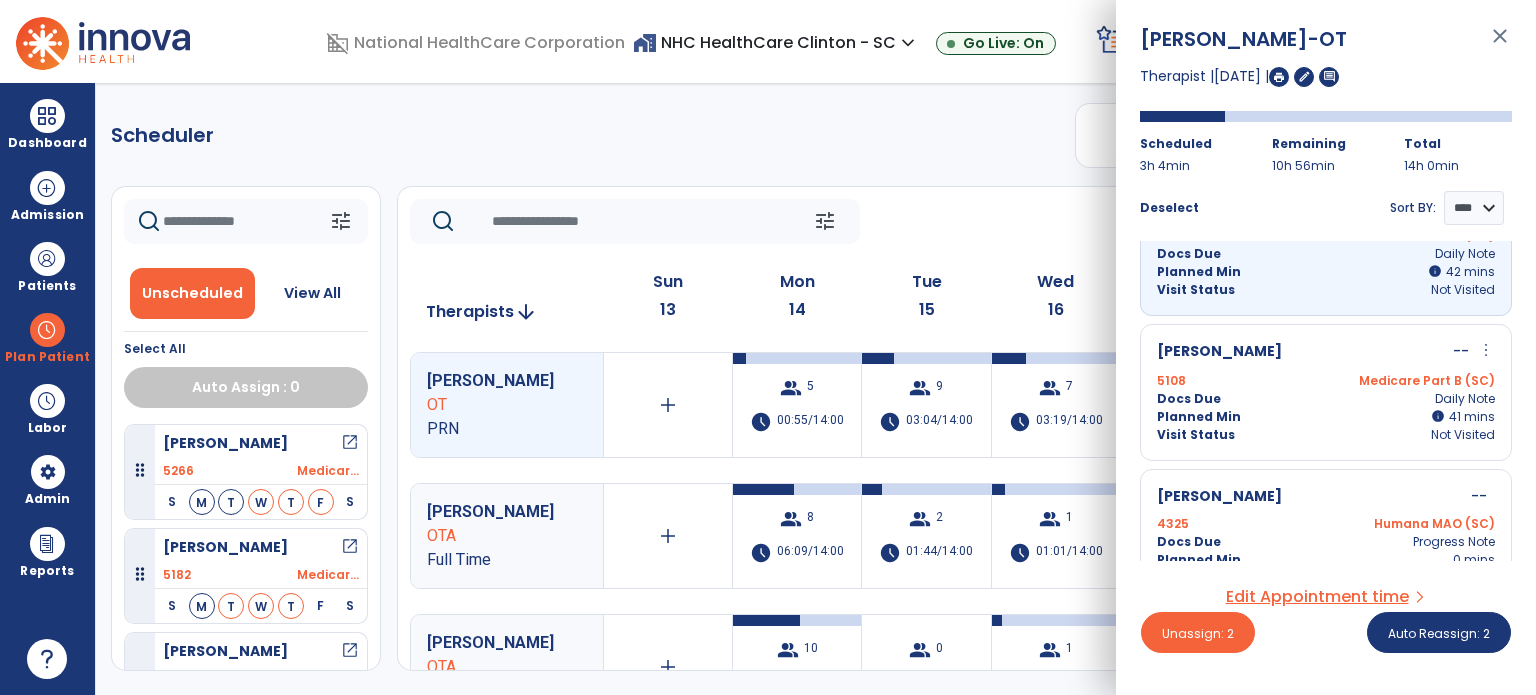 click on "Planned Min  info   41 I 41 mins" at bounding box center [1326, 417] 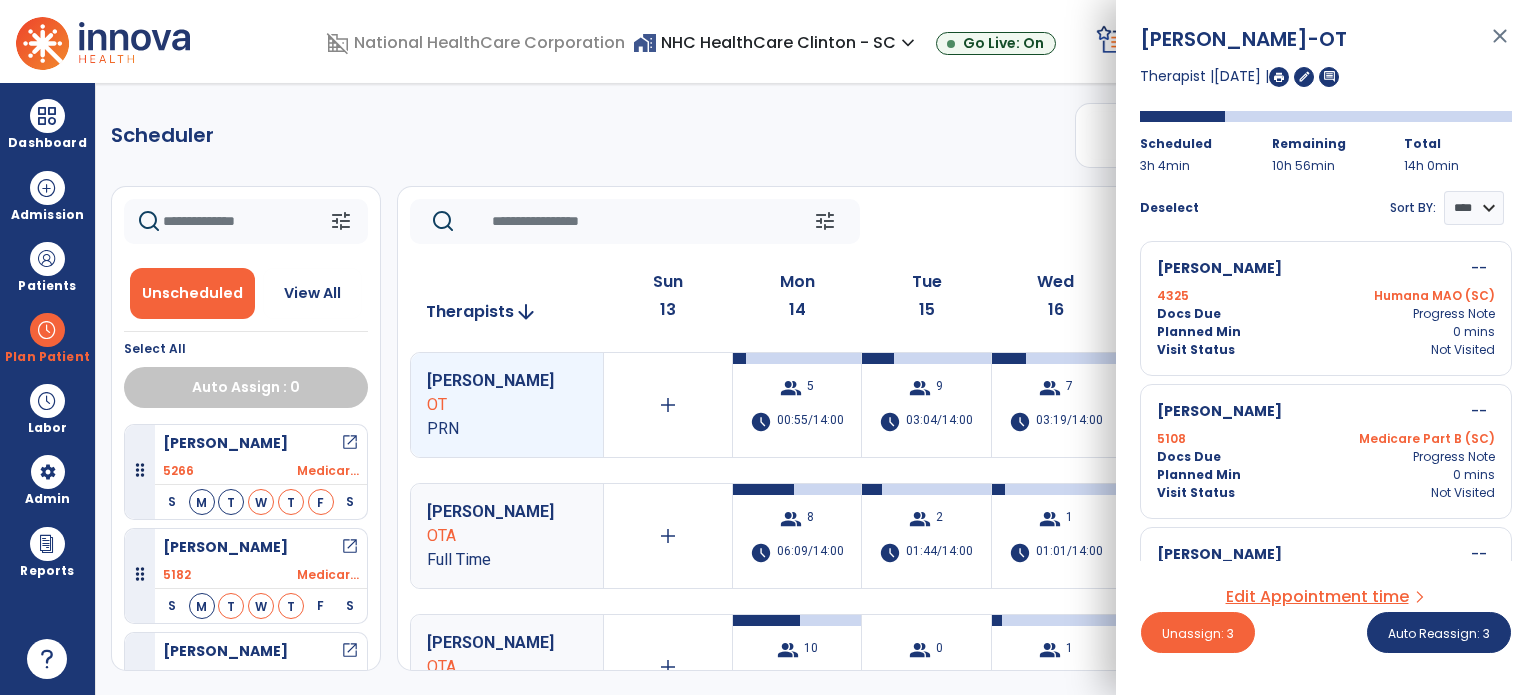 scroll, scrollTop: 592, scrollLeft: 0, axis: vertical 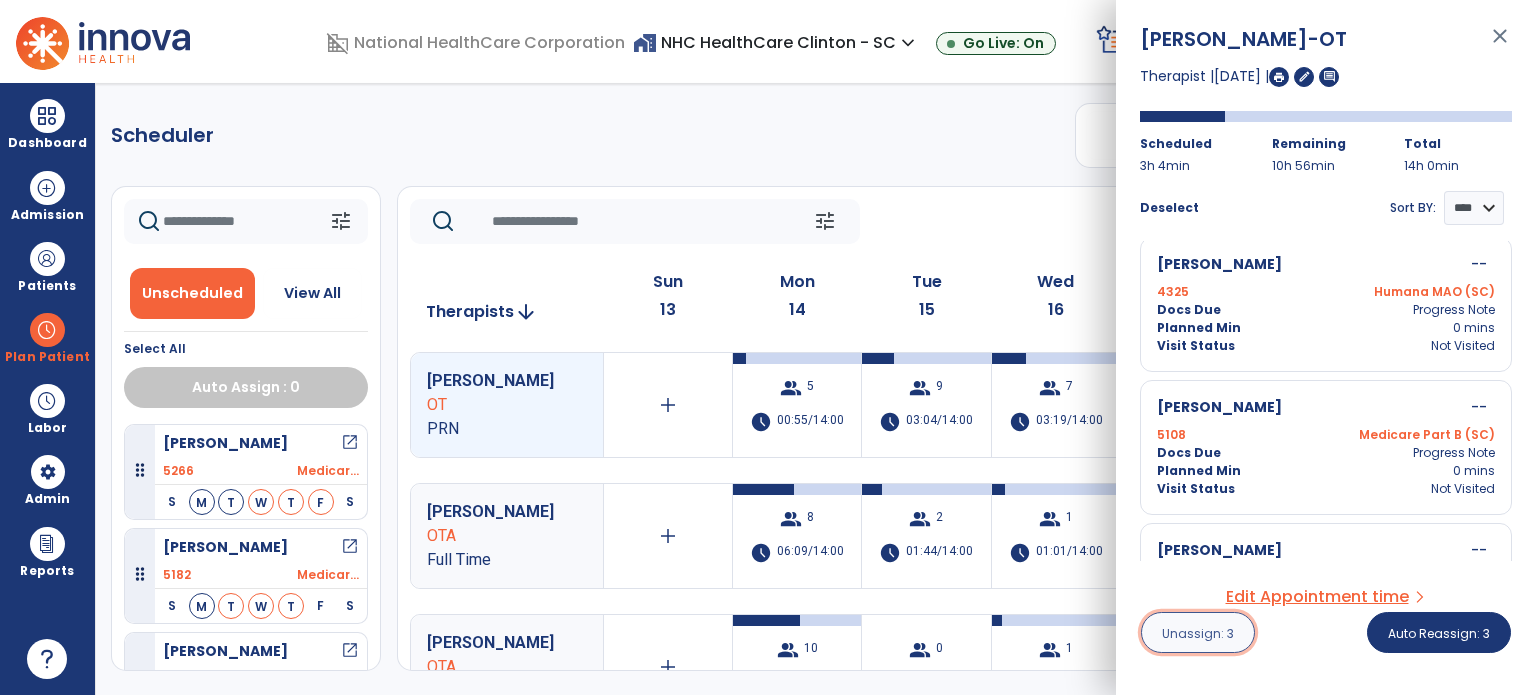 click on "Unassign: 3" at bounding box center [1198, 632] 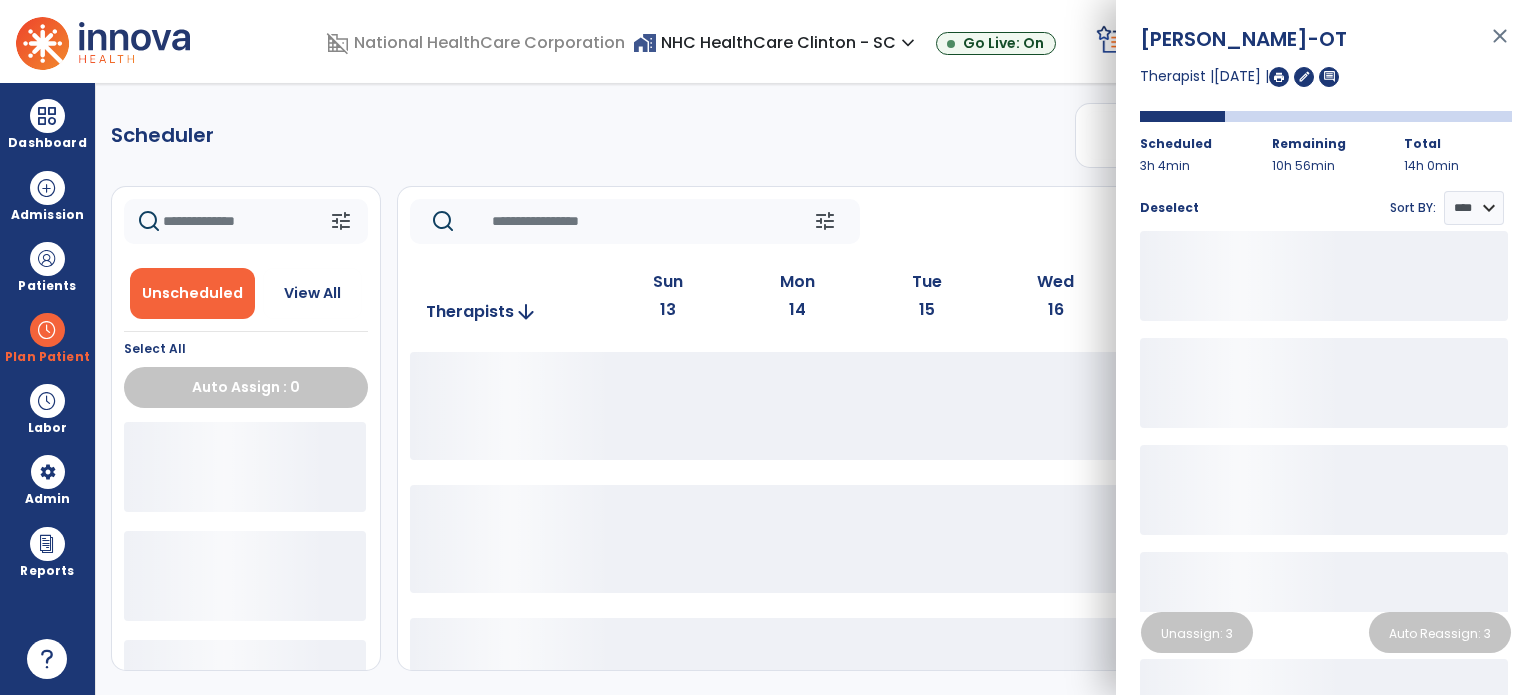 click on "close" at bounding box center (1500, 45) 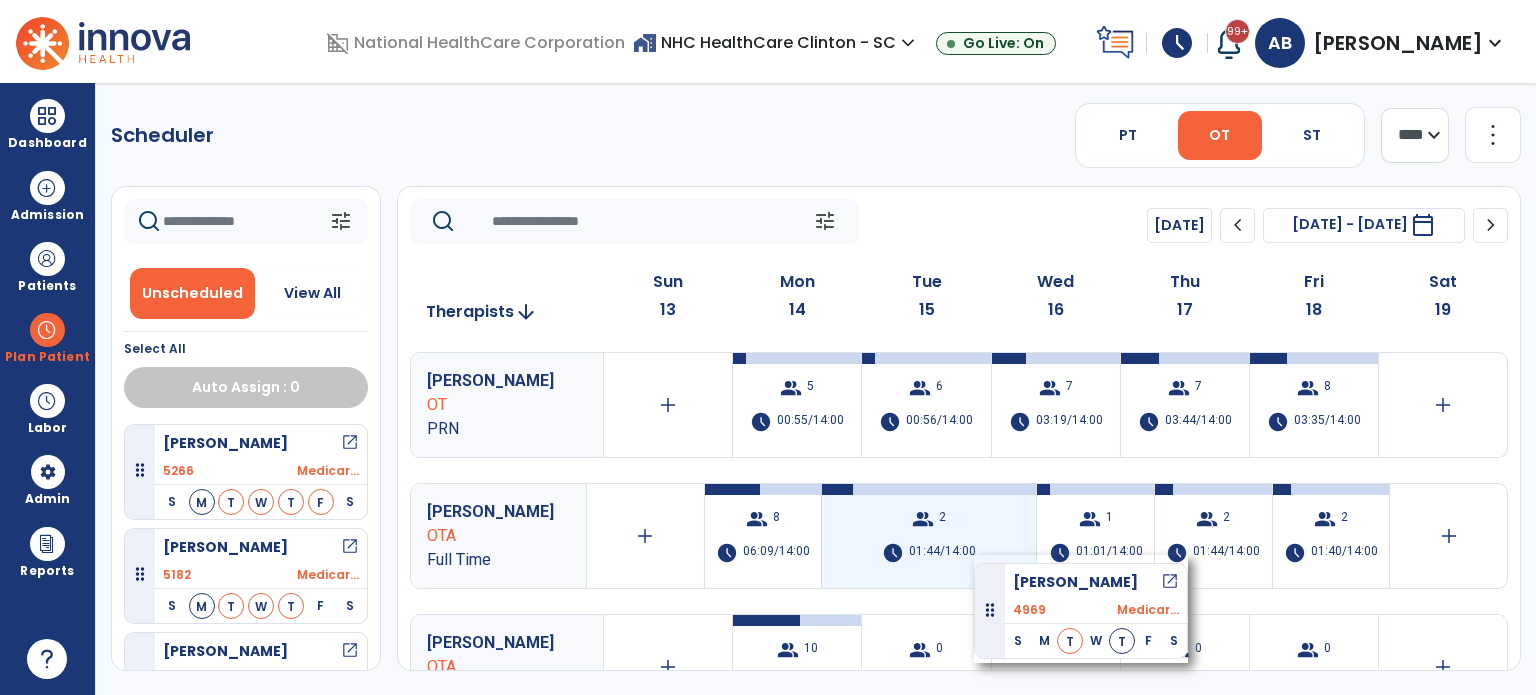 drag, startPoint x: 257, startPoint y: 449, endPoint x: 970, endPoint y: 551, distance: 720.259 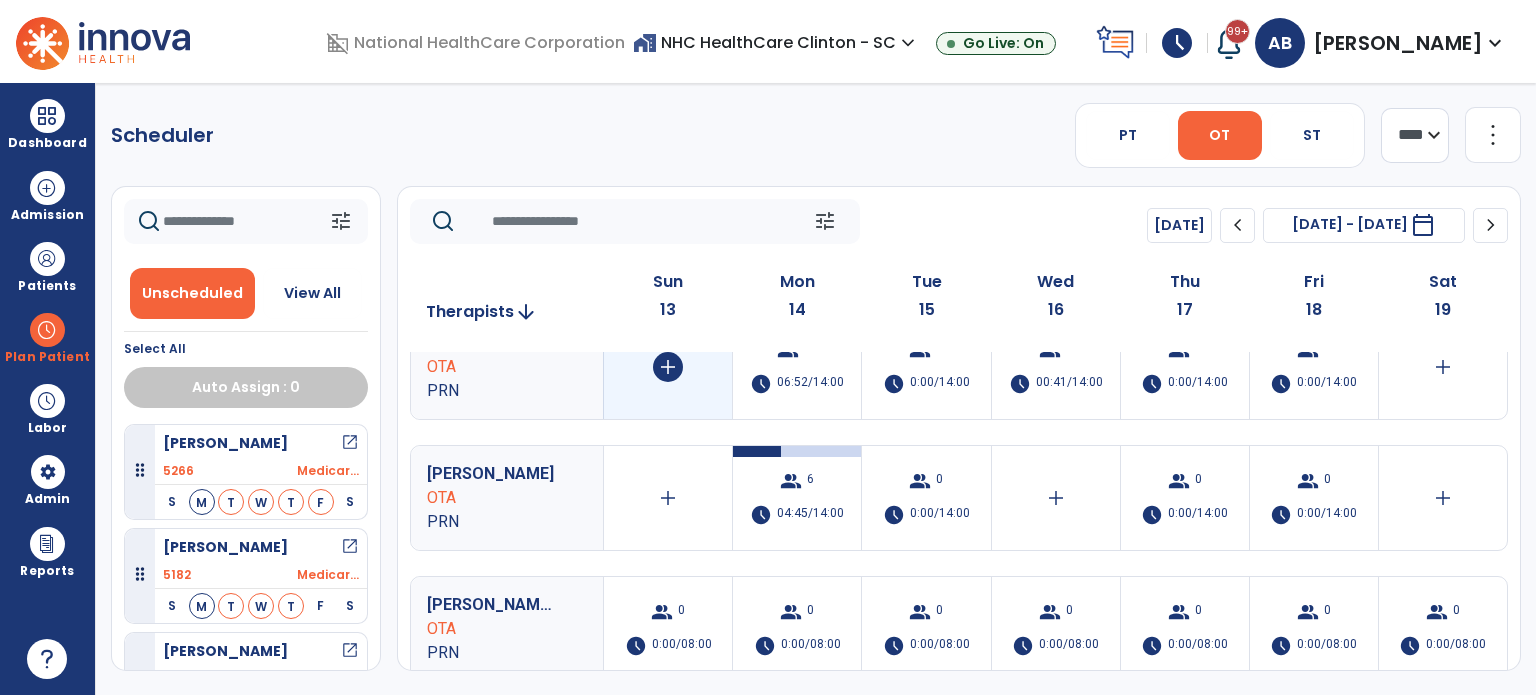 scroll, scrollTop: 303, scrollLeft: 0, axis: vertical 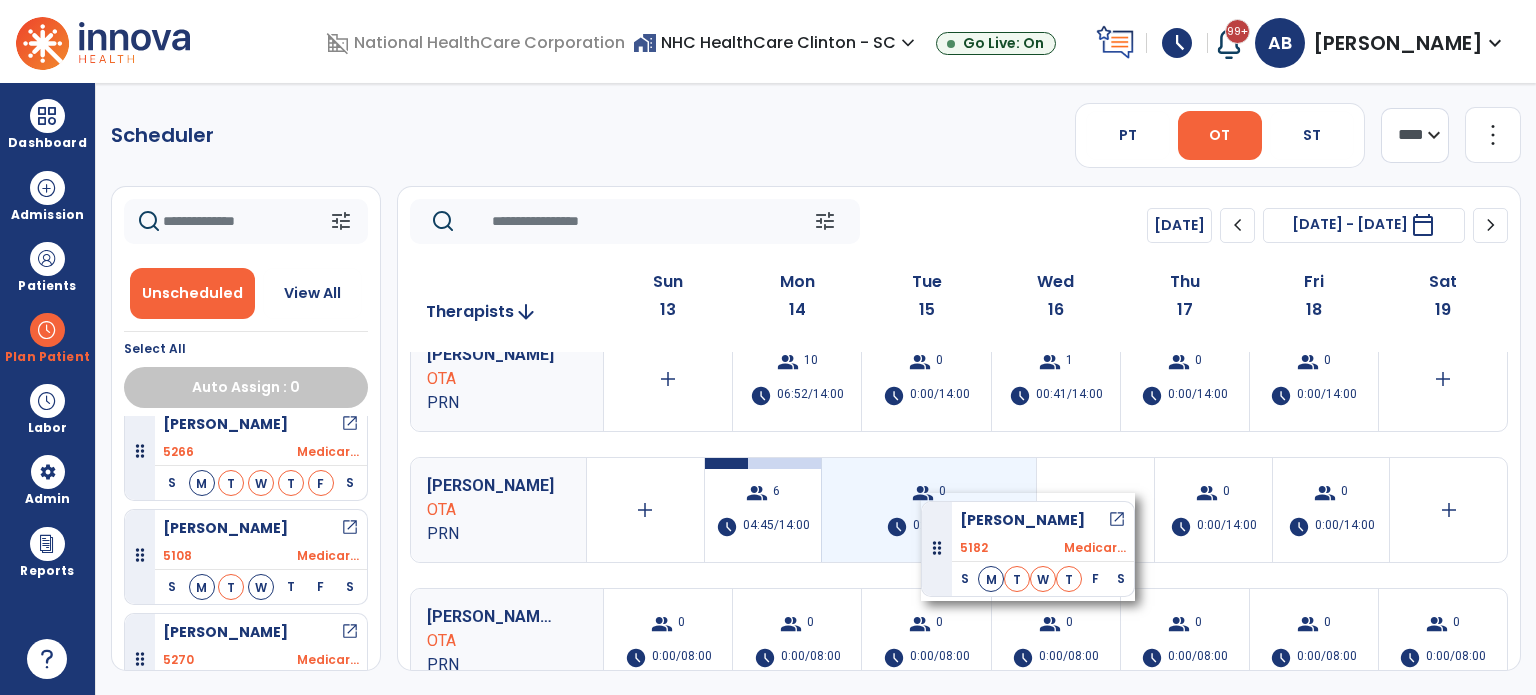 drag, startPoint x: 292, startPoint y: 539, endPoint x: 922, endPoint y: 493, distance: 631.6771 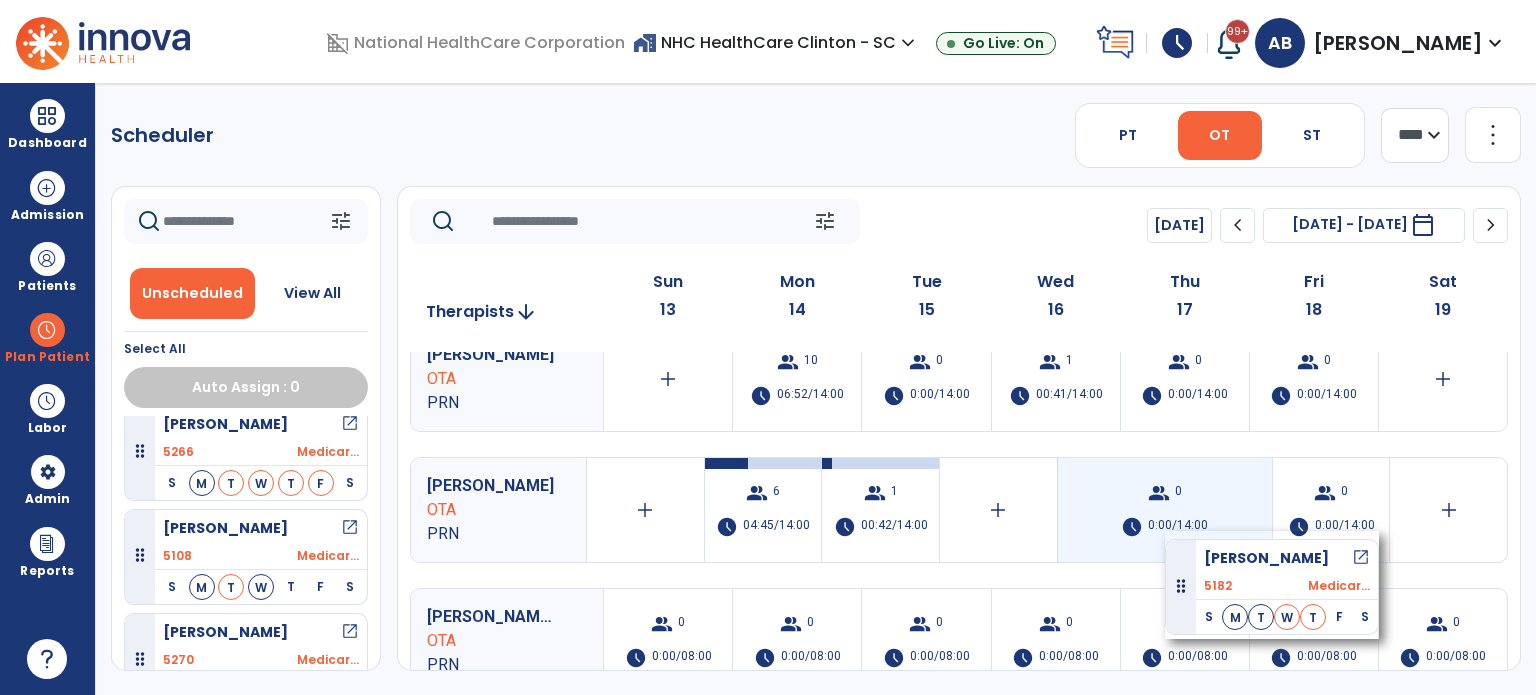 drag, startPoint x: 253, startPoint y: 541, endPoint x: 1205, endPoint y: 530, distance: 952.06354 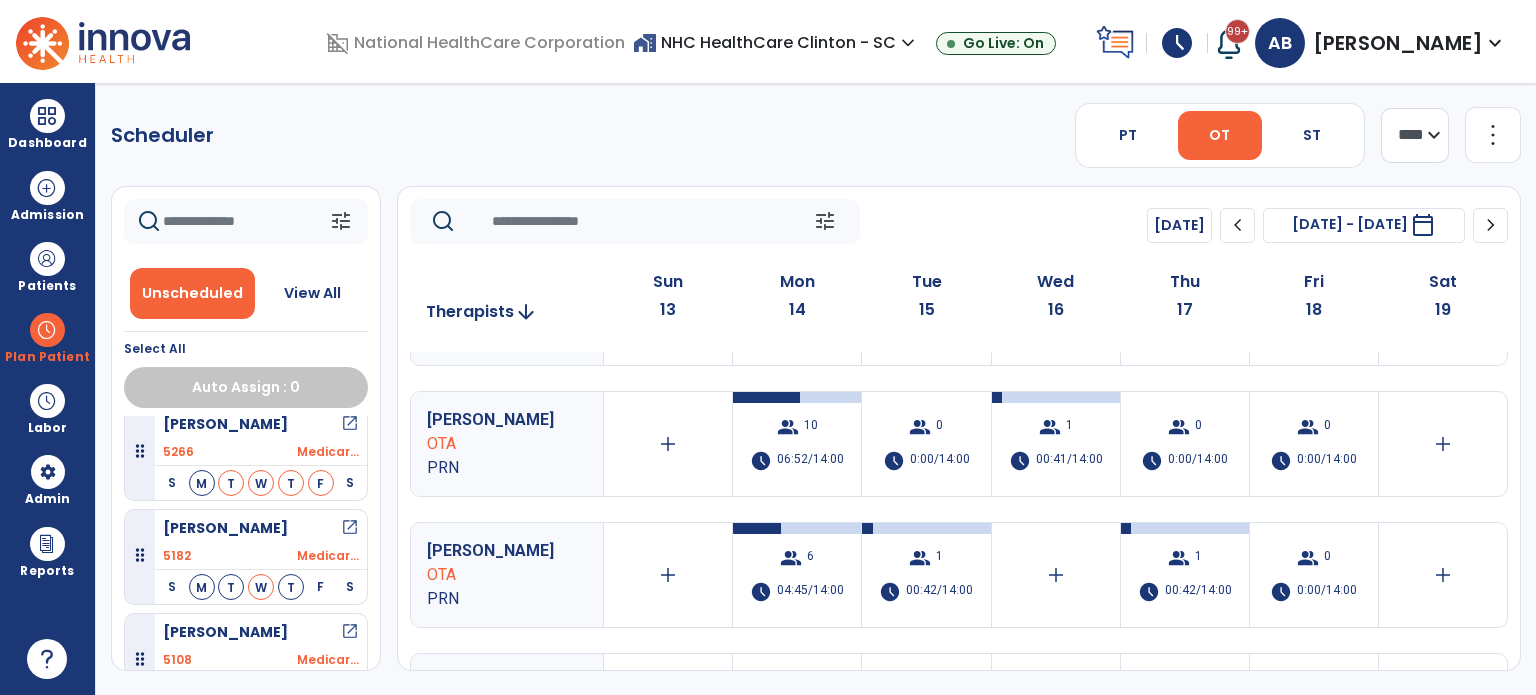 scroll, scrollTop: 222, scrollLeft: 0, axis: vertical 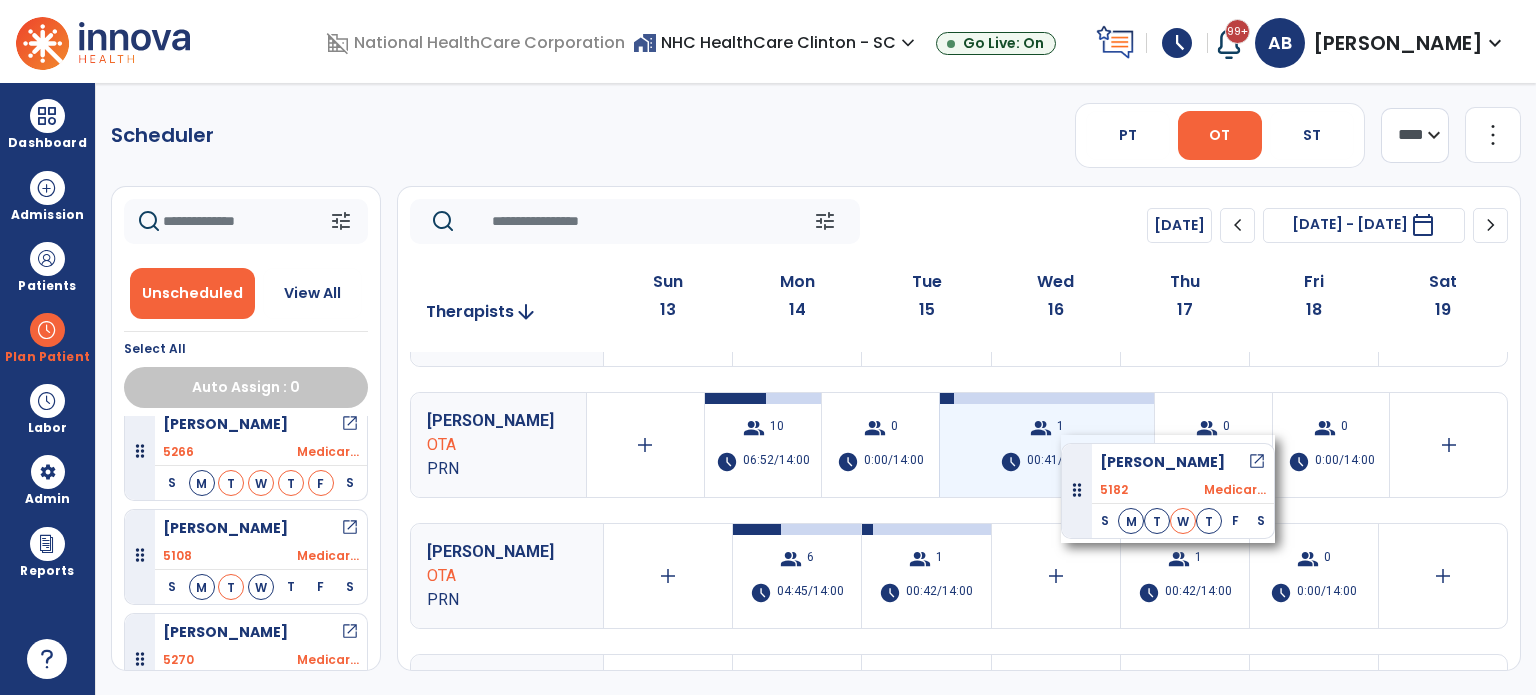 drag, startPoint x: 241, startPoint y: 544, endPoint x: 1080, endPoint y: 433, distance: 846.3108 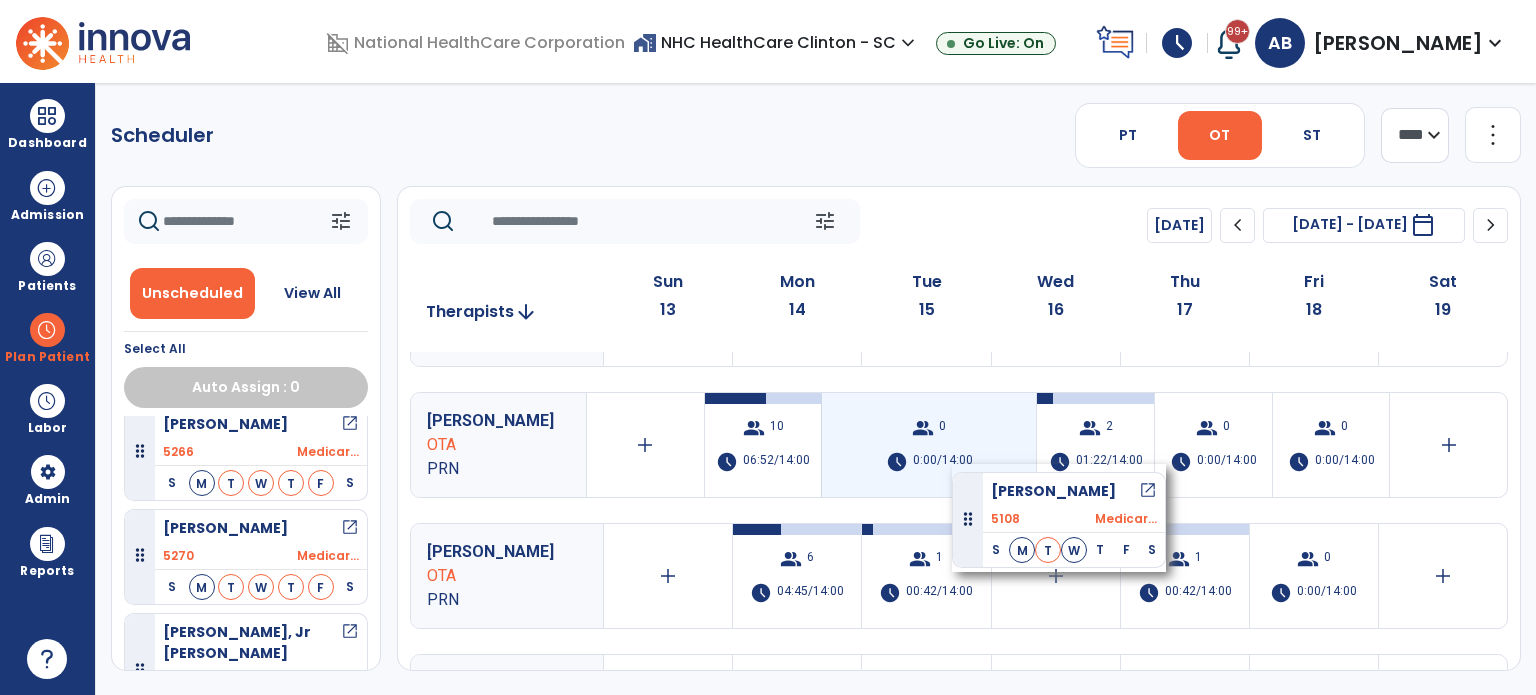 drag, startPoint x: 259, startPoint y: 534, endPoint x: 952, endPoint y: 465, distance: 696.4266 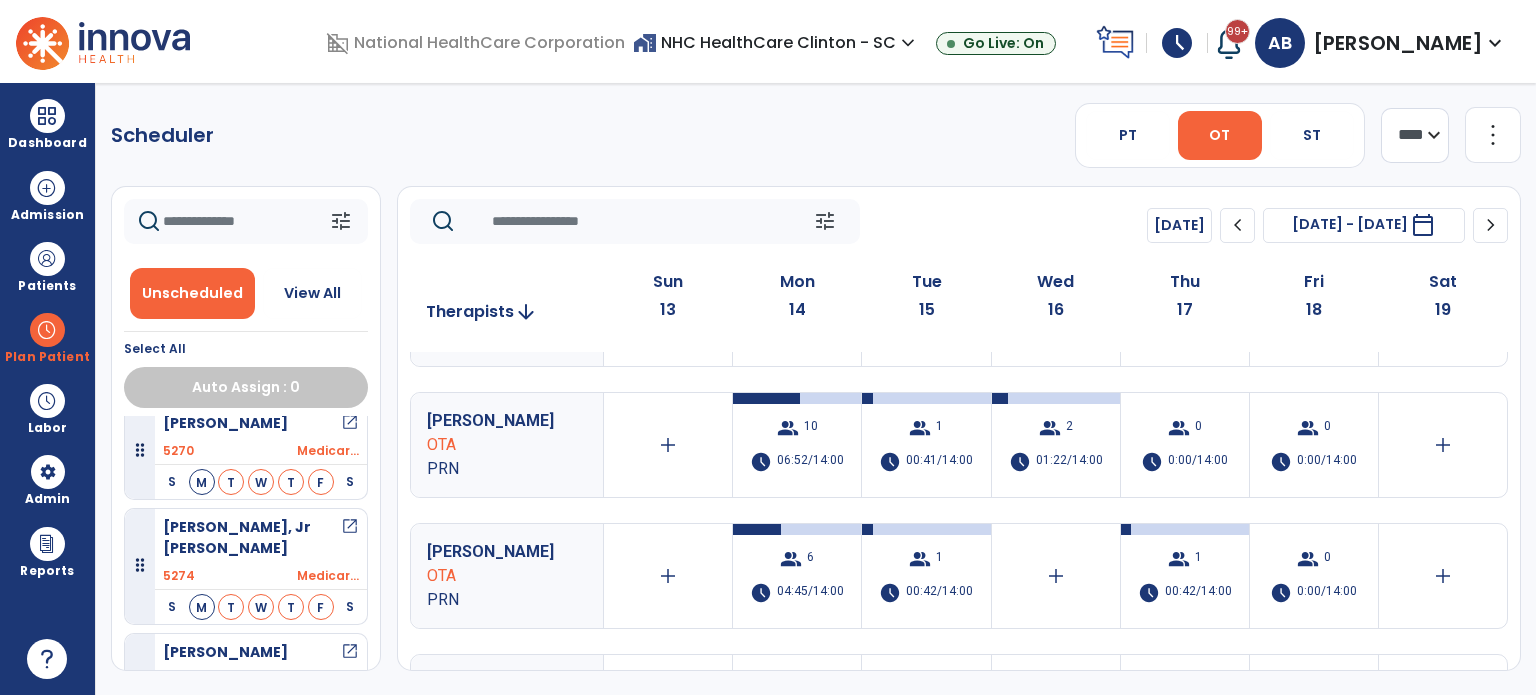 scroll, scrollTop: 163, scrollLeft: 0, axis: vertical 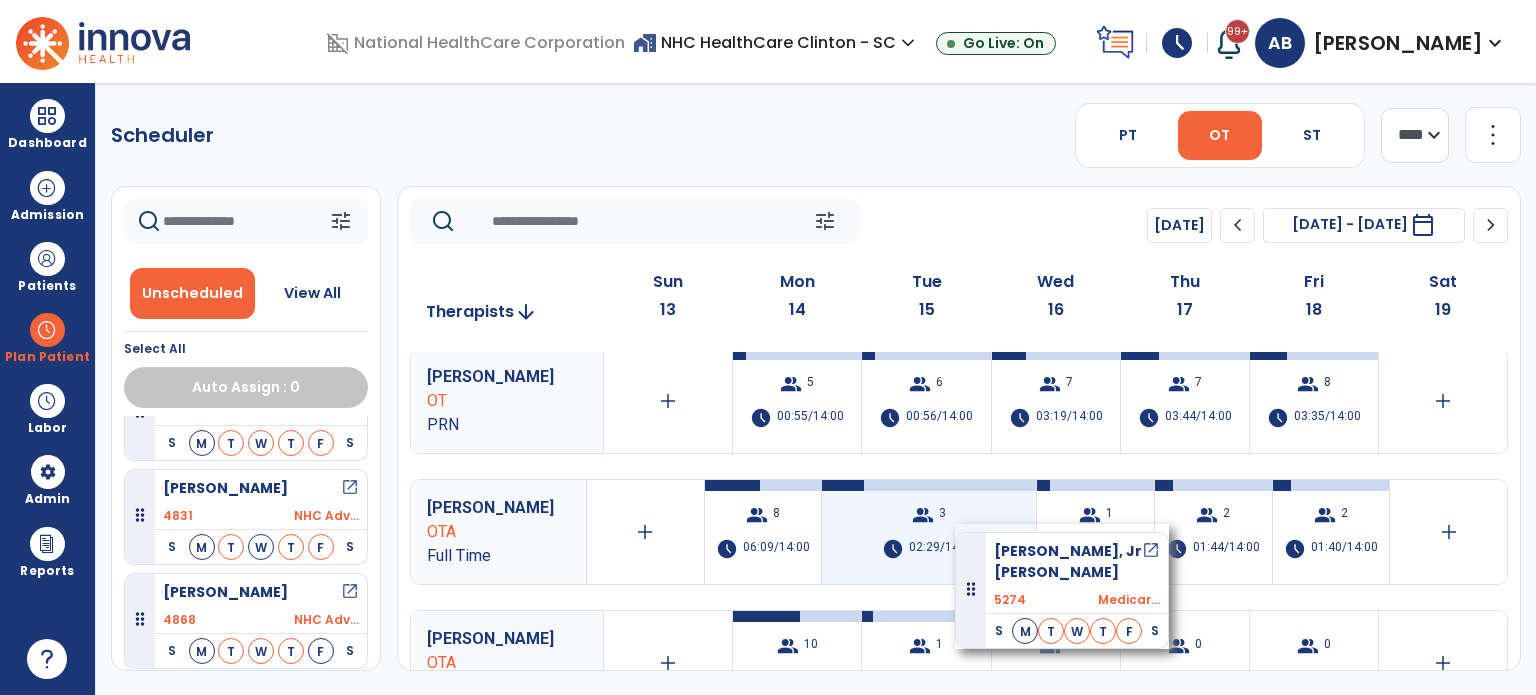drag, startPoint x: 273, startPoint y: 493, endPoint x: 955, endPoint y: 525, distance: 682.7503 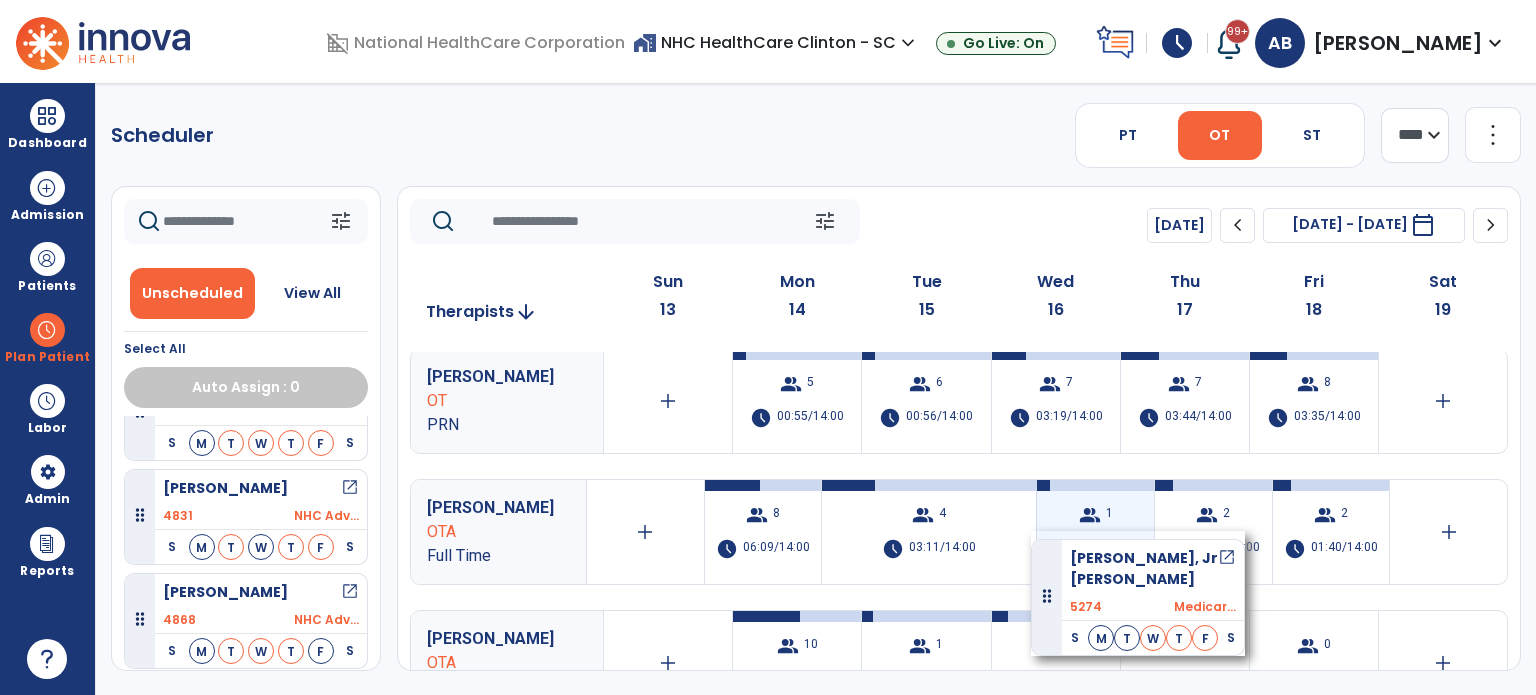 drag, startPoint x: 284, startPoint y: 503, endPoint x: 1054, endPoint y: 536, distance: 770.70685 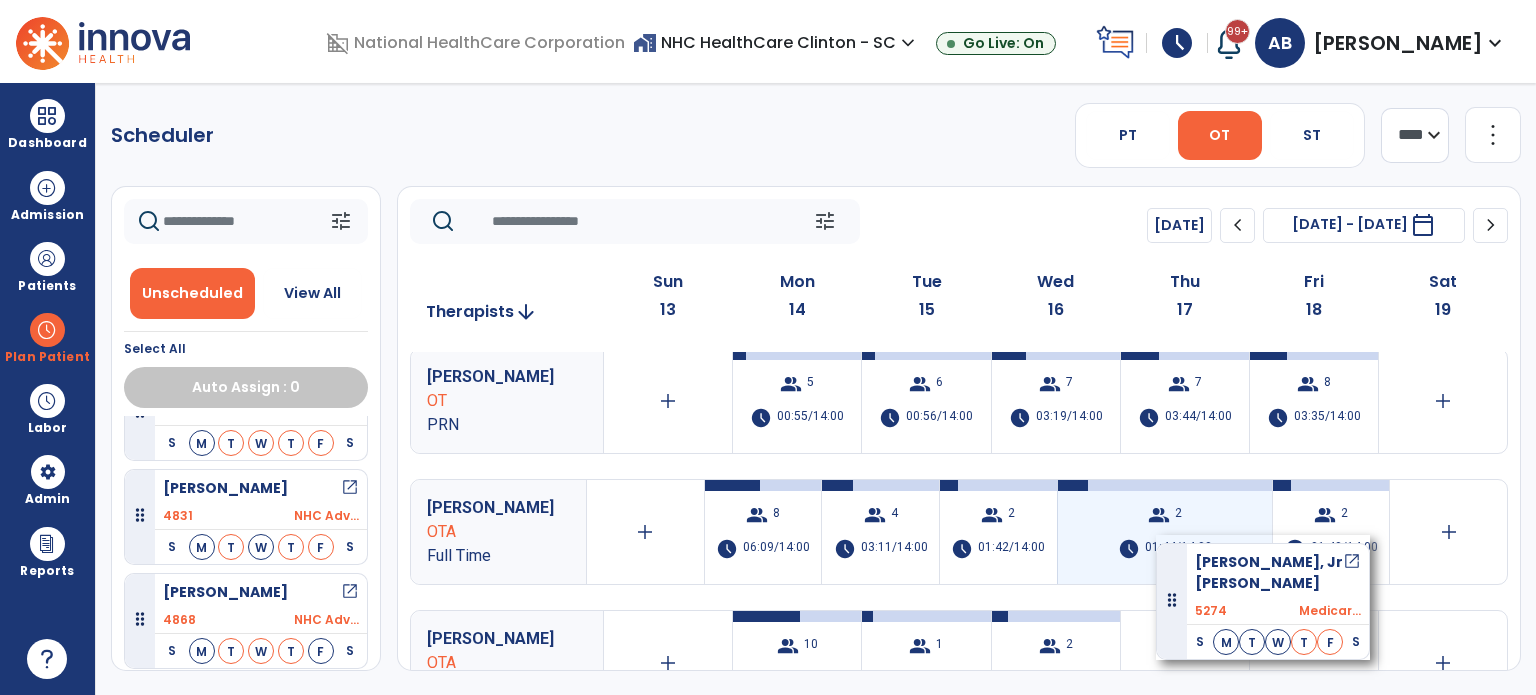 drag, startPoint x: 299, startPoint y: 509, endPoint x: 1183, endPoint y: 542, distance: 884.6157 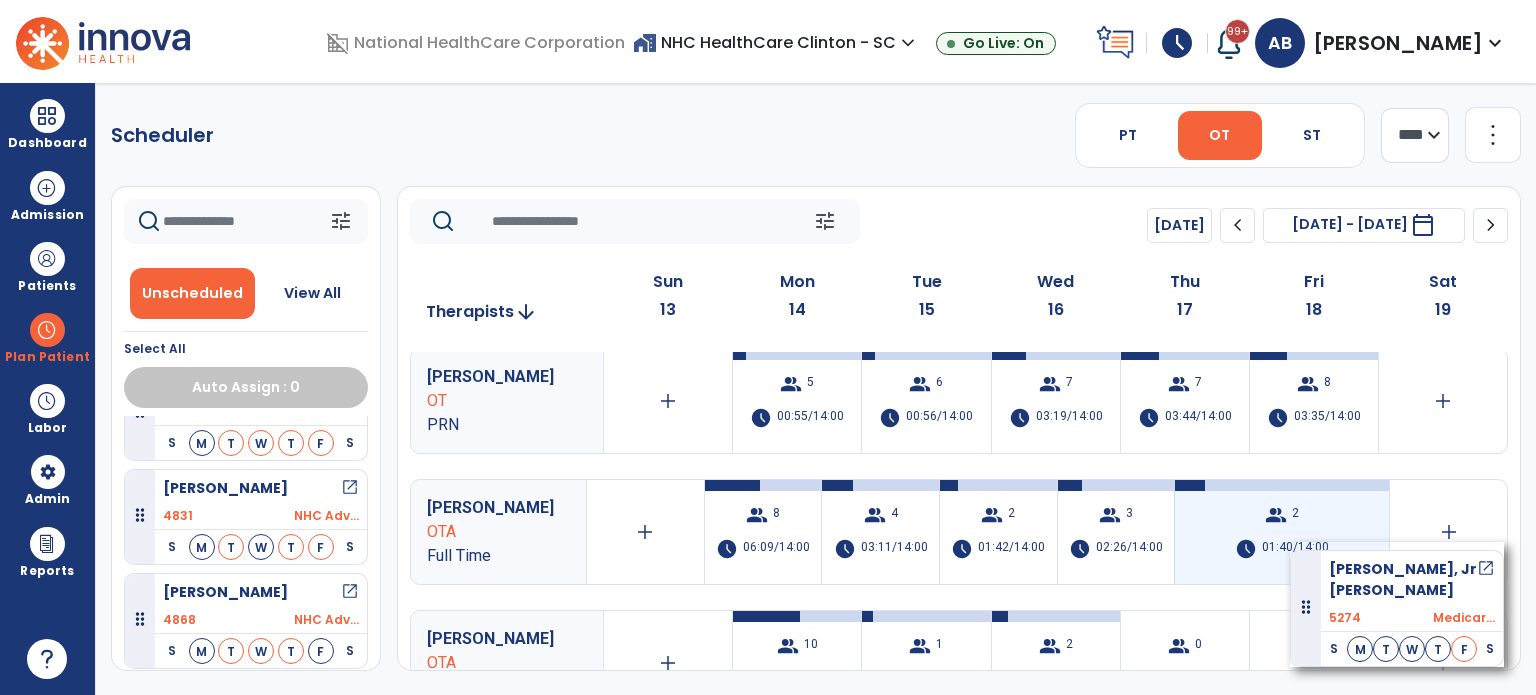 drag, startPoint x: 290, startPoint y: 507, endPoint x: 1290, endPoint y: 541, distance: 1000.5778 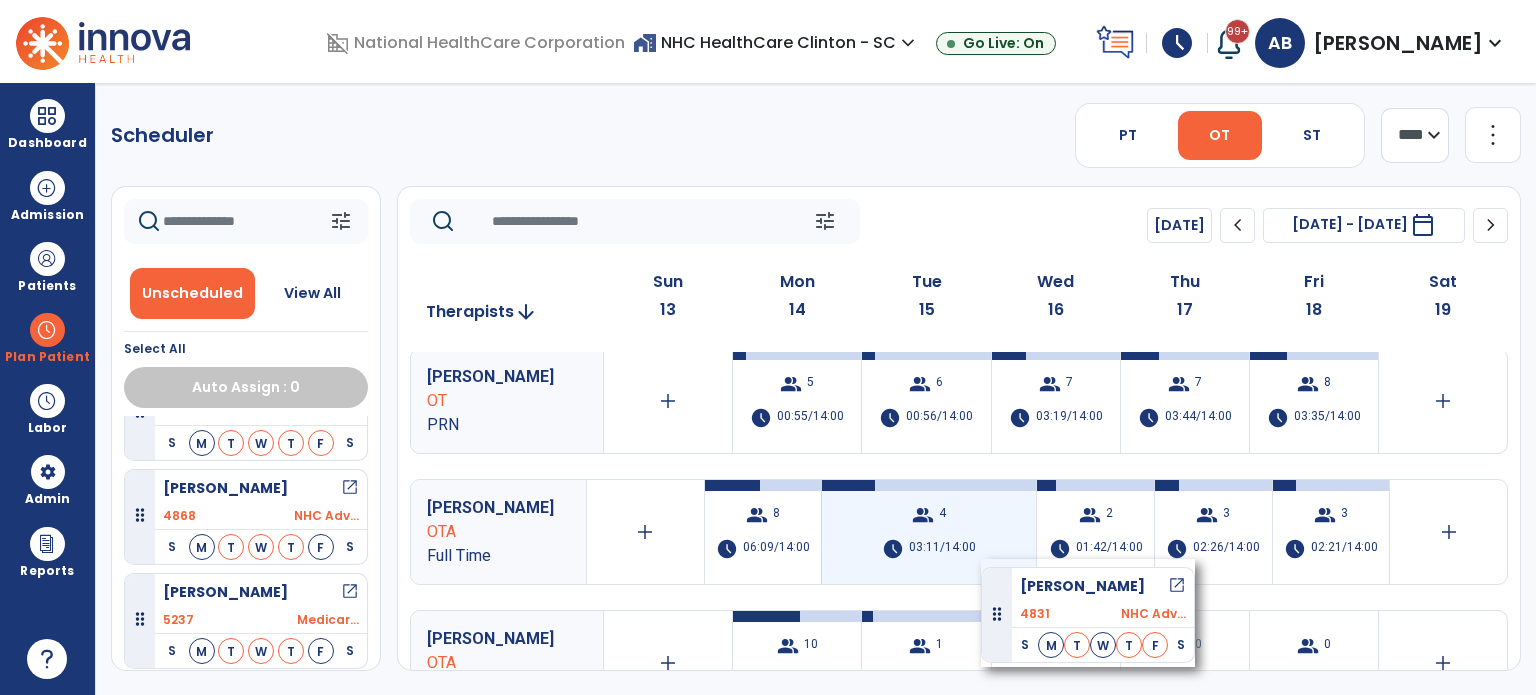 drag, startPoint x: 239, startPoint y: 505, endPoint x: 981, endPoint y: 559, distance: 743.96234 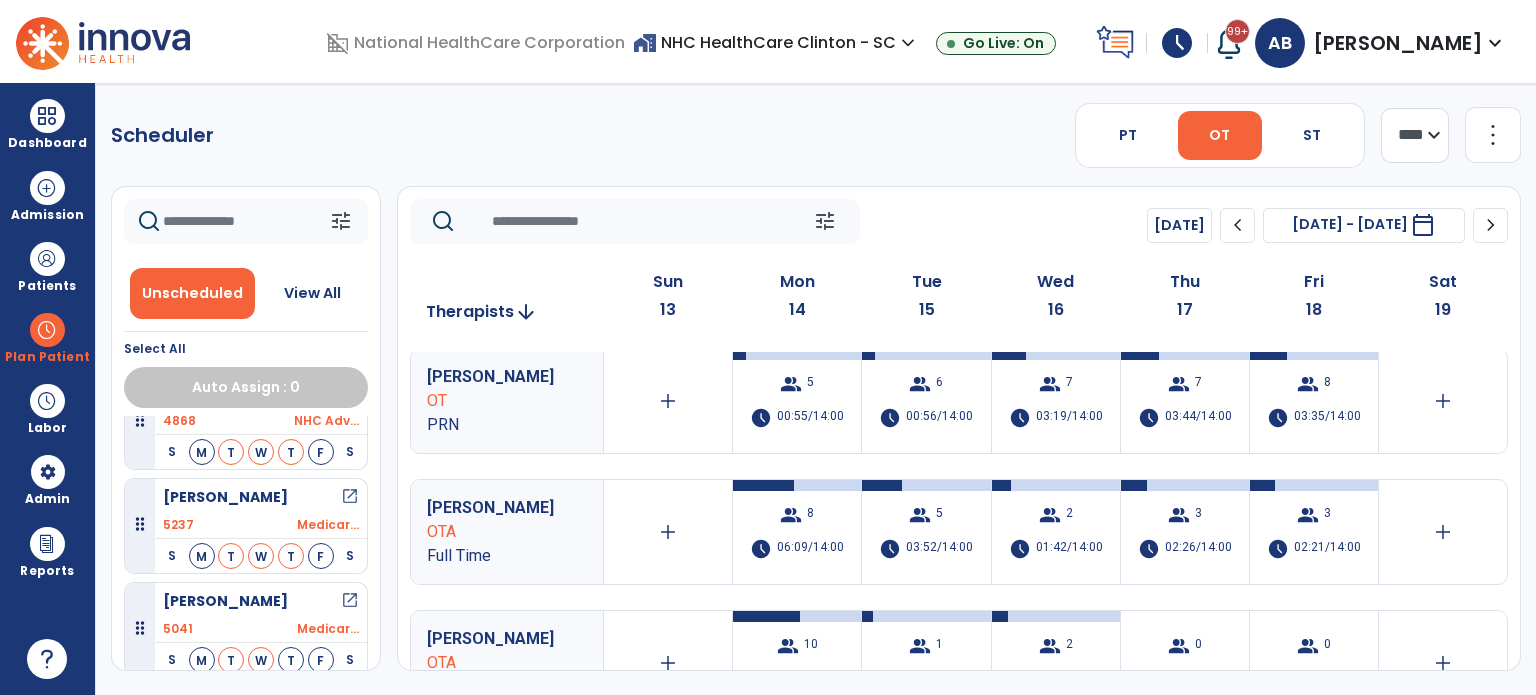 scroll, scrollTop: 384, scrollLeft: 0, axis: vertical 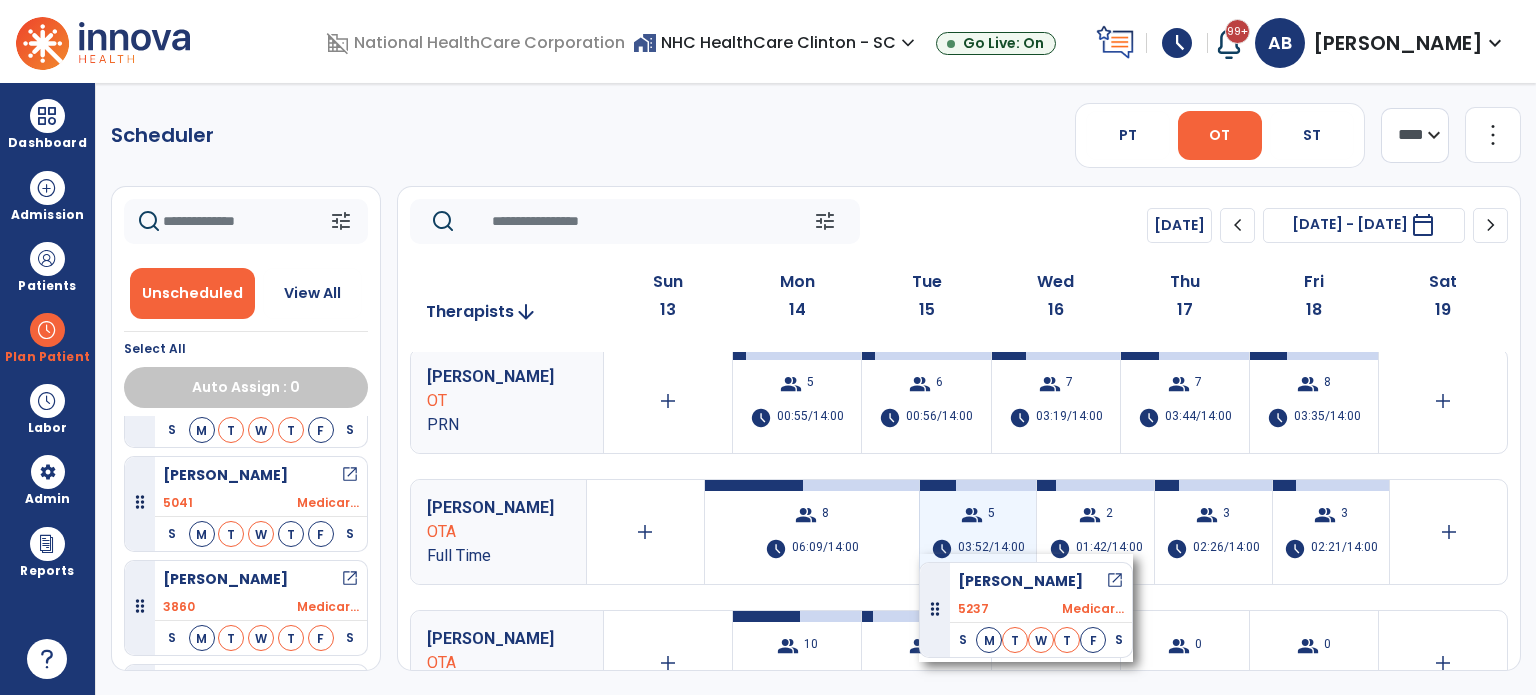 drag, startPoint x: 249, startPoint y: 500, endPoint x: 920, endPoint y: 554, distance: 673.1694 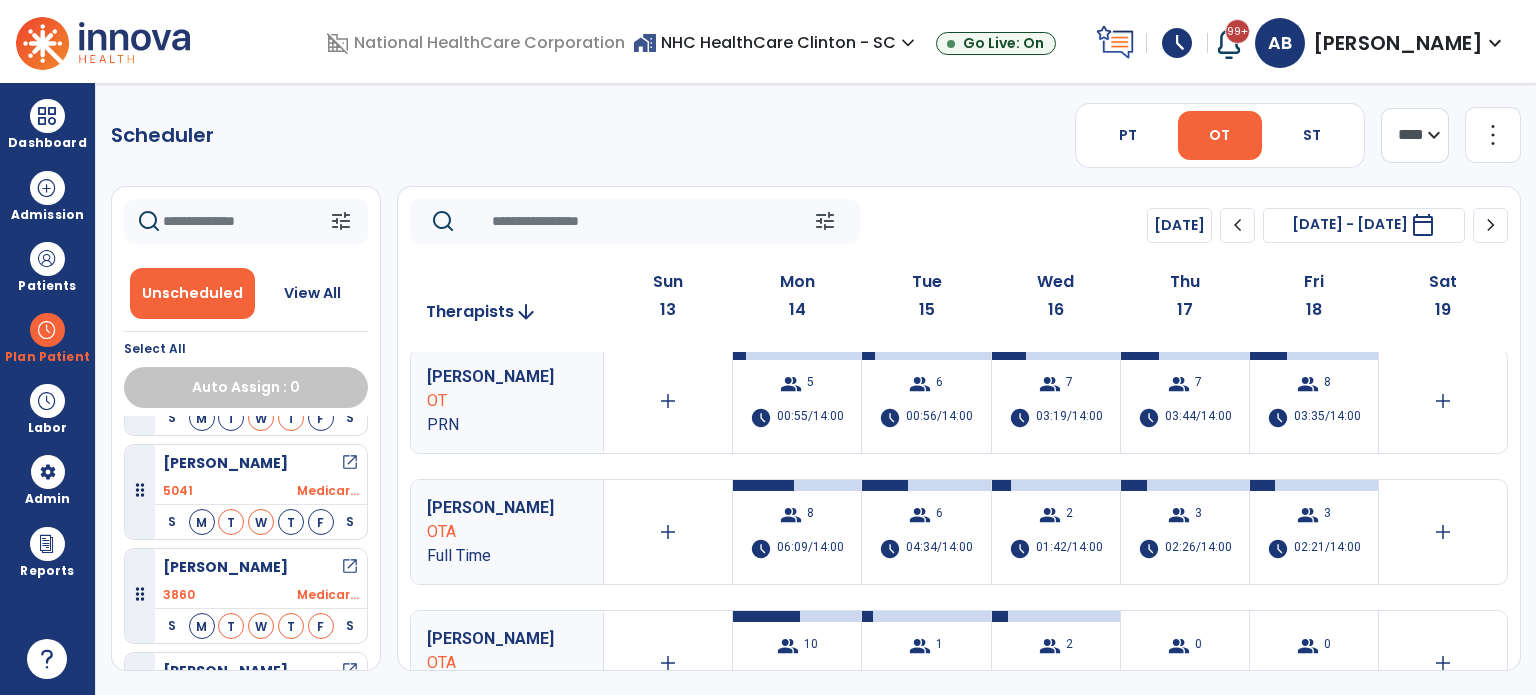scroll, scrollTop: 500, scrollLeft: 0, axis: vertical 